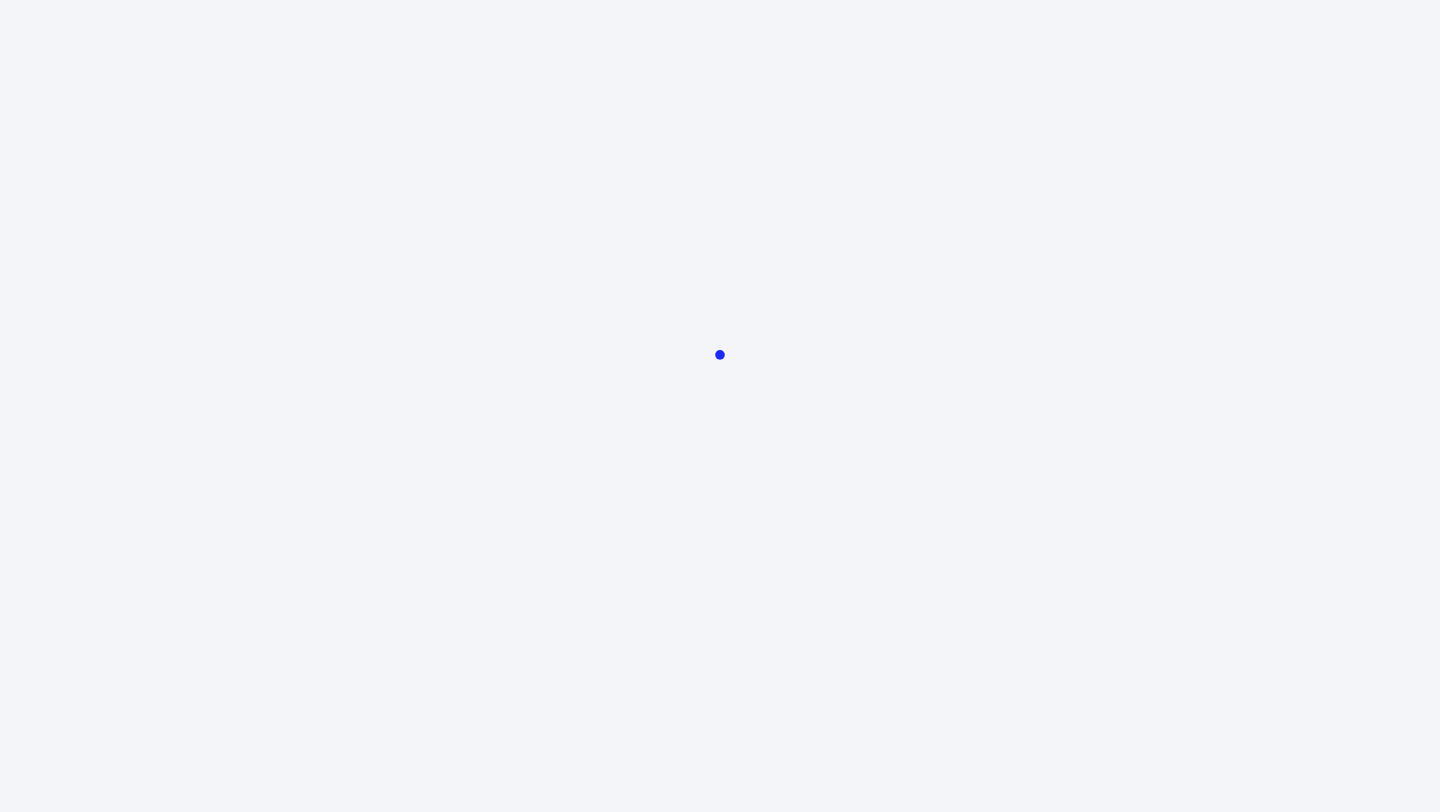 scroll, scrollTop: 0, scrollLeft: 0, axis: both 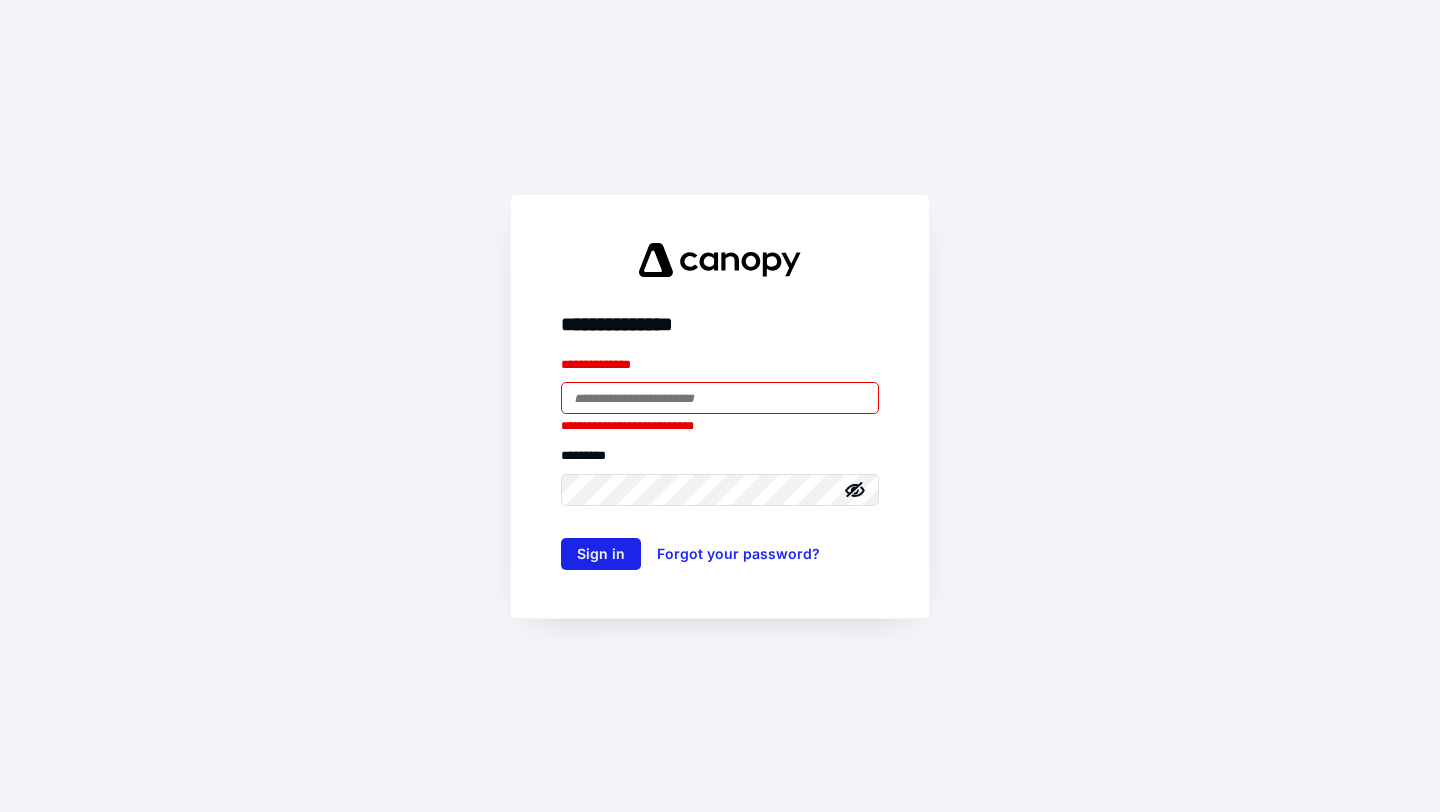 type on "**********" 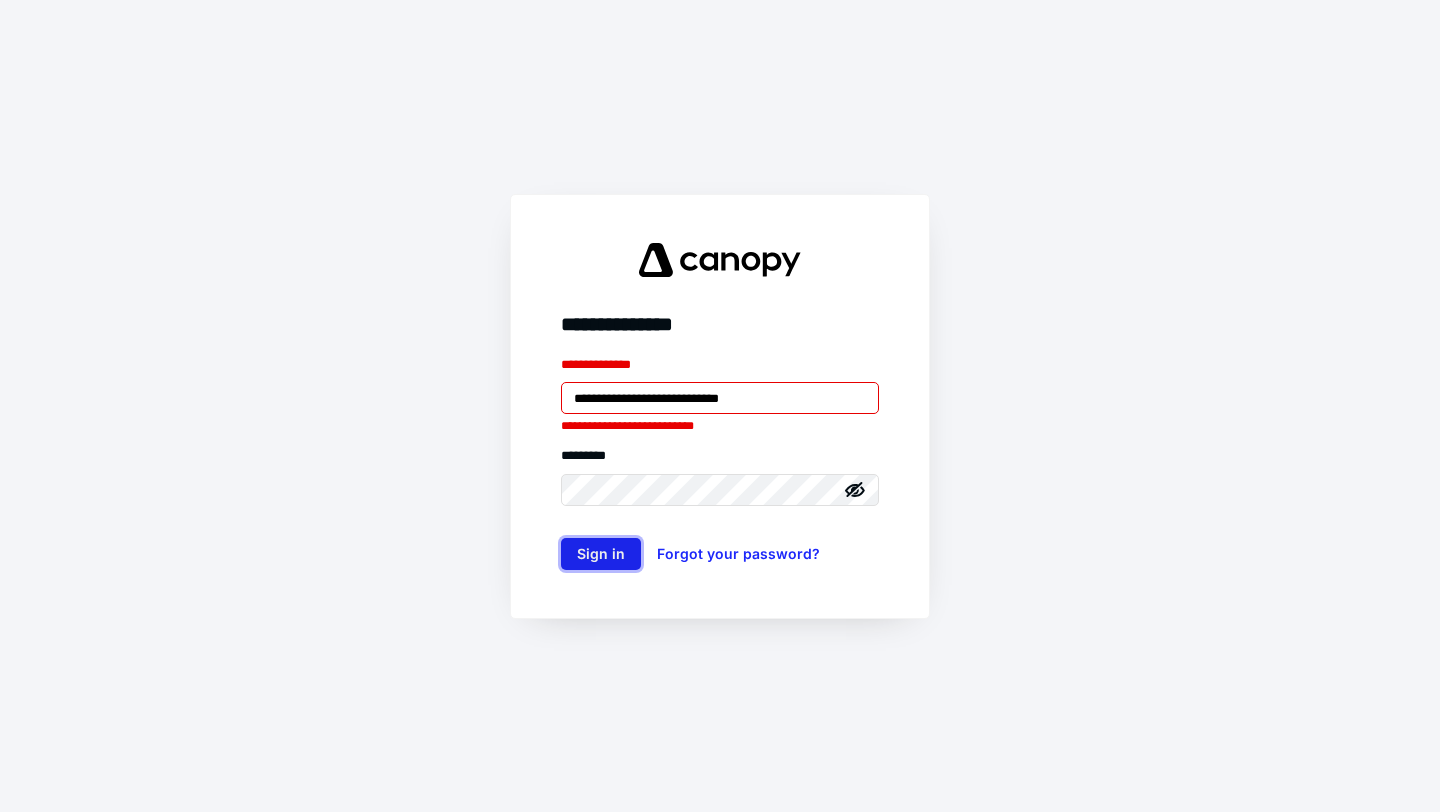click on "Sign in" at bounding box center (601, 554) 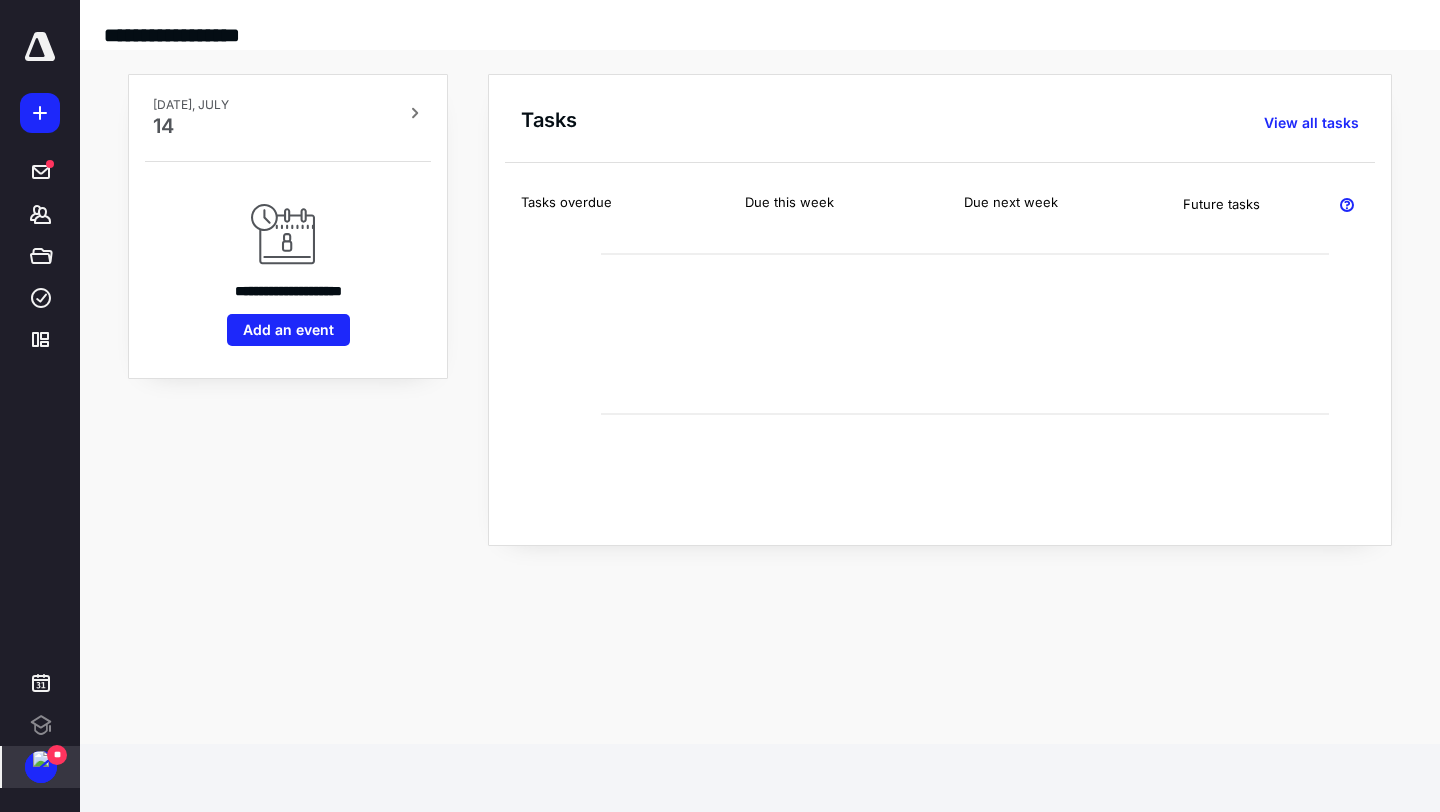 click at bounding box center (41, 759) 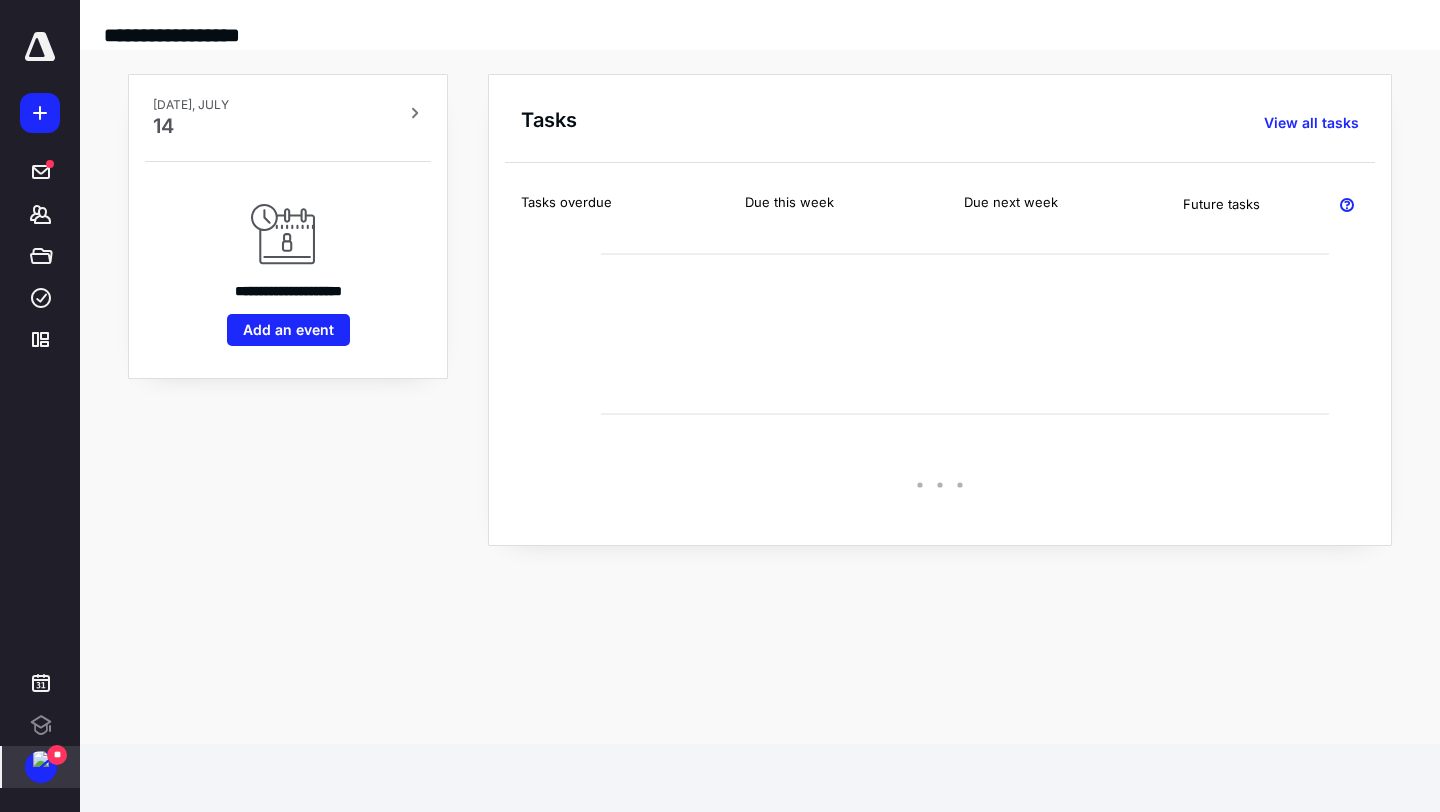 scroll, scrollTop: 0, scrollLeft: 0, axis: both 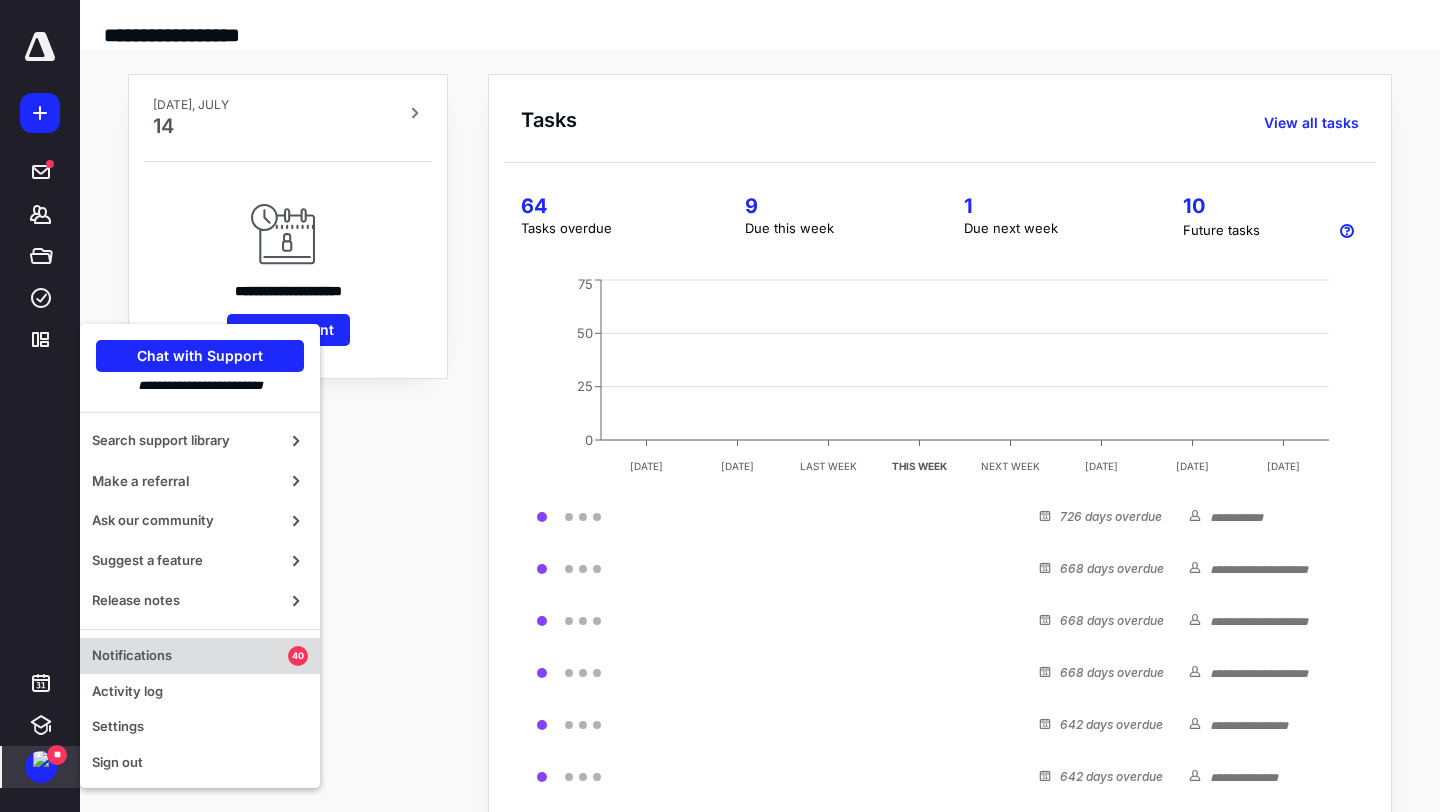 click on "Notifications" at bounding box center (190, 656) 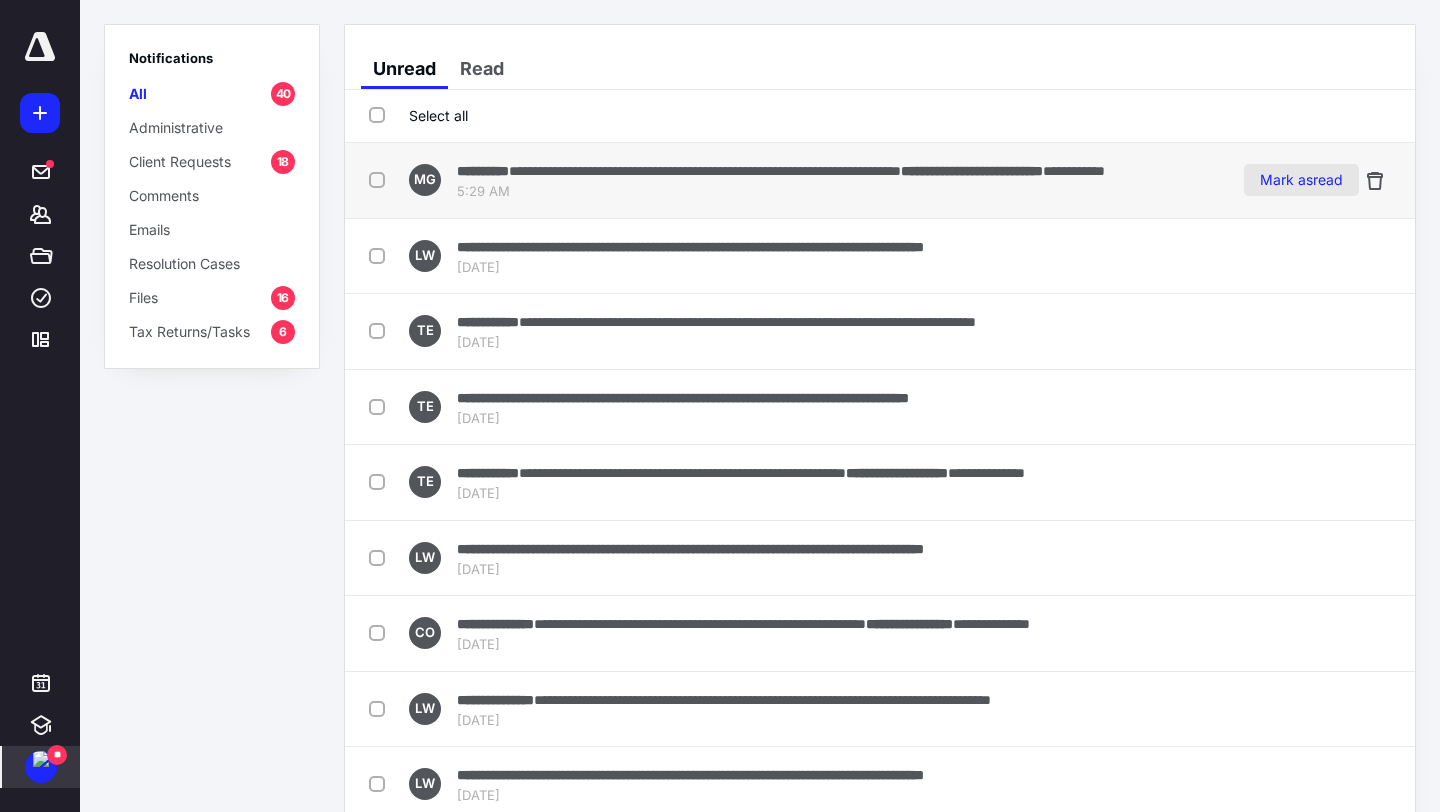 click on "Mark as  read" at bounding box center [1301, 180] 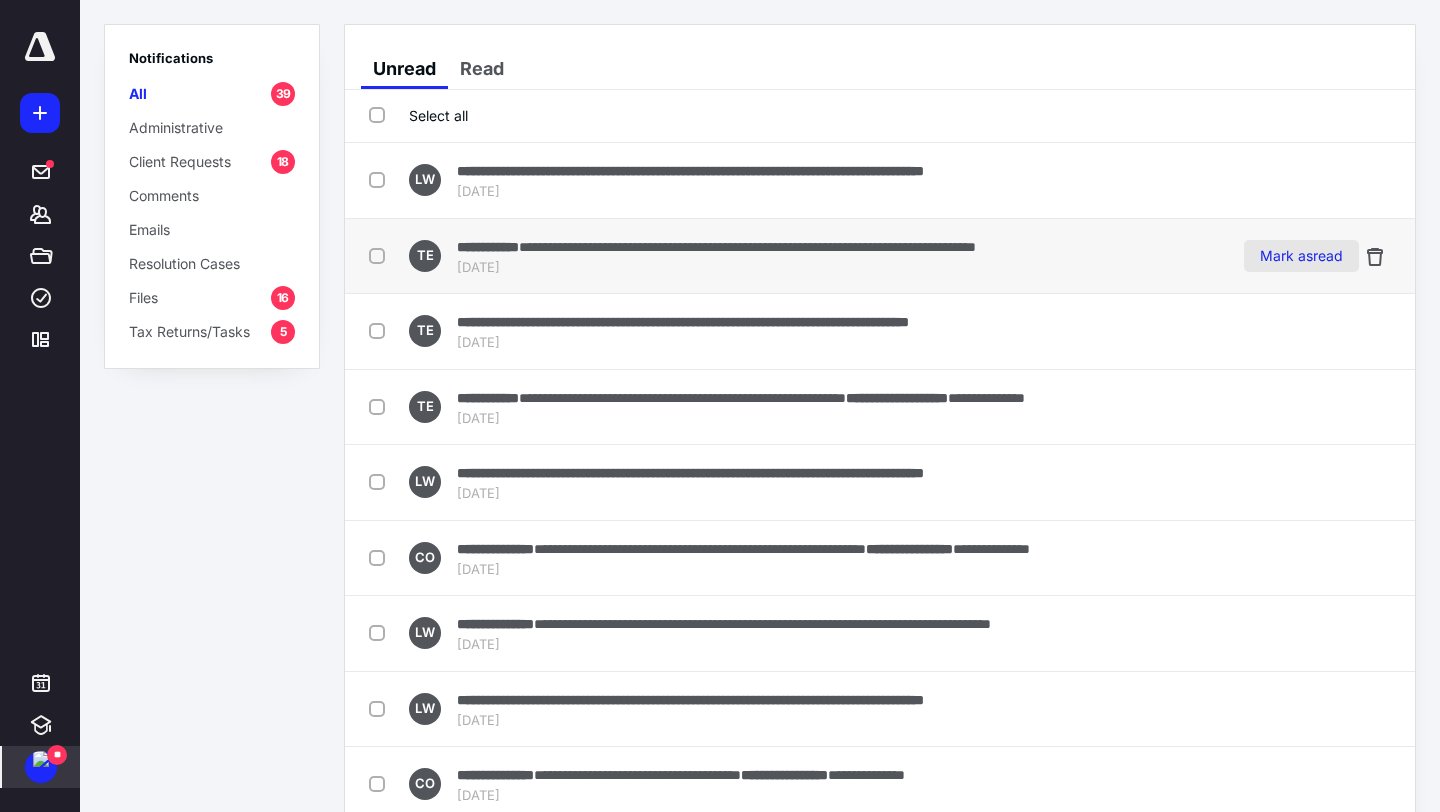 click on "Mark as  read" at bounding box center (1301, 256) 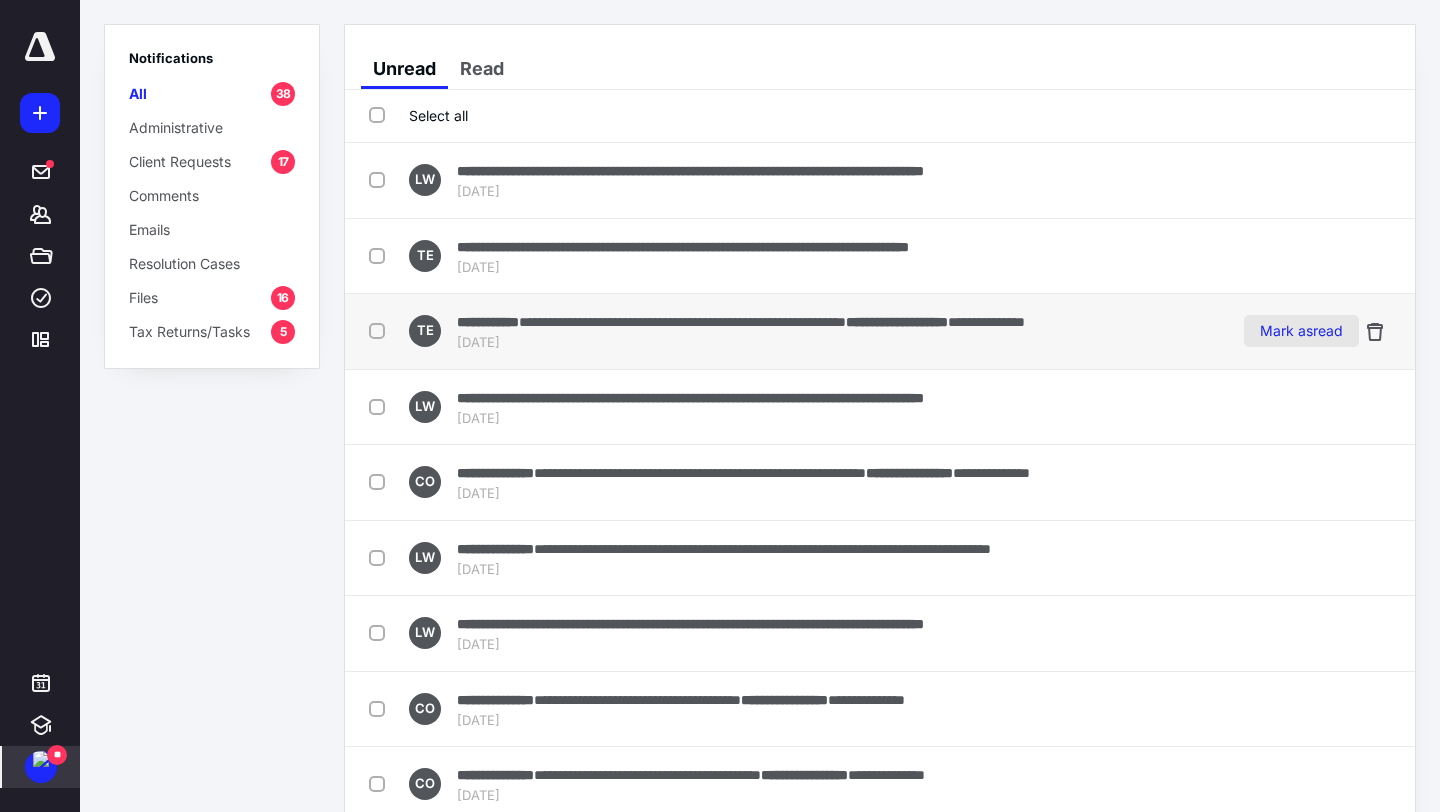 click on "Mark as  read" at bounding box center (1301, 331) 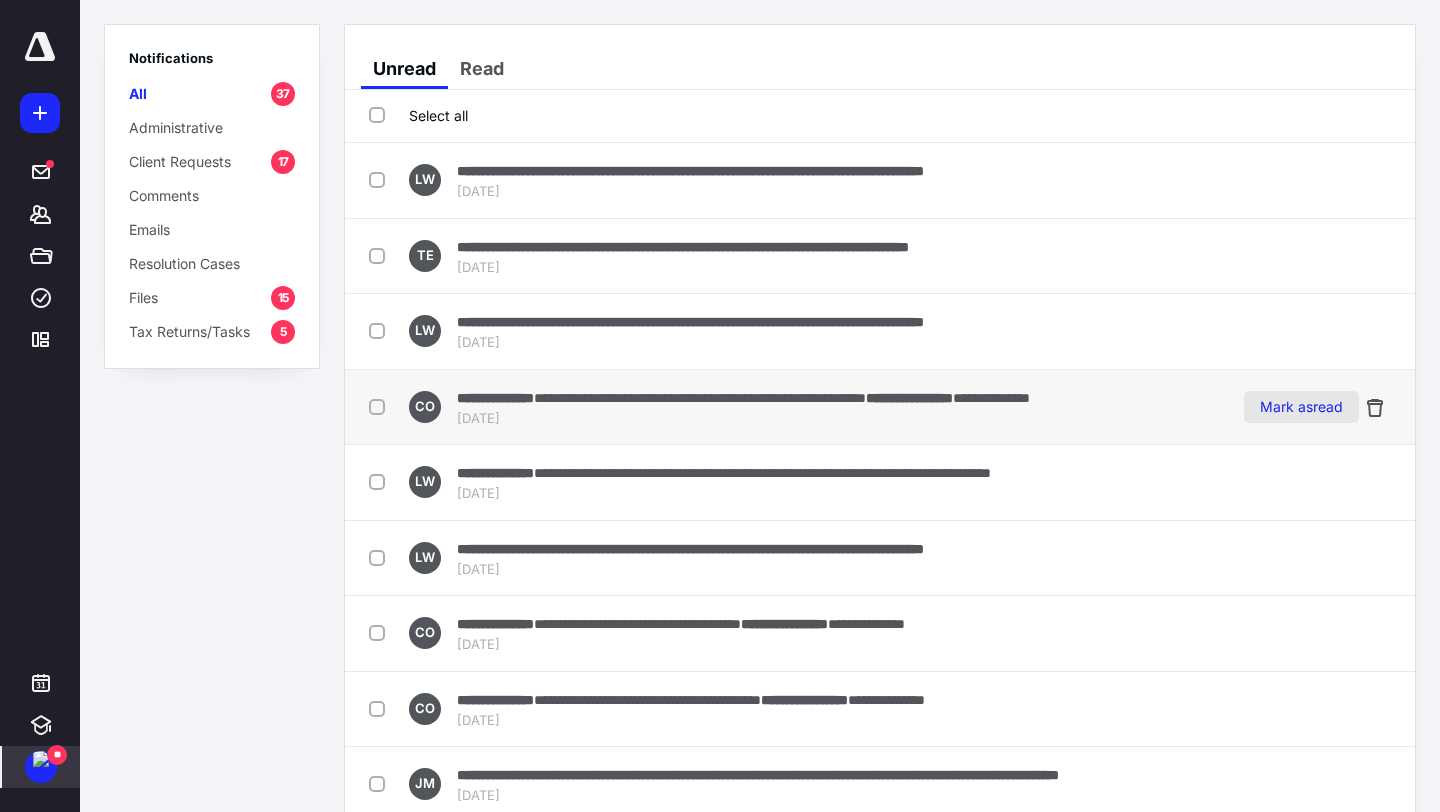 click on "Mark as  read" at bounding box center (1301, 407) 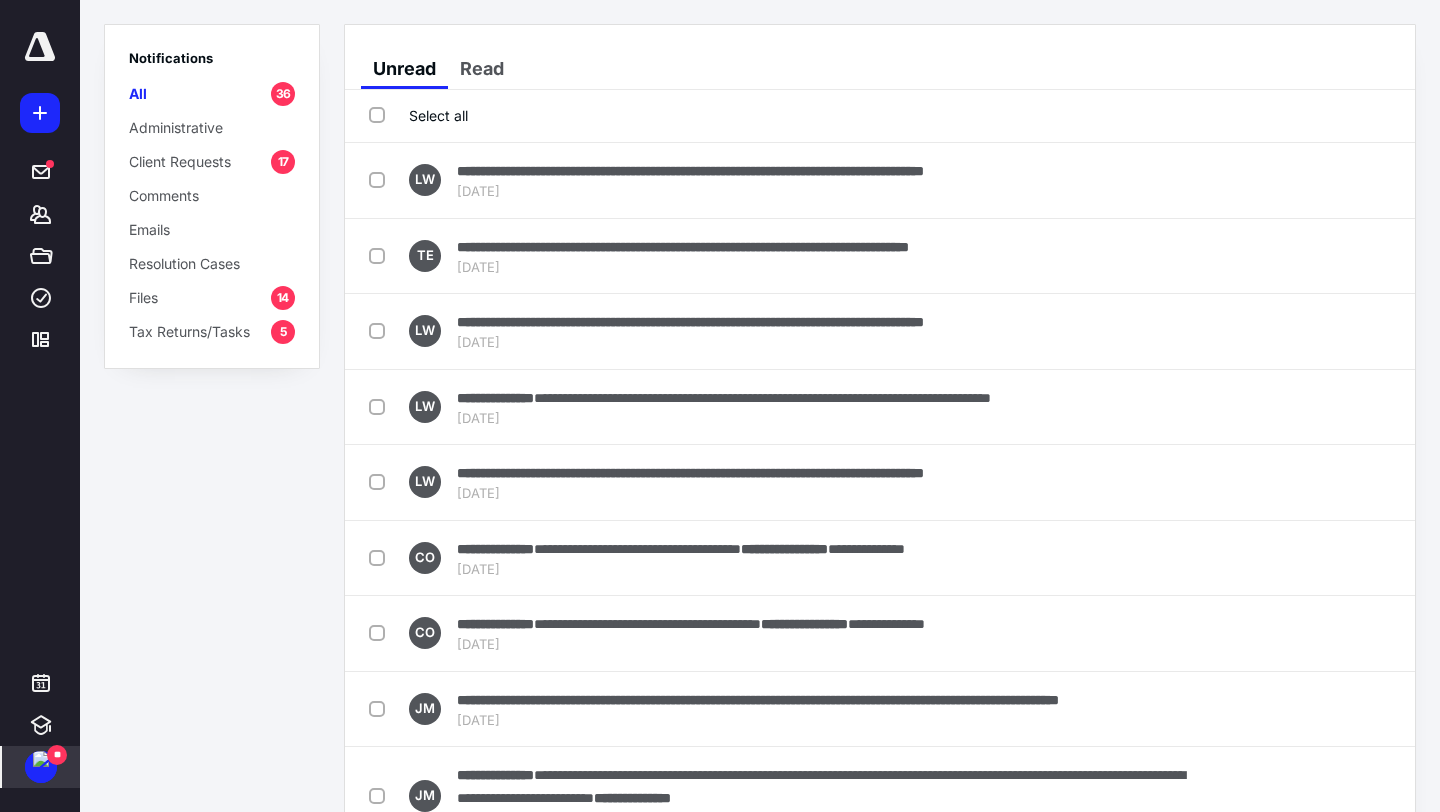 click on "Mark as  read" at bounding box center (1301, 407) 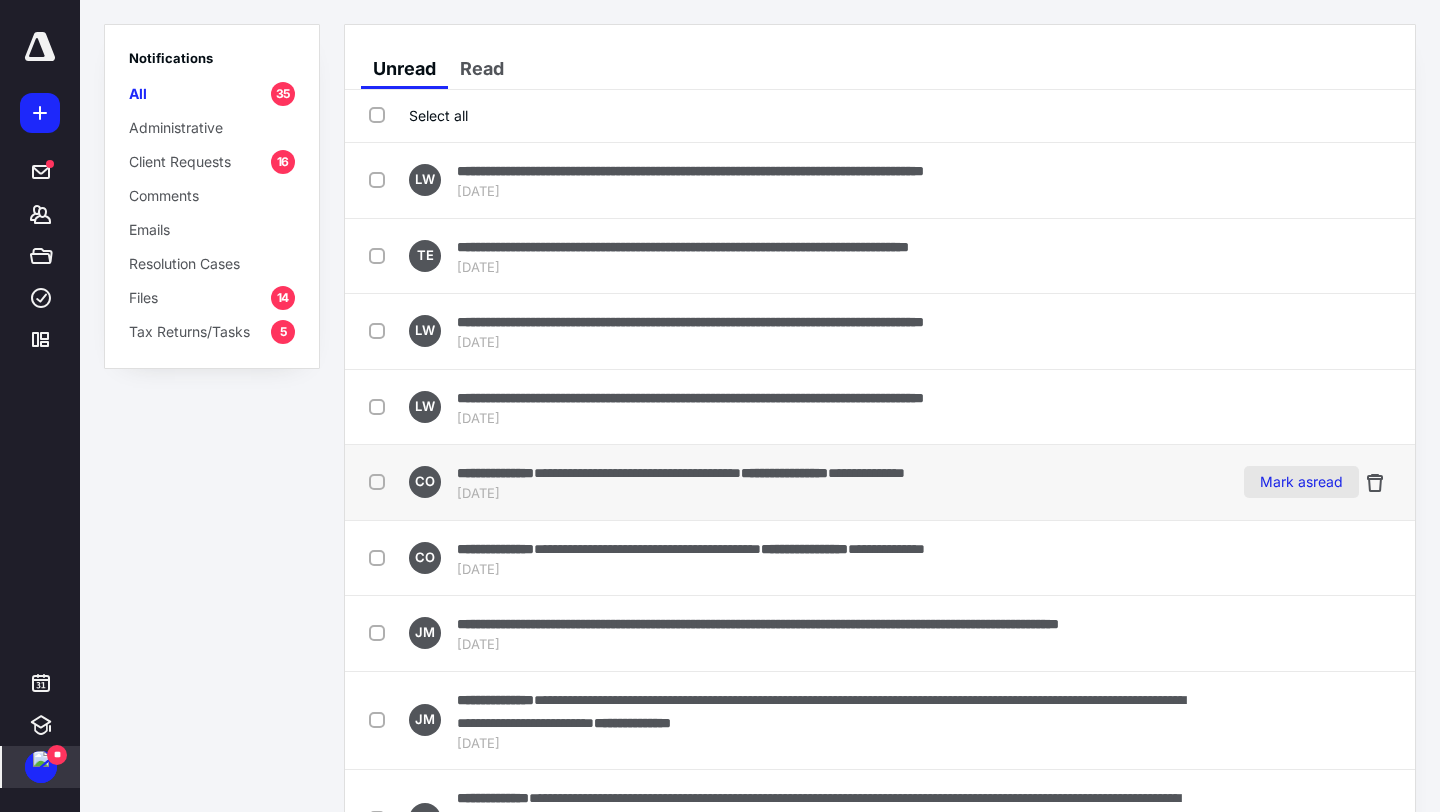 click on "Mark as  read" at bounding box center [1301, 482] 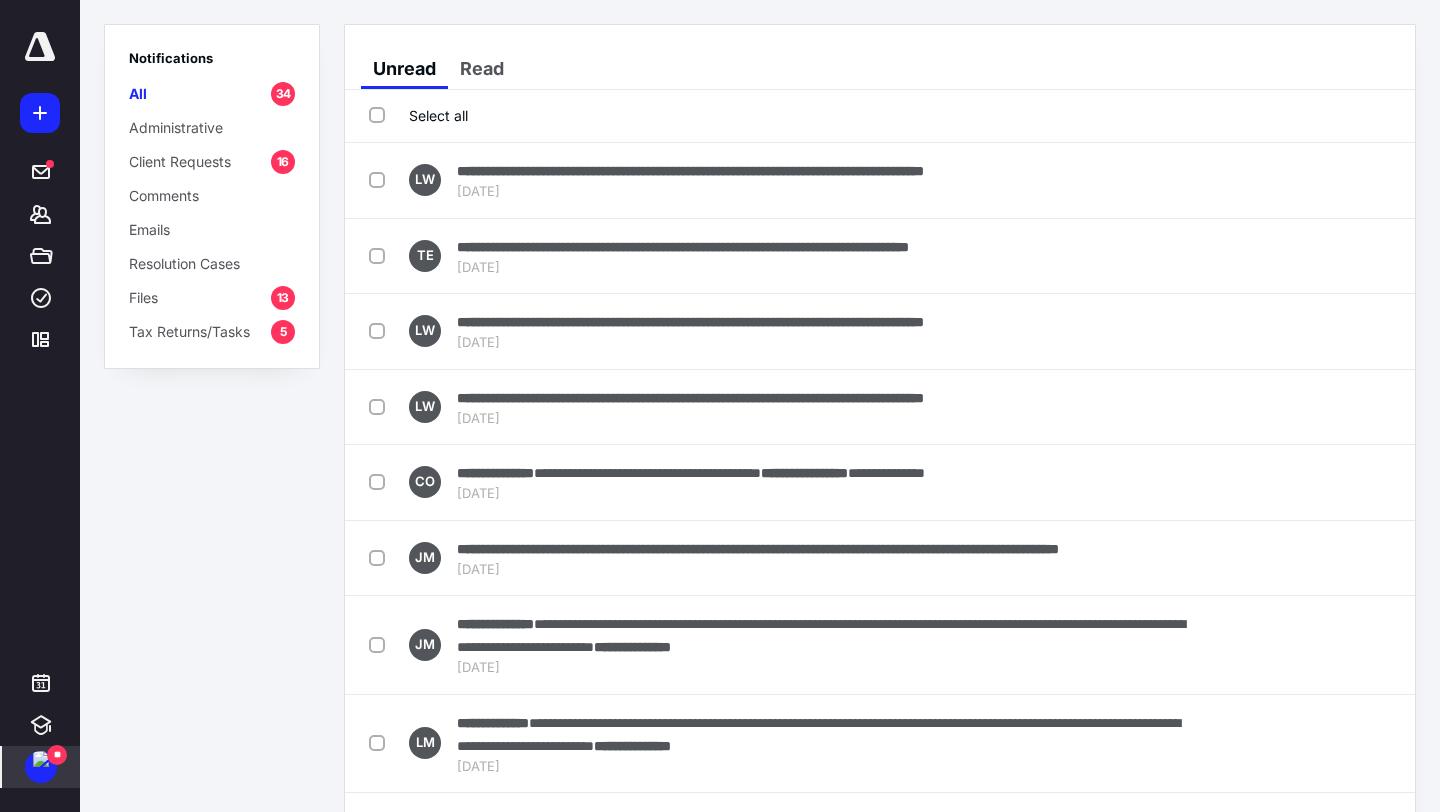click on "Mark as  read" at bounding box center (1301, 482) 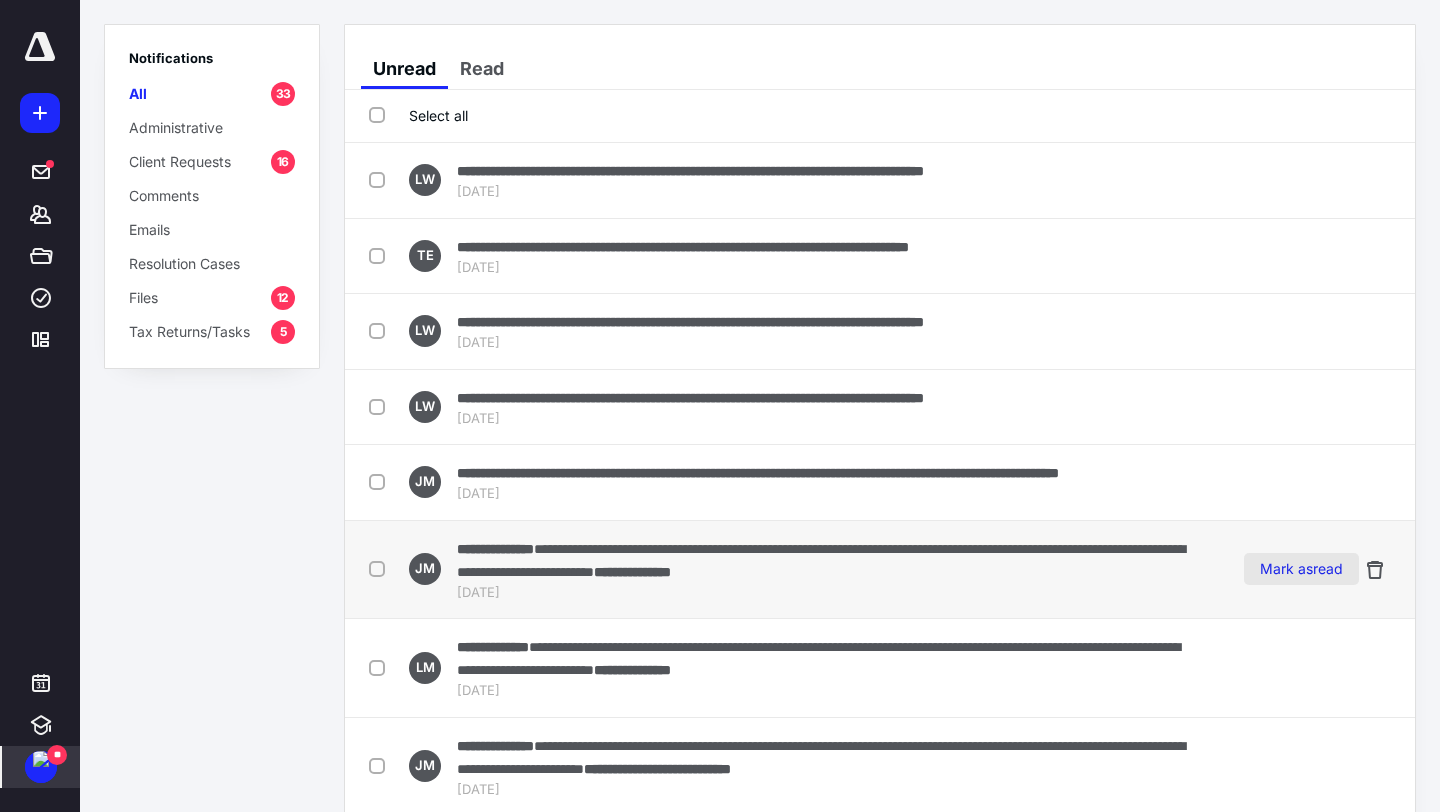click on "Mark as  read" at bounding box center [1301, 569] 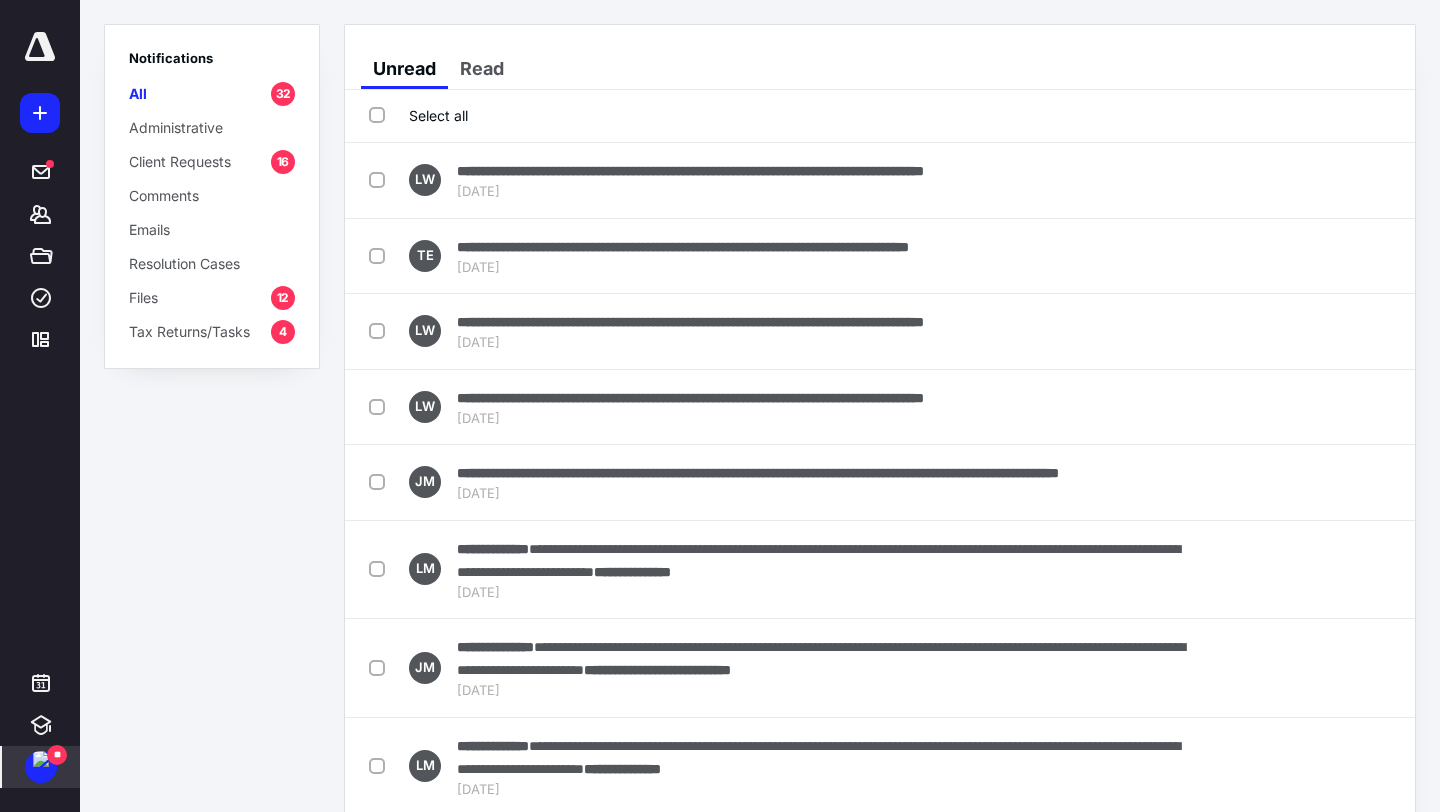 click on "Mark as  read" at bounding box center (1301, 569) 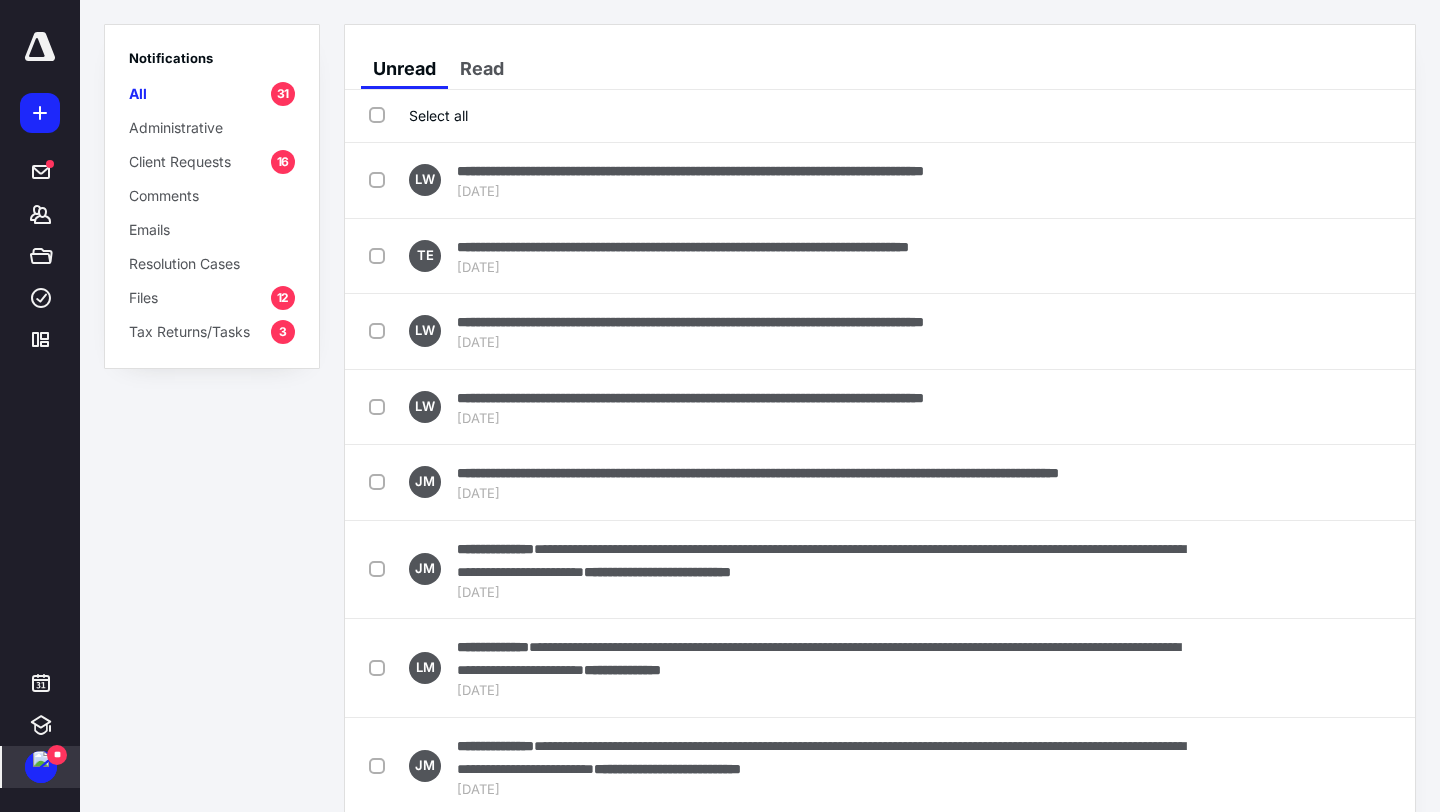 click on "Mark as  read" at bounding box center (1301, 569) 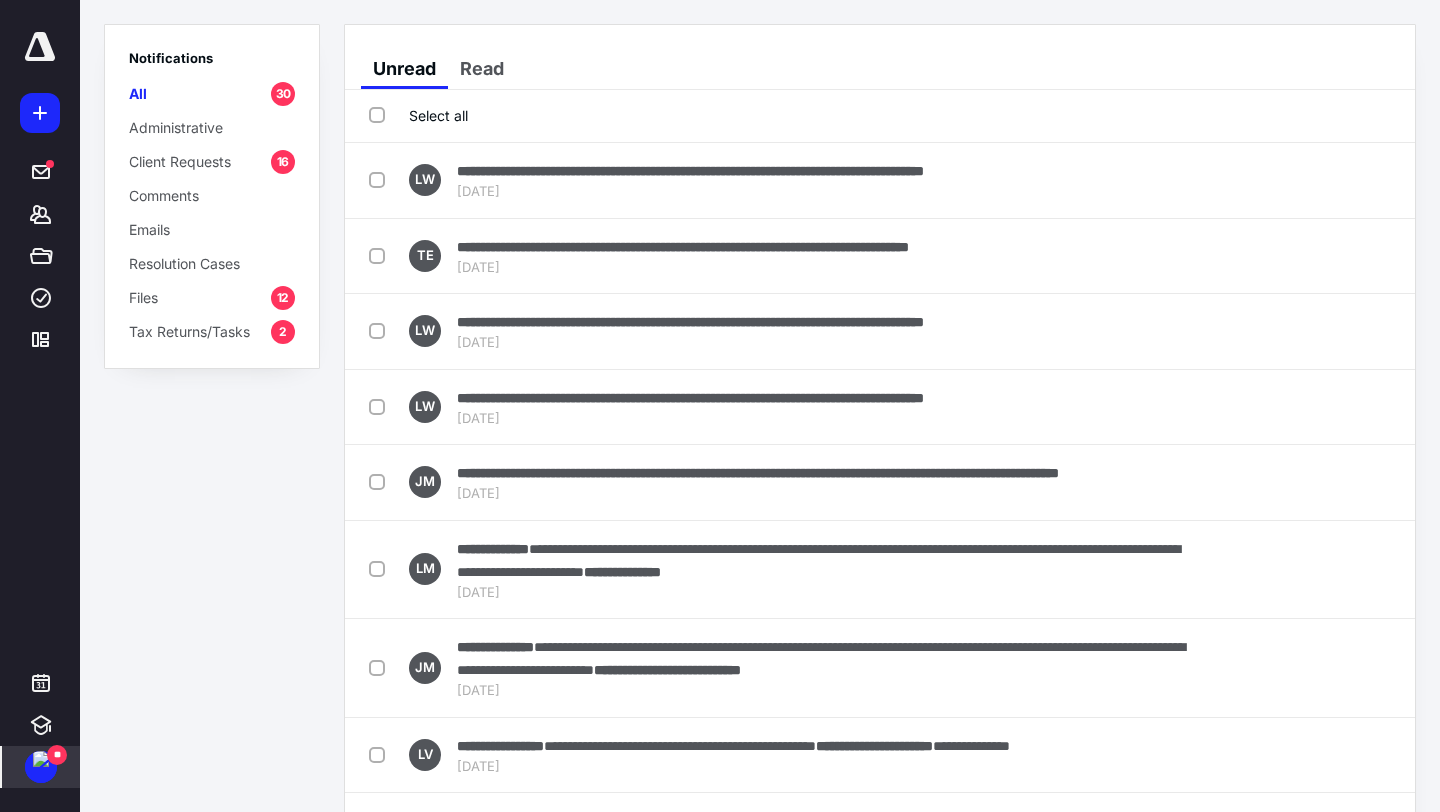 click on "Mark as  read" at bounding box center [1301, 569] 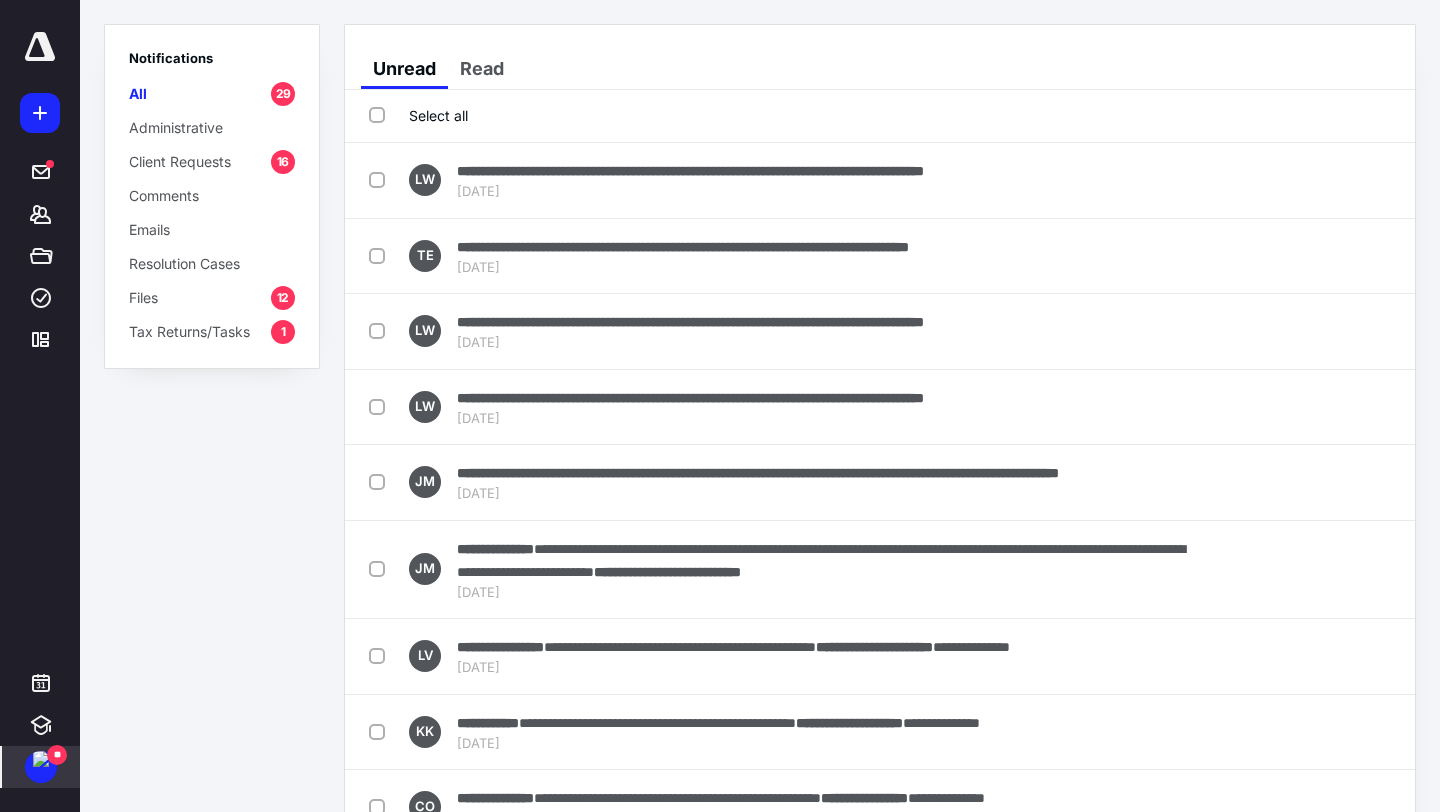 click on "Mark as  read" at bounding box center [1301, 569] 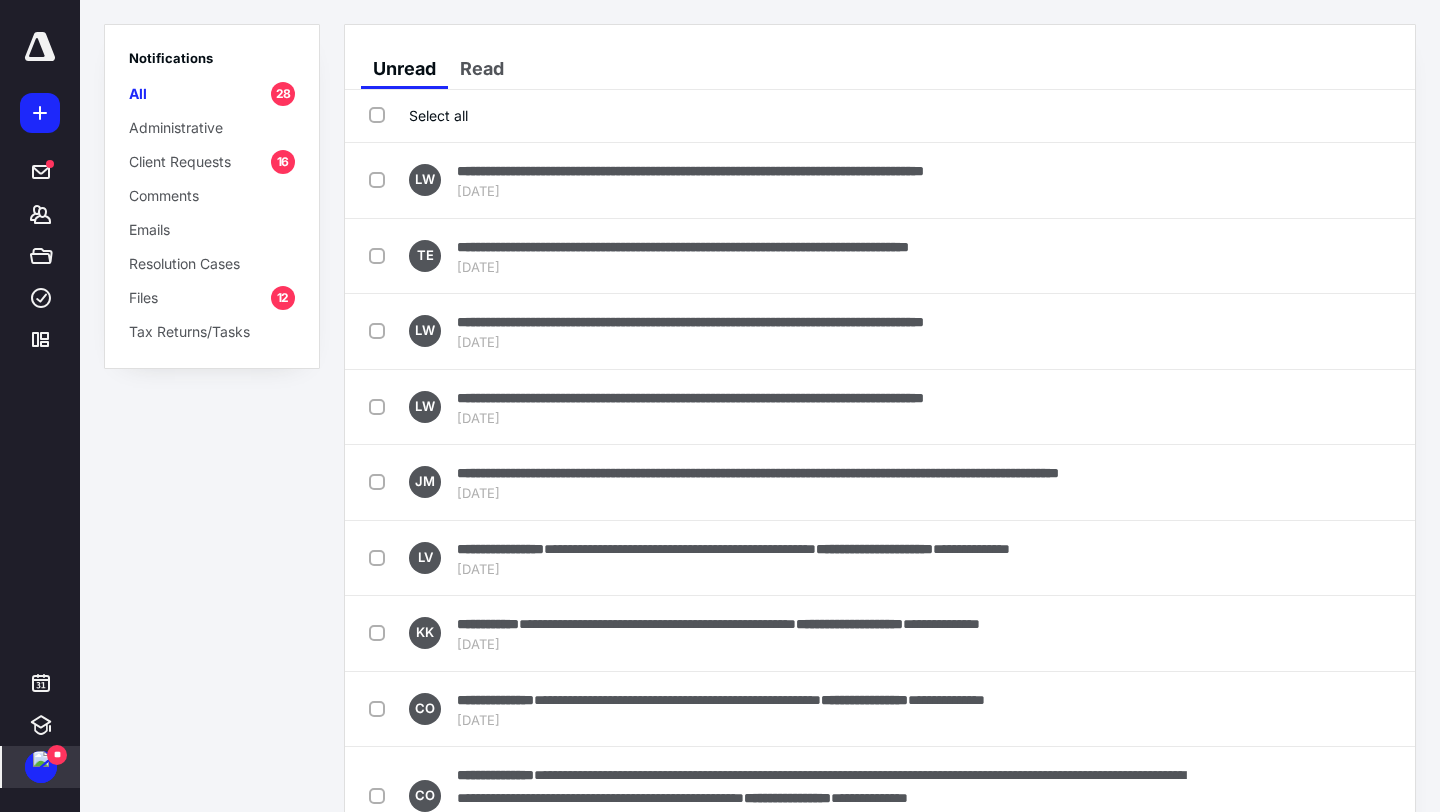 click on "Mark as  read" at bounding box center (1301, 558) 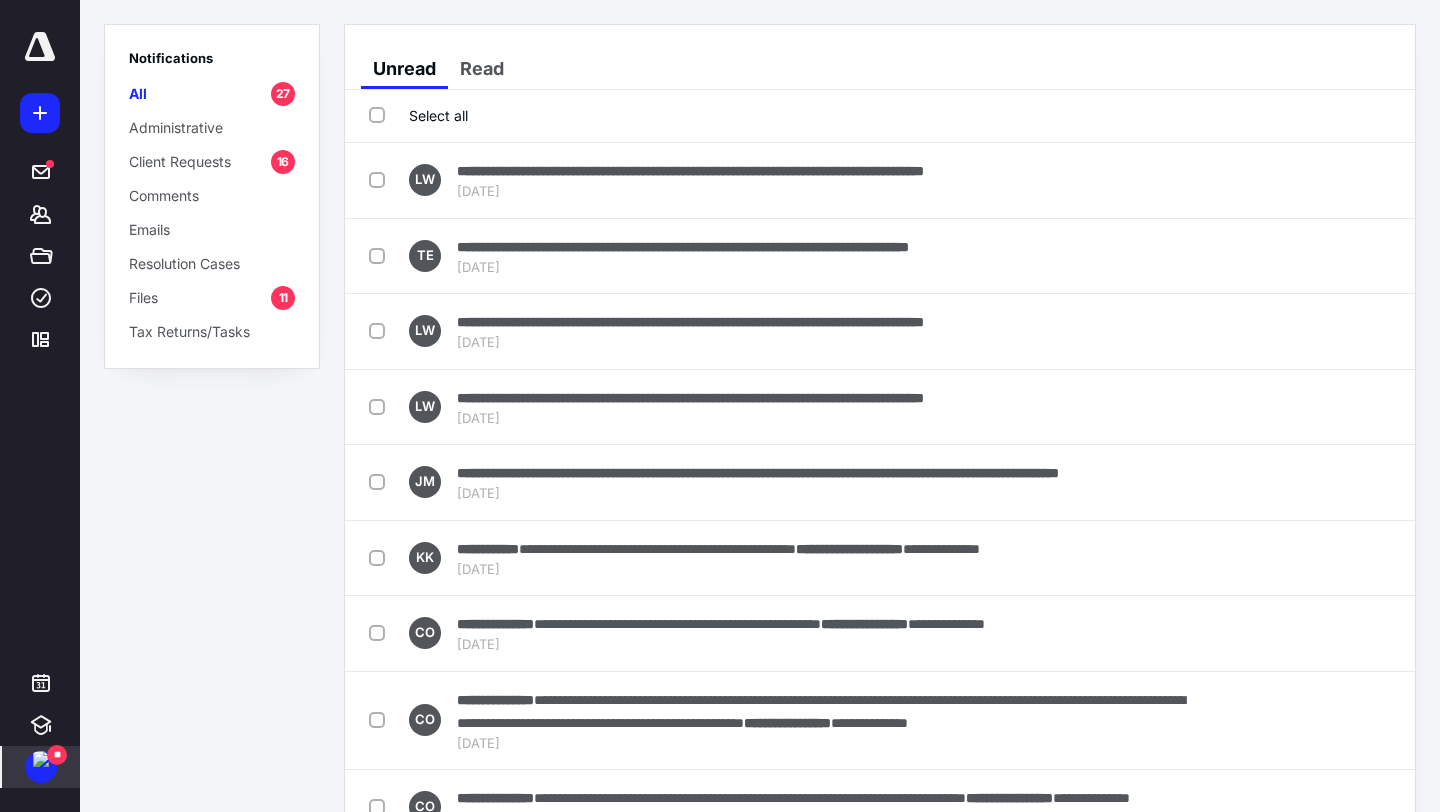 click on "Mark as  read" at bounding box center (1301, 558) 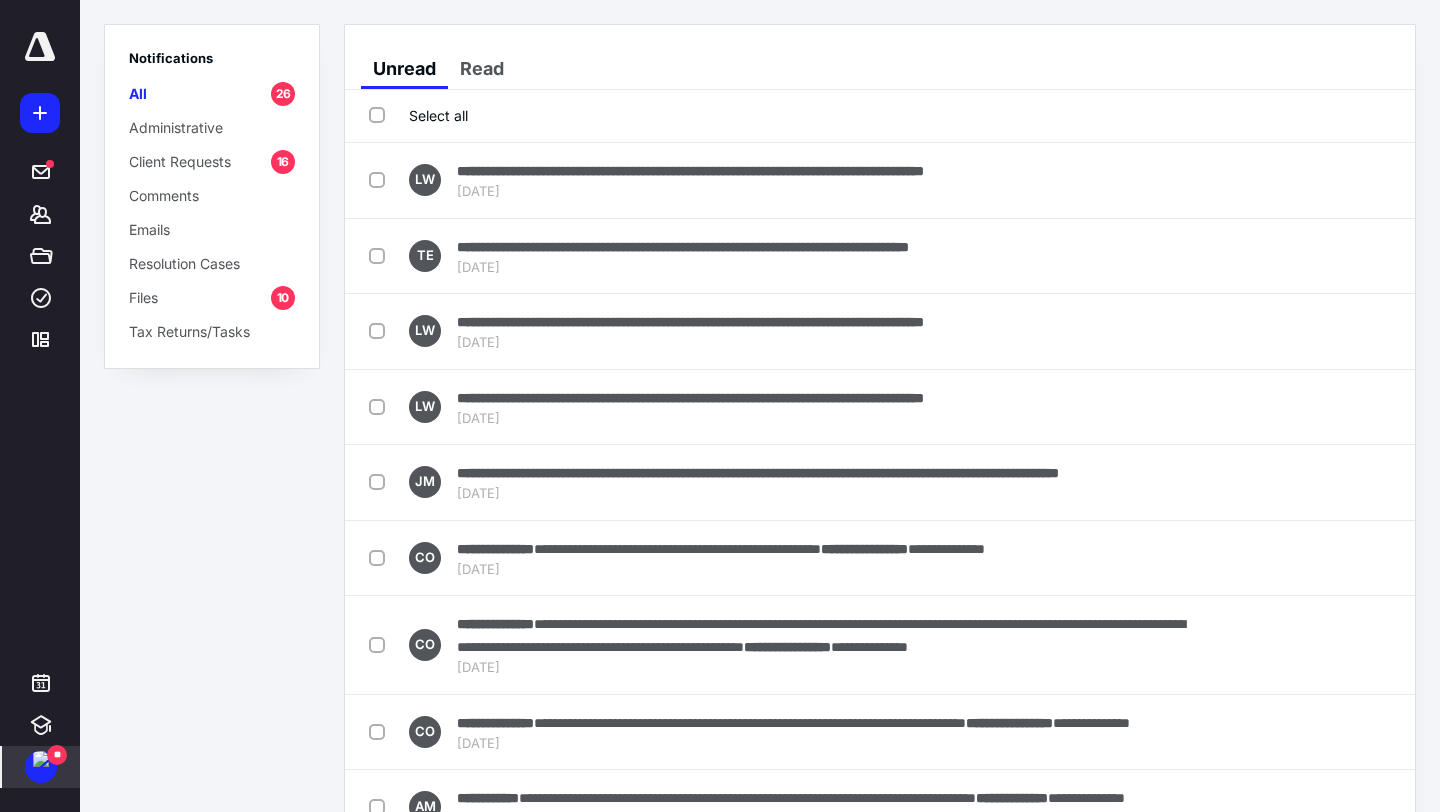 click on "Mark as  read" at bounding box center (1301, 558) 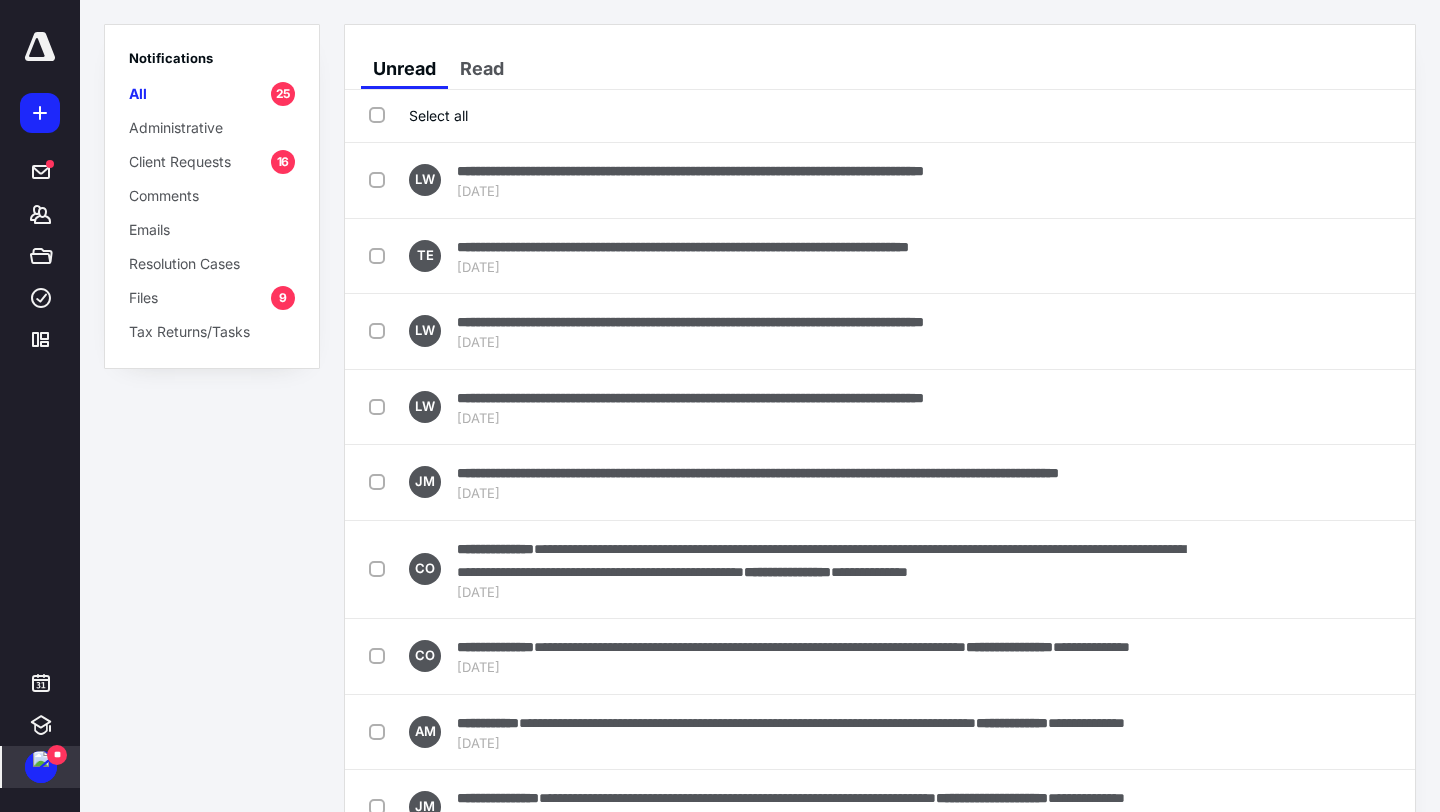 click on "**********" at bounding box center (880, 570) 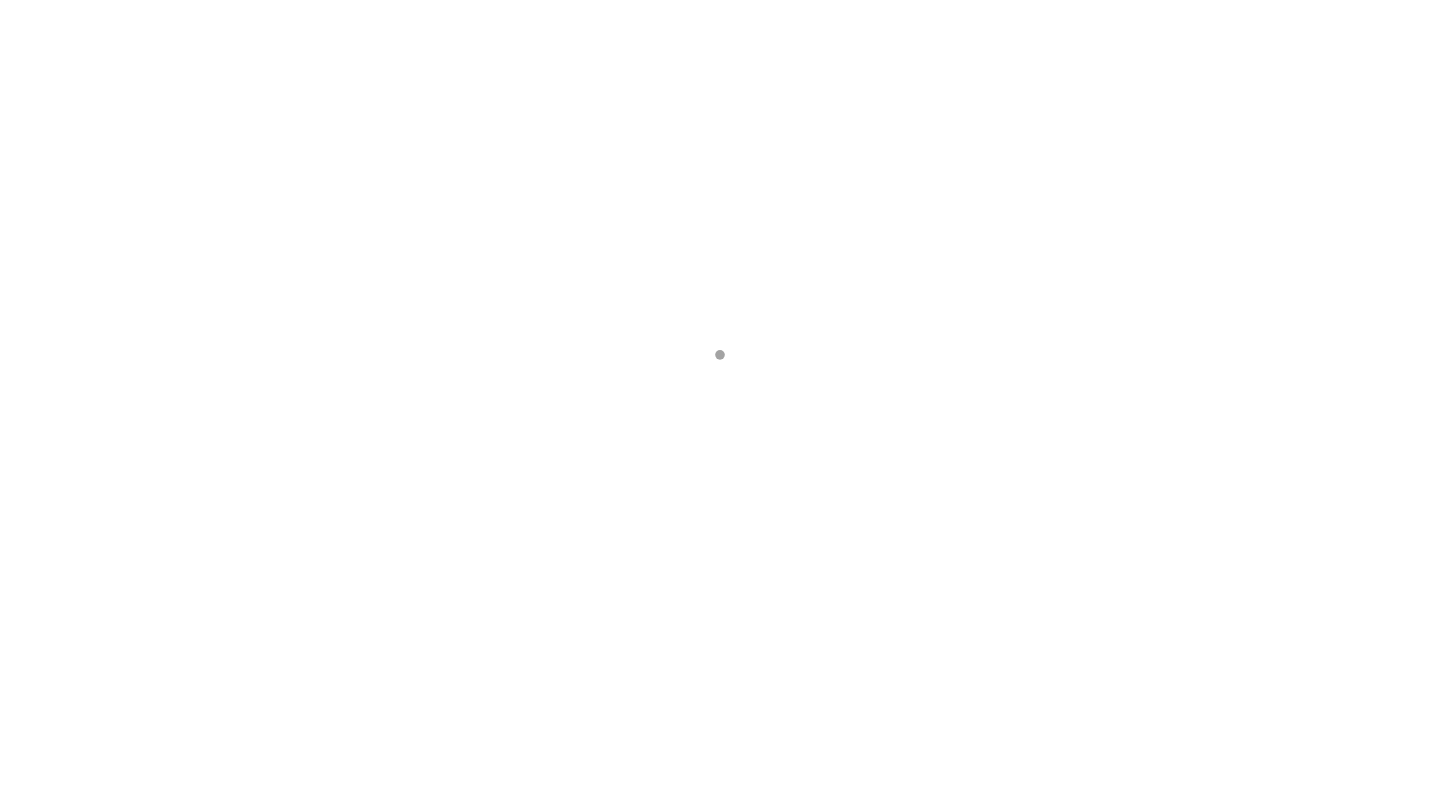 scroll, scrollTop: 0, scrollLeft: 0, axis: both 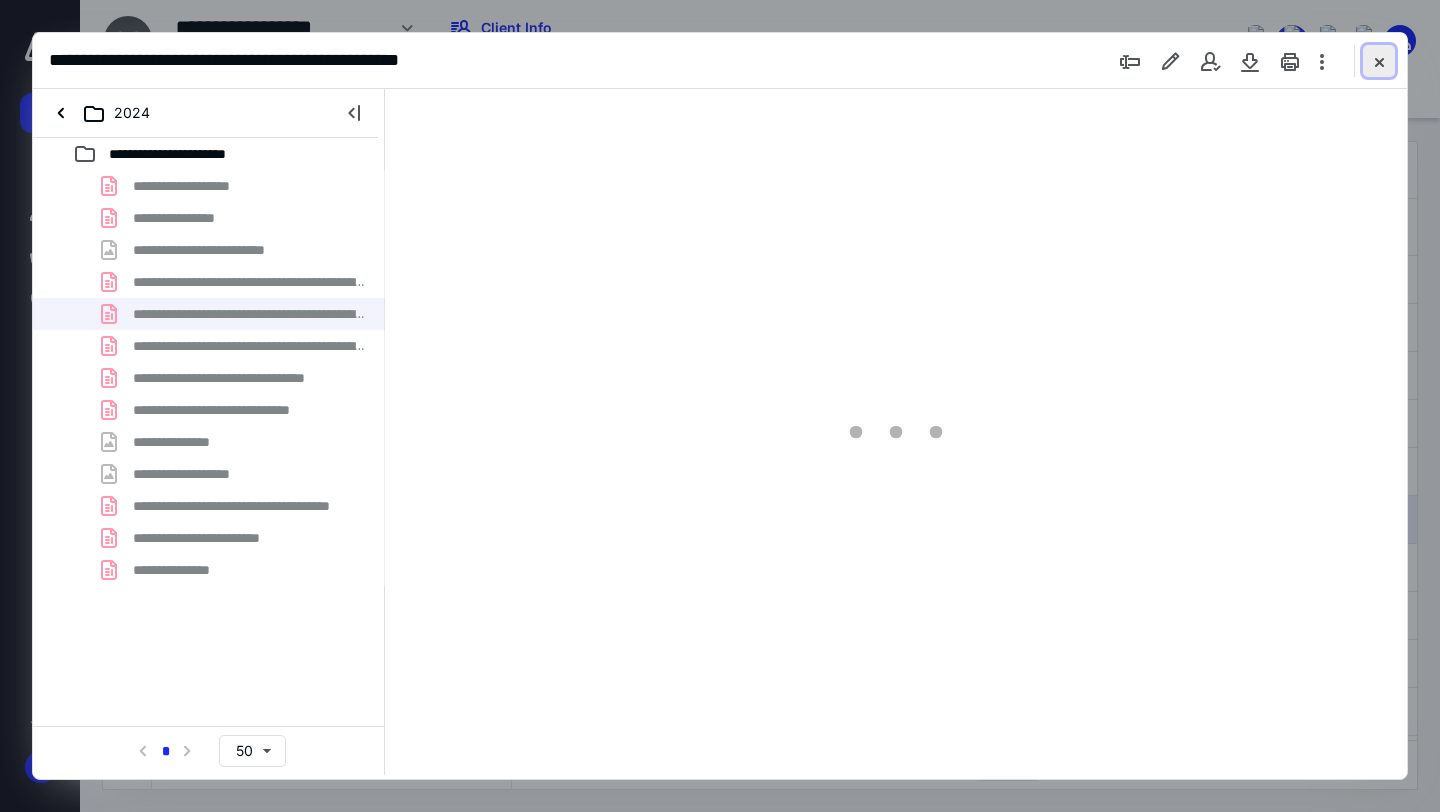 click at bounding box center (1379, 61) 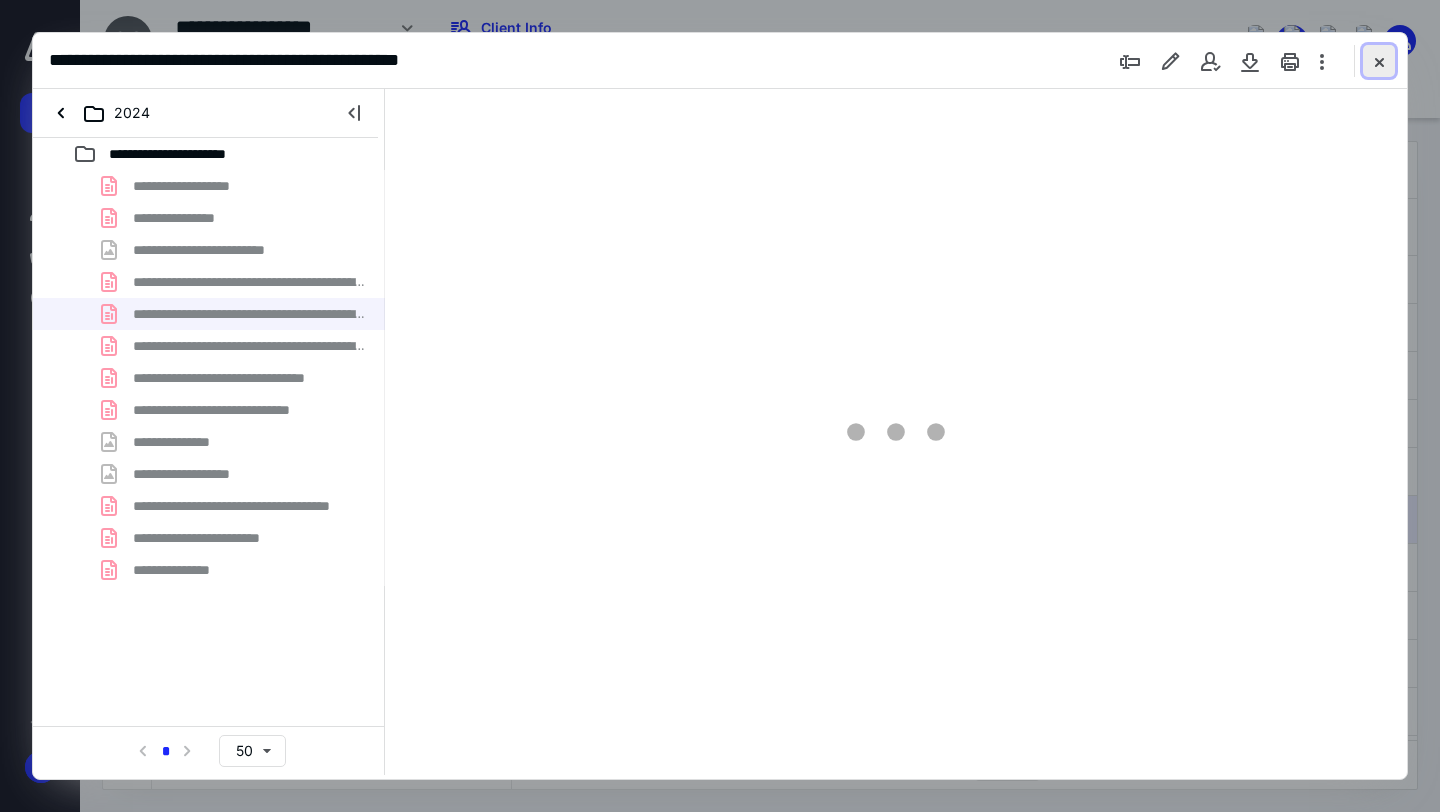 scroll, scrollTop: 0, scrollLeft: 0, axis: both 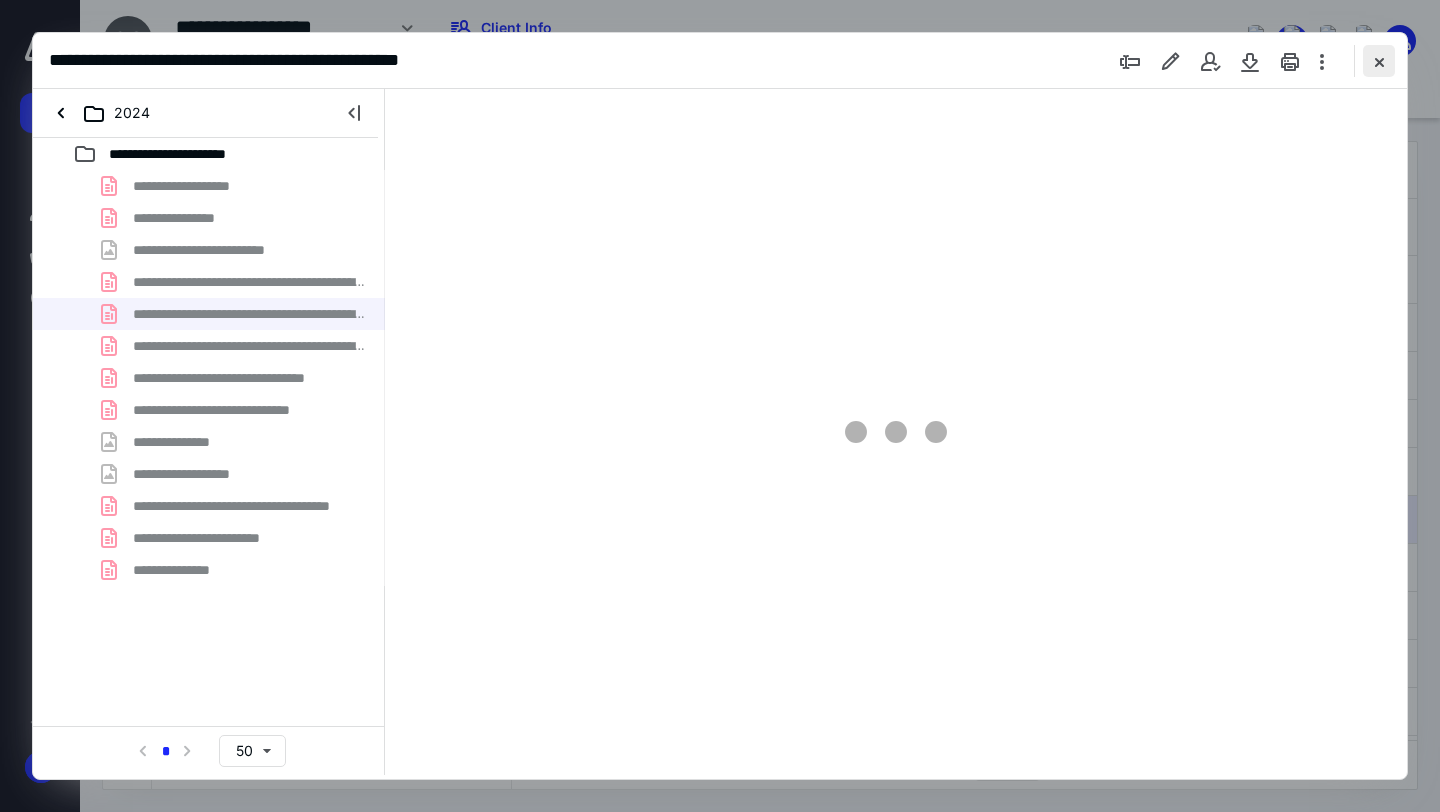 checkbox on "false" 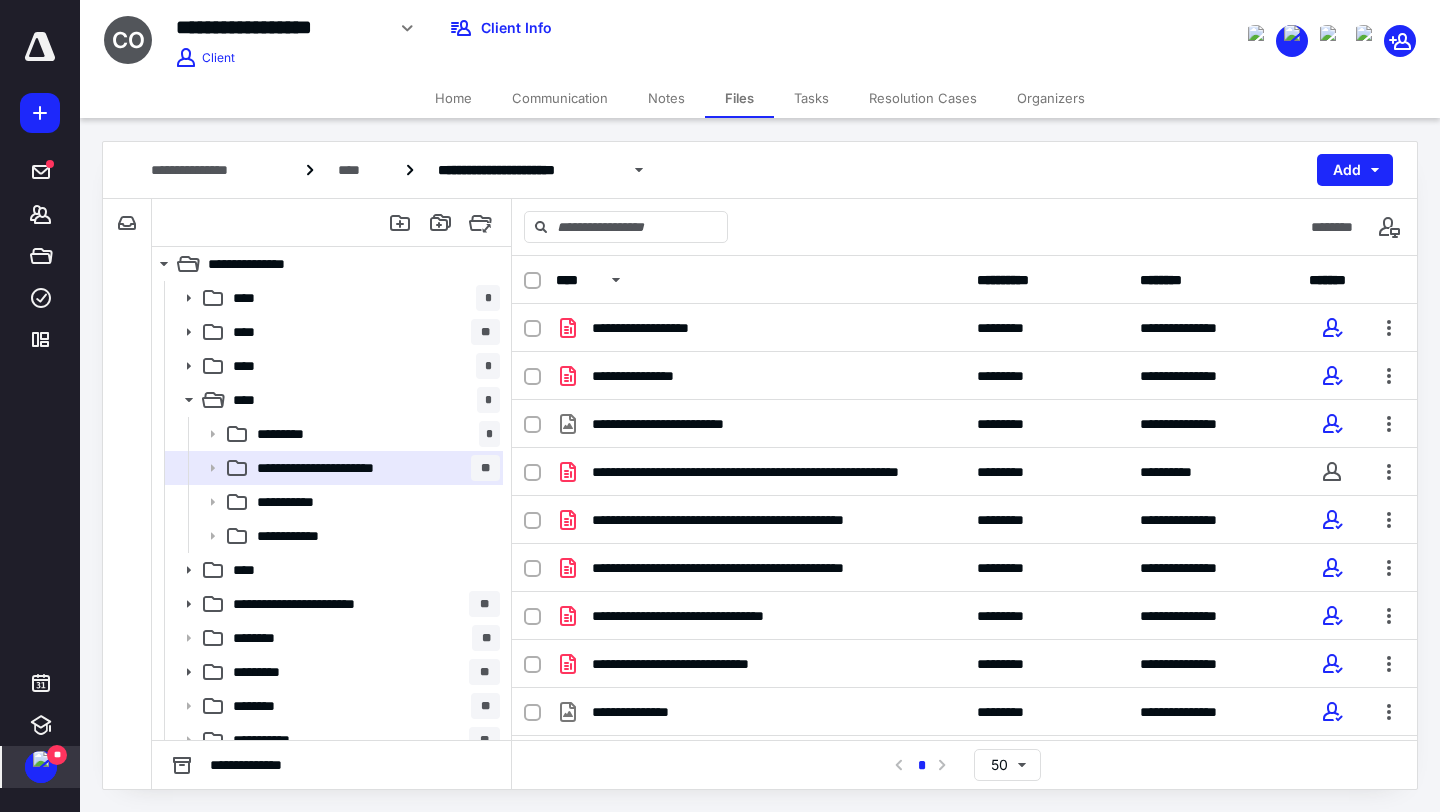 click on "**" at bounding box center (57, 755) 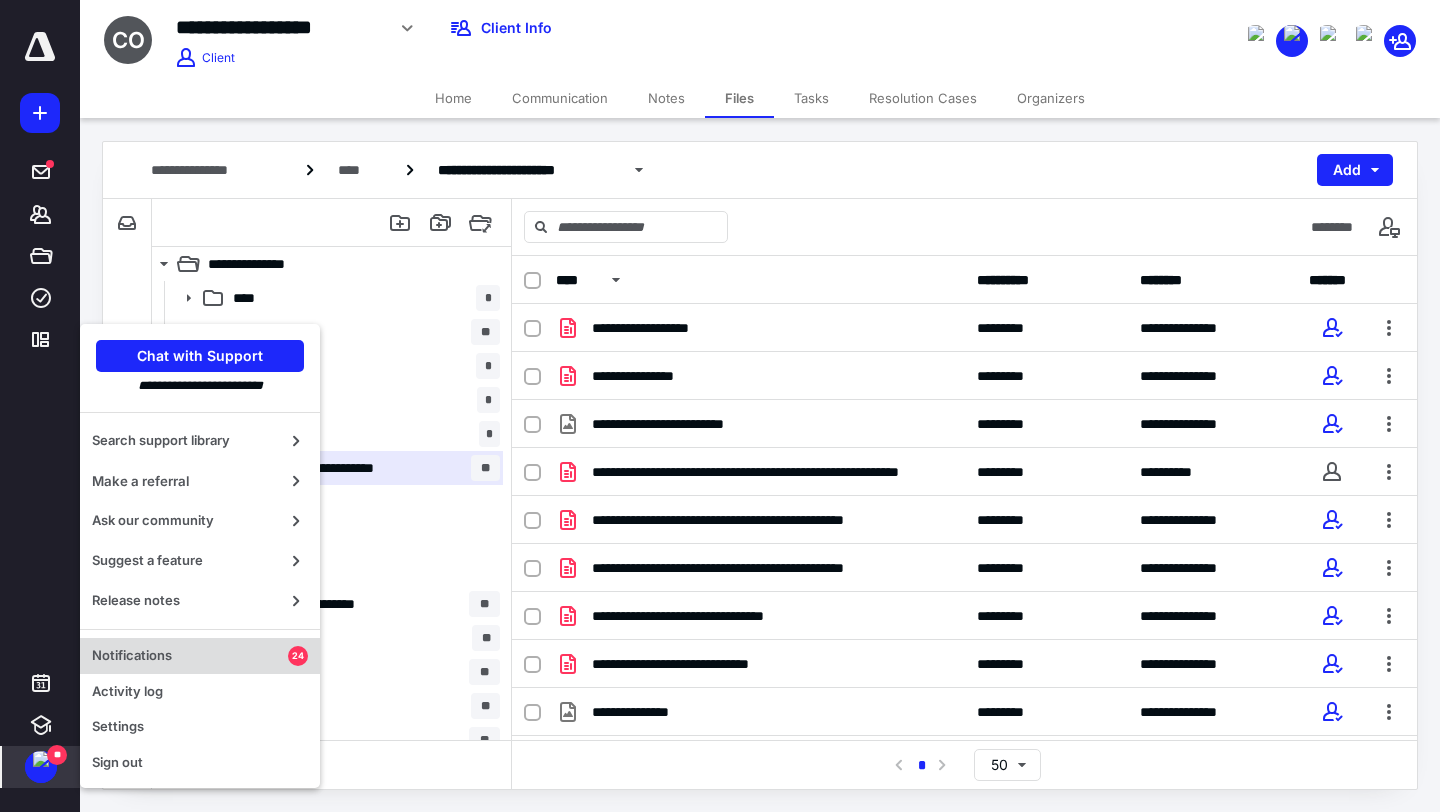 click on "Notifications" at bounding box center (190, 656) 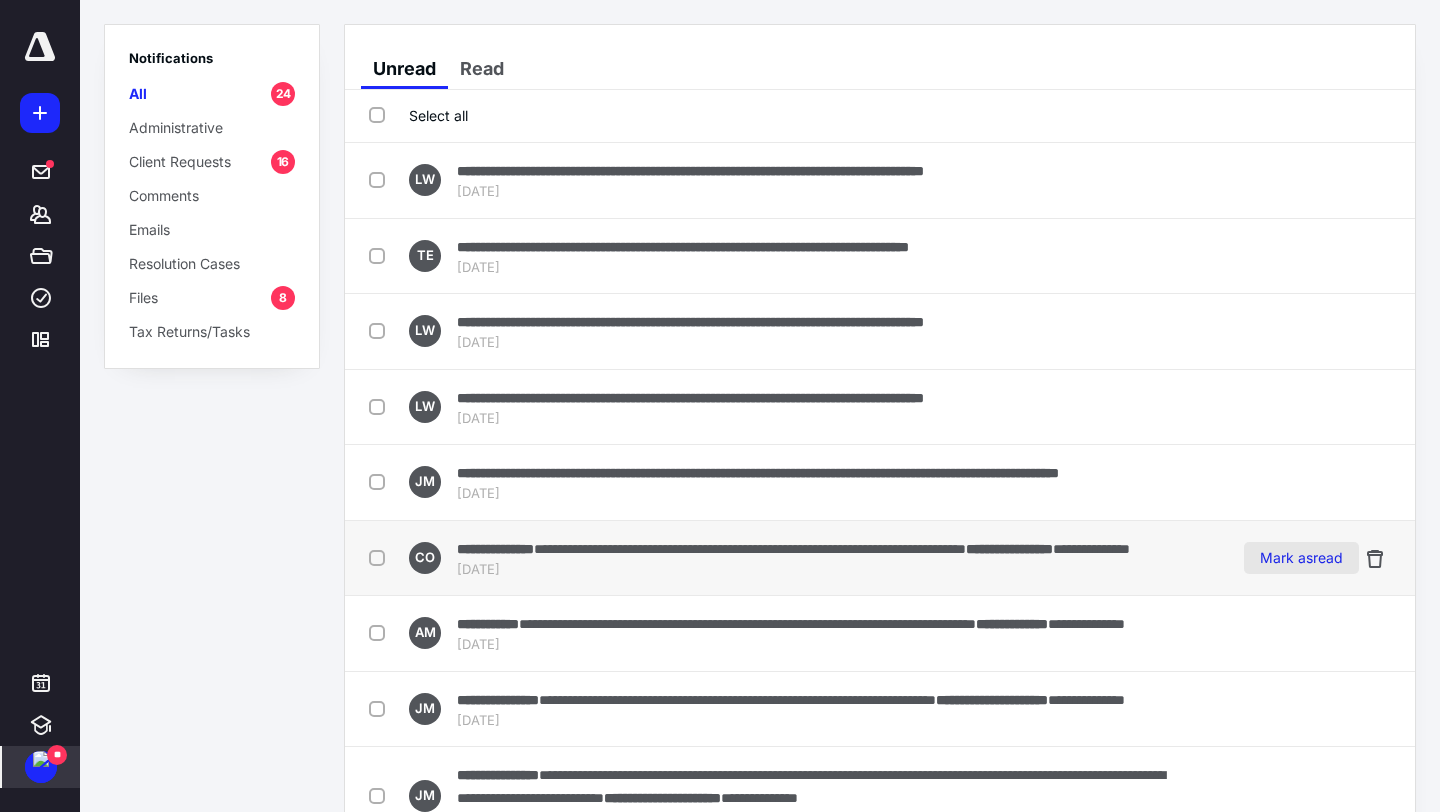 click on "Mark as  read" at bounding box center [1301, 558] 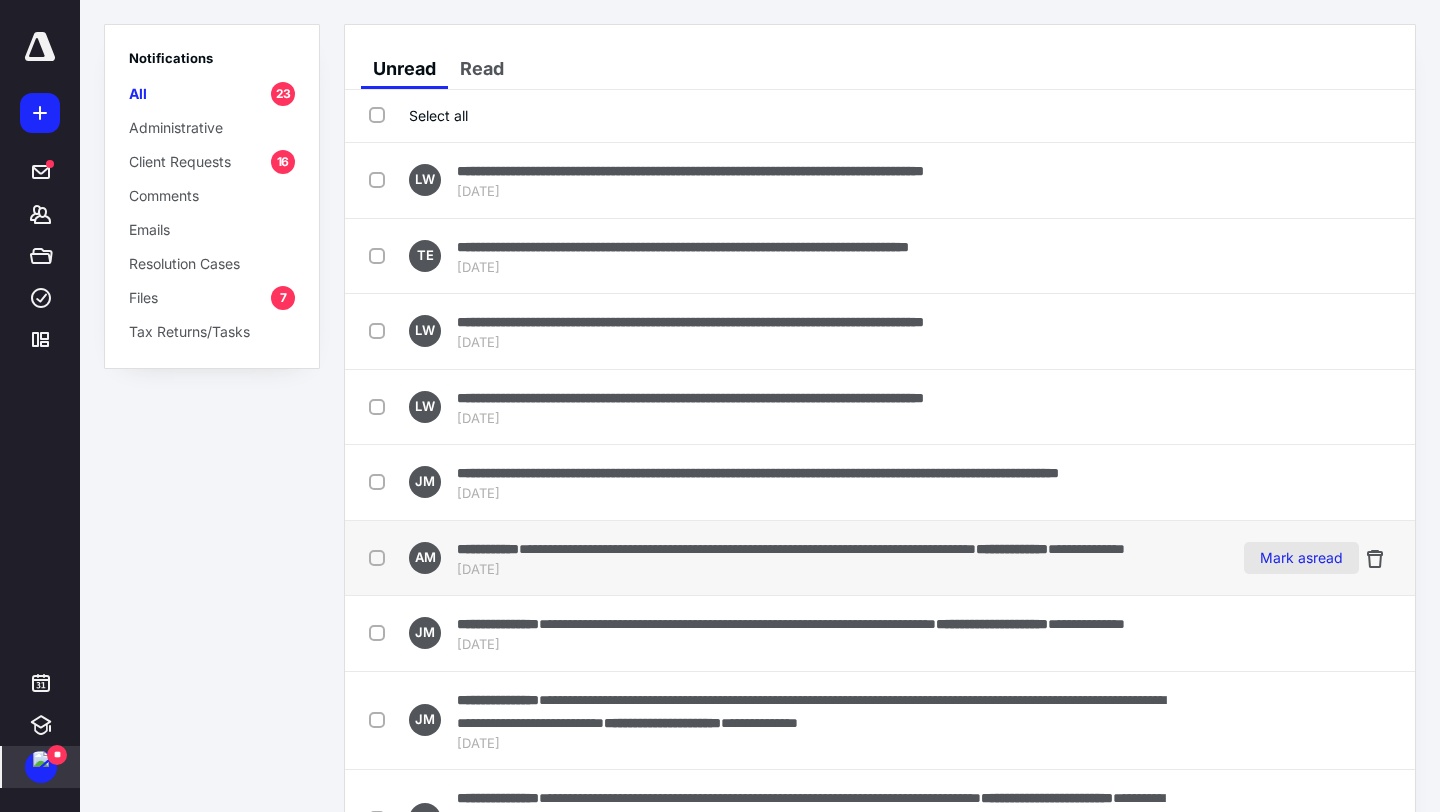 click on "Mark as  read" at bounding box center [1301, 558] 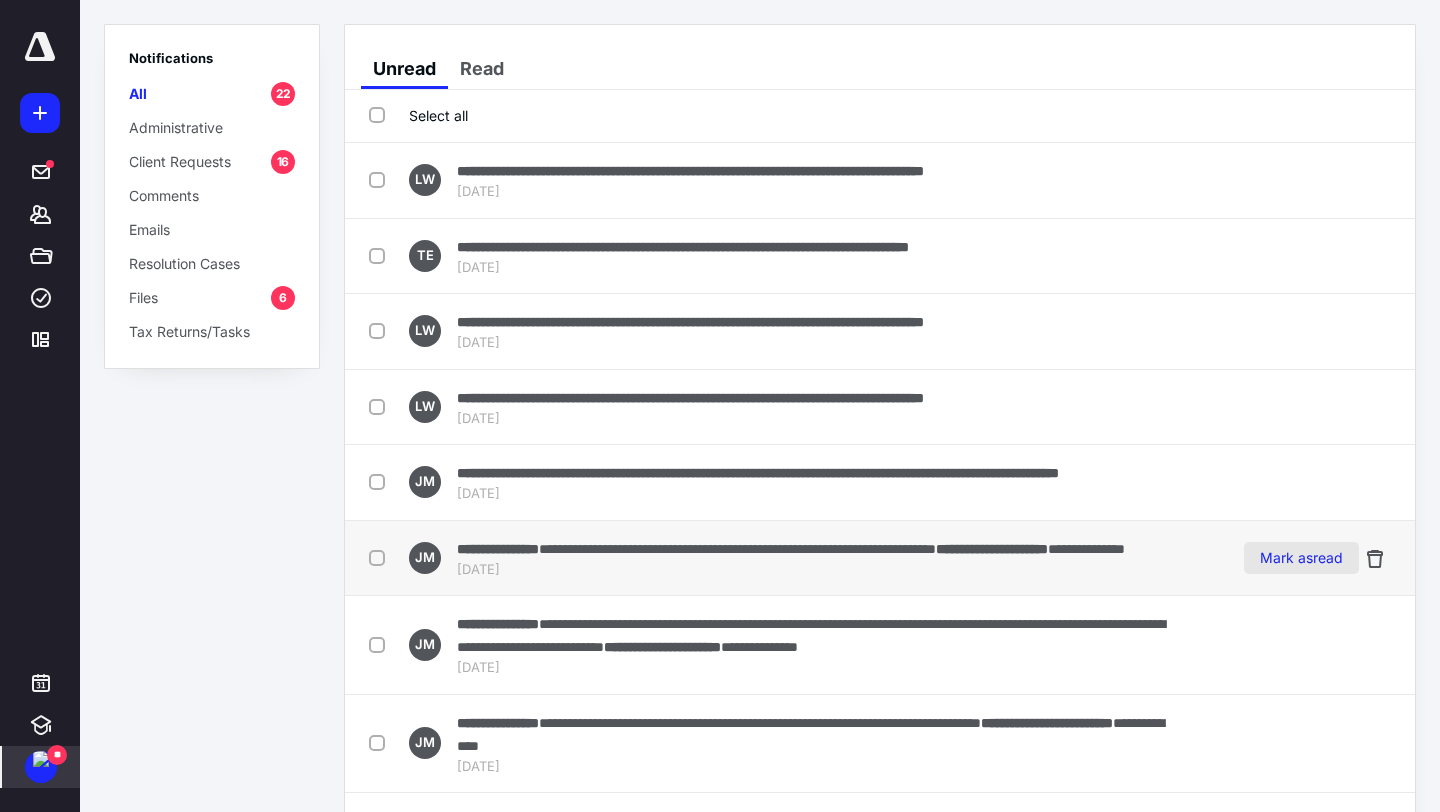 click on "Mark as  read" at bounding box center (1301, 558) 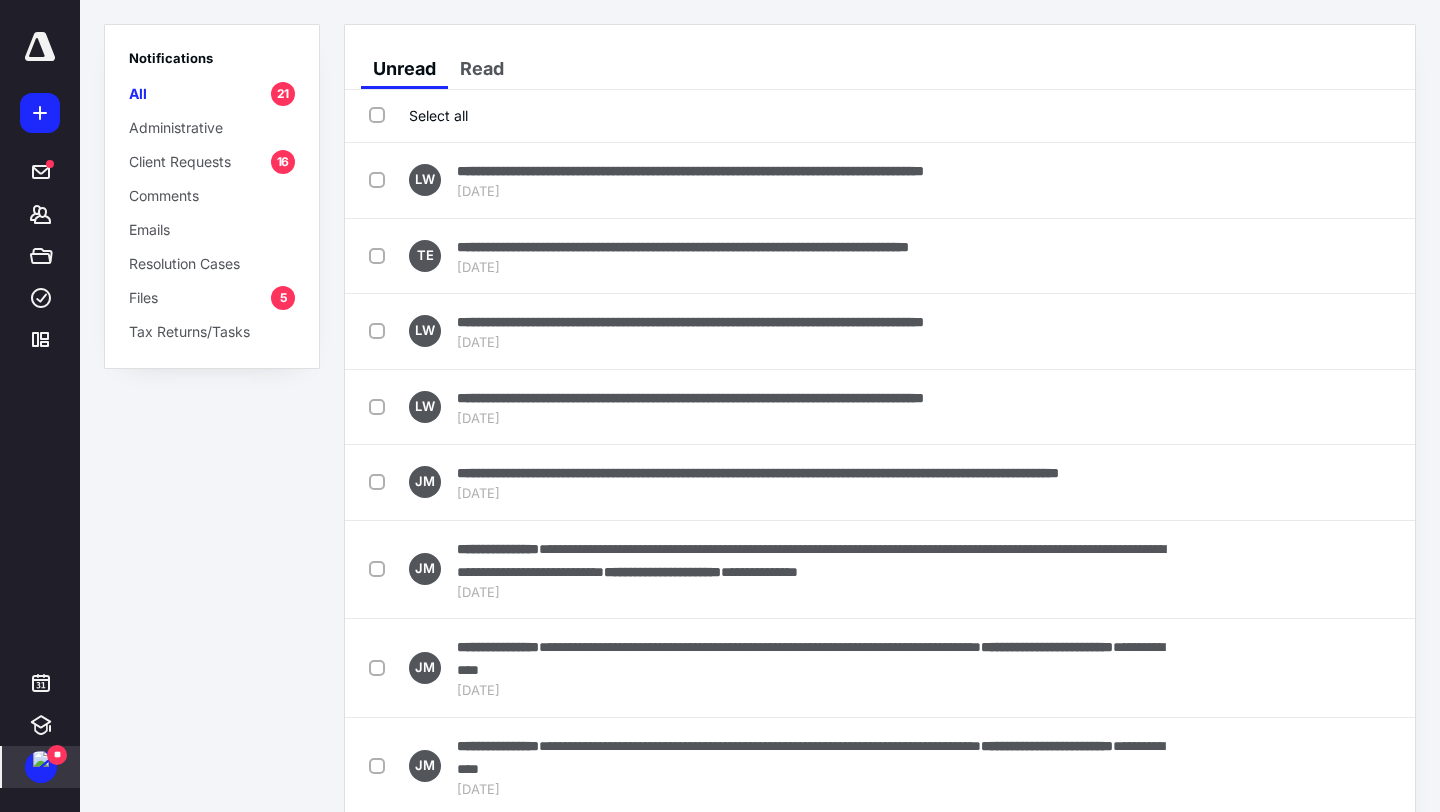 click on "Mark as  read" at bounding box center (1301, 569) 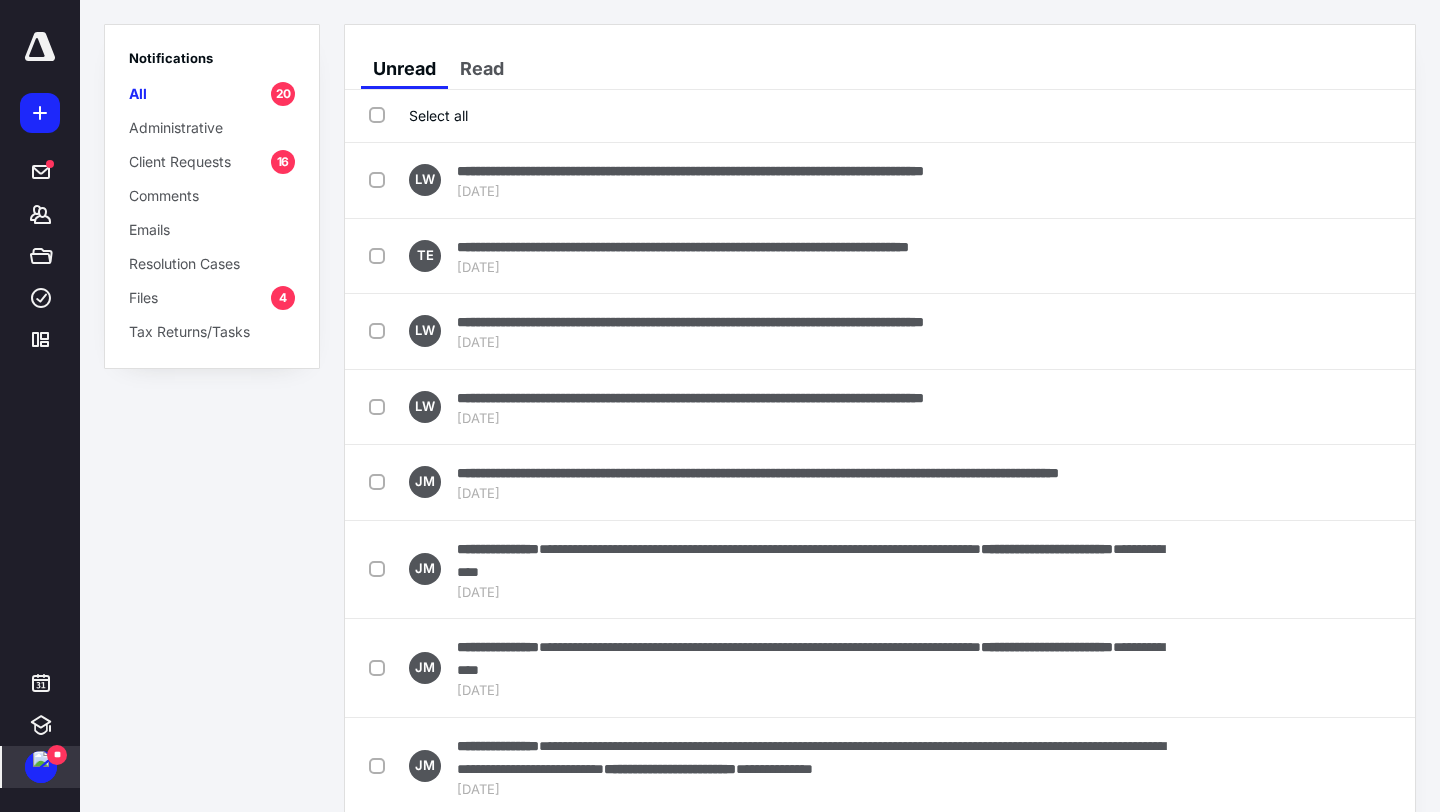 click on "Mark as  read" at bounding box center [1301, 569] 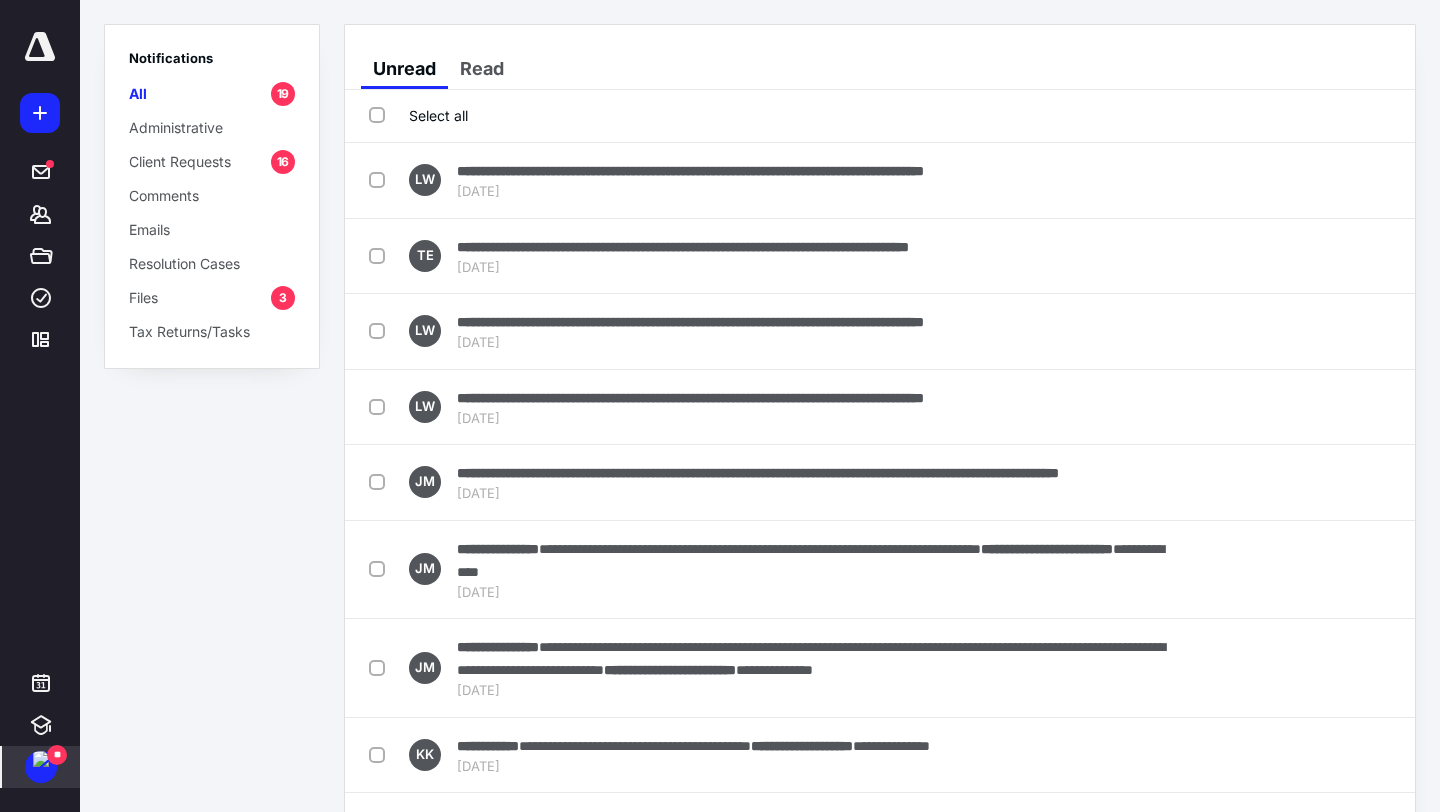 click on "Mark as  read" at bounding box center [1301, 569] 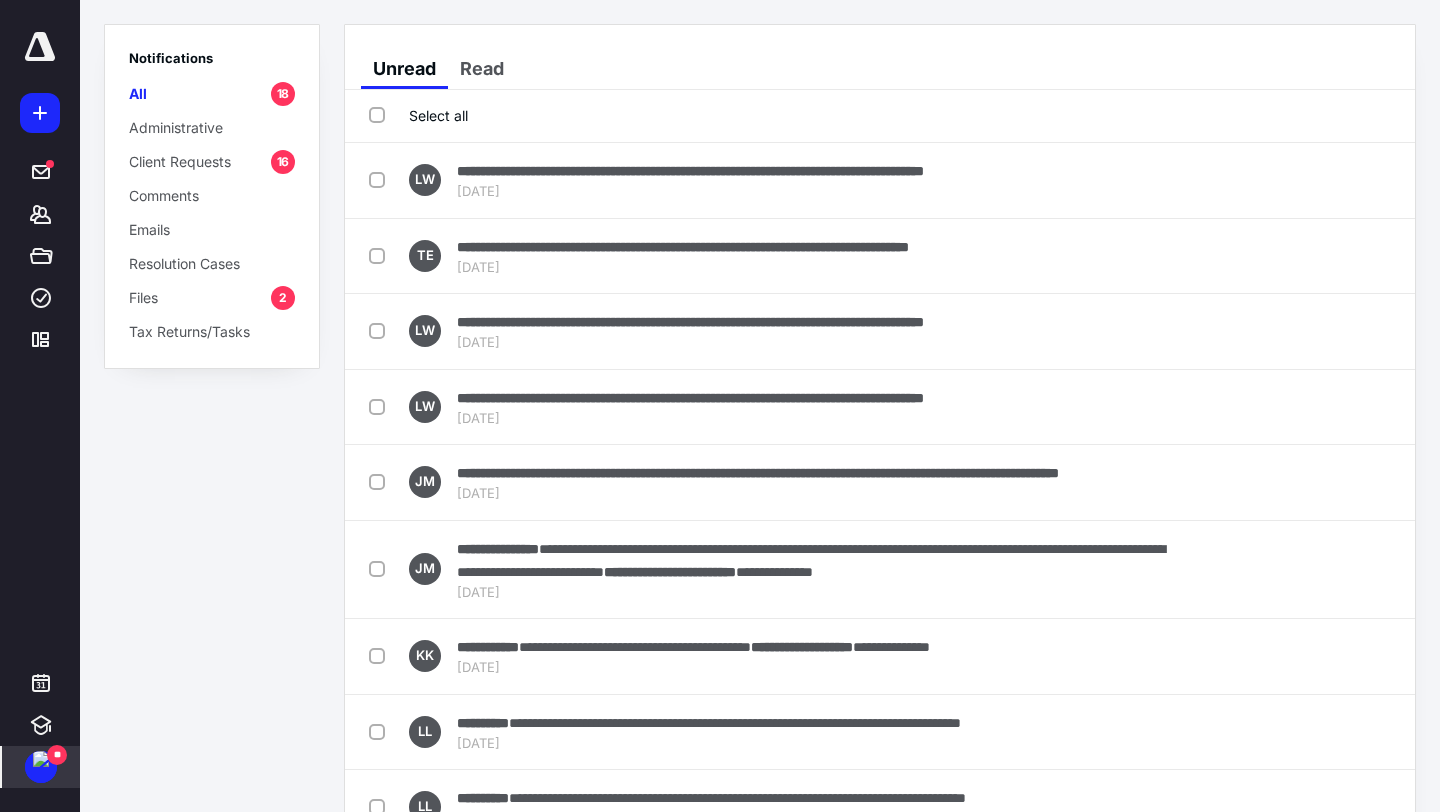 click on "Mark as  read" at bounding box center (1301, 569) 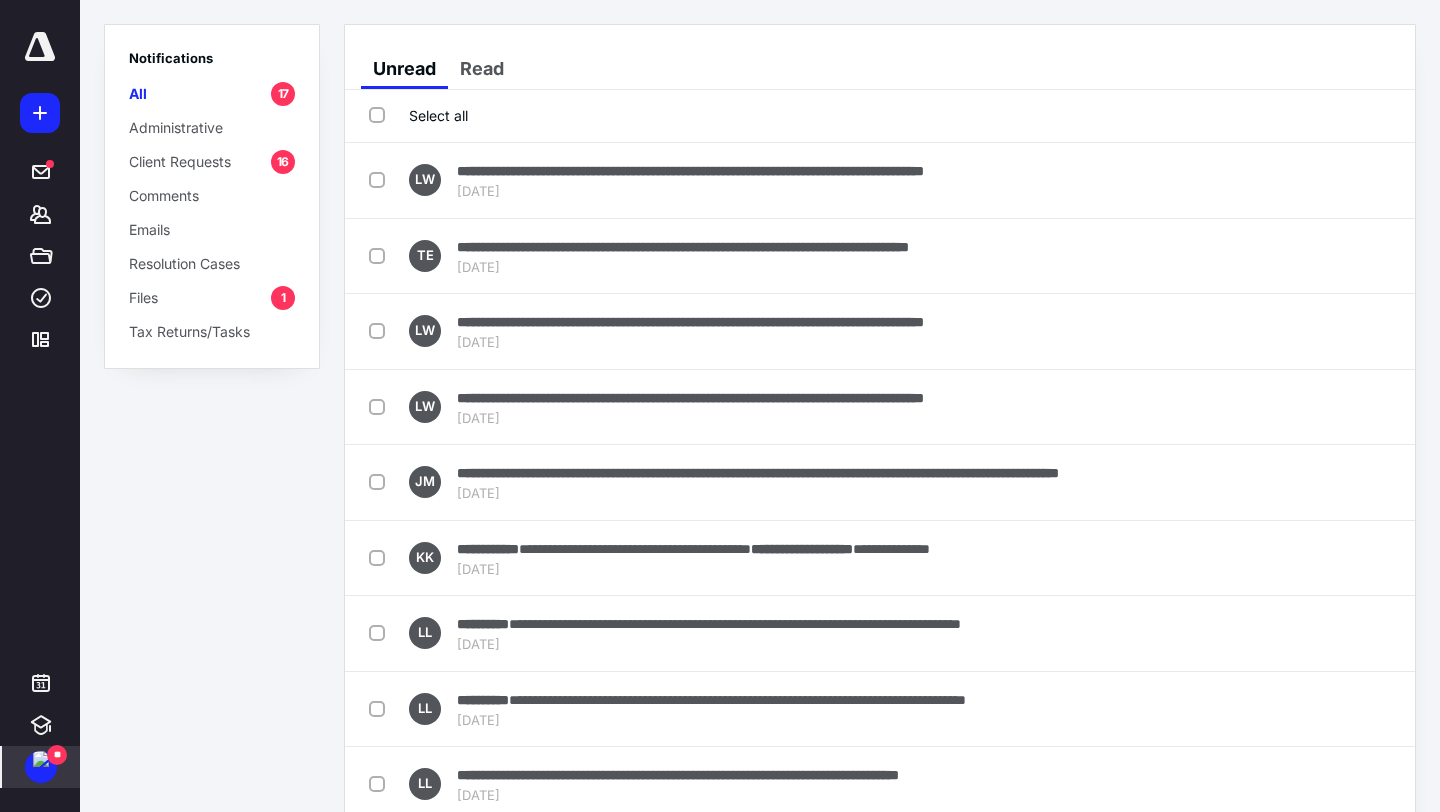 click on "Mark as  read" at bounding box center (1301, 558) 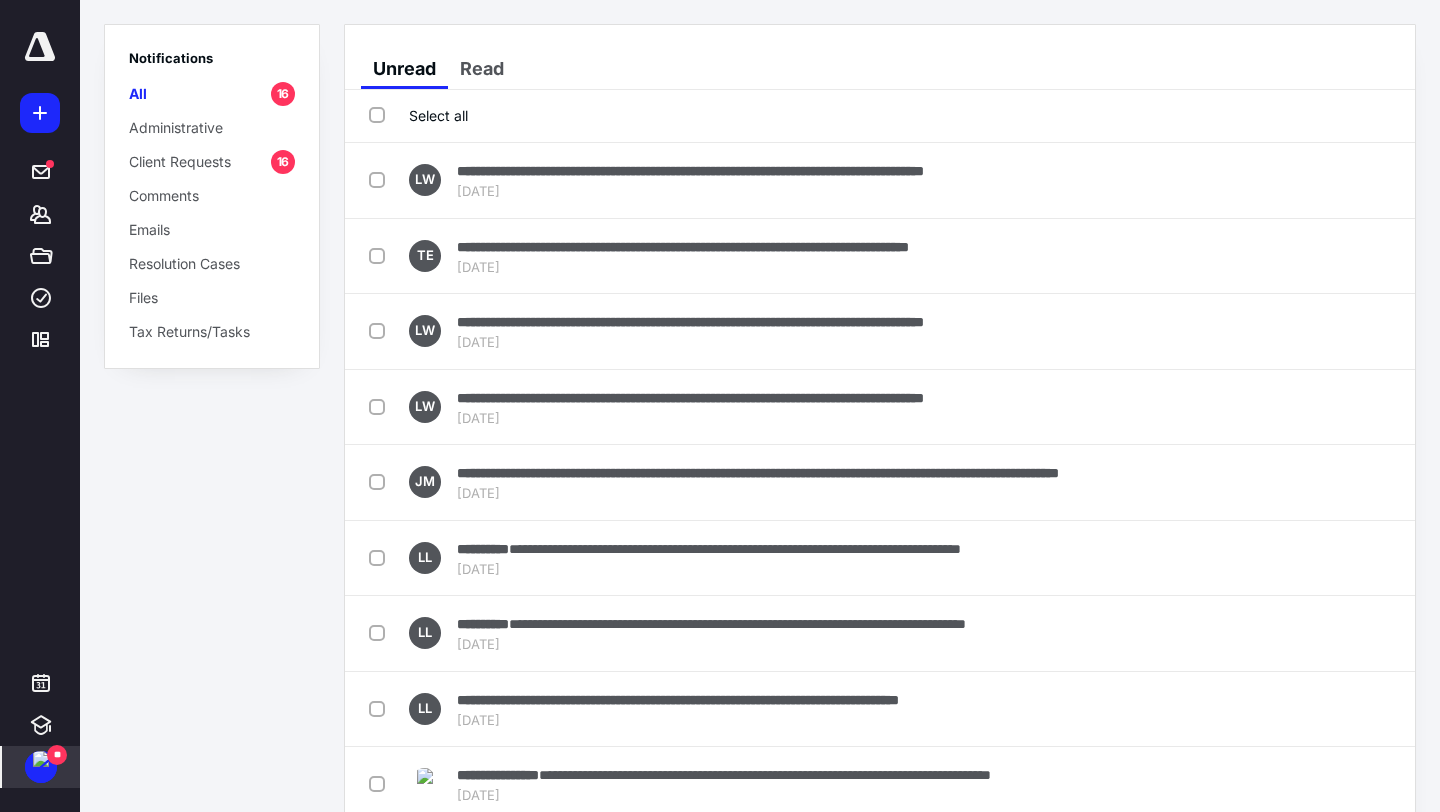click on "Mark as  read" at bounding box center [1301, 558] 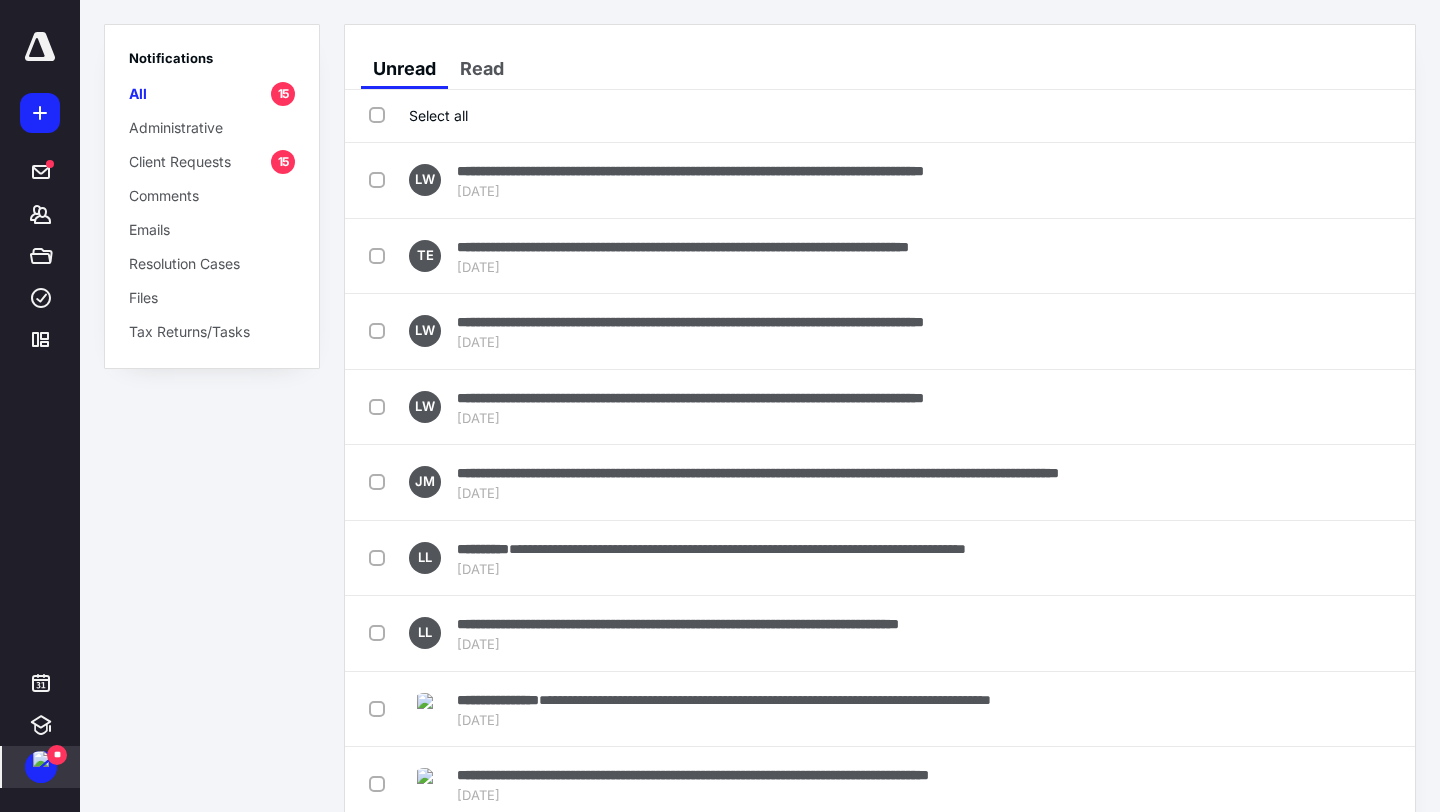 click on "Mark as  read" at bounding box center [1301, 558] 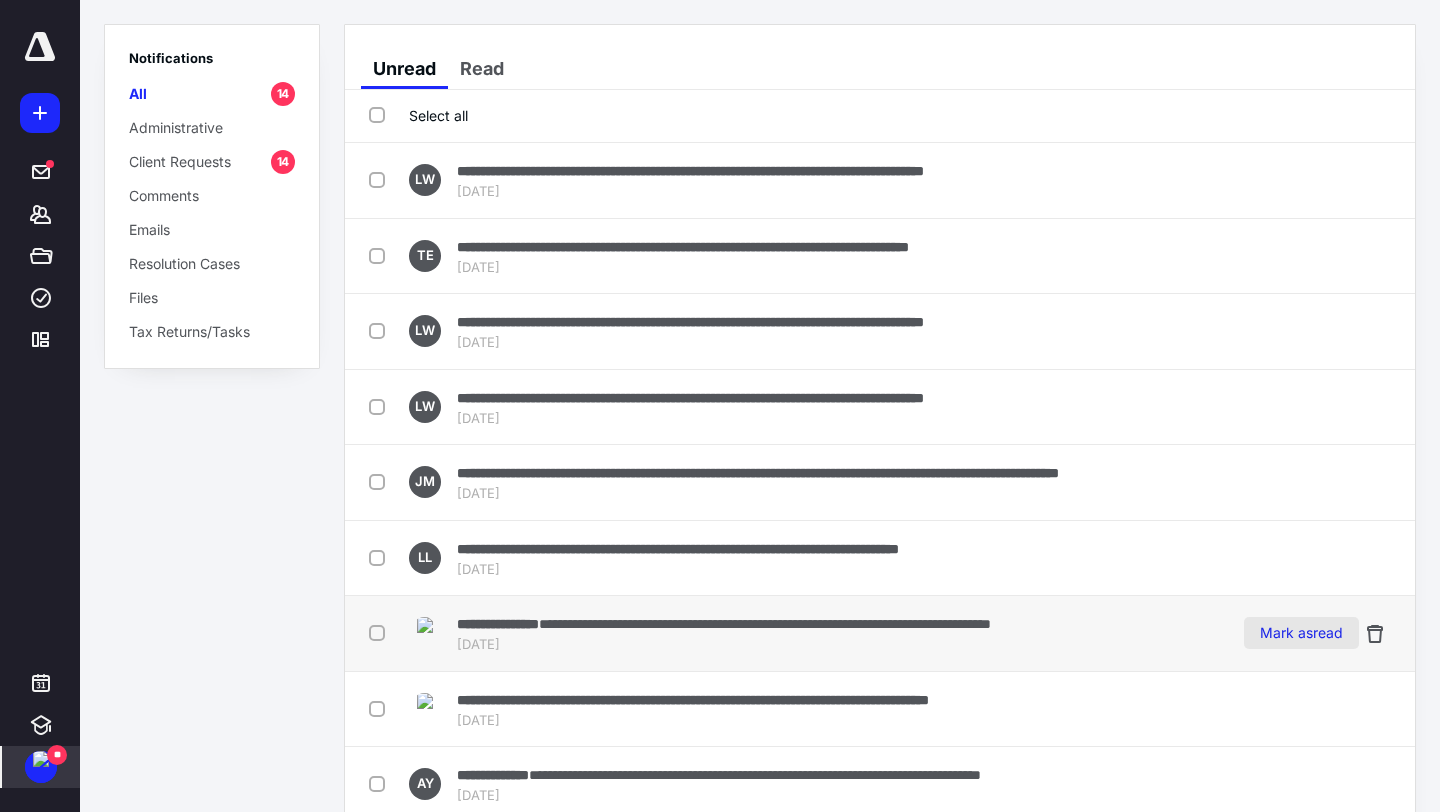 click on "Mark as  read" at bounding box center [1301, 633] 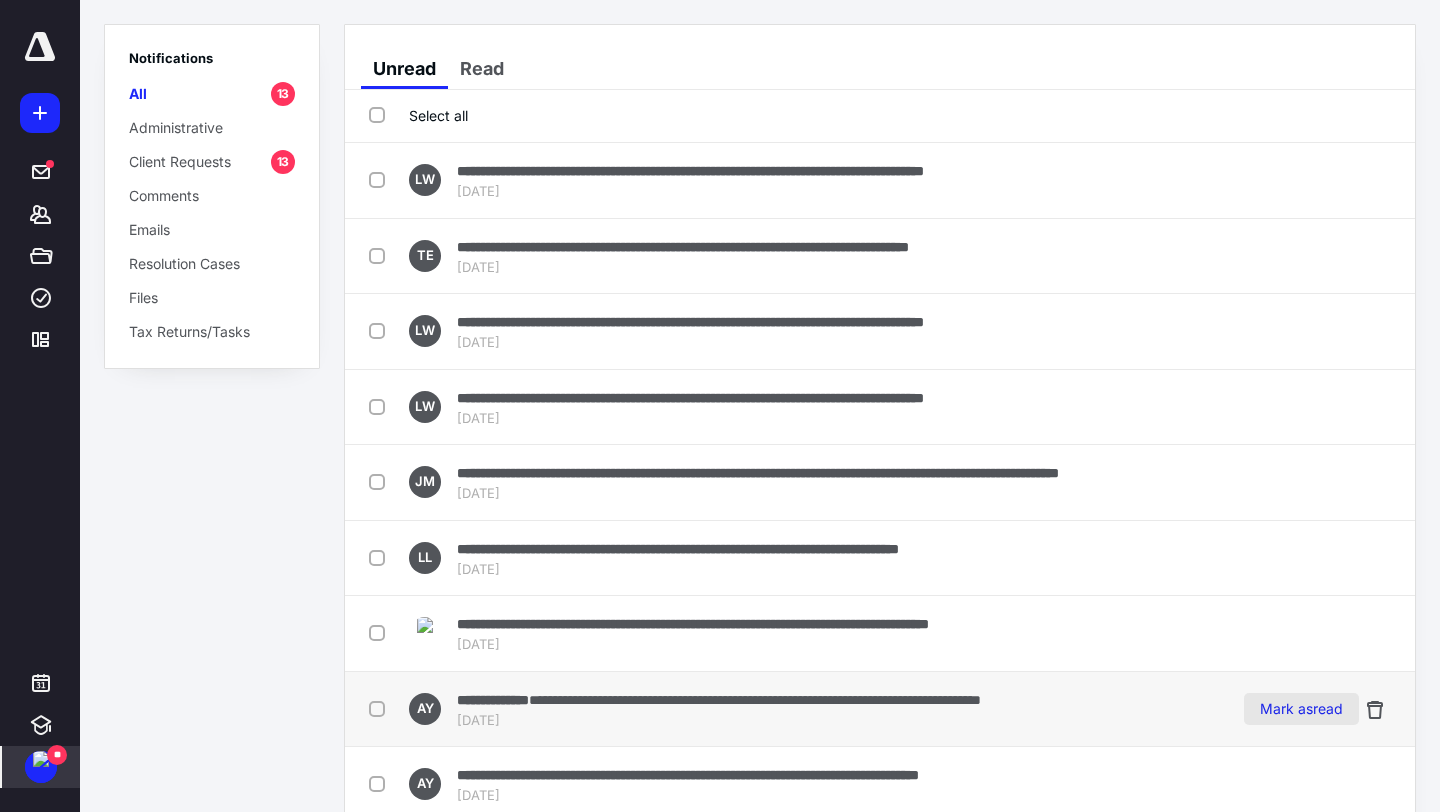 click on "Mark as  read" at bounding box center [1301, 709] 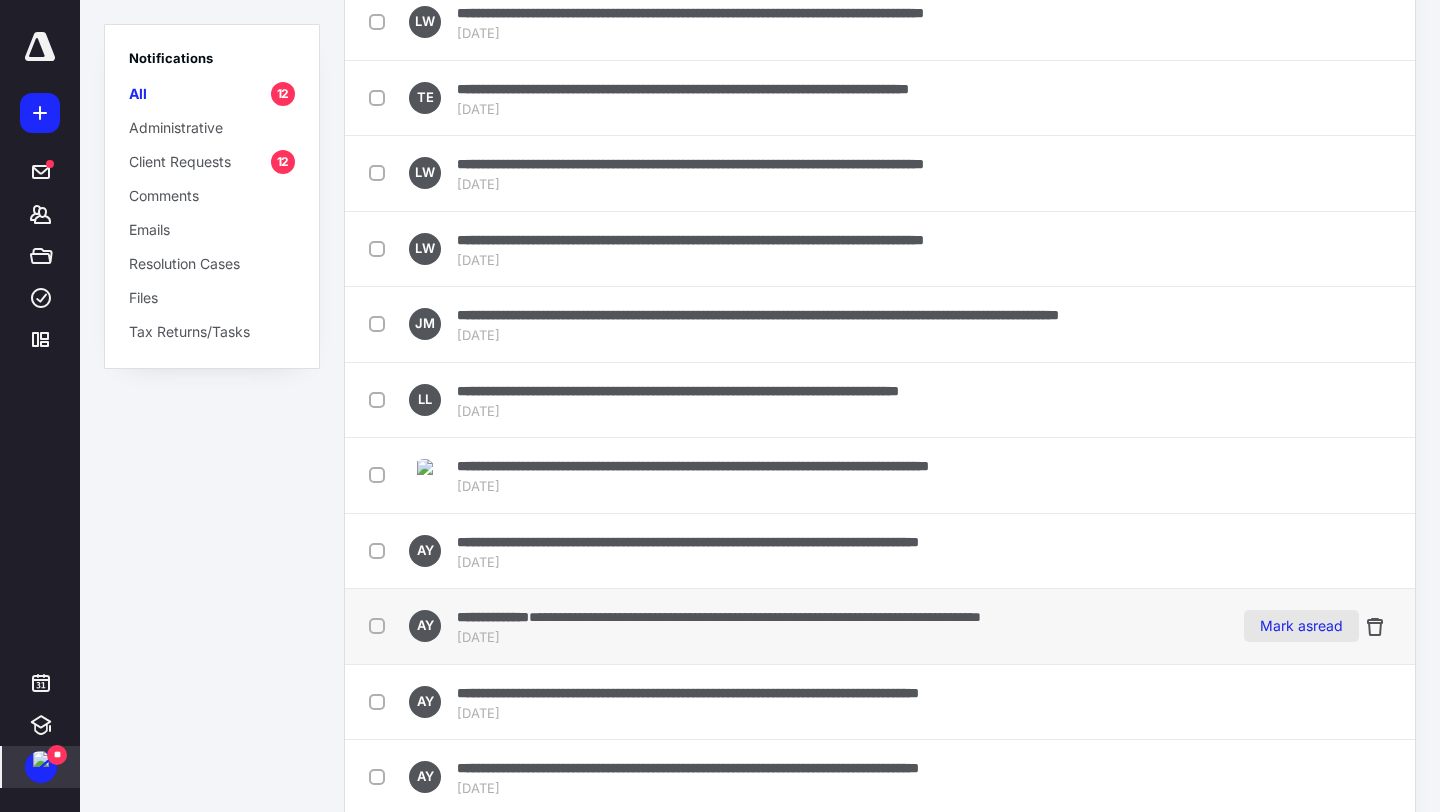click on "Mark as  read" at bounding box center (1301, 626) 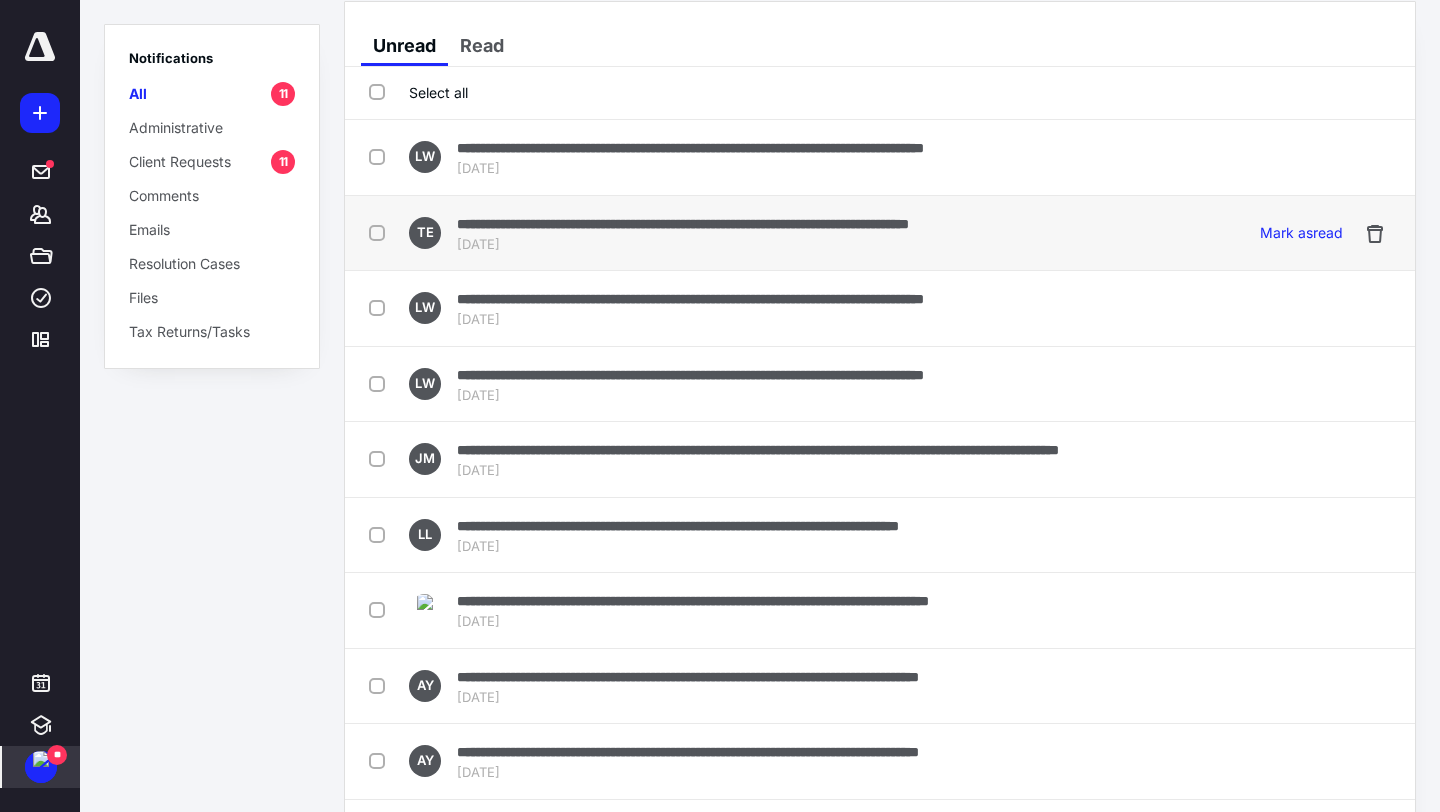scroll, scrollTop: 0, scrollLeft: 0, axis: both 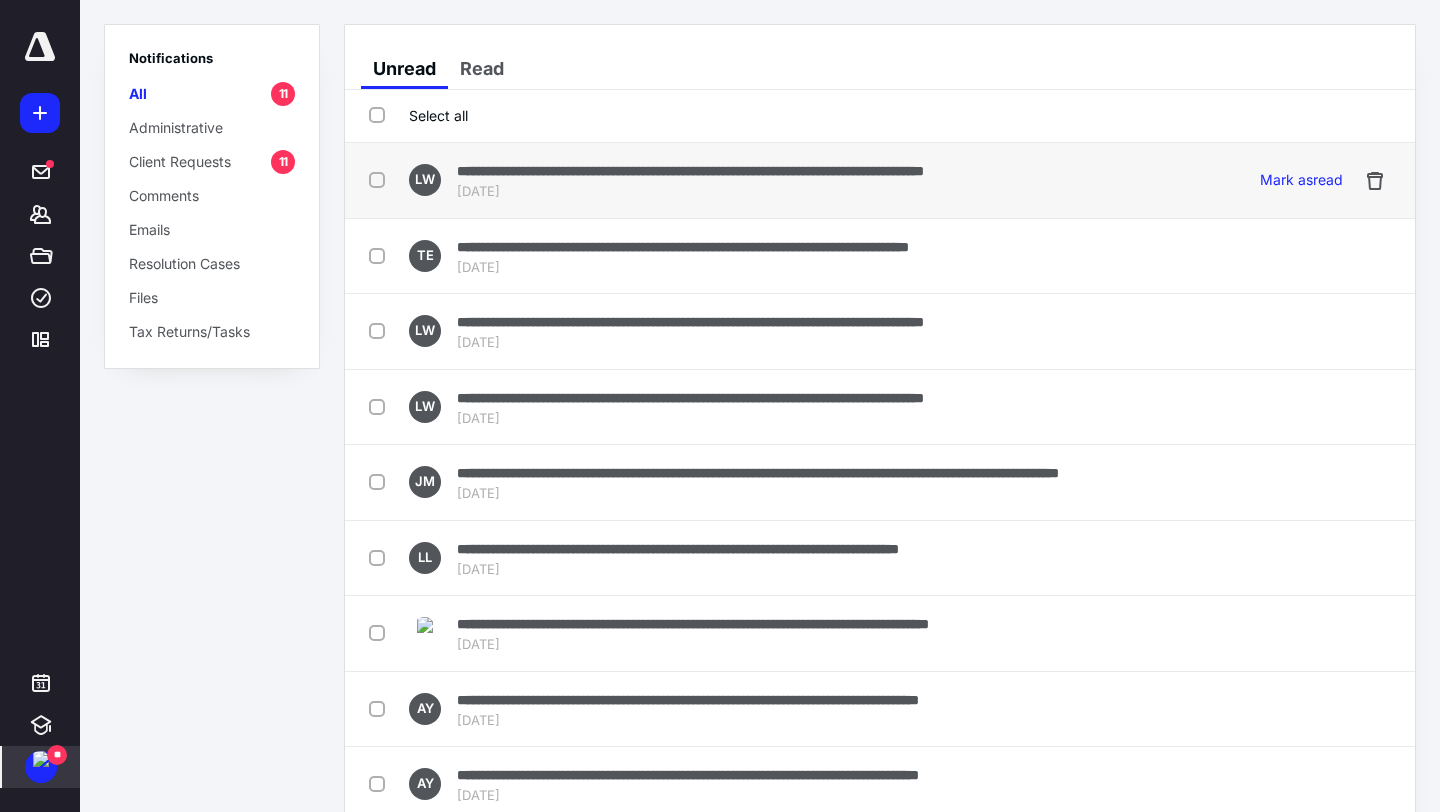 click on "Jul 13, 2025" at bounding box center [690, 192] 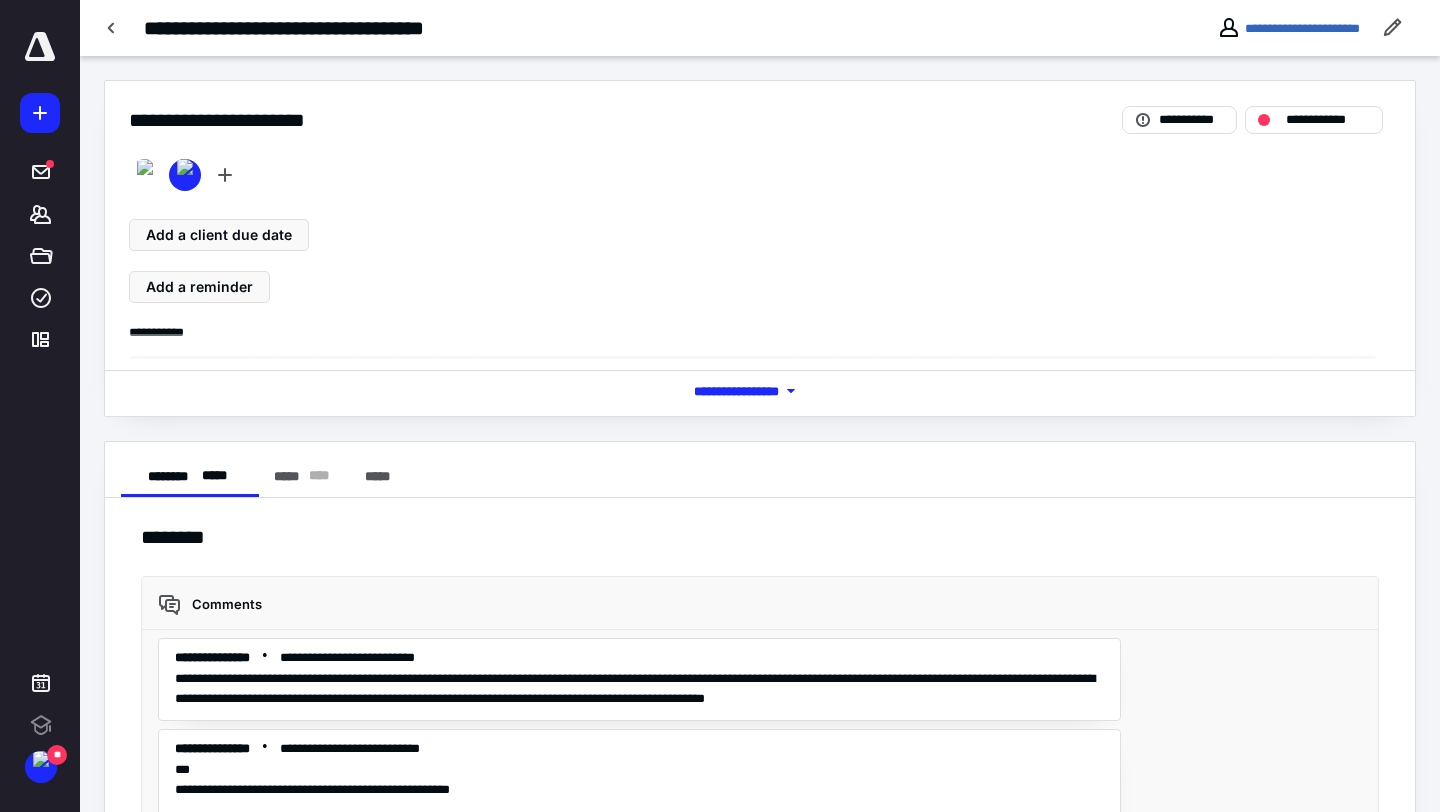 scroll, scrollTop: 0, scrollLeft: 0, axis: both 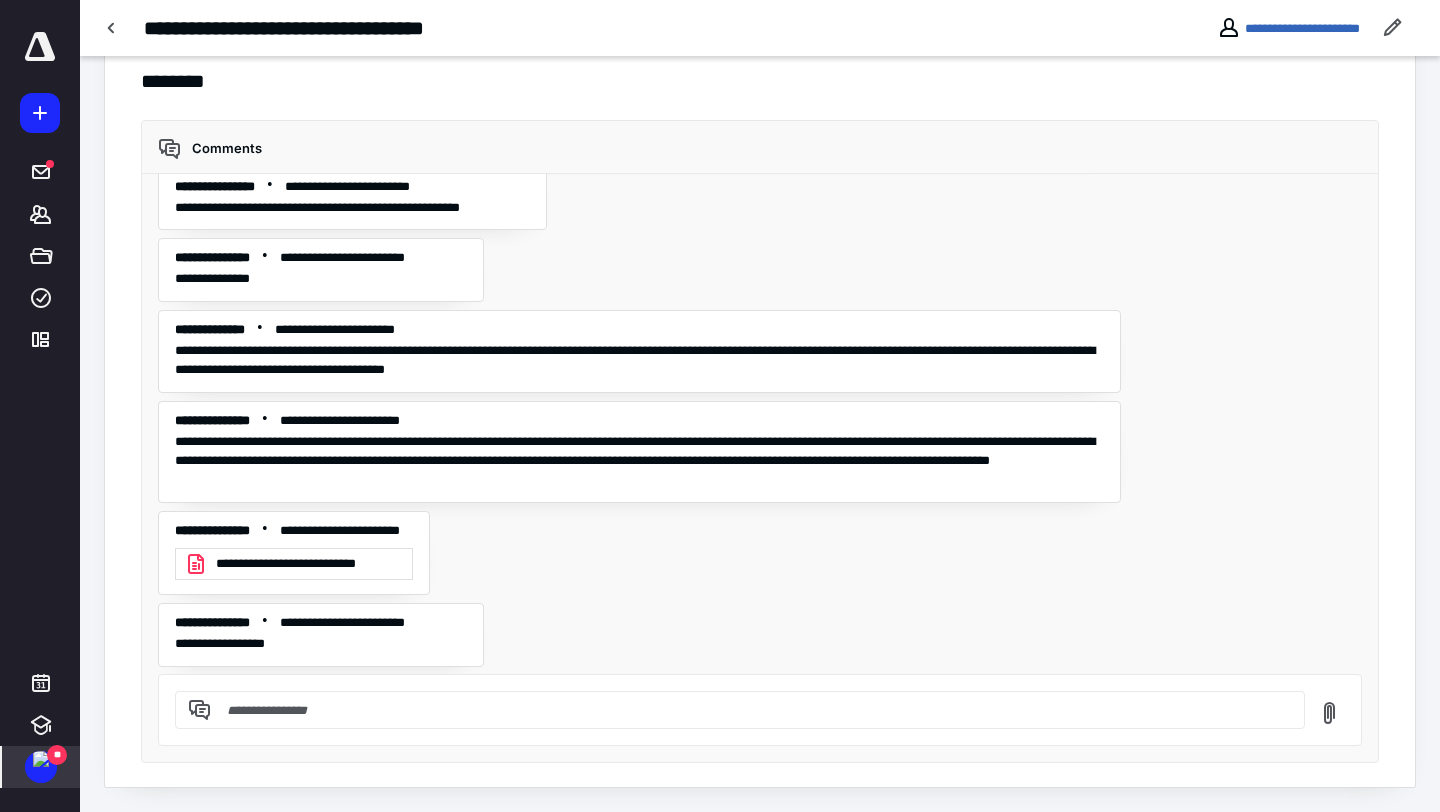 click at bounding box center [41, 759] 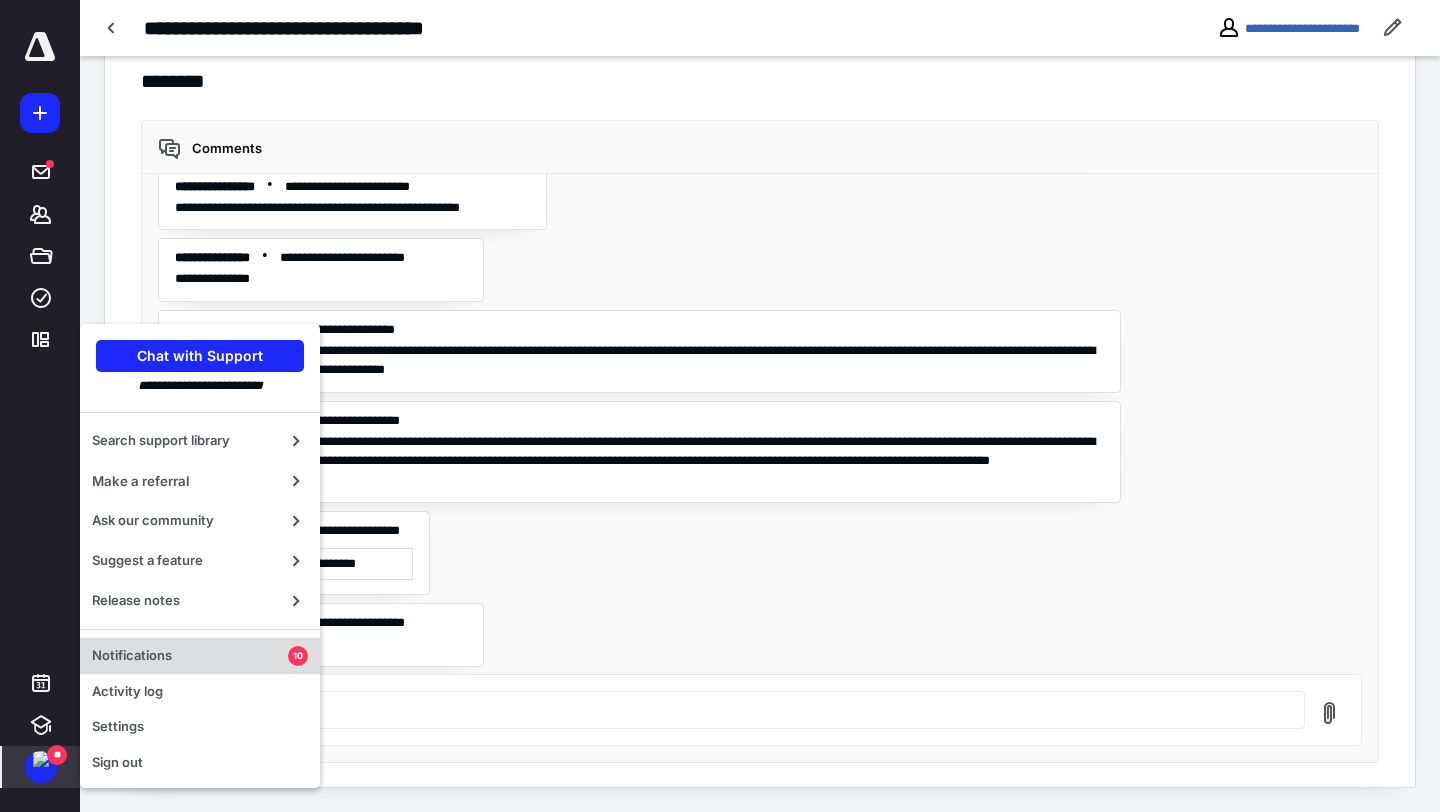 click on "Notifications" at bounding box center [190, 656] 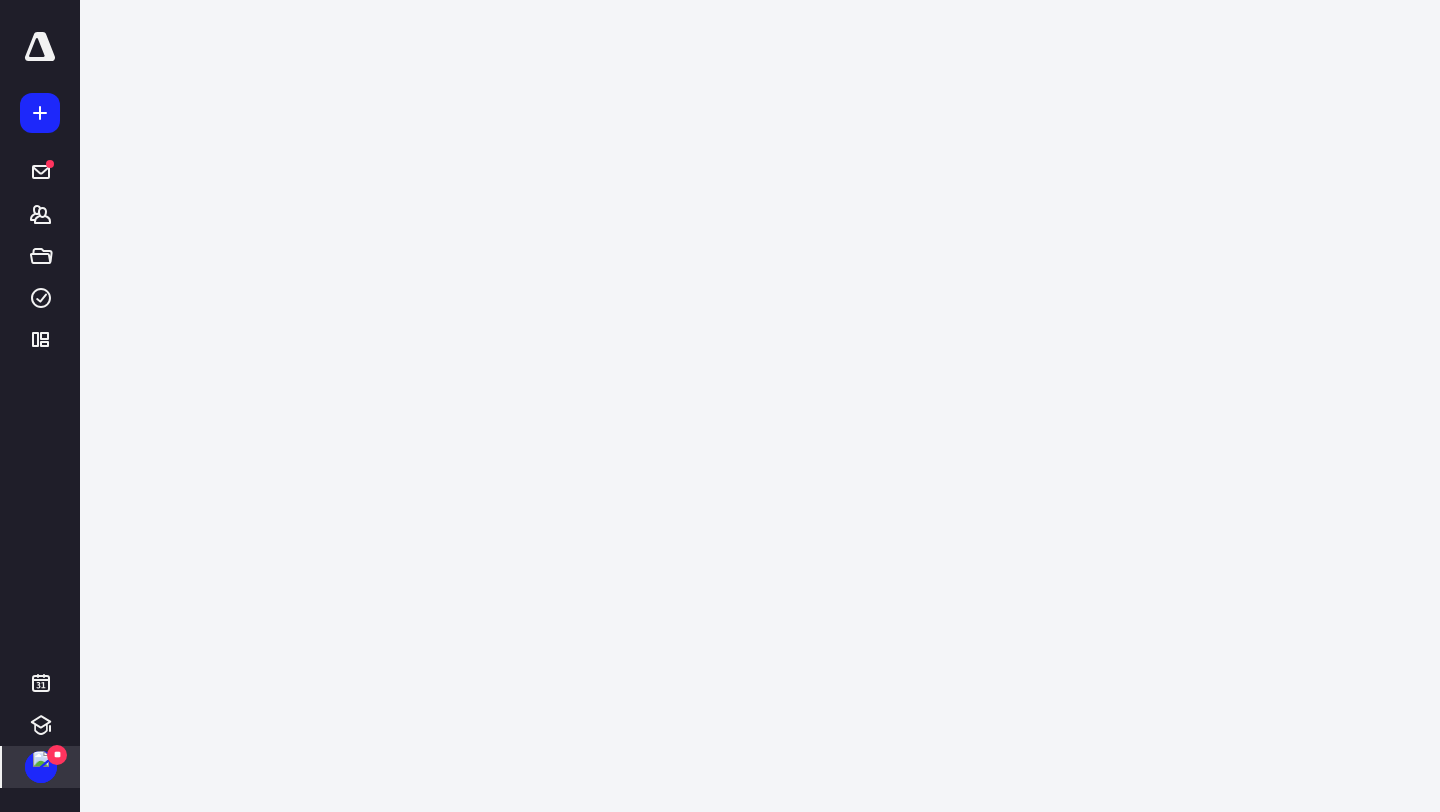 scroll, scrollTop: 0, scrollLeft: 0, axis: both 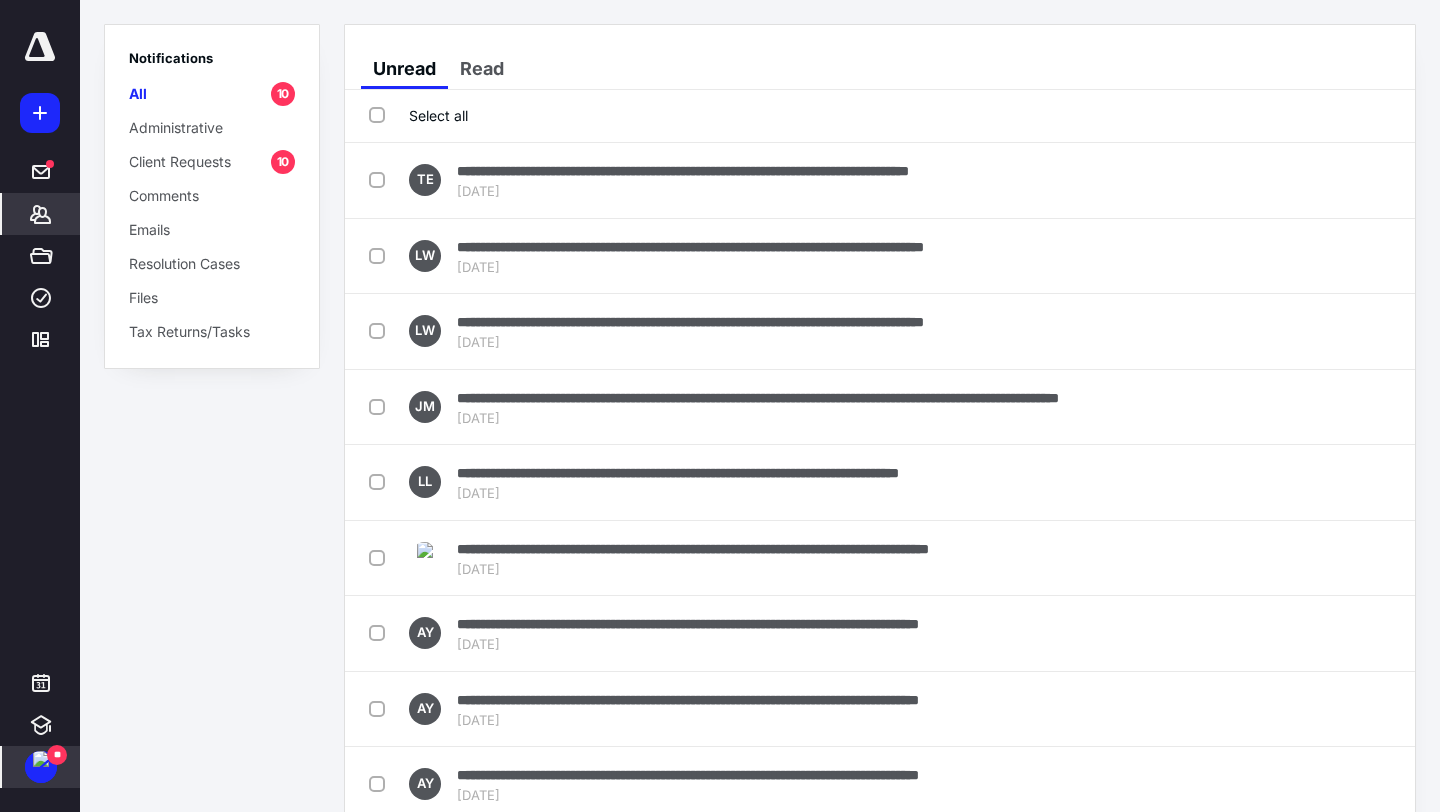 click on "*******" at bounding box center [41, 214] 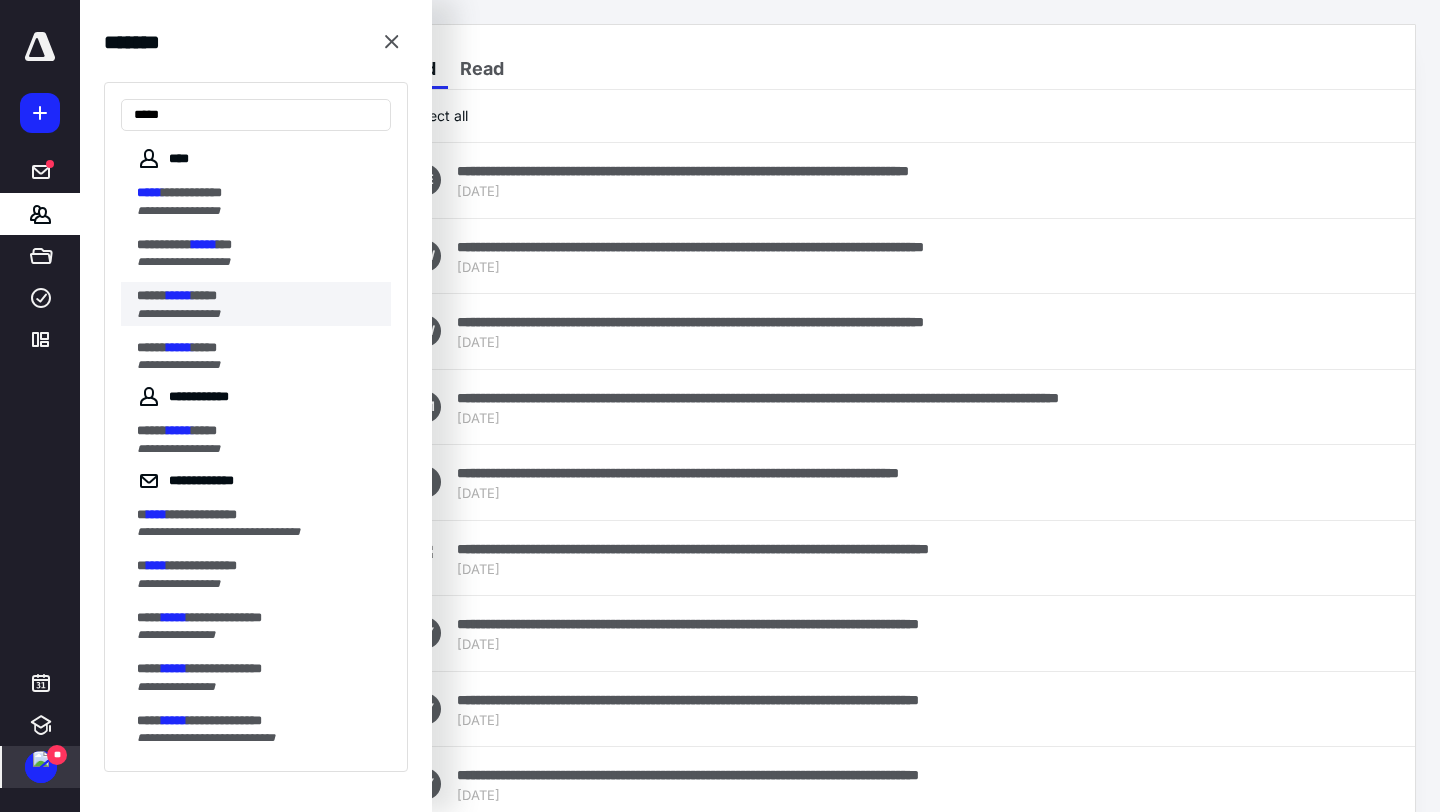 type on "*****" 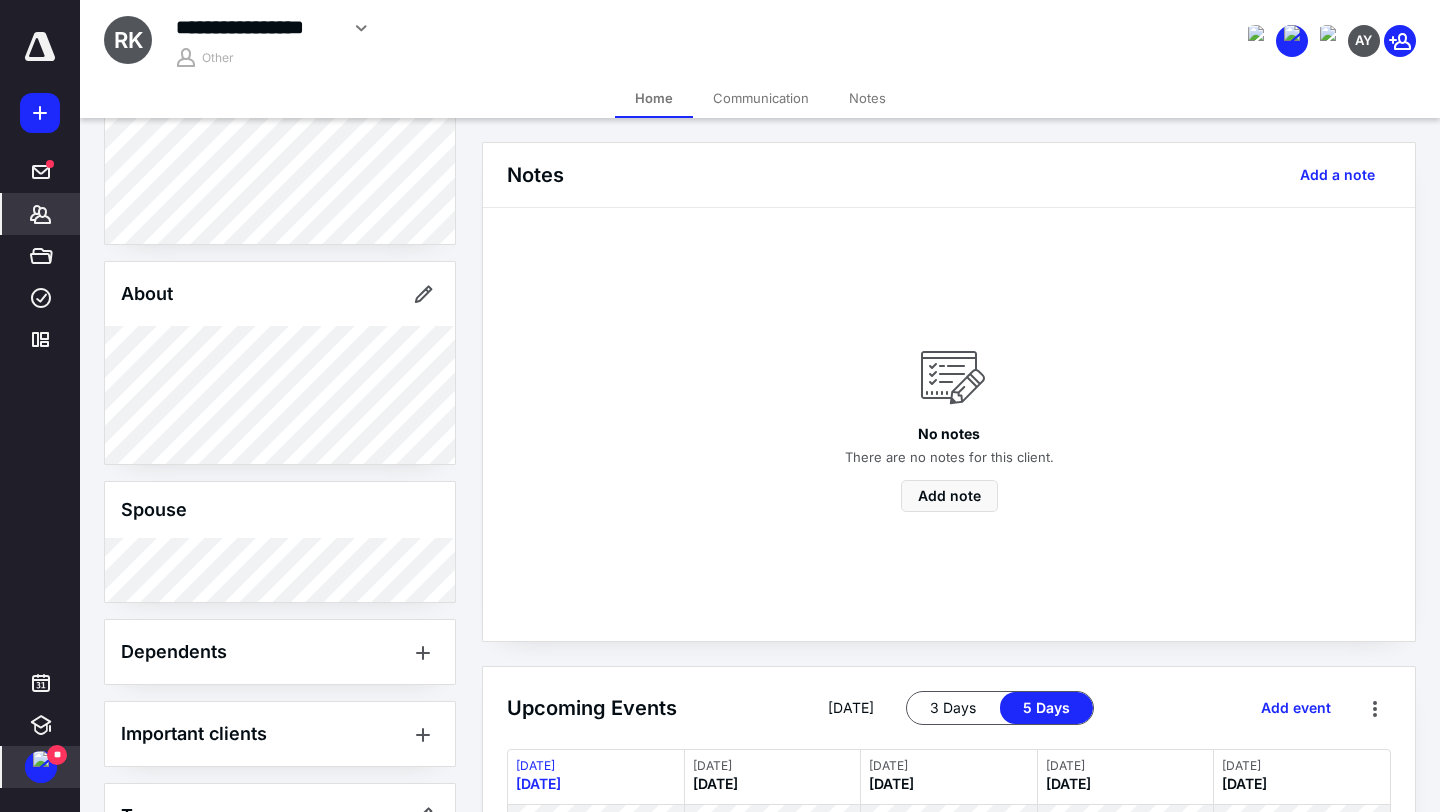 scroll, scrollTop: 236, scrollLeft: 0, axis: vertical 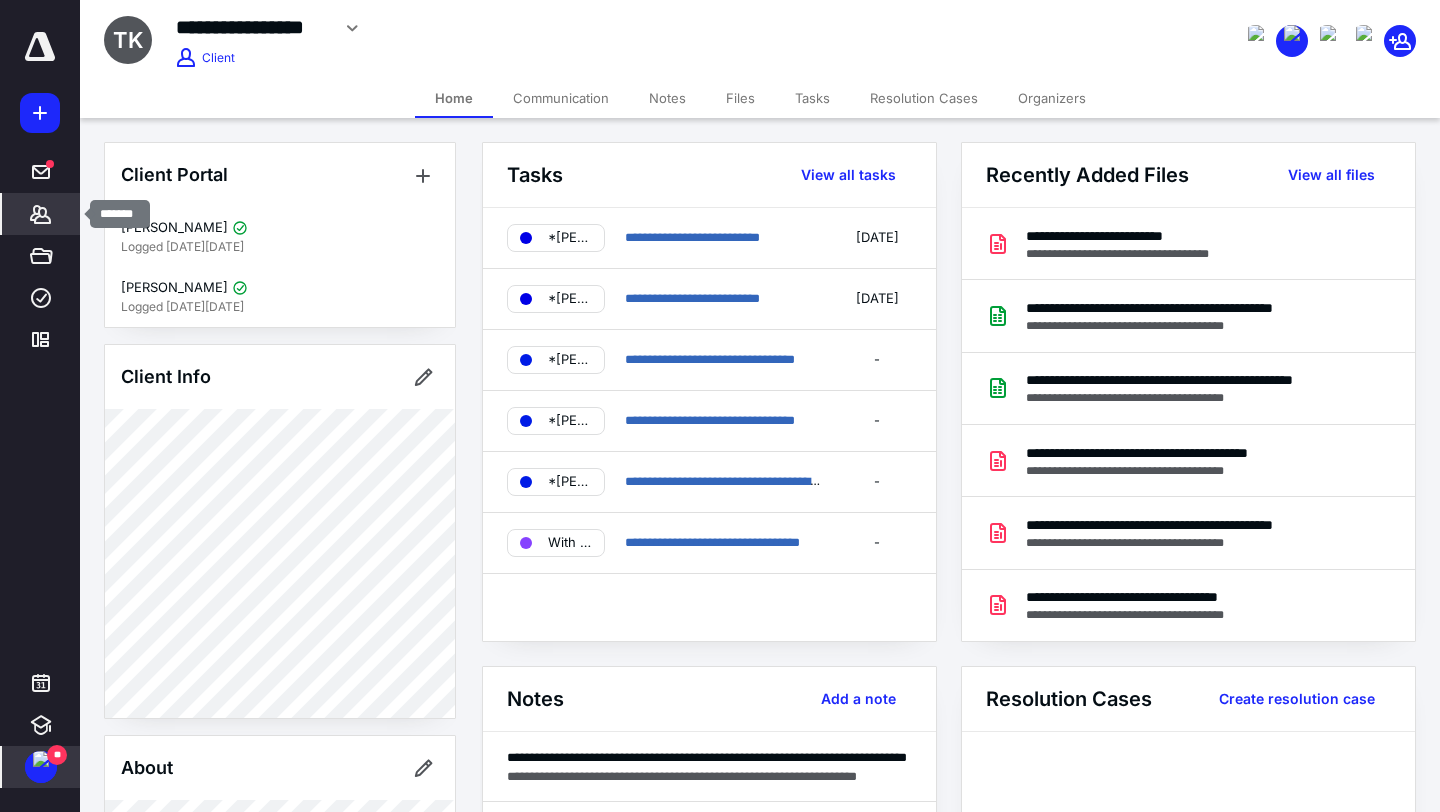 click 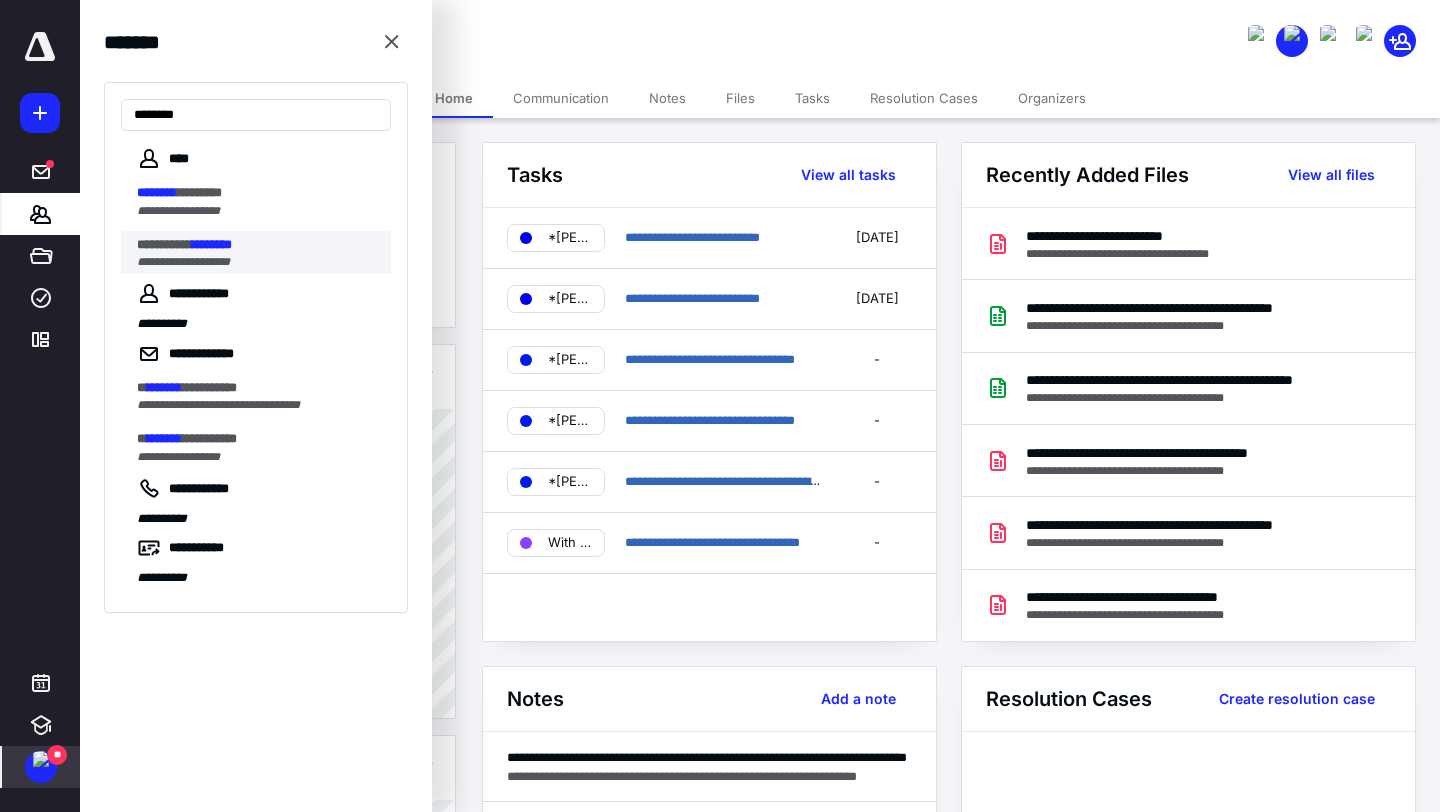 type on "********" 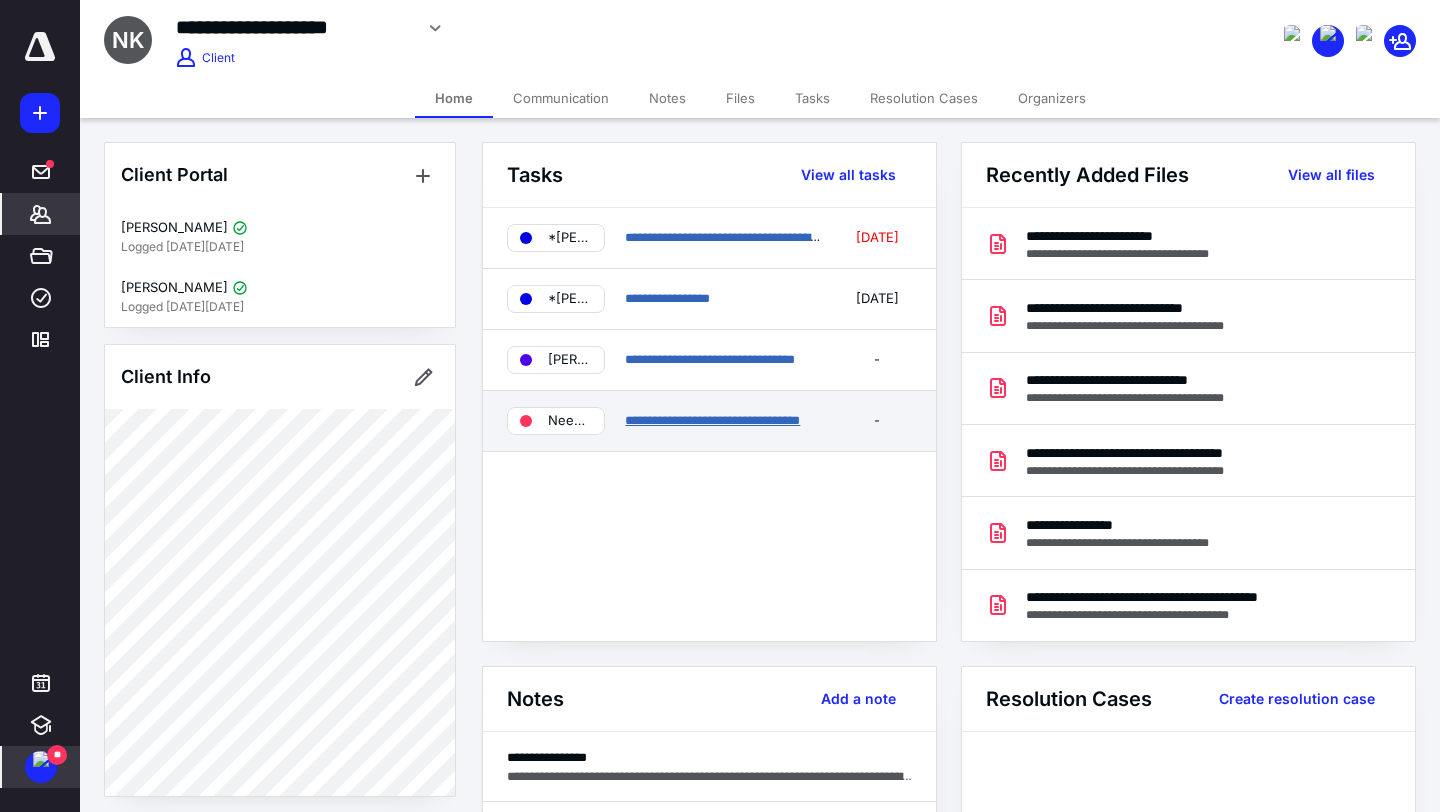 click on "**********" at bounding box center (712, 420) 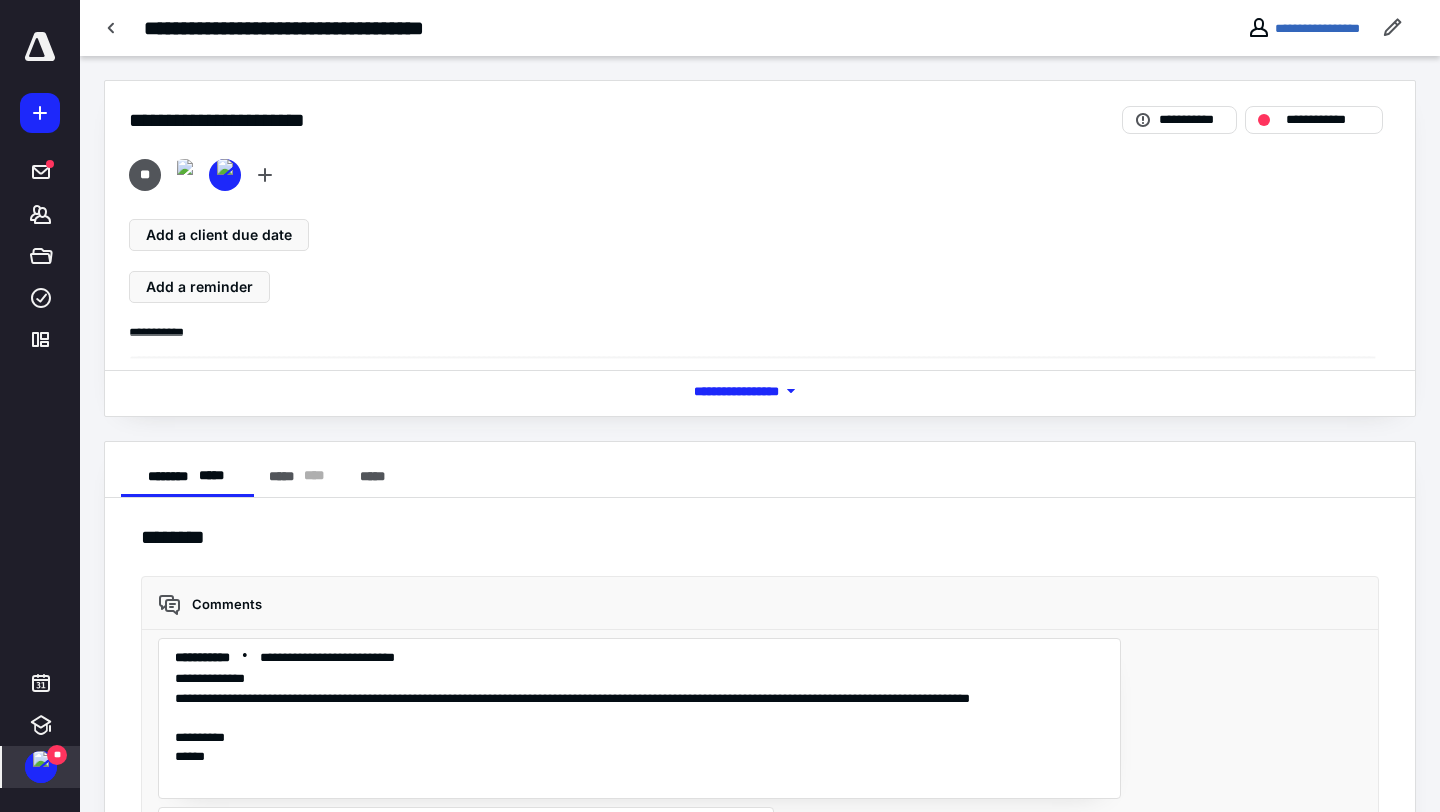 scroll, scrollTop: 250, scrollLeft: 0, axis: vertical 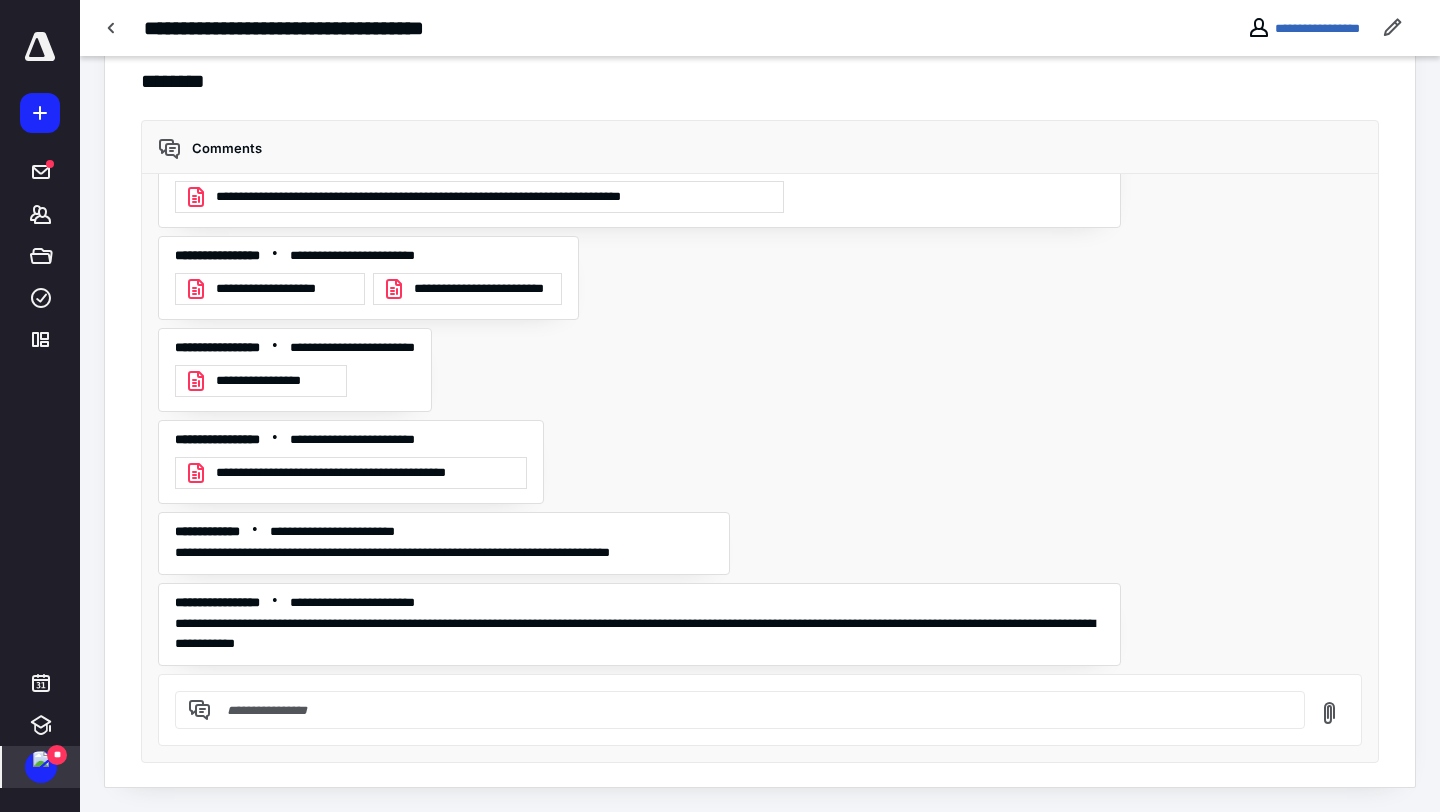 click at bounding box center (760, 710) 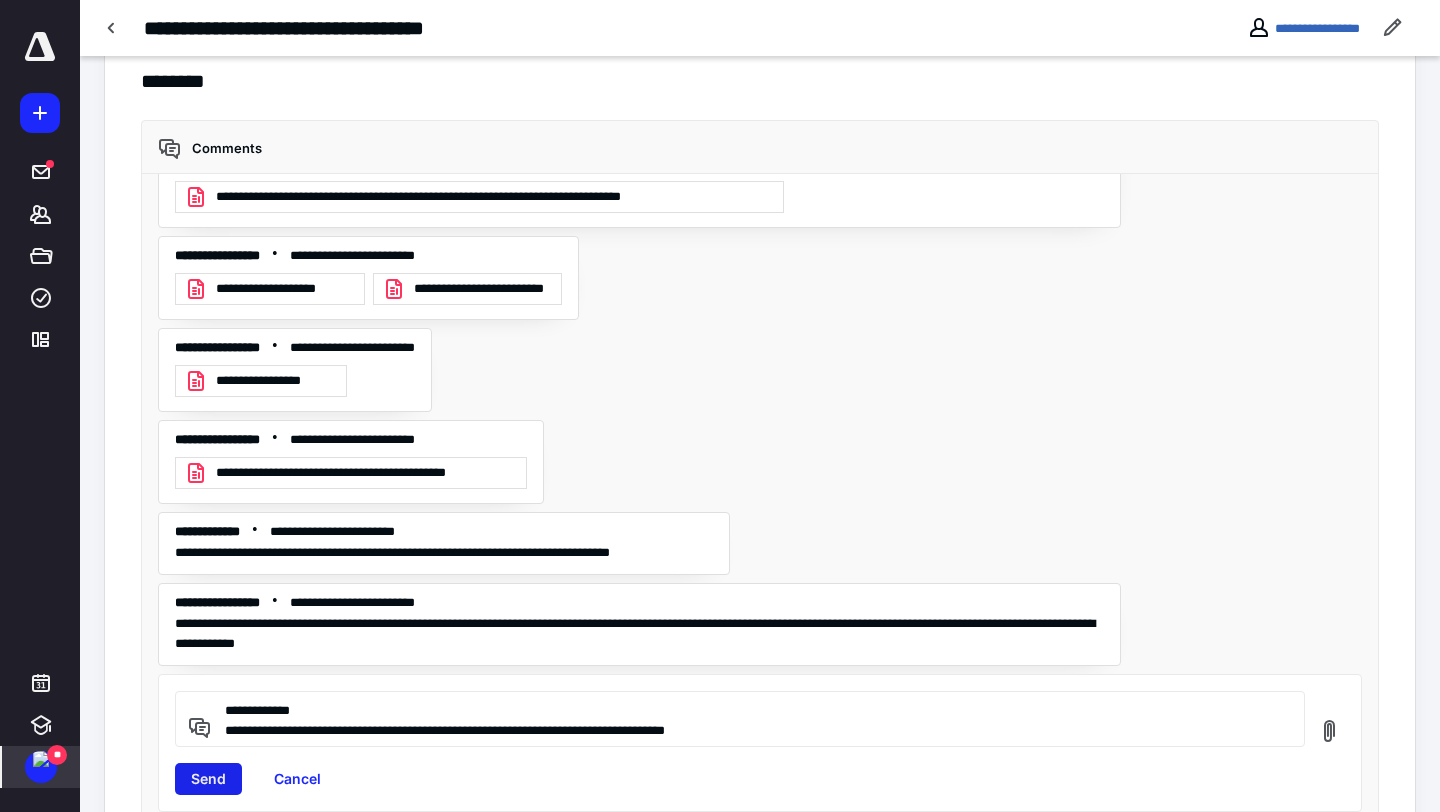 type on "**********" 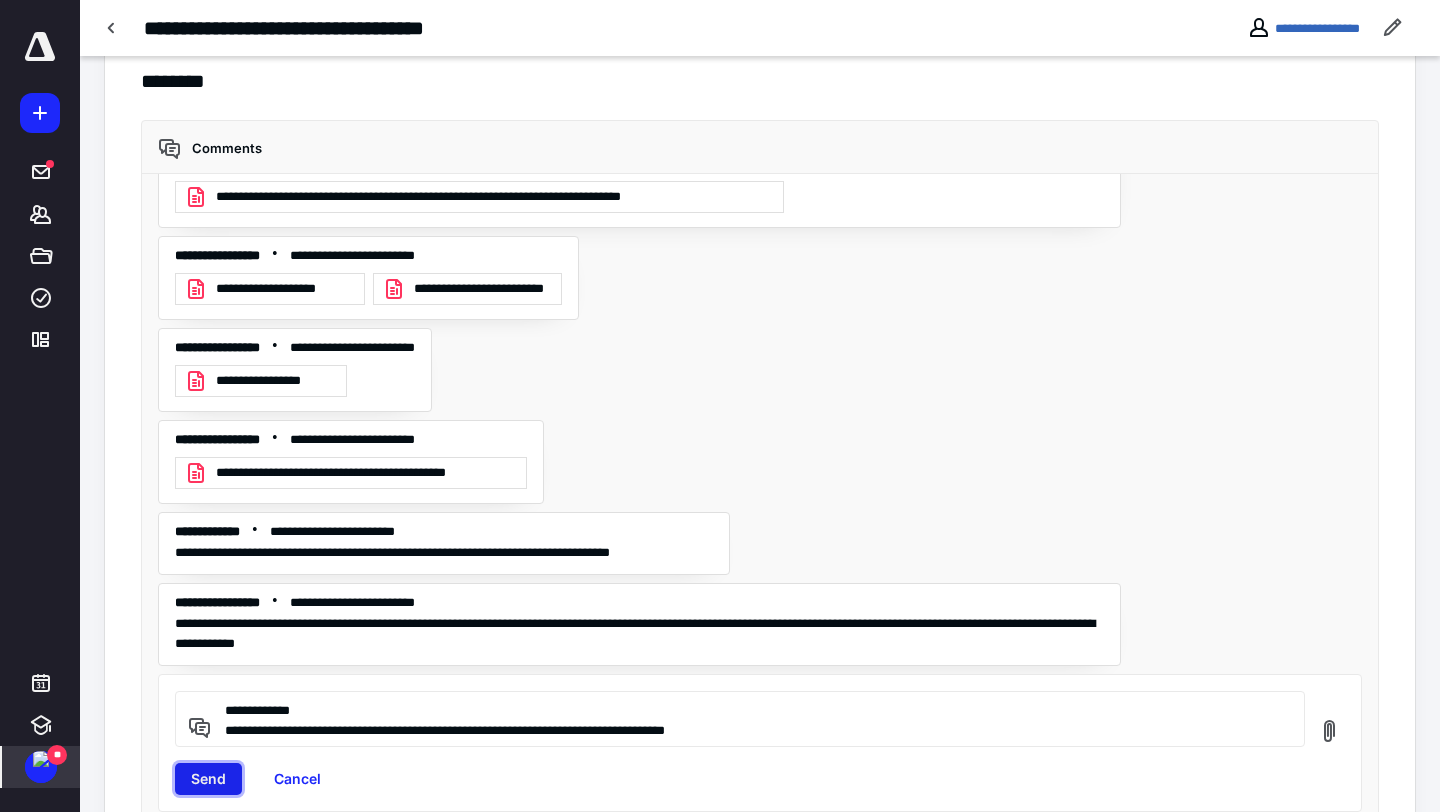 click on "Send" at bounding box center (208, 779) 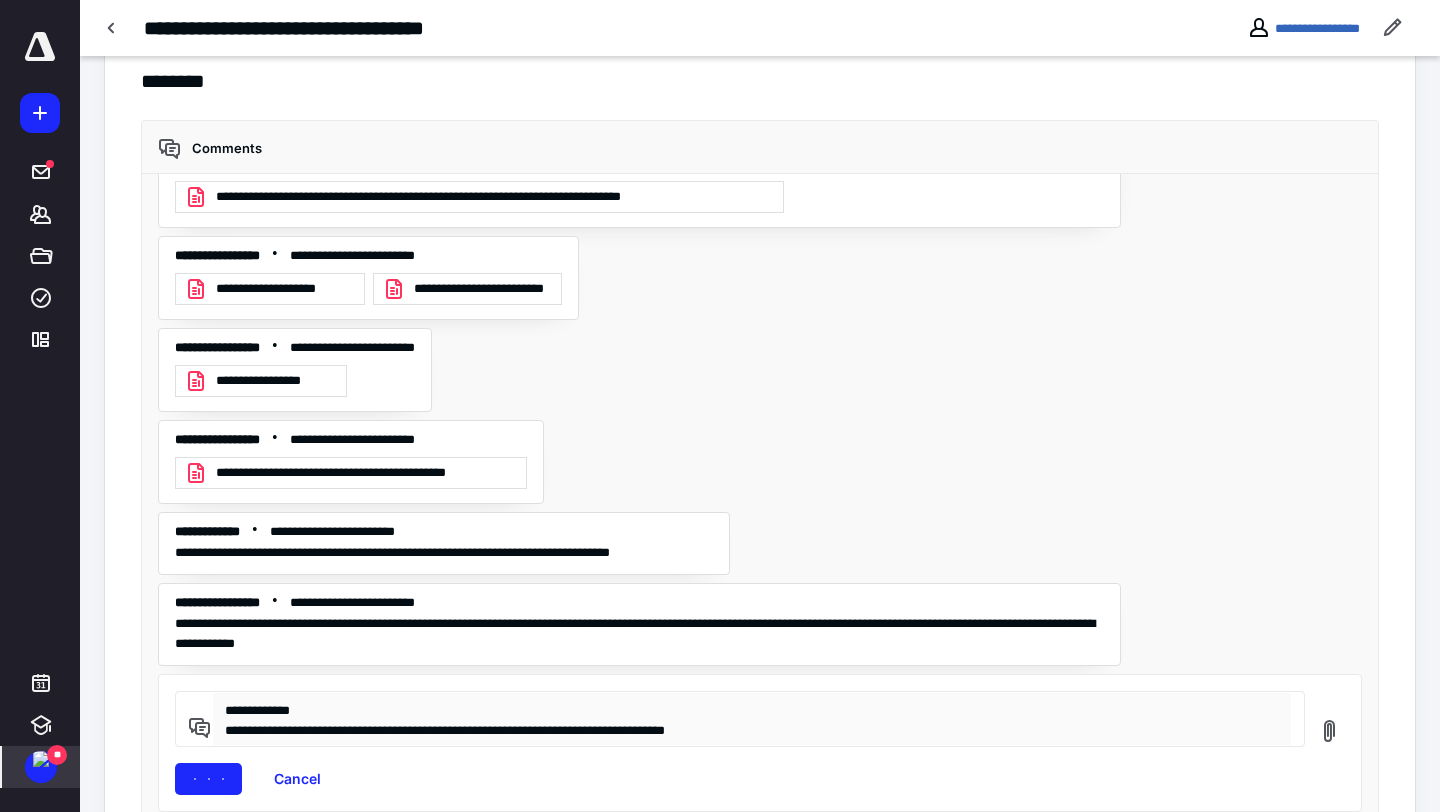 type 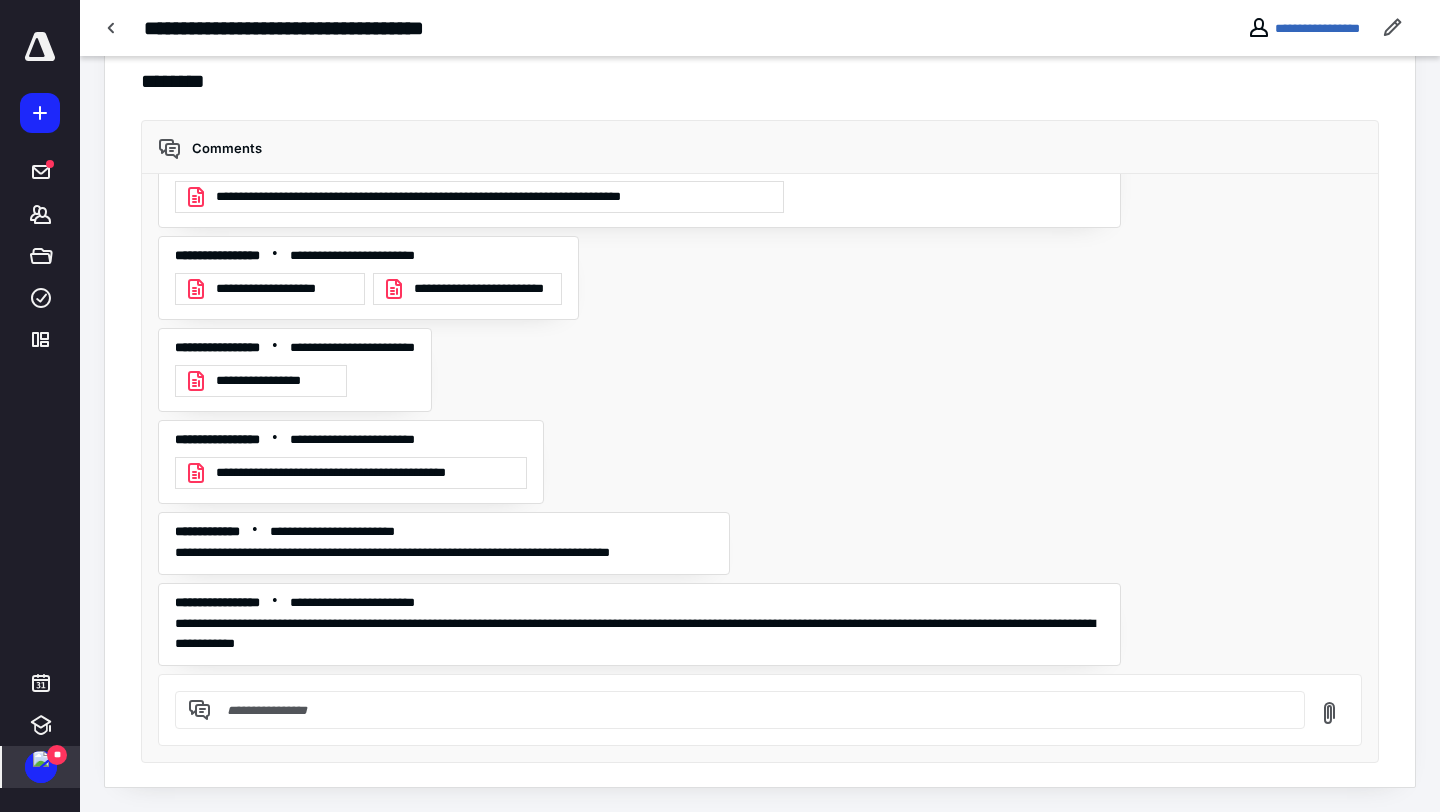 scroll, scrollTop: 14550, scrollLeft: 0, axis: vertical 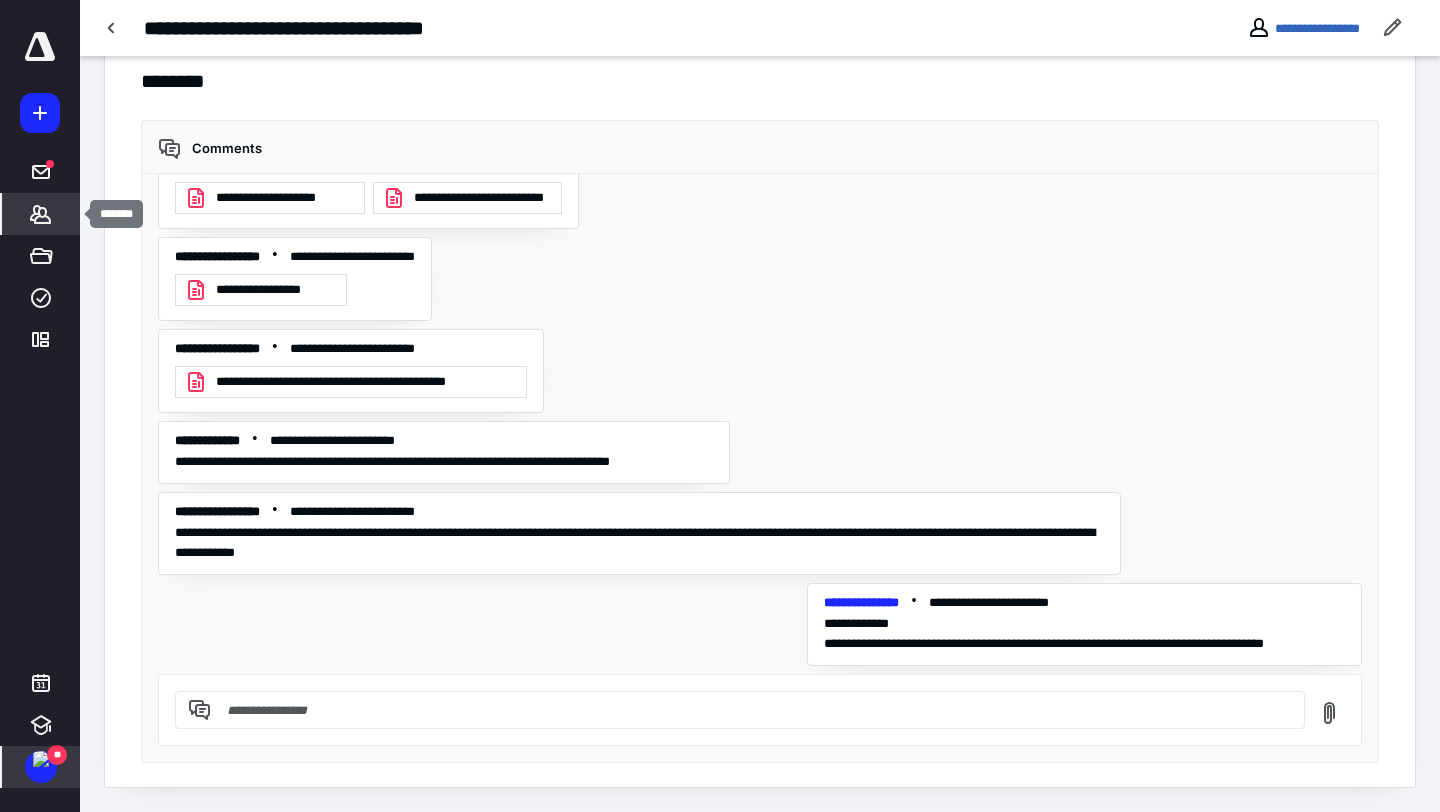 click 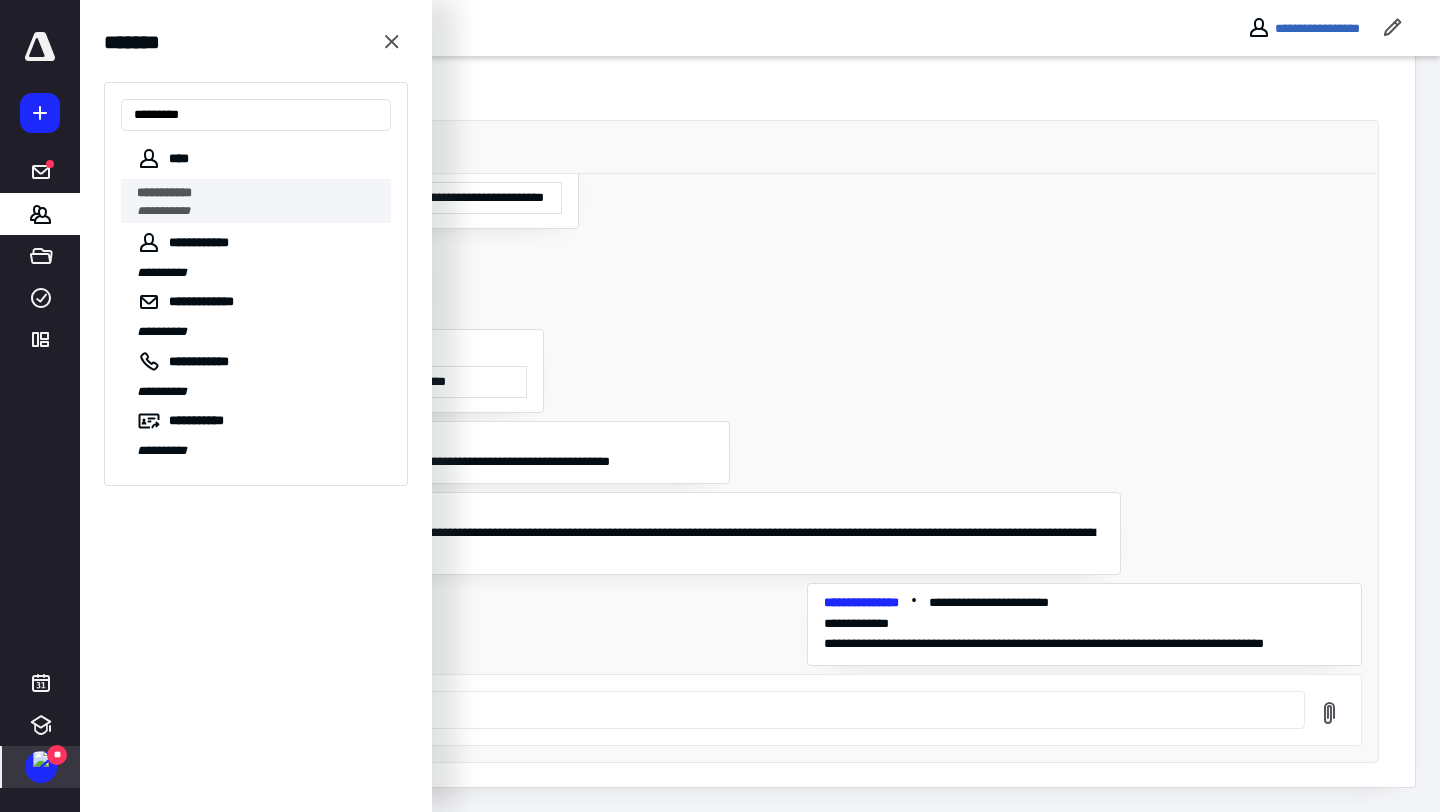 type on "*********" 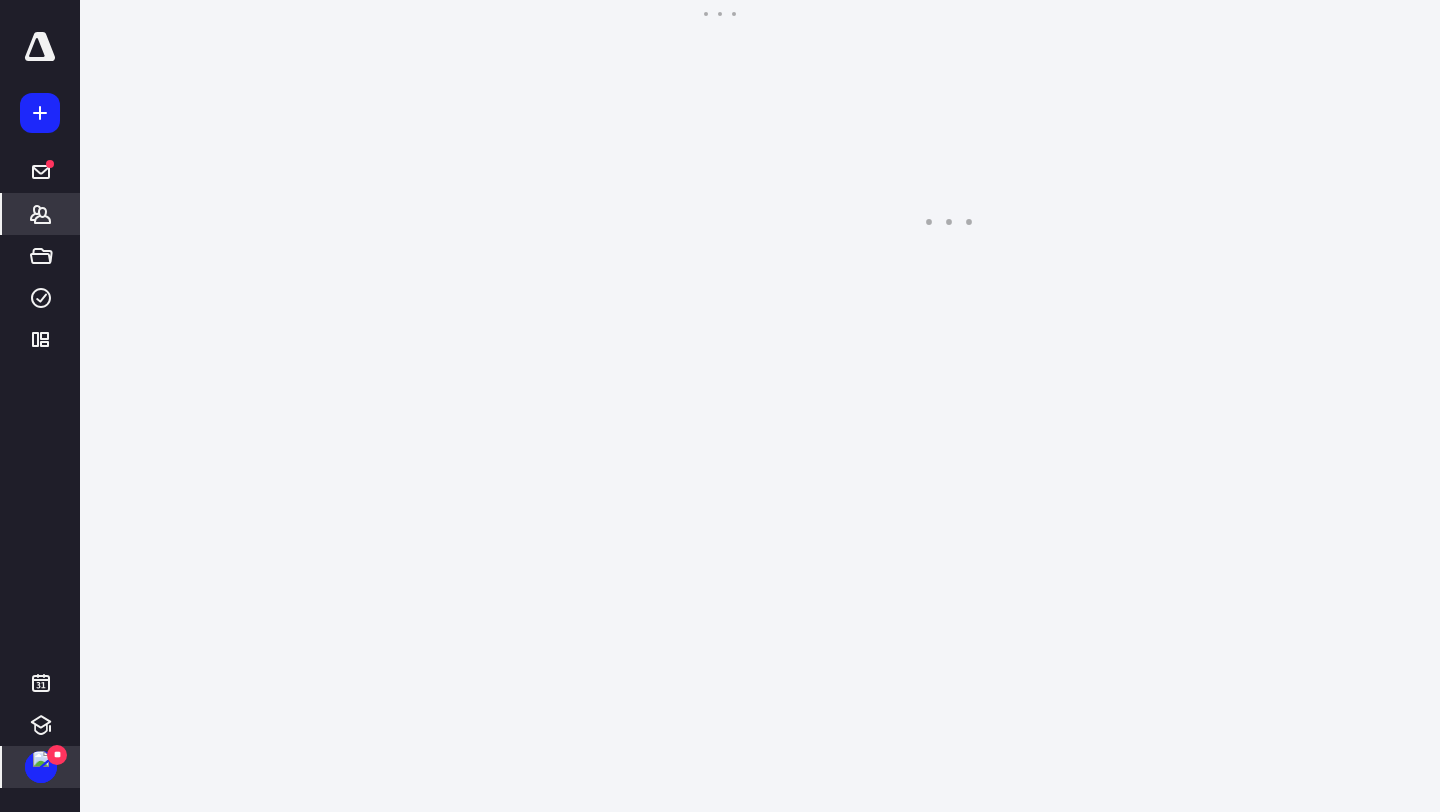scroll, scrollTop: 0, scrollLeft: 0, axis: both 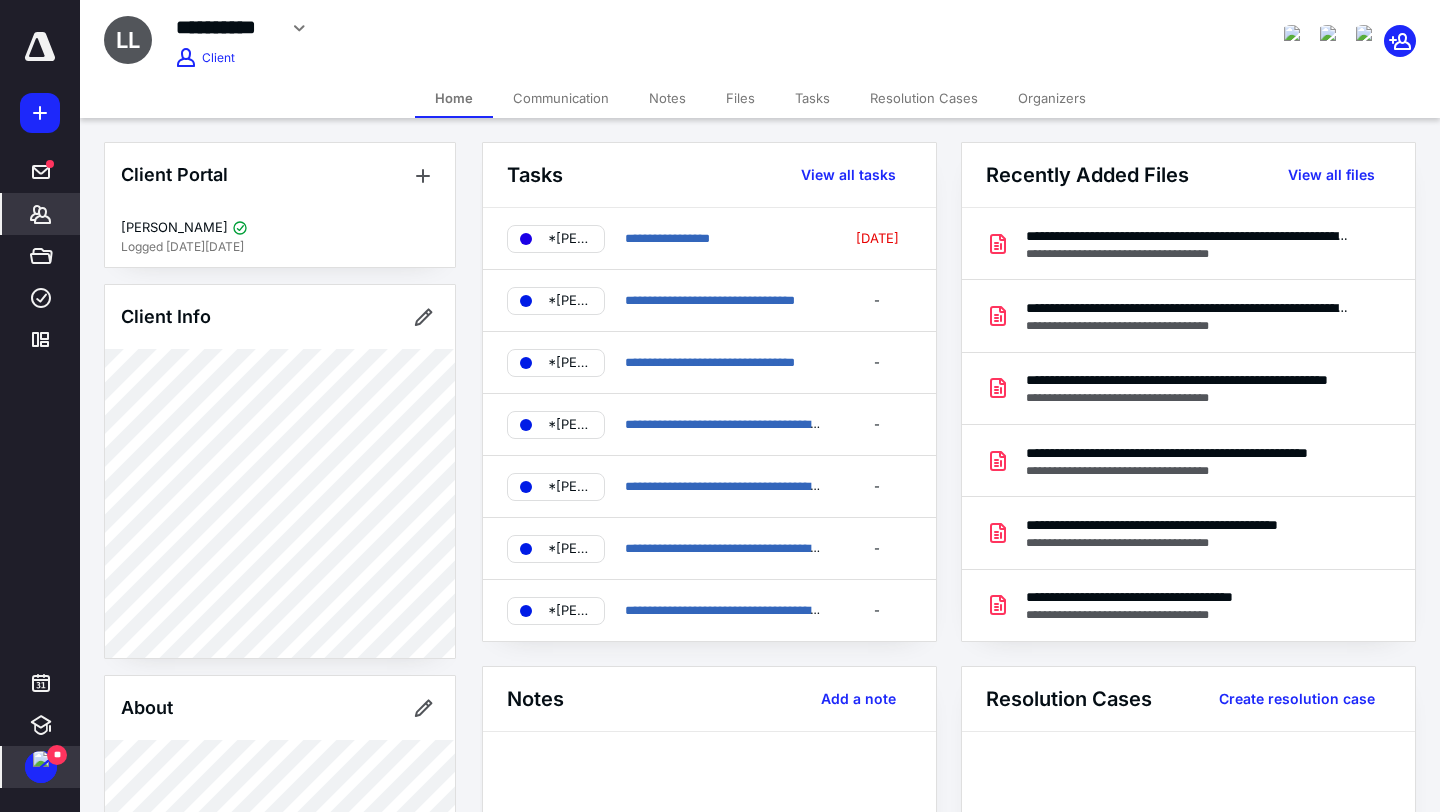 click on "Tasks" at bounding box center (812, 98) 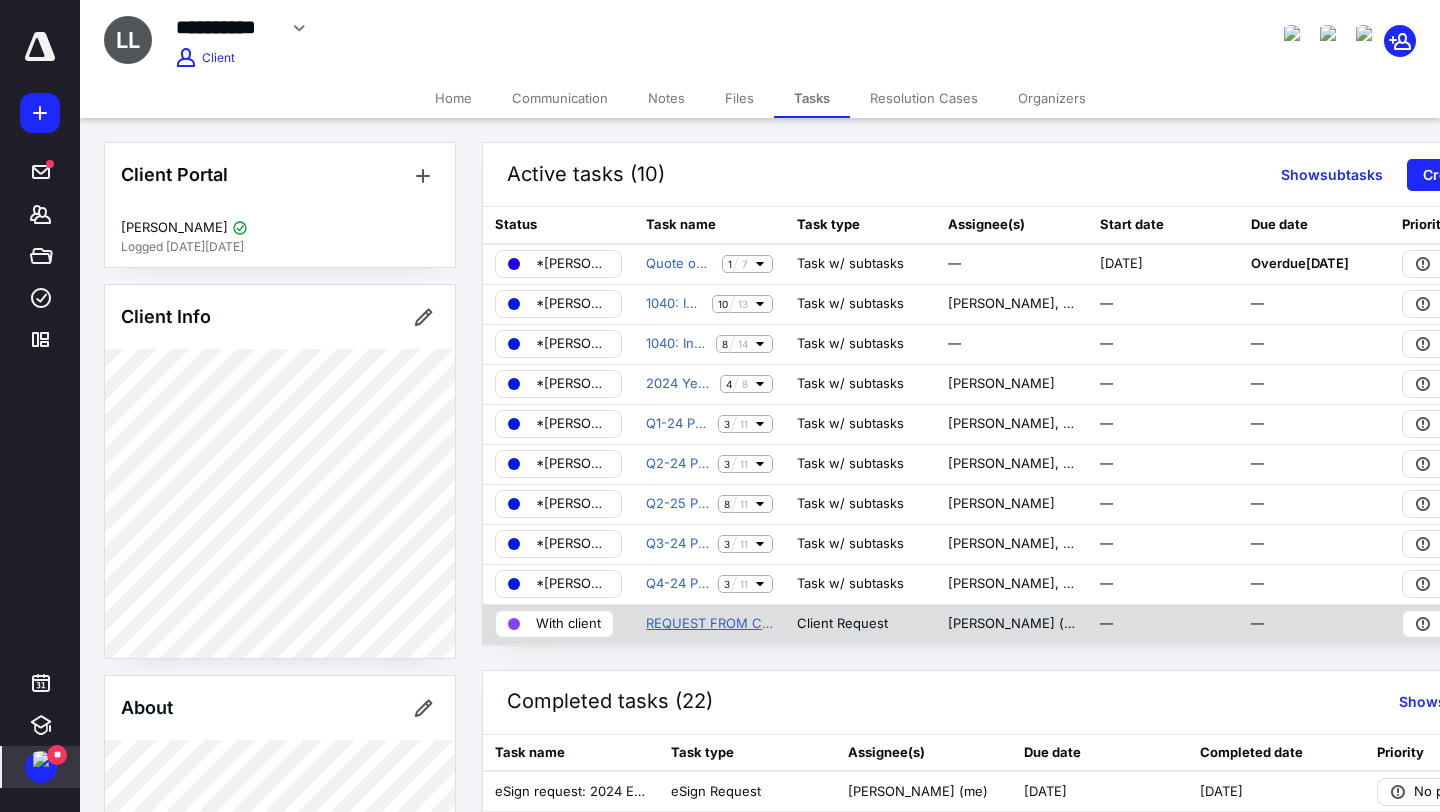 click on "REQUEST FROM CLIENT- PERPETUAL TASK" at bounding box center (709, 624) 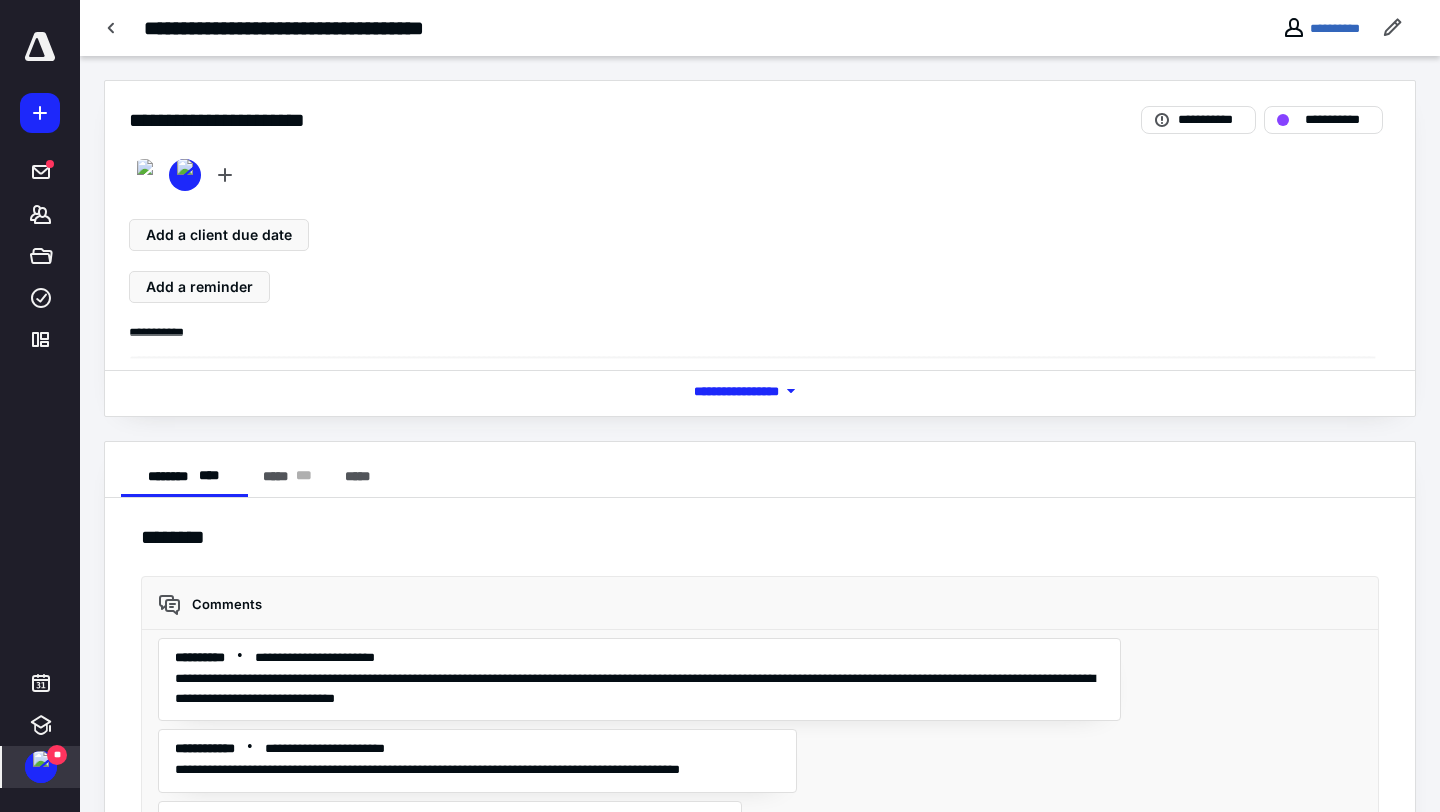 scroll, scrollTop: 305, scrollLeft: 0, axis: vertical 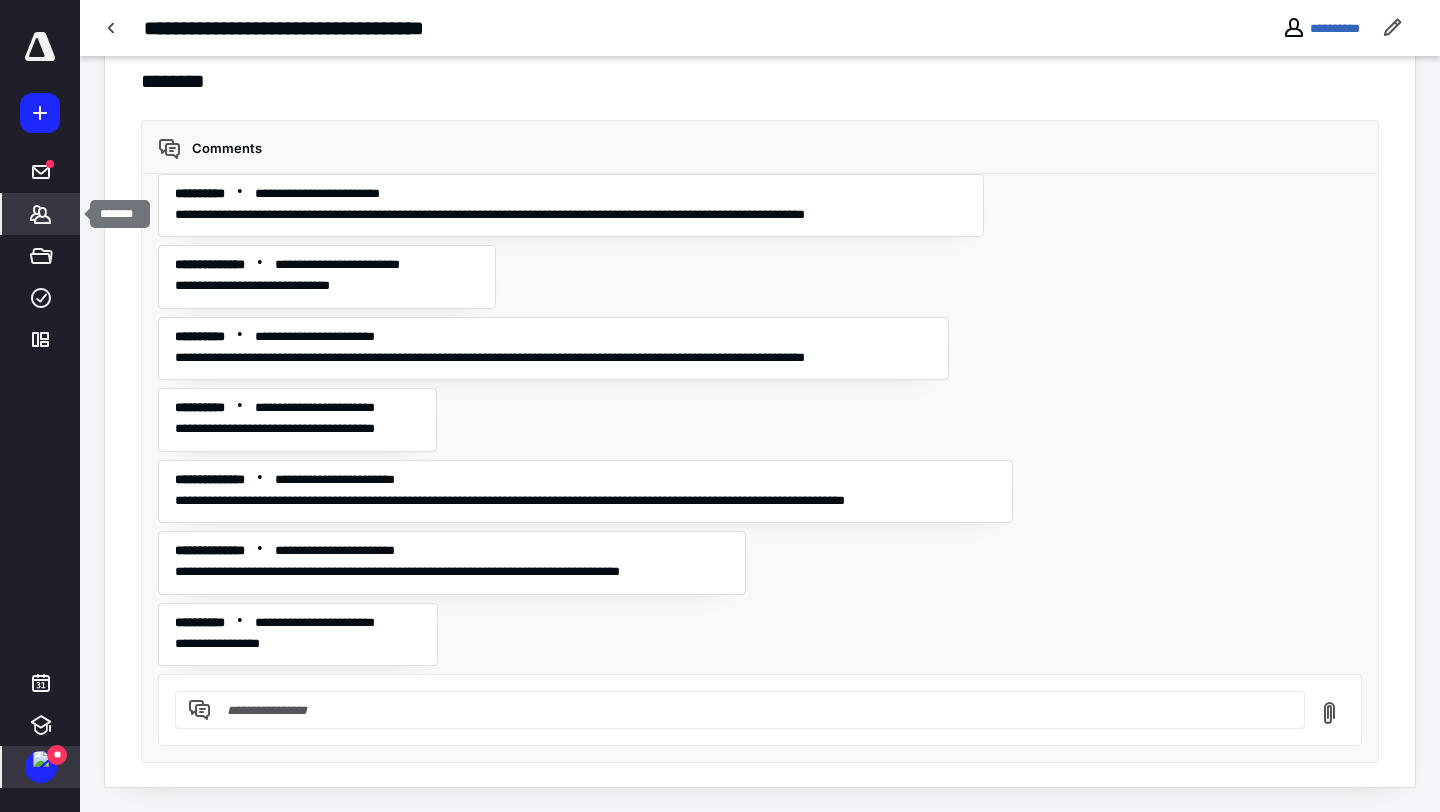 click 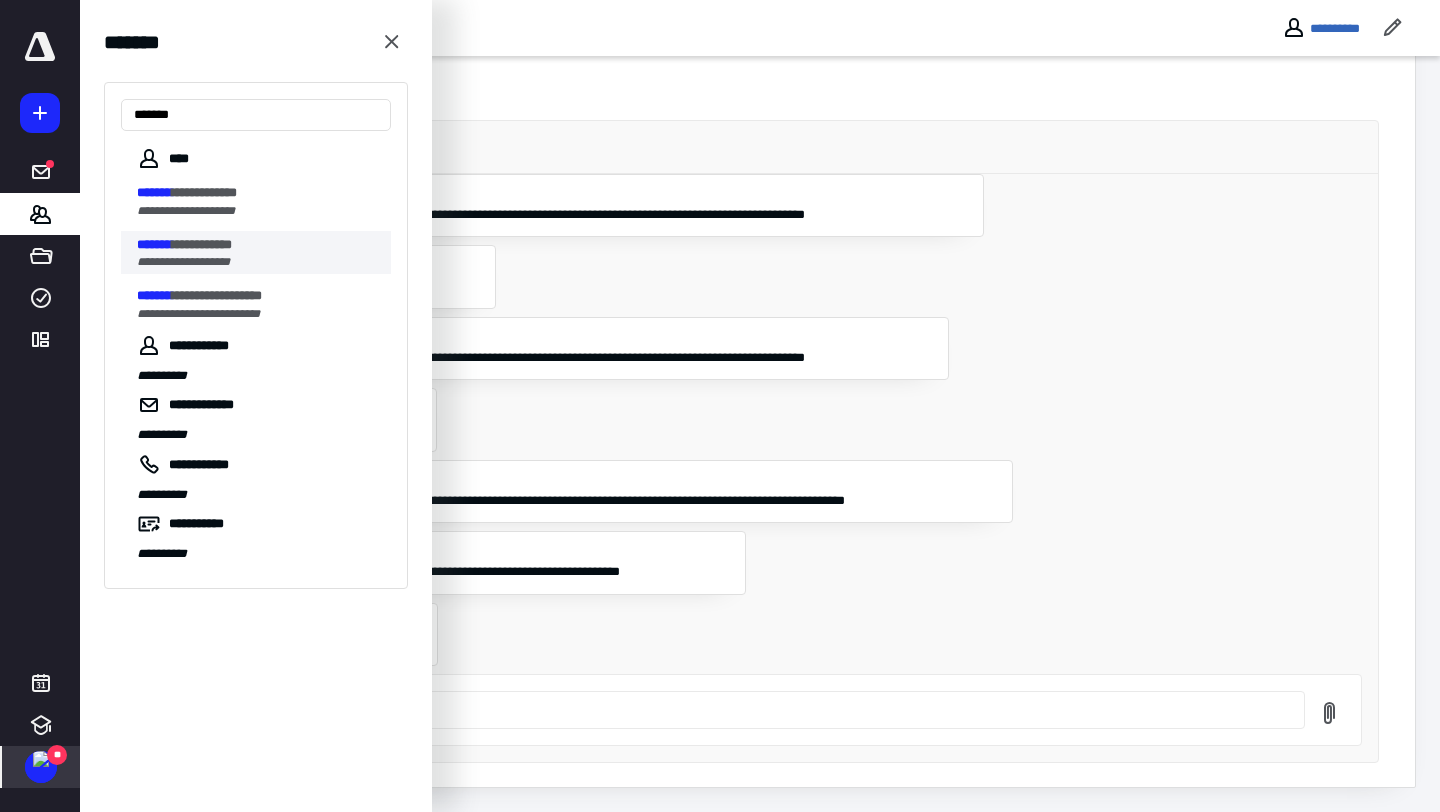 type on "*******" 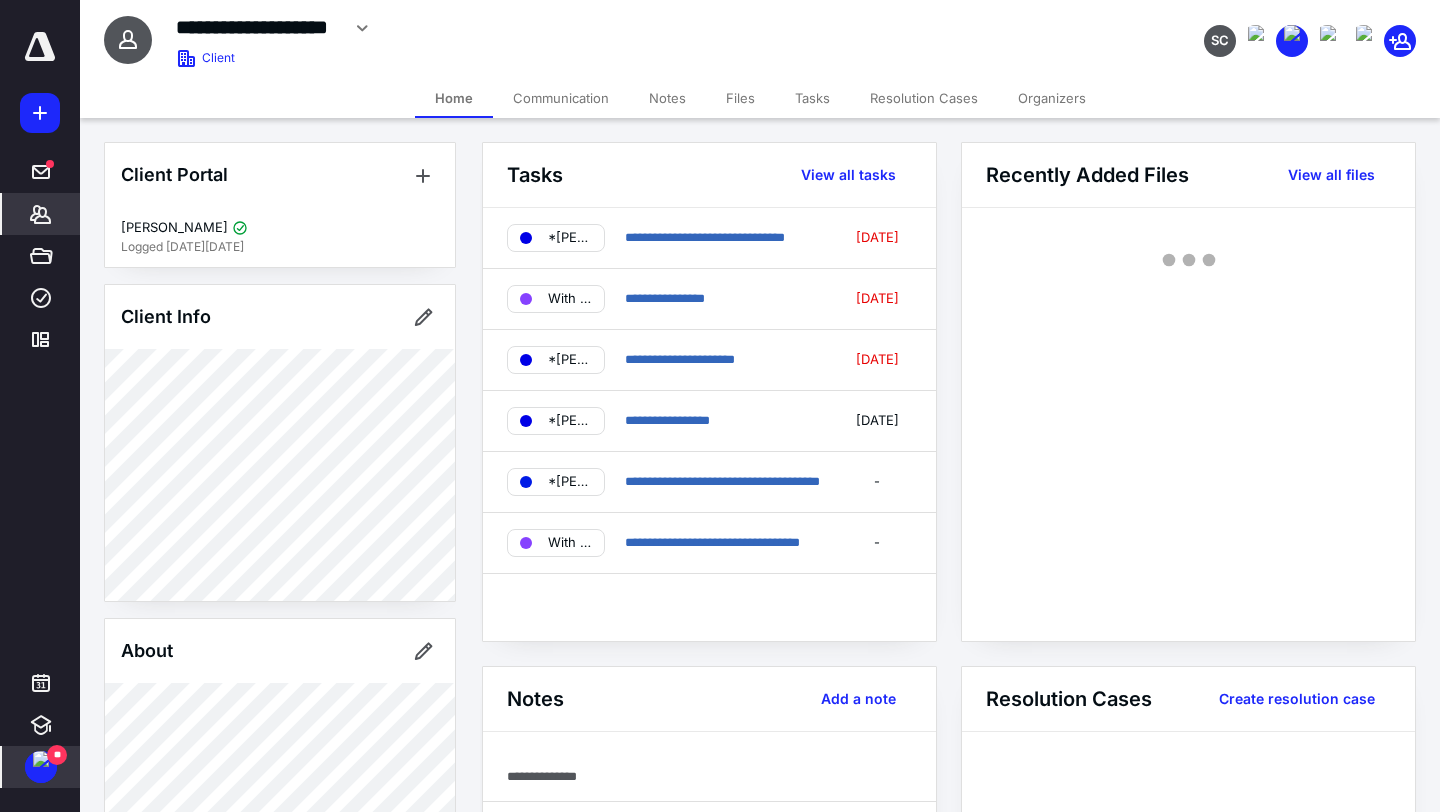click on "Tasks" at bounding box center [812, 98] 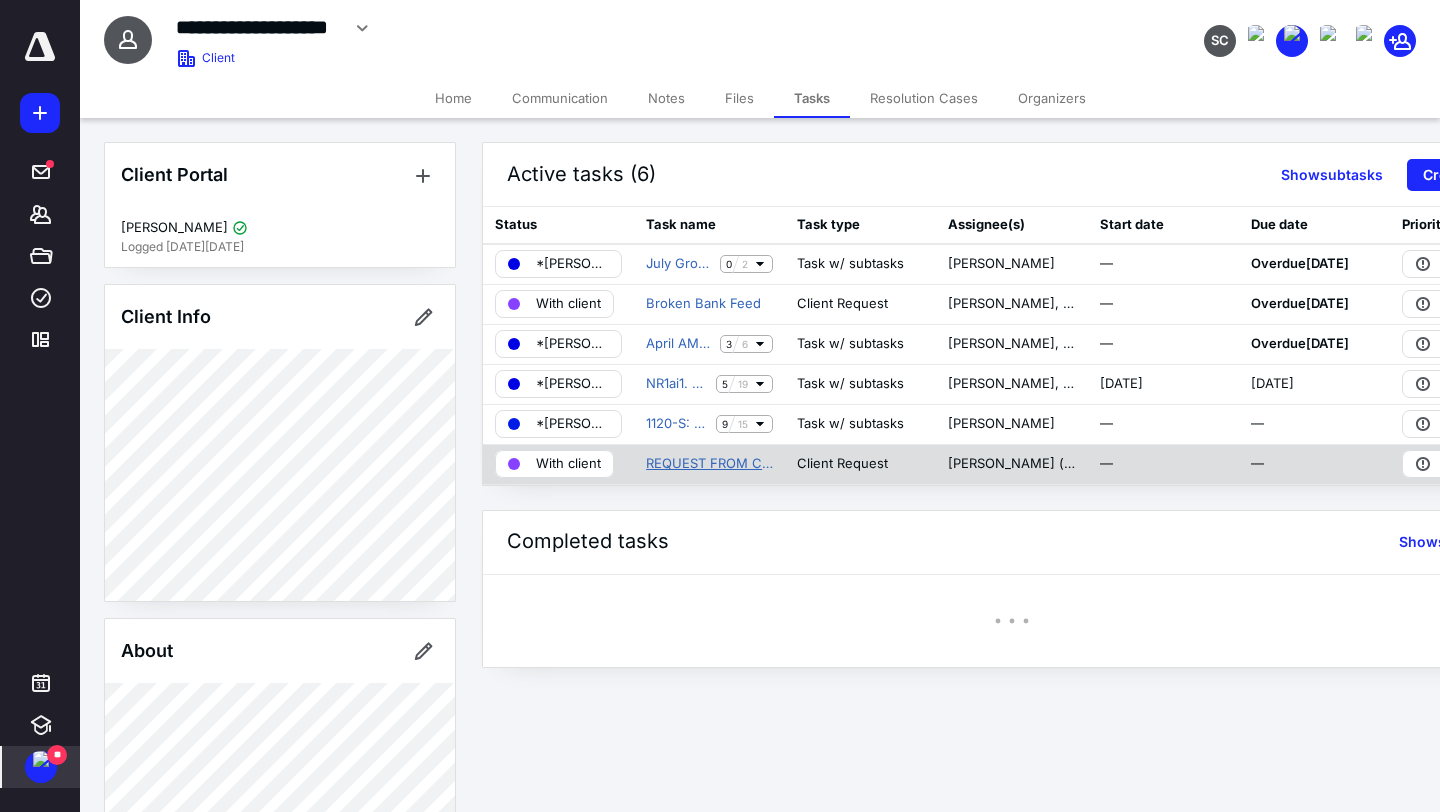 click on "REQUEST FROM CLIENT- PERPETUAL TASK" at bounding box center (709, 464) 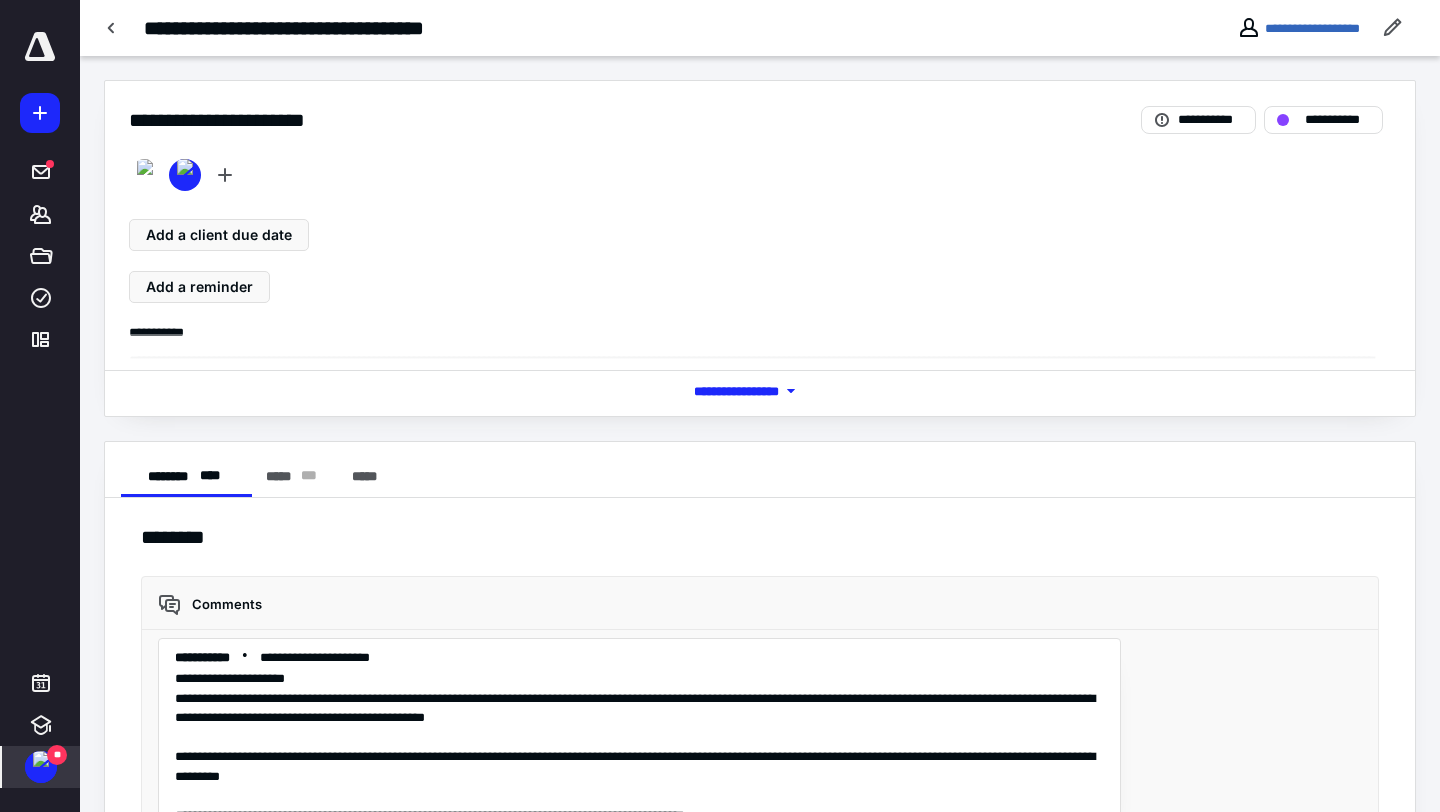 scroll, scrollTop: 363, scrollLeft: 0, axis: vertical 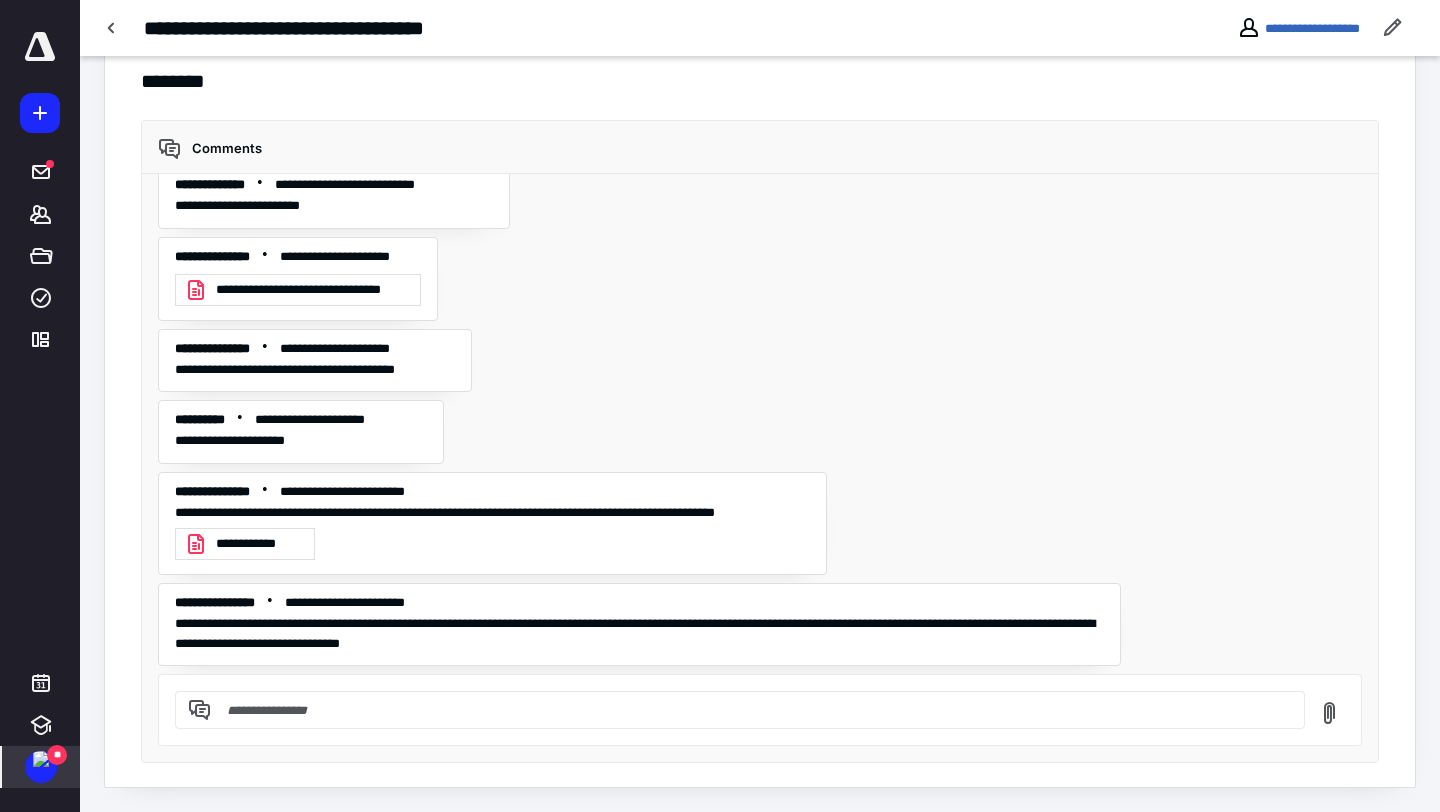 click at bounding box center [41, 759] 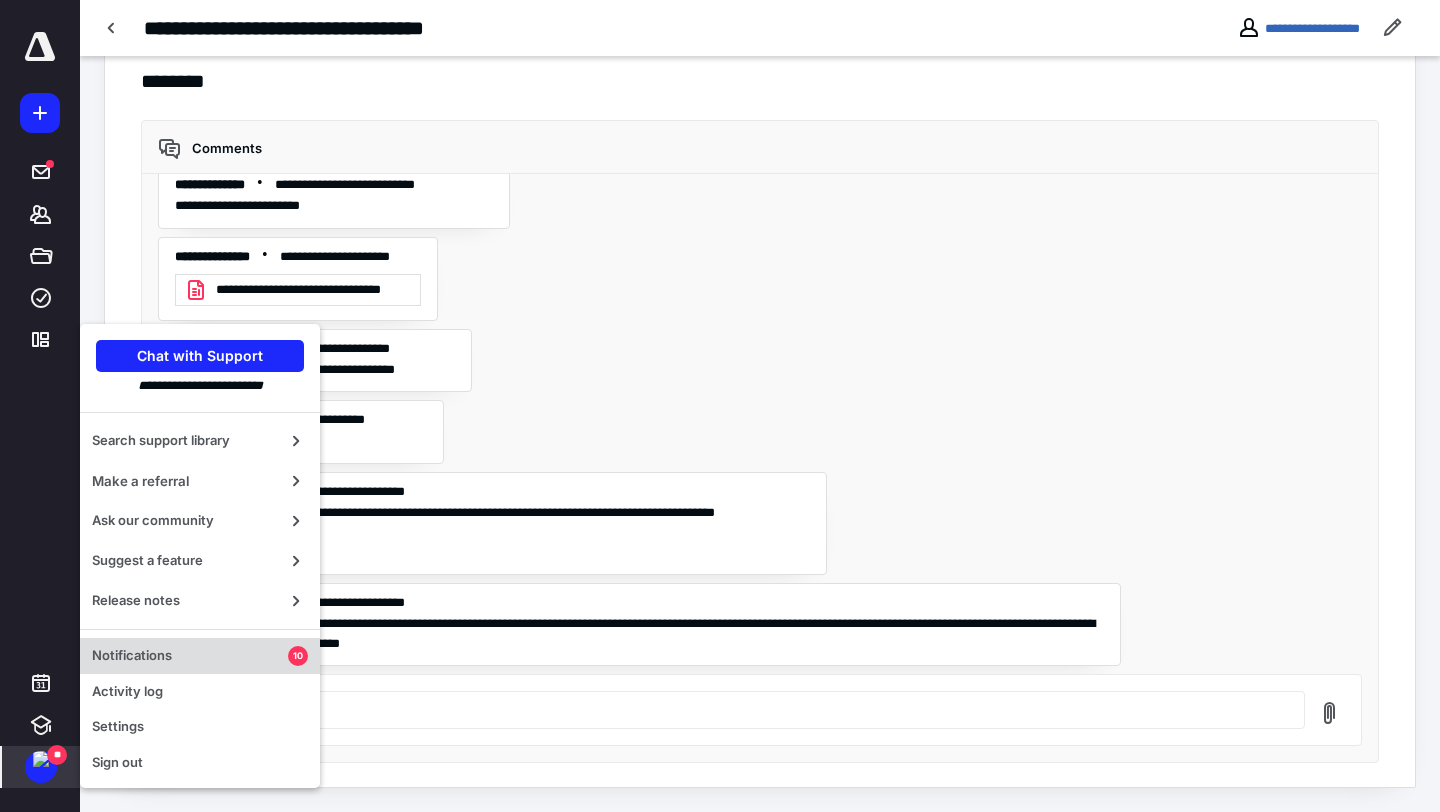 click on "Notifications" at bounding box center (190, 656) 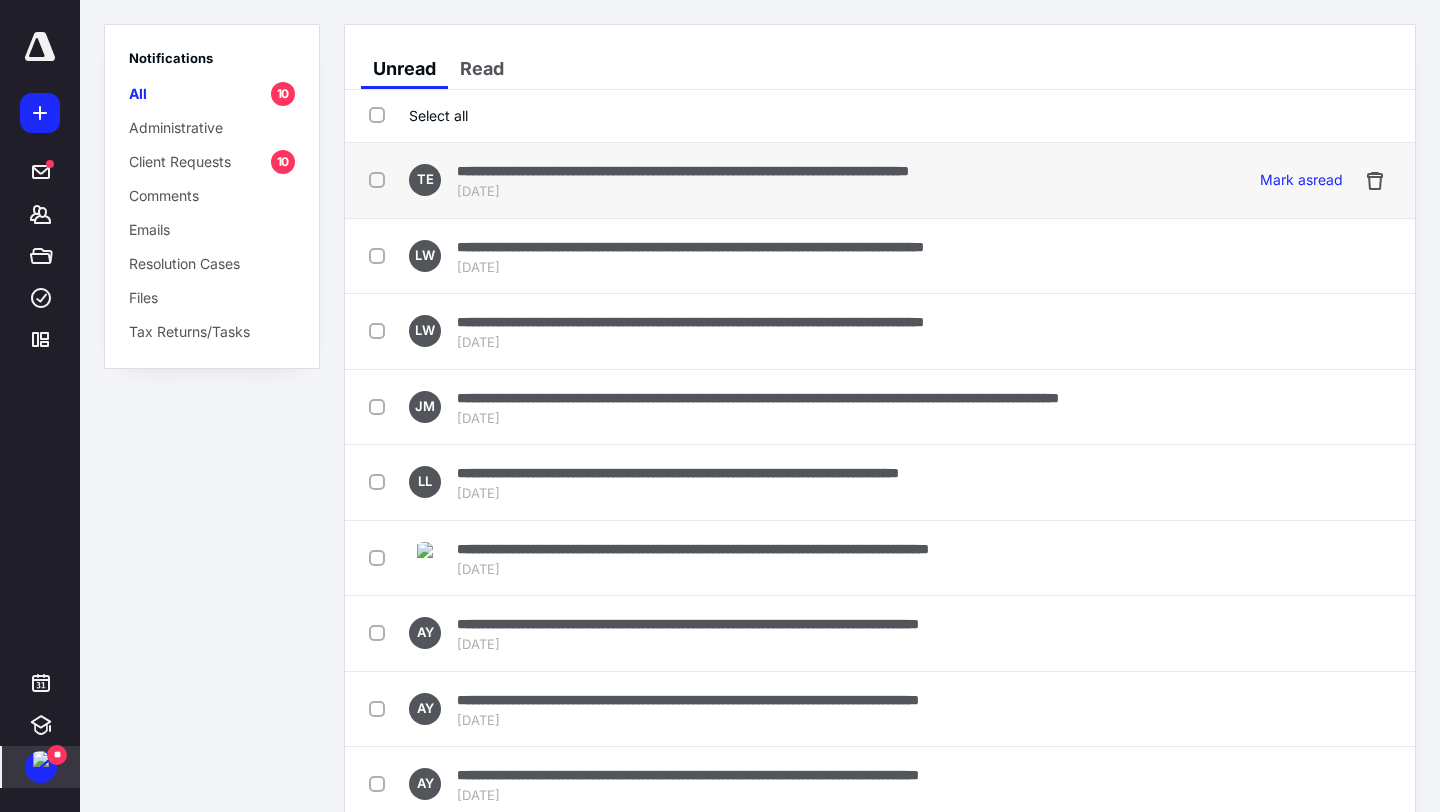 click on "**********" at bounding box center (683, 171) 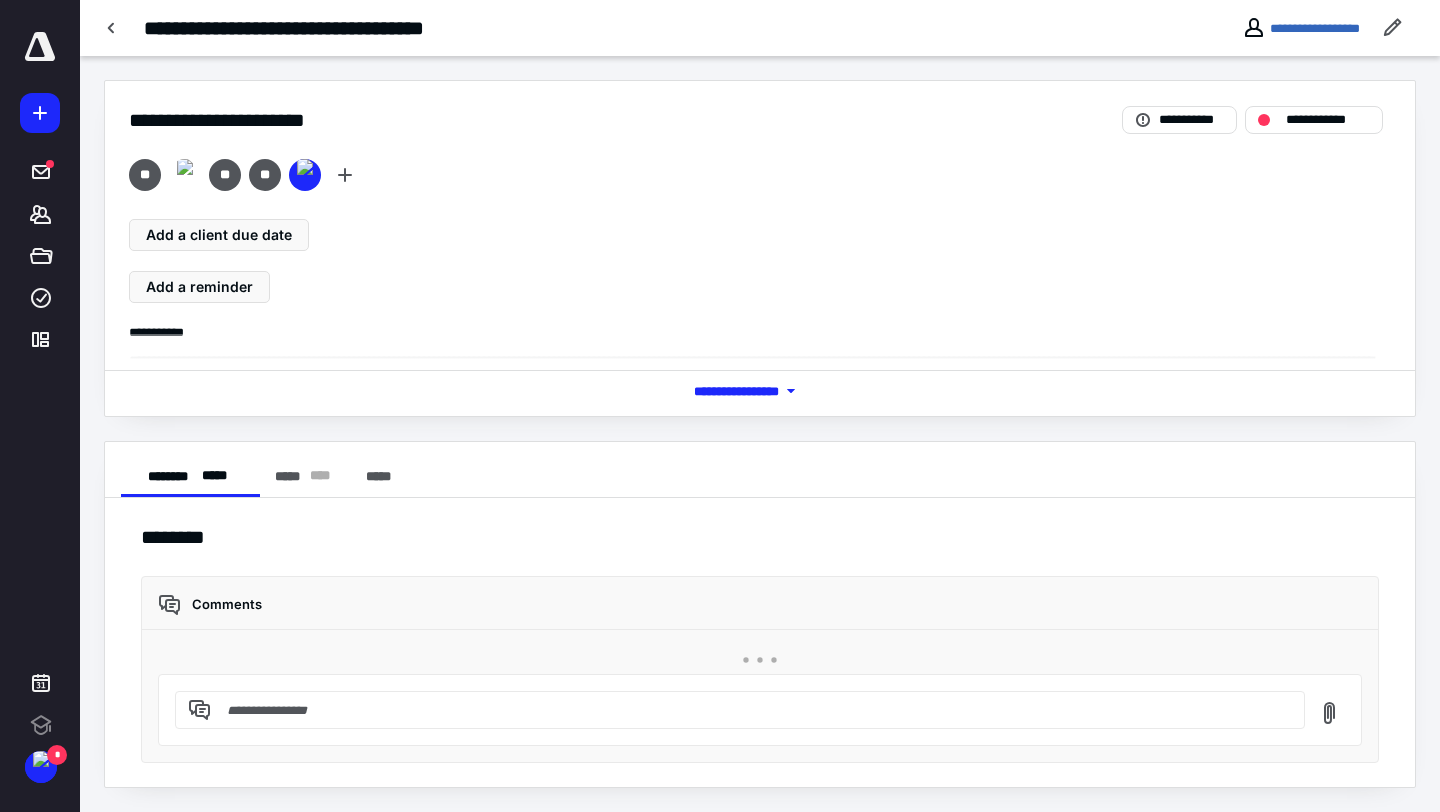 scroll, scrollTop: 0, scrollLeft: 0, axis: both 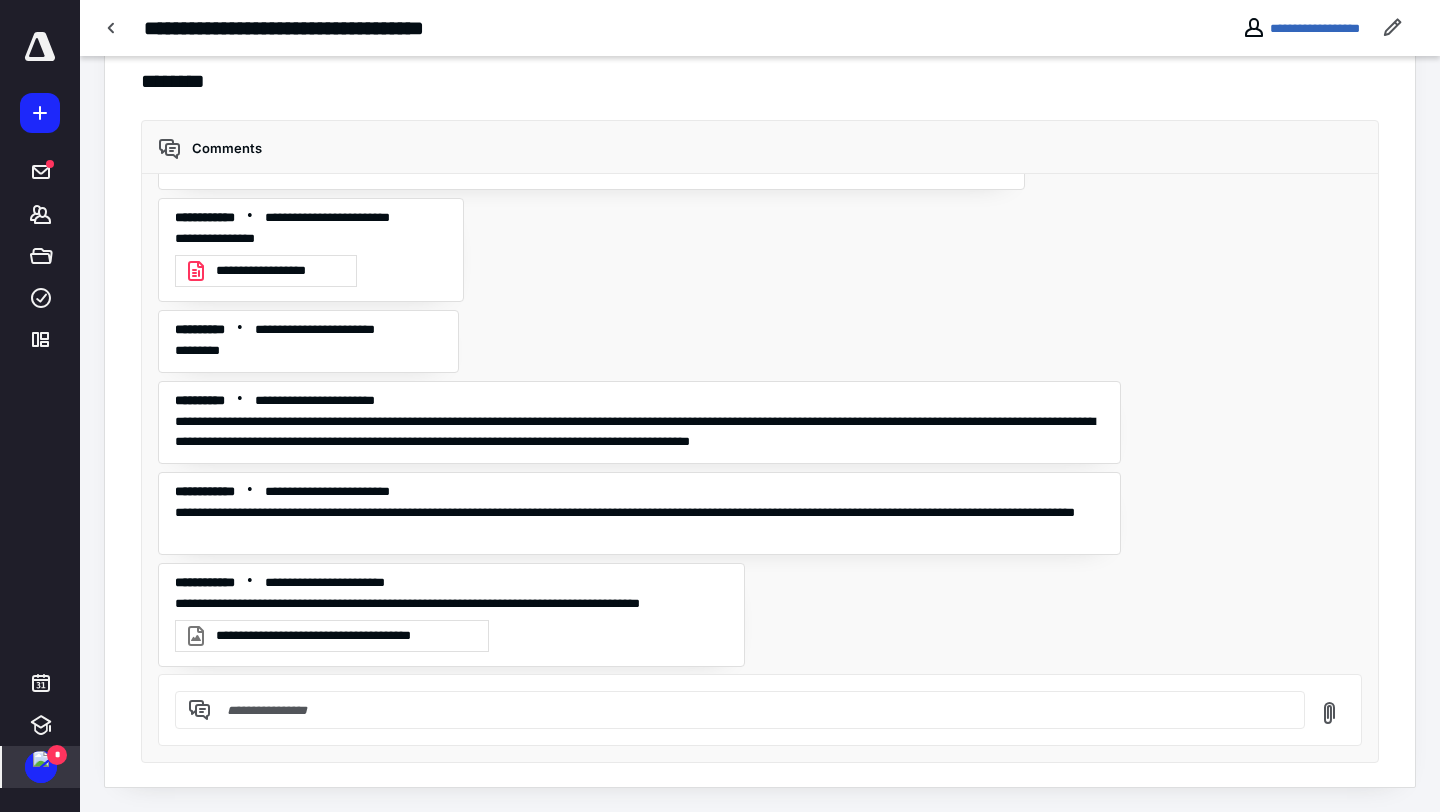 click on "*" at bounding box center (57, 755) 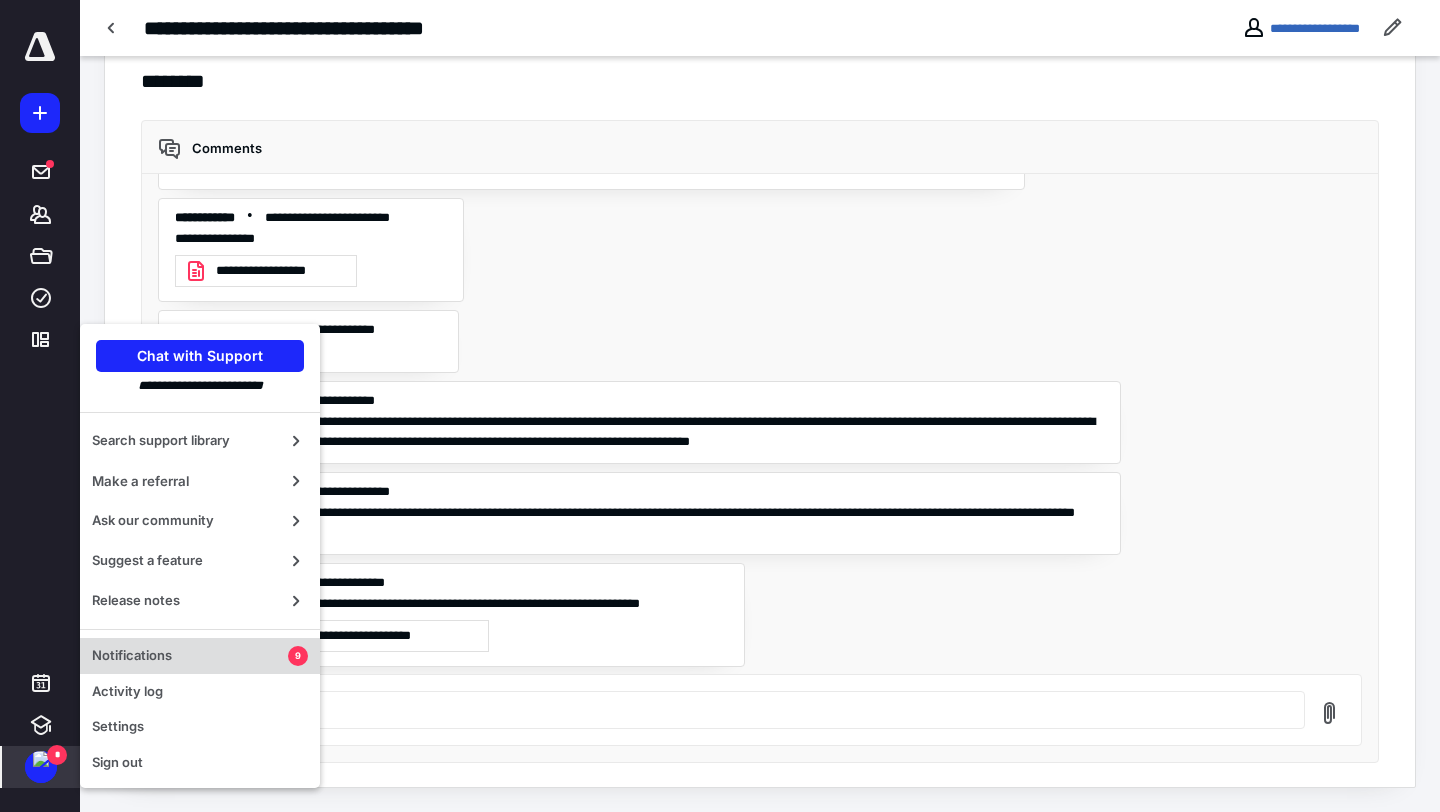 click on "Notifications" at bounding box center (190, 656) 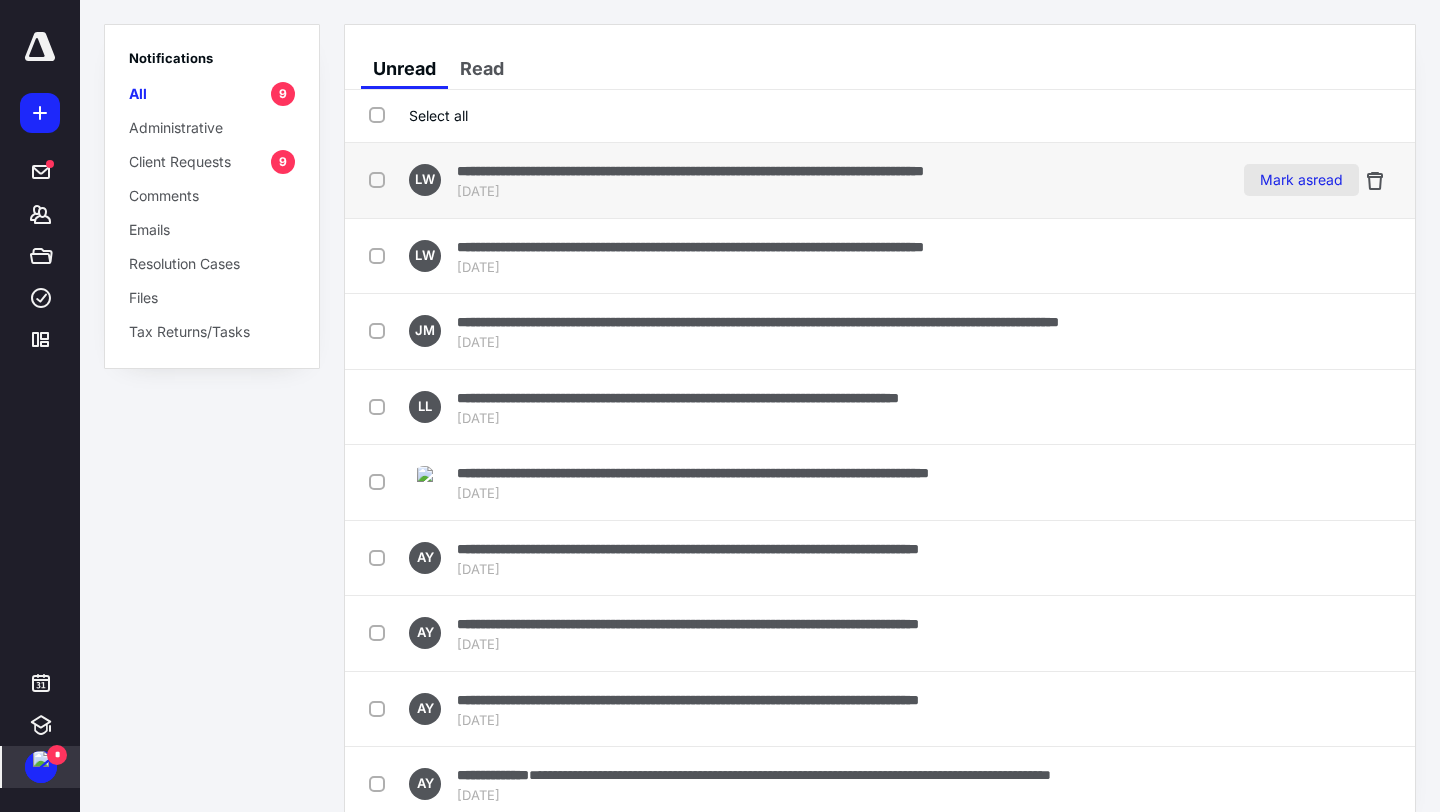 click on "Mark as  read" at bounding box center [1301, 180] 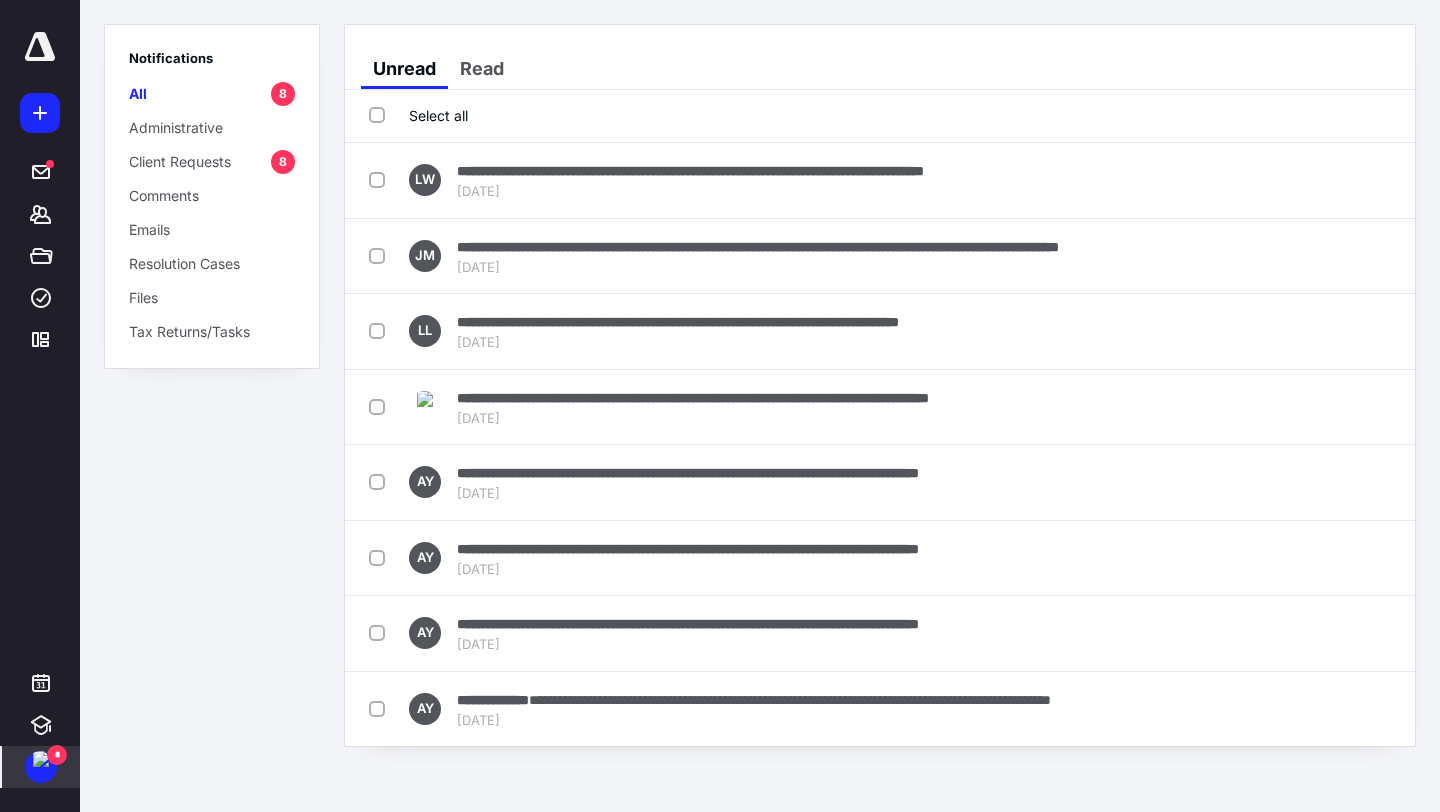 click on "Mark as  read" at bounding box center [1301, 180] 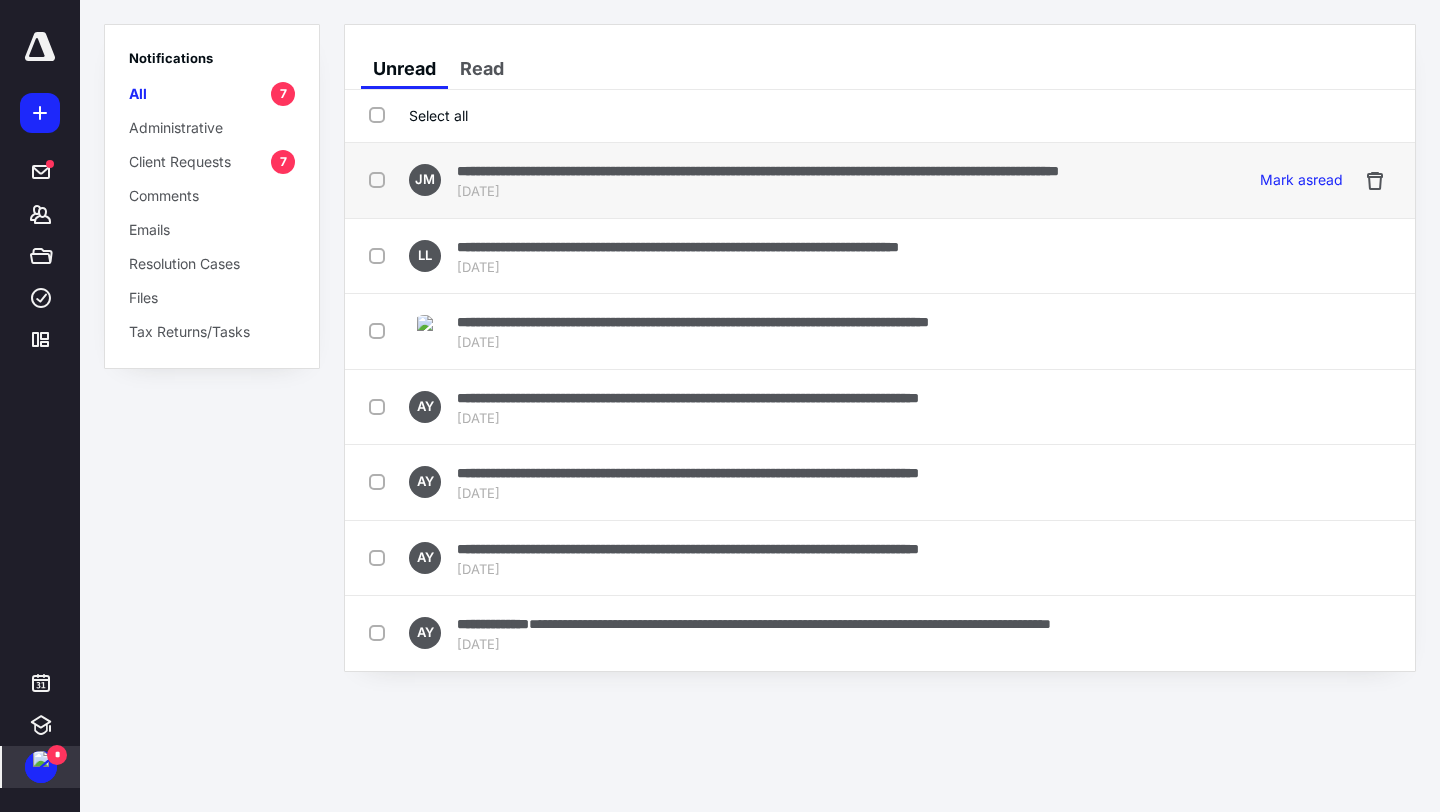 click on "**********" at bounding box center [758, 171] 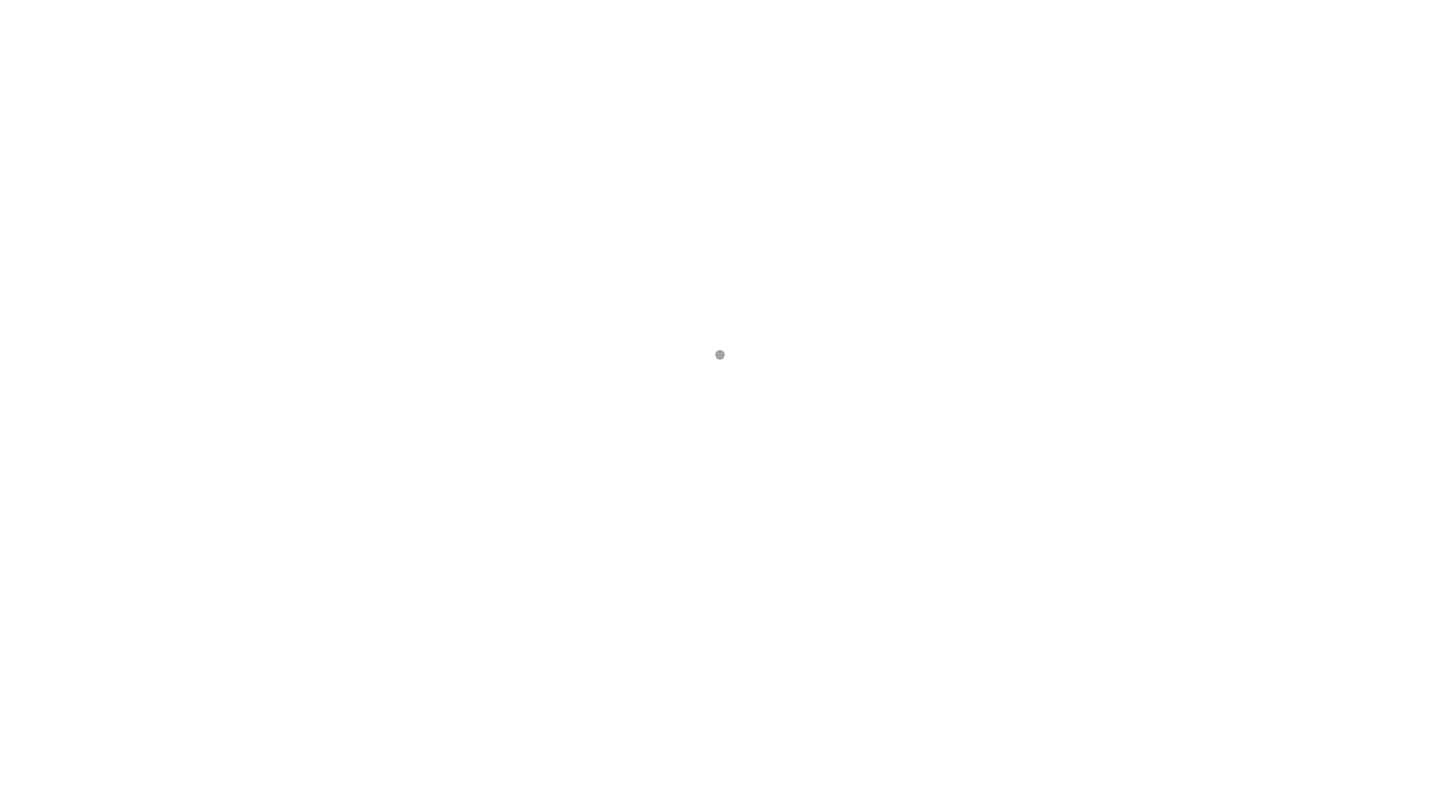 scroll, scrollTop: 0, scrollLeft: 0, axis: both 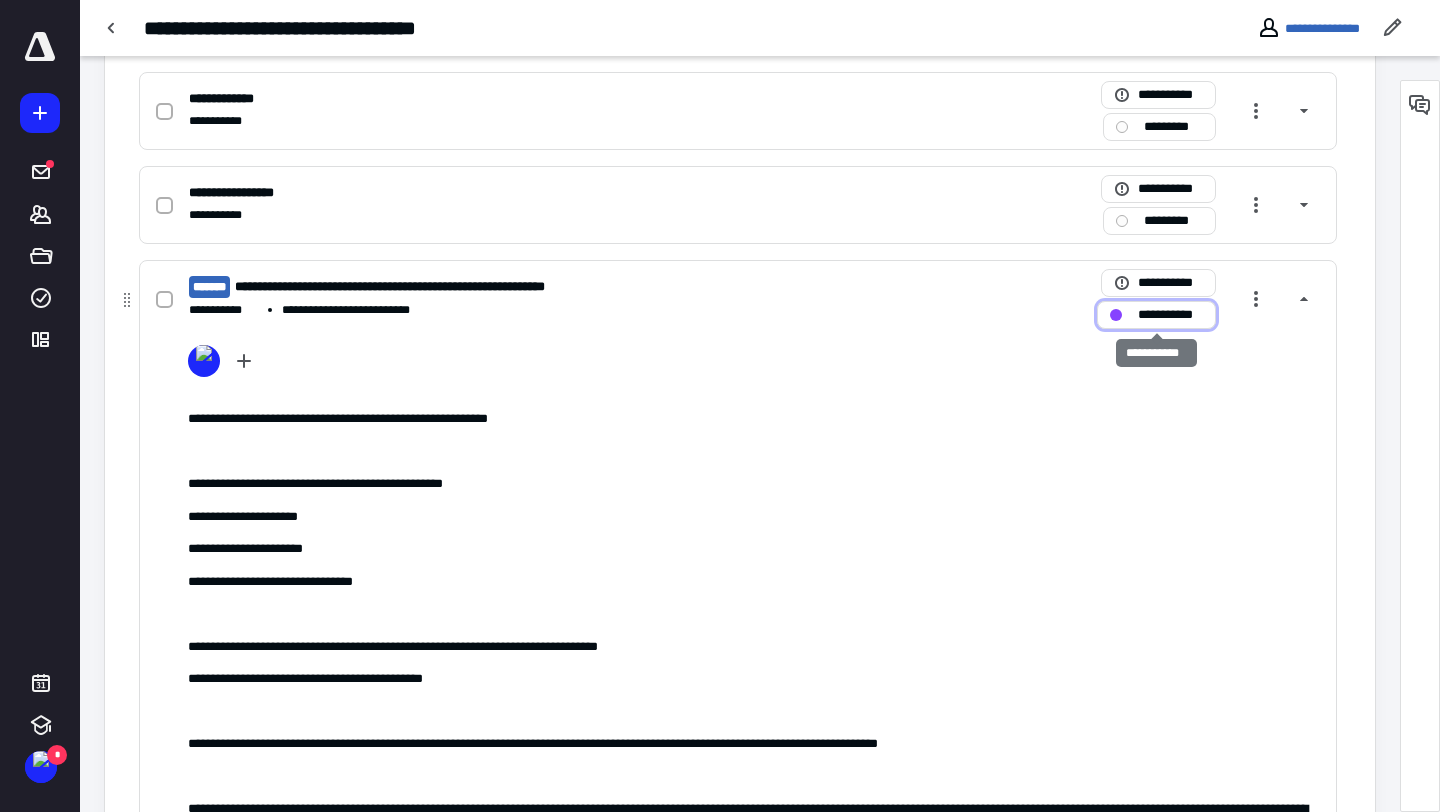 click on "**********" at bounding box center [1170, 315] 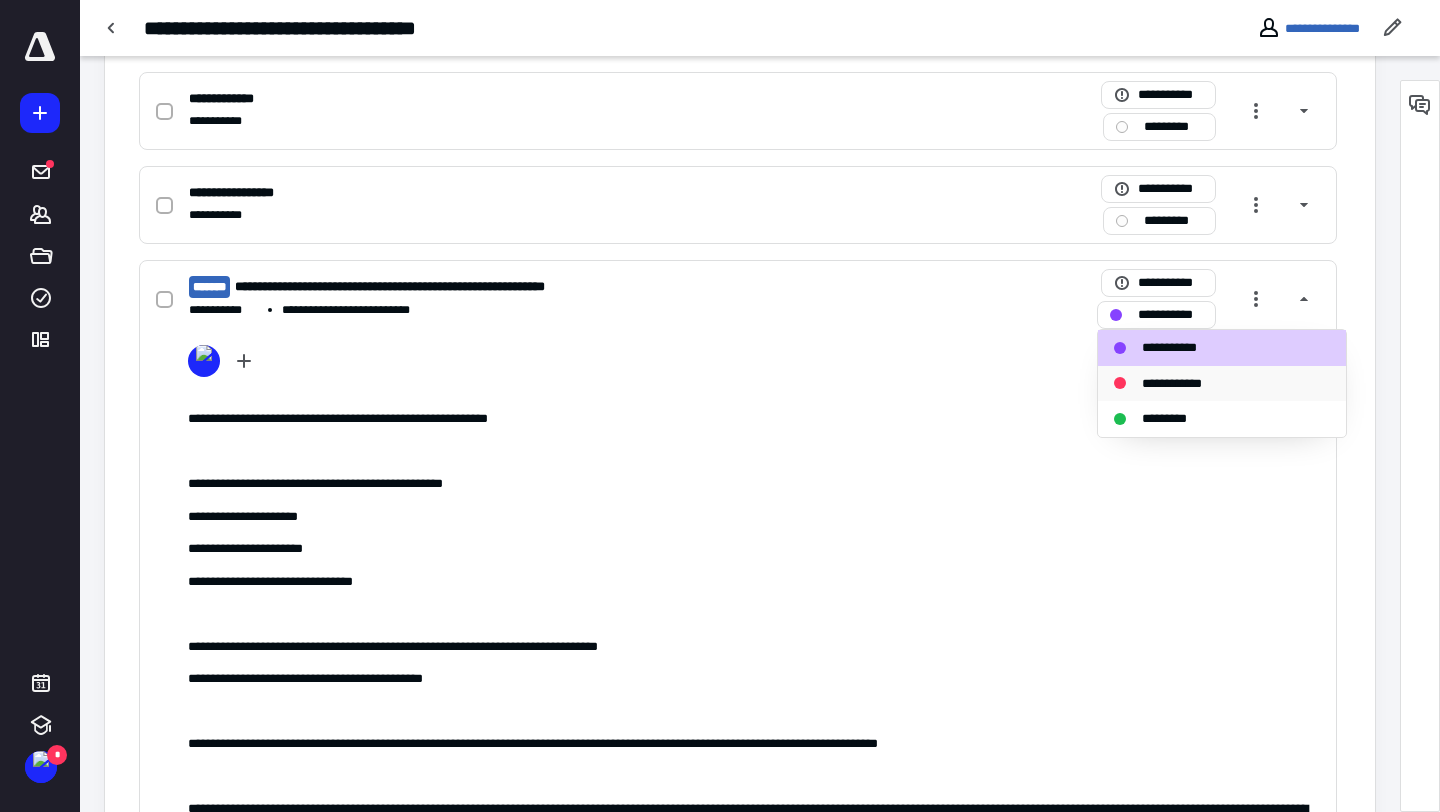 click on "**********" at bounding box center [1184, 384] 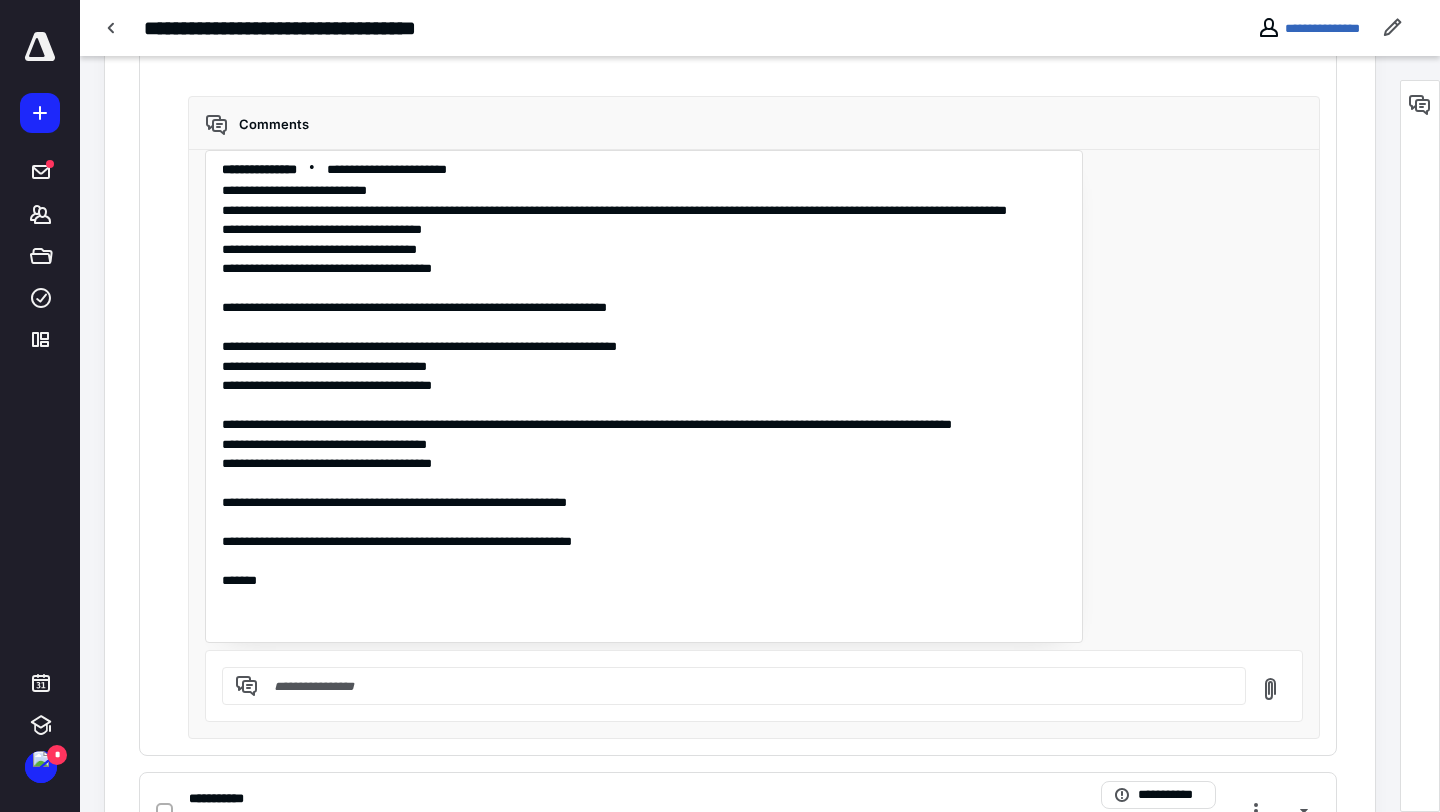 scroll, scrollTop: 2441, scrollLeft: 0, axis: vertical 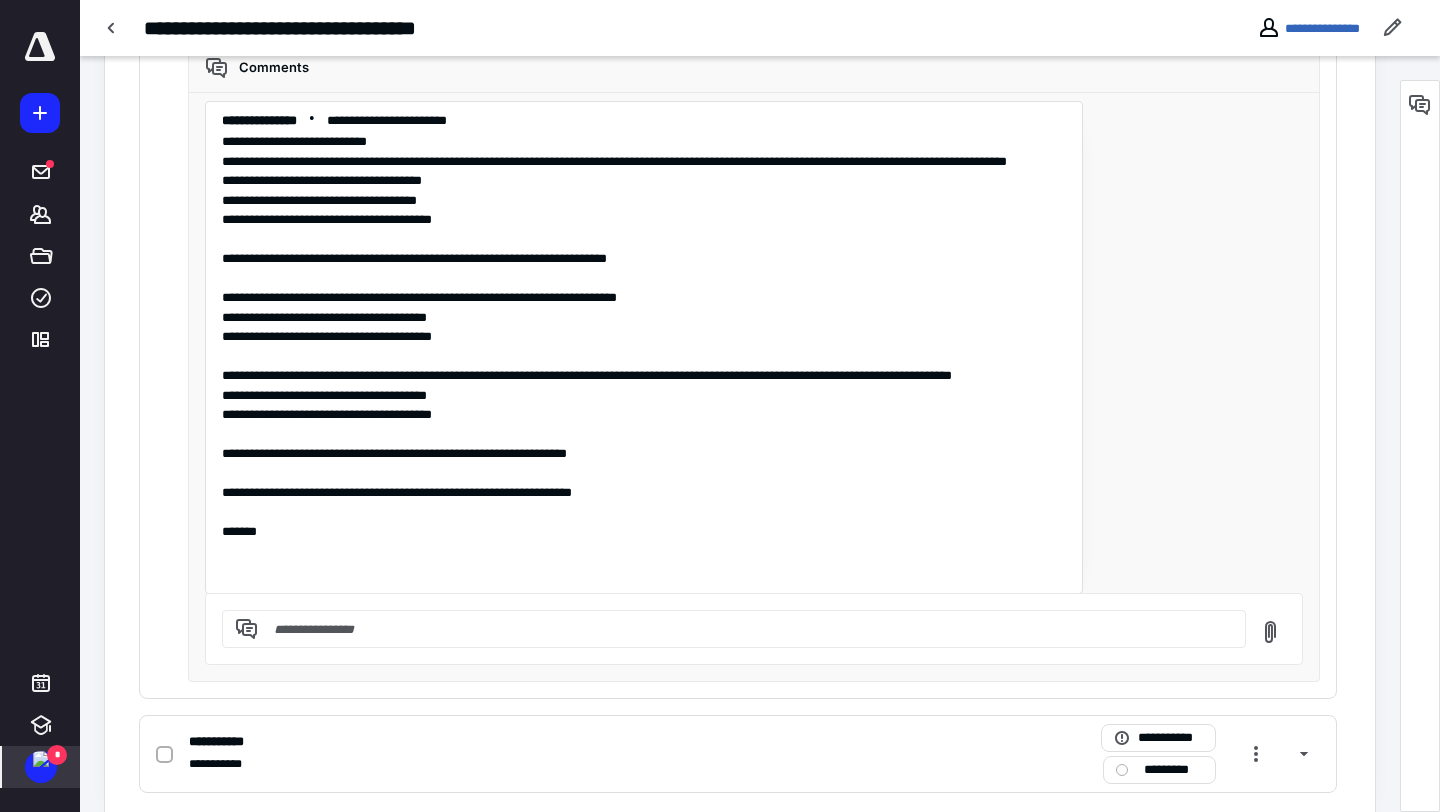 click at bounding box center (41, 759) 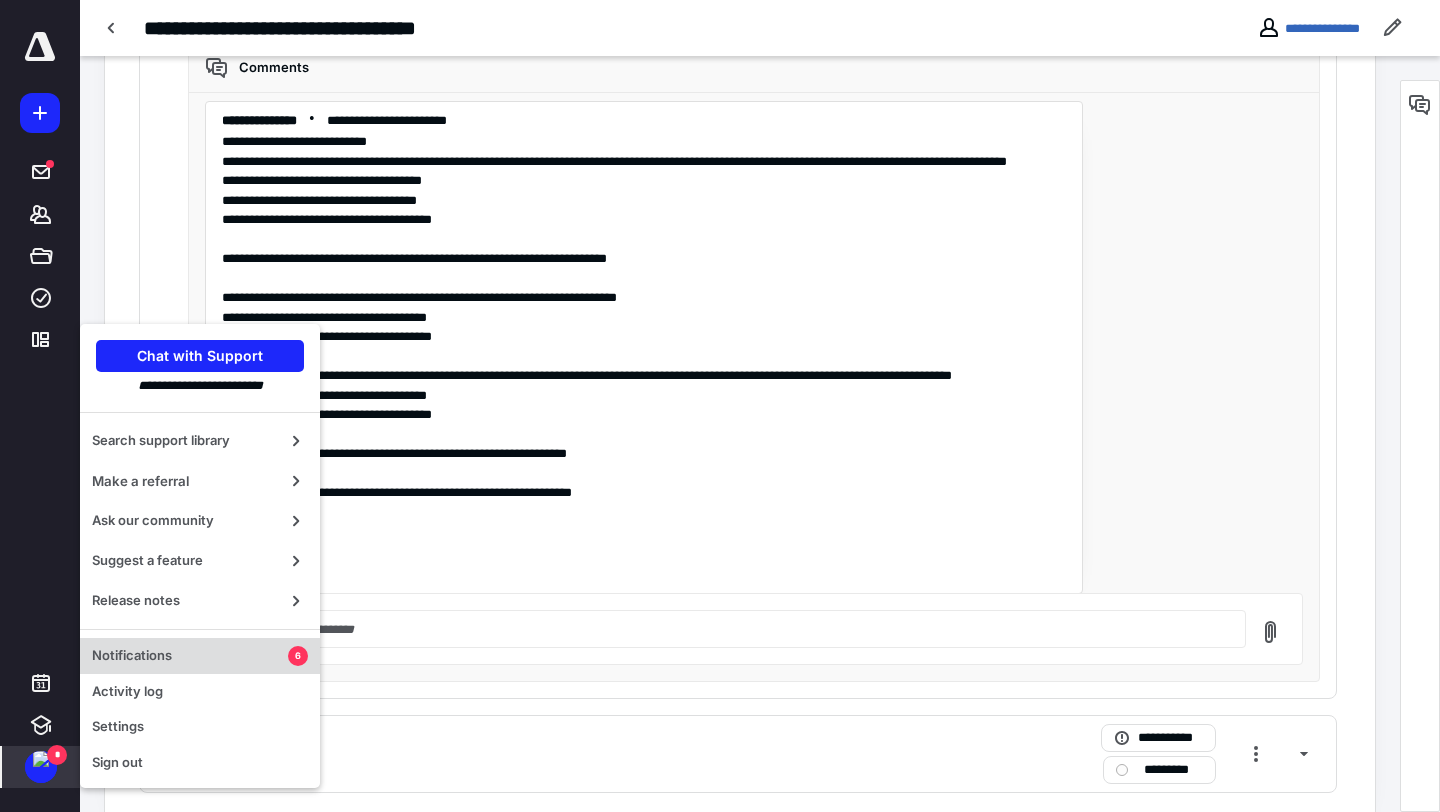 click on "Notifications" at bounding box center [190, 656] 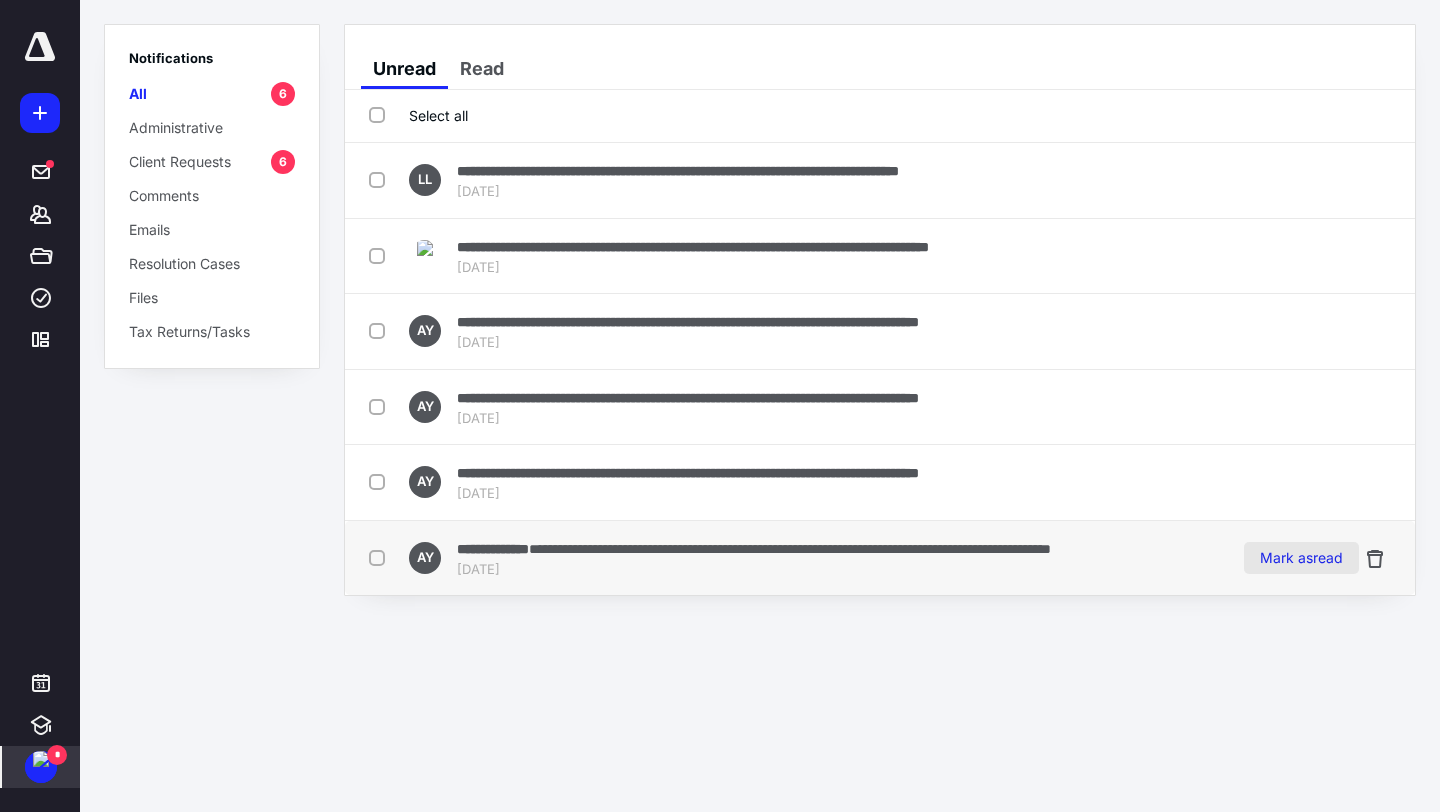 click on "Mark as  read" at bounding box center [1301, 558] 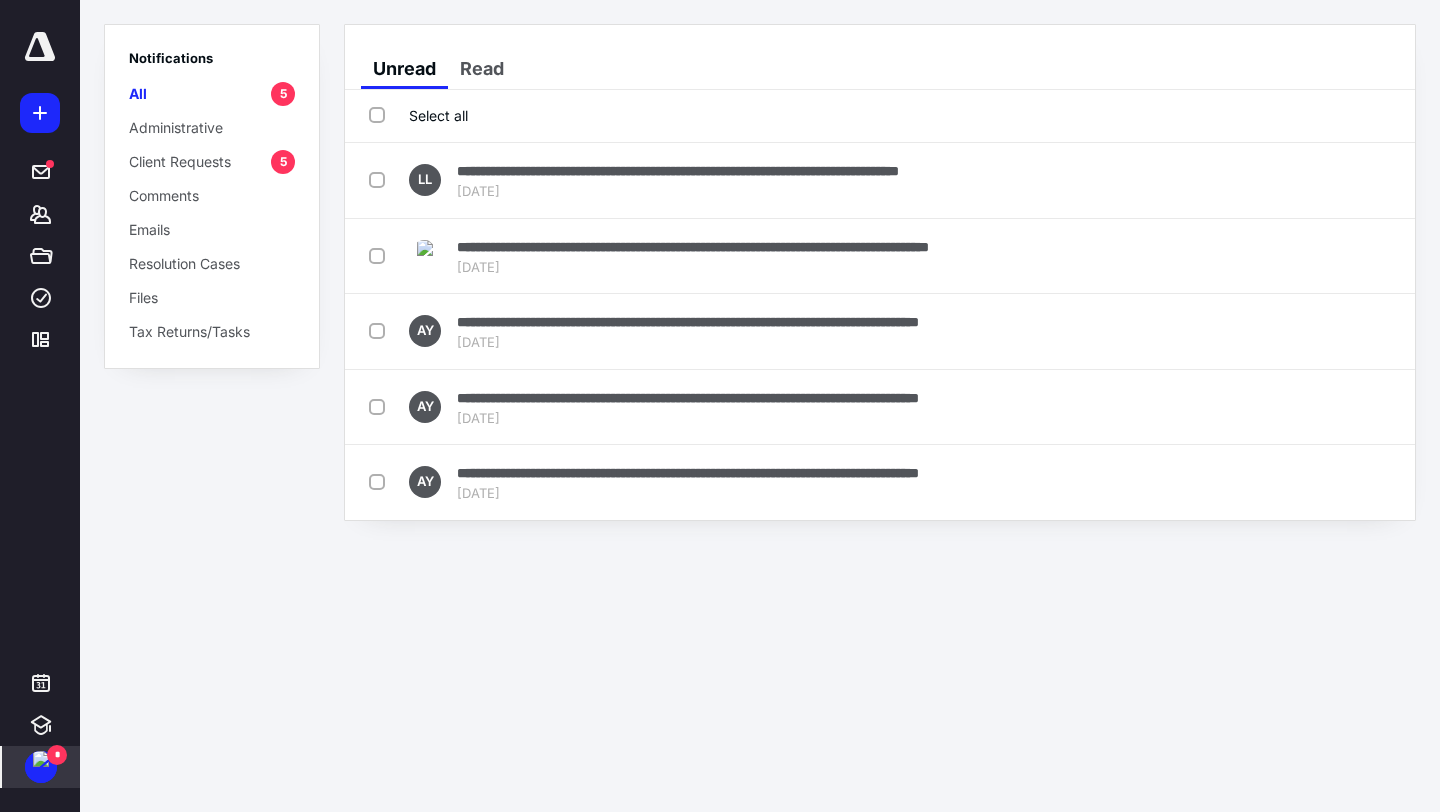 click on "Select all" at bounding box center [418, 115] 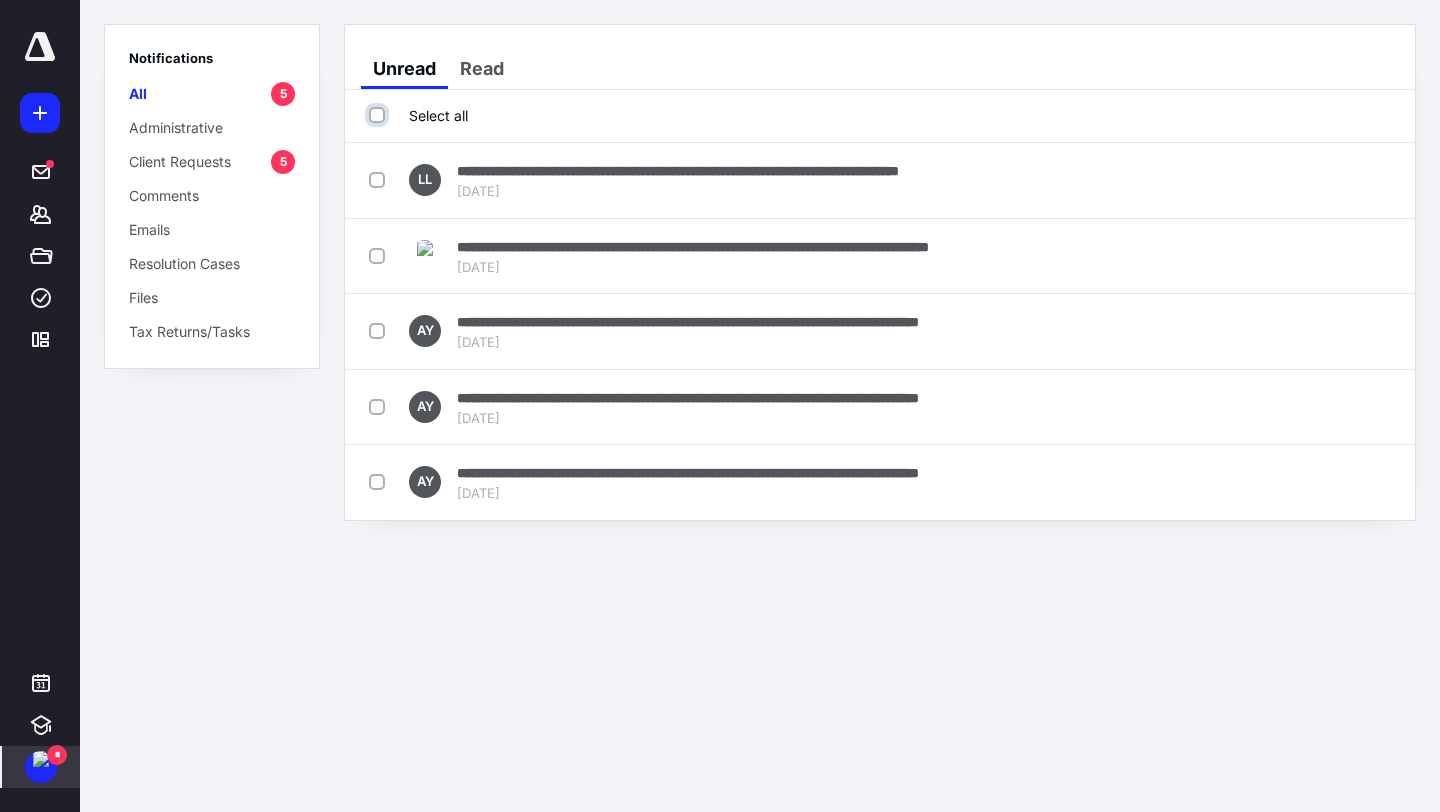click on "Select all" at bounding box center [379, 115] 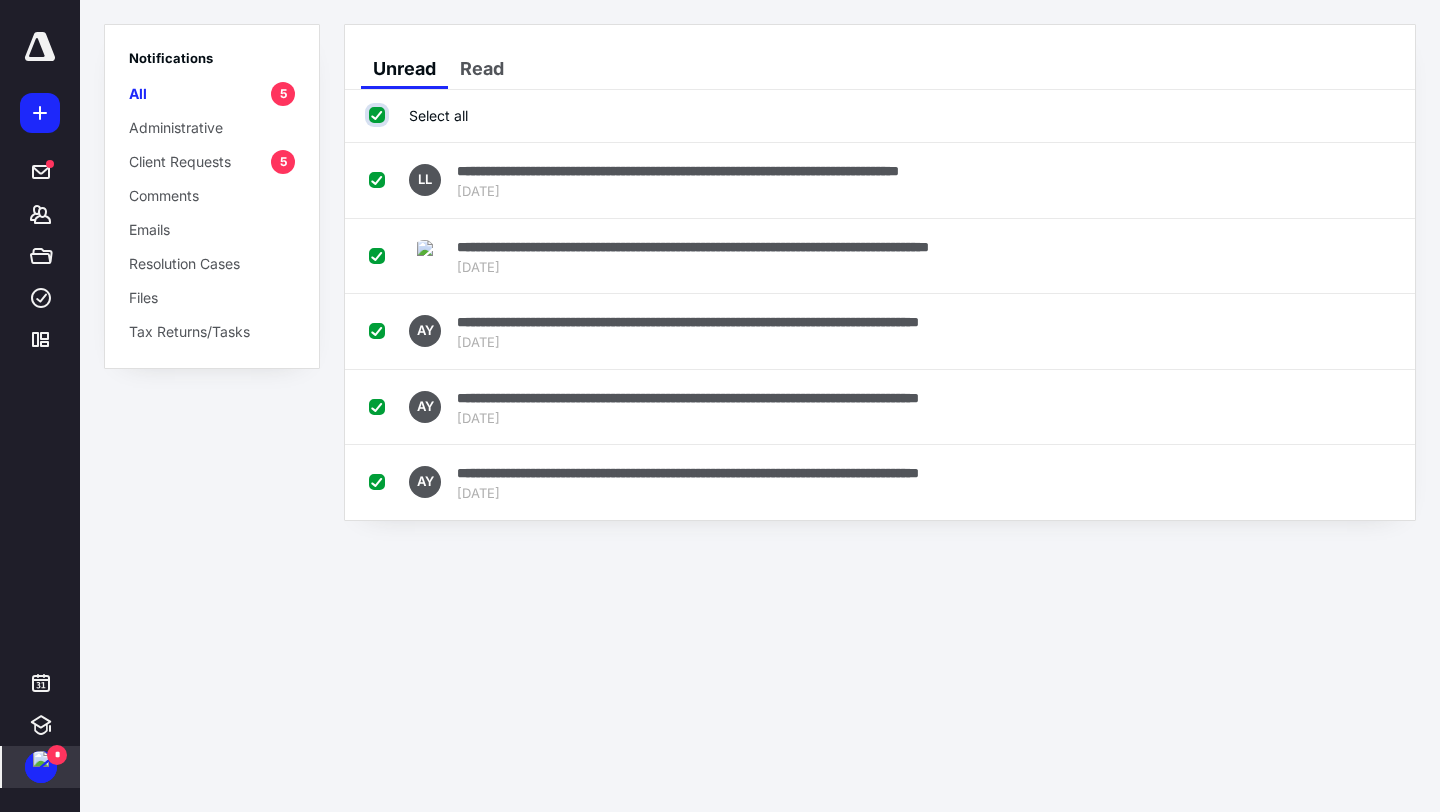 checkbox on "true" 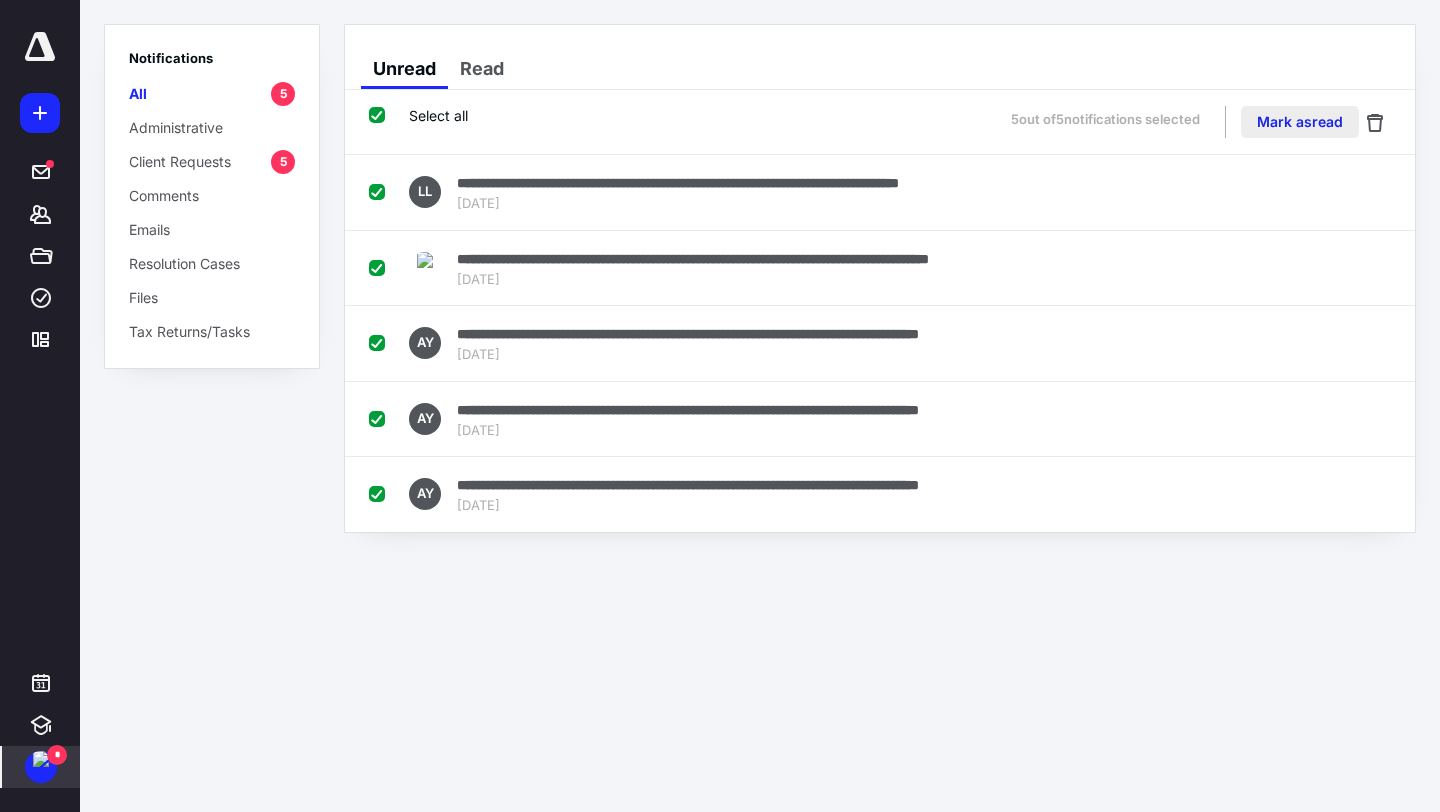 click on "Mark as  read" at bounding box center [1300, 122] 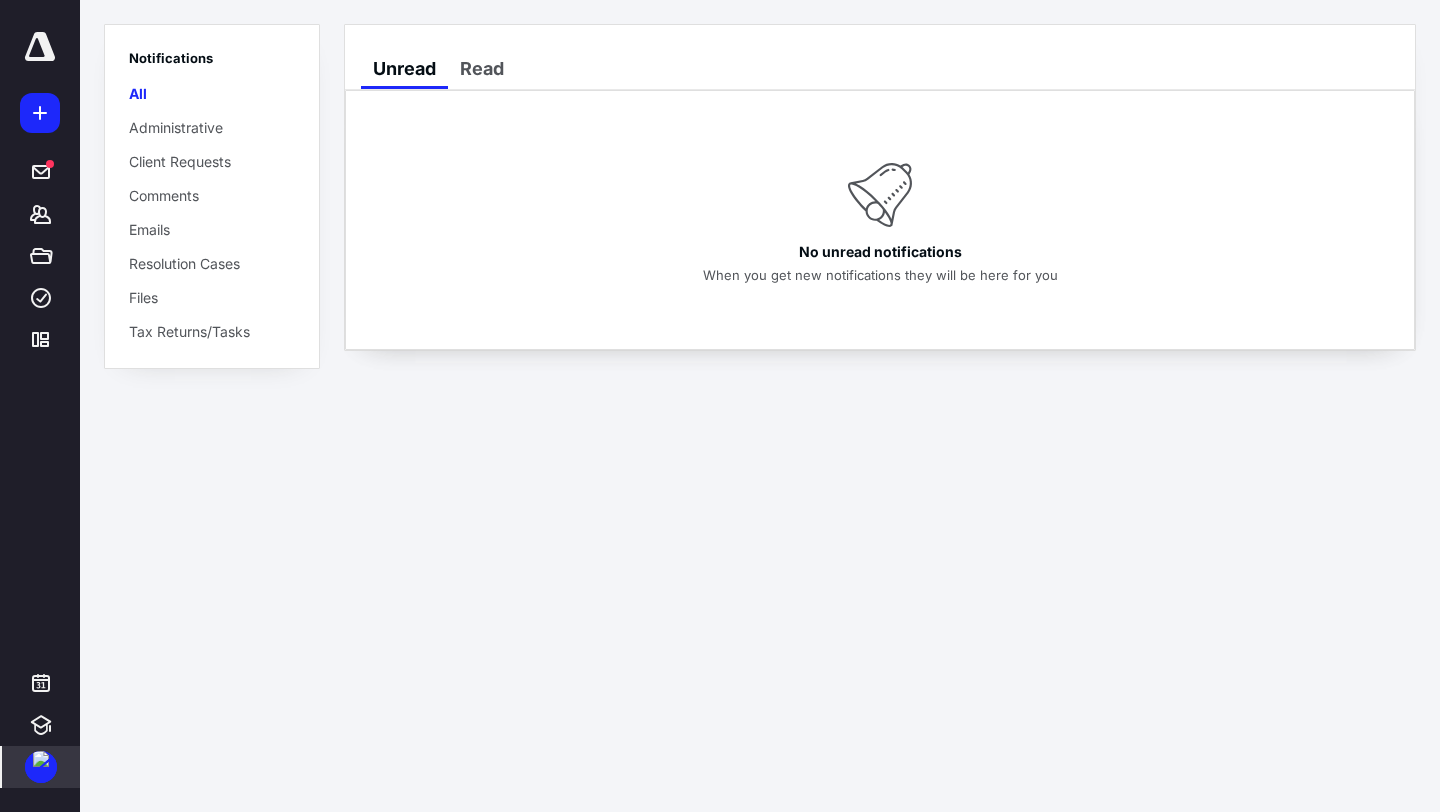 click at bounding box center [41, 759] 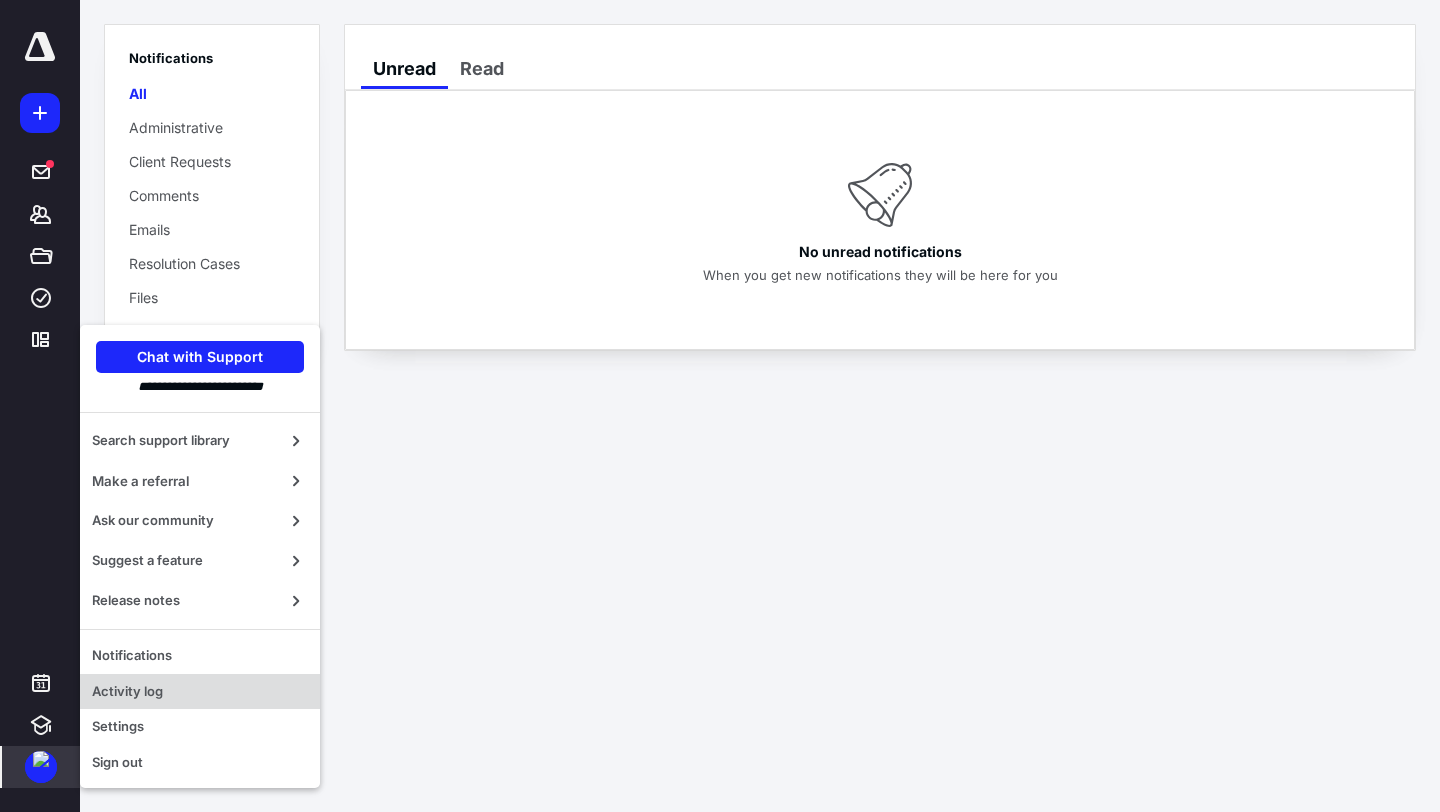 click on "Activity log" at bounding box center [200, 692] 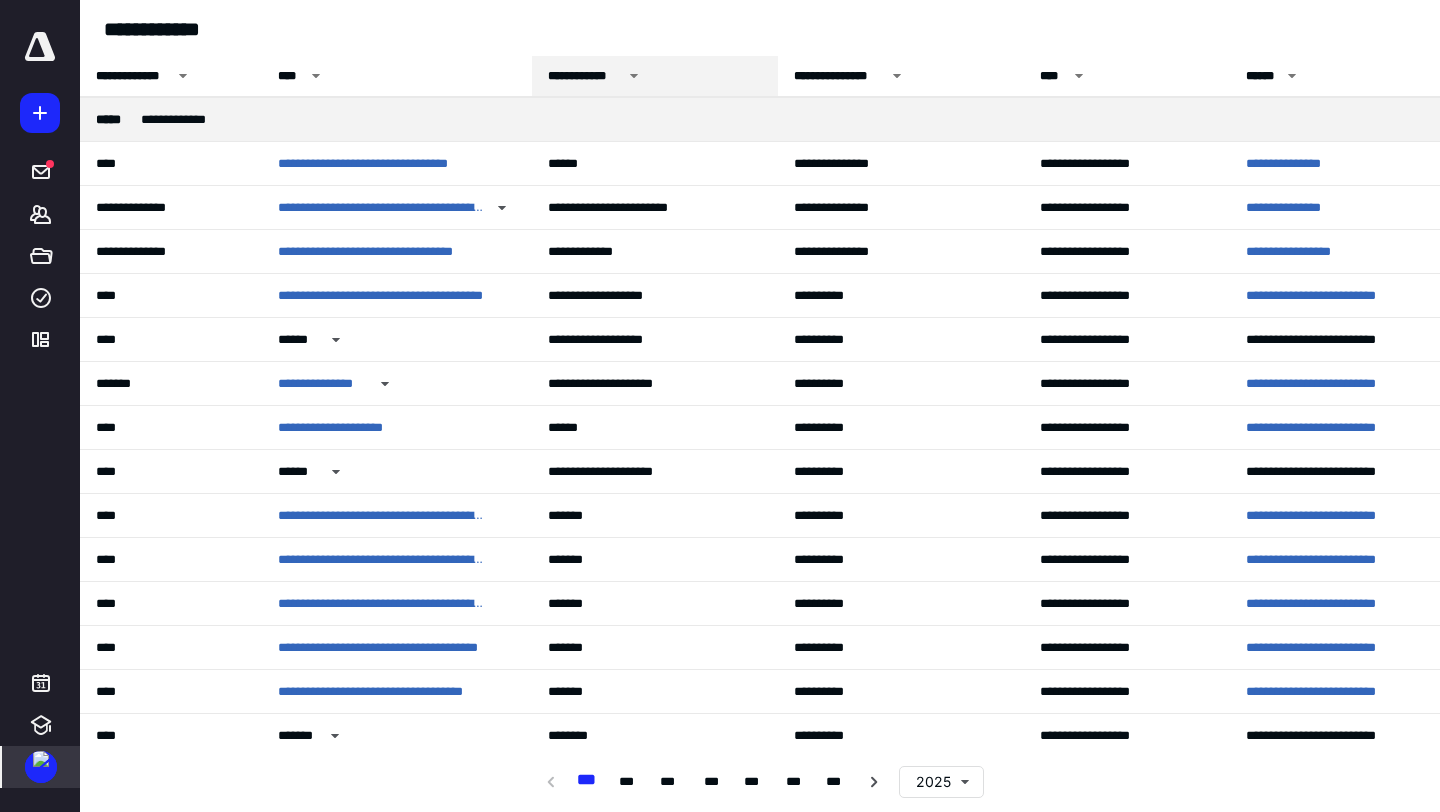 click on "**********" at bounding box center (585, 76) 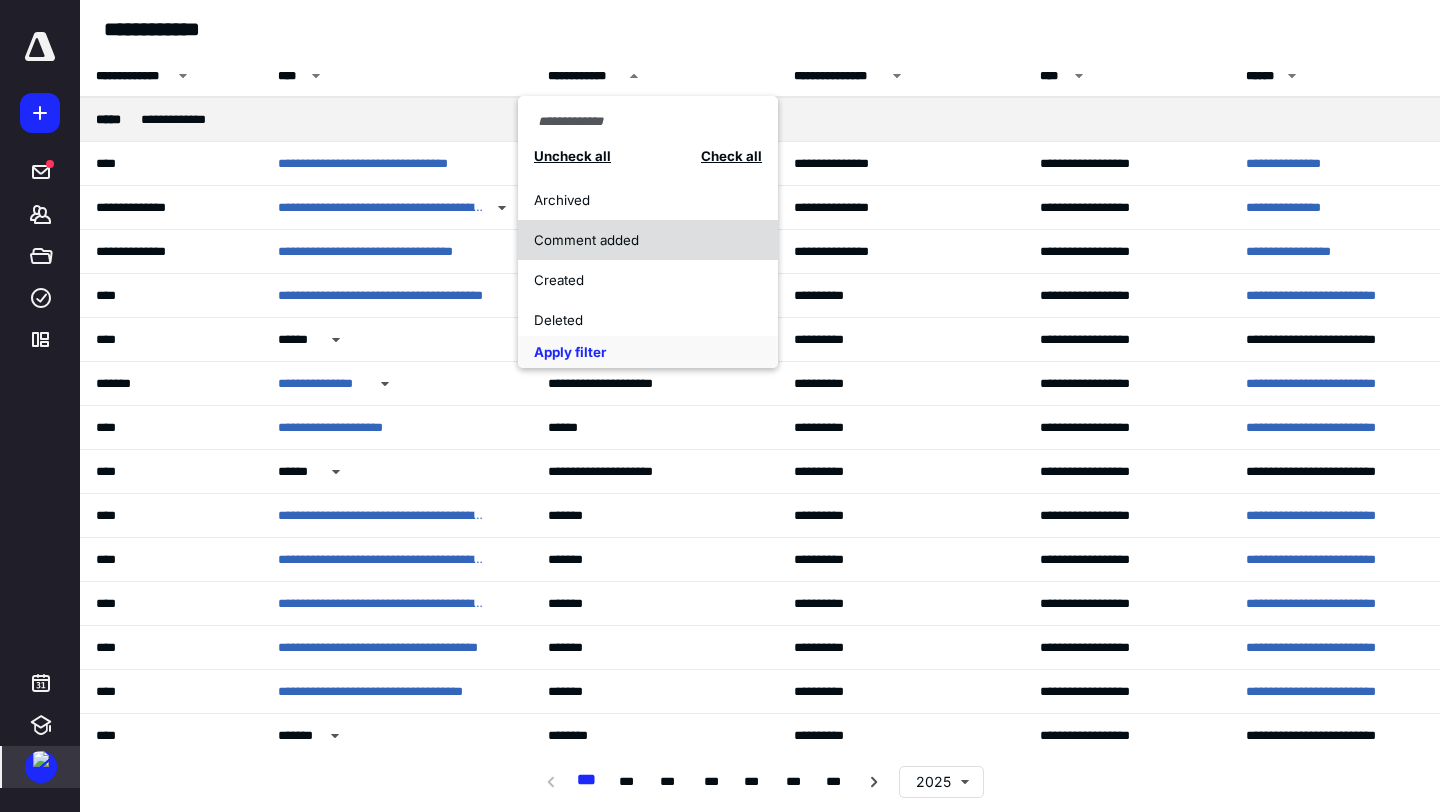 click on "Comment added" at bounding box center (637, 240) 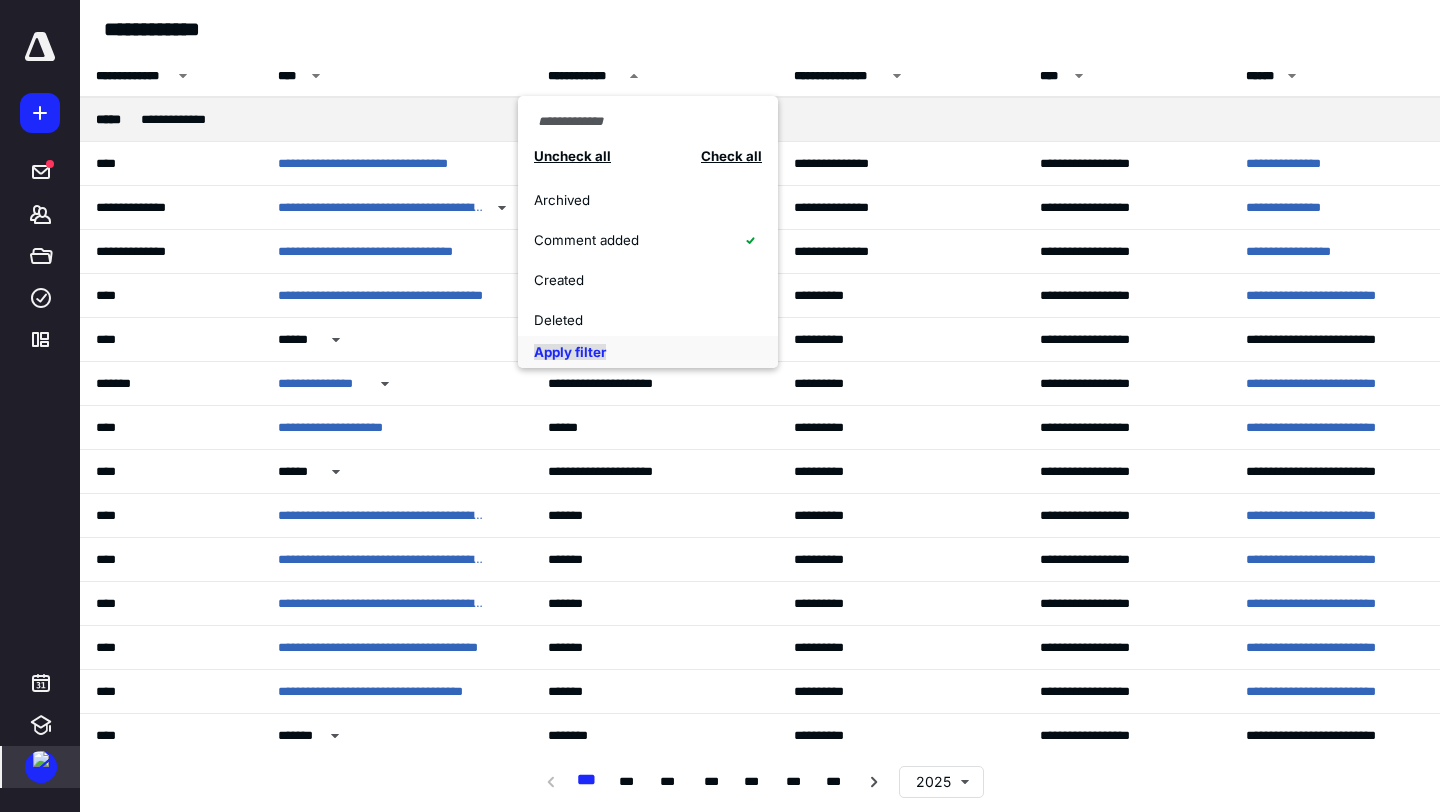 click on "Apply filter" at bounding box center [570, 352] 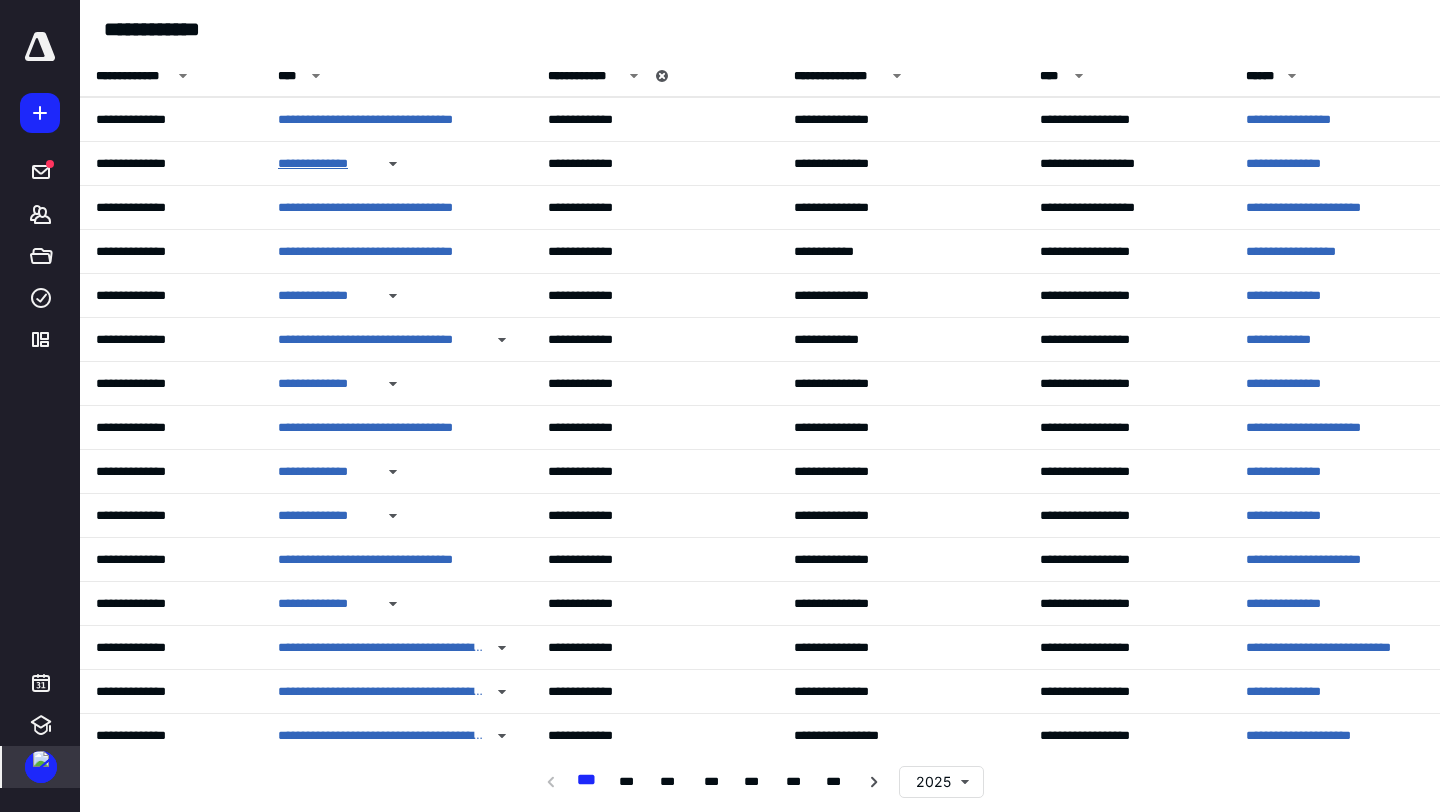 click on "**********" at bounding box center [325, 164] 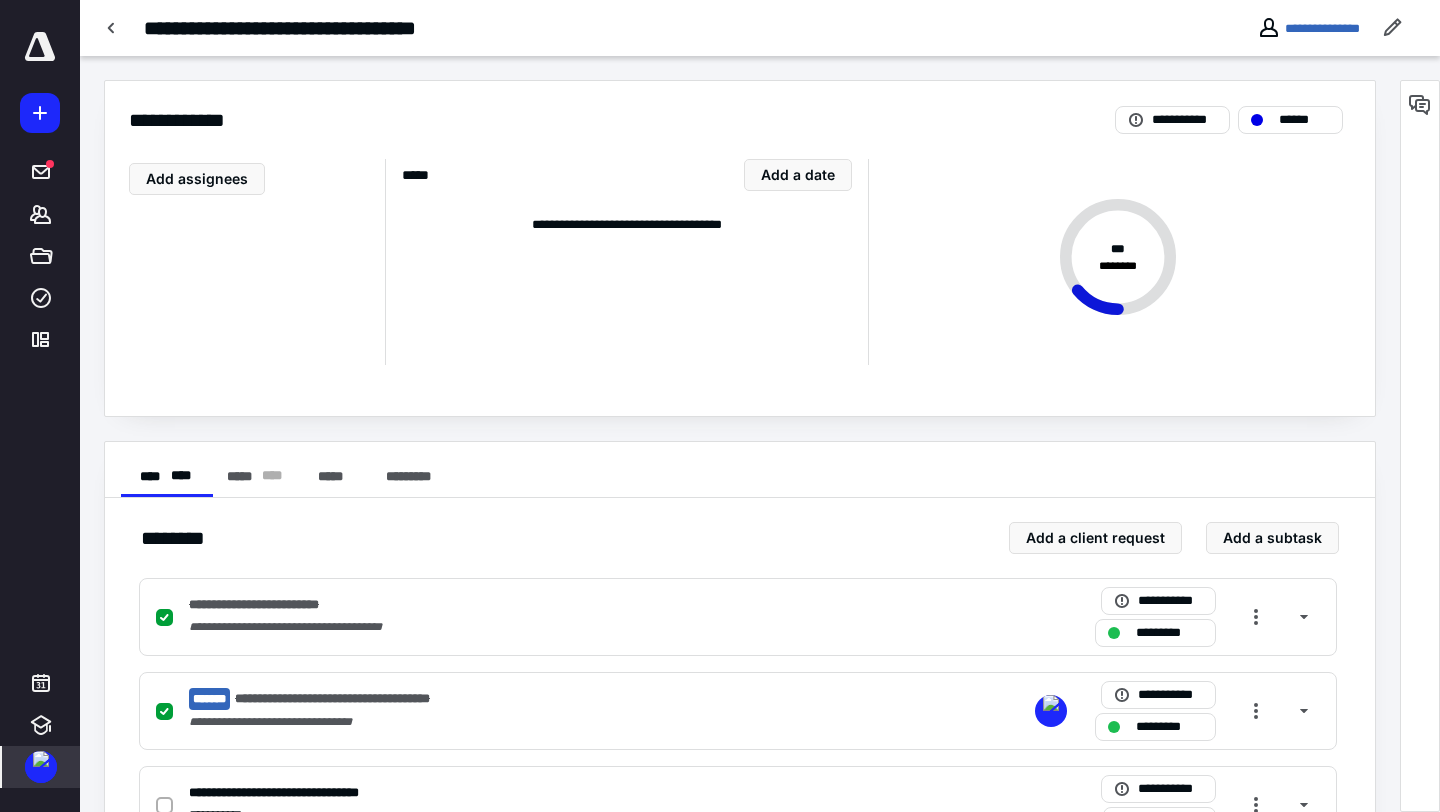 scroll, scrollTop: 168, scrollLeft: 0, axis: vertical 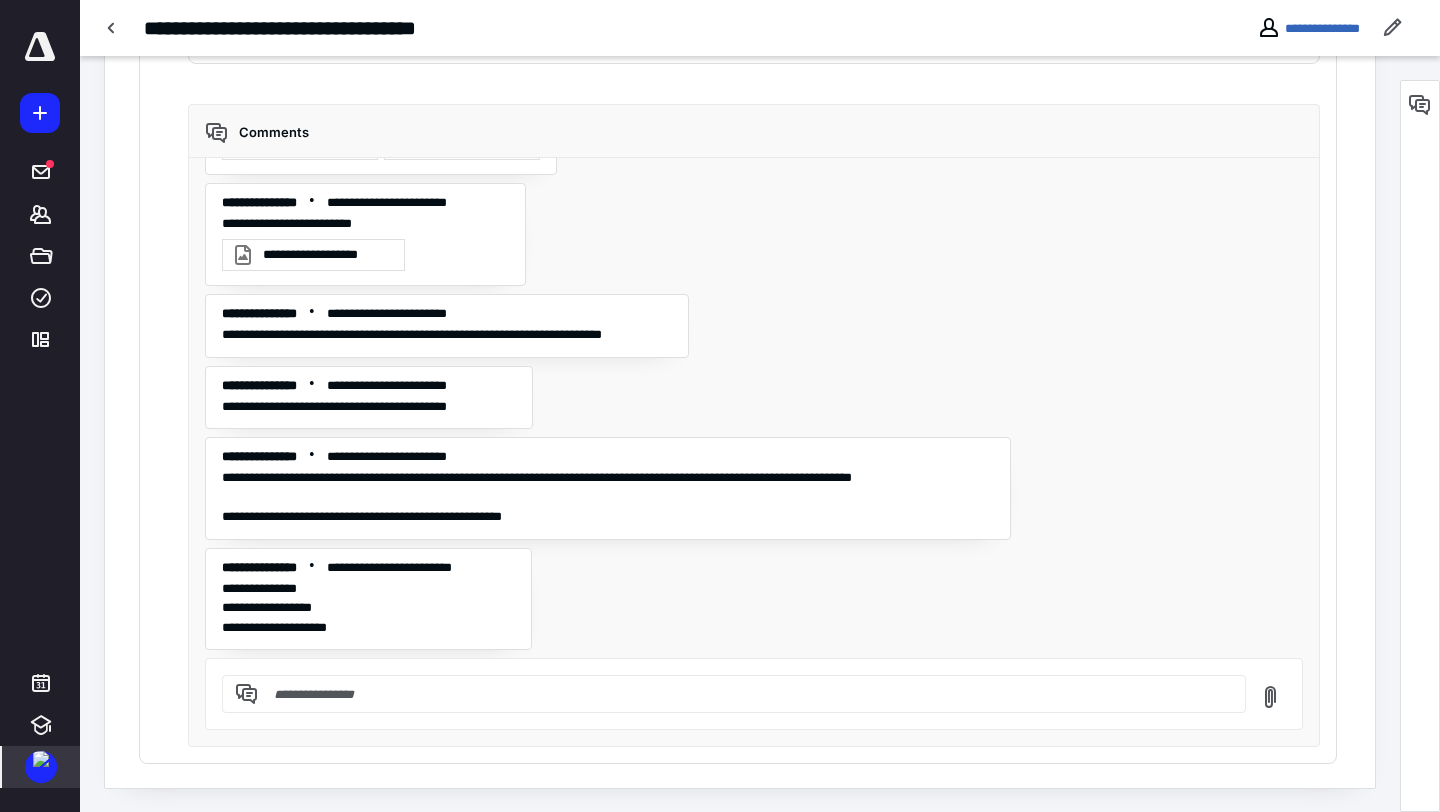 click at bounding box center [41, 759] 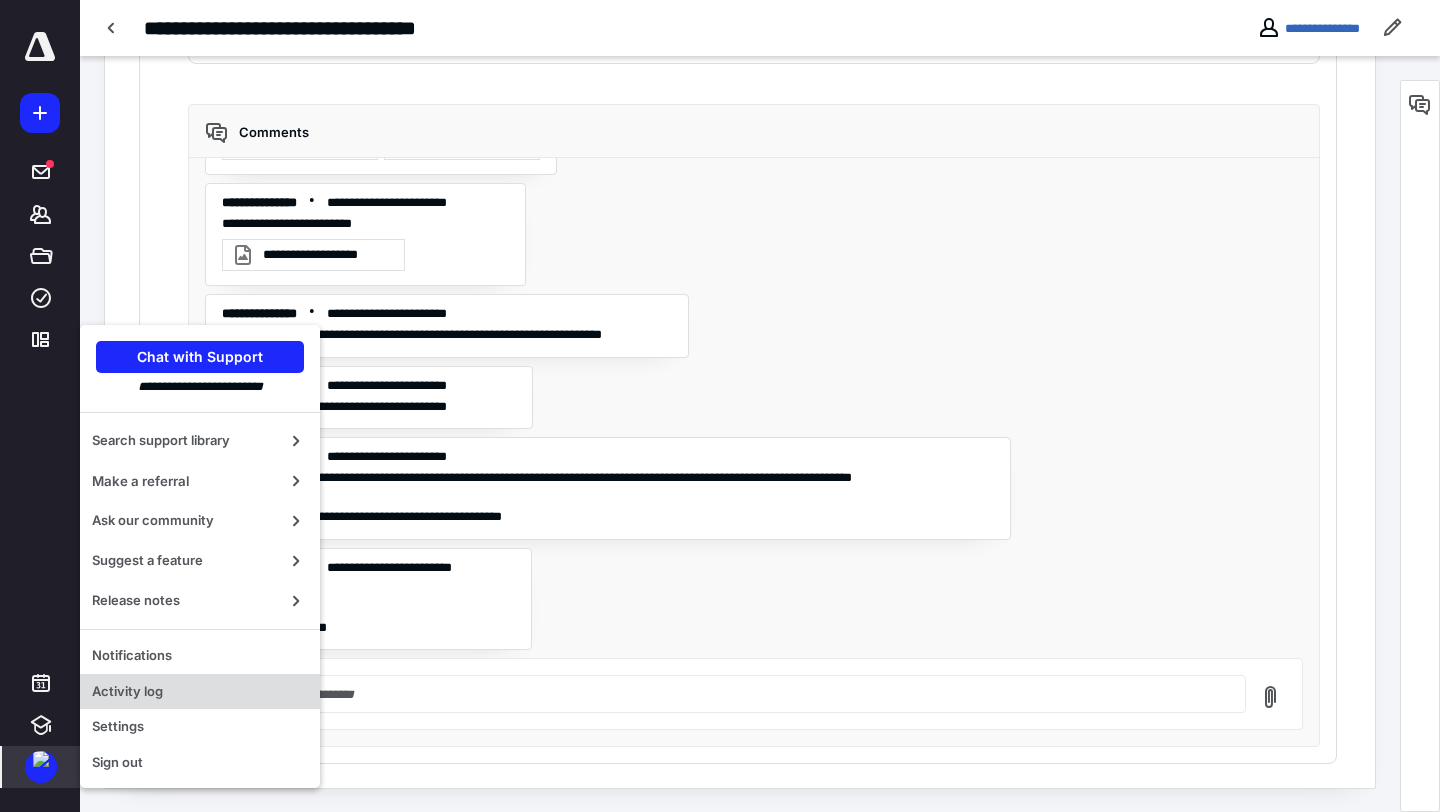 click on "Activity log" at bounding box center (200, 692) 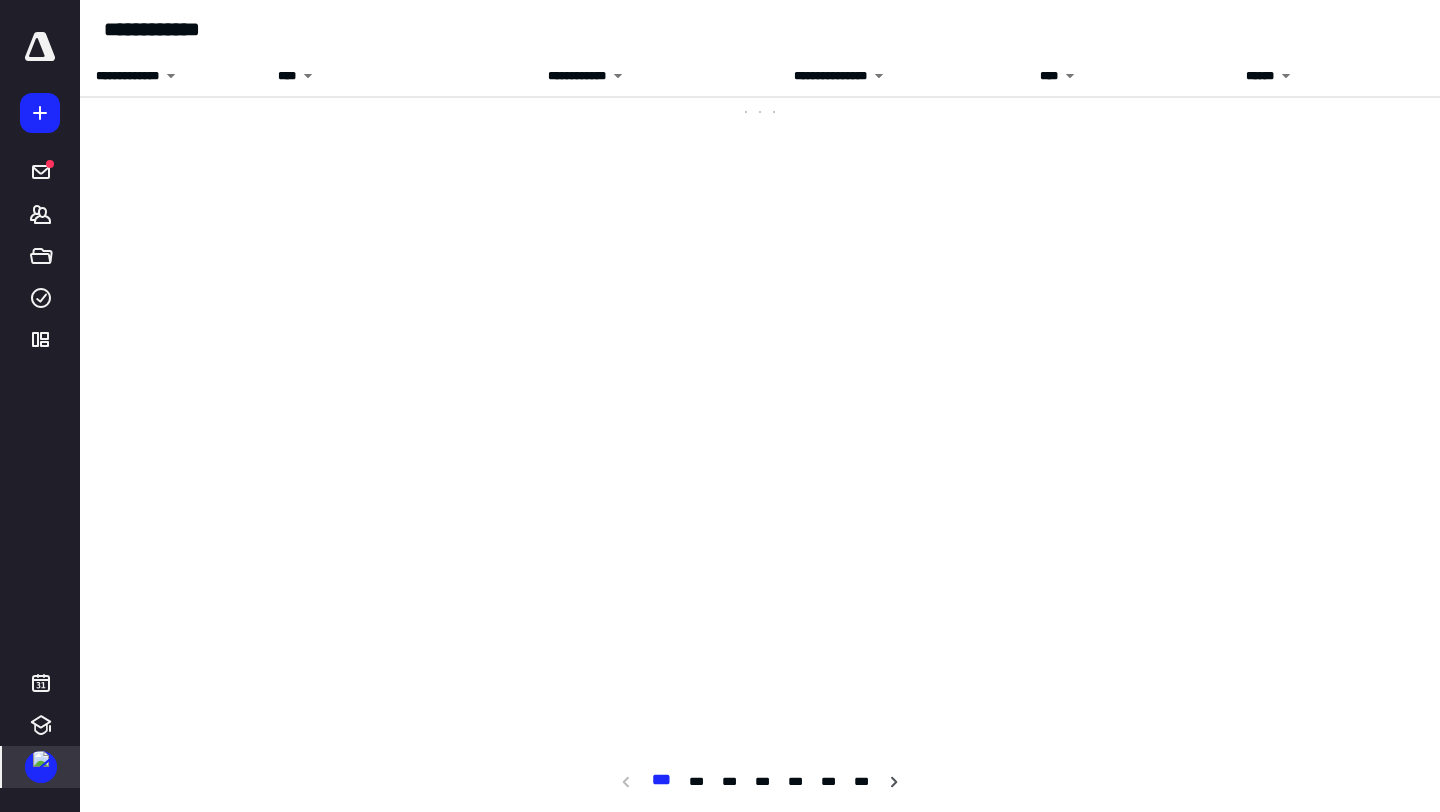 scroll, scrollTop: 0, scrollLeft: 0, axis: both 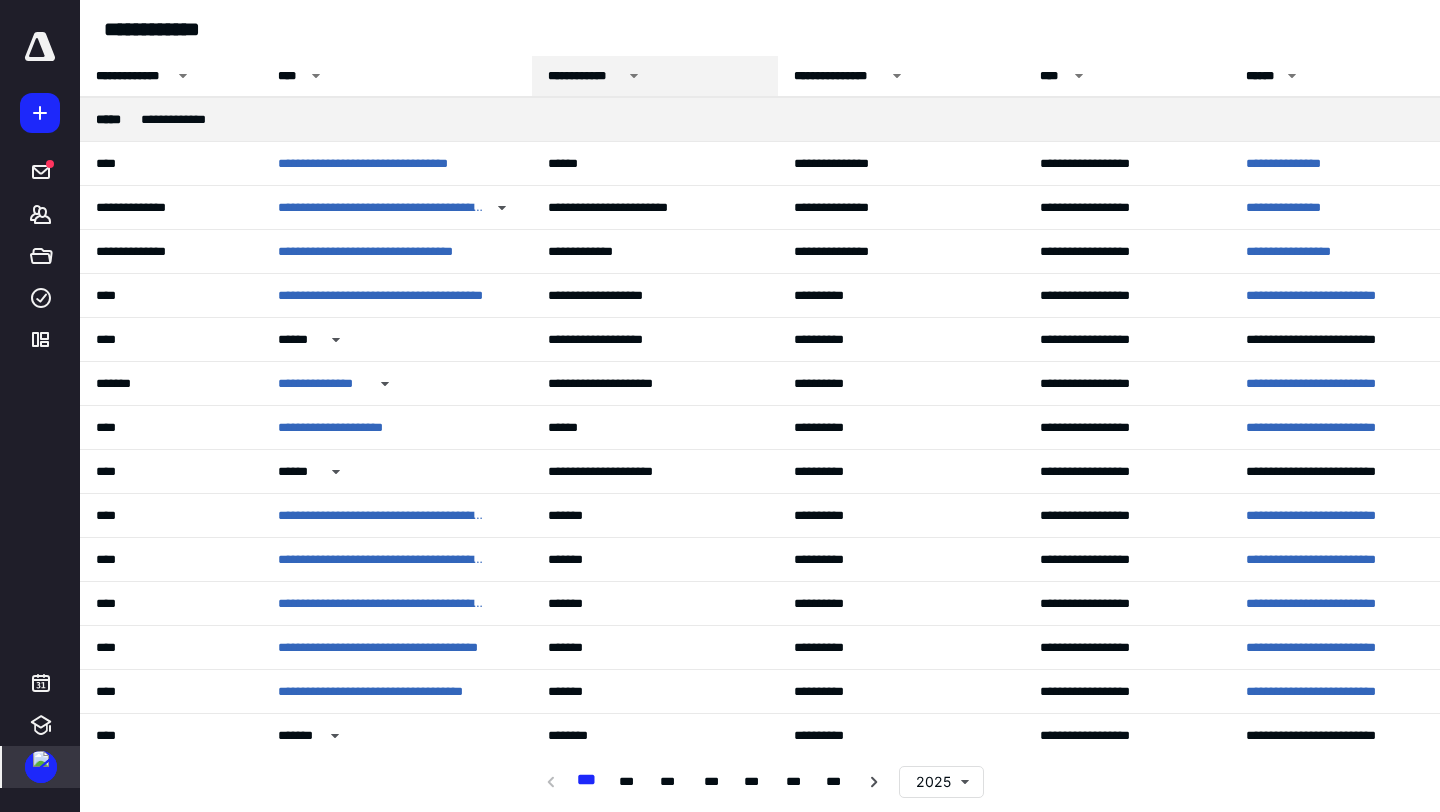 click on "**********" at bounding box center (585, 76) 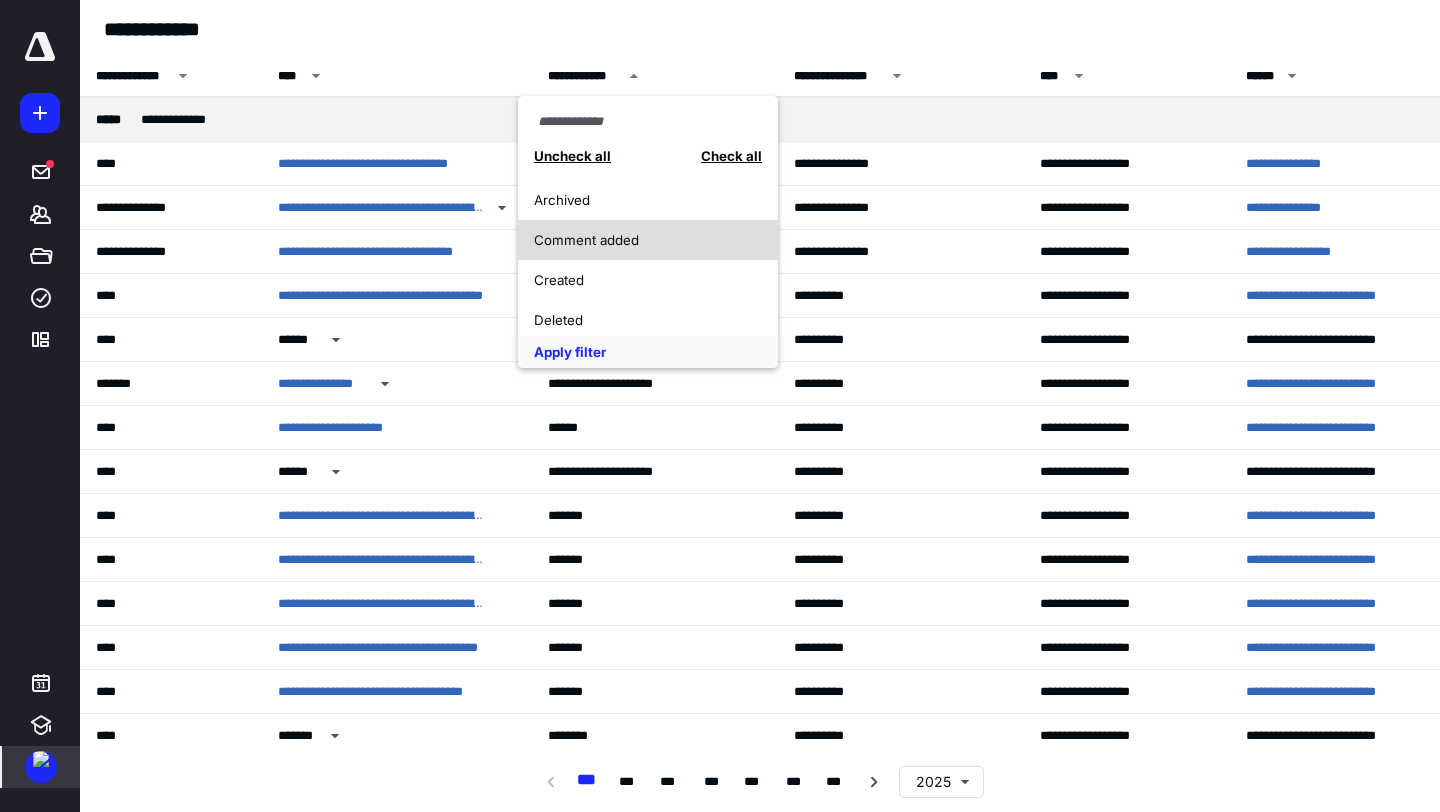 click on "Comment added" at bounding box center (637, 240) 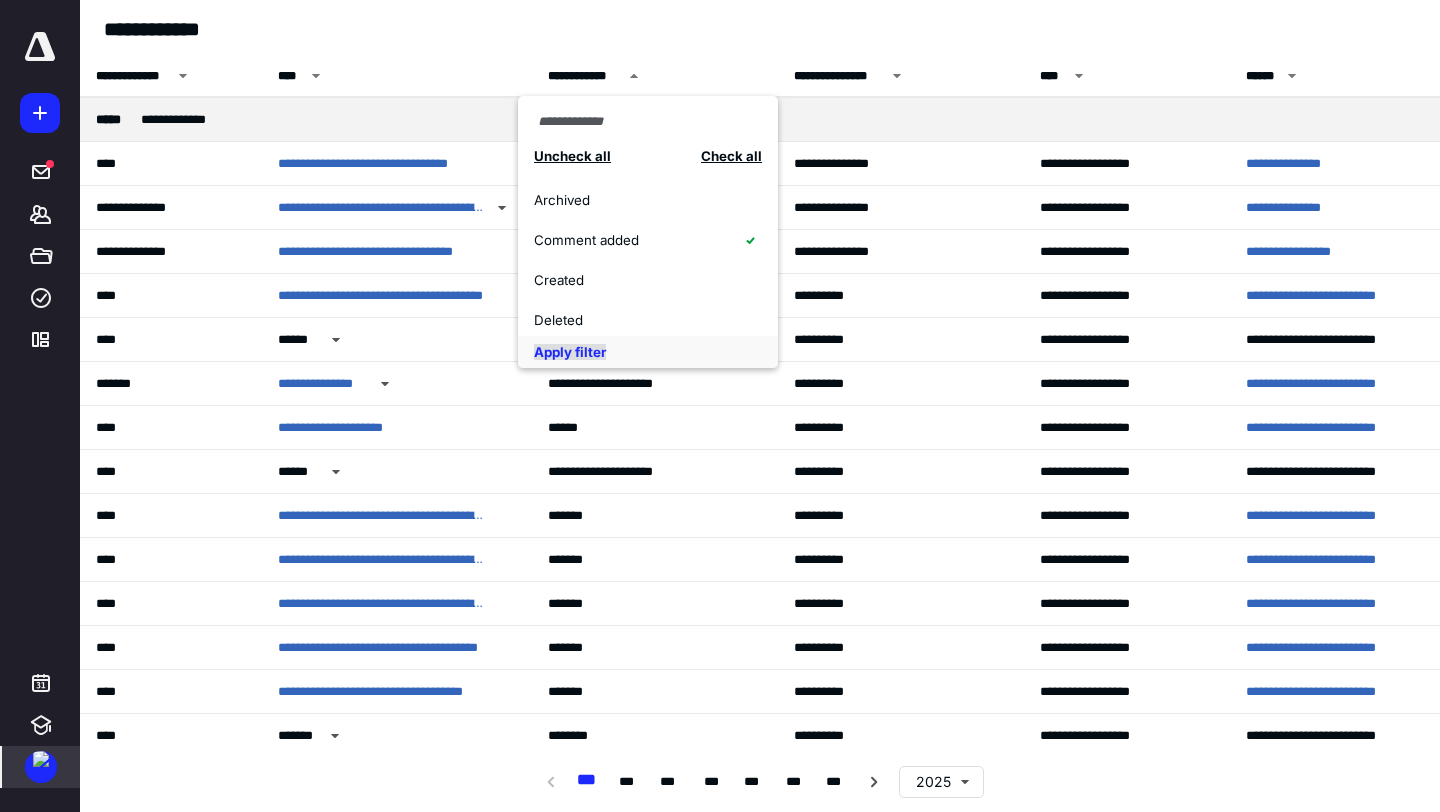 click on "Apply filter" at bounding box center (570, 352) 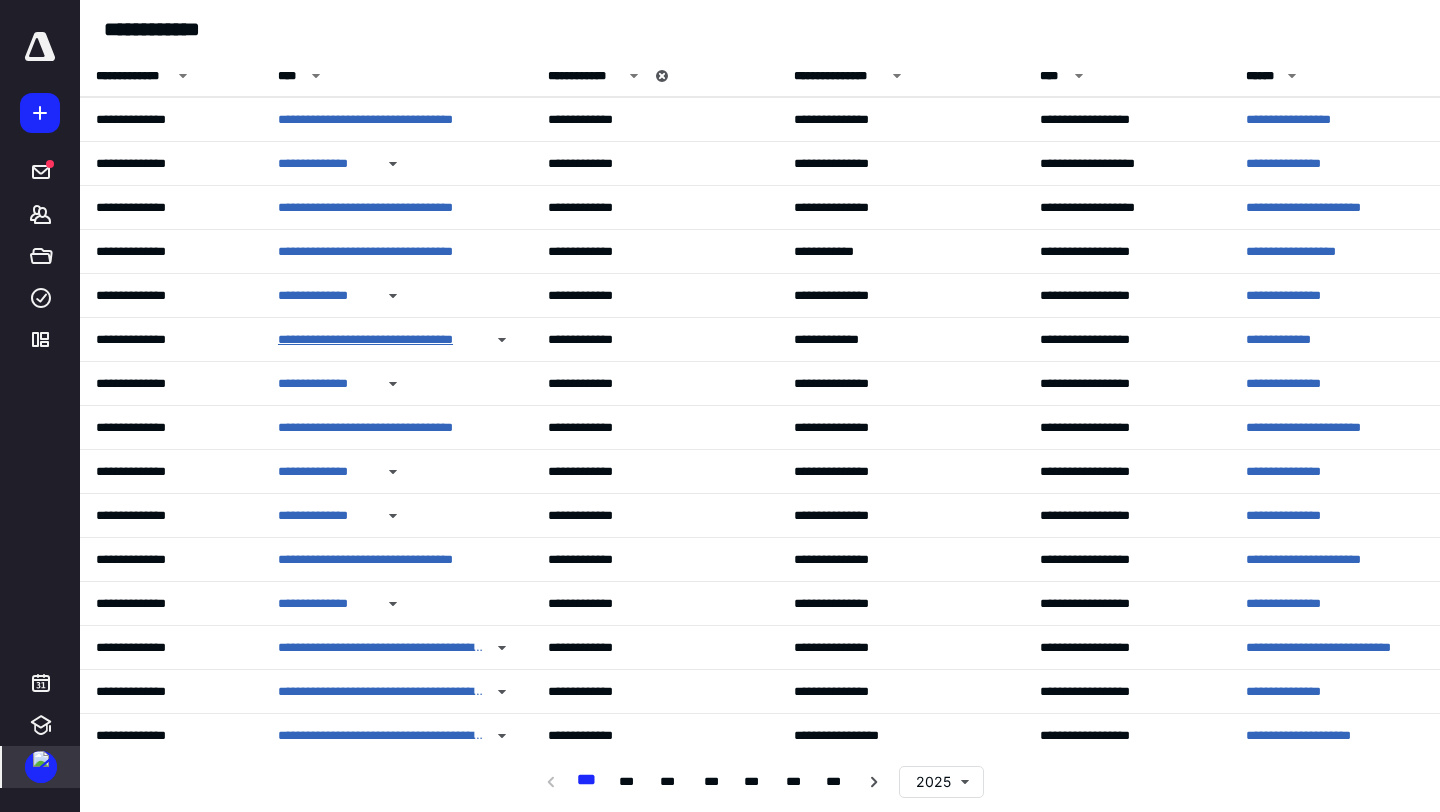 click on "**********" at bounding box center [381, 340] 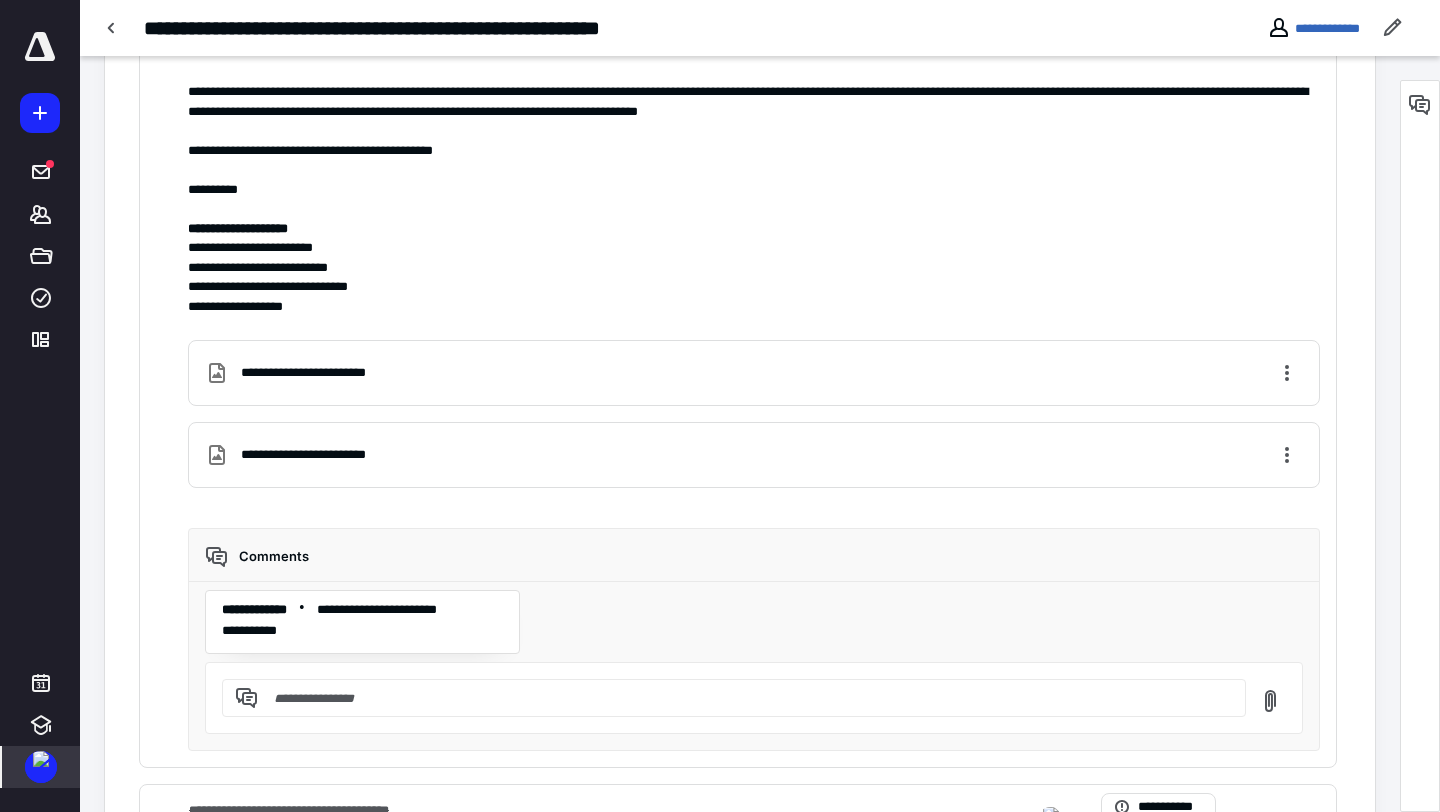 scroll, scrollTop: 1170, scrollLeft: 0, axis: vertical 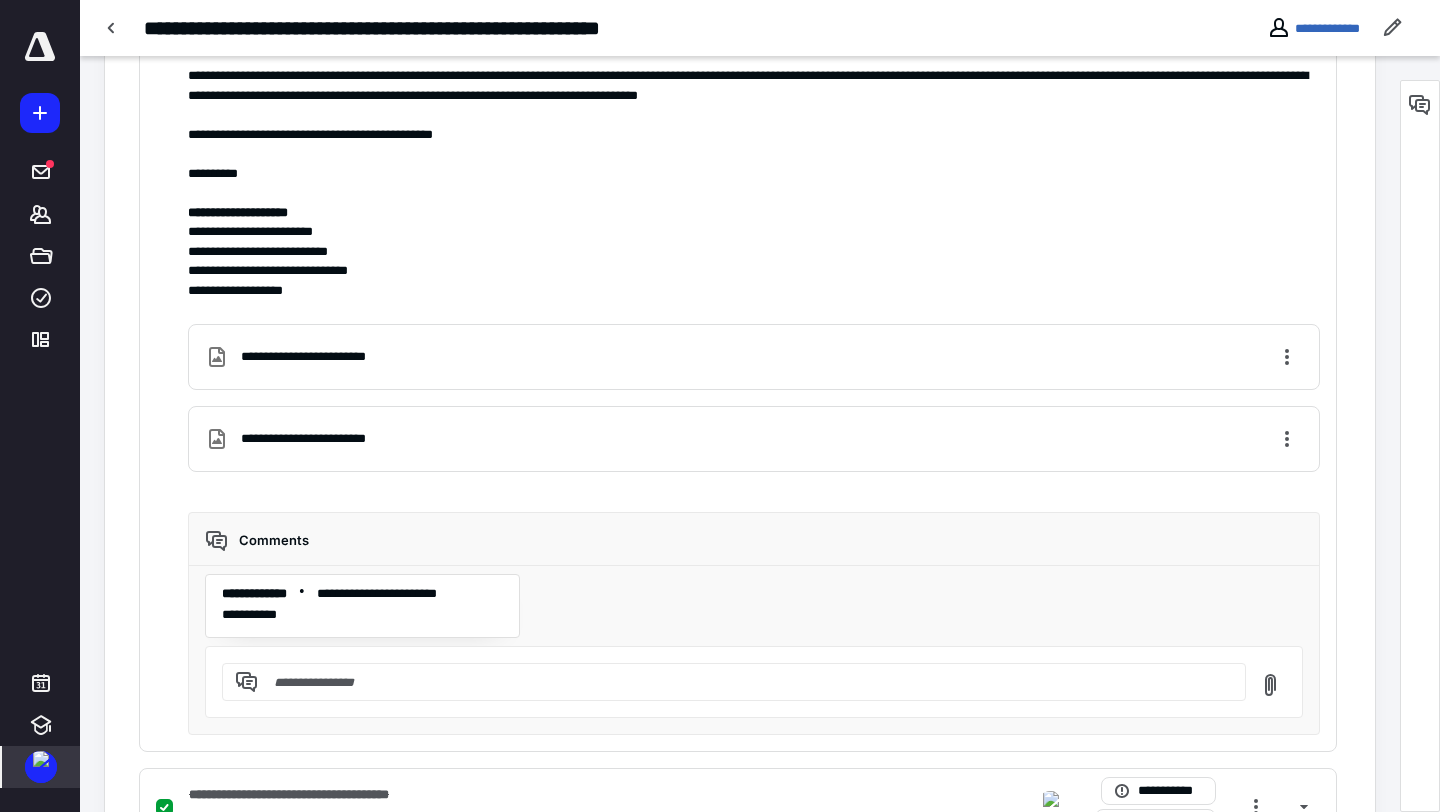 click at bounding box center (41, 759) 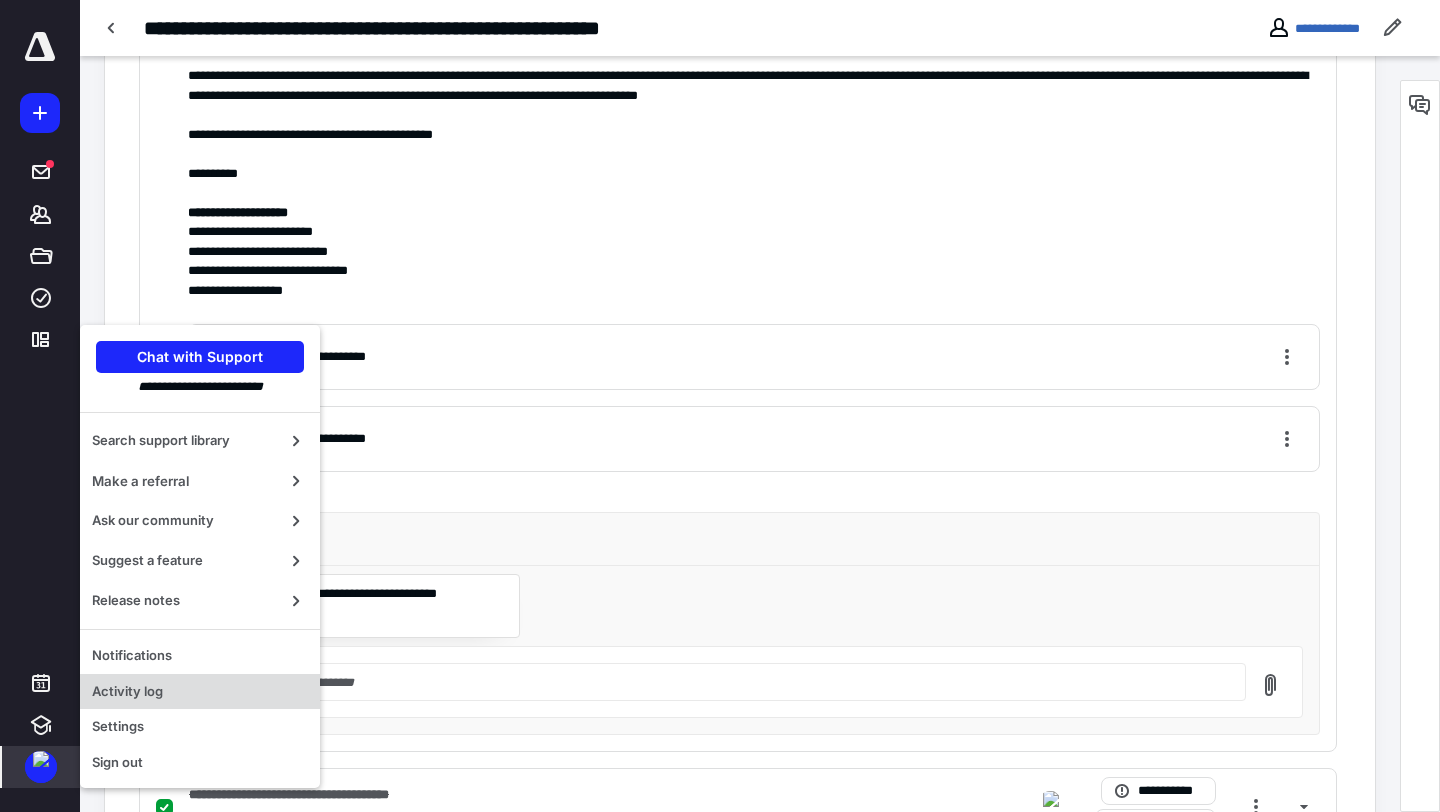 click on "Activity log" at bounding box center [200, 692] 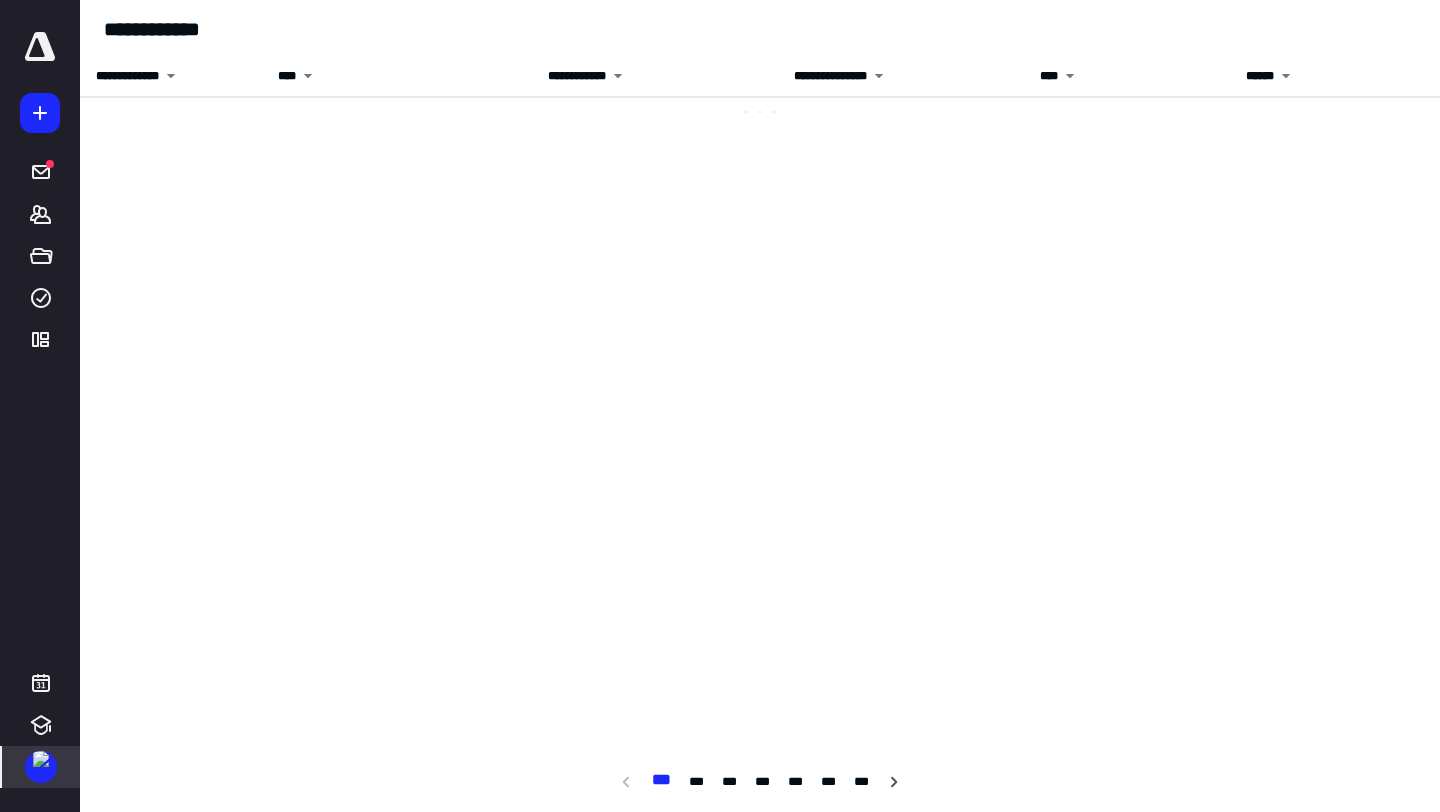 scroll, scrollTop: 0, scrollLeft: 0, axis: both 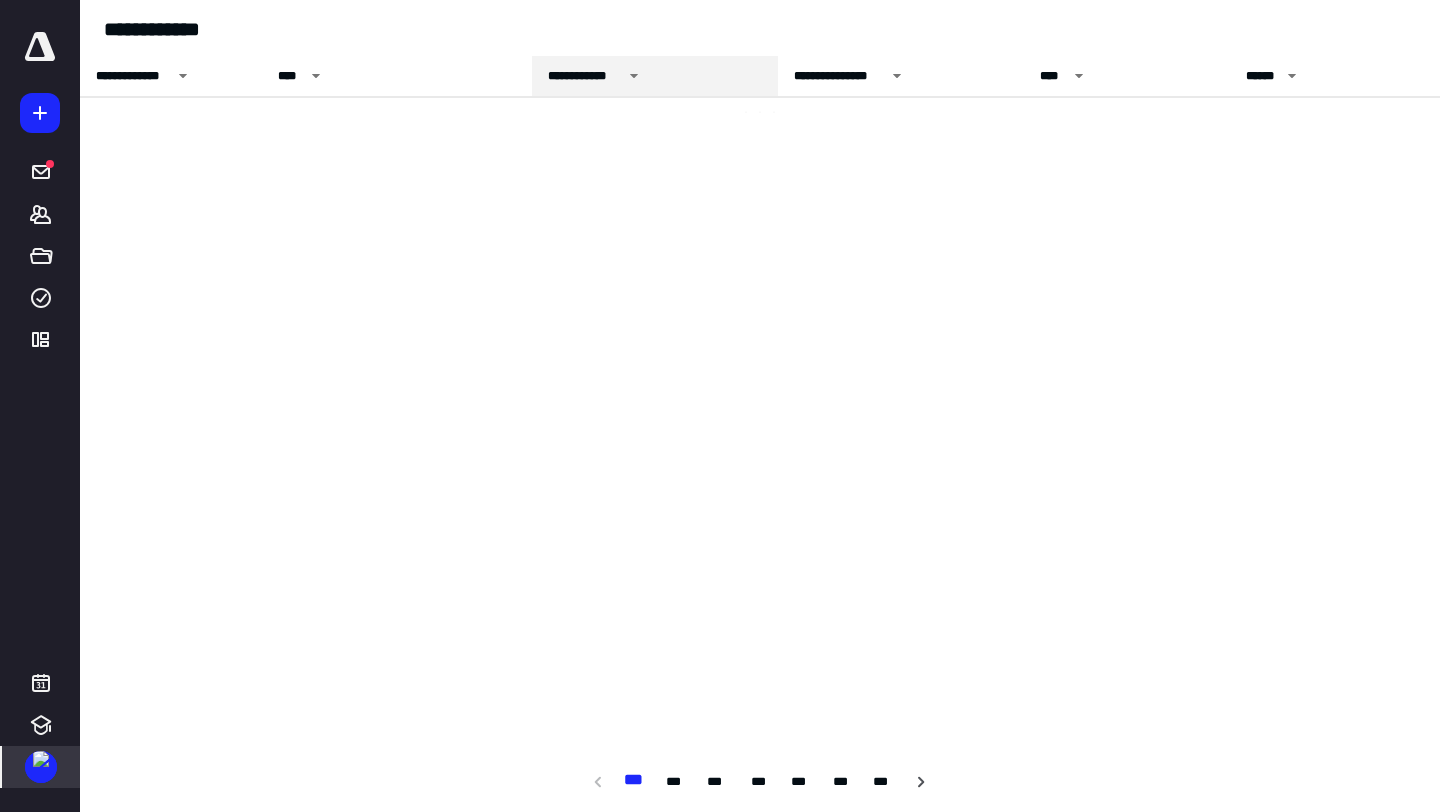 click on "**********" at bounding box center [585, 76] 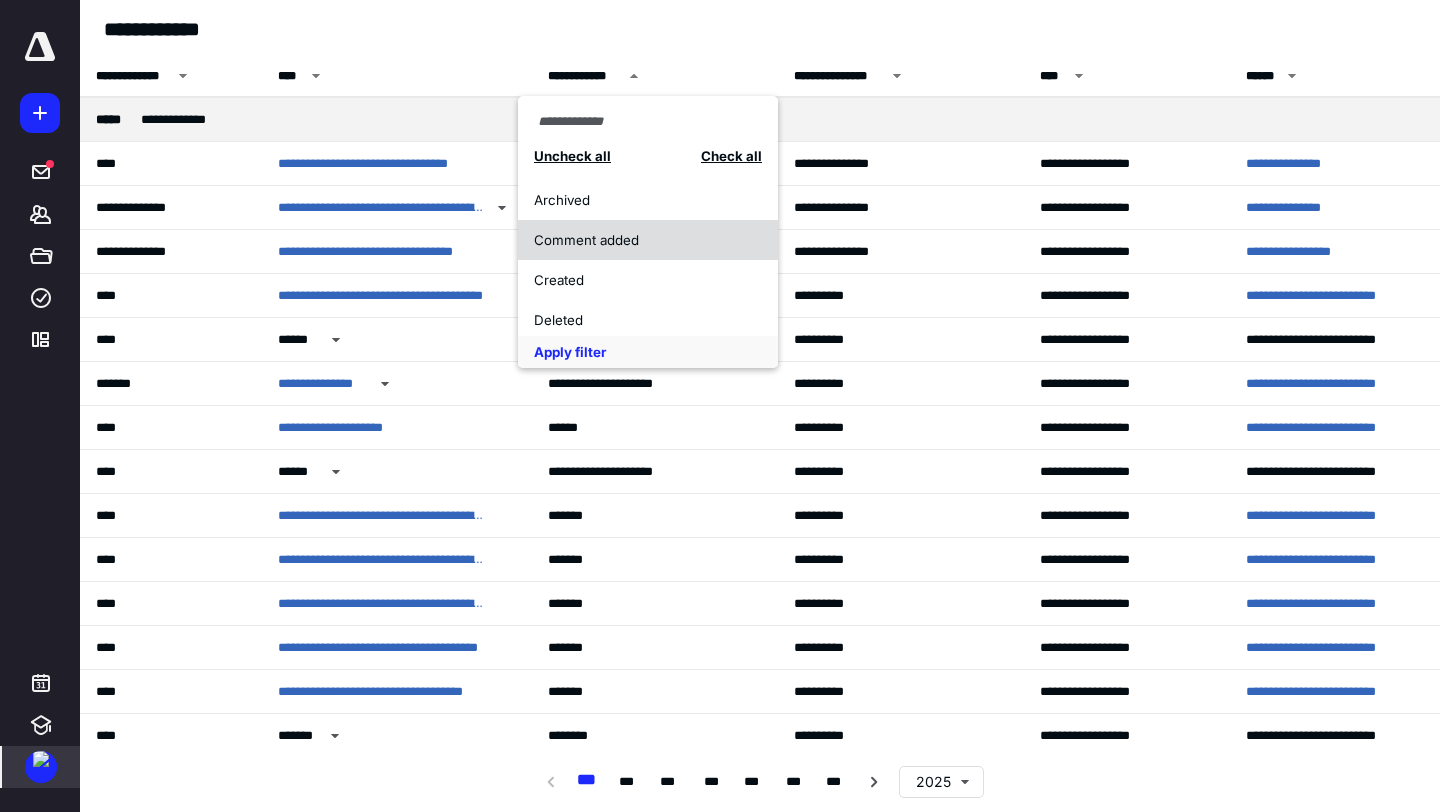 click on "Comment added" at bounding box center (637, 240) 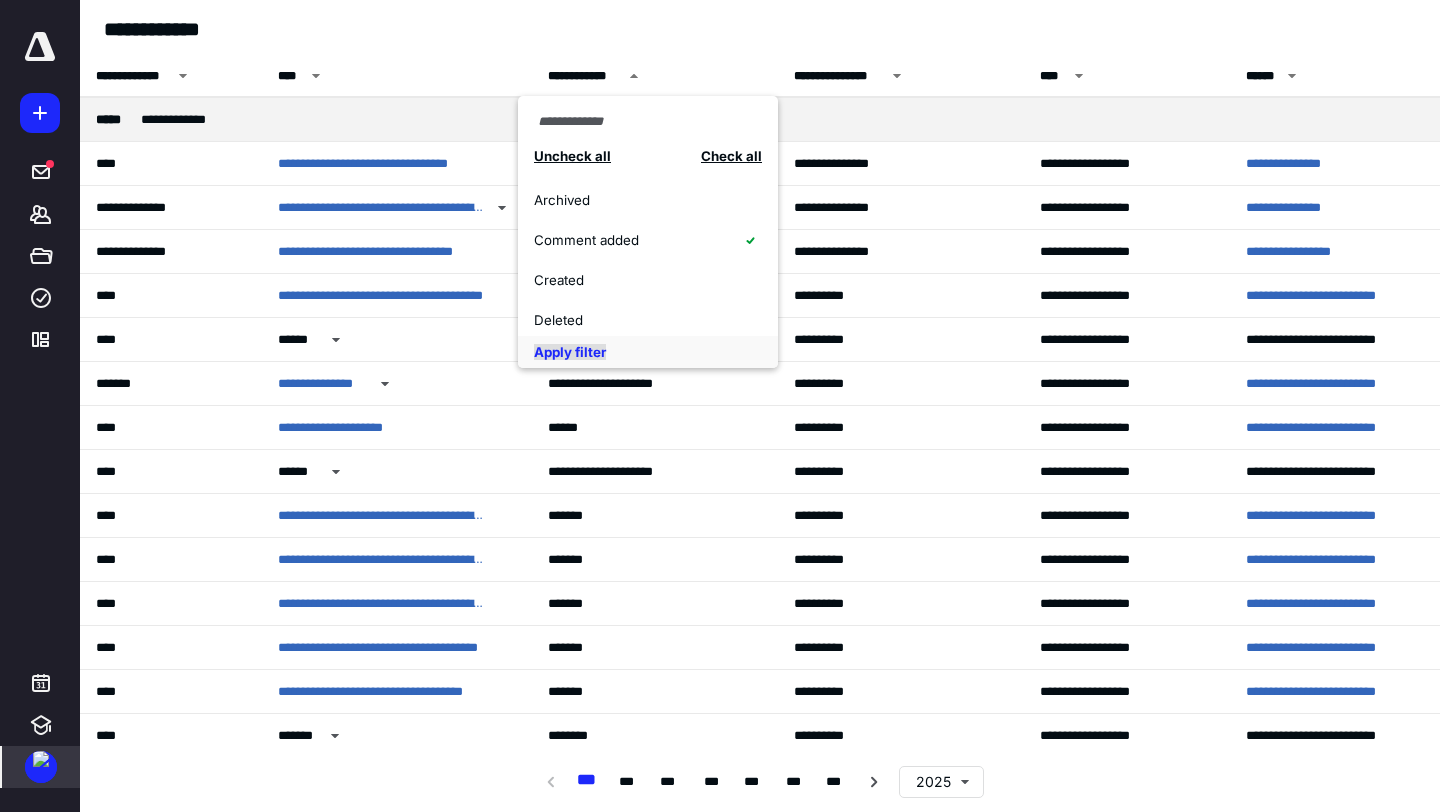 click on "Apply filter" at bounding box center [570, 352] 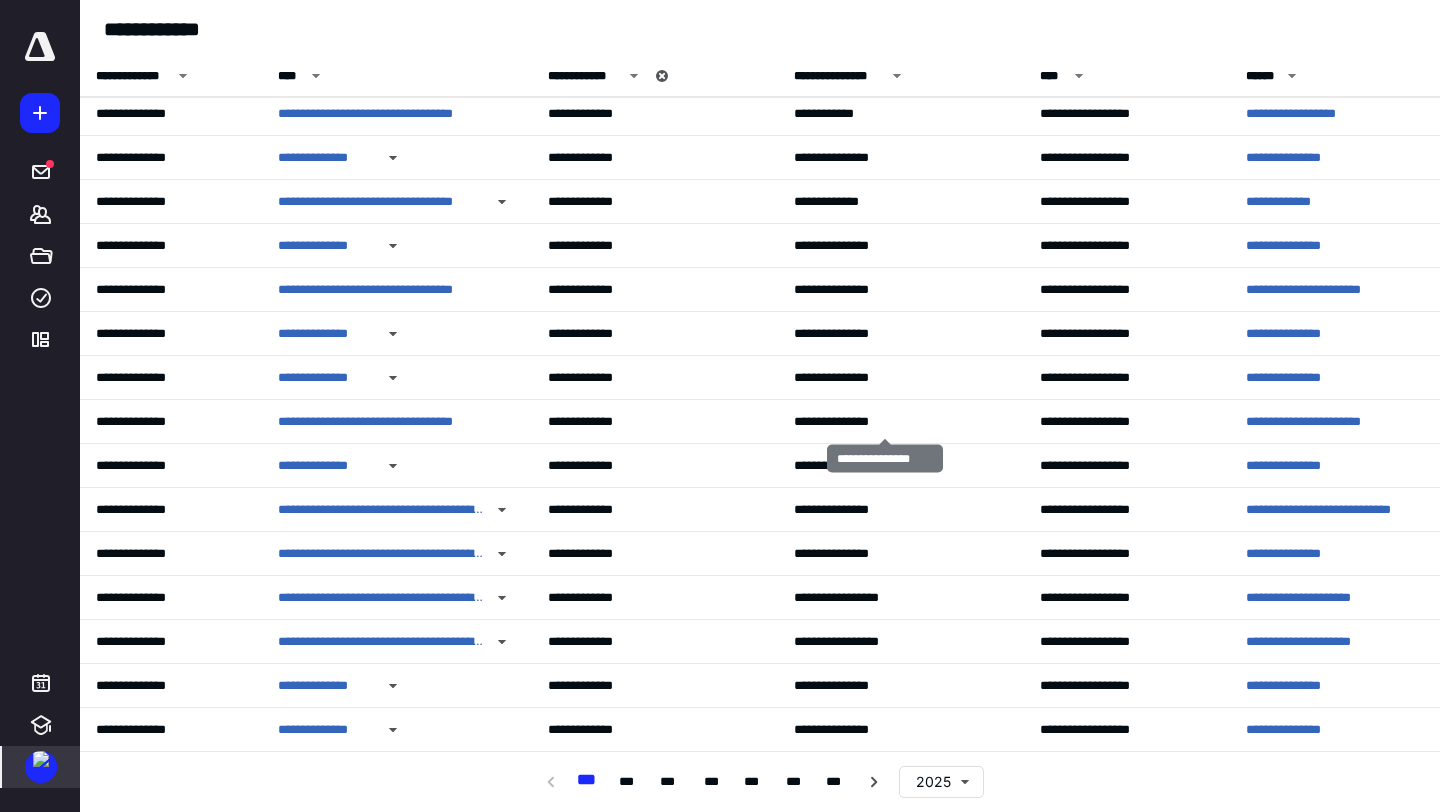 scroll, scrollTop: 142, scrollLeft: 0, axis: vertical 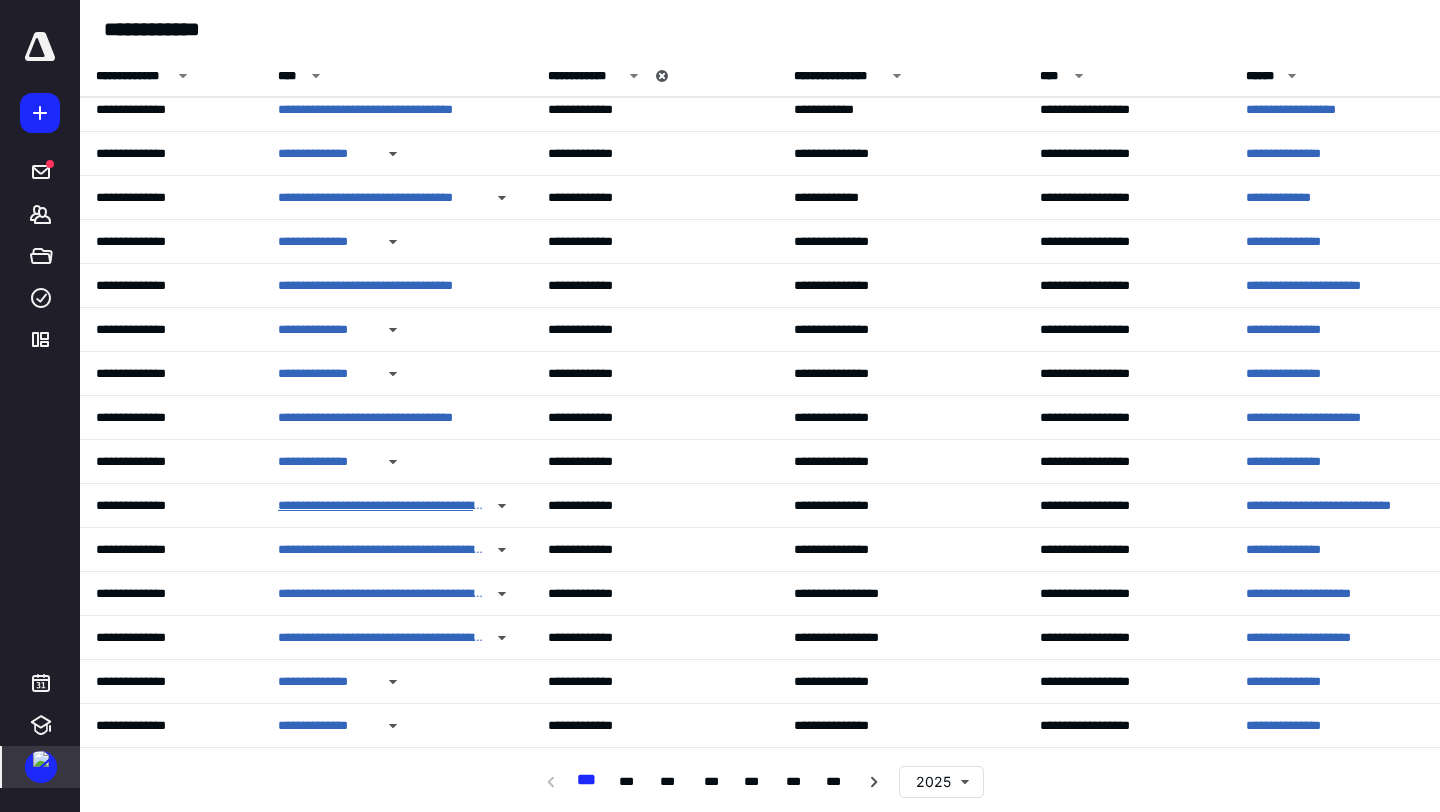 click on "**********" at bounding box center [381, 506] 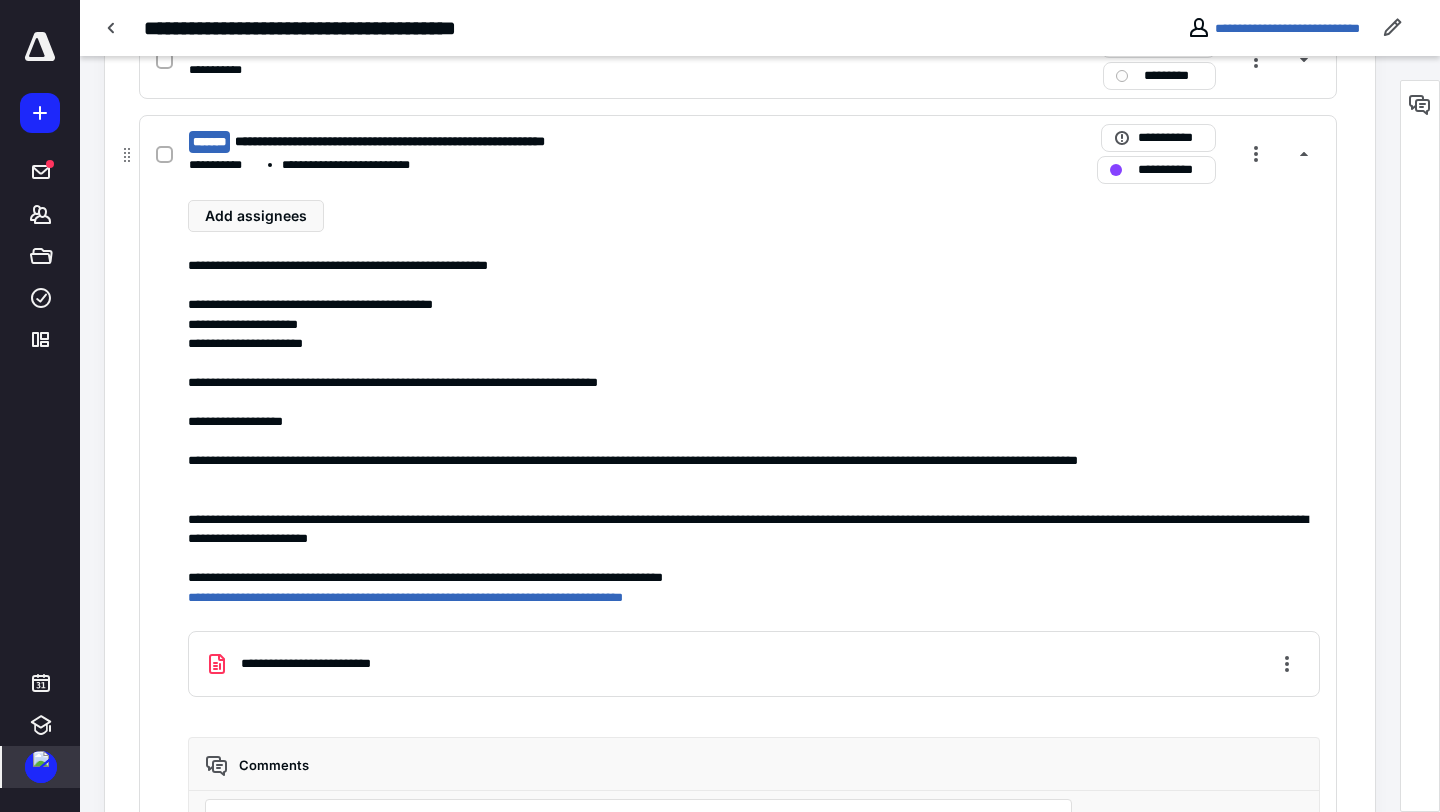 scroll, scrollTop: 1522, scrollLeft: 0, axis: vertical 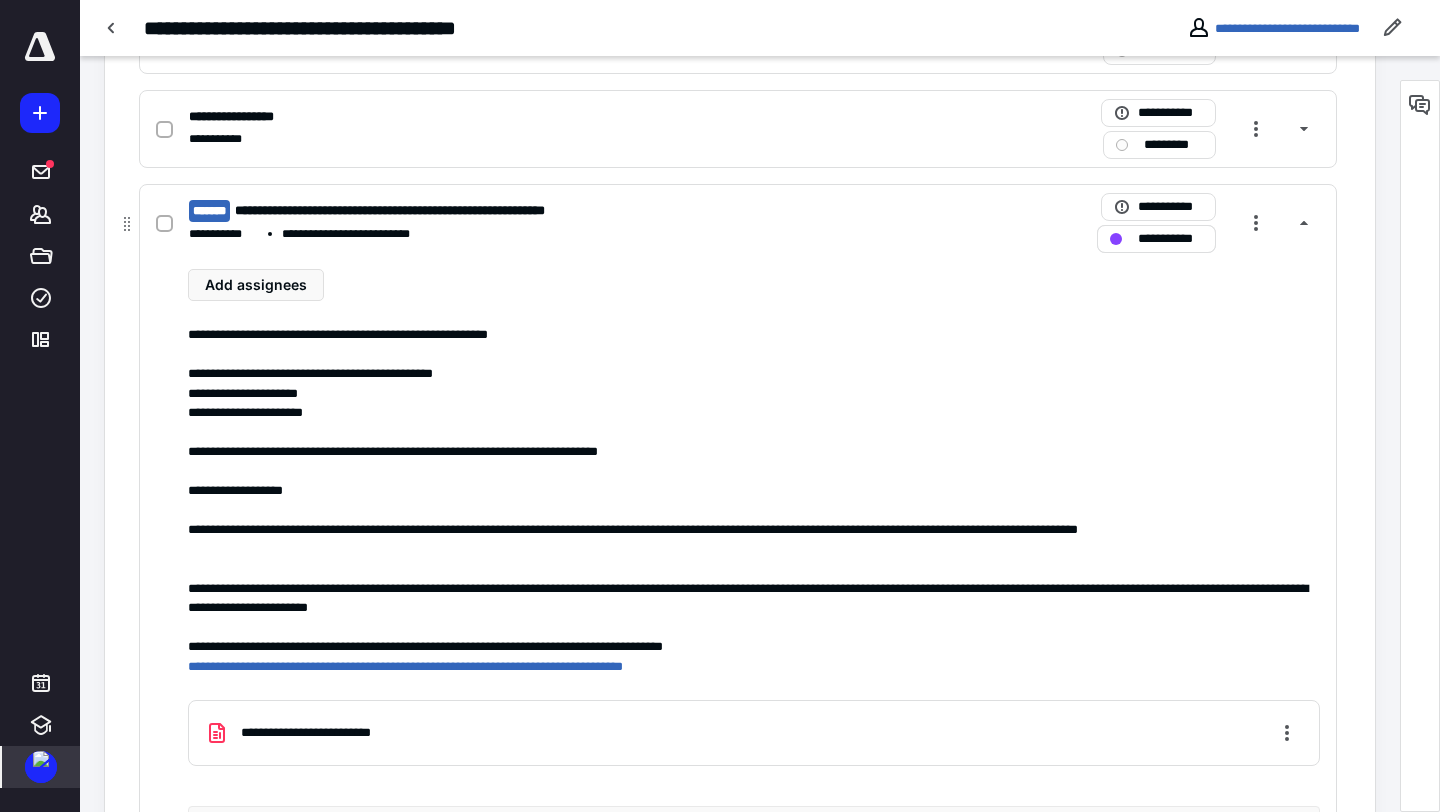 click on "**********" at bounding box center [1170, 239] 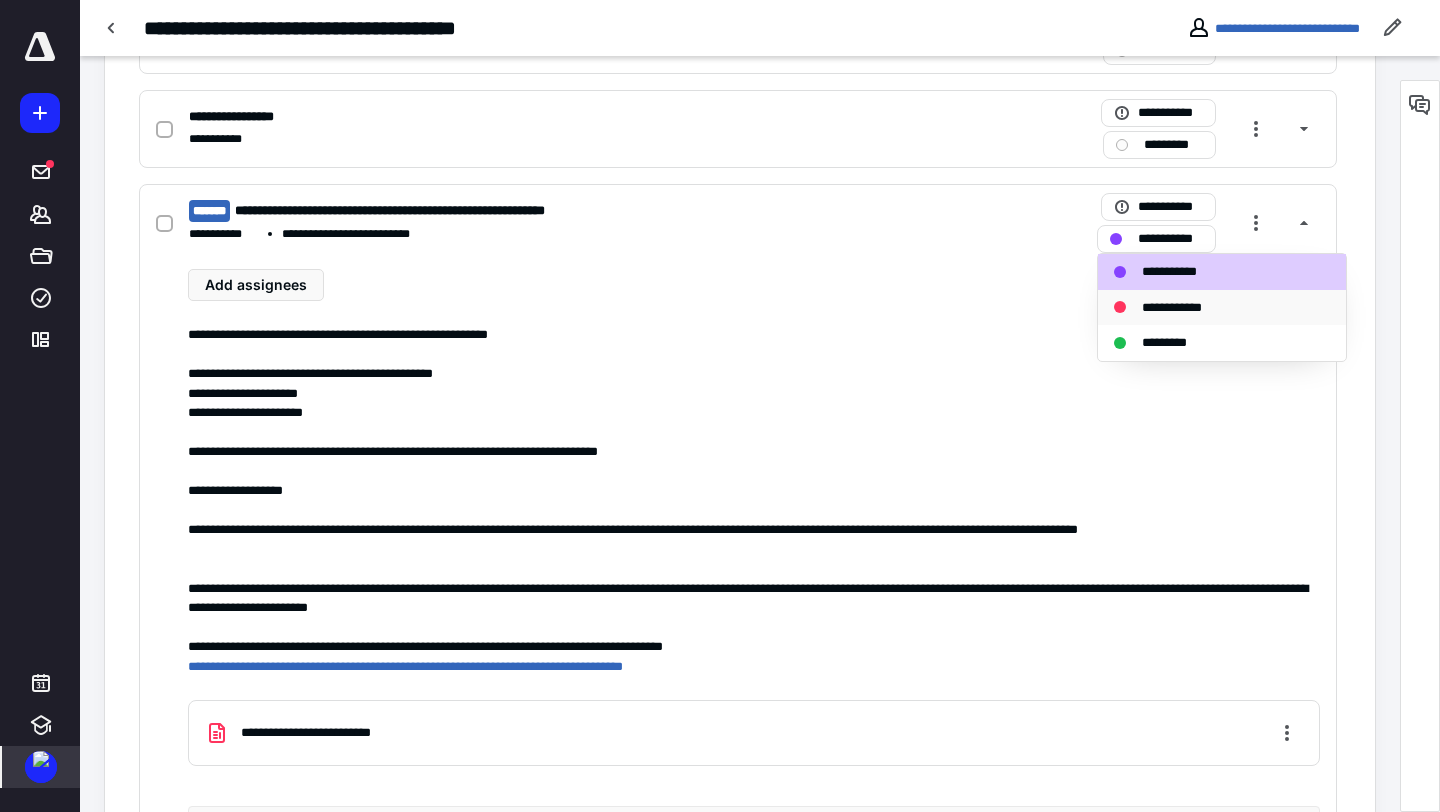 click on "**********" at bounding box center [1184, 308] 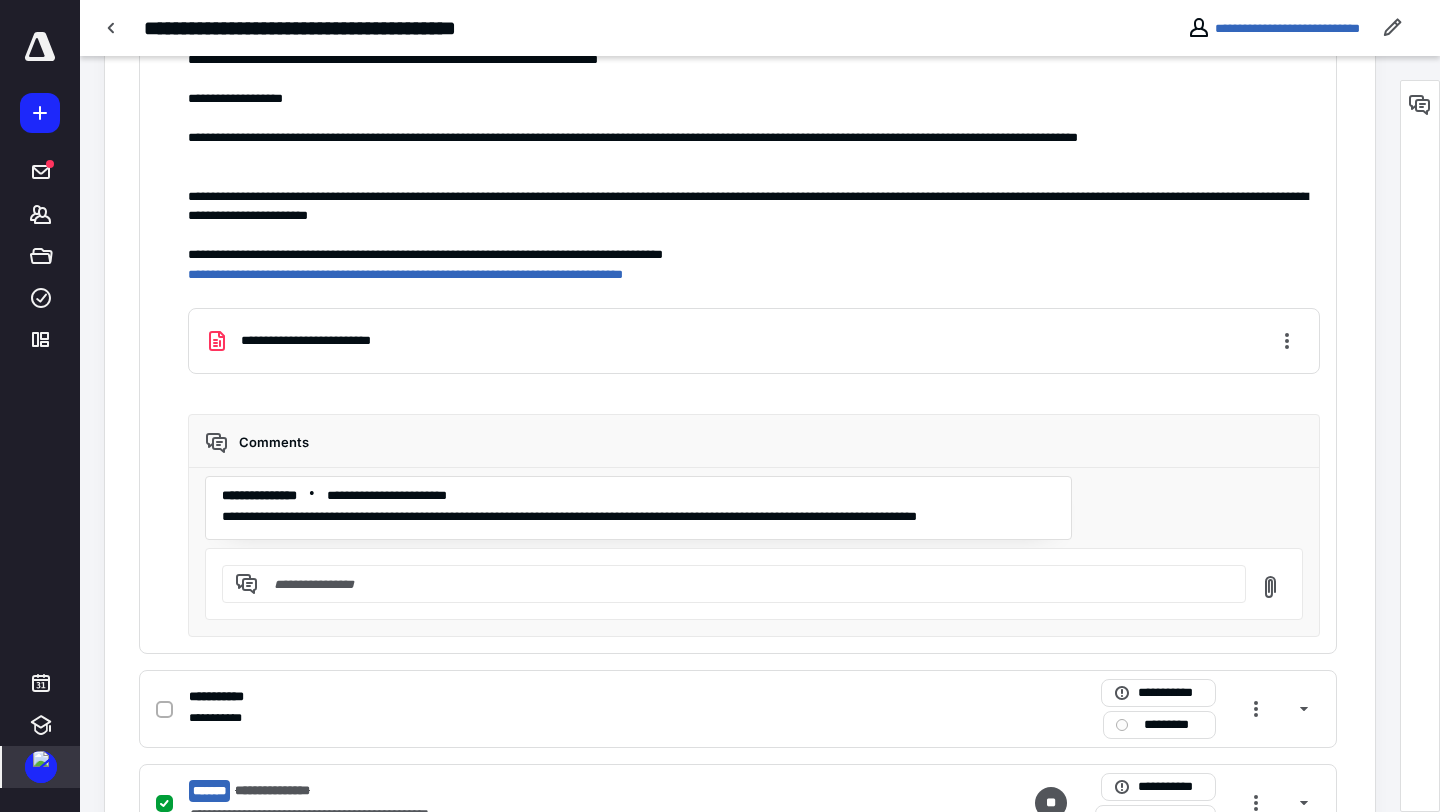 scroll, scrollTop: 1964, scrollLeft: 0, axis: vertical 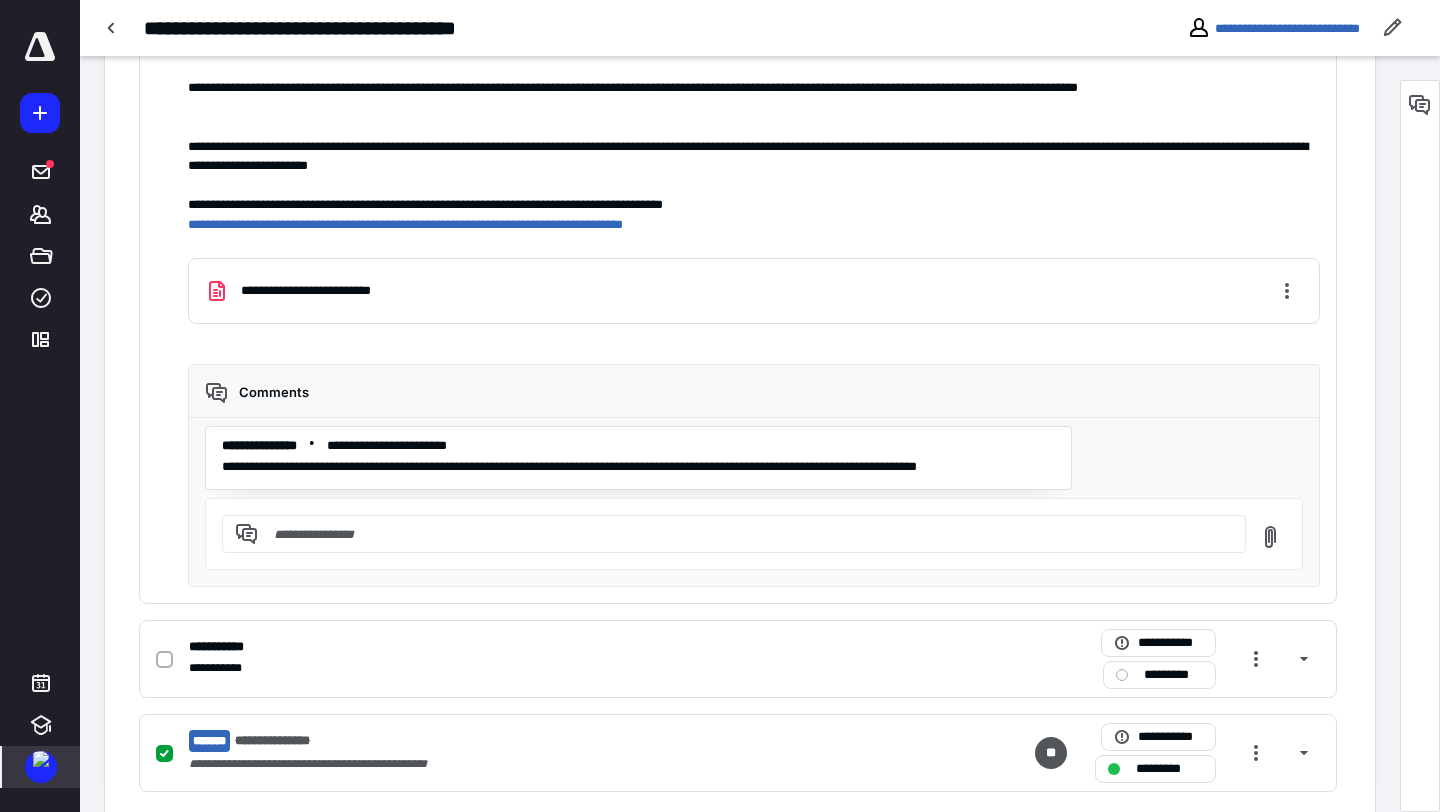 click at bounding box center (41, 759) 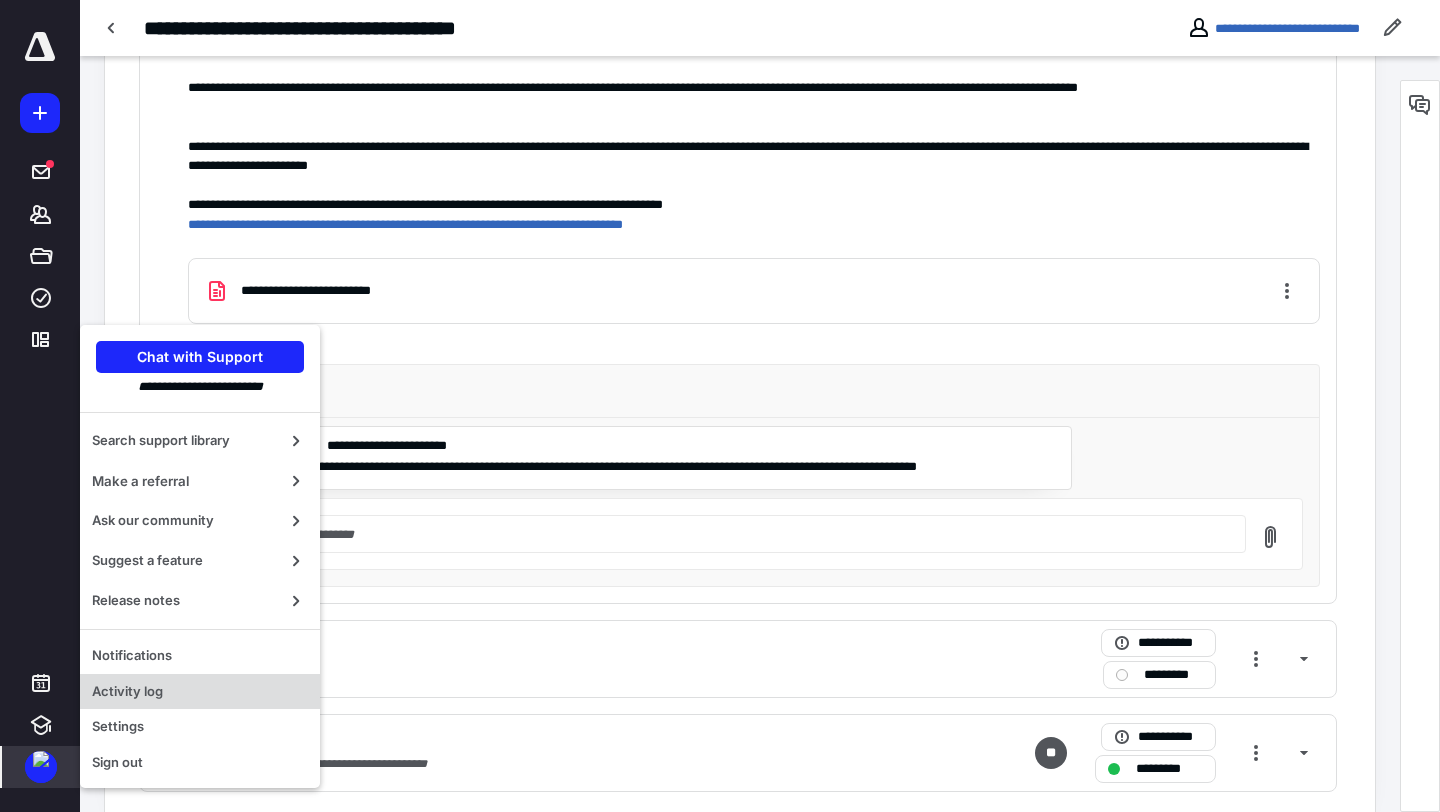 click on "Activity log" at bounding box center (200, 692) 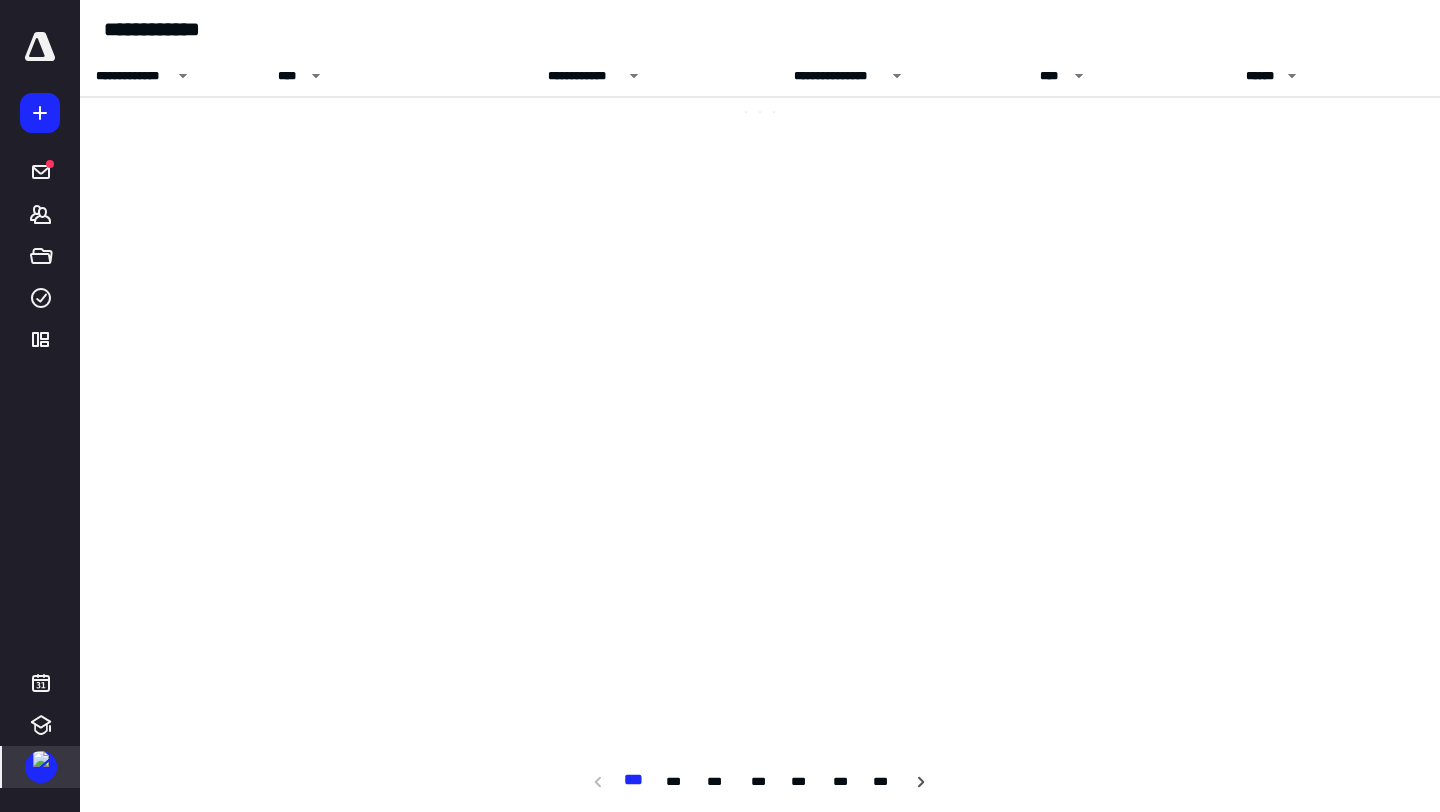 scroll, scrollTop: 0, scrollLeft: 0, axis: both 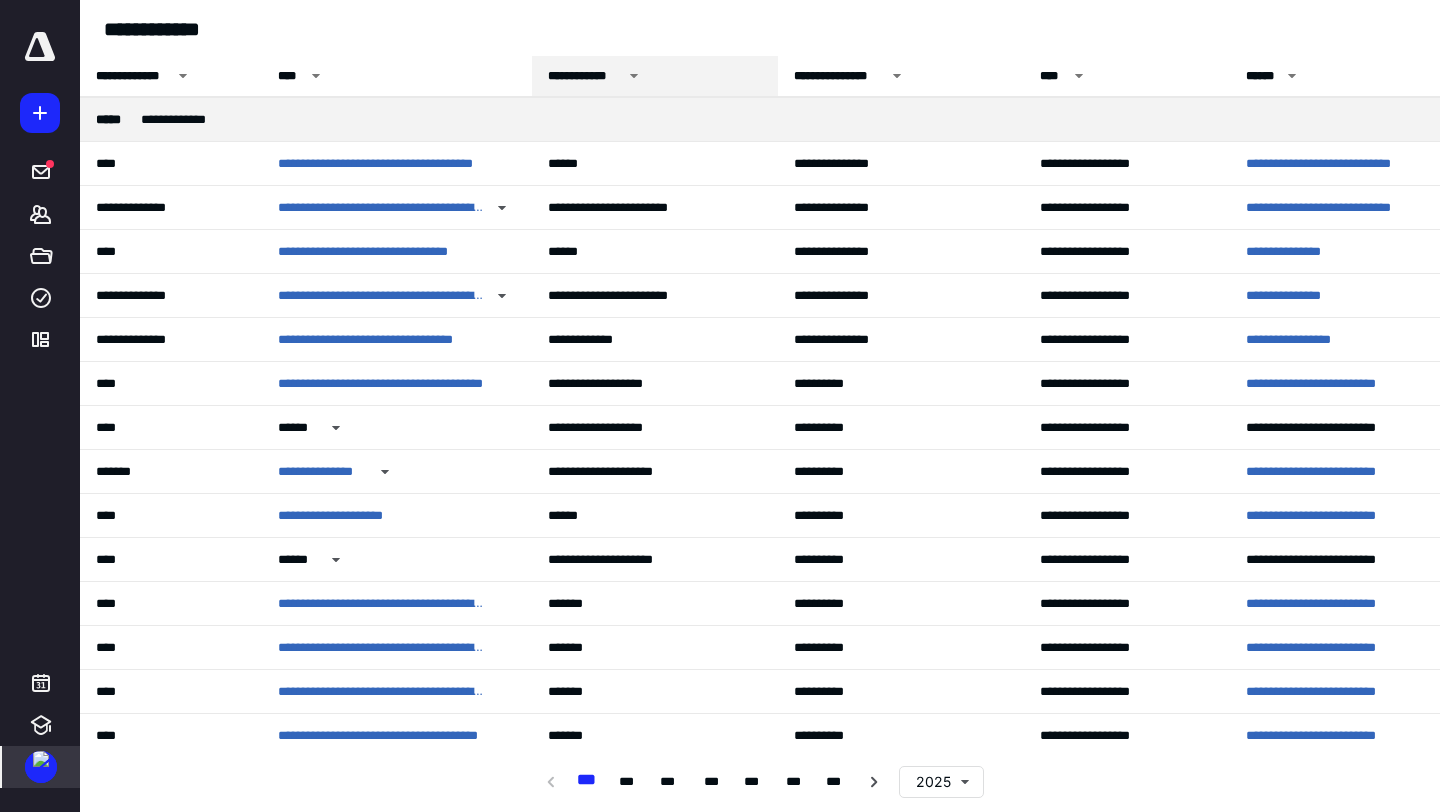 click on "**********" at bounding box center [585, 76] 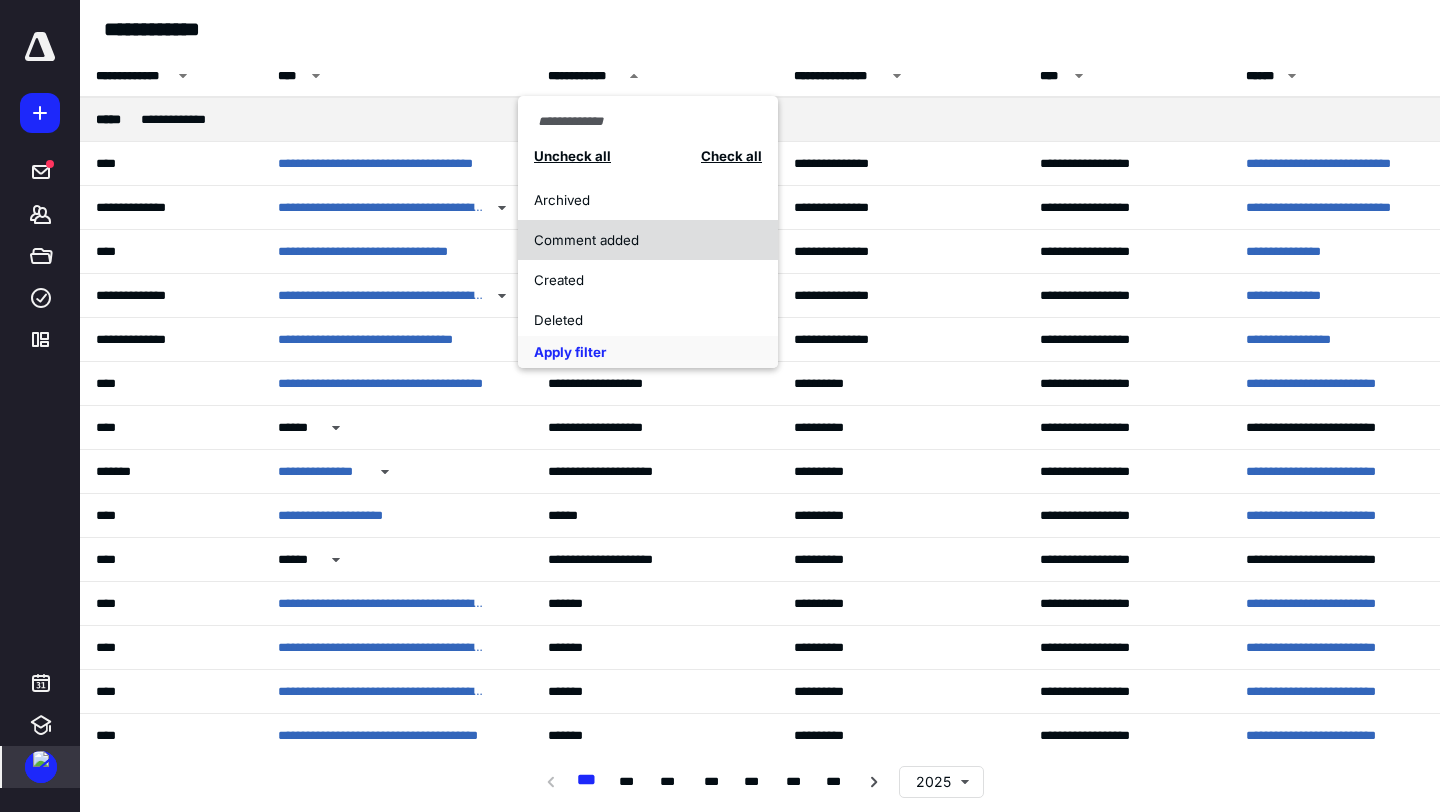click on "Comment added" at bounding box center (637, 240) 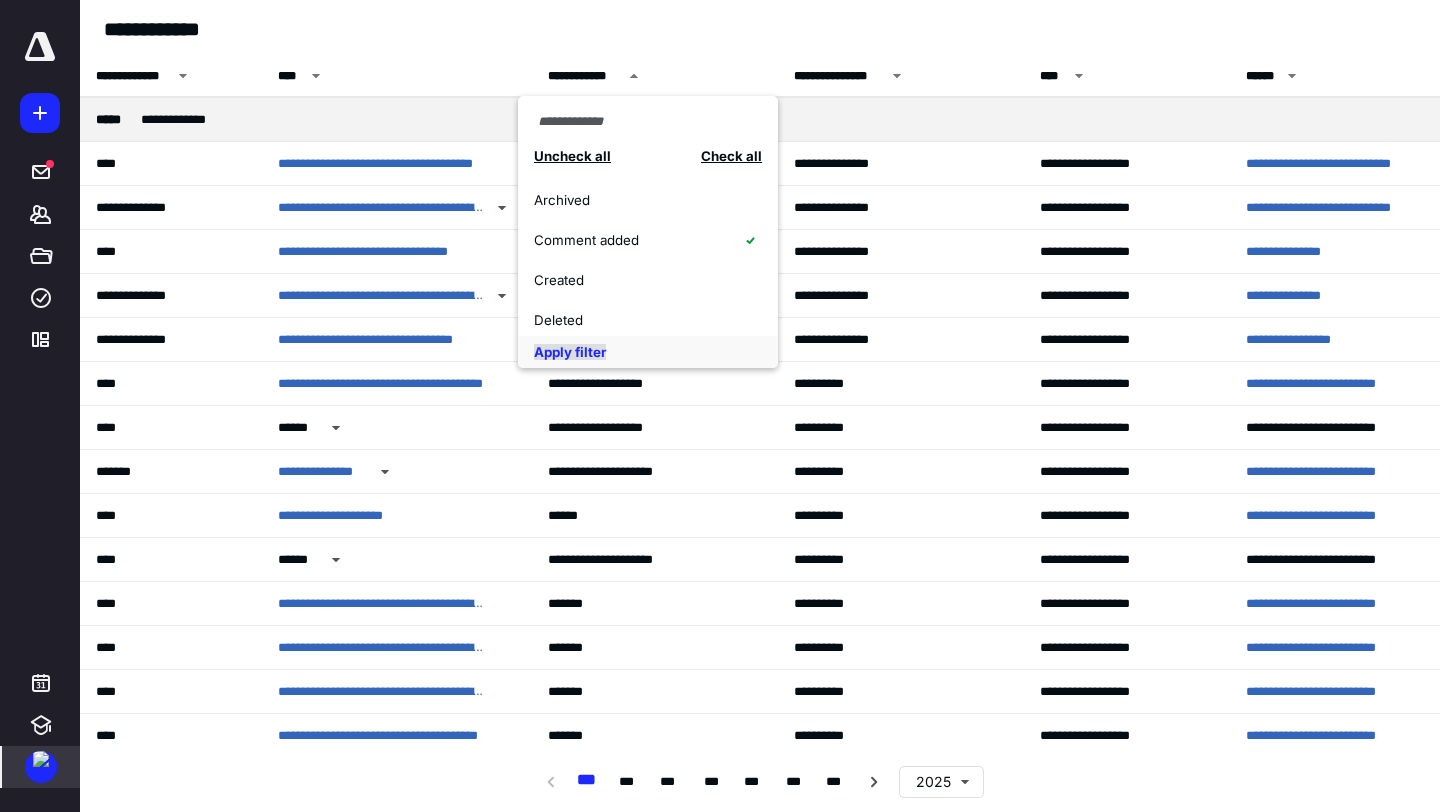 click on "Apply filter" at bounding box center (570, 352) 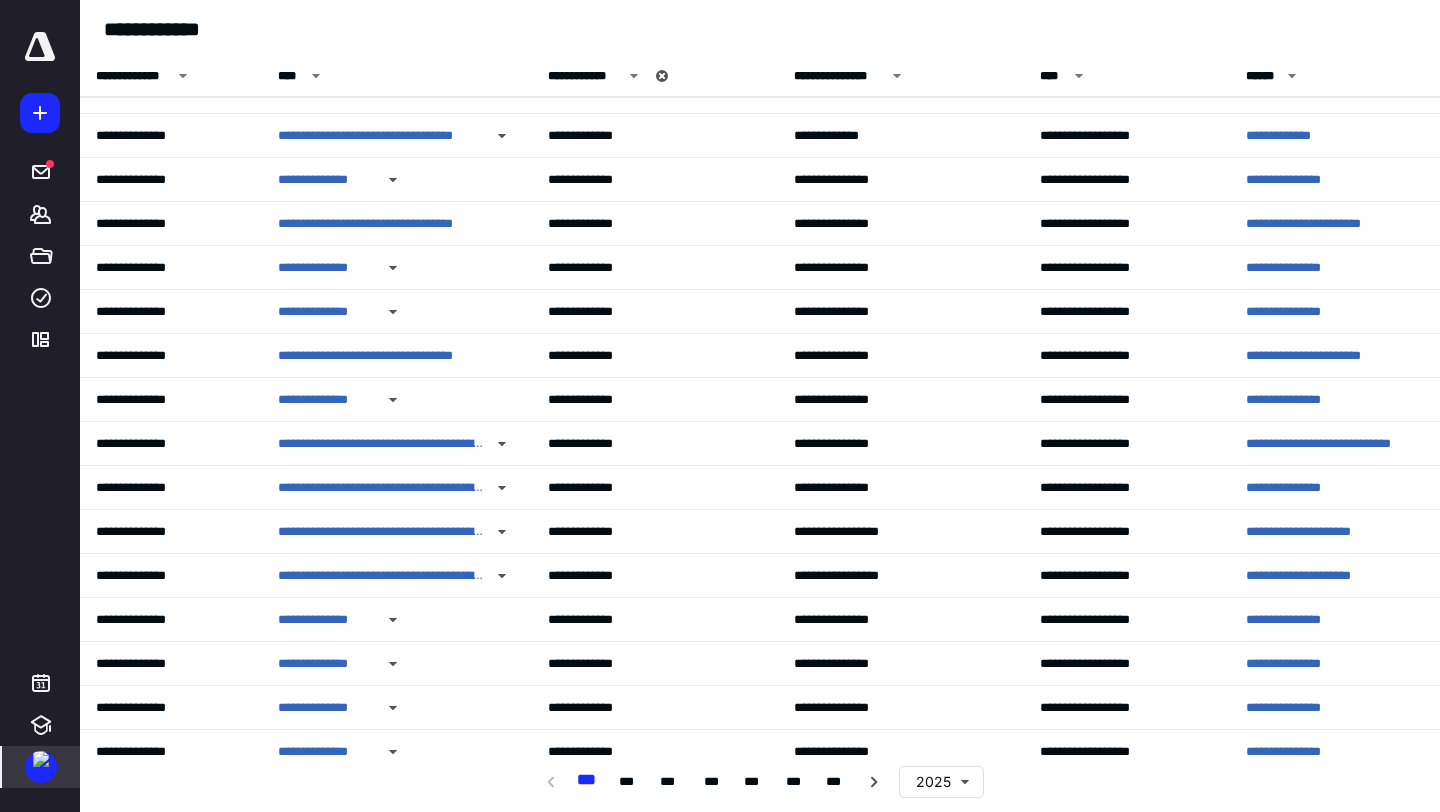 scroll, scrollTop: 208, scrollLeft: 0, axis: vertical 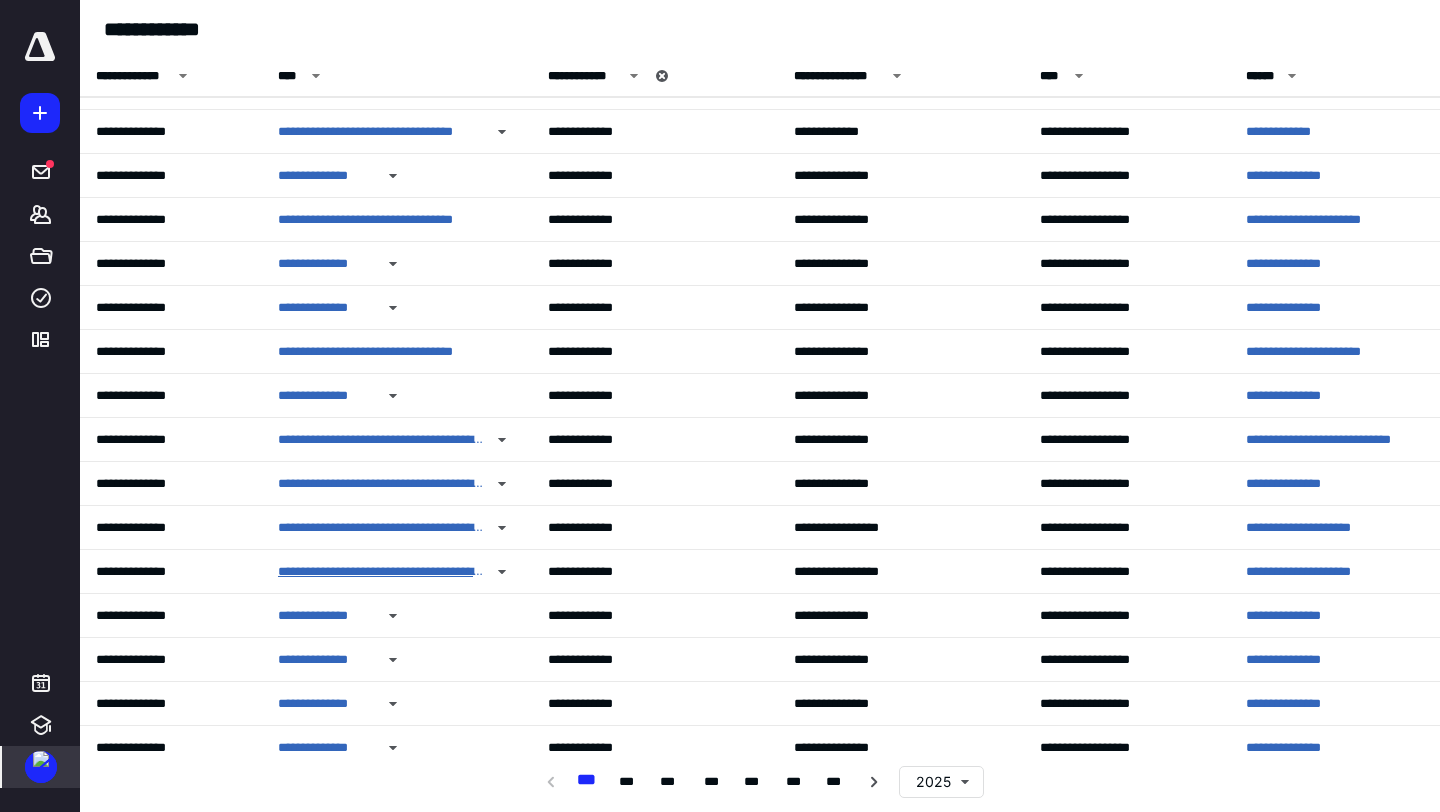 click on "**********" at bounding box center (381, 572) 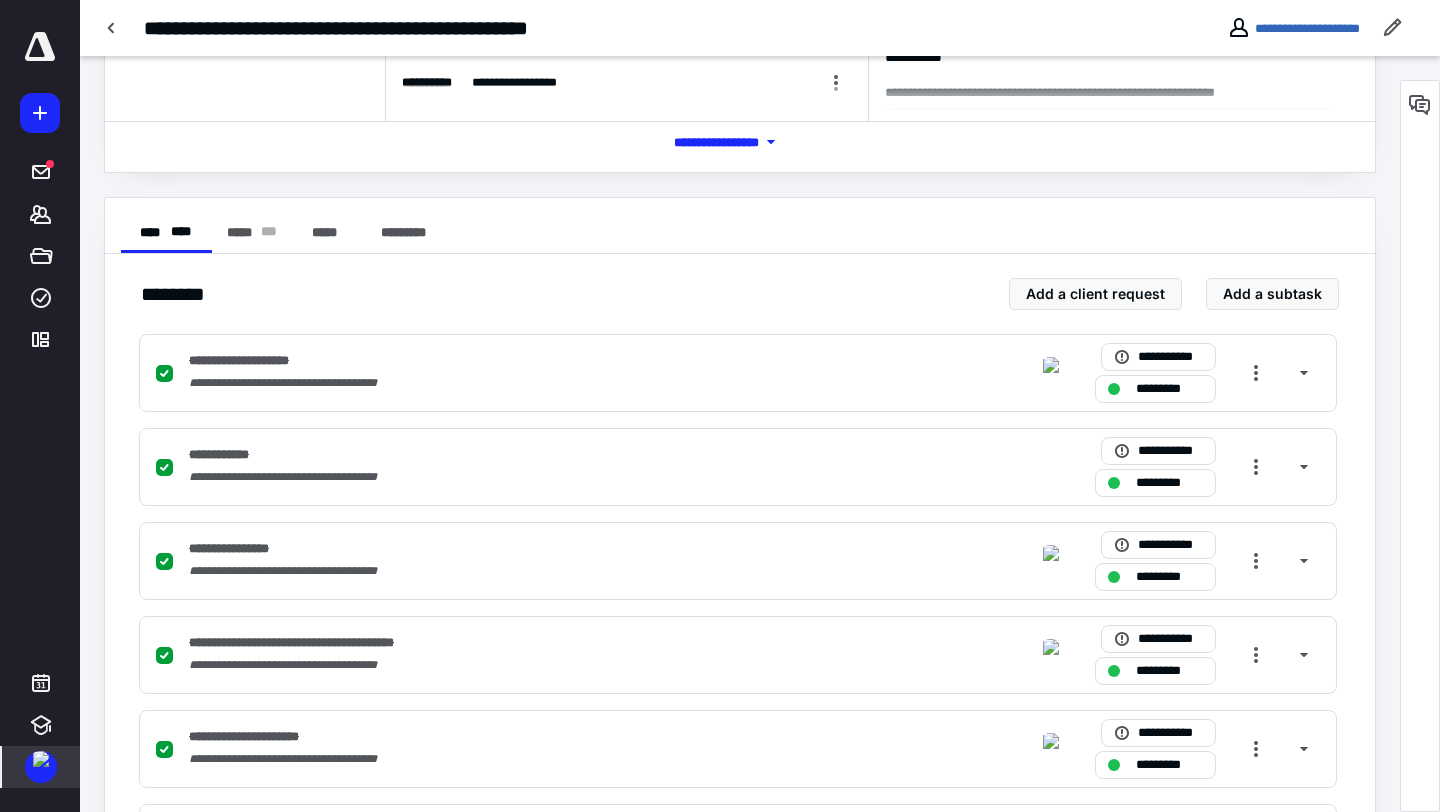 scroll, scrollTop: 909, scrollLeft: 0, axis: vertical 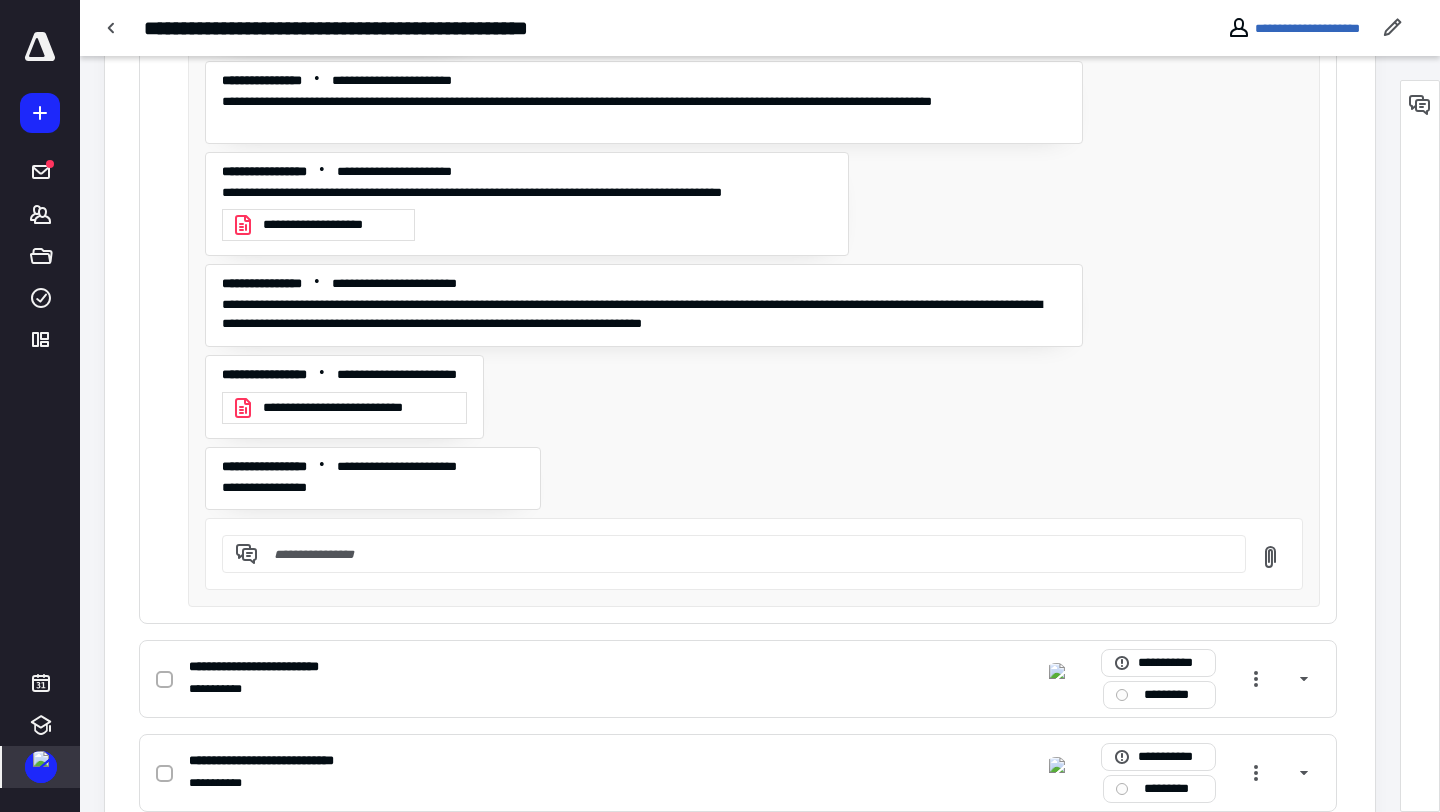 click at bounding box center (41, 759) 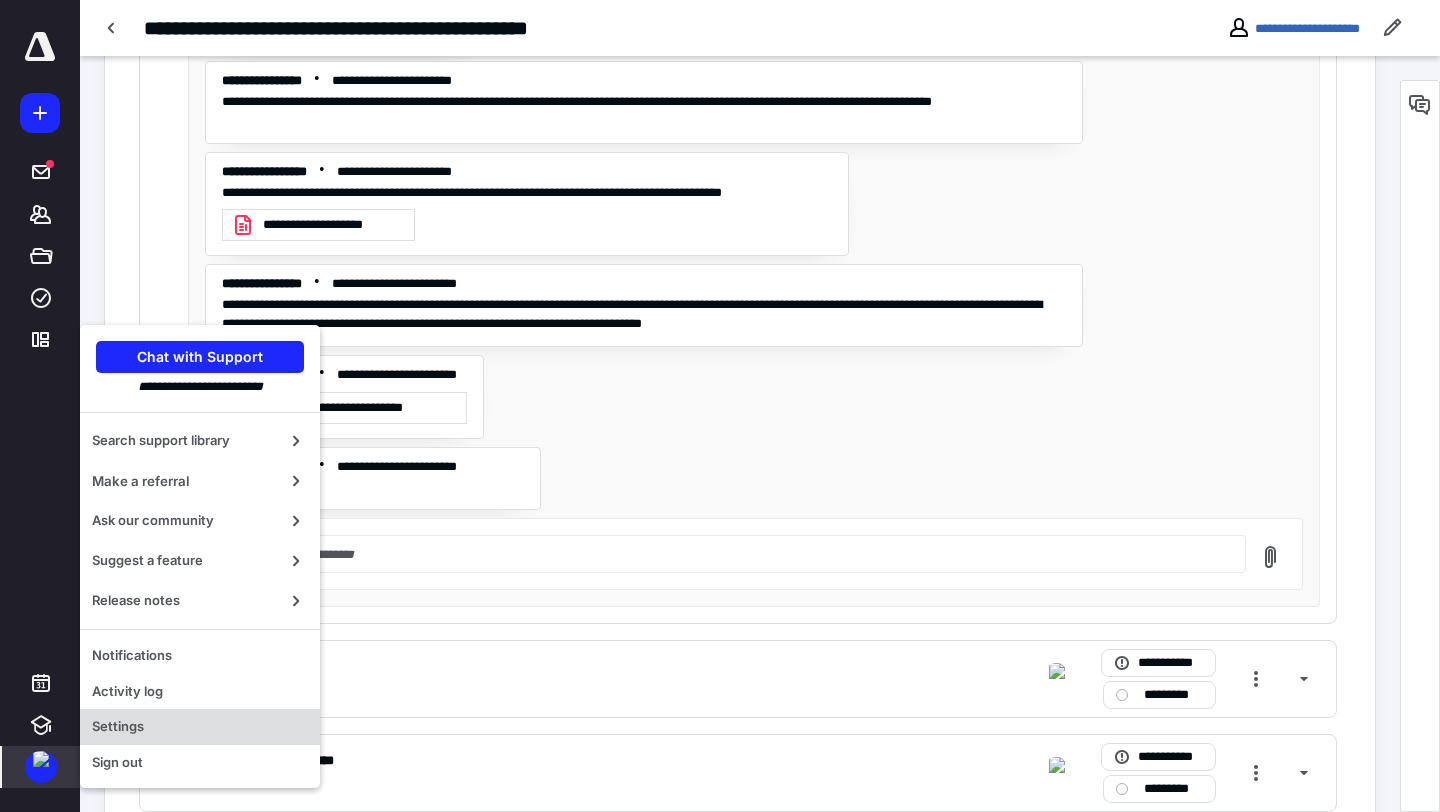 click on "Settings" at bounding box center [200, 727] 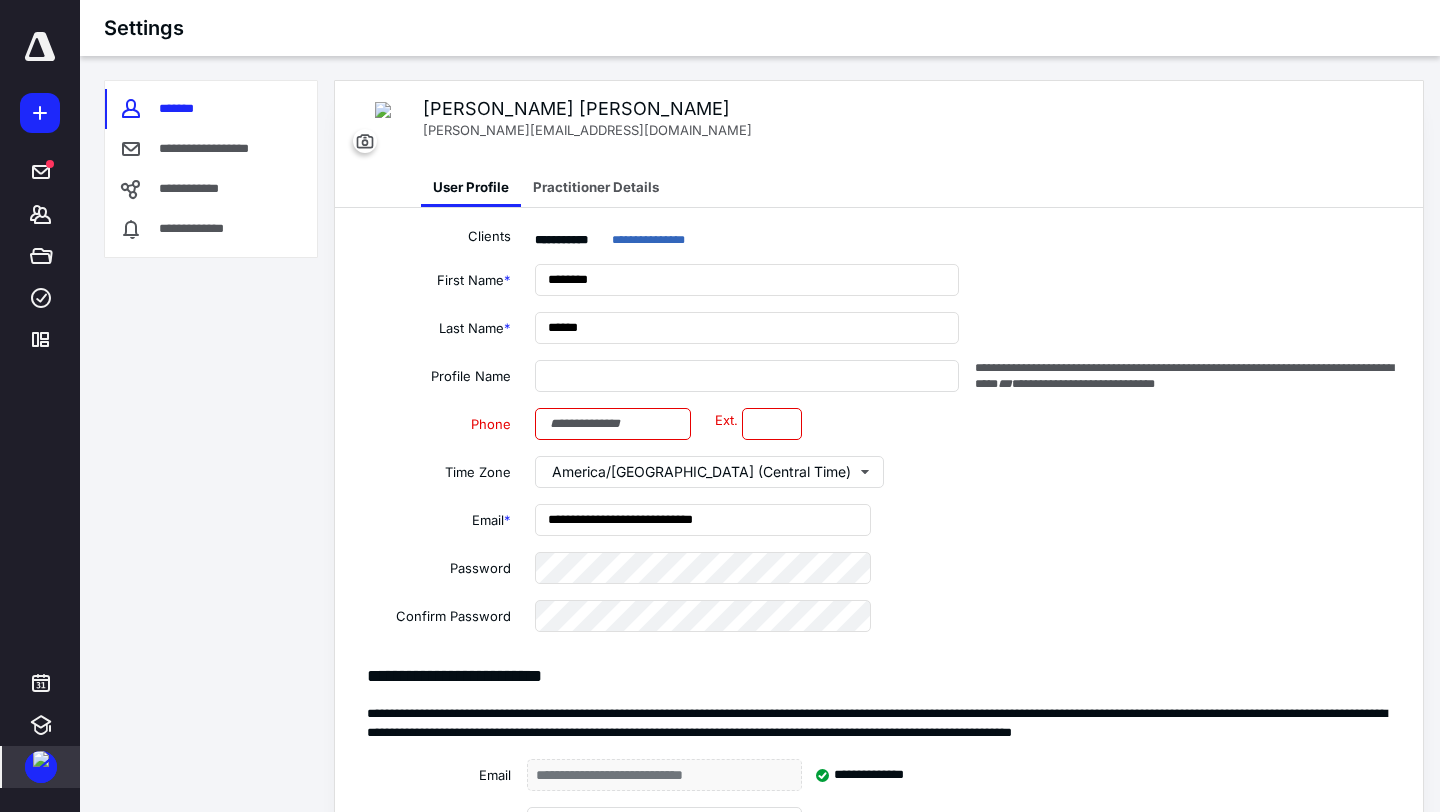 click at bounding box center [41, 767] 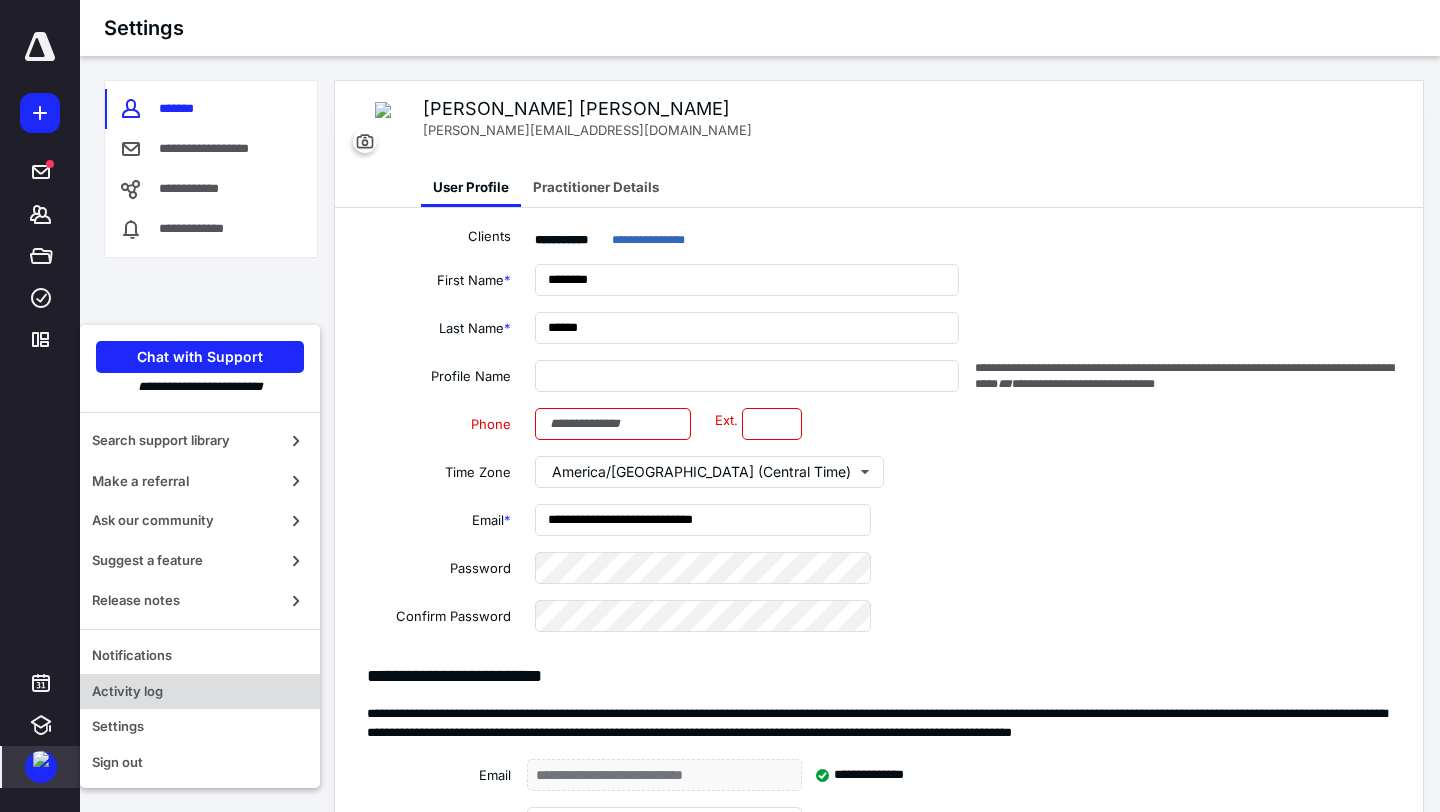 click on "Activity log" at bounding box center (200, 692) 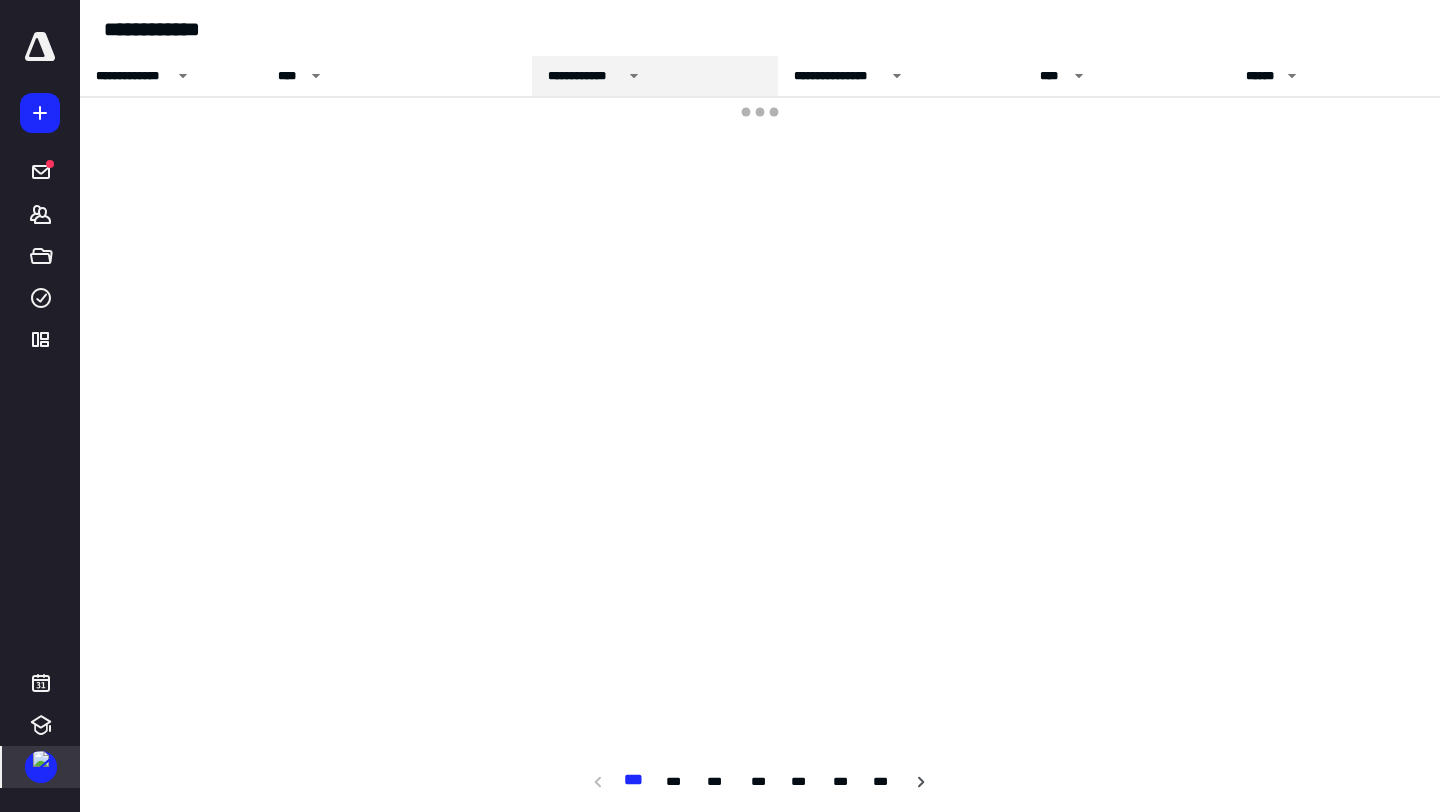 click on "**********" at bounding box center [585, 76] 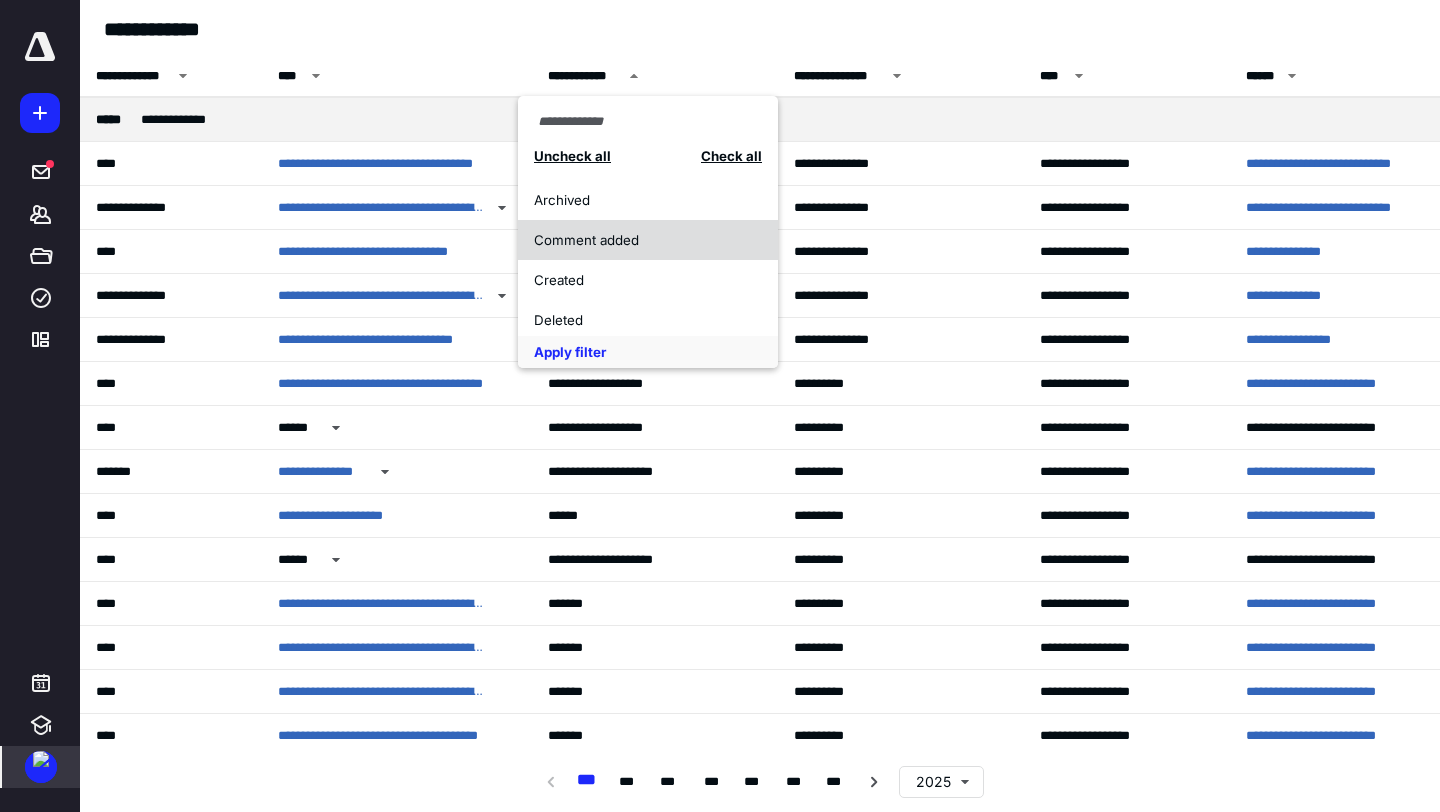 click on "Comment added" at bounding box center (637, 240) 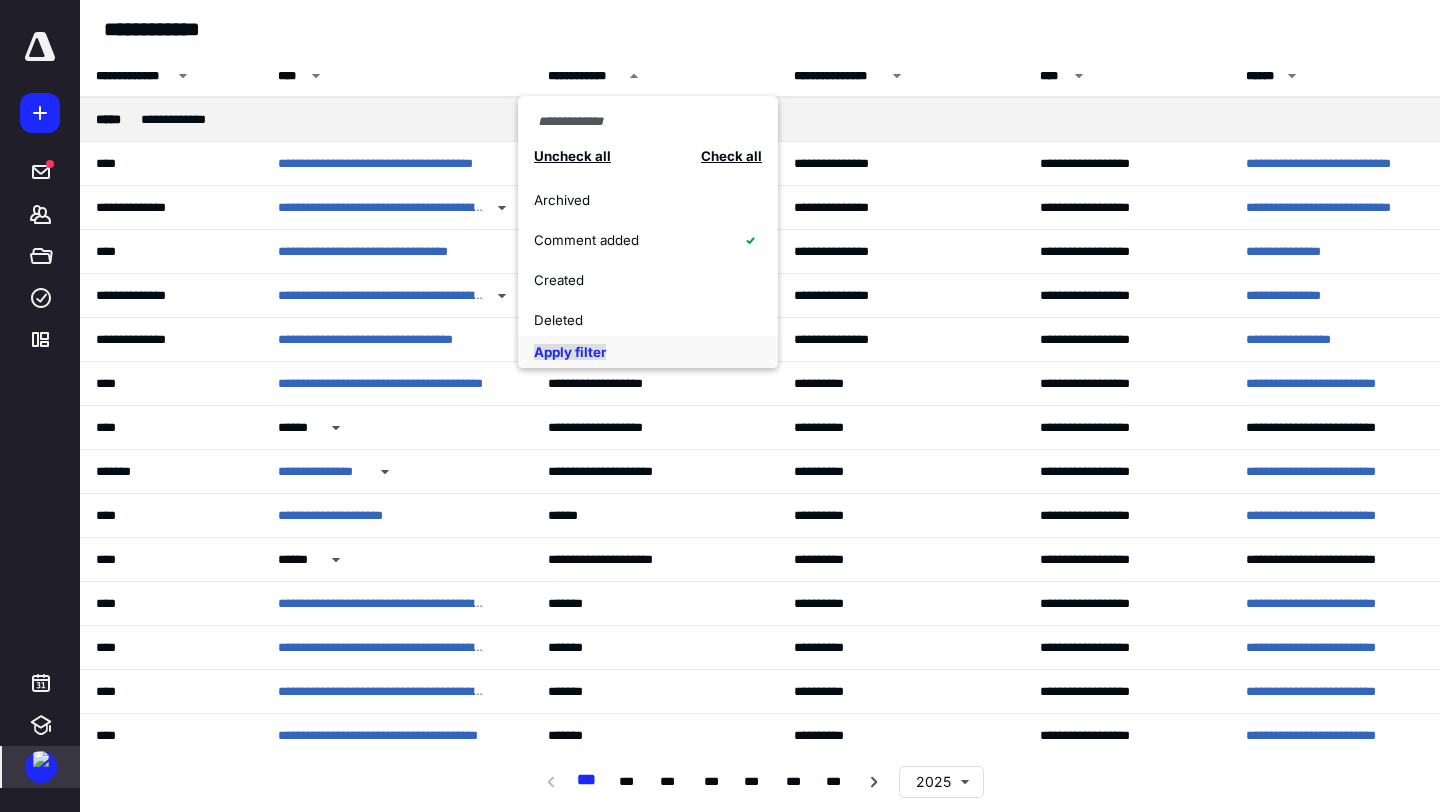 click on "Apply filter" at bounding box center [570, 352] 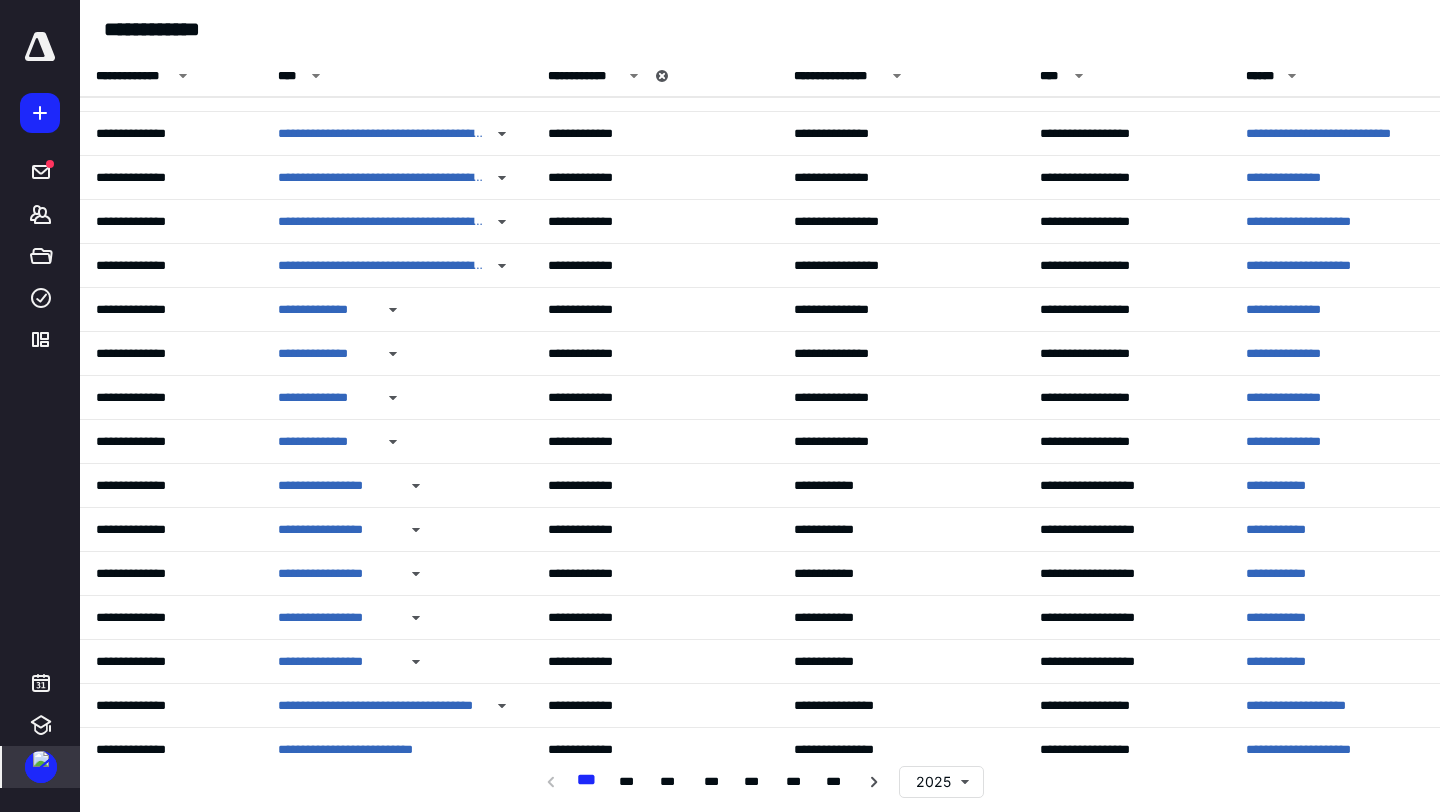 scroll, scrollTop: 520, scrollLeft: 0, axis: vertical 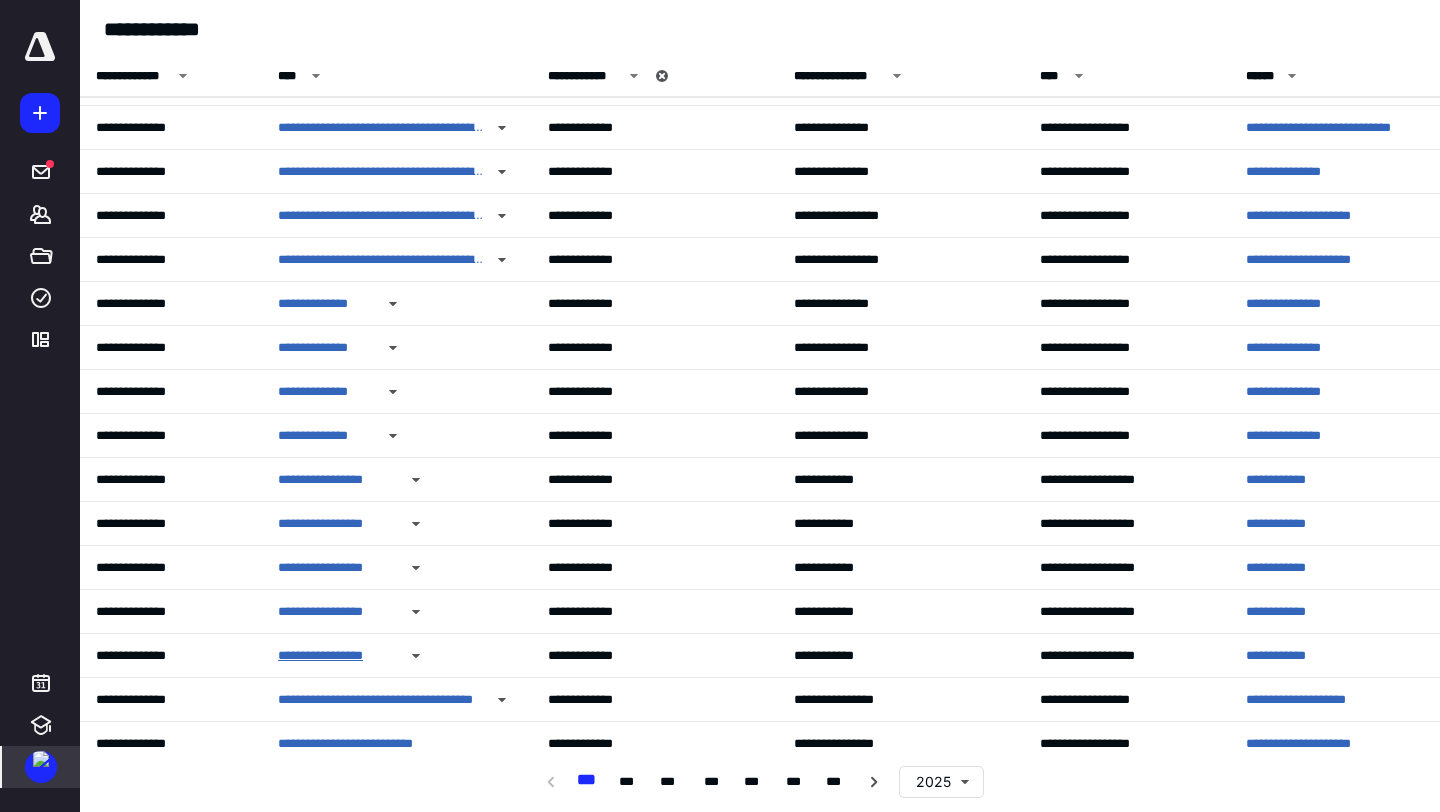 click on "**********" at bounding box center (337, 656) 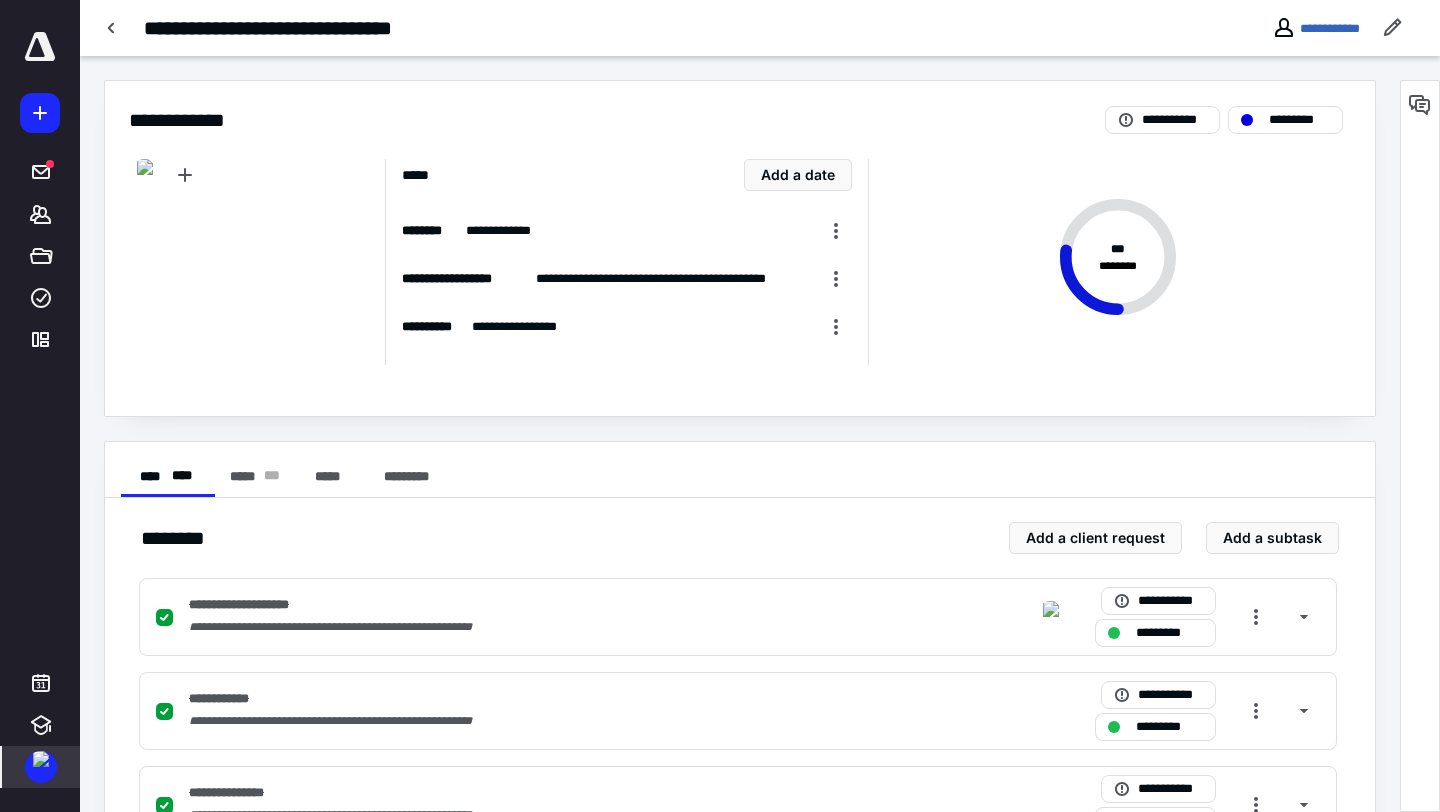 scroll, scrollTop: 482, scrollLeft: 0, axis: vertical 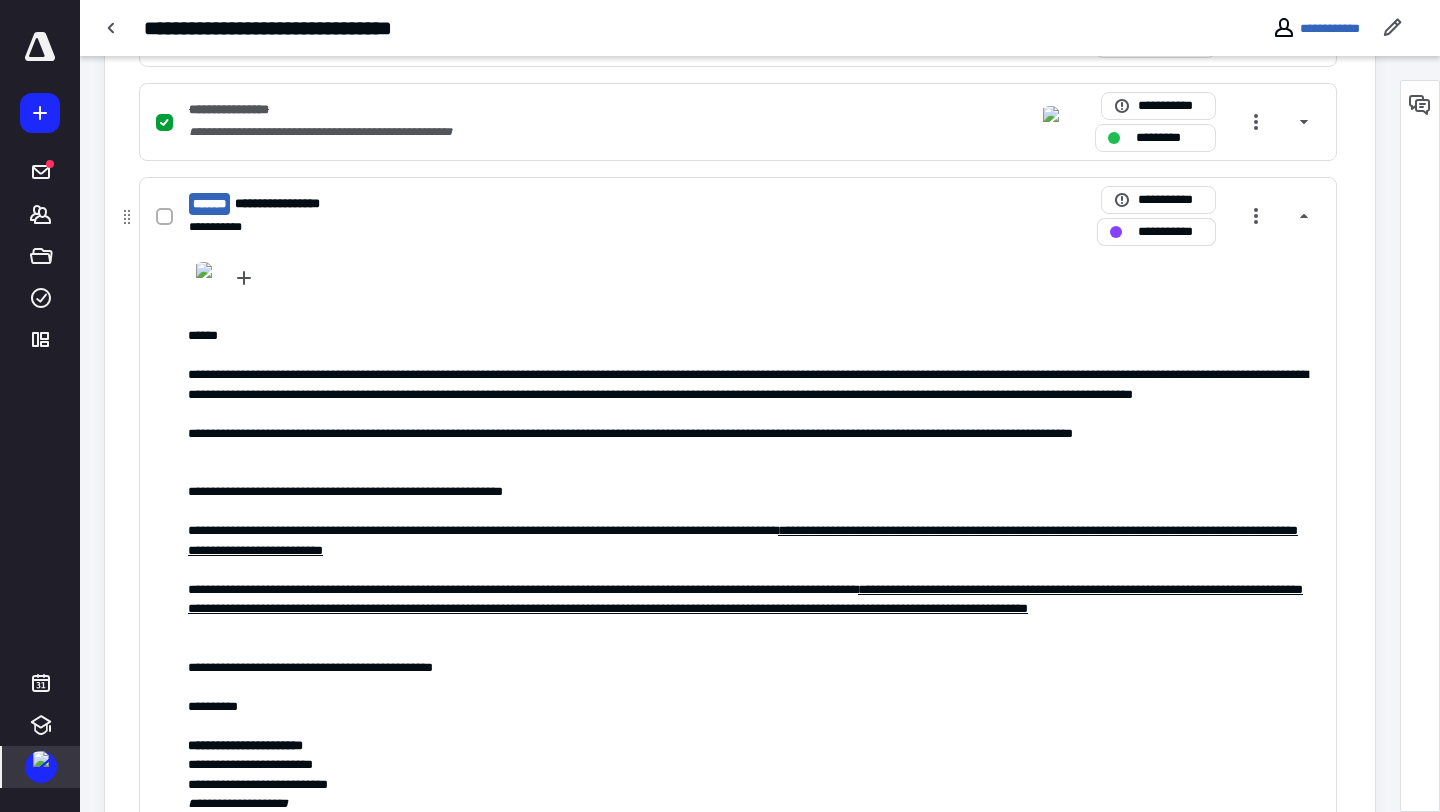 click on "**********" at bounding box center (1170, 232) 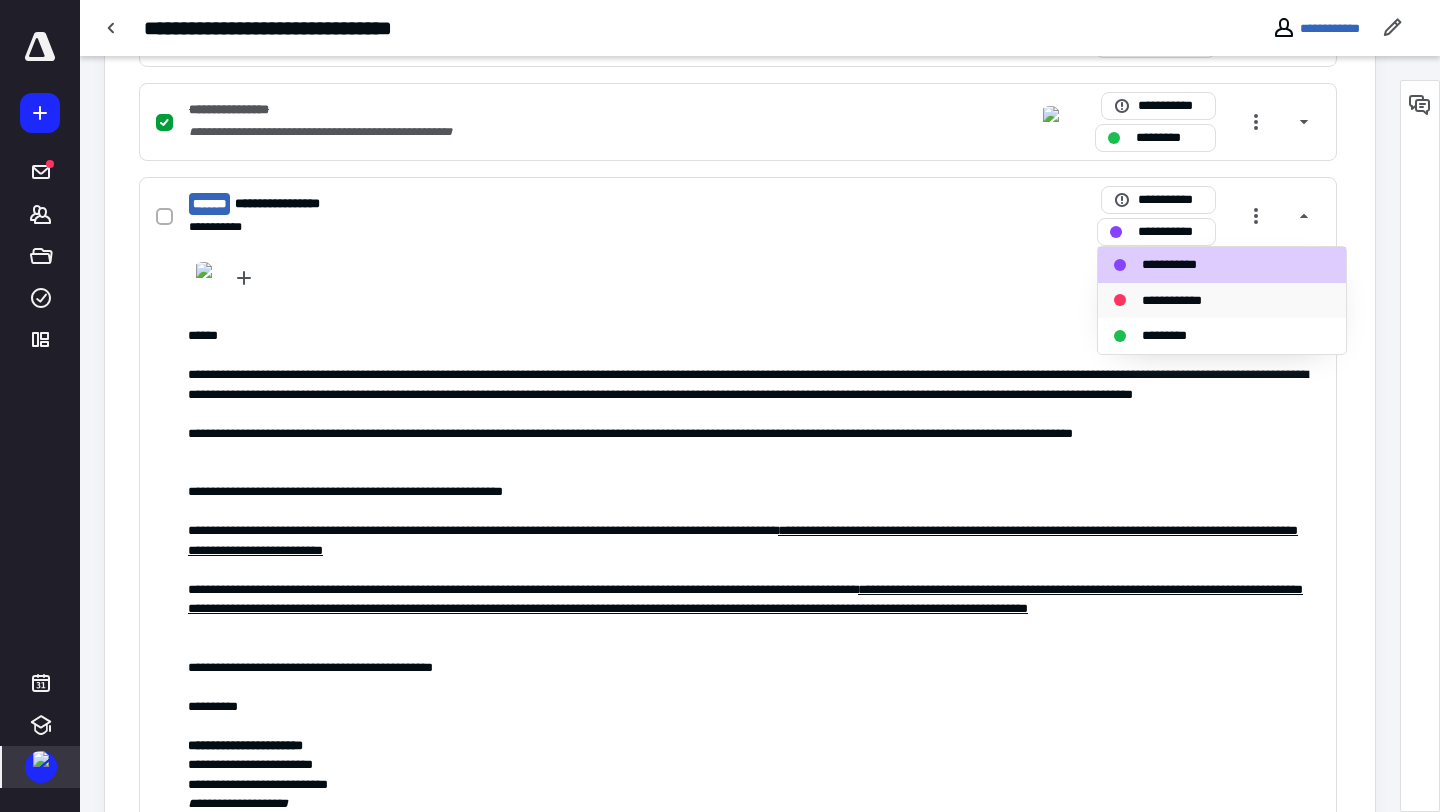 click on "**********" at bounding box center (1184, 301) 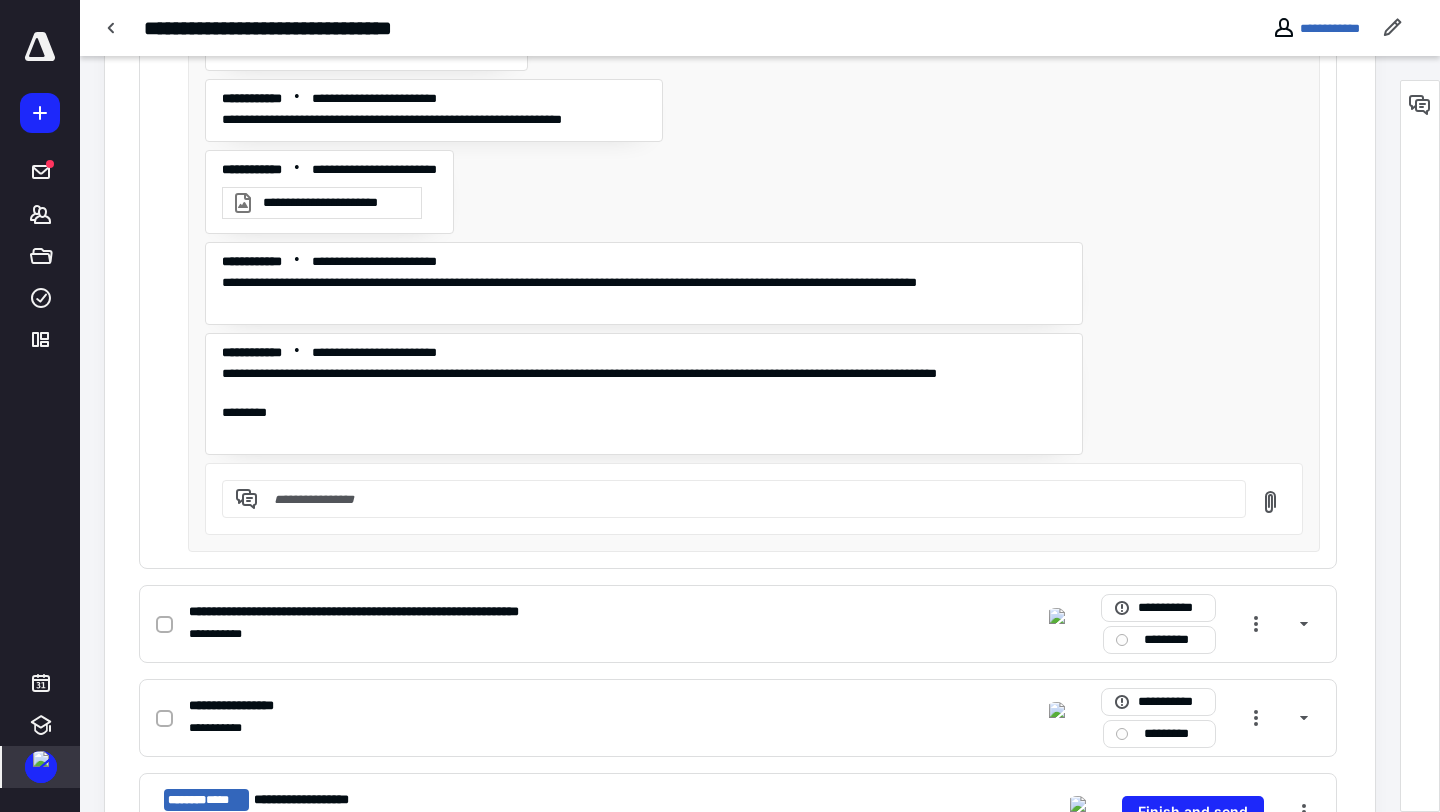 scroll, scrollTop: 2470, scrollLeft: 0, axis: vertical 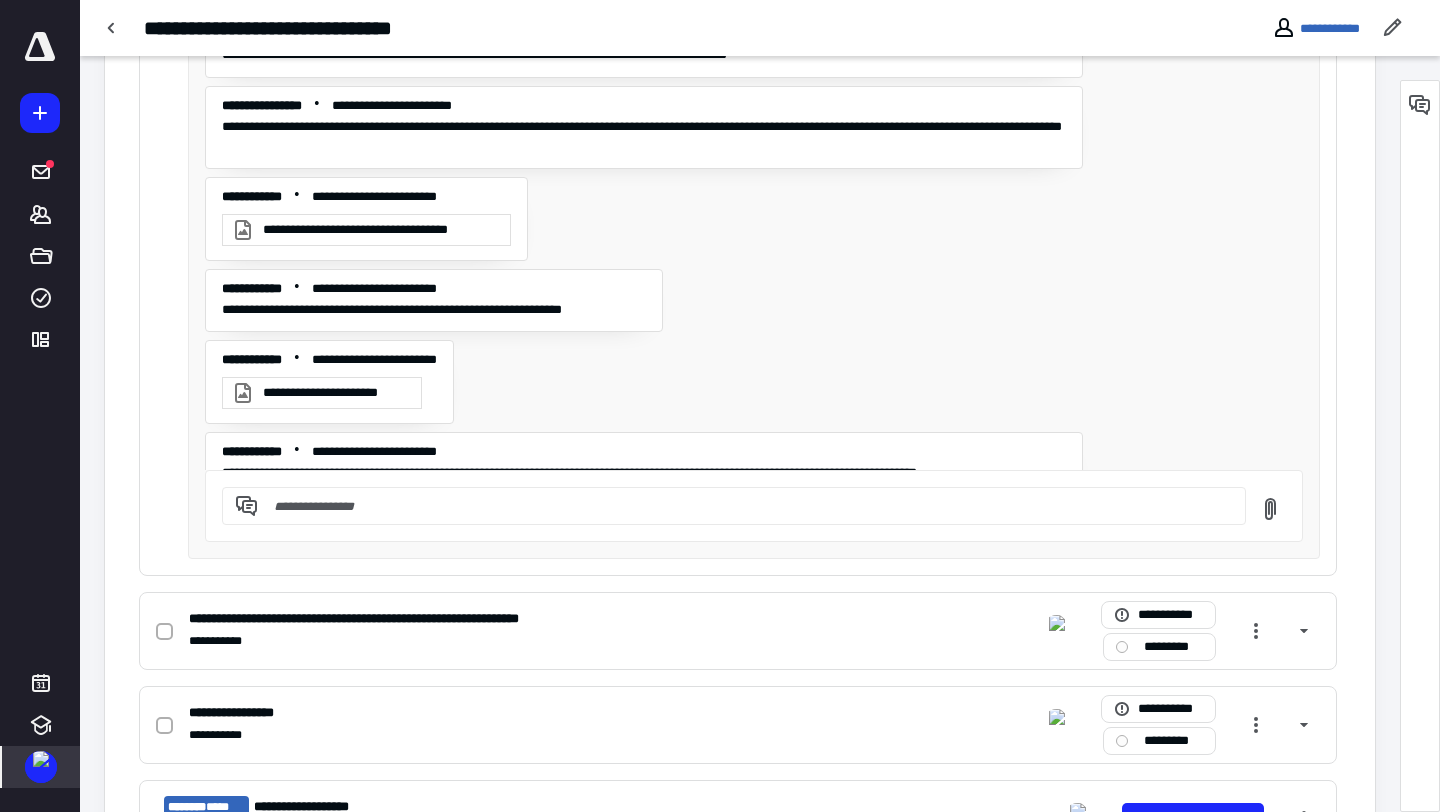 click at bounding box center (41, 767) 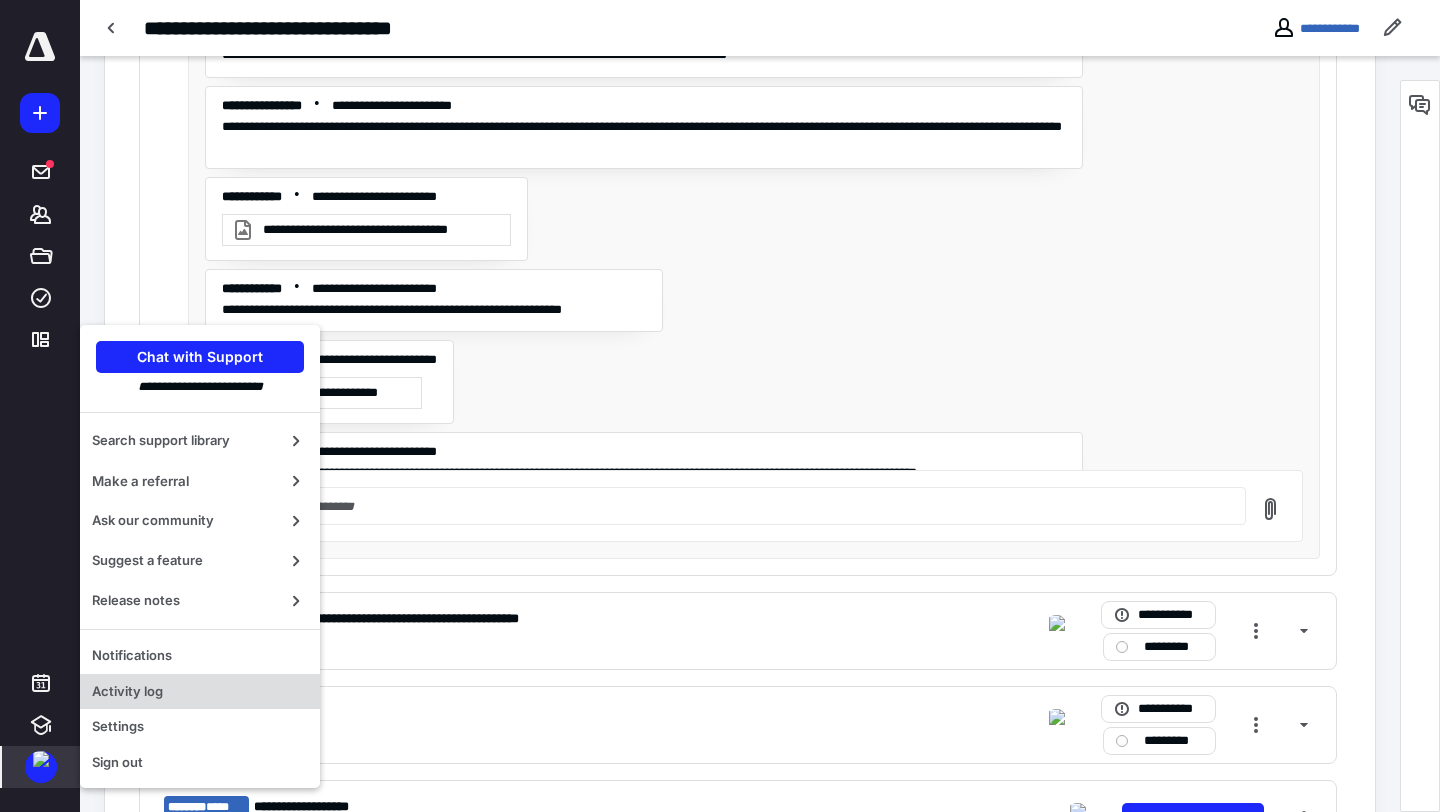 click on "Activity log" at bounding box center (200, 692) 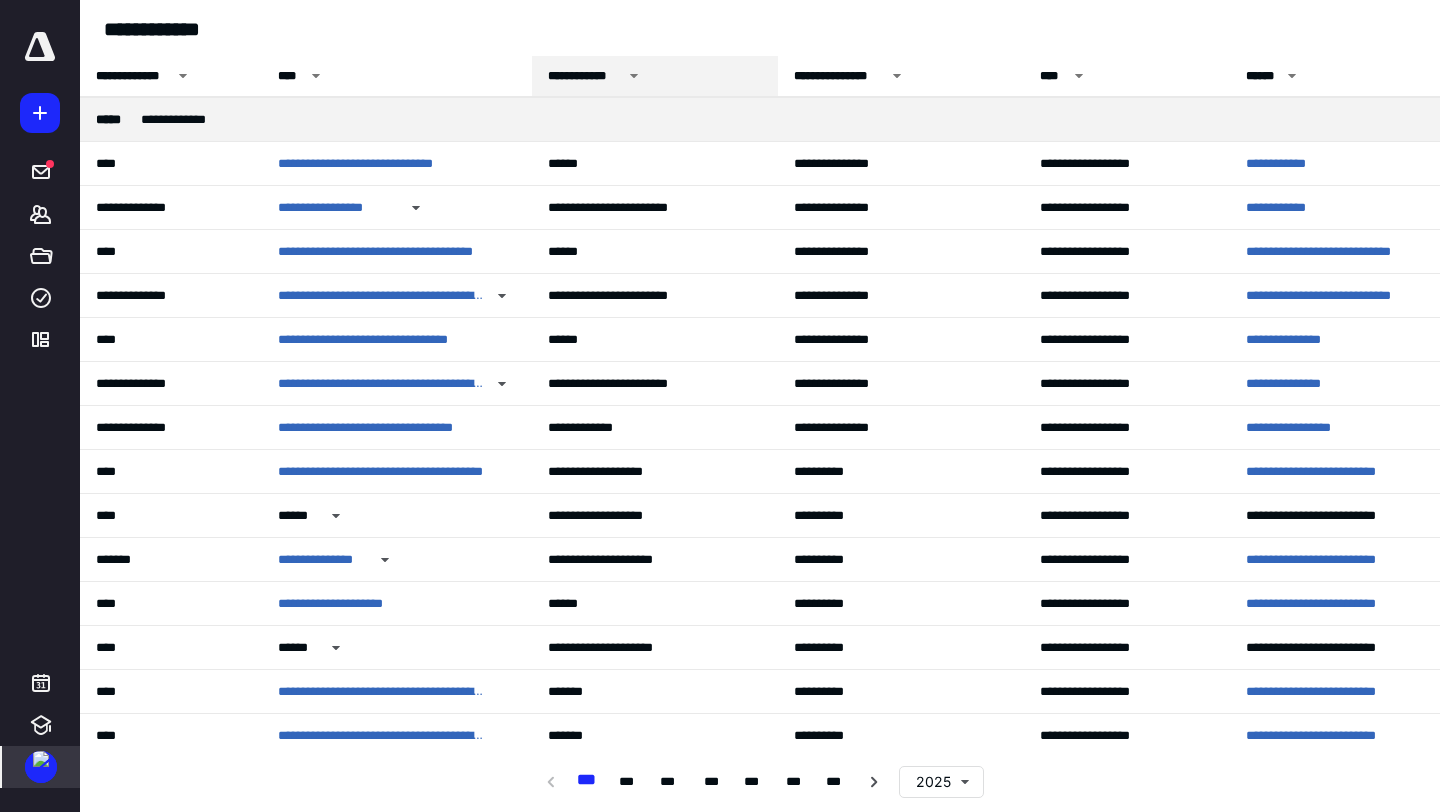 click on "**********" at bounding box center [585, 76] 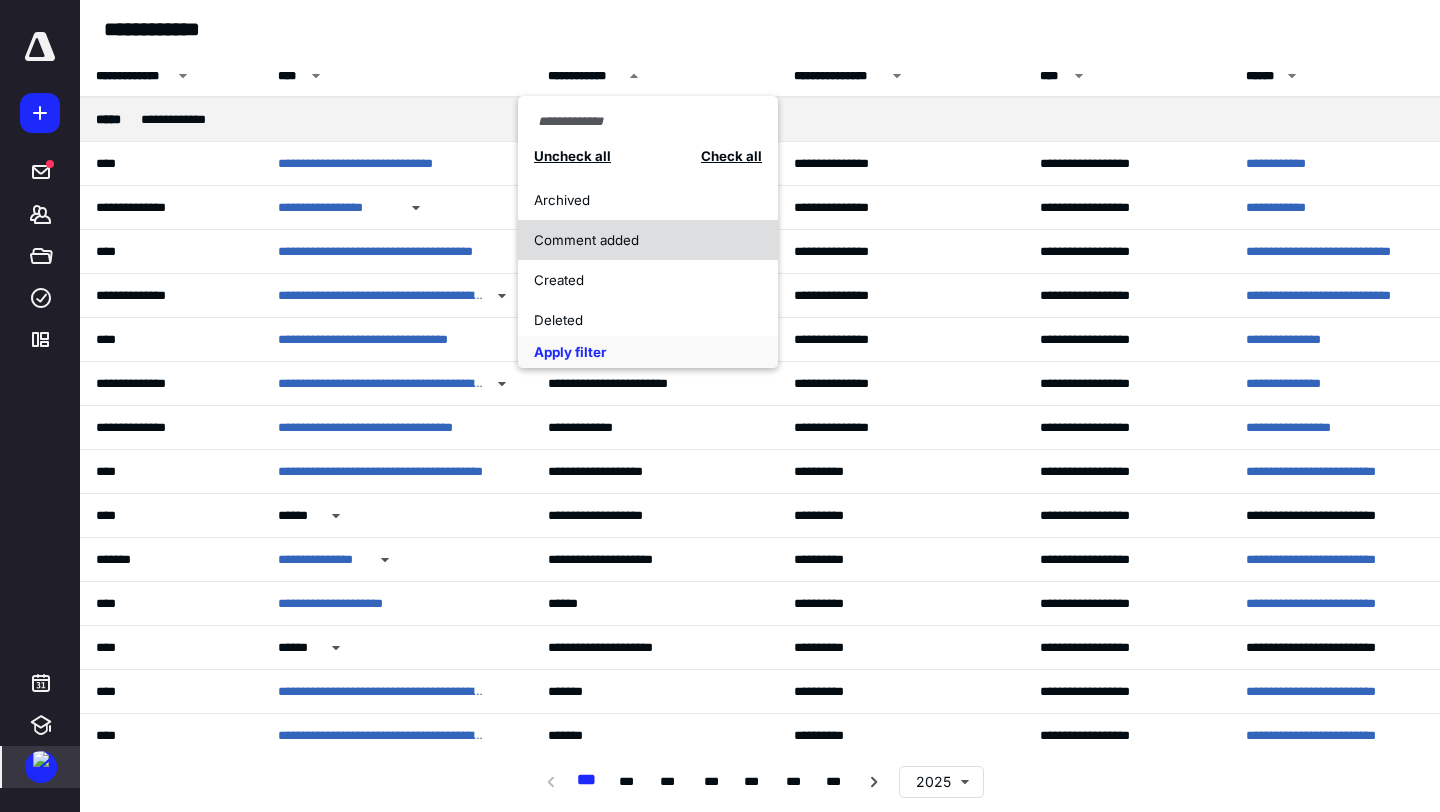 click on "Comment added" at bounding box center (637, 240) 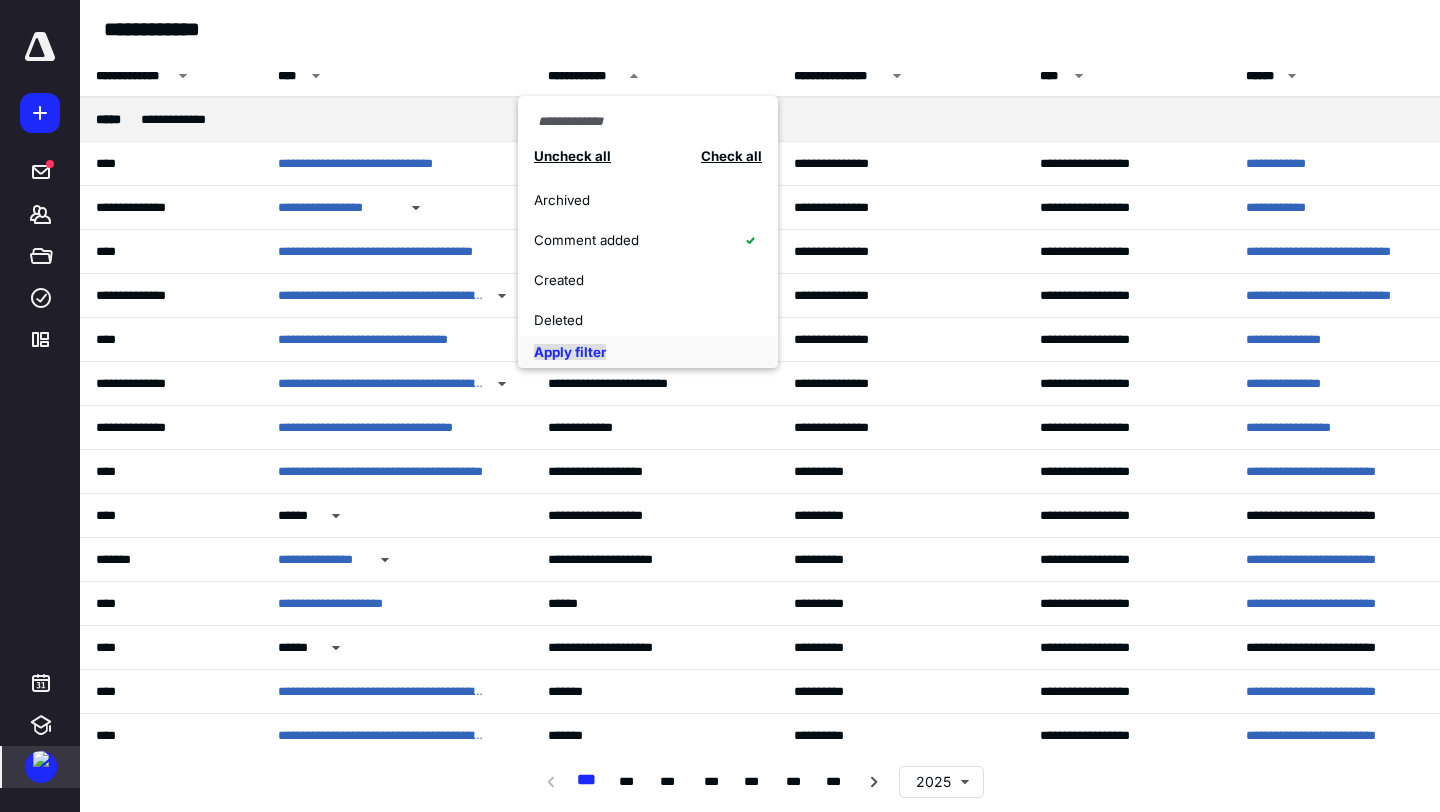 click on "Apply filter" at bounding box center [570, 352] 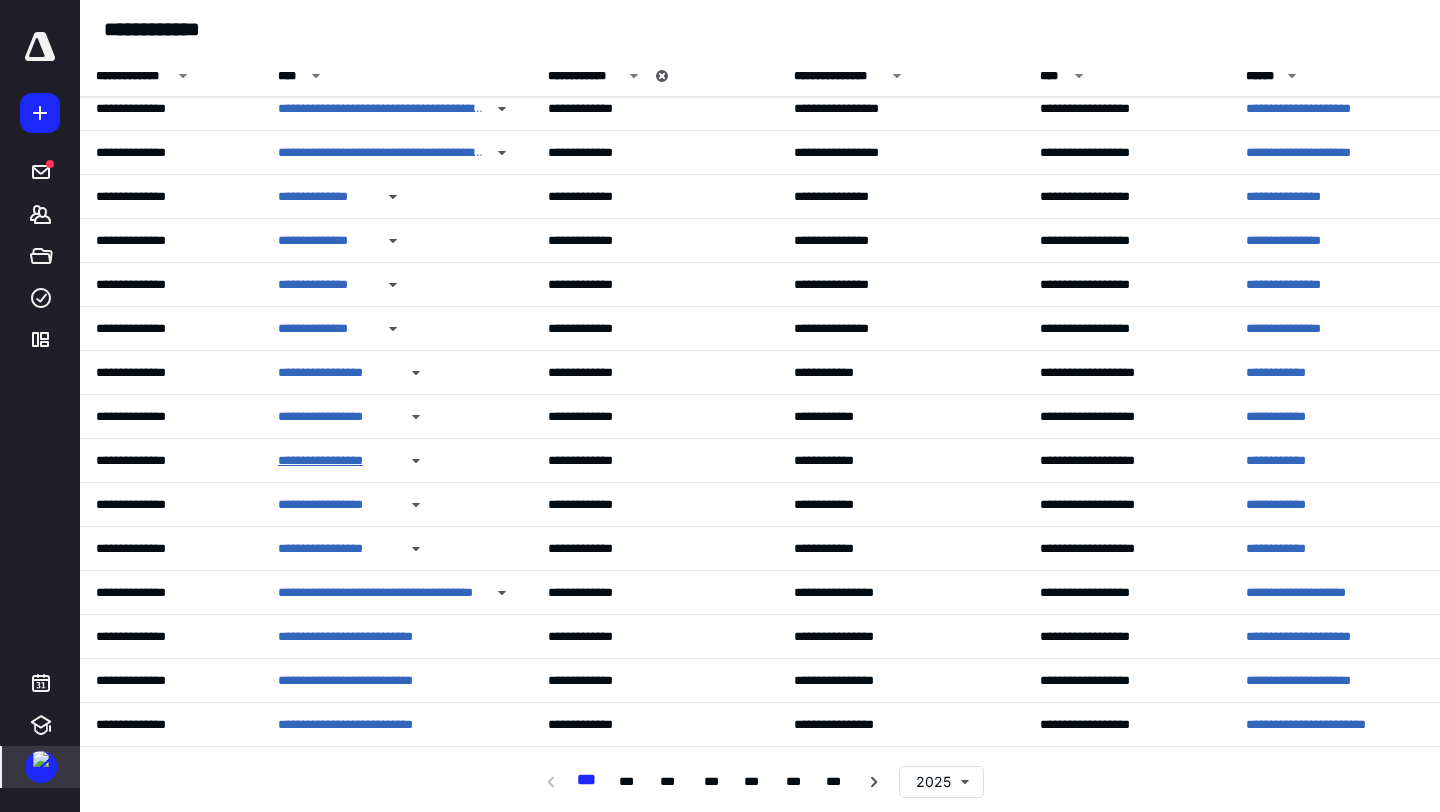 scroll, scrollTop: 638, scrollLeft: 0, axis: vertical 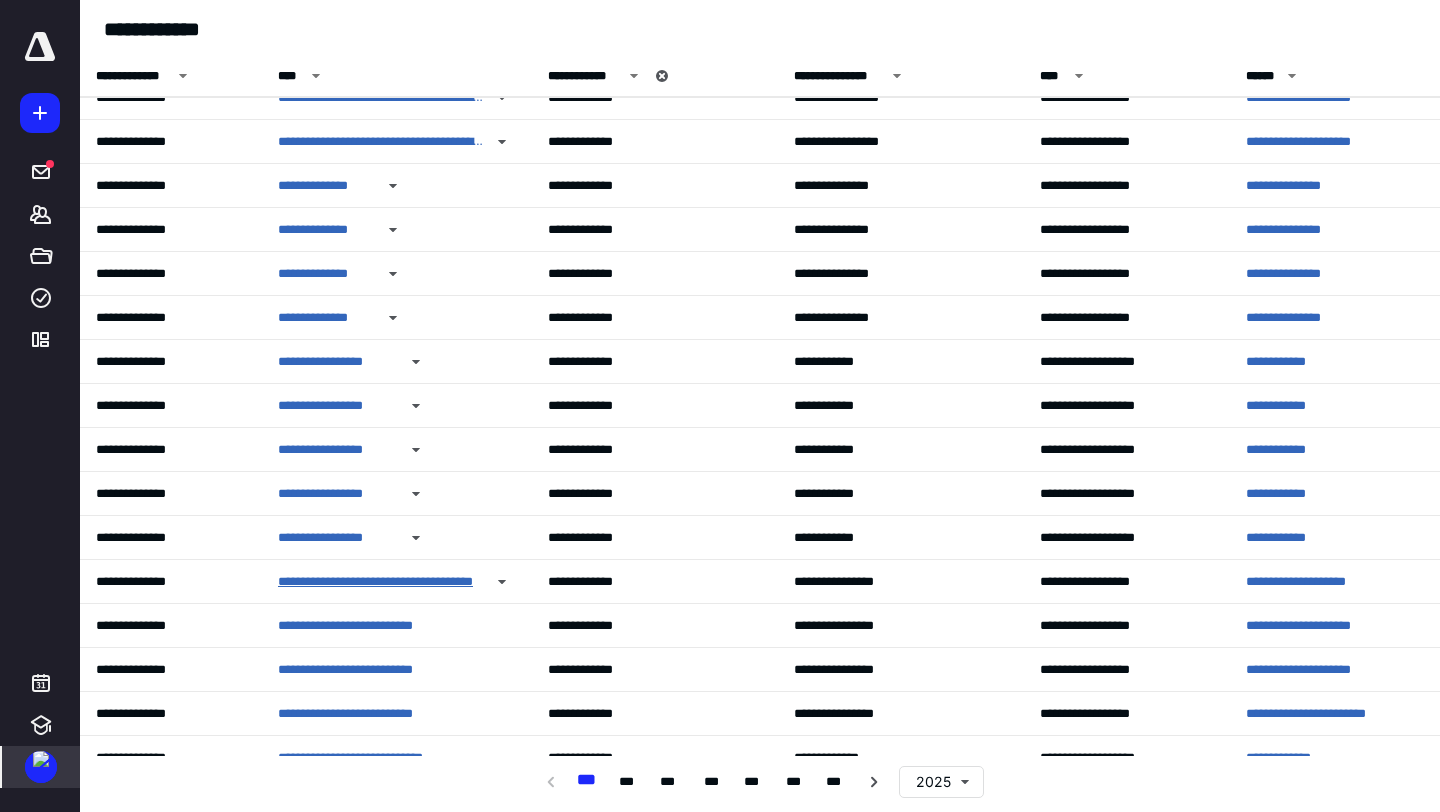click on "**********" at bounding box center (381, 582) 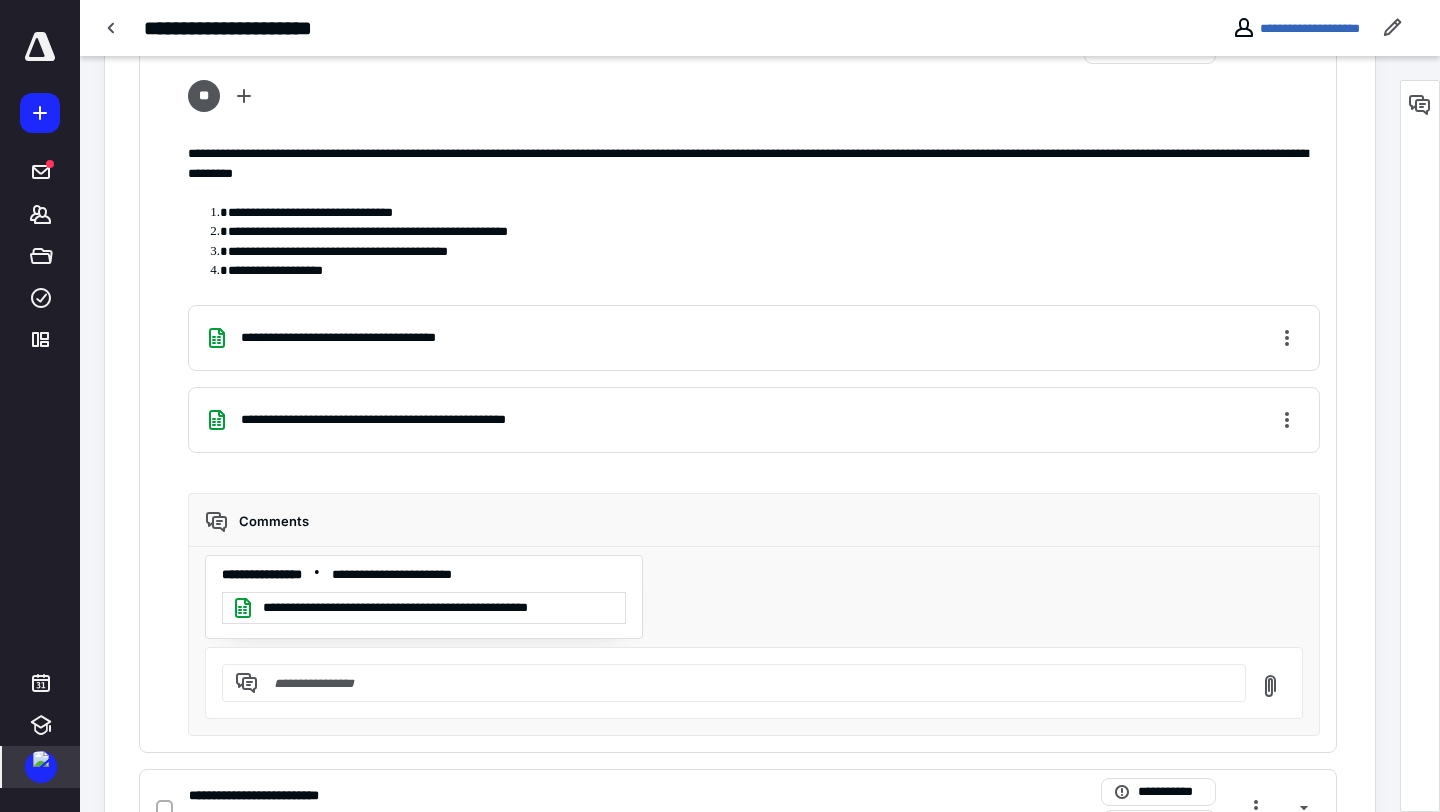 scroll, scrollTop: 1011, scrollLeft: 0, axis: vertical 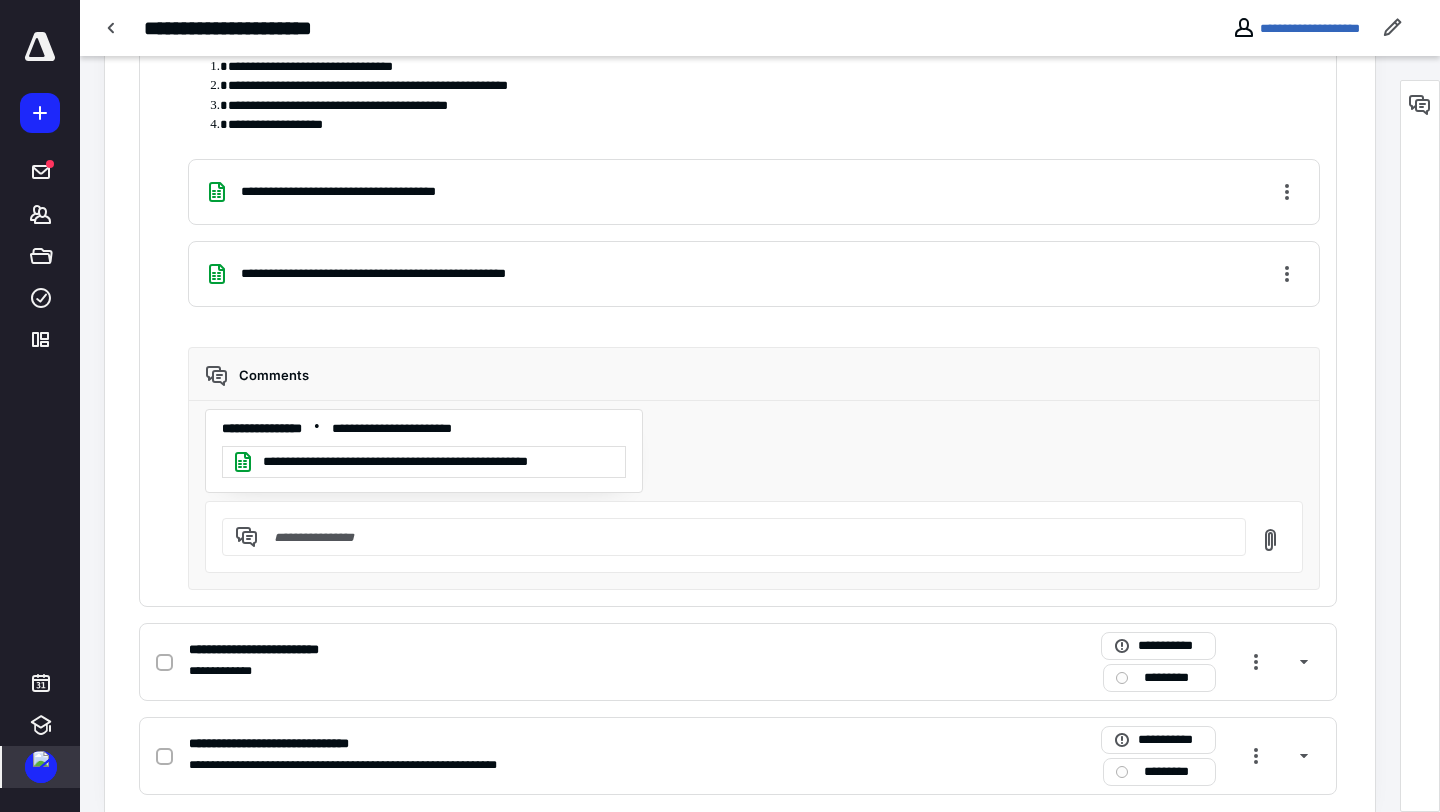 click at bounding box center (41, 759) 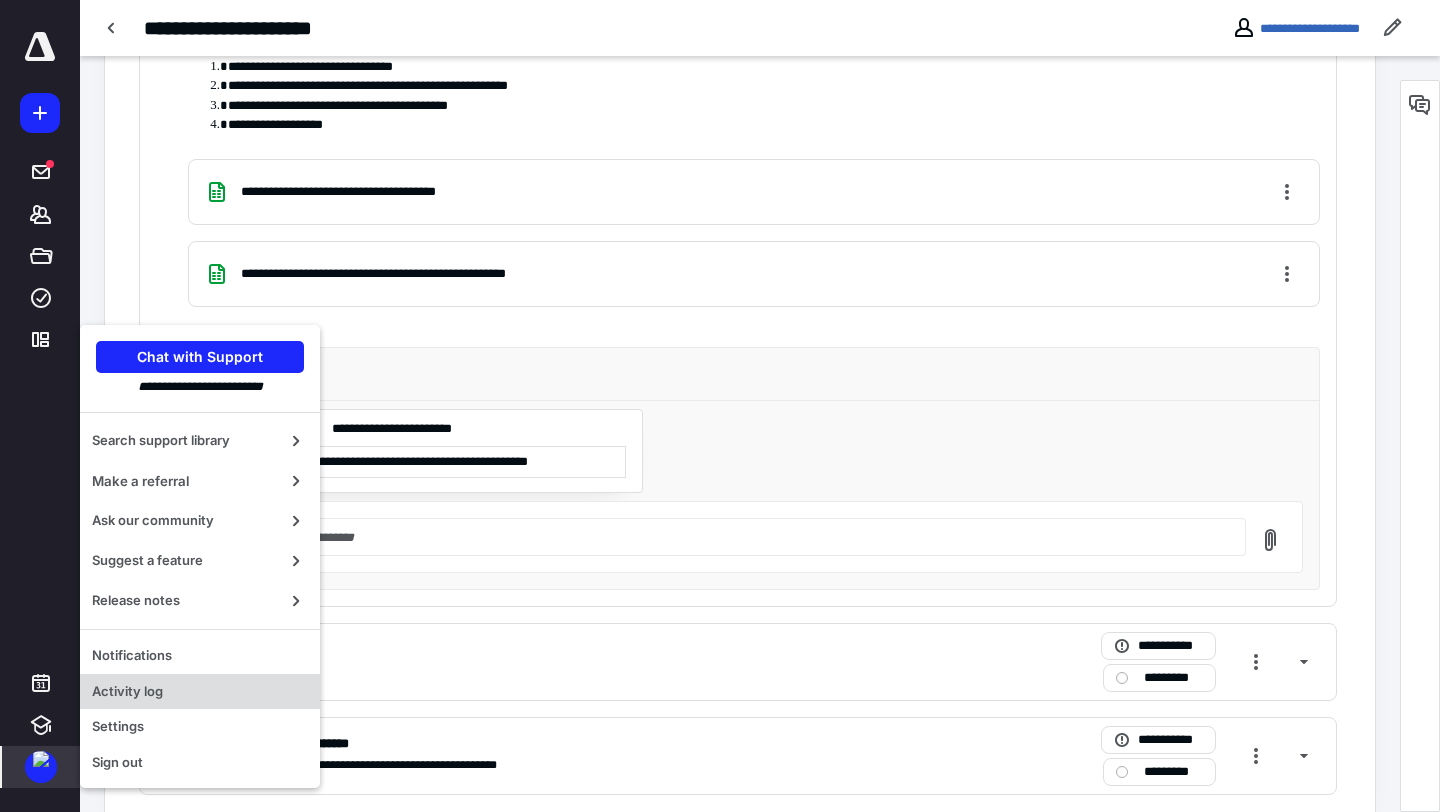 click on "Activity log" at bounding box center (200, 692) 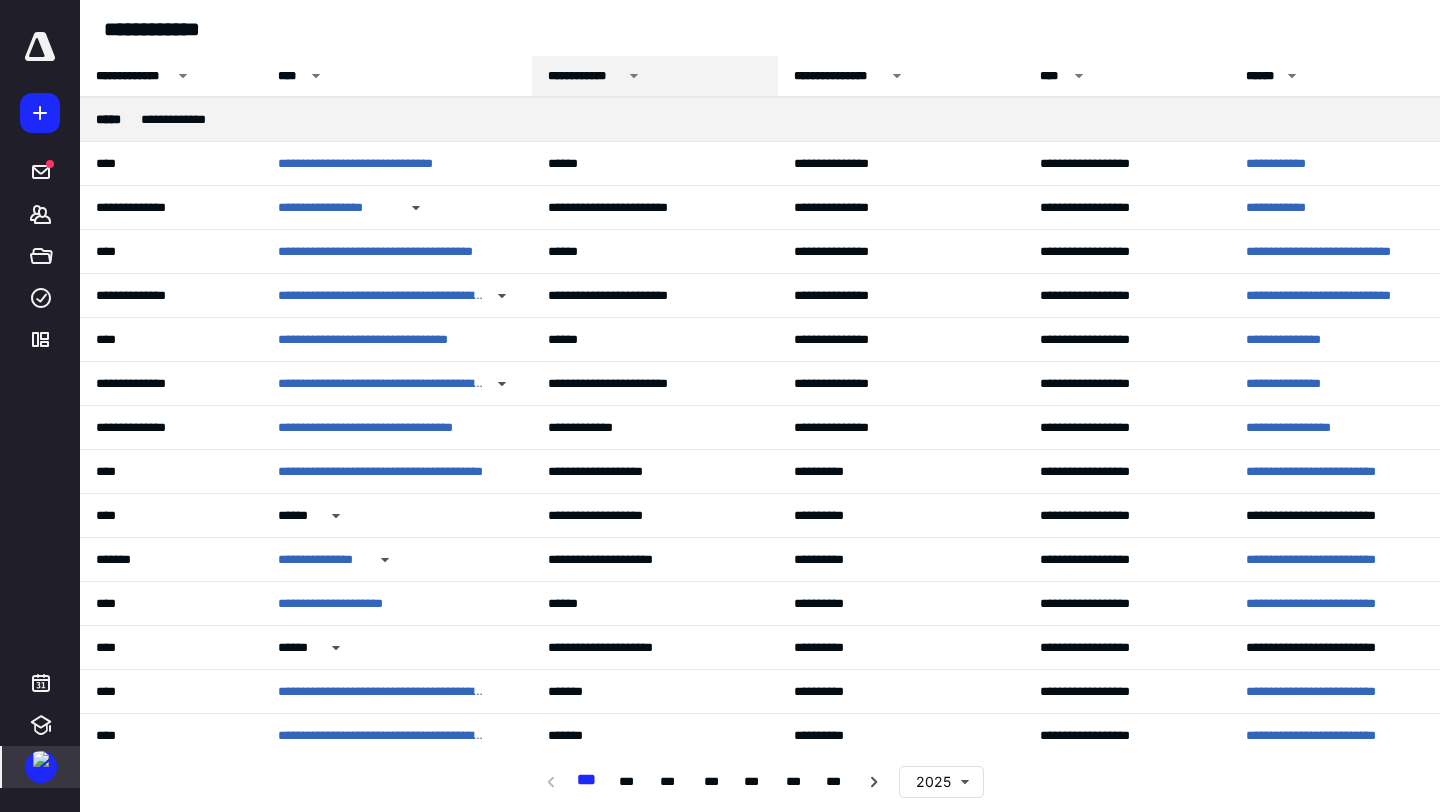 click on "**********" at bounding box center (585, 76) 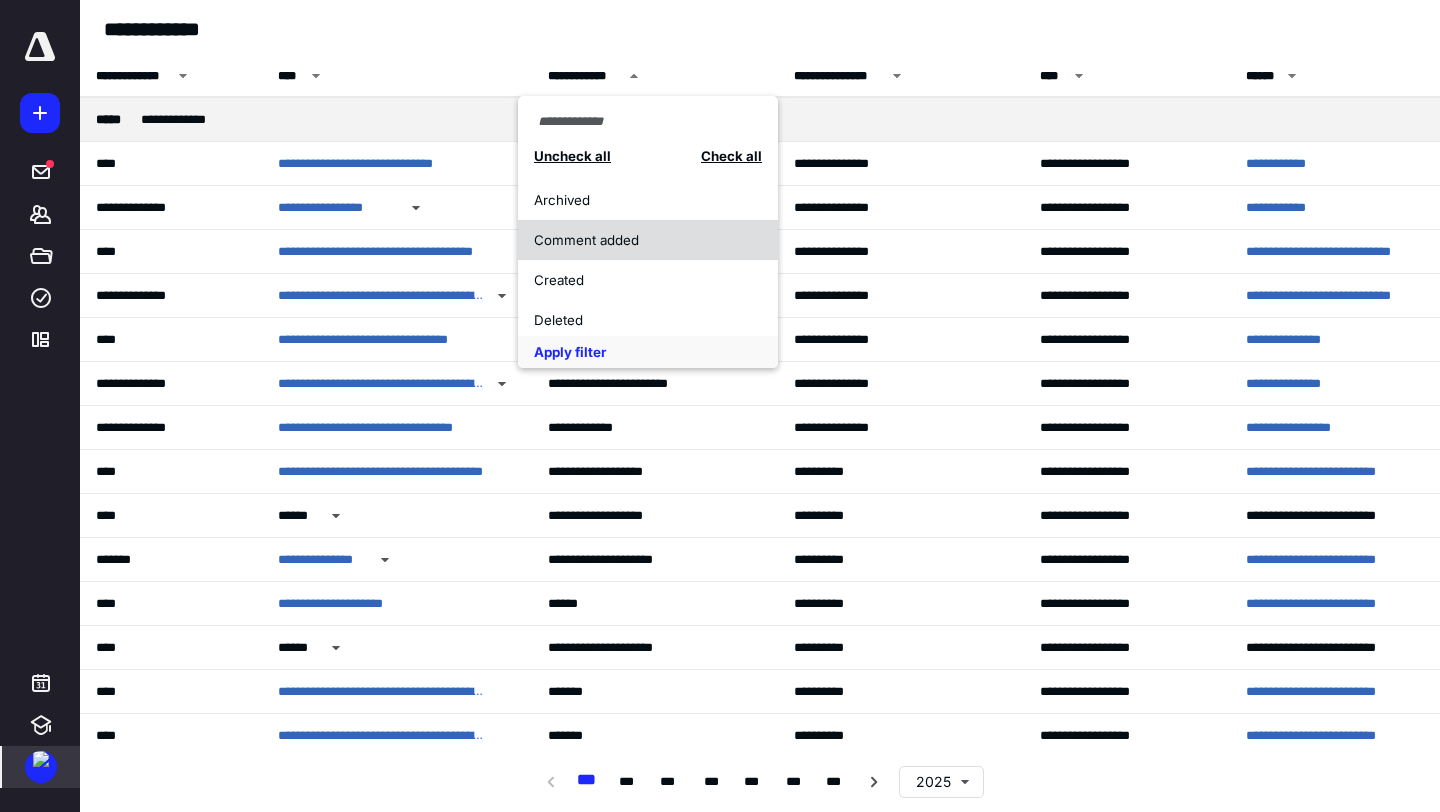 click on "Comment added" at bounding box center [648, 240] 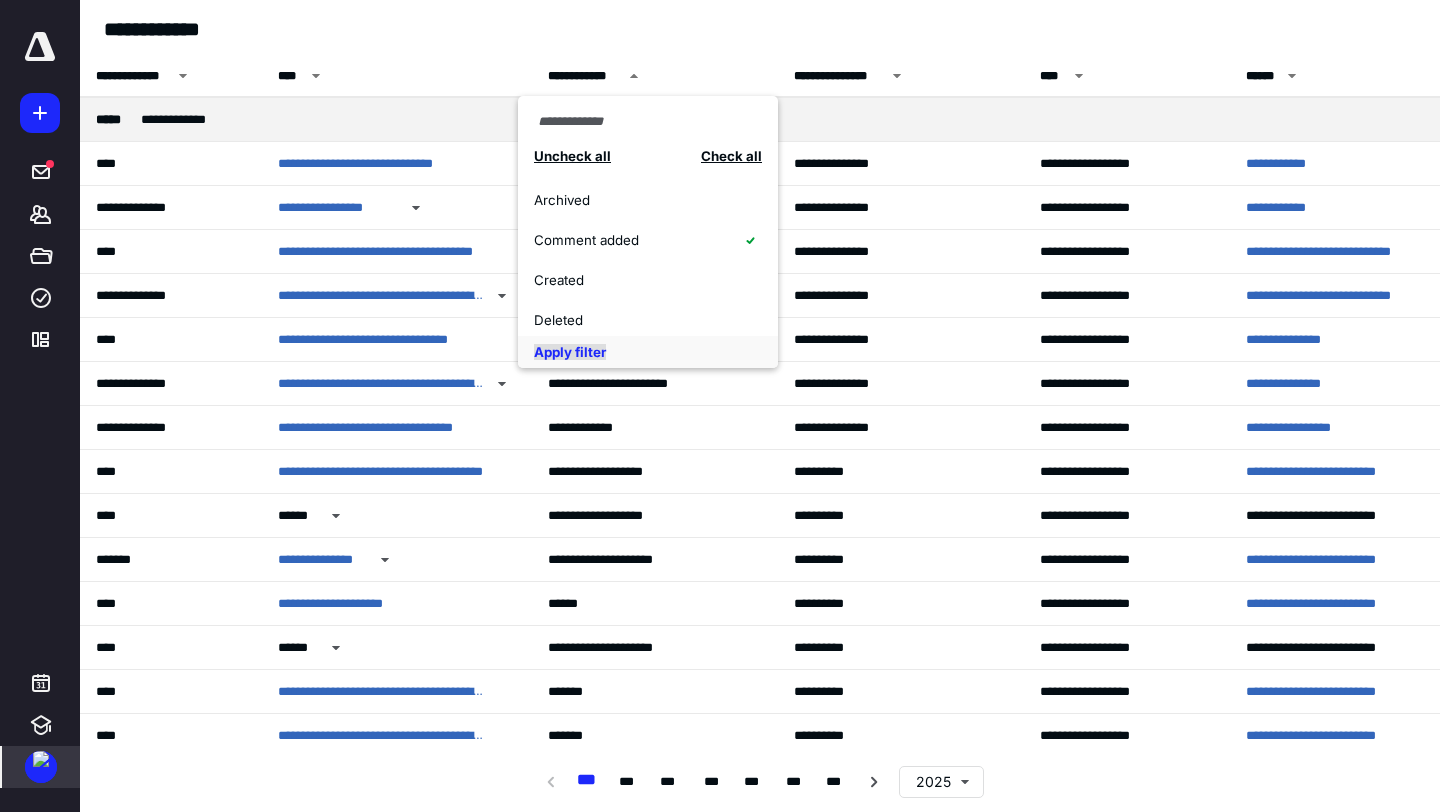 click on "Apply filter" at bounding box center (570, 352) 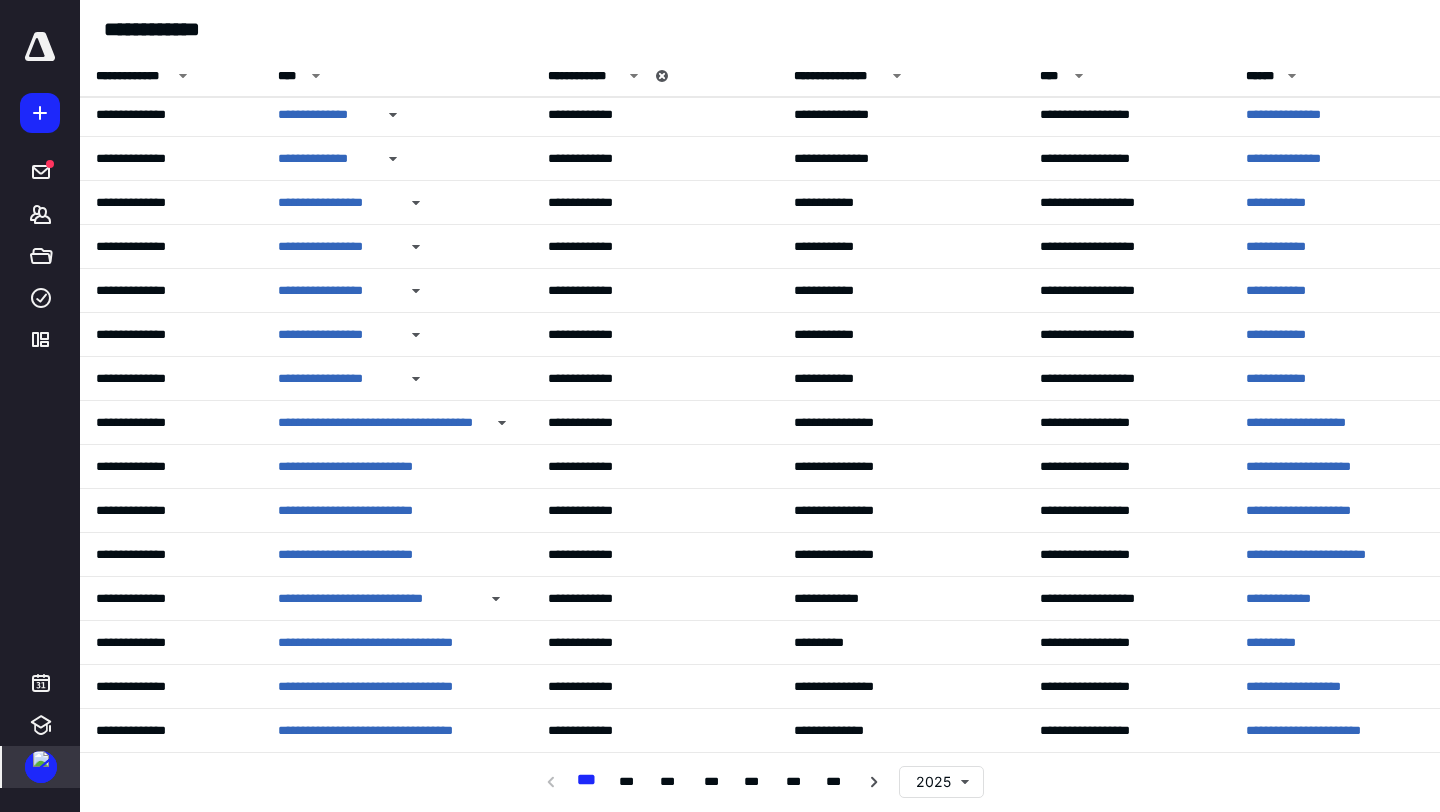 scroll, scrollTop: 807, scrollLeft: 0, axis: vertical 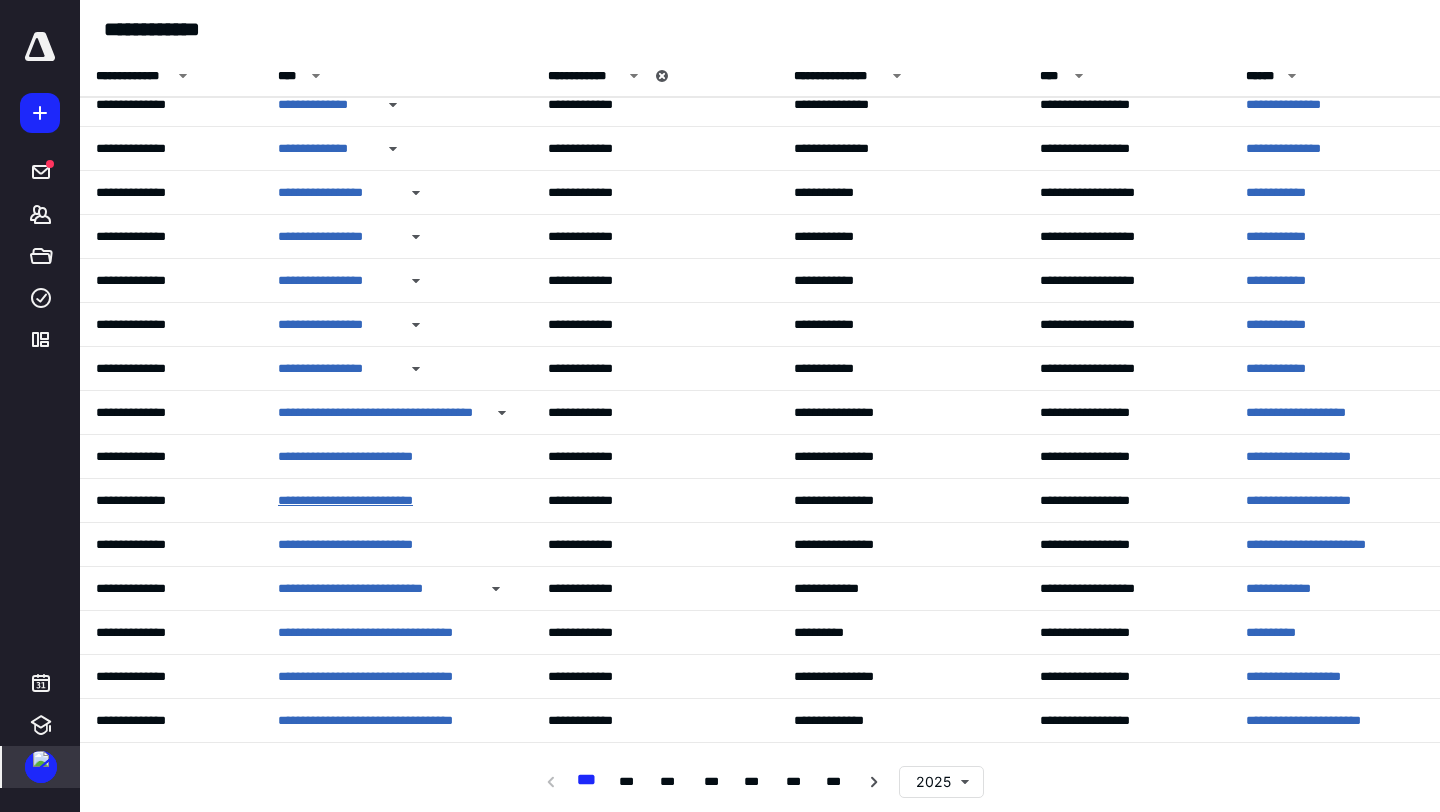 click on "**********" at bounding box center (370, 501) 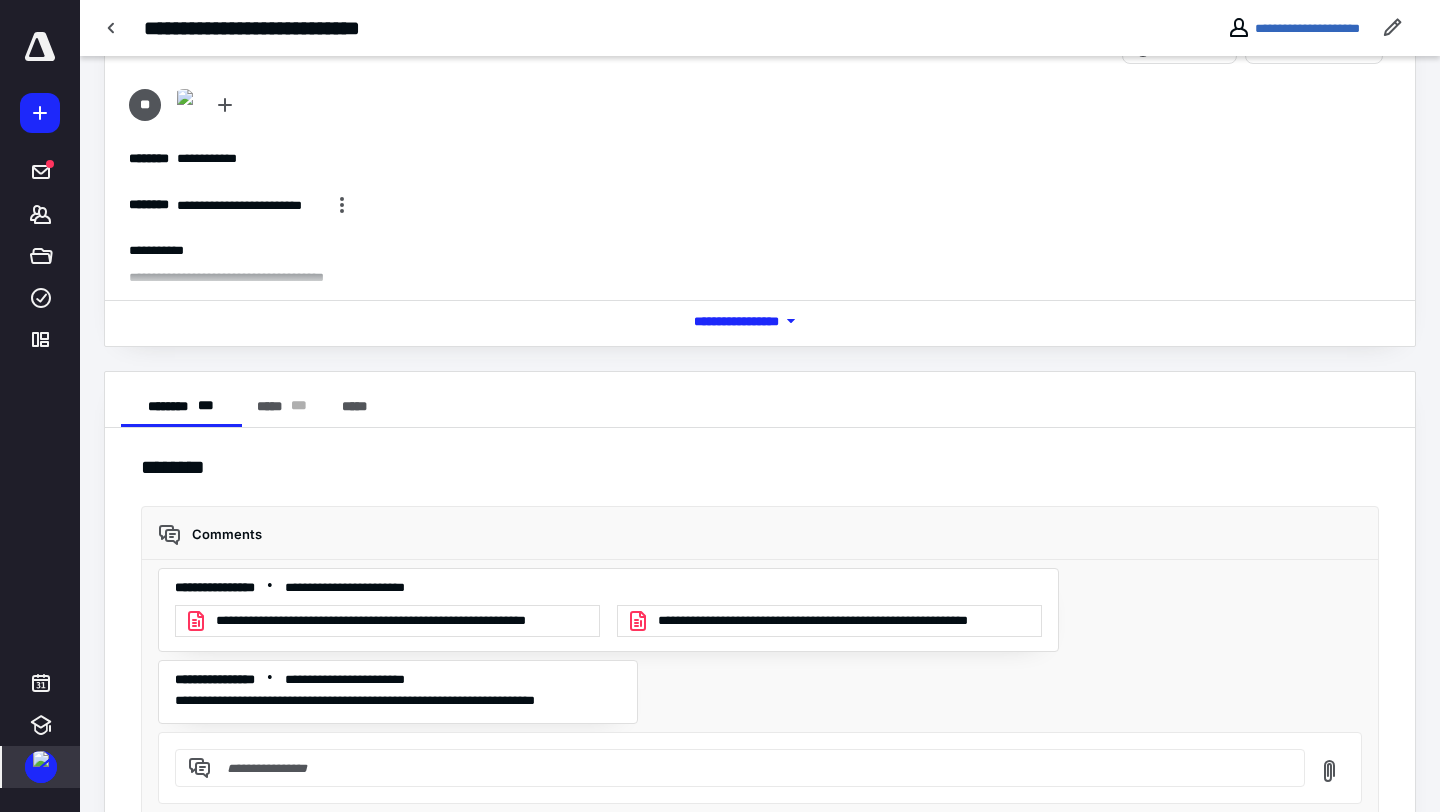 scroll, scrollTop: 127, scrollLeft: 0, axis: vertical 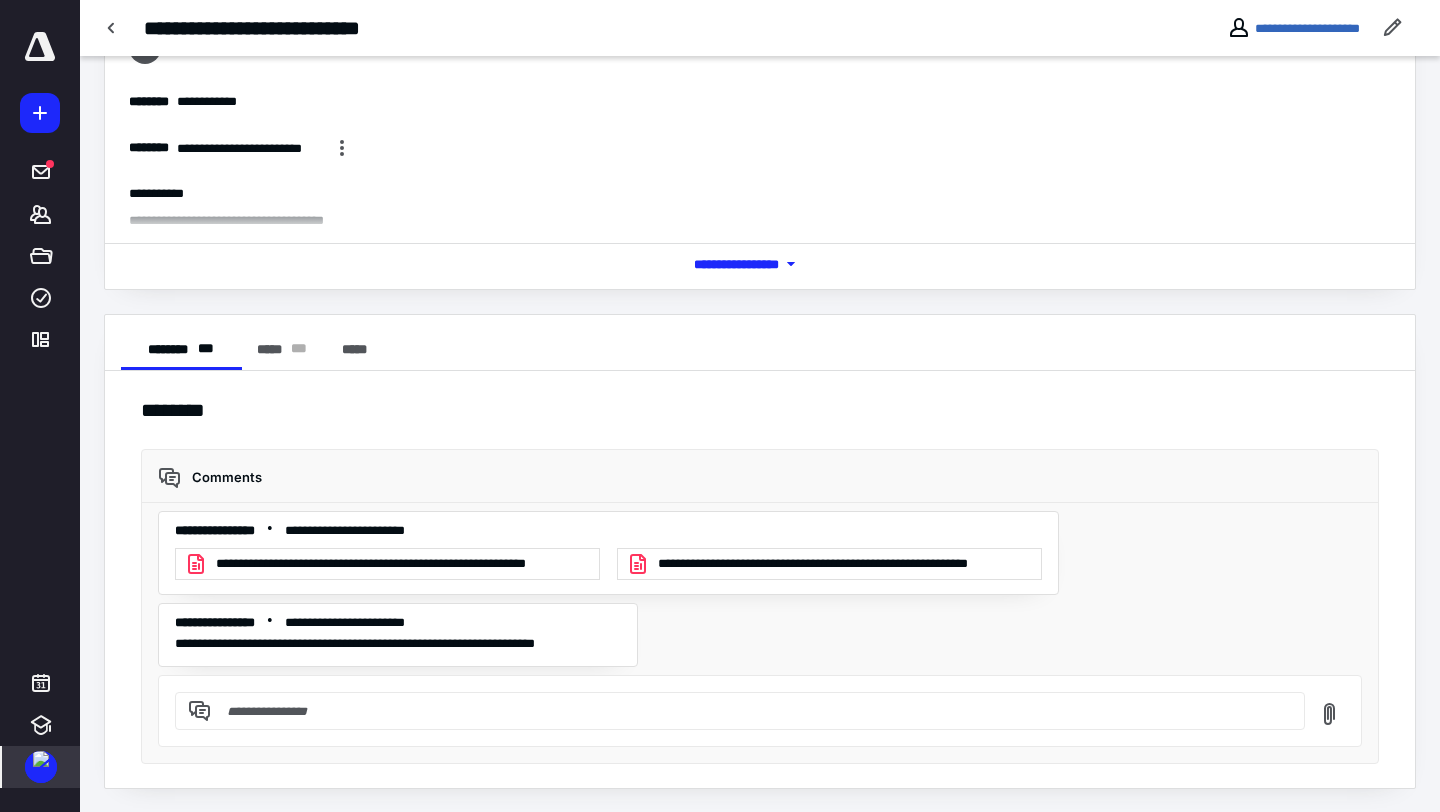 click at bounding box center (41, 759) 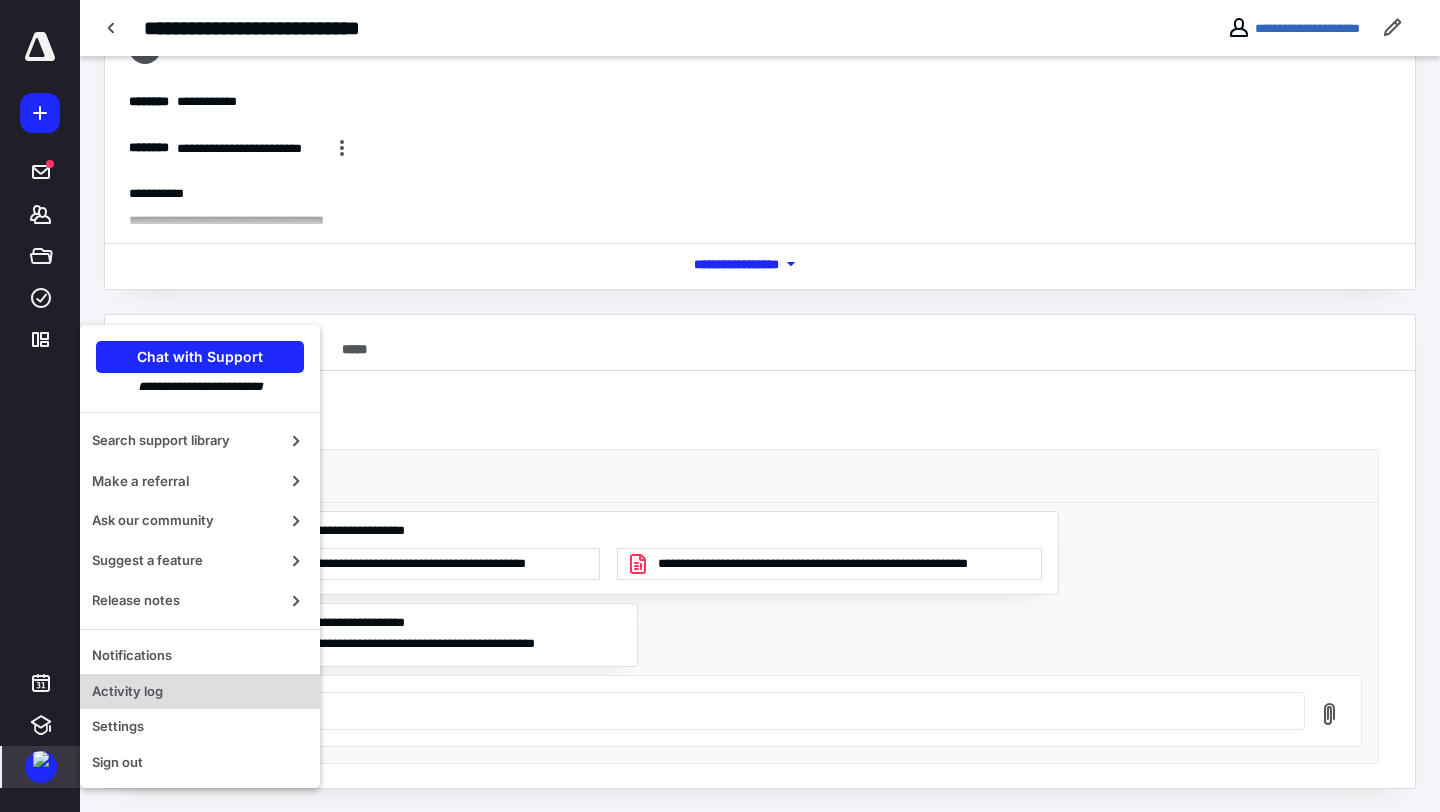 click on "Activity log" at bounding box center [200, 692] 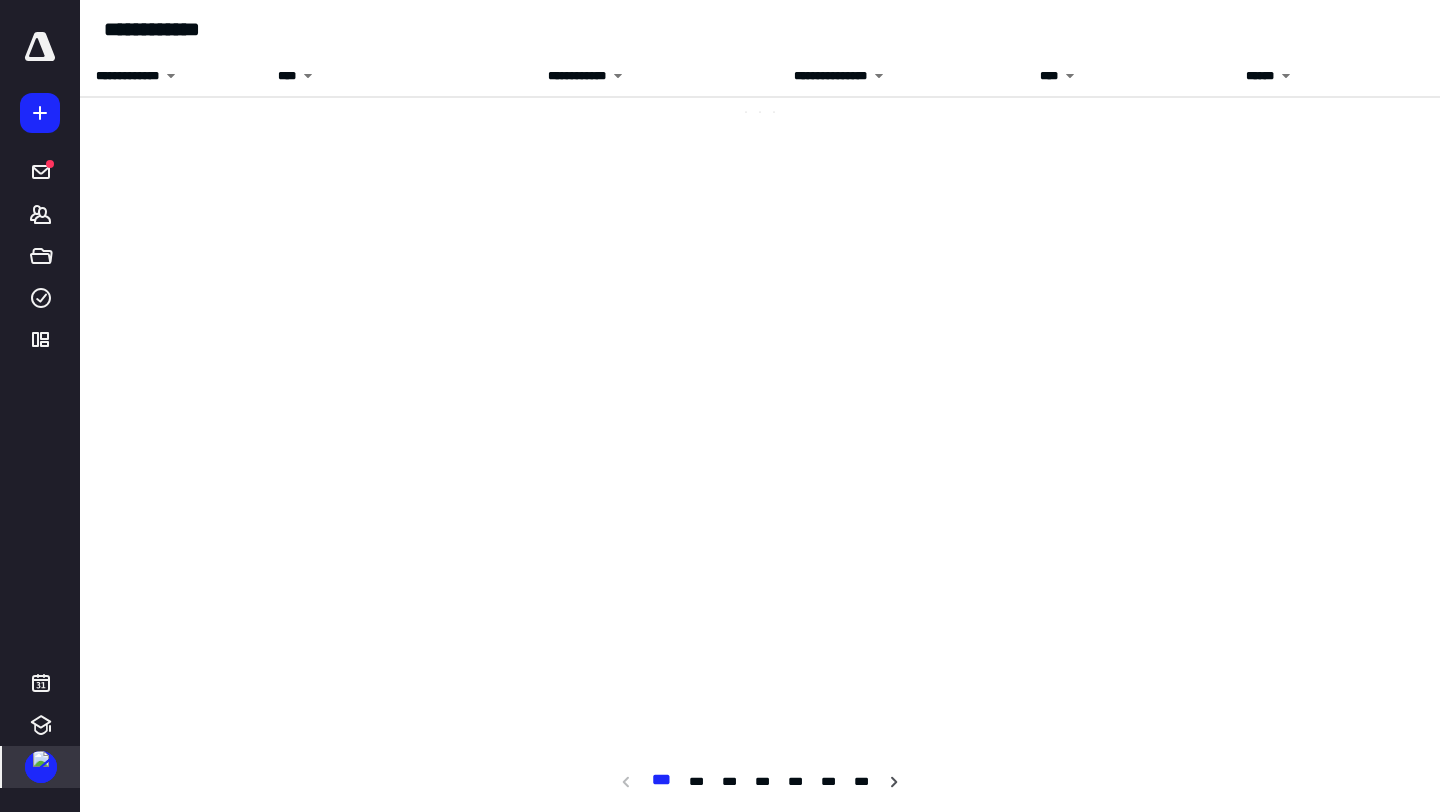 scroll, scrollTop: 0, scrollLeft: 0, axis: both 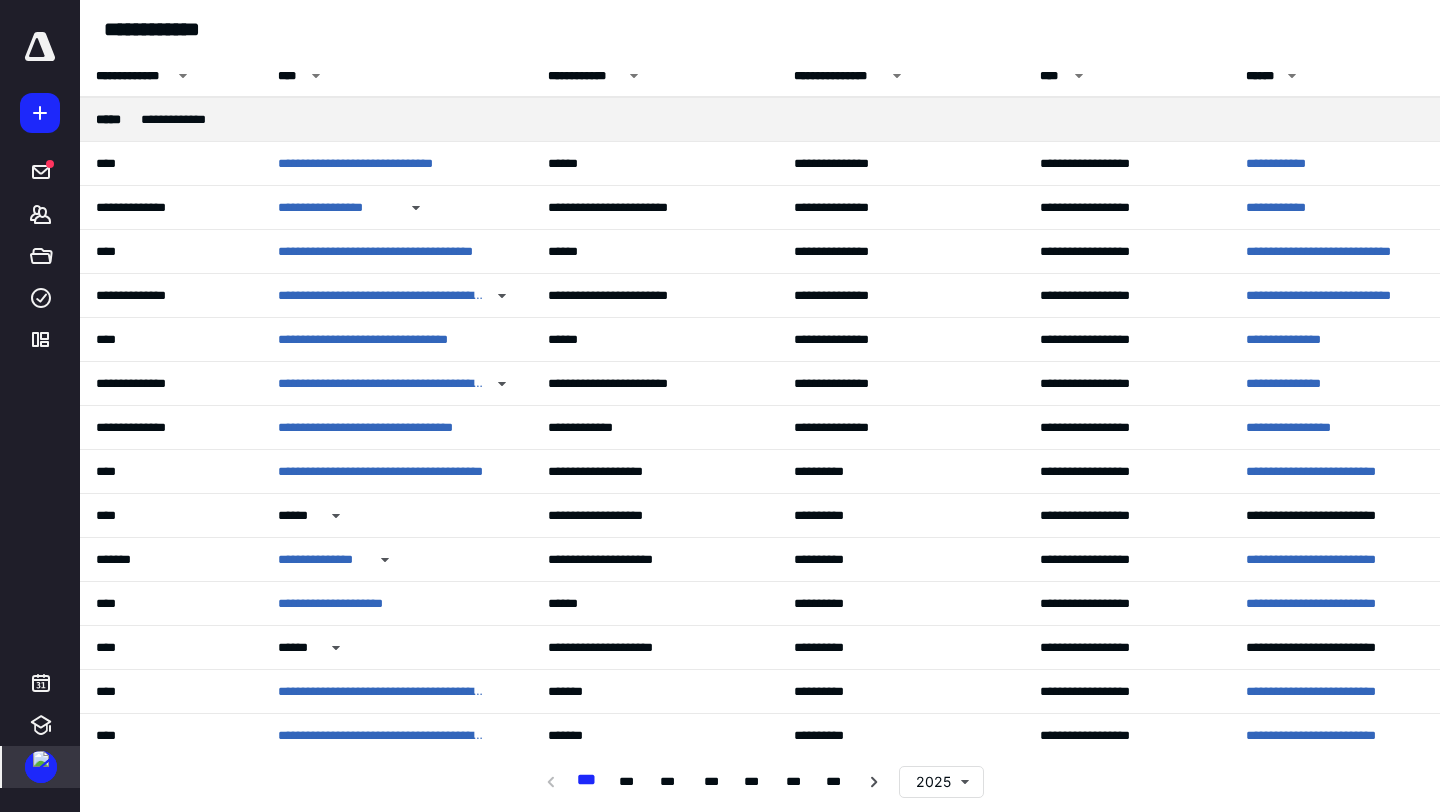 click on "**********" at bounding box center [585, 76] 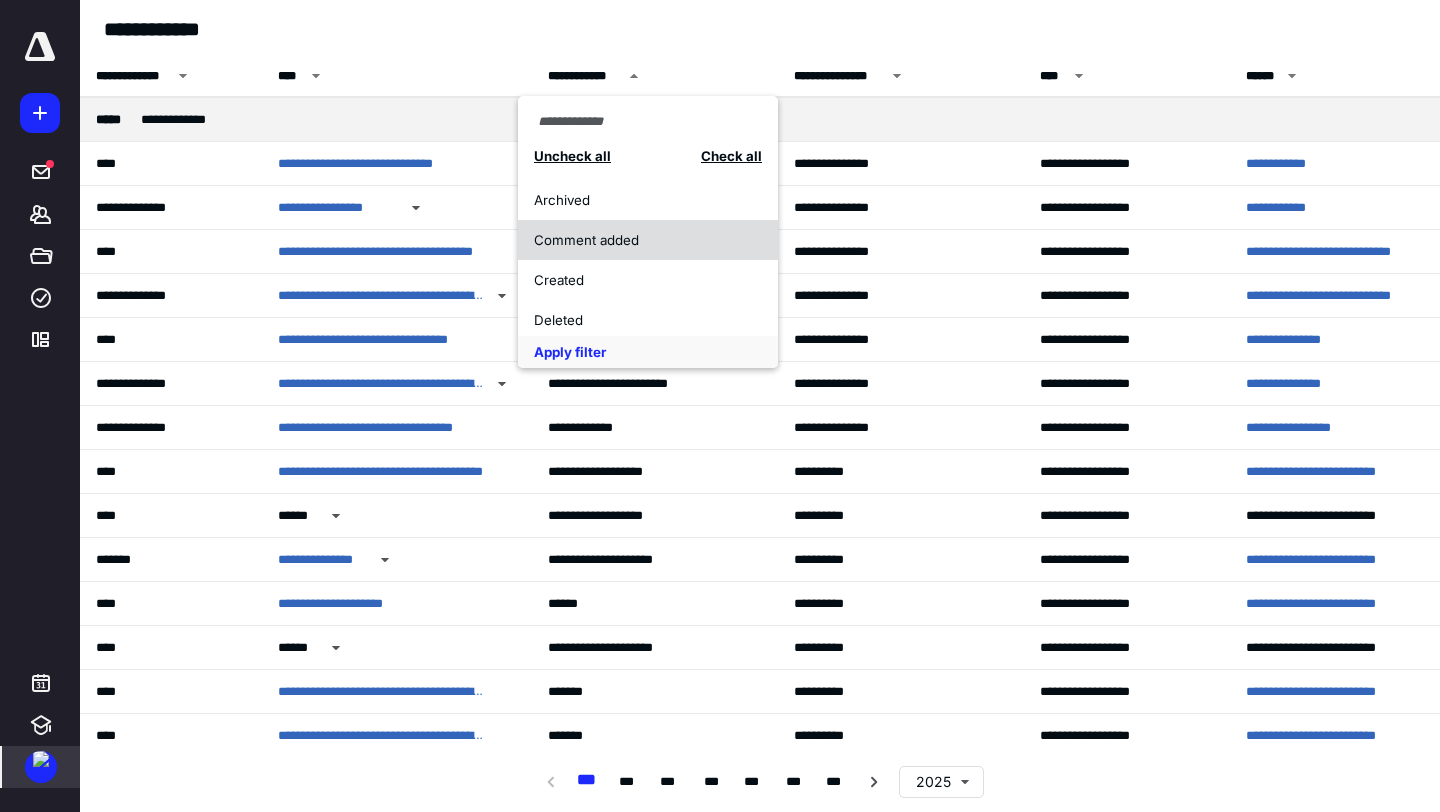 click on "Comment added" at bounding box center (637, 240) 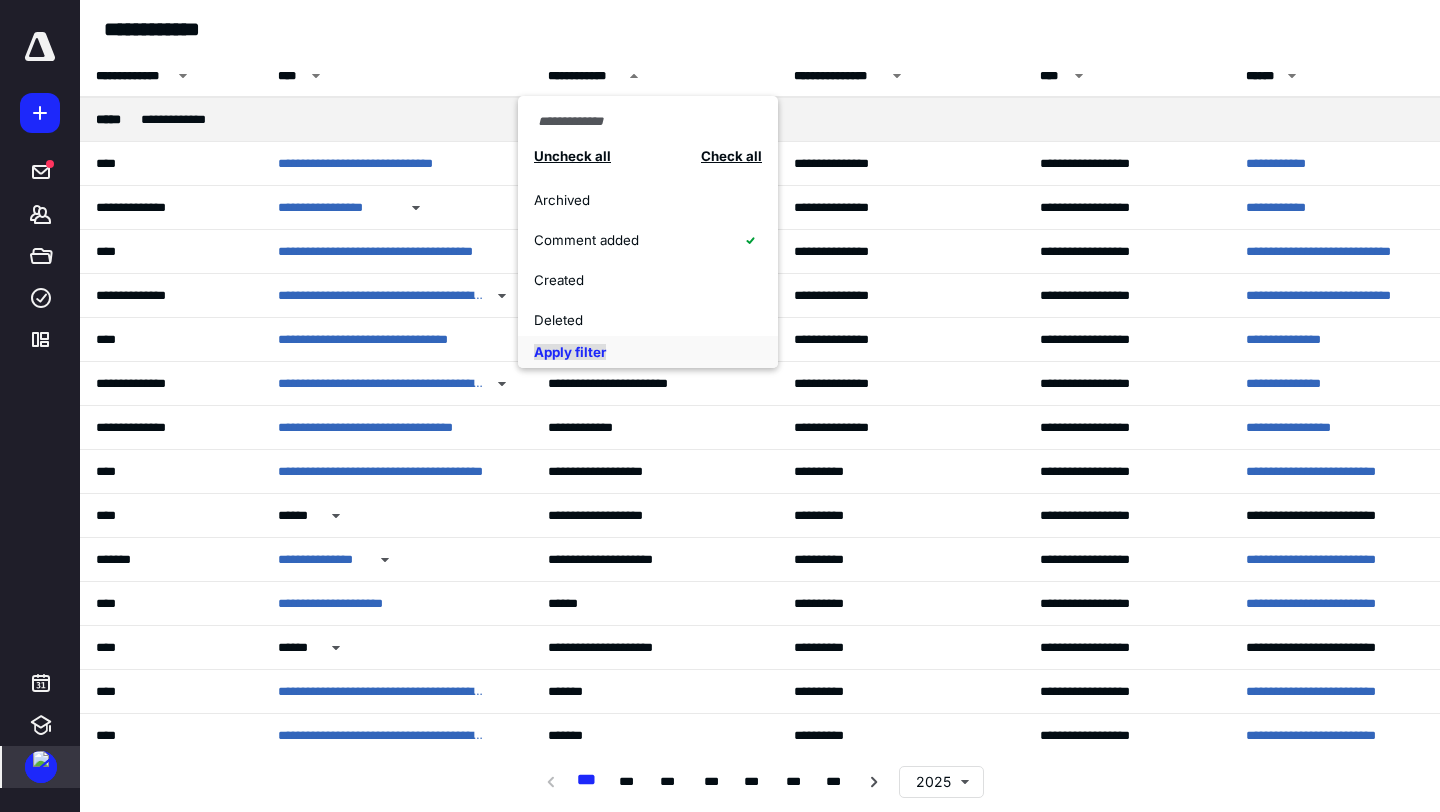 click on "Apply filter" at bounding box center [570, 352] 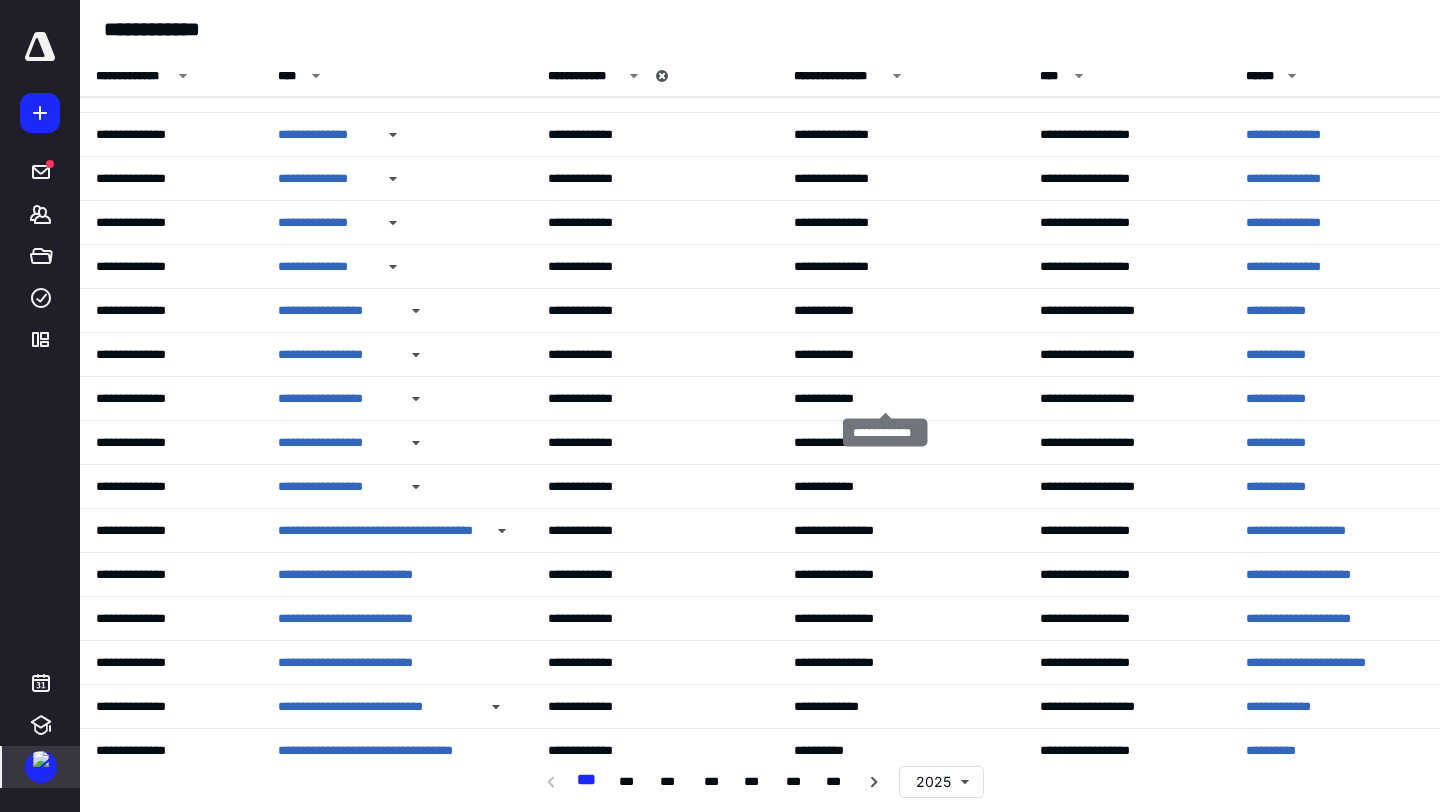 scroll, scrollTop: 702, scrollLeft: 0, axis: vertical 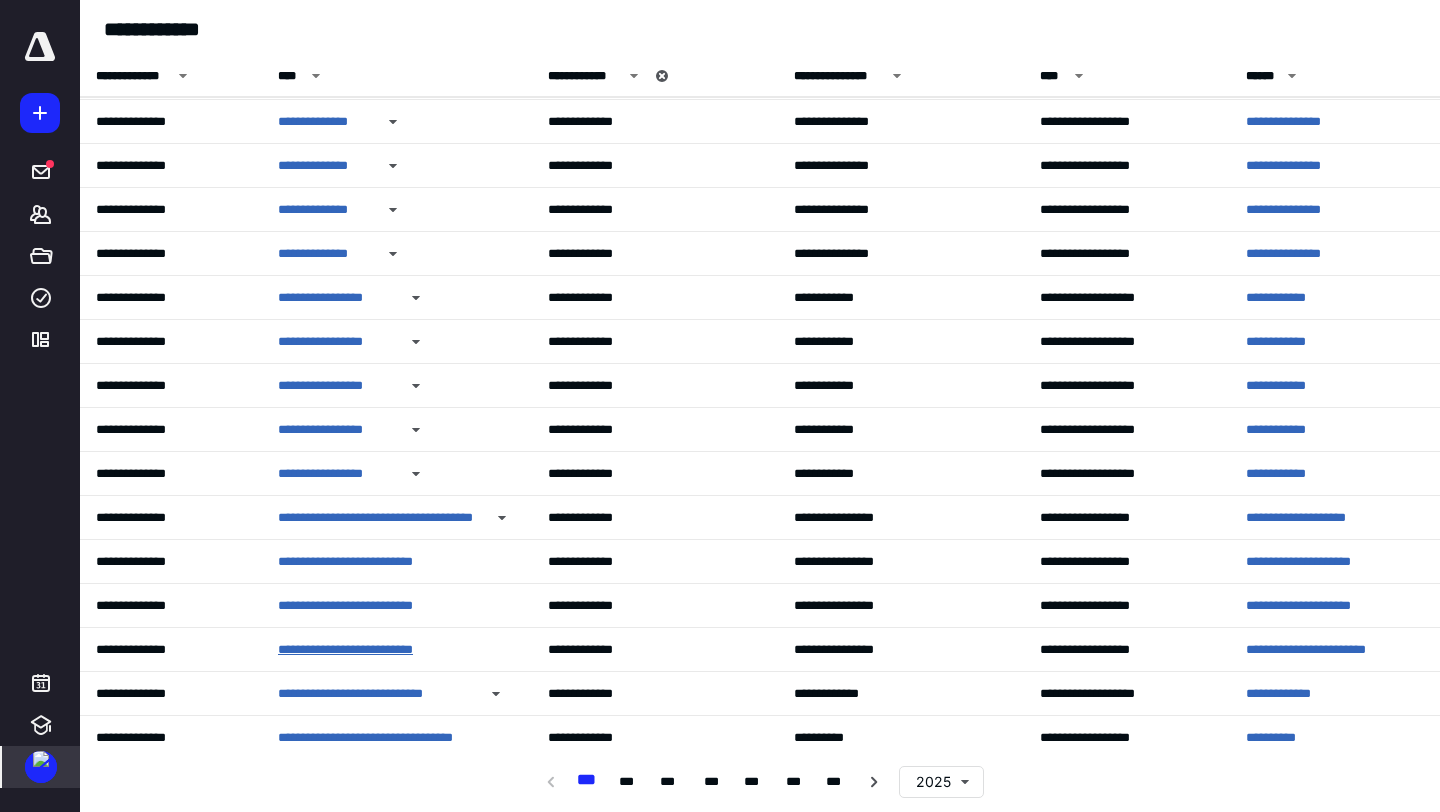 click on "**********" at bounding box center (370, 650) 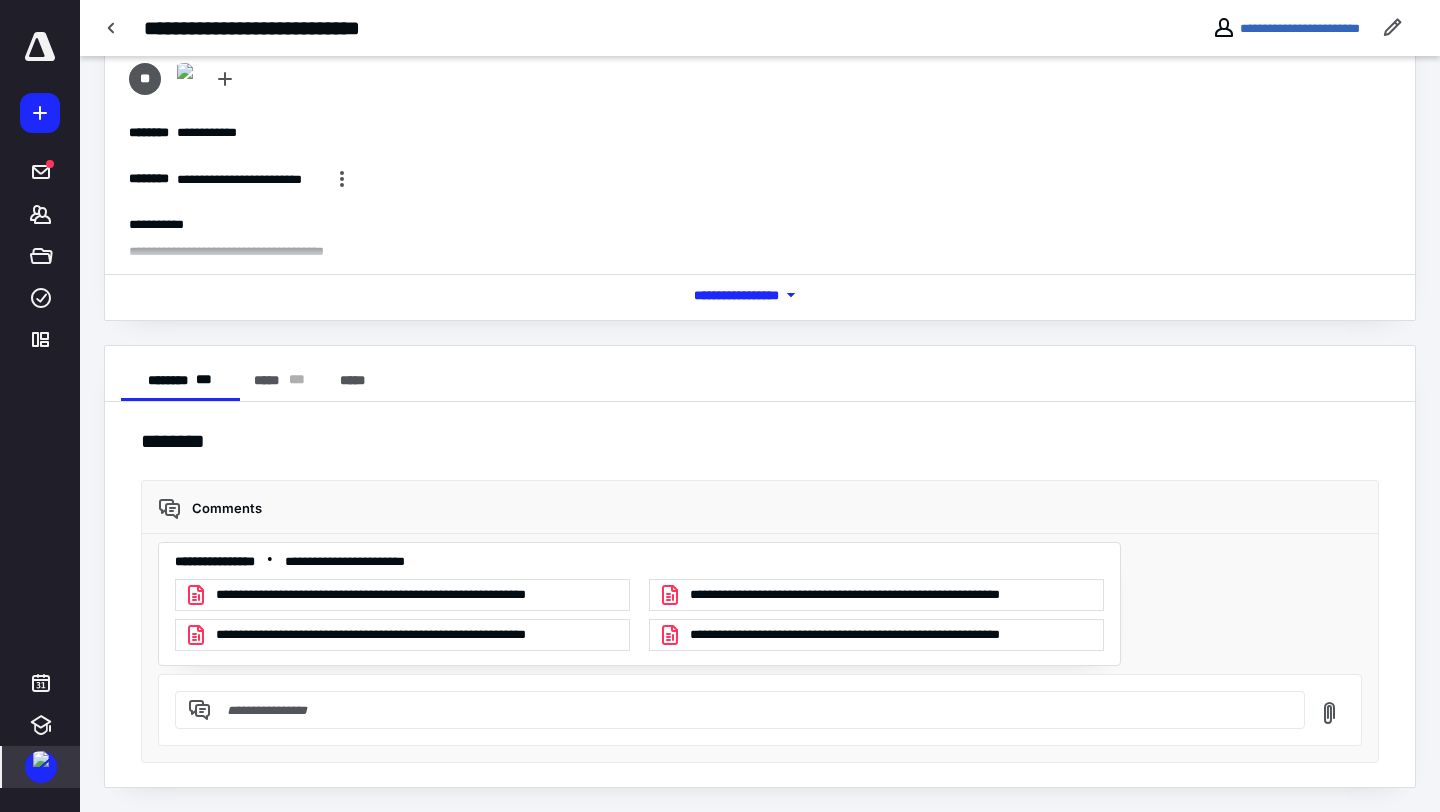 scroll, scrollTop: 0, scrollLeft: 0, axis: both 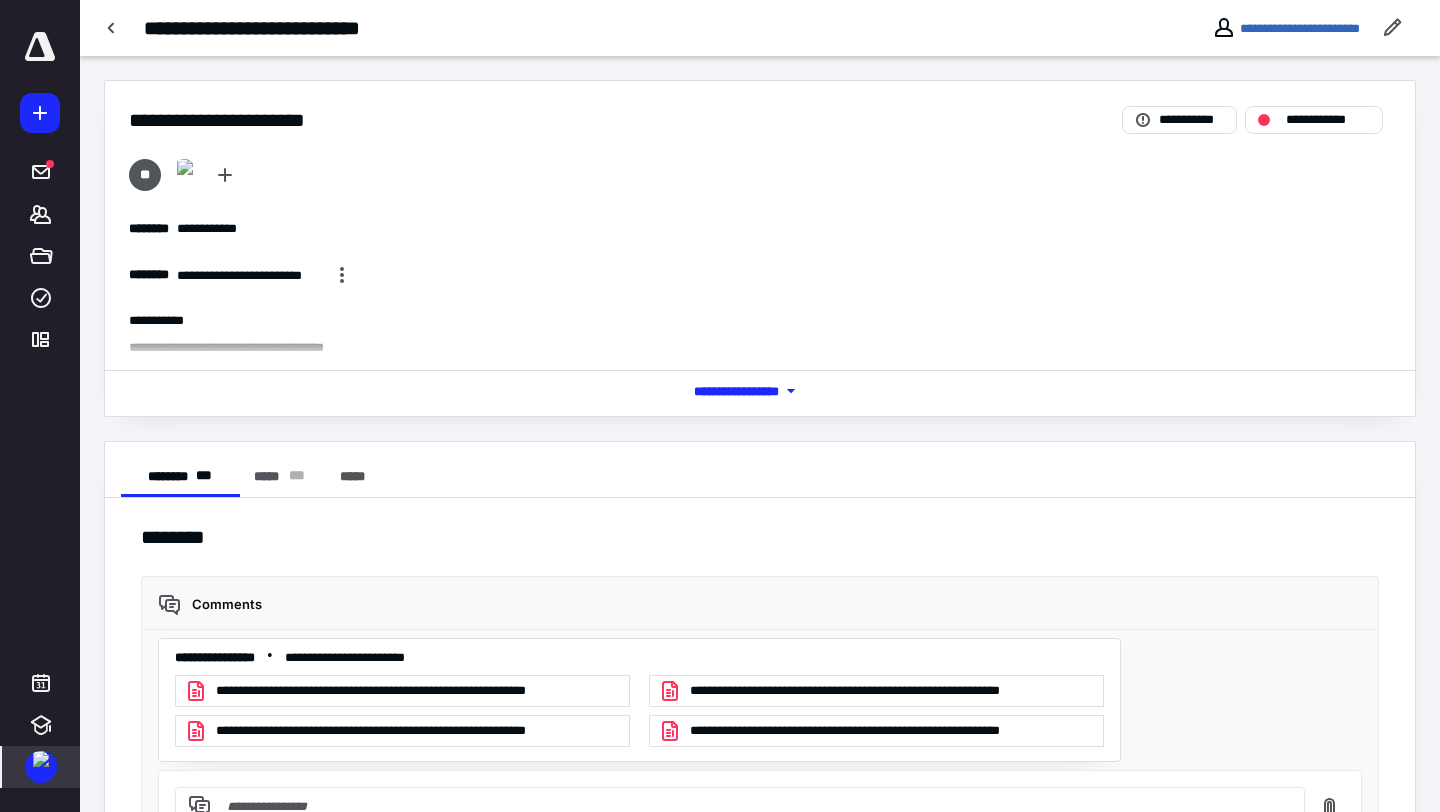 click at bounding box center [41, 767] 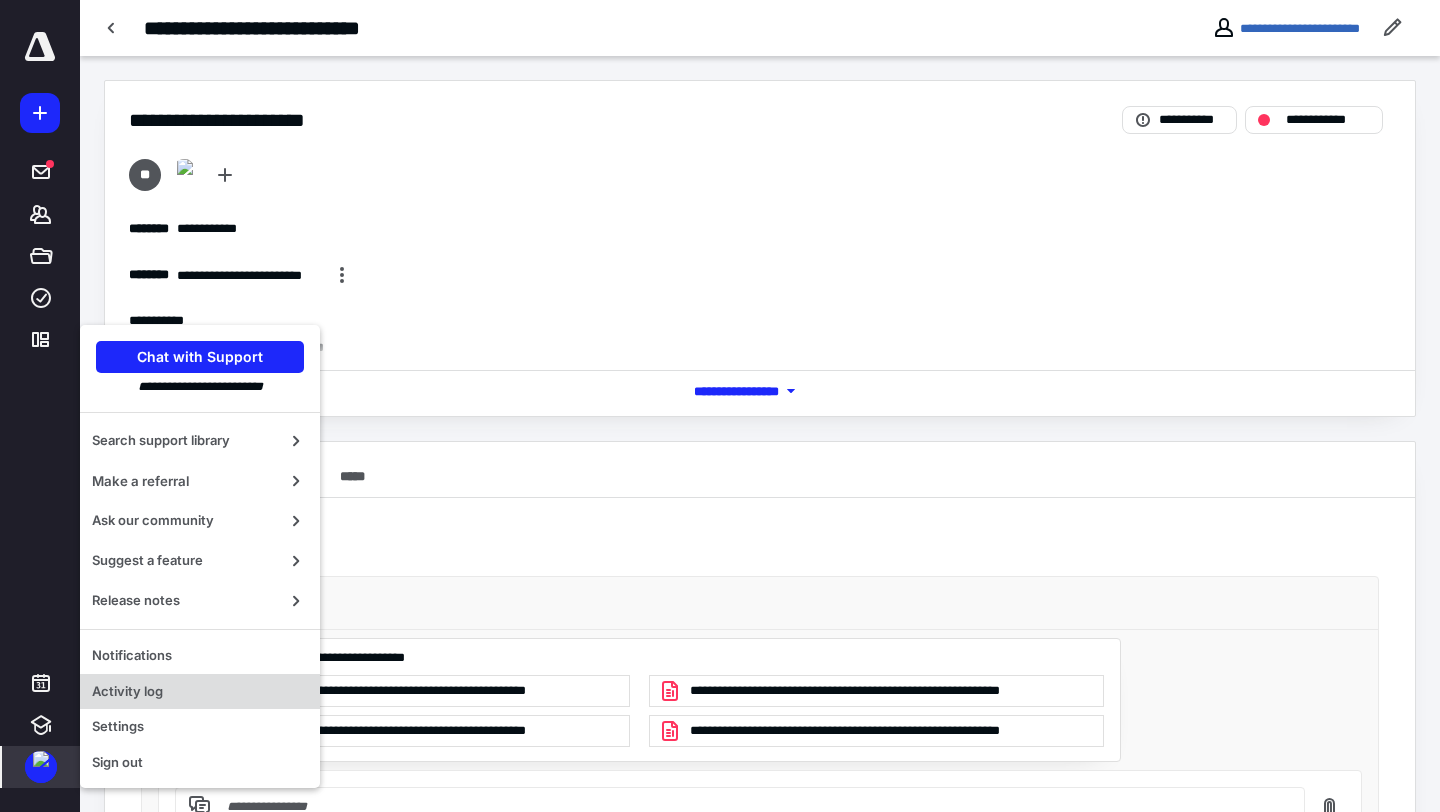 click on "Activity log" at bounding box center (200, 692) 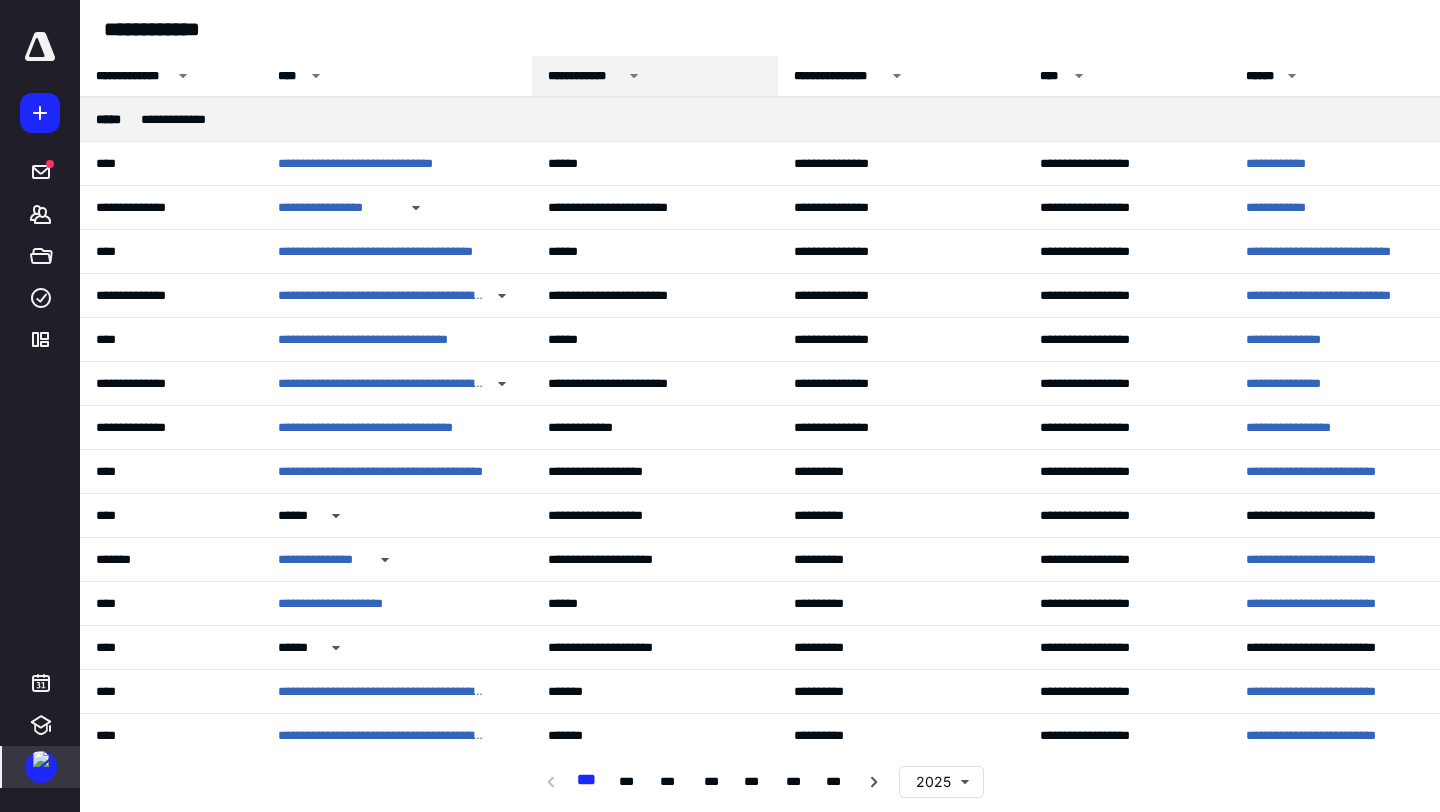 click 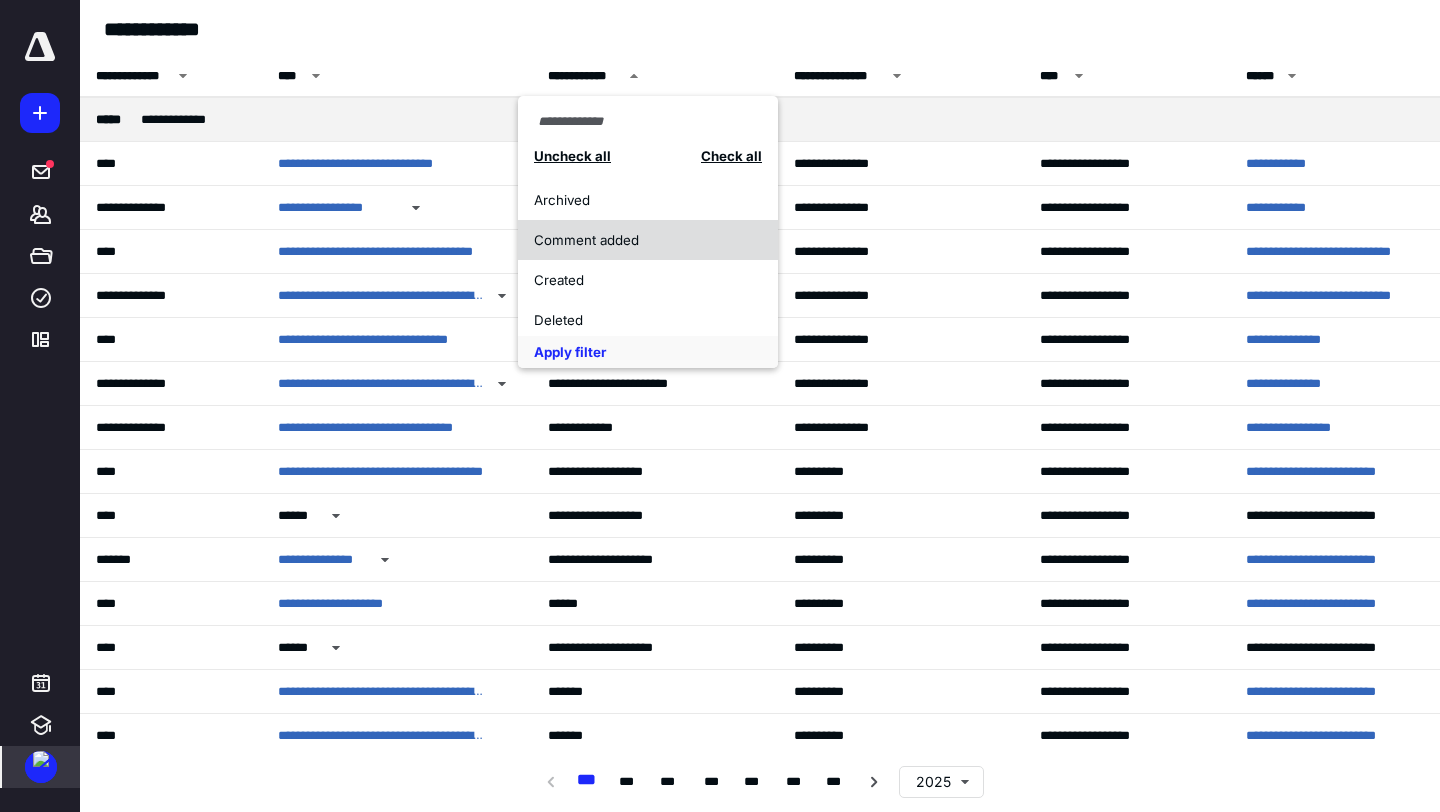click on "Comment added" at bounding box center [637, 240] 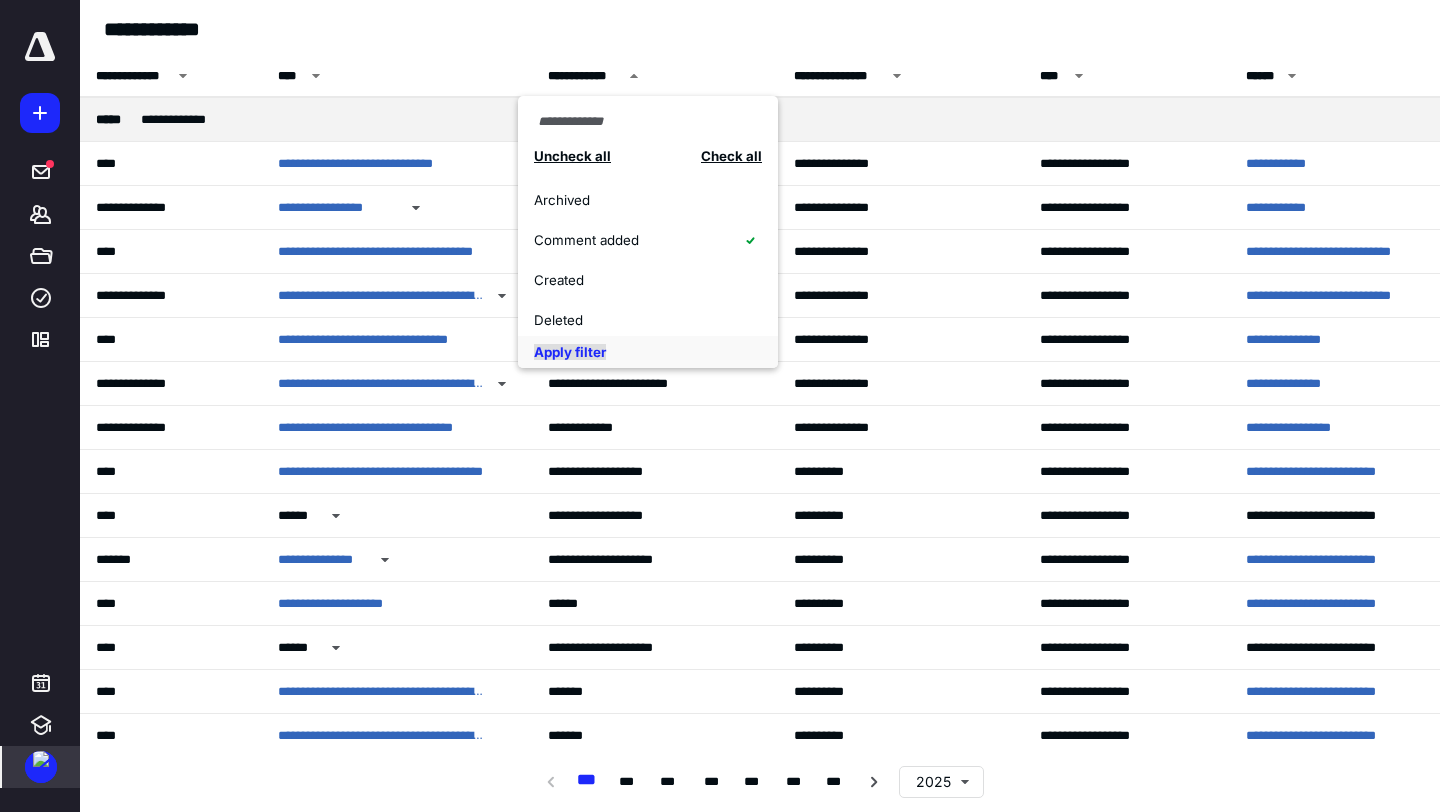 click on "Apply filter" at bounding box center [570, 352] 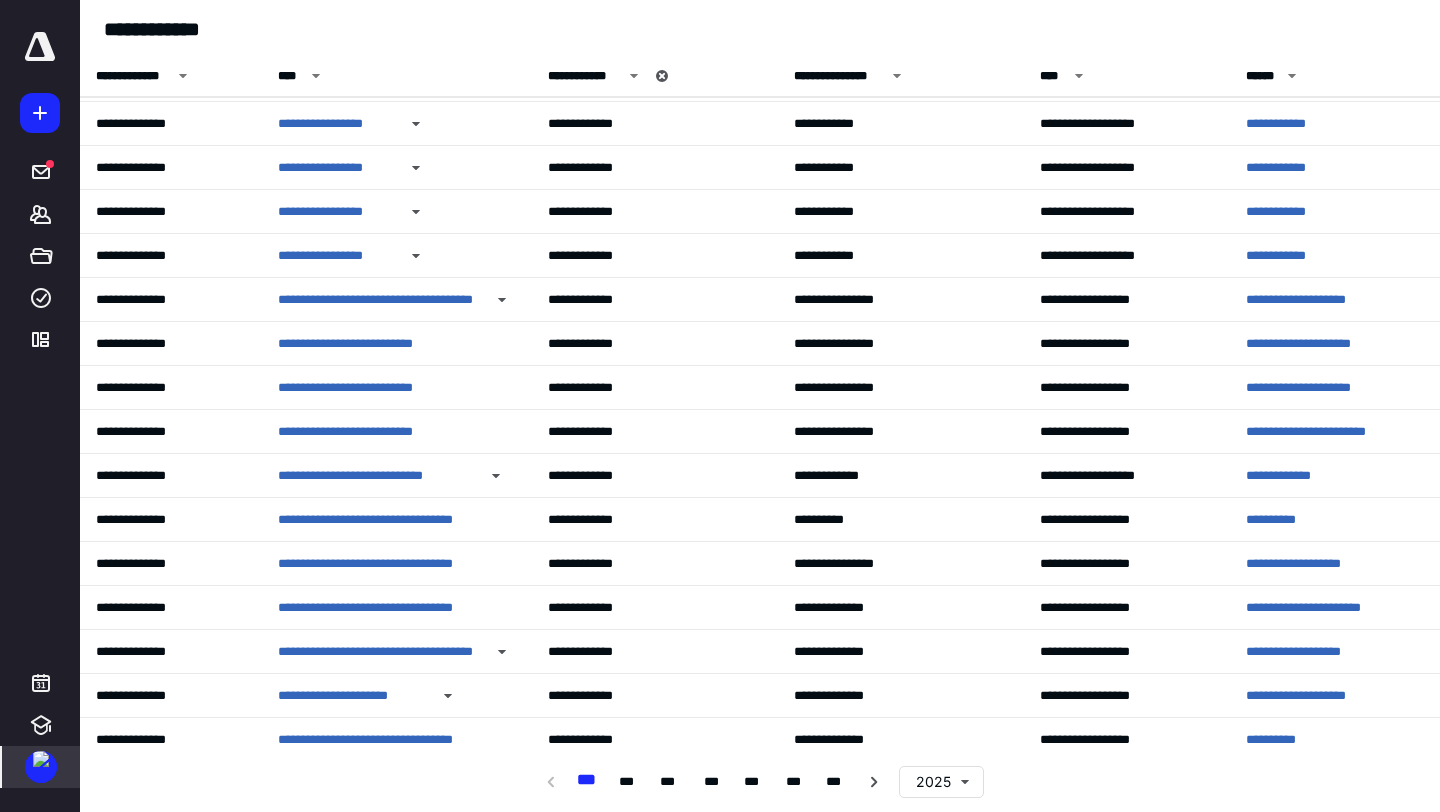 scroll, scrollTop: 908, scrollLeft: 0, axis: vertical 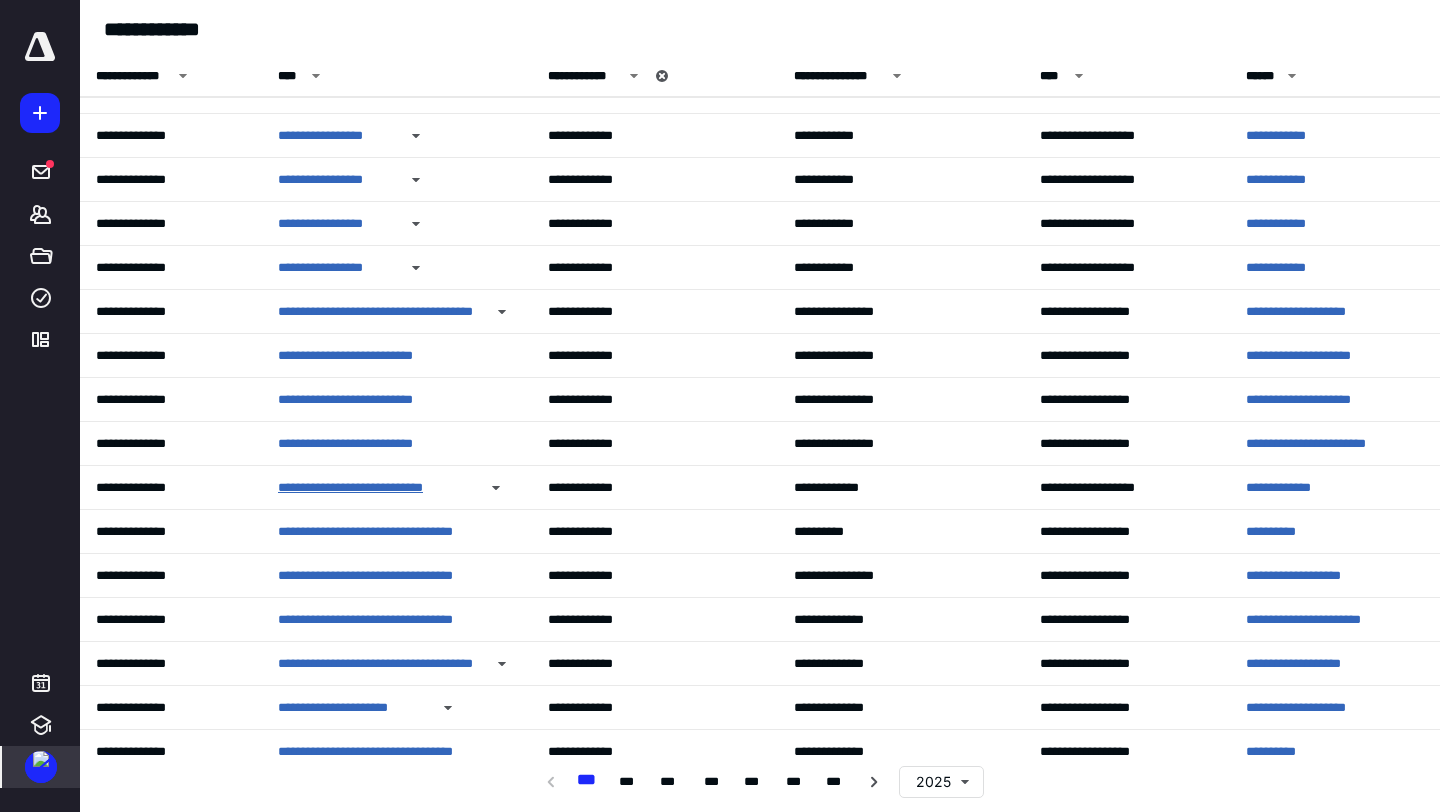 click on "**********" at bounding box center [377, 488] 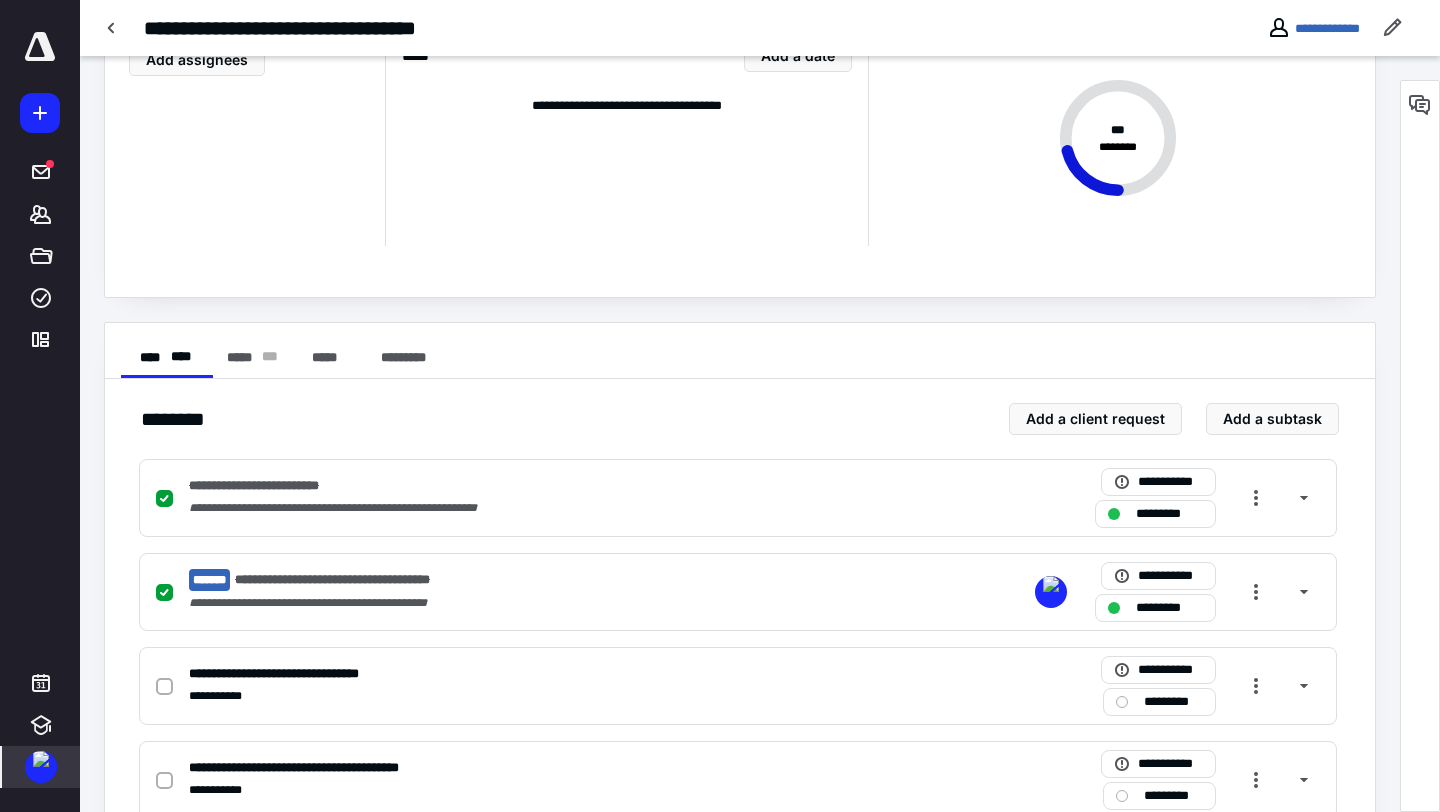 scroll, scrollTop: 264, scrollLeft: 0, axis: vertical 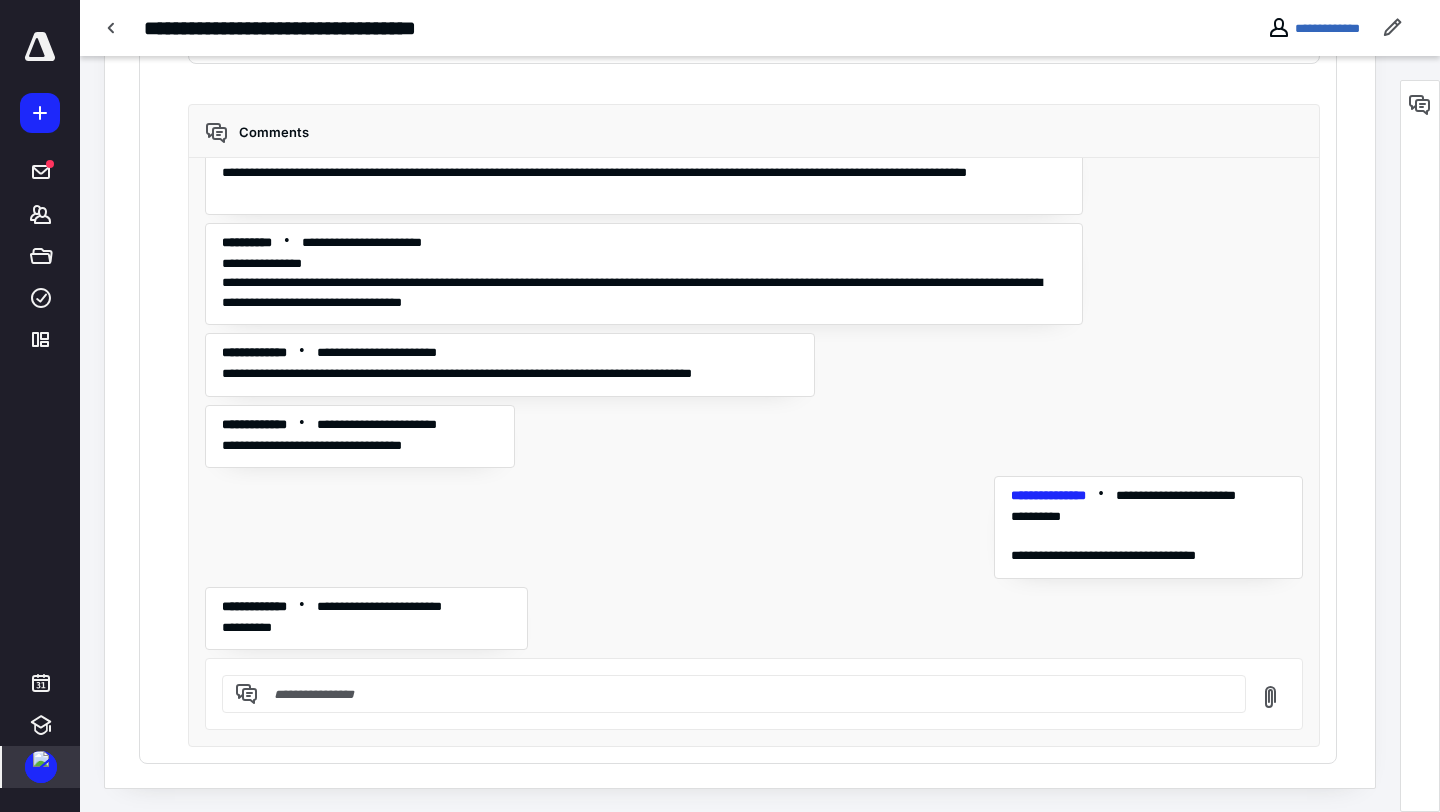 click at bounding box center (41, 759) 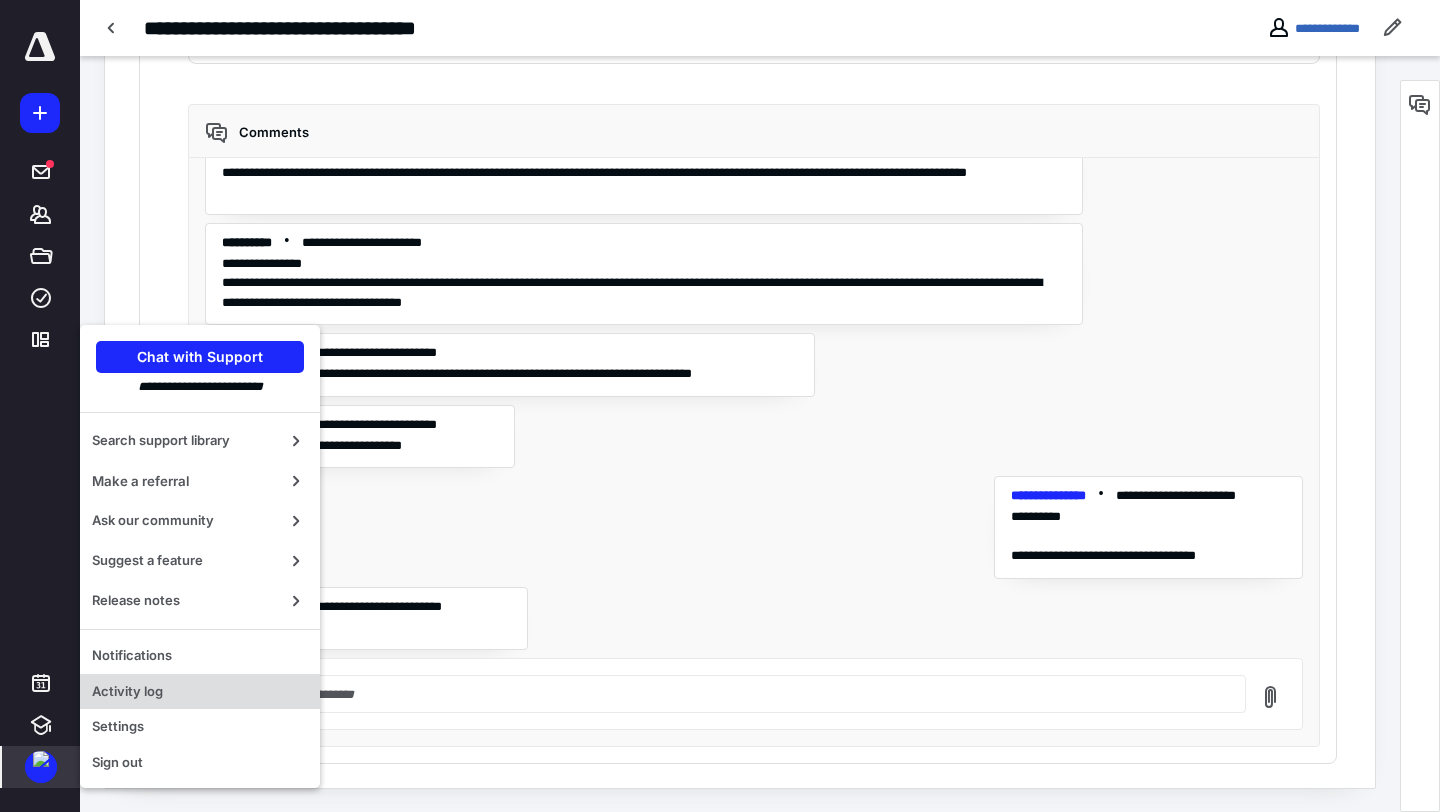 click on "Activity log" at bounding box center [200, 692] 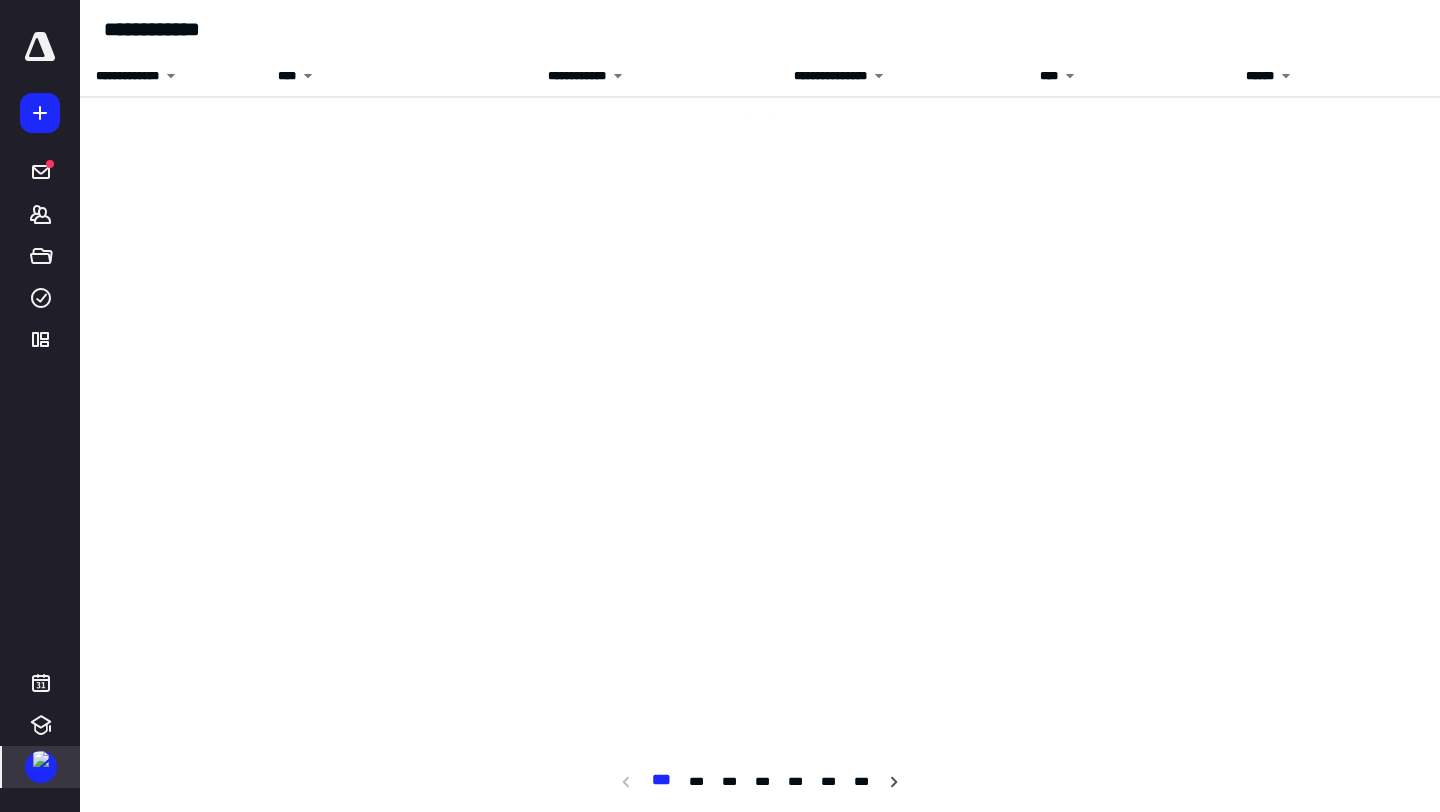 scroll, scrollTop: 0, scrollLeft: 0, axis: both 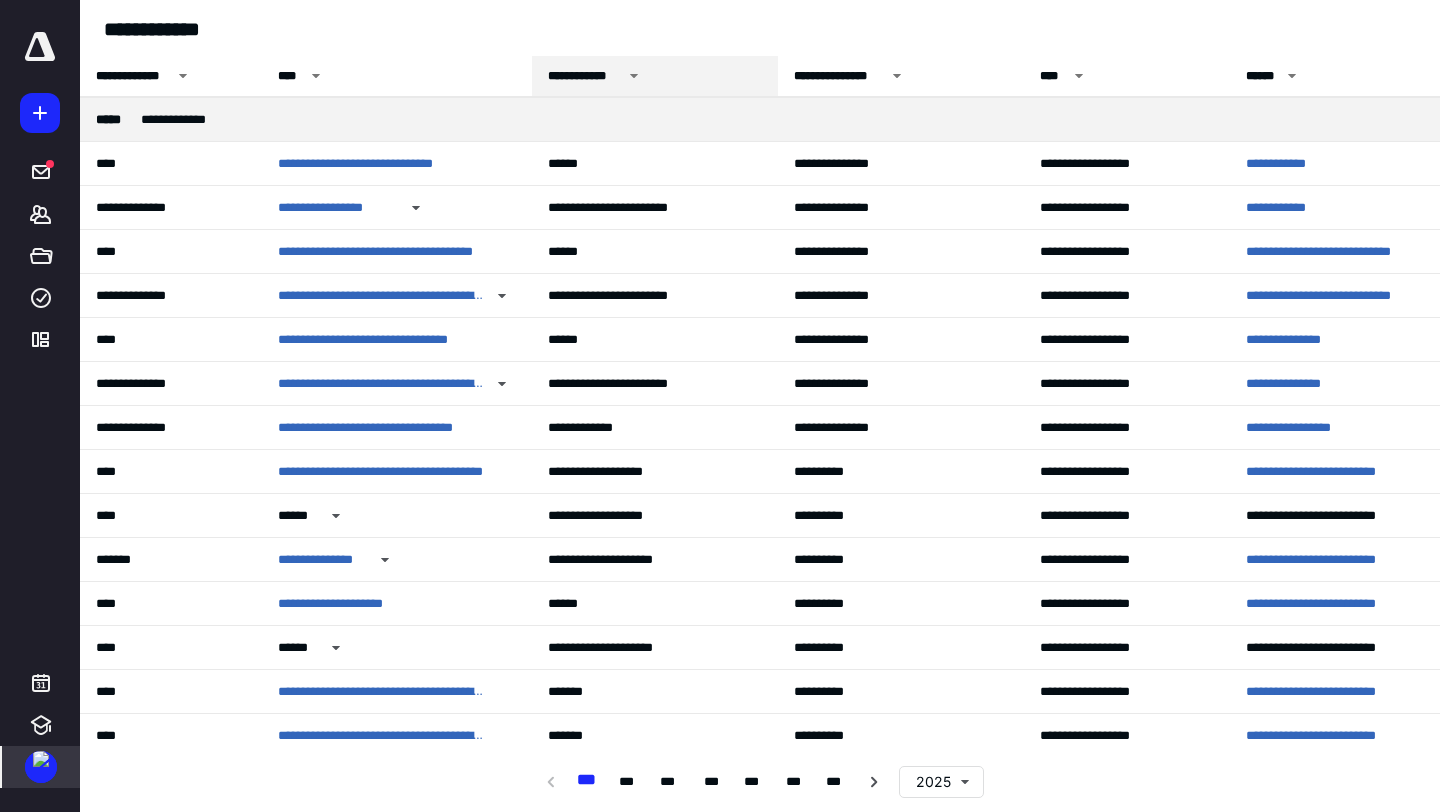 click on "**********" at bounding box center (585, 76) 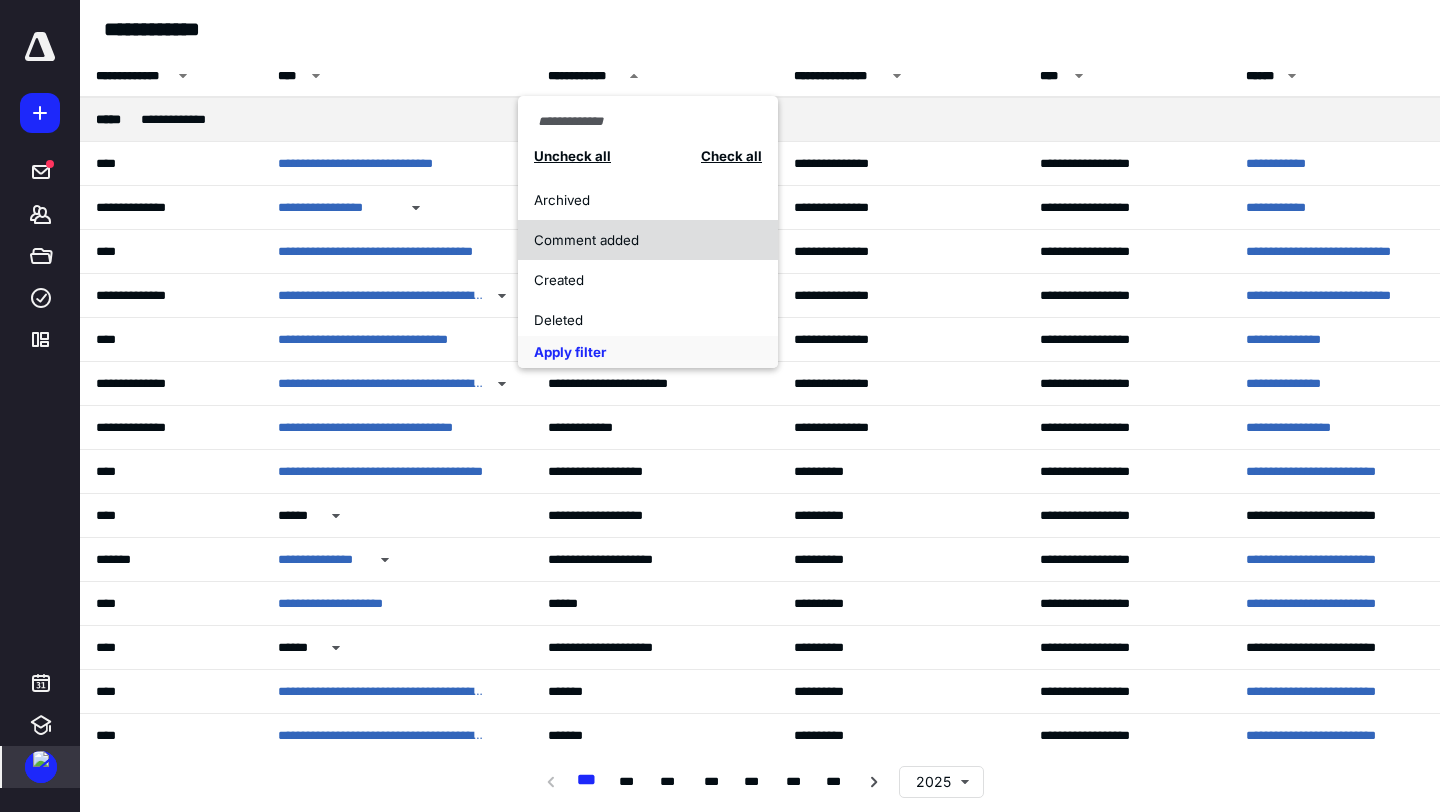 click on "Comment added" at bounding box center [648, 240] 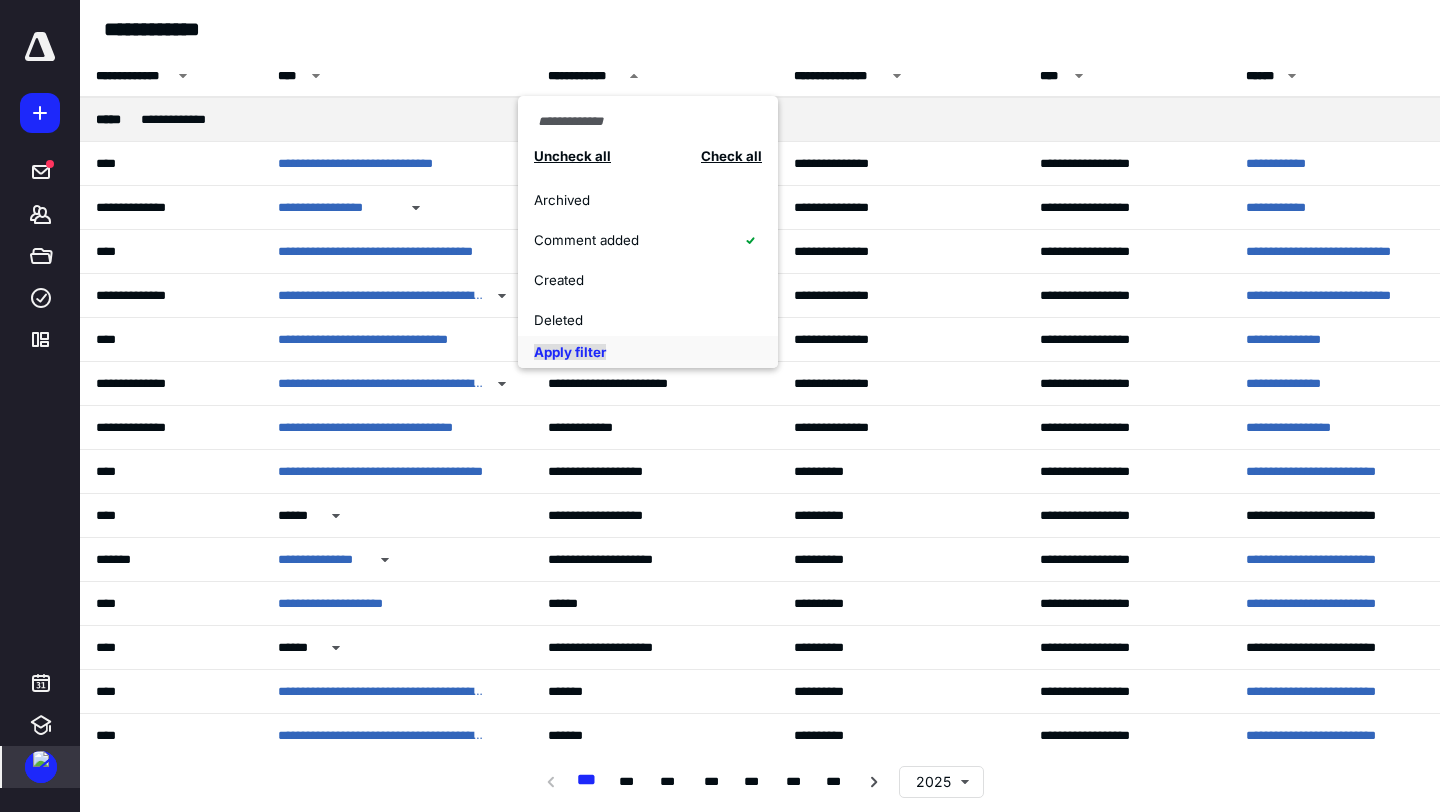 click on "Apply filter" at bounding box center [570, 352] 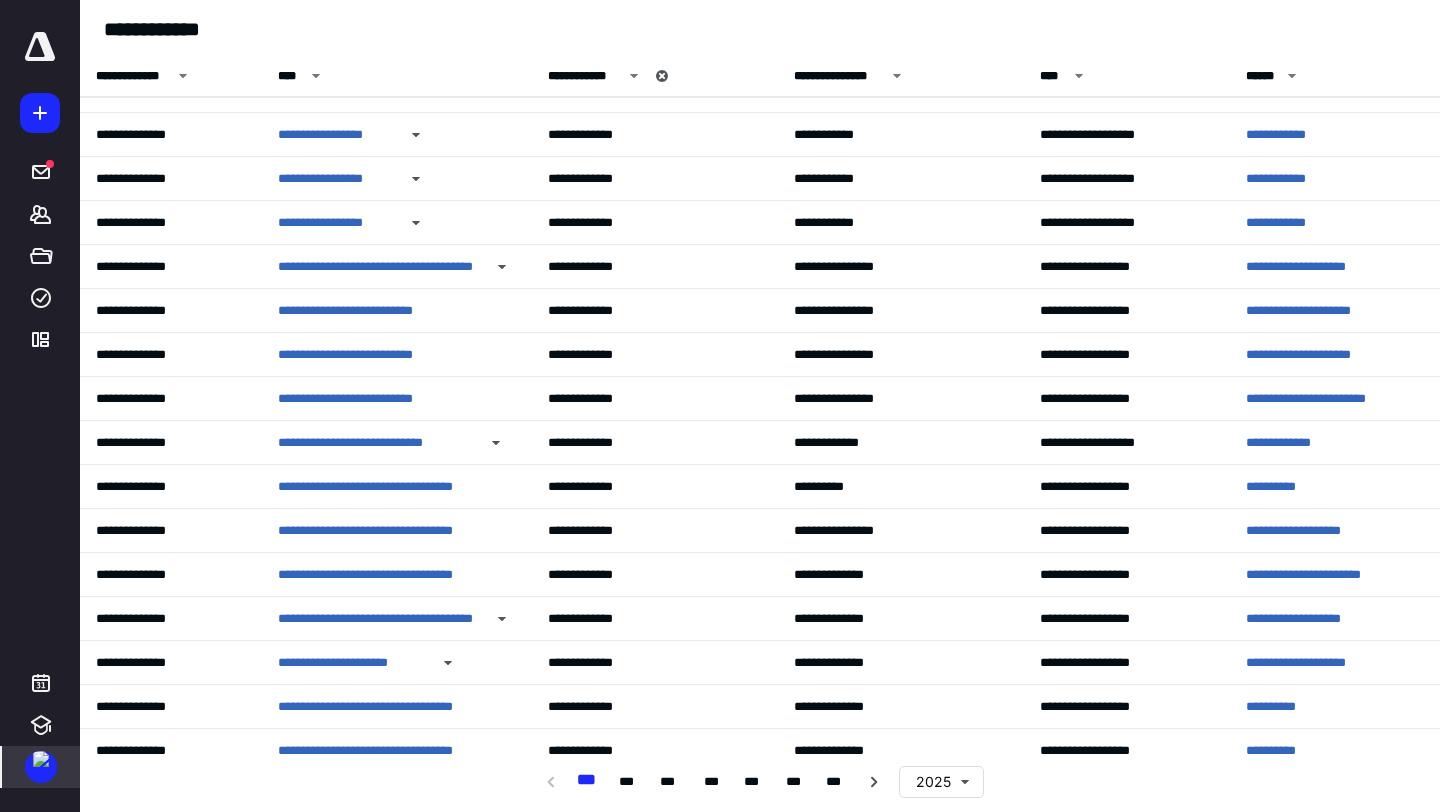 scroll, scrollTop: 977, scrollLeft: 0, axis: vertical 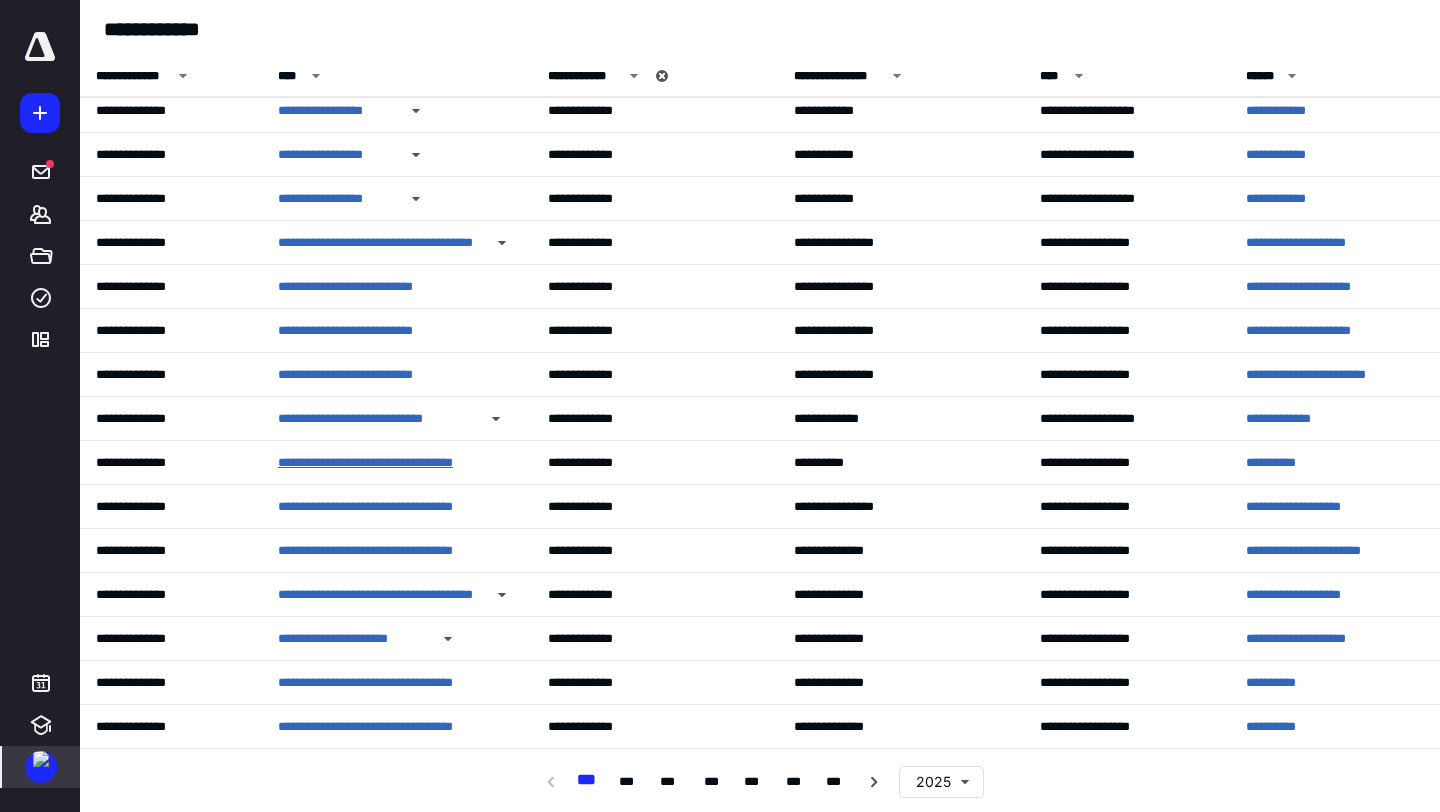 click on "**********" at bounding box center [381, 463] 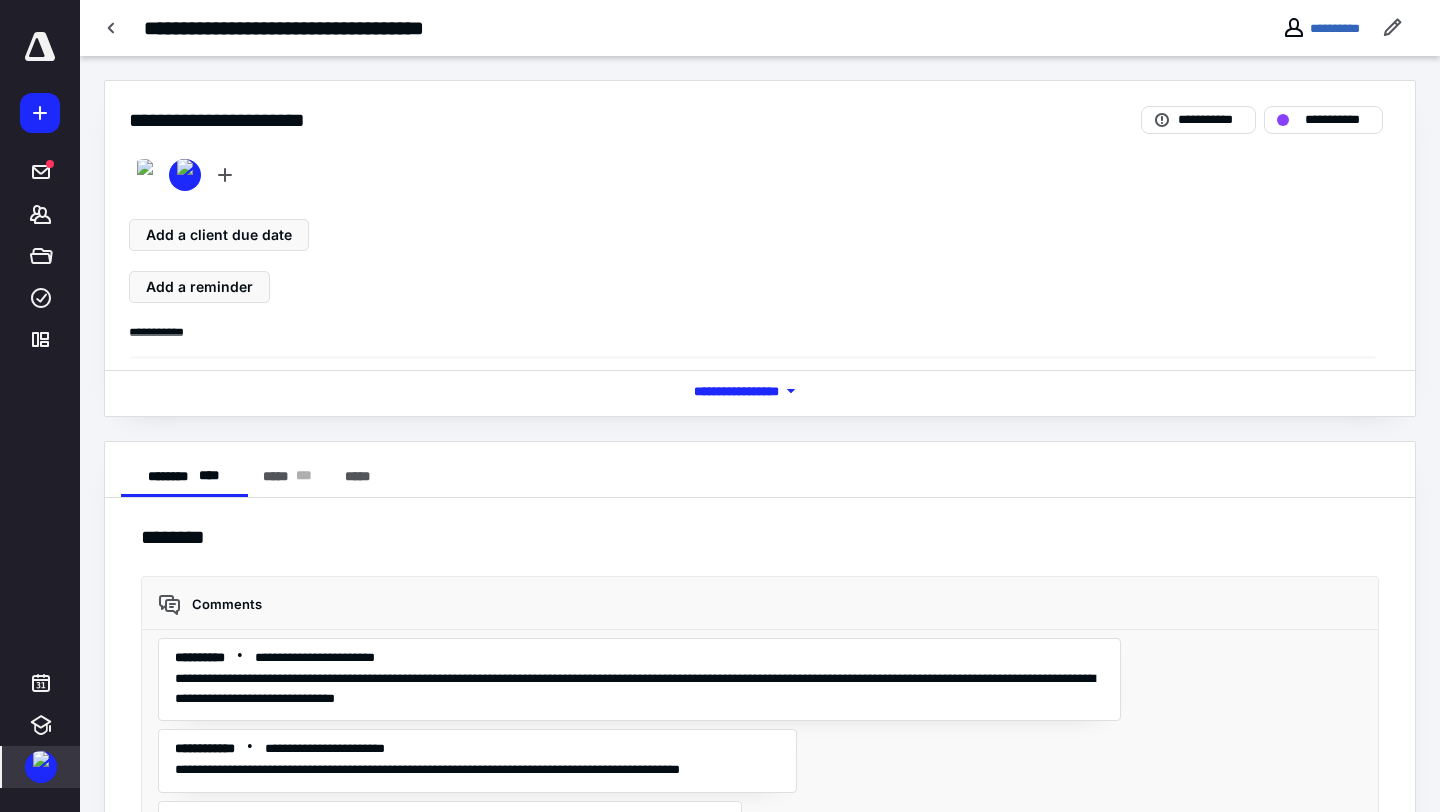 scroll, scrollTop: 183, scrollLeft: 0, axis: vertical 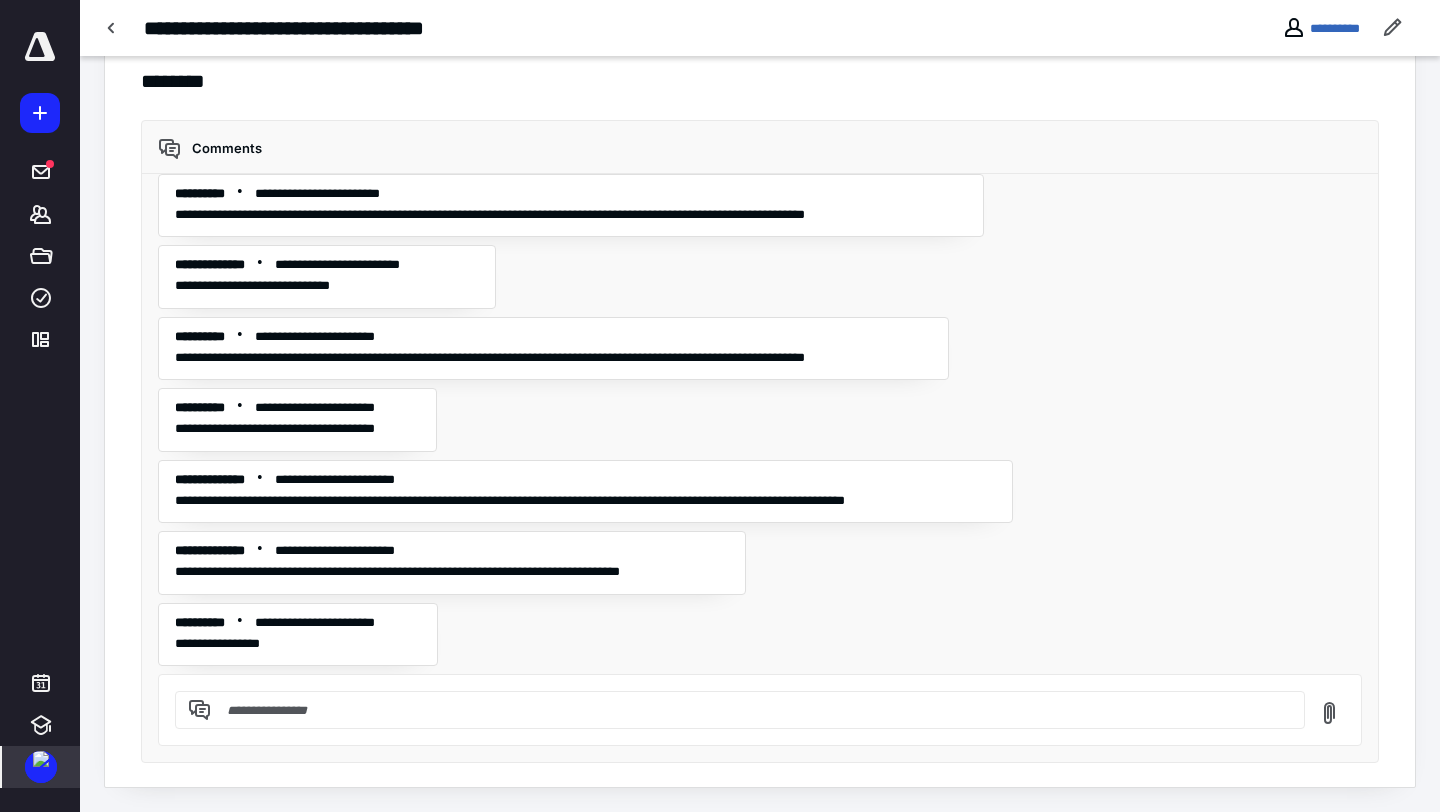 click at bounding box center [41, 767] 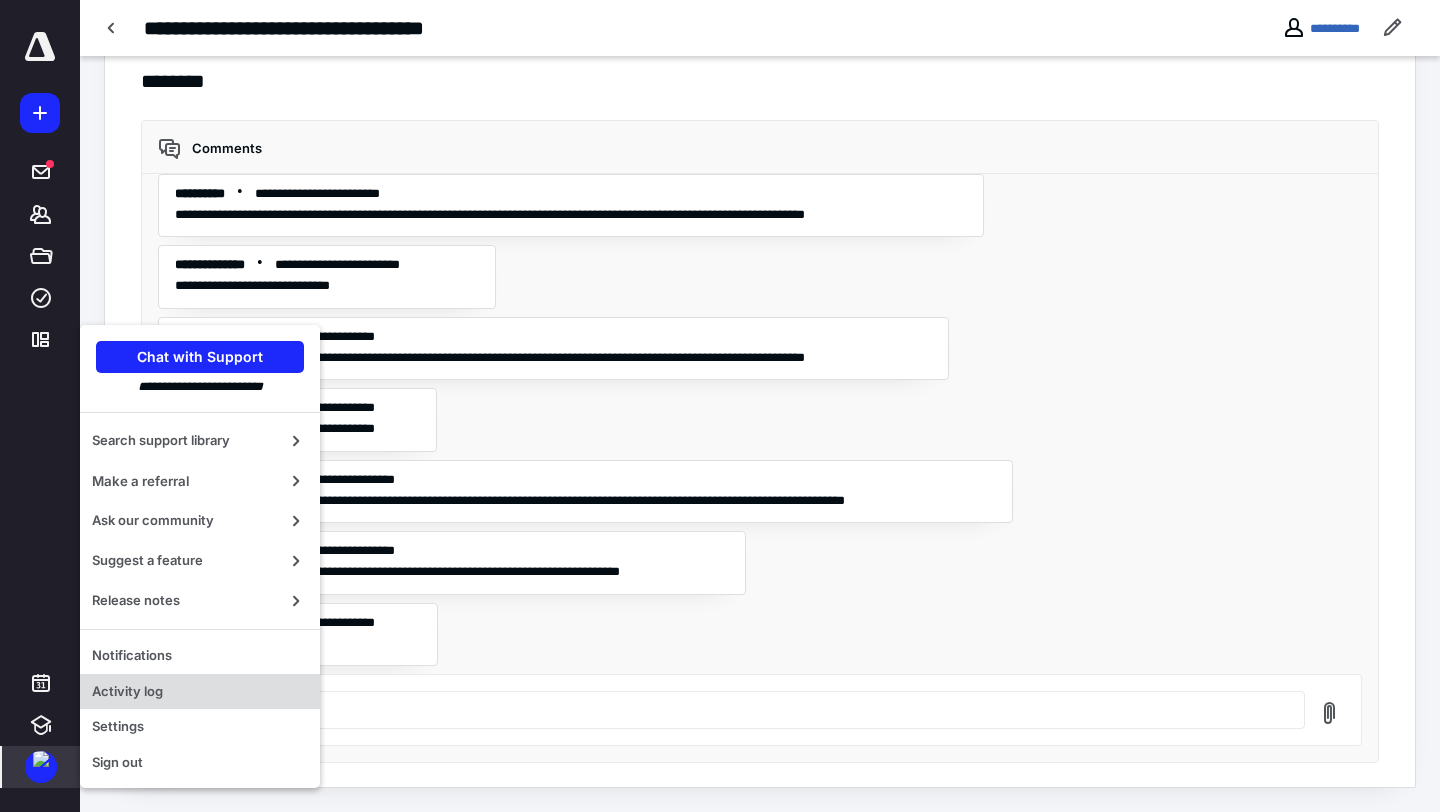 click on "Activity log" at bounding box center (200, 692) 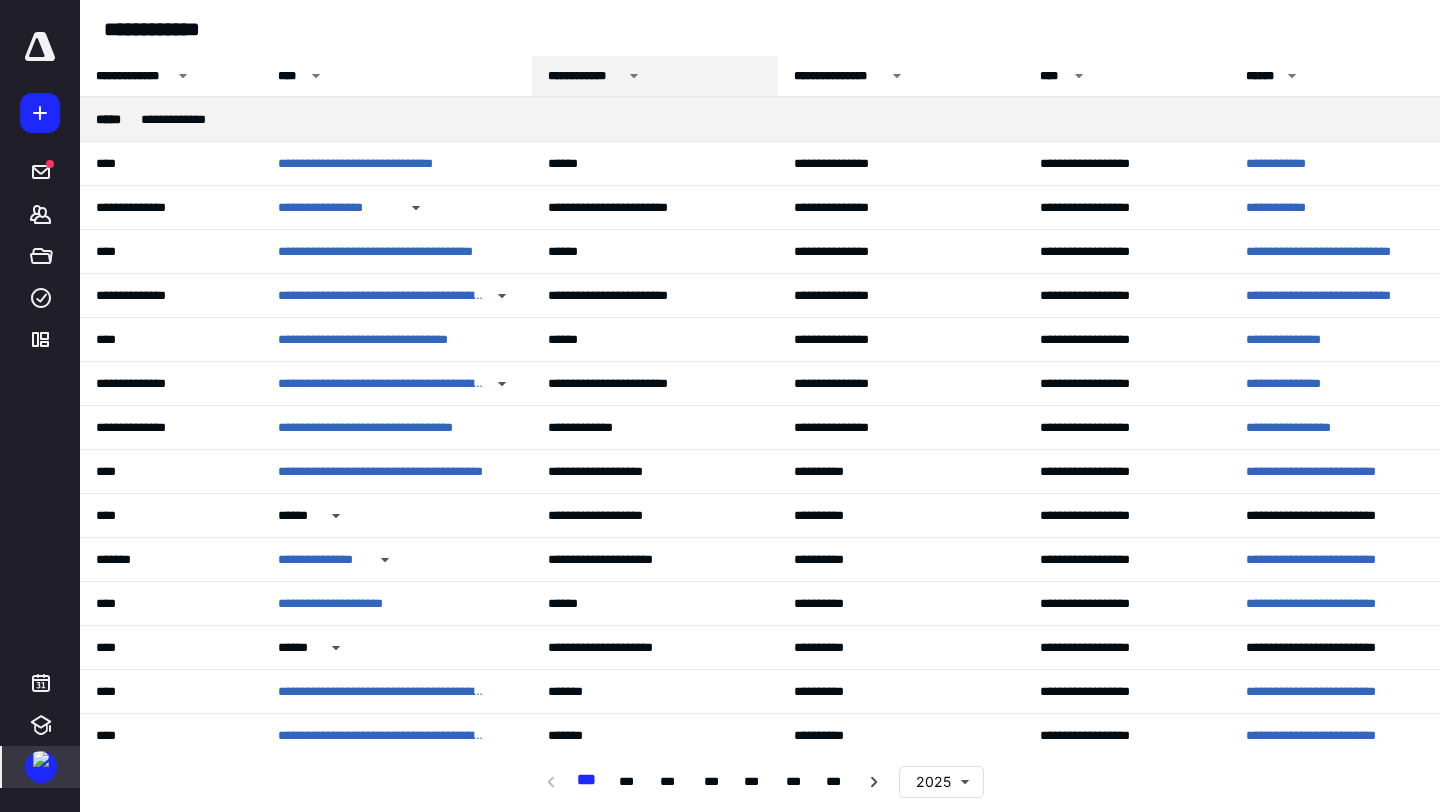 click on "**********" at bounding box center (585, 76) 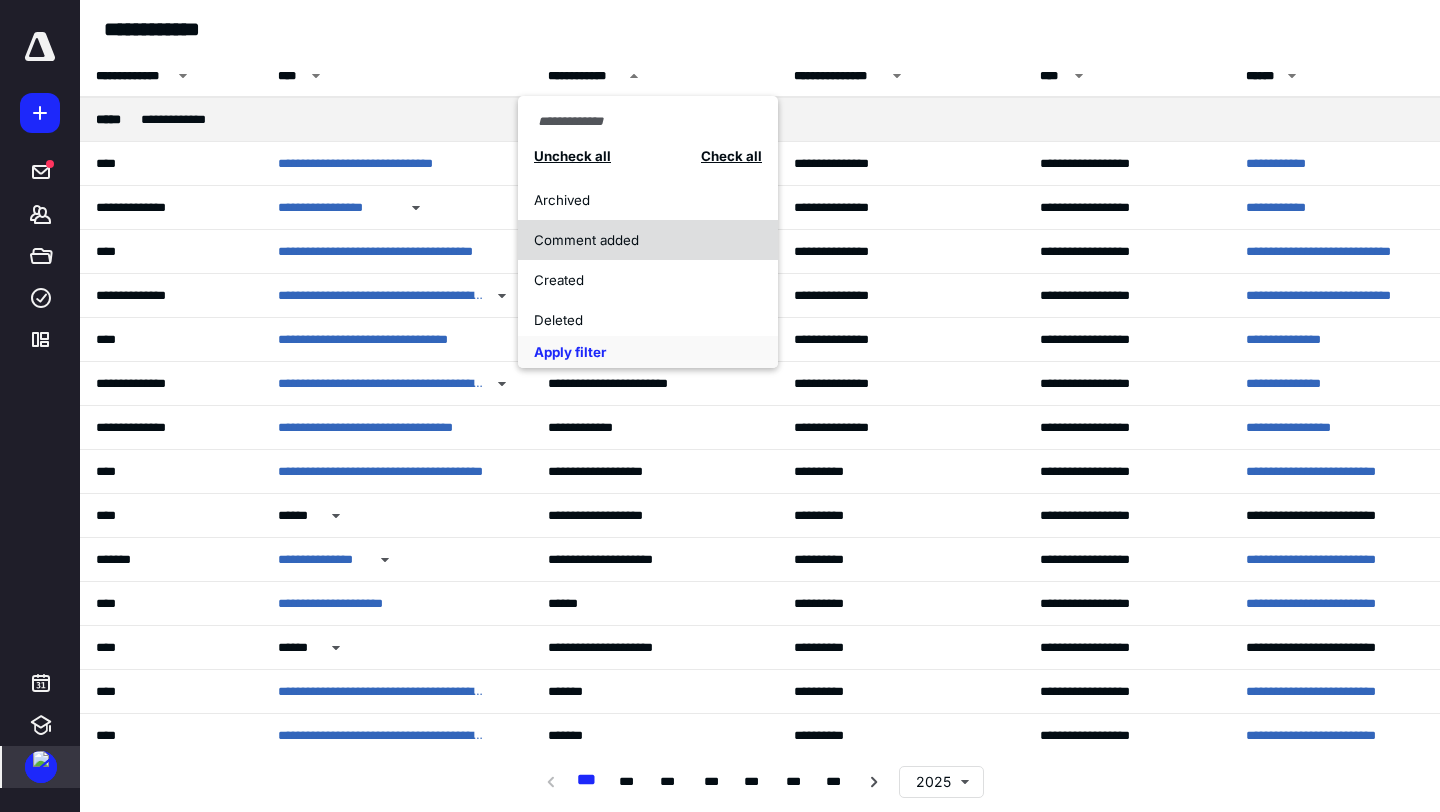 click on "Comment added" at bounding box center (637, 240) 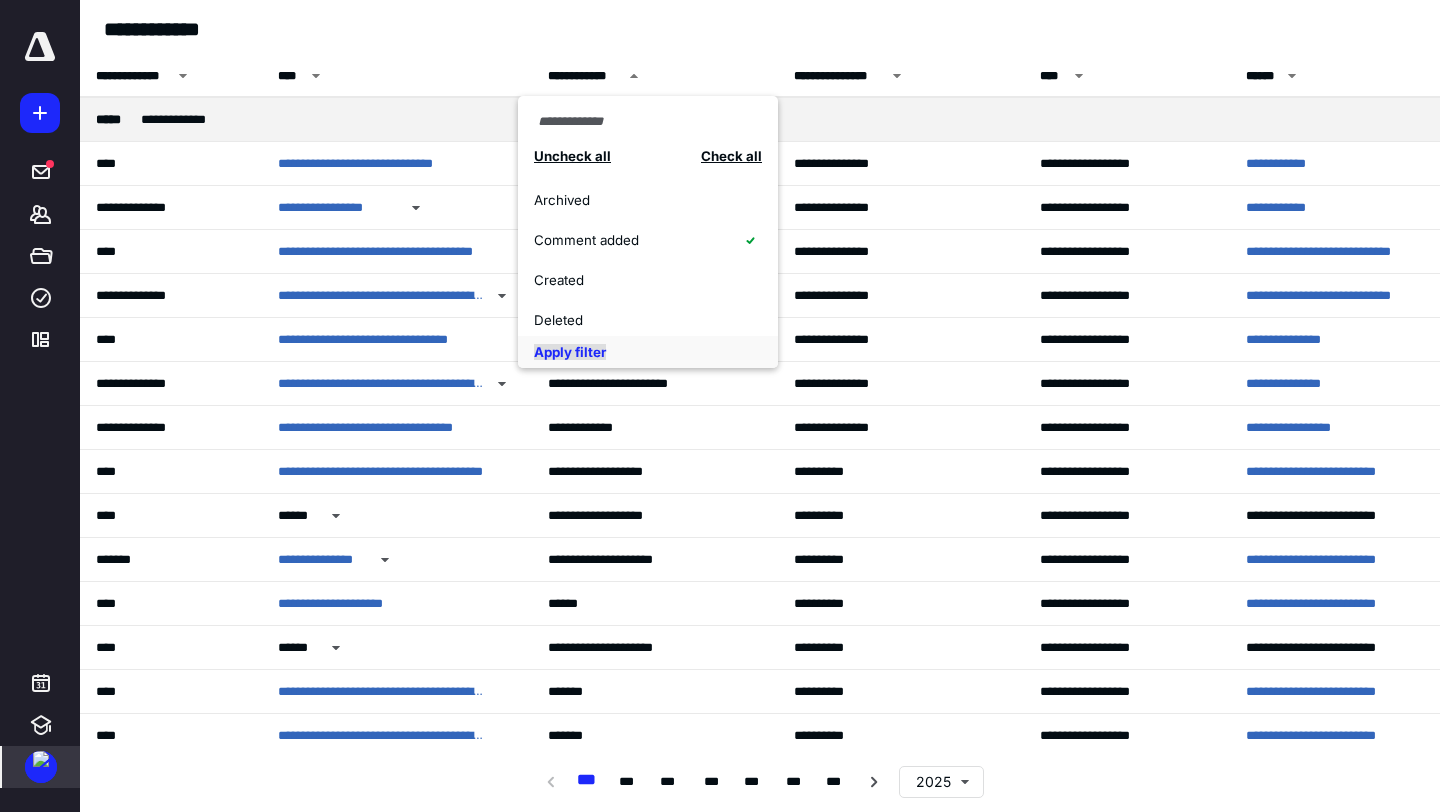 click on "Apply filter" at bounding box center (570, 352) 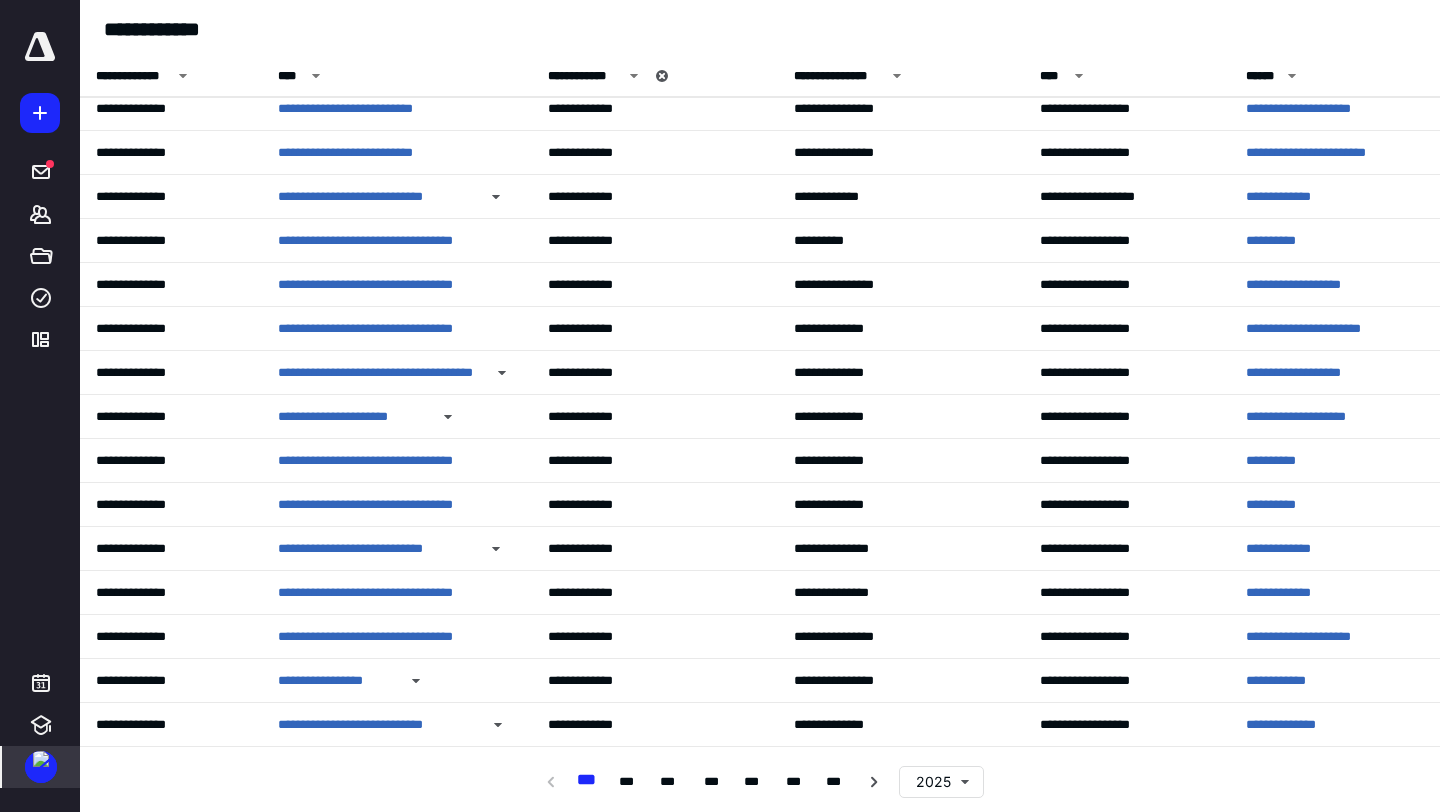 scroll, scrollTop: 1203, scrollLeft: 0, axis: vertical 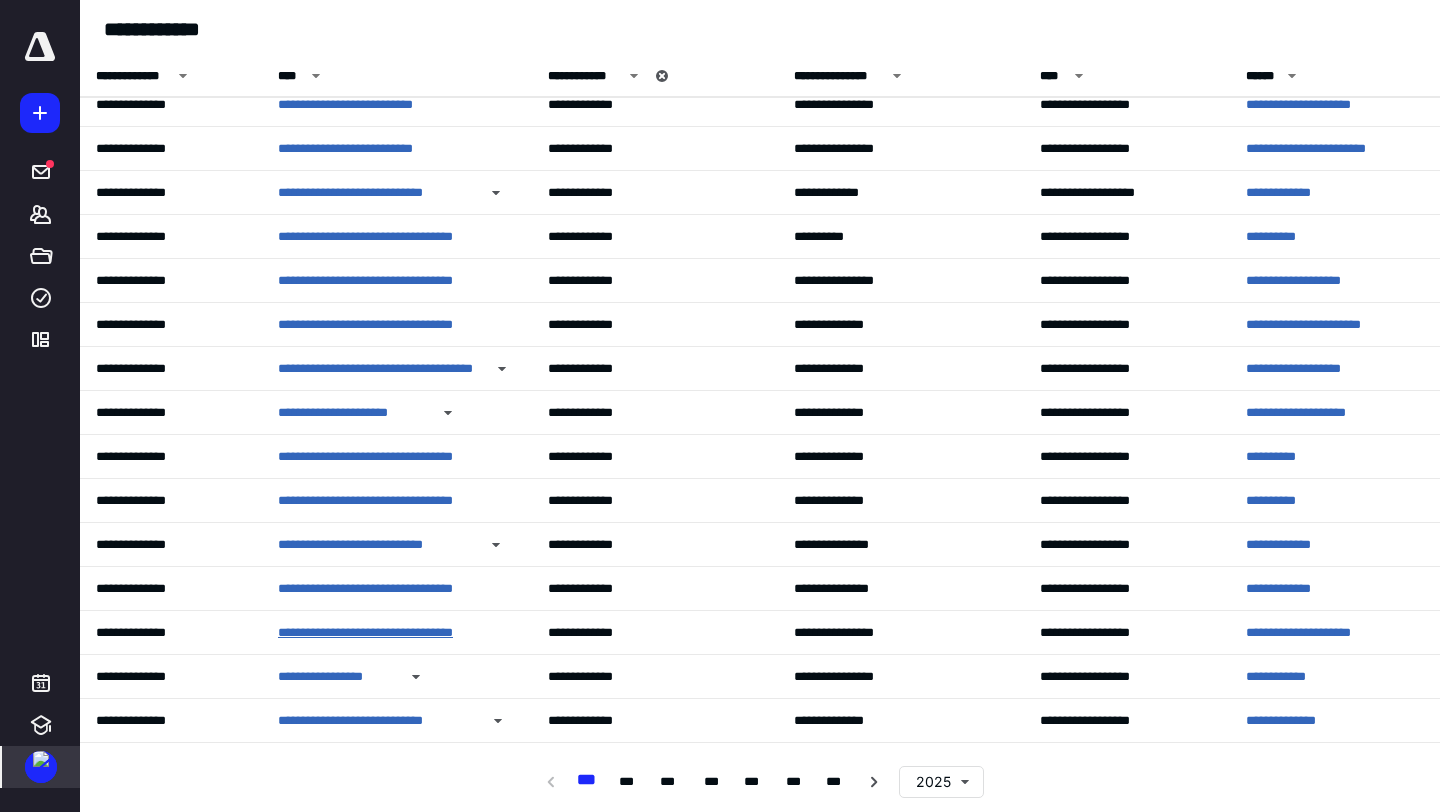 click on "**********" at bounding box center (381, 633) 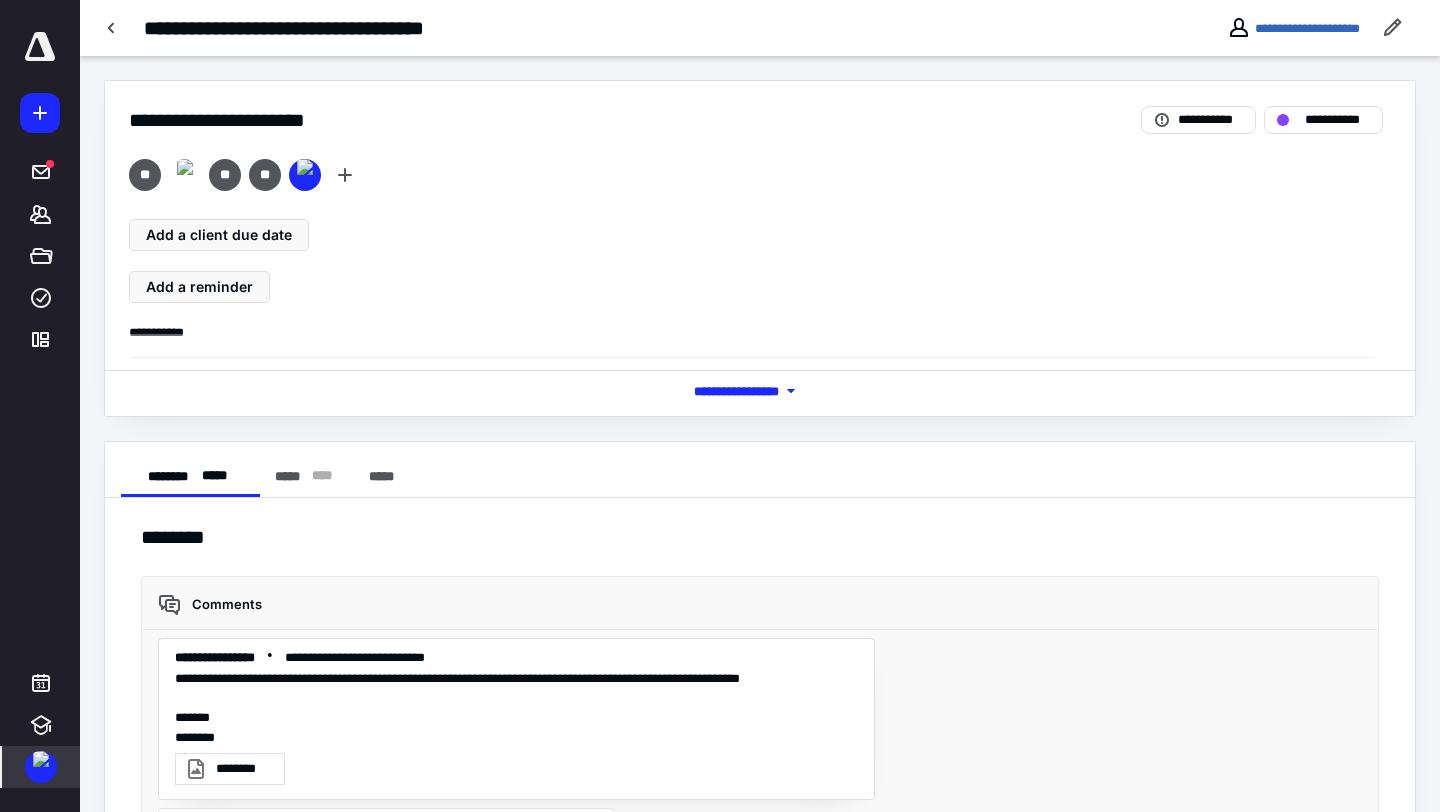 scroll, scrollTop: 141, scrollLeft: 0, axis: vertical 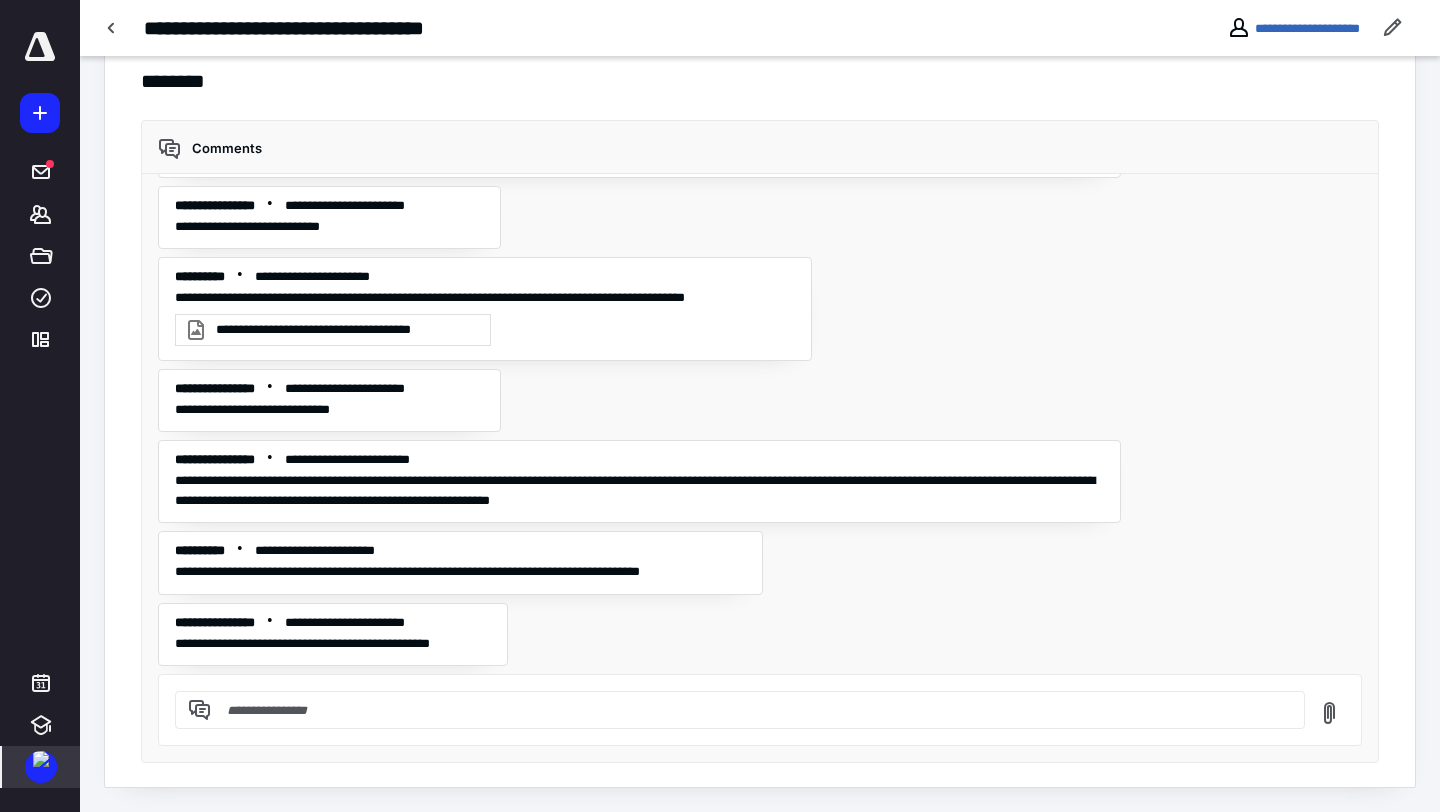 click at bounding box center (41, 759) 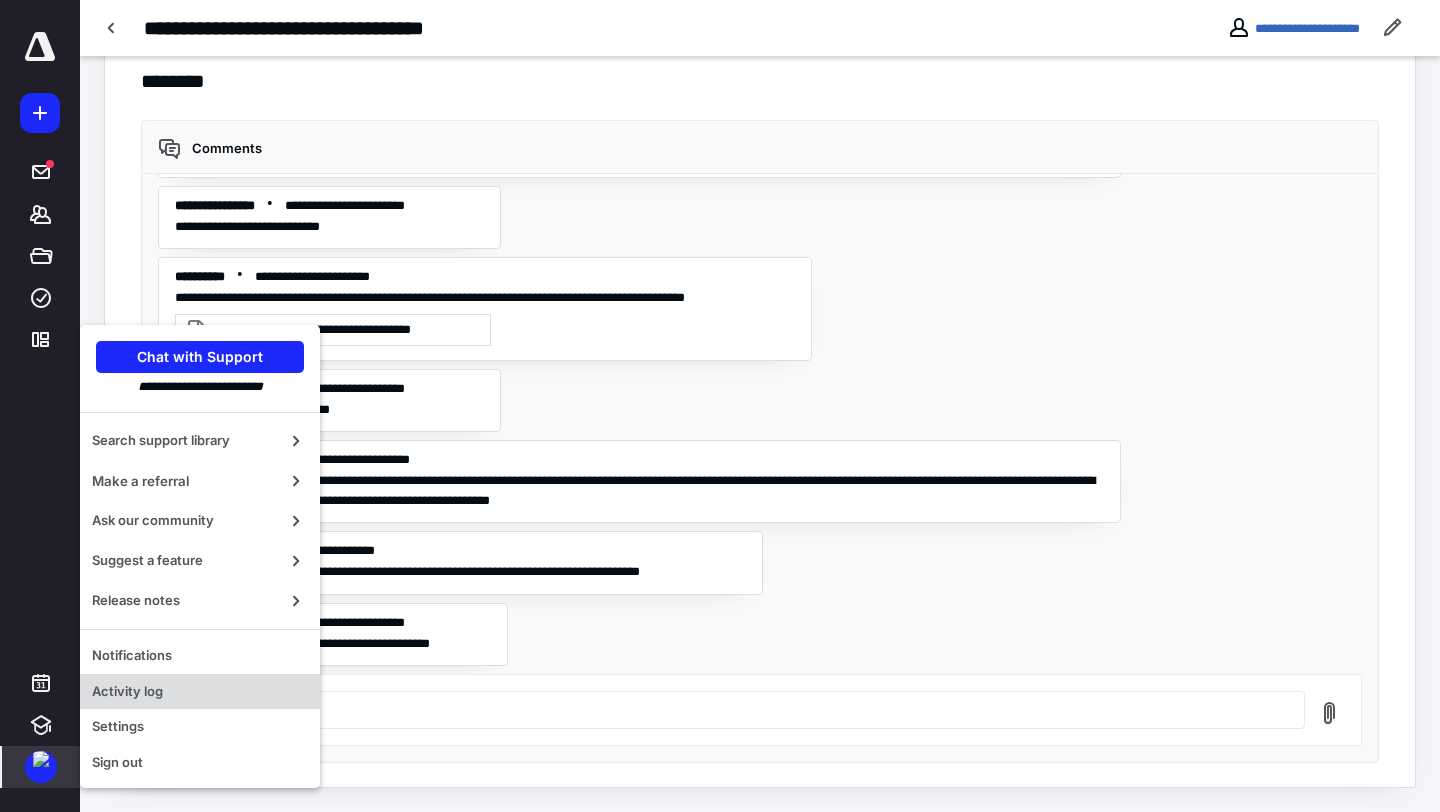 click on "Activity log" at bounding box center [200, 692] 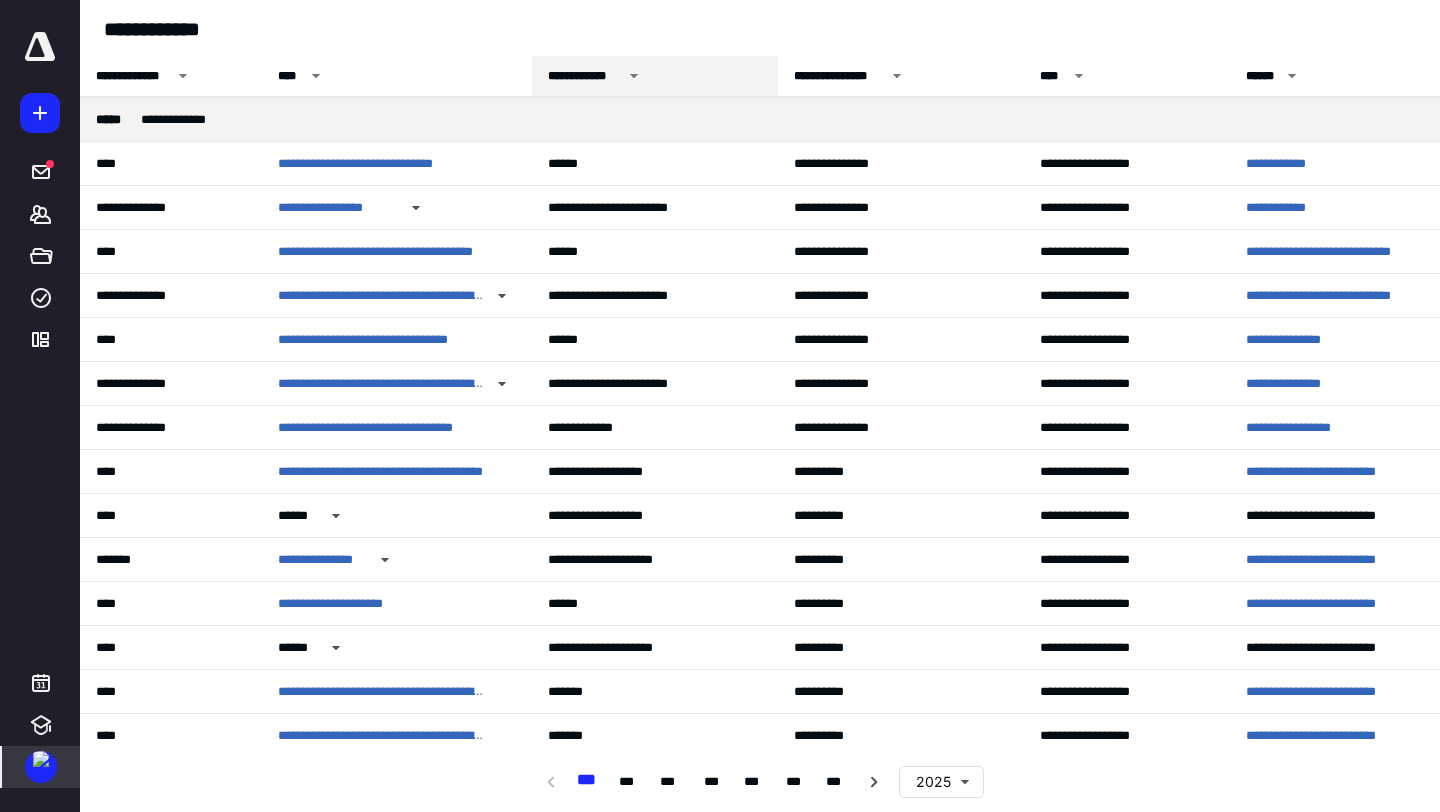 click 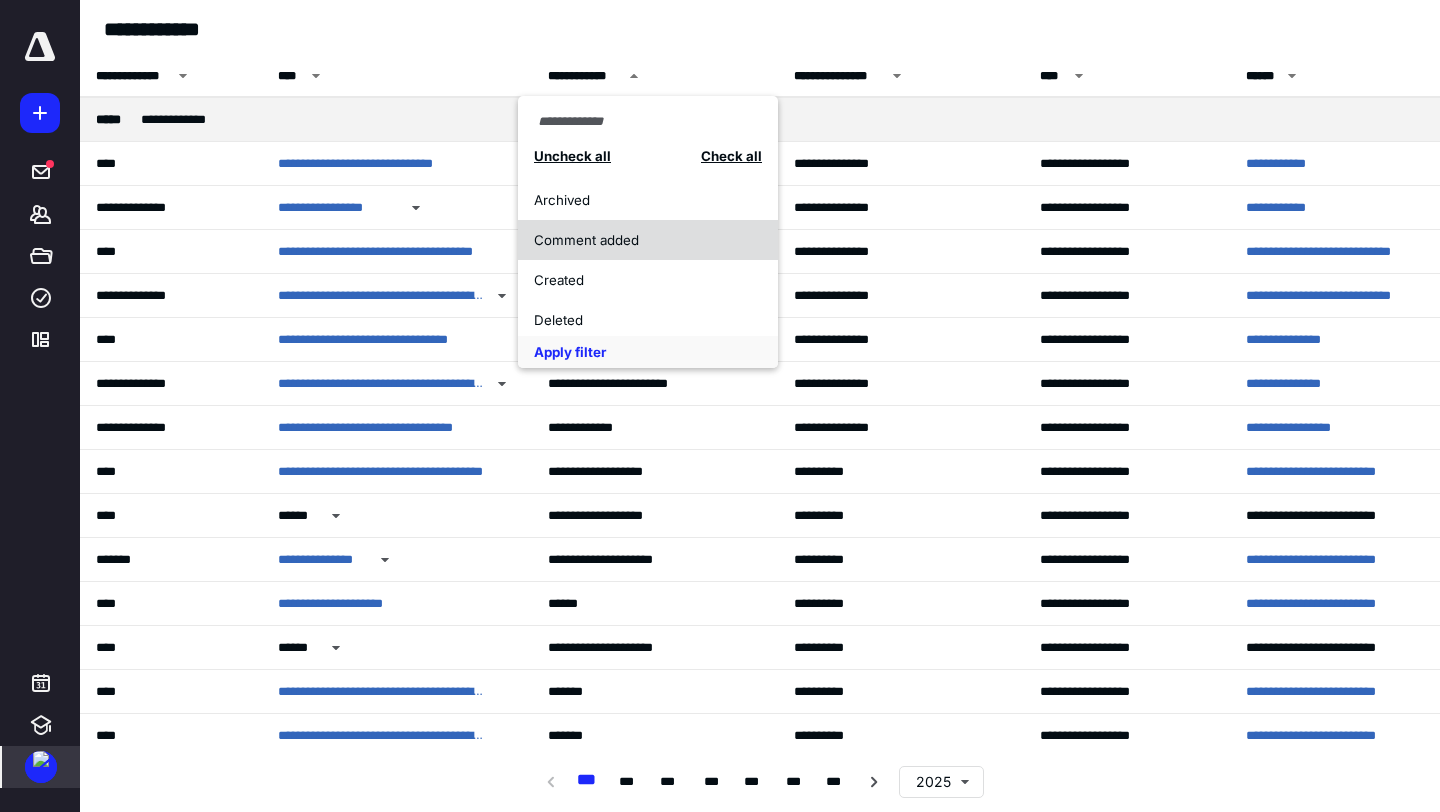 click on "Comment added" at bounding box center [648, 240] 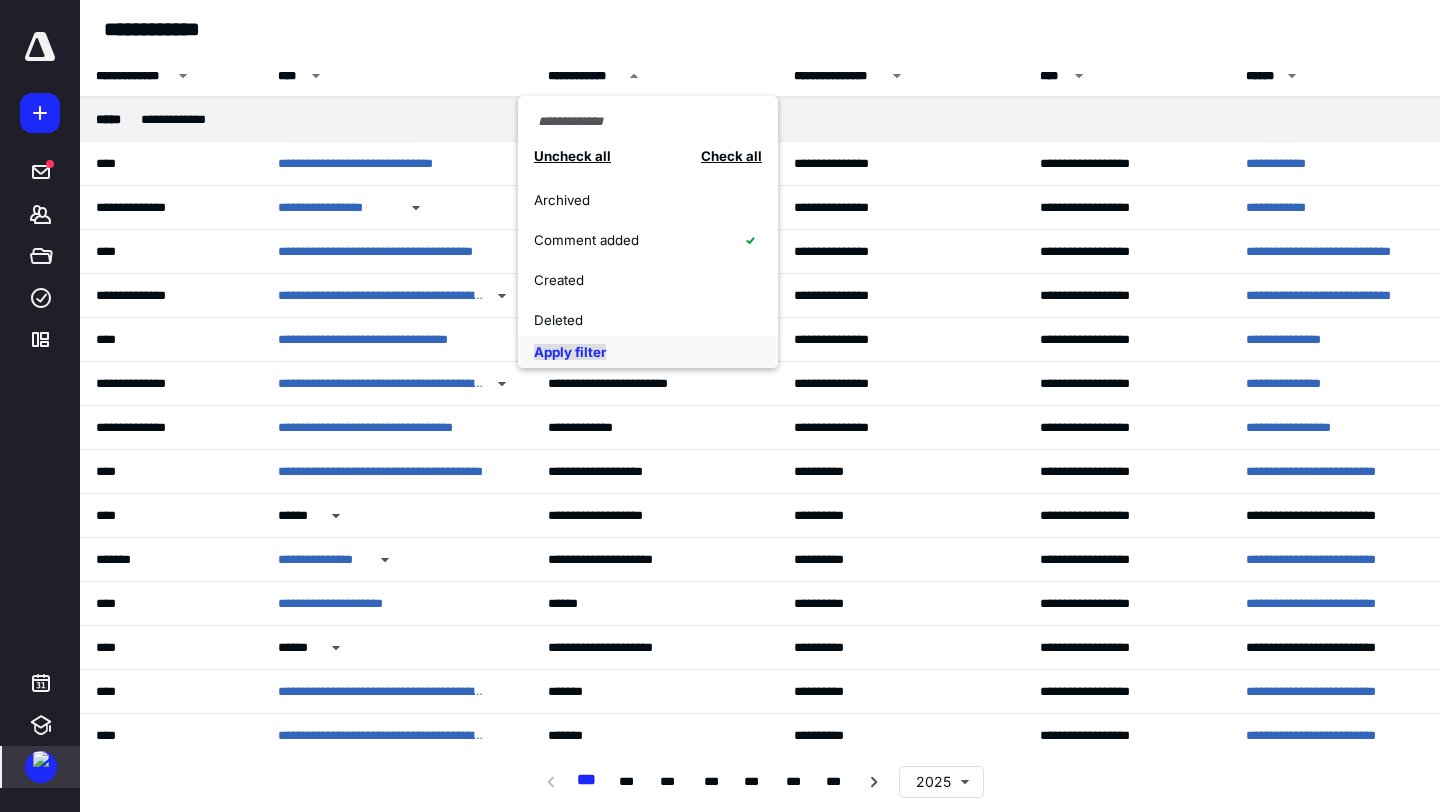 click on "Apply filter" at bounding box center [570, 352] 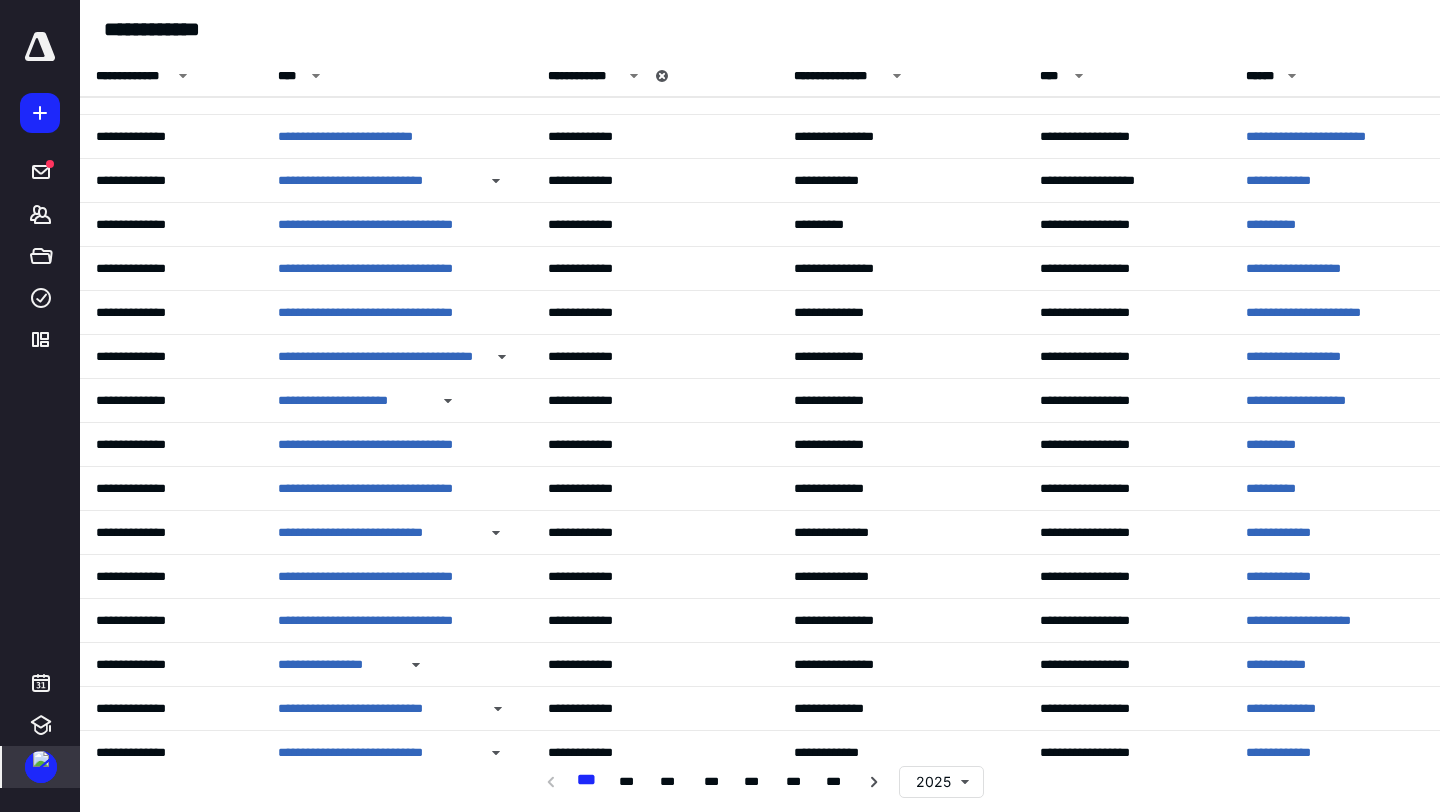 scroll, scrollTop: 1229, scrollLeft: 0, axis: vertical 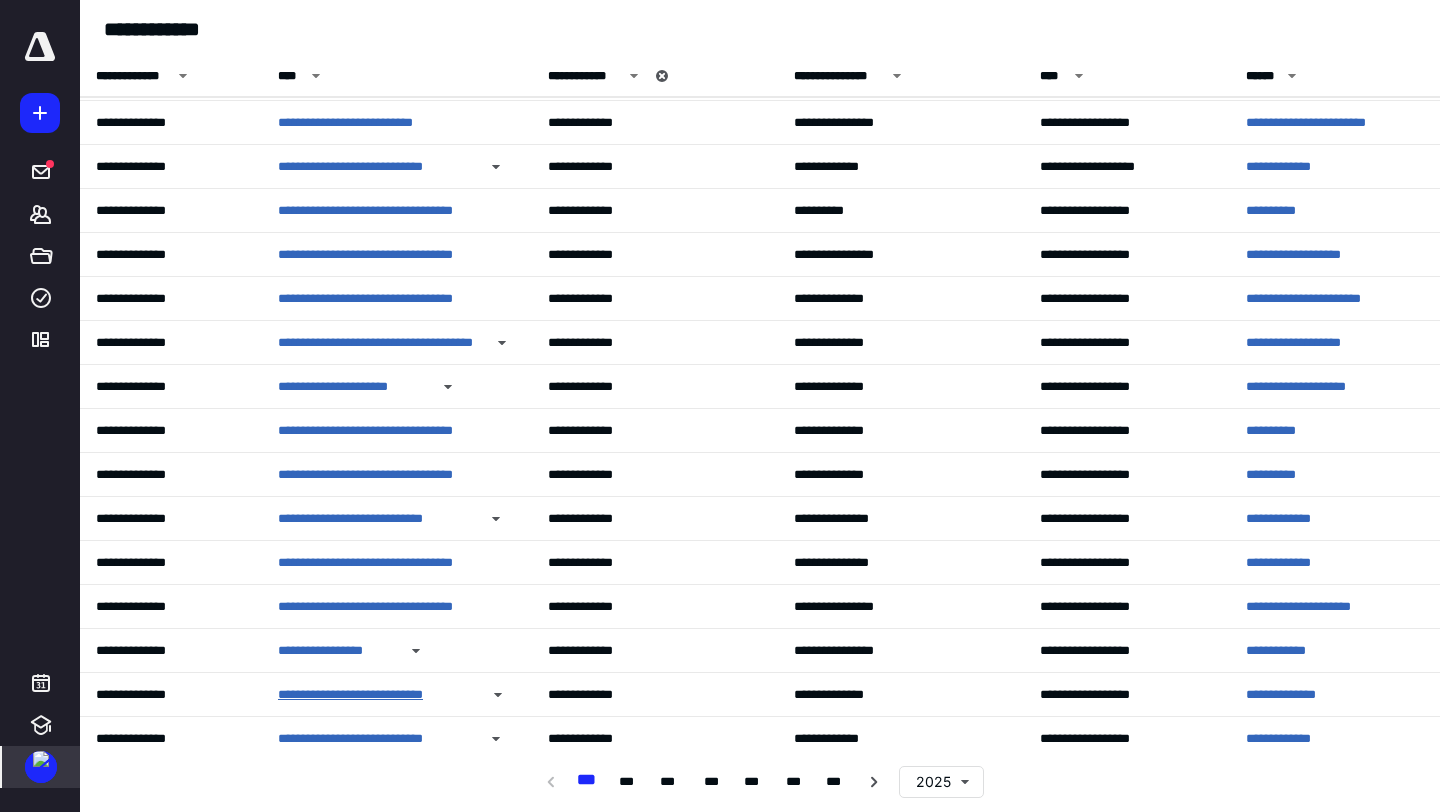 click on "**********" at bounding box center [378, 695] 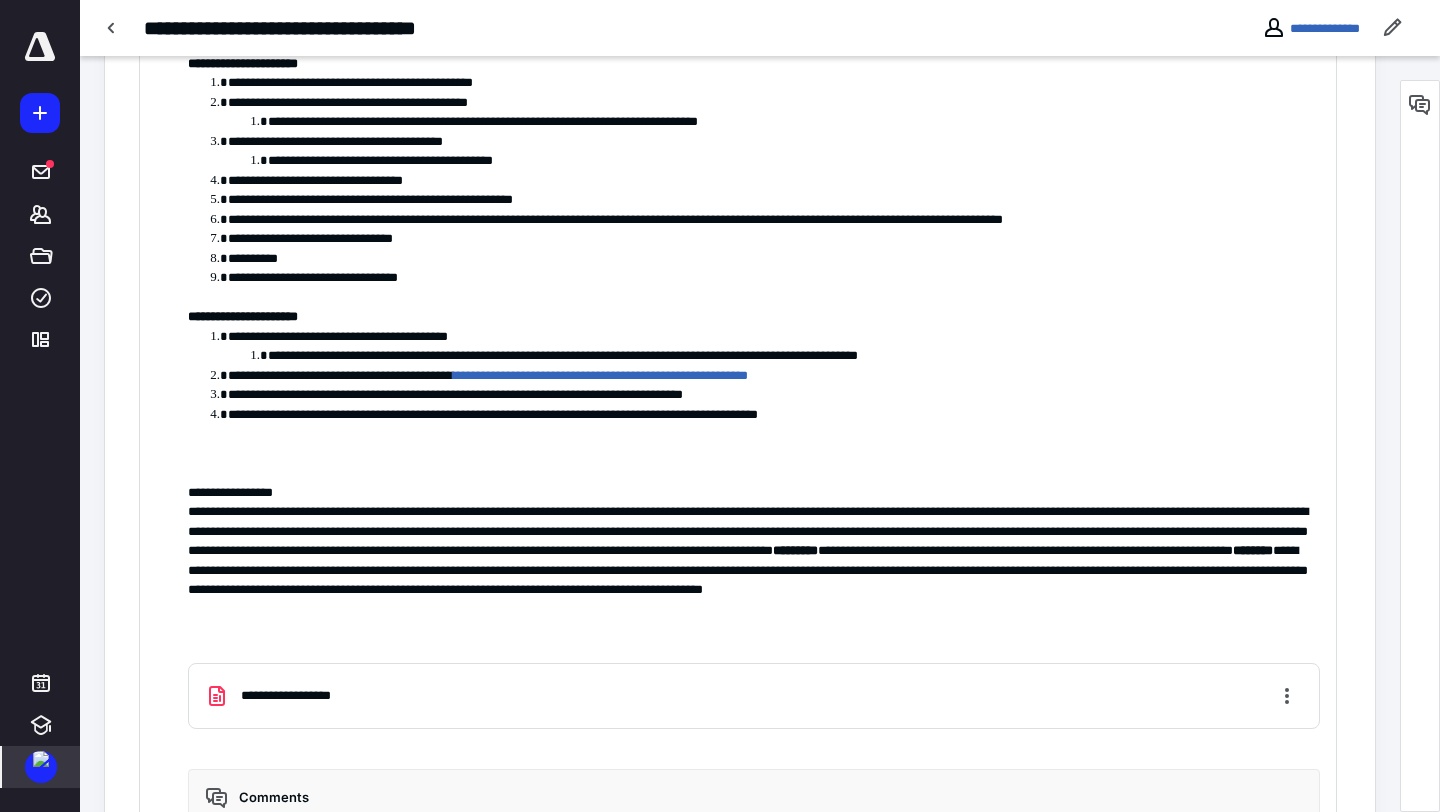 scroll, scrollTop: 1872, scrollLeft: 0, axis: vertical 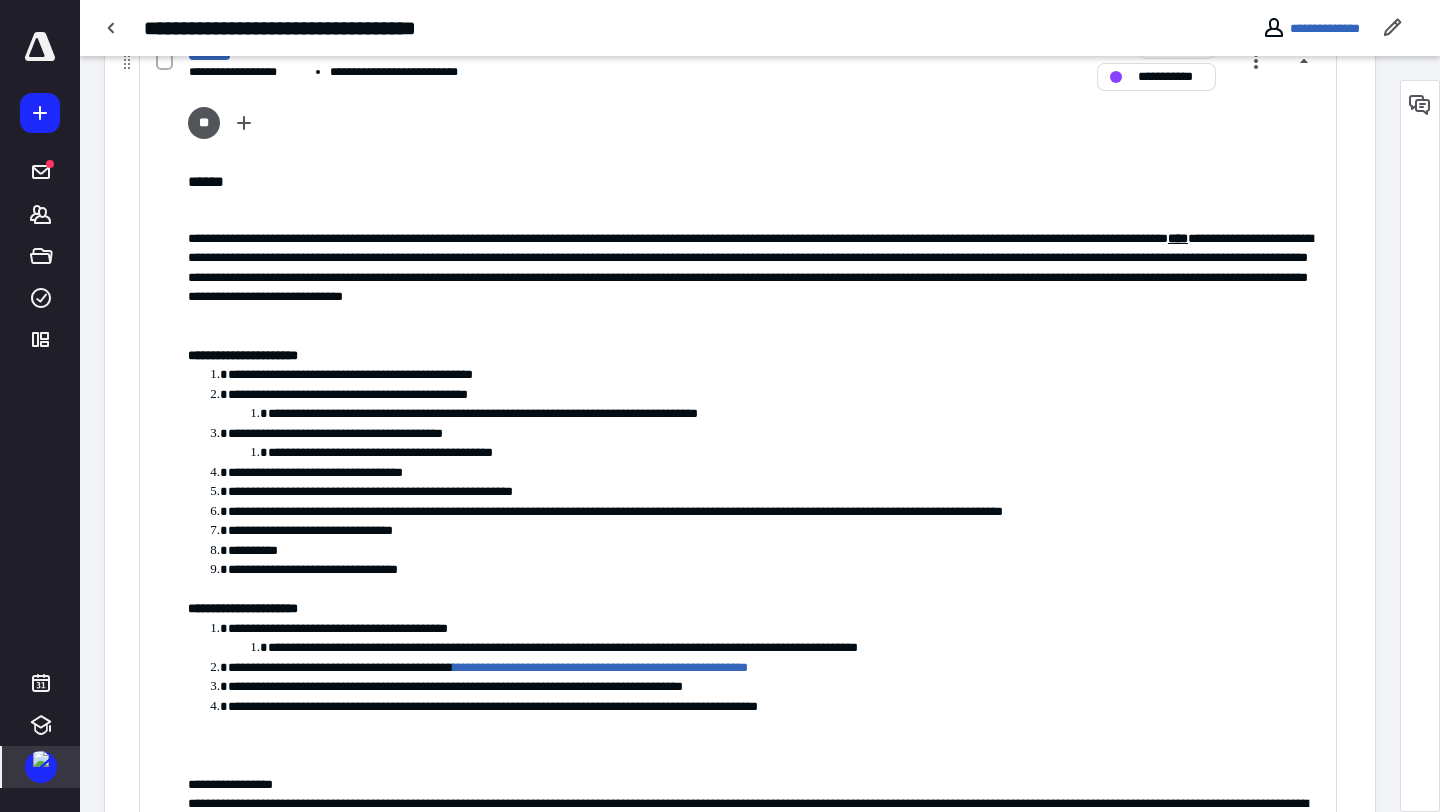 click on "**********" at bounding box center [1170, 77] 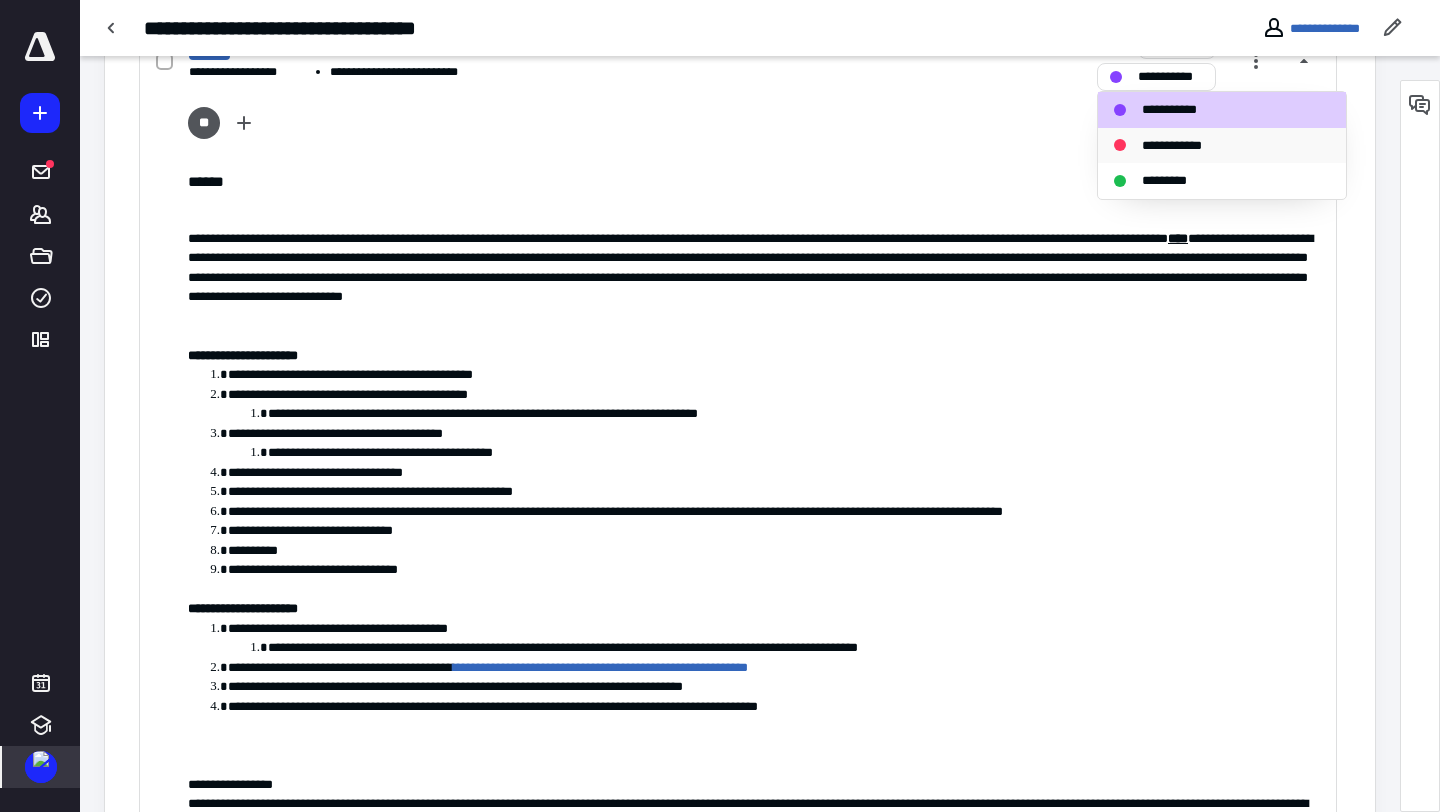 click on "**********" at bounding box center [1222, 146] 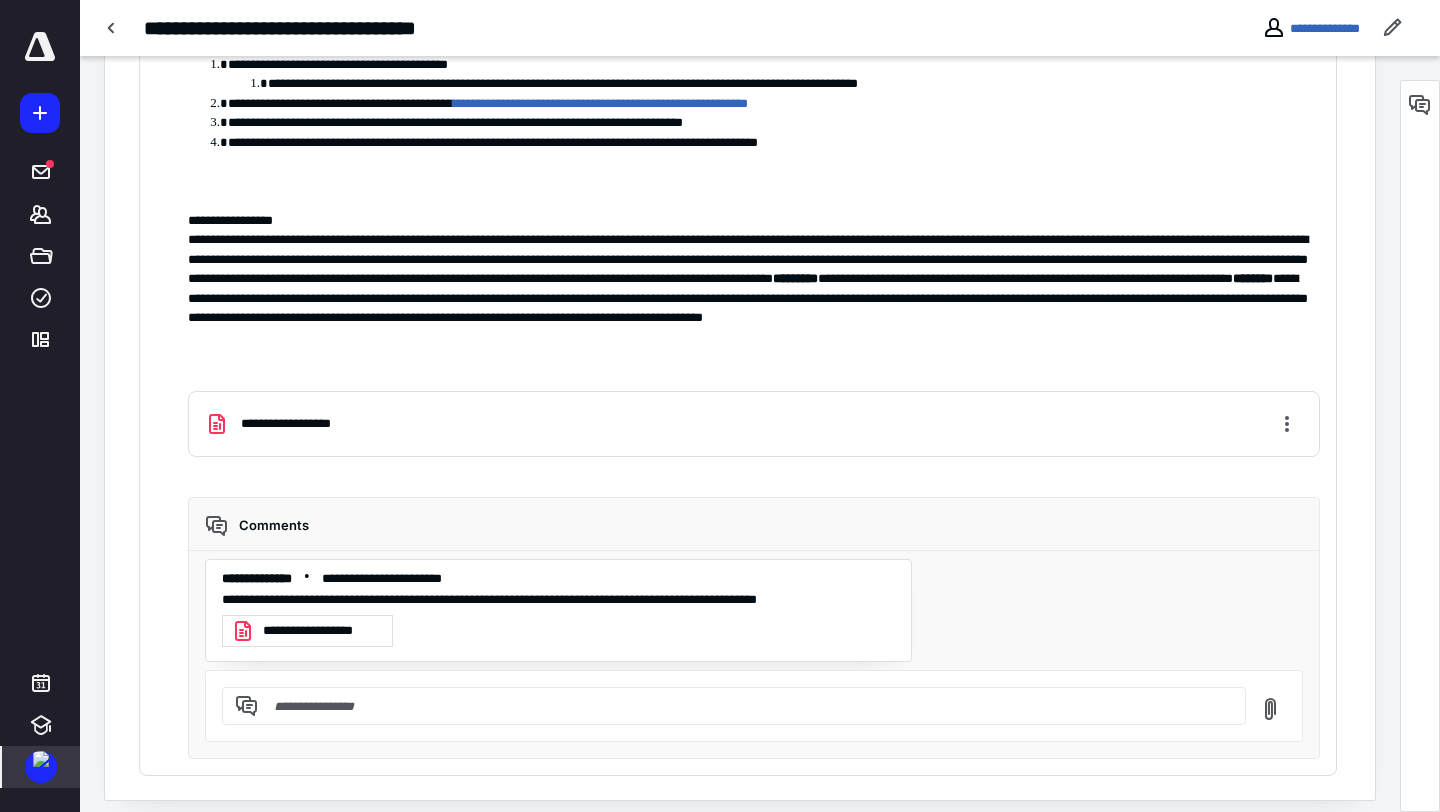 scroll, scrollTop: 2449, scrollLeft: 0, axis: vertical 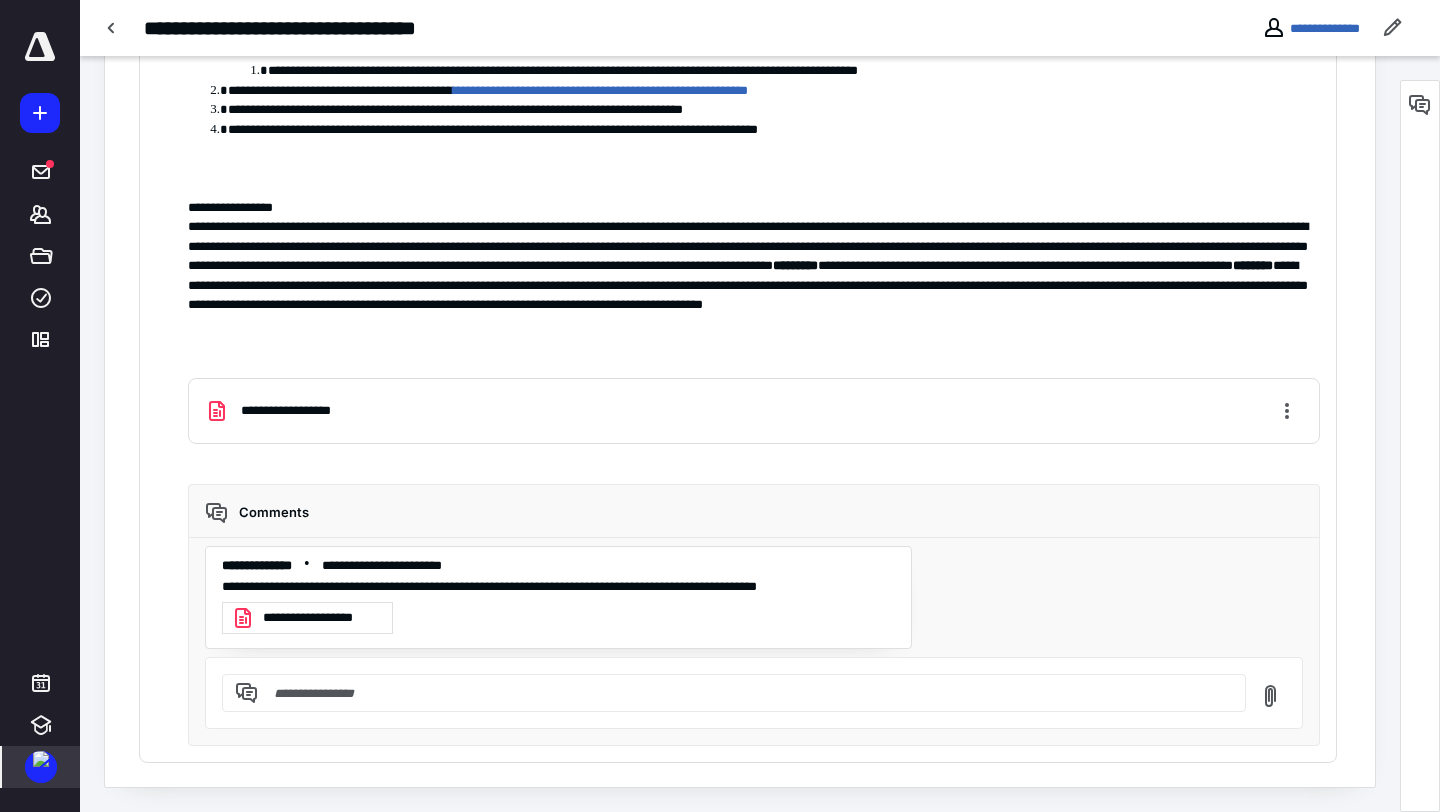 click at bounding box center (41, 759) 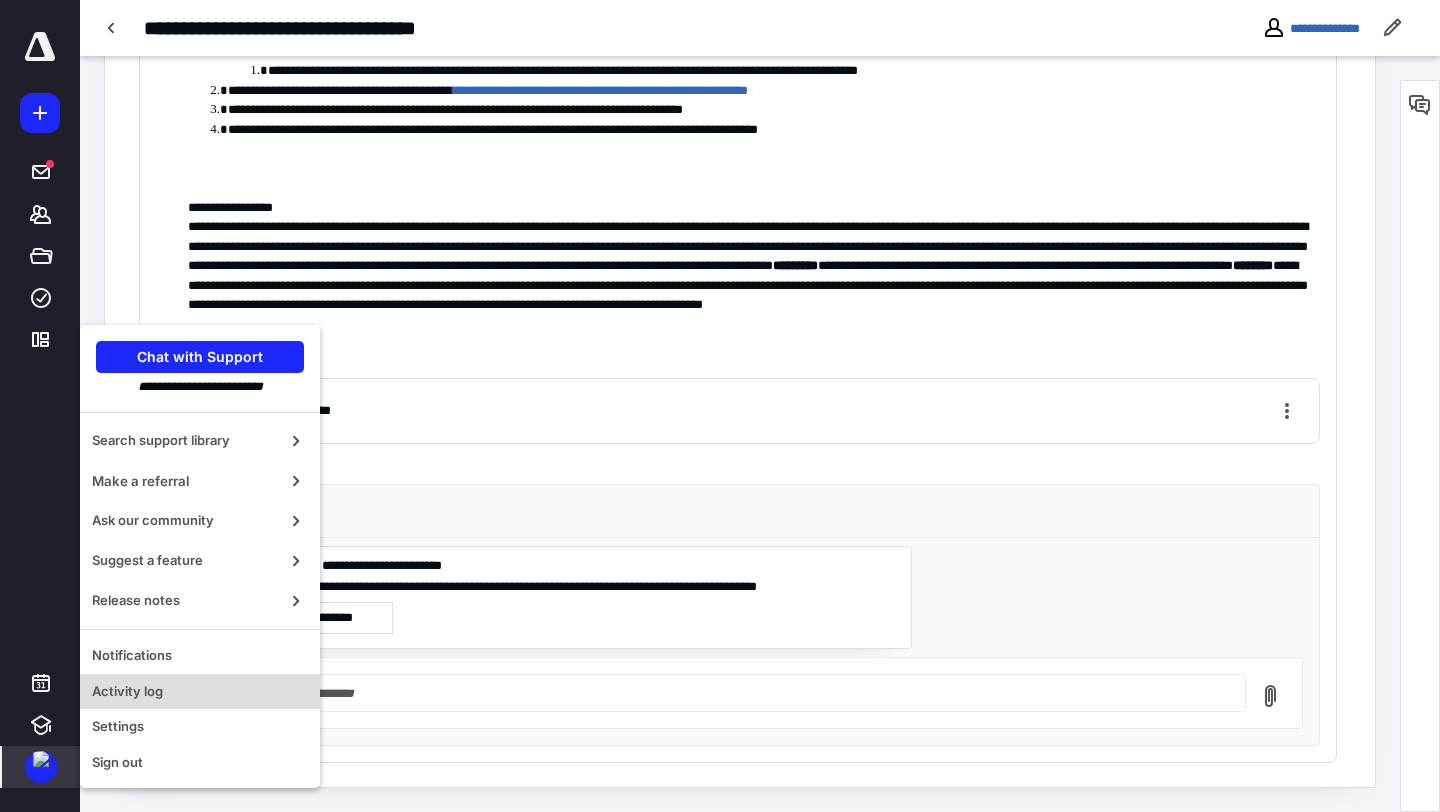 click on "Activity log" at bounding box center (200, 692) 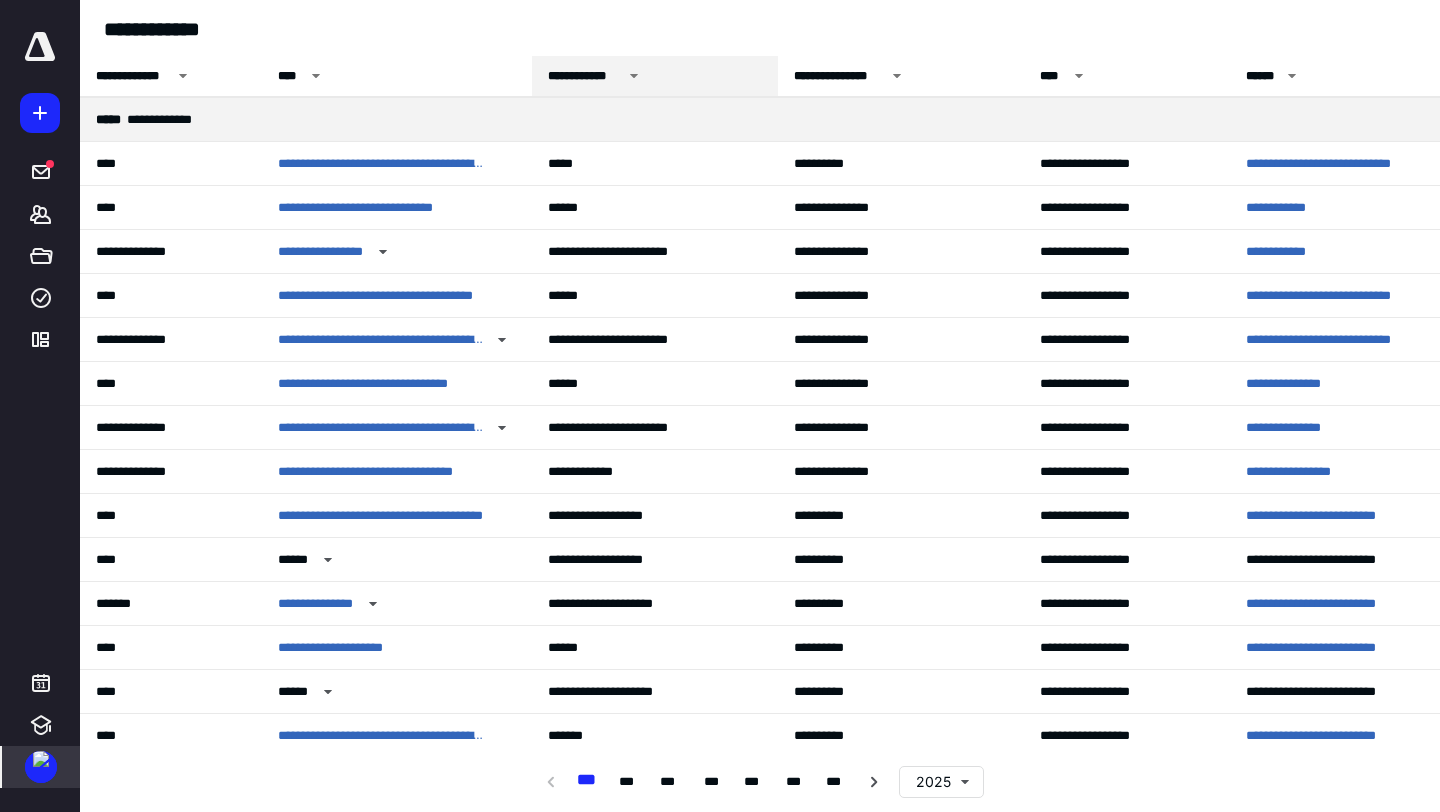 click on "**********" at bounding box center (585, 76) 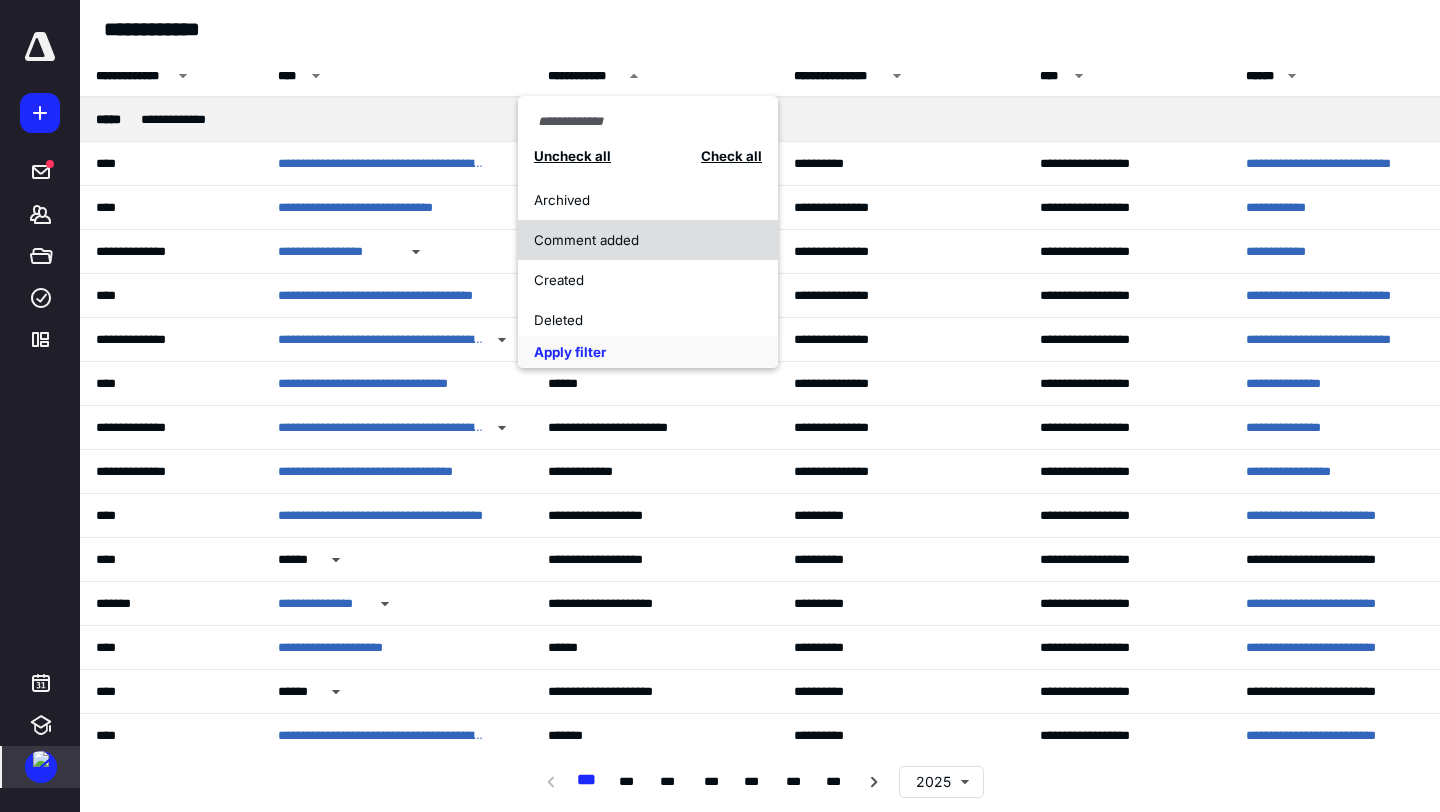 click on "Comment added" at bounding box center [637, 240] 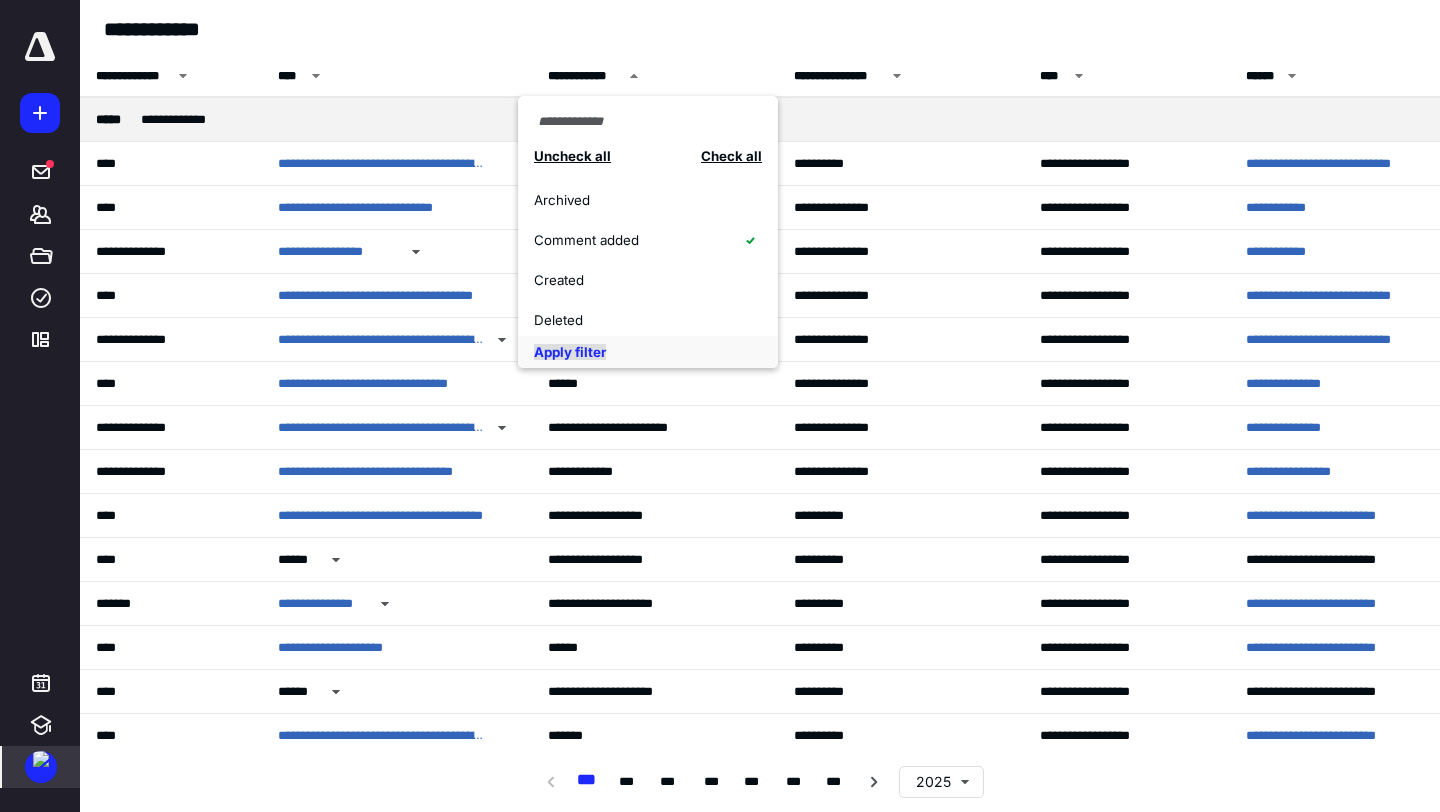 click on "Apply filter" at bounding box center (570, 352) 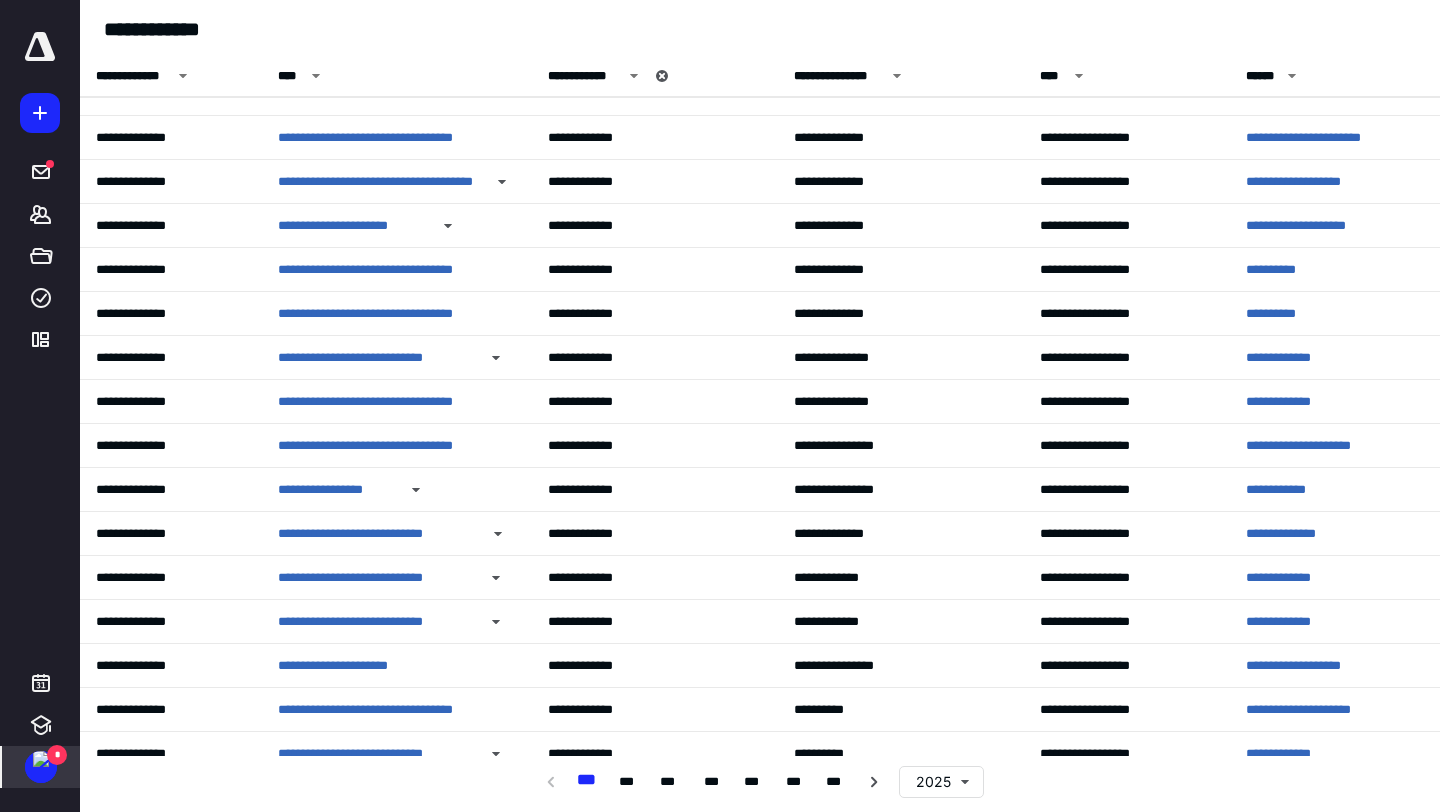 scroll, scrollTop: 1393, scrollLeft: 0, axis: vertical 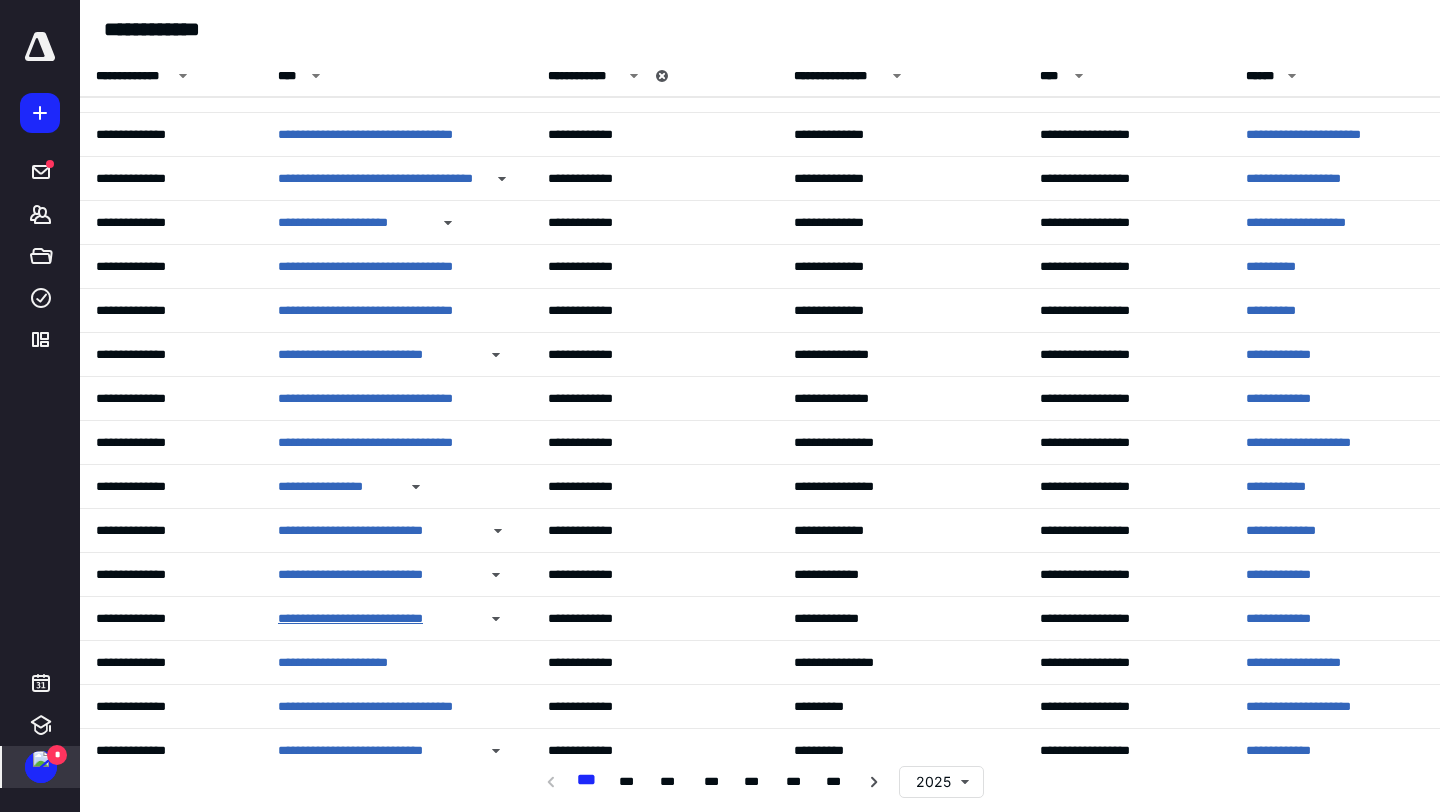 click on "**********" at bounding box center (377, 619) 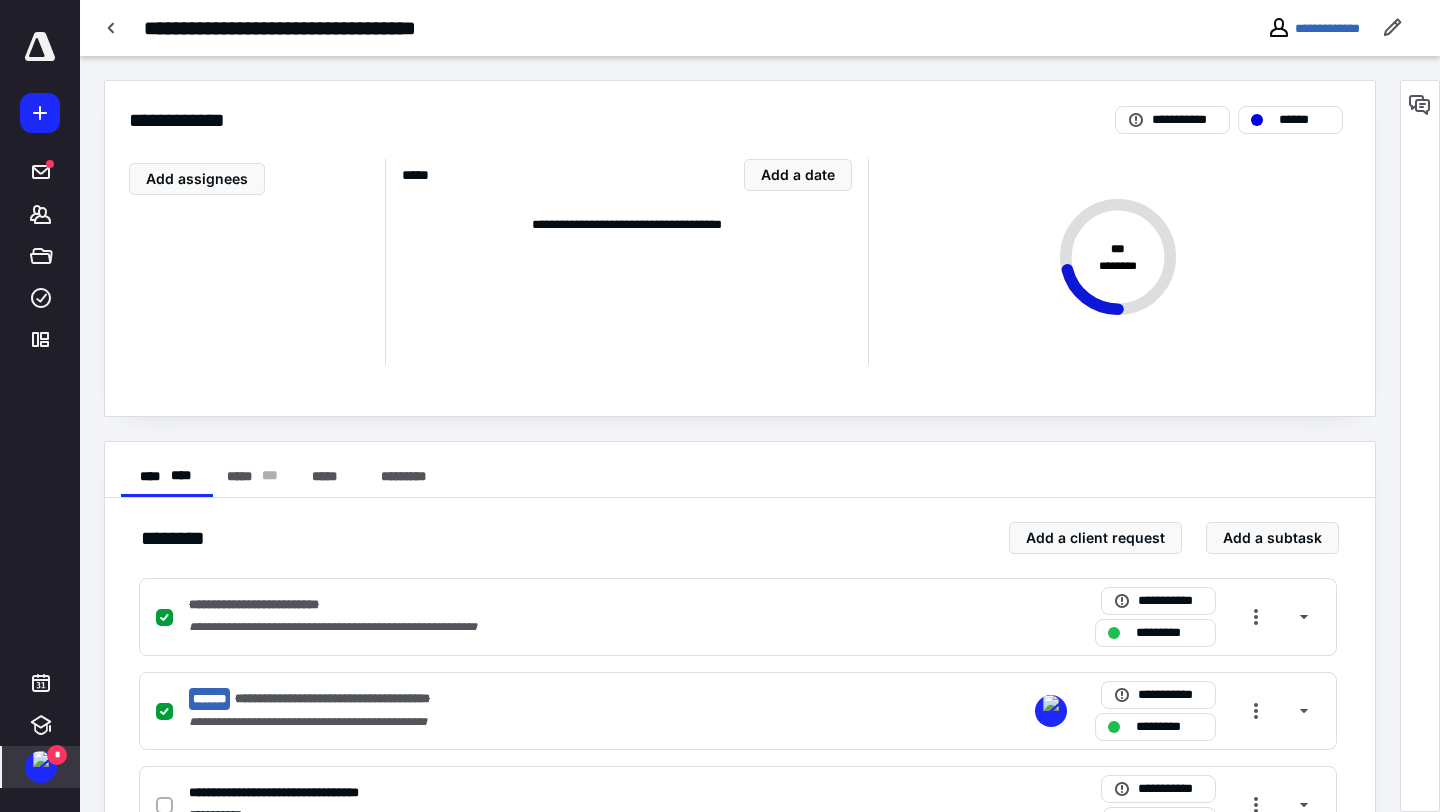 scroll, scrollTop: 381, scrollLeft: 0, axis: vertical 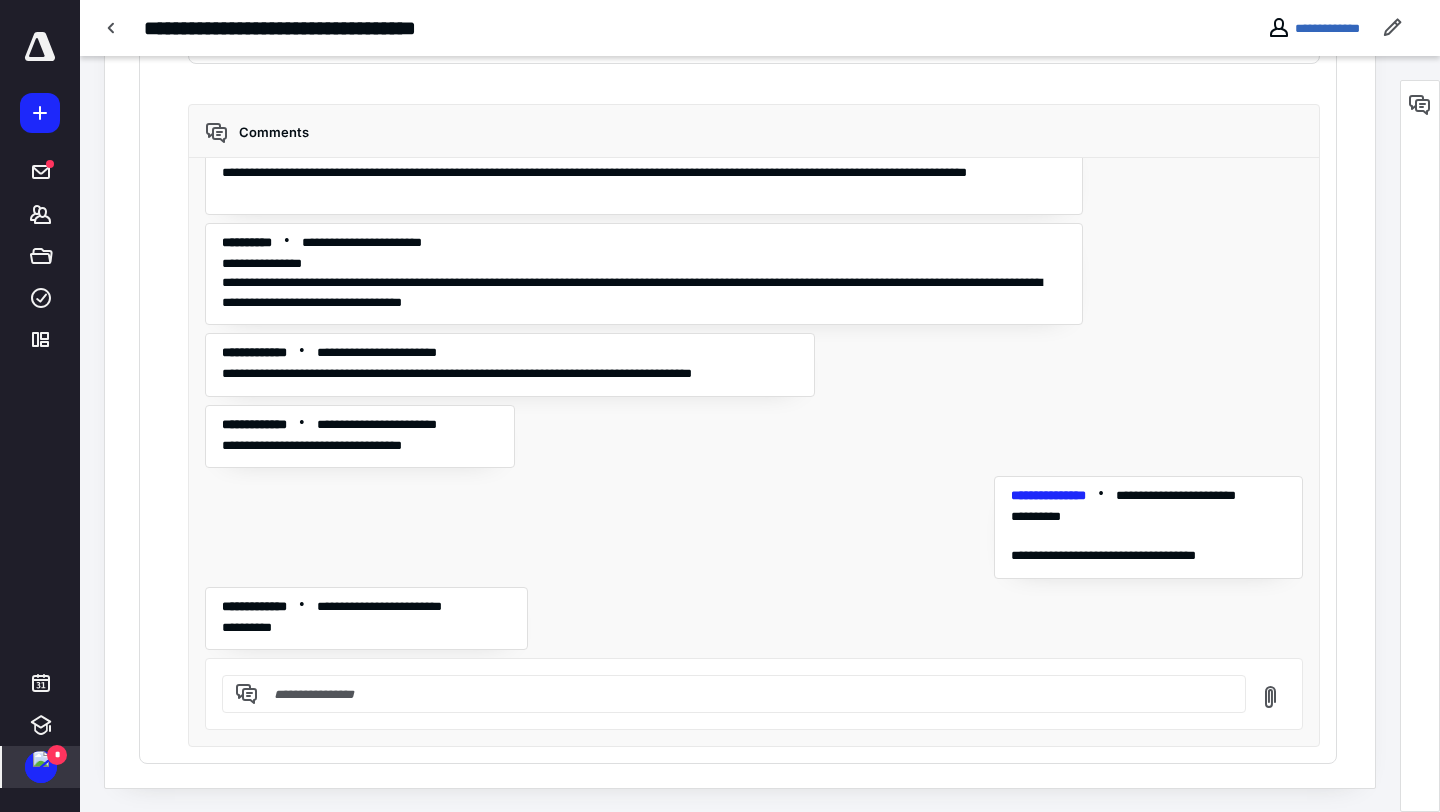 click on "*" at bounding box center [57, 755] 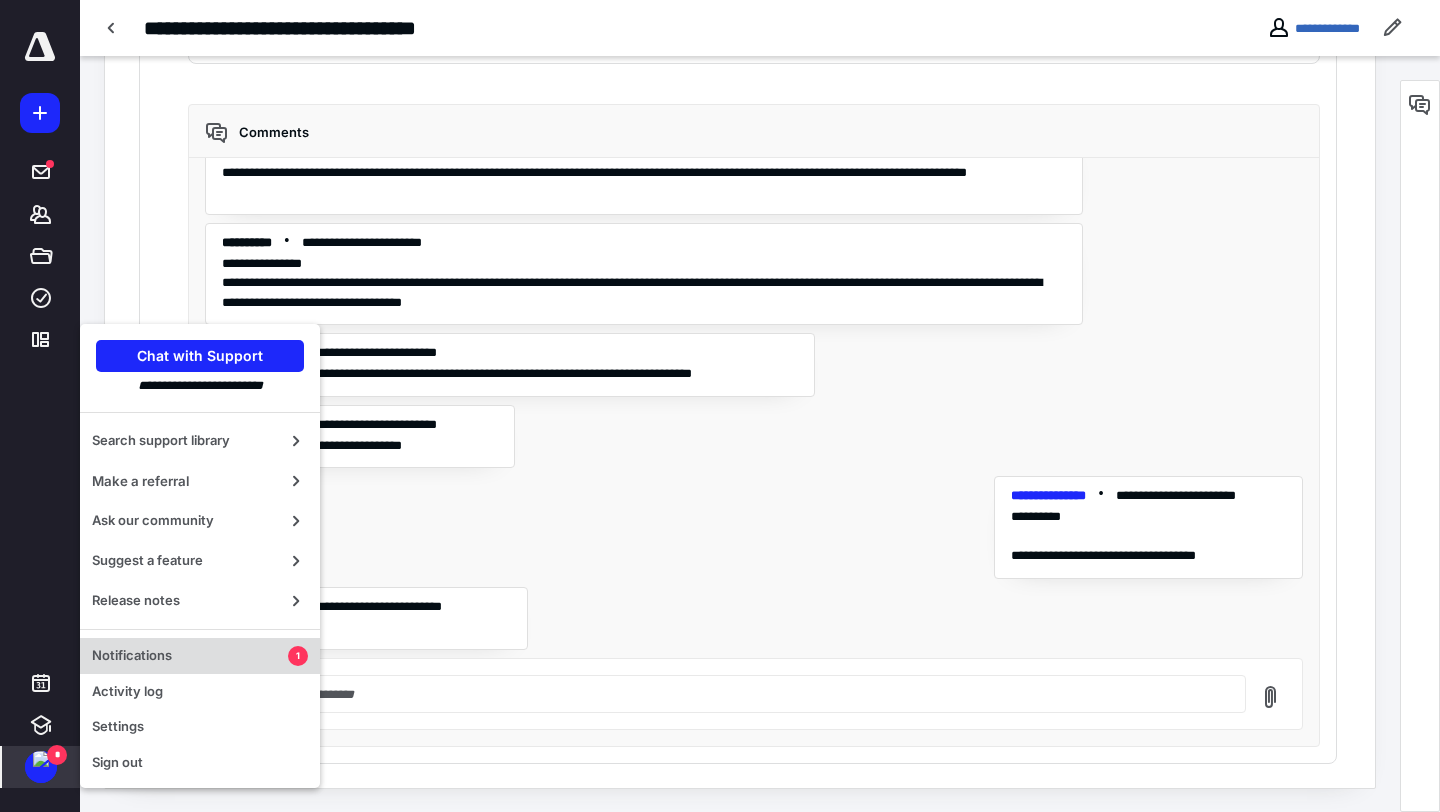 click on "Notifications" at bounding box center [190, 656] 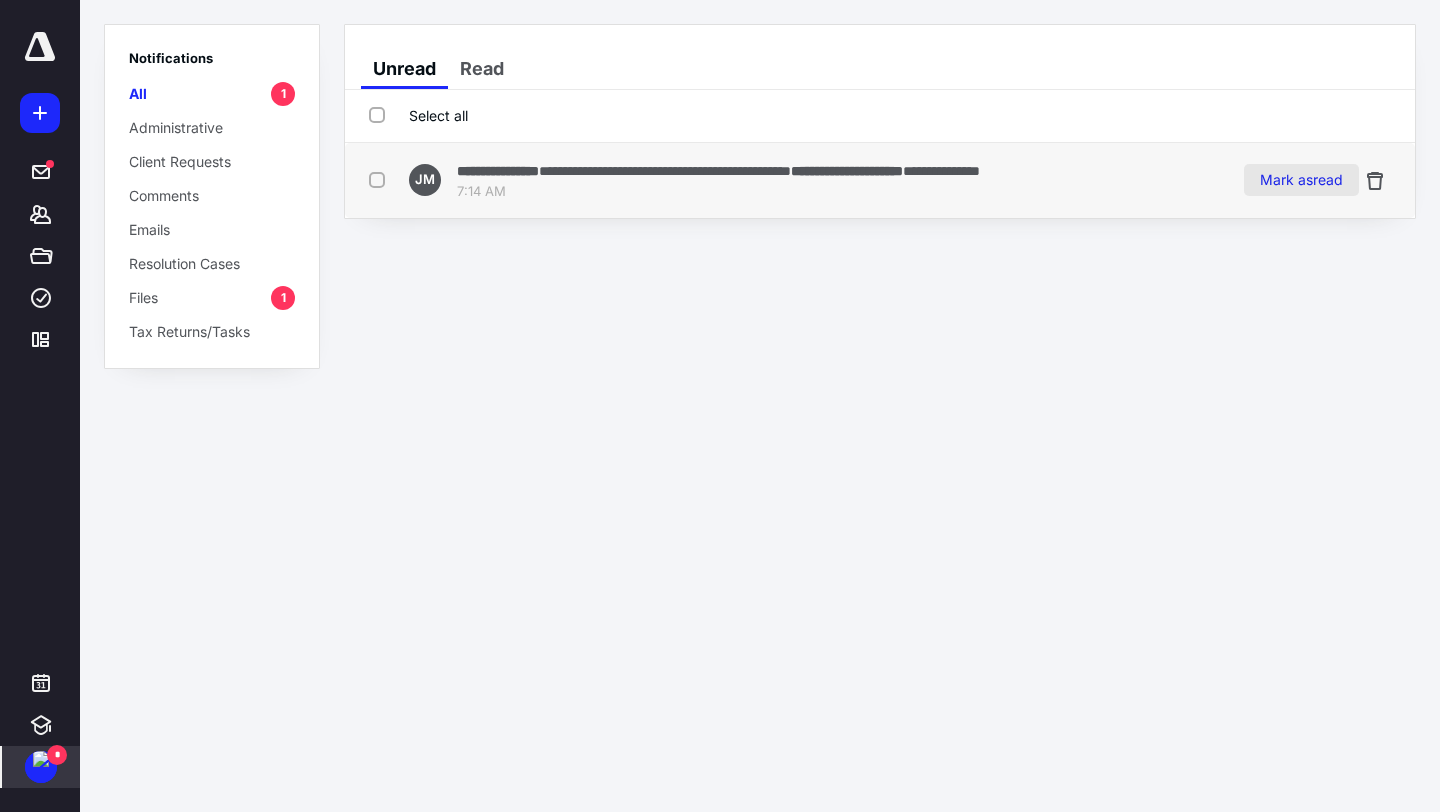 click on "Mark as  read" at bounding box center [1301, 180] 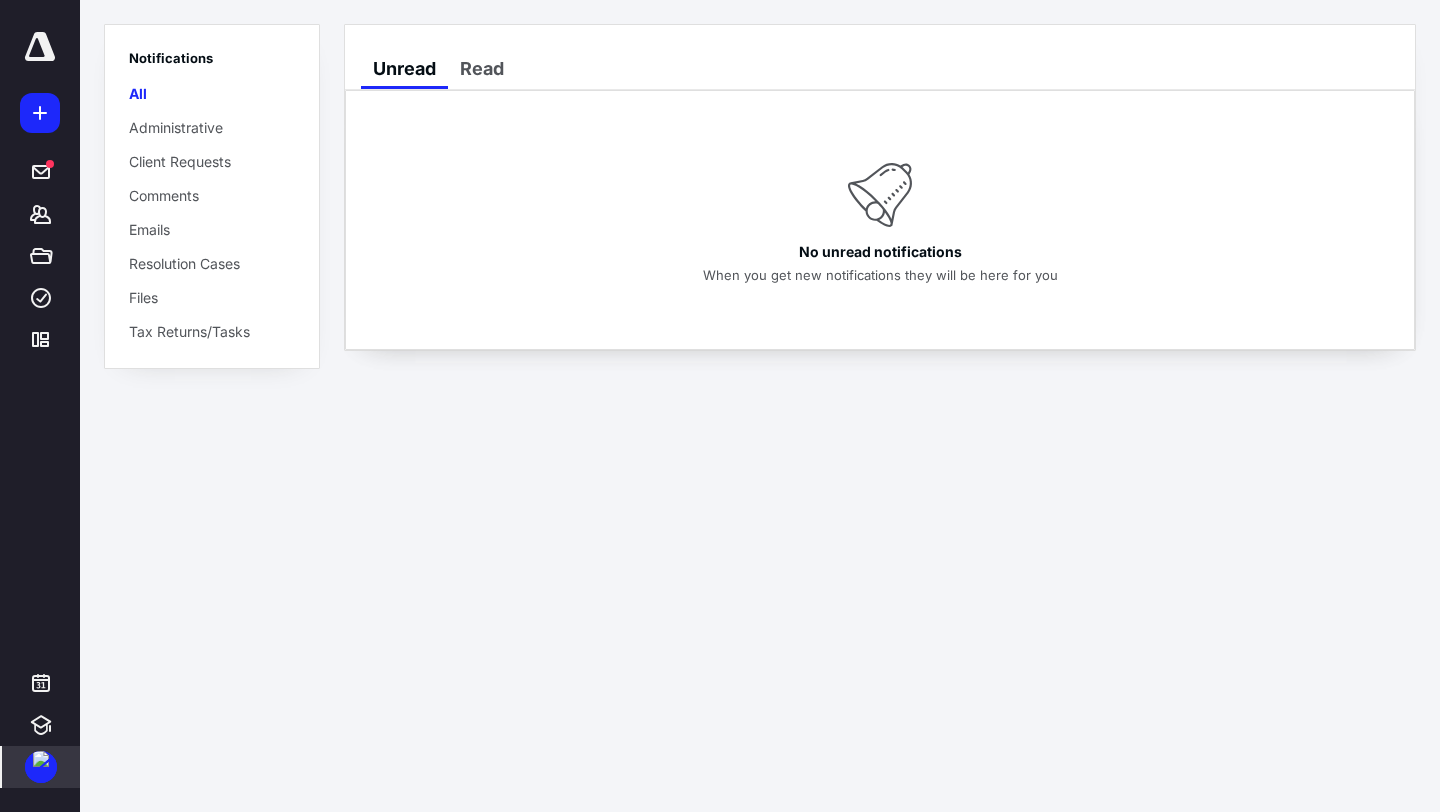 click at bounding box center [41, 759] 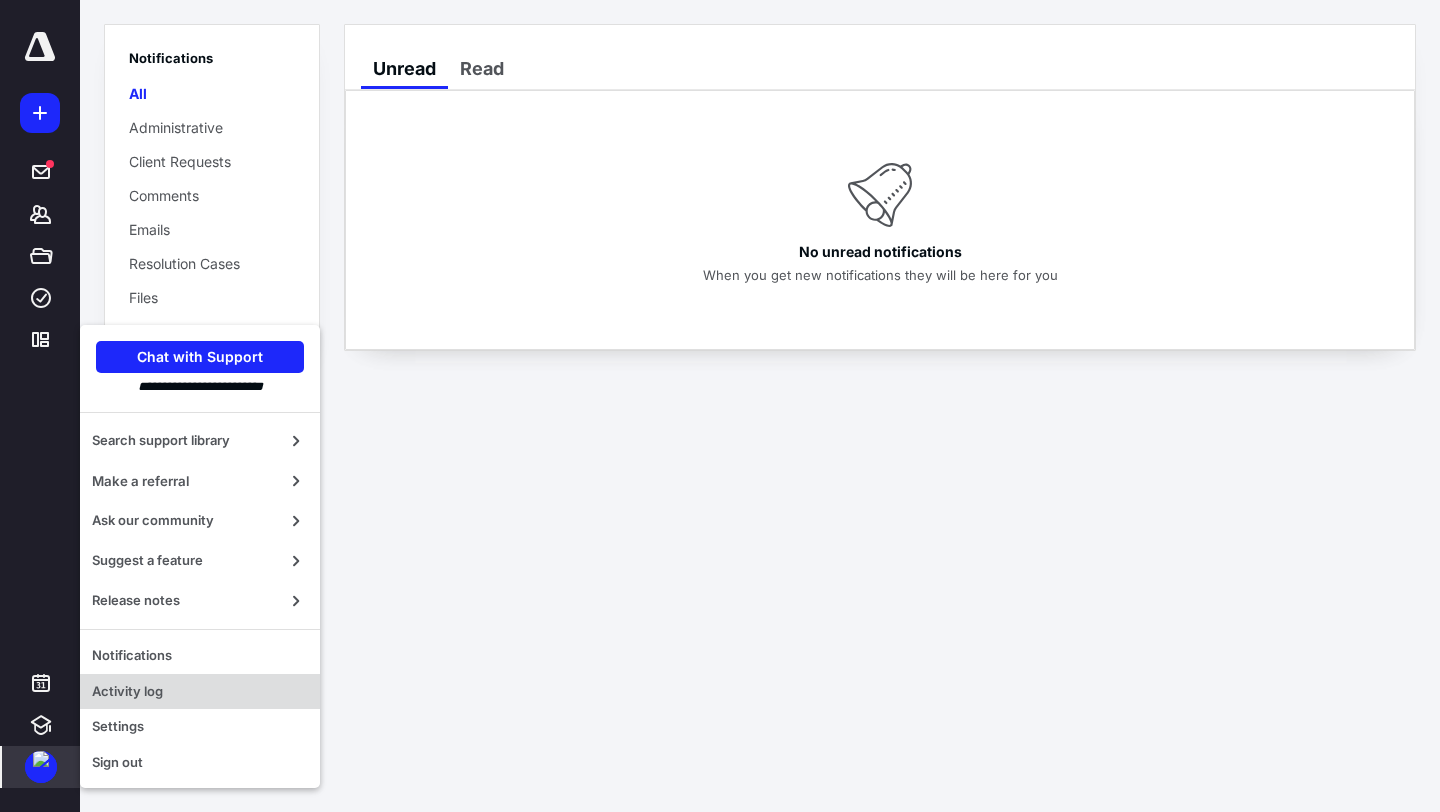 click on "Activity log" at bounding box center [200, 692] 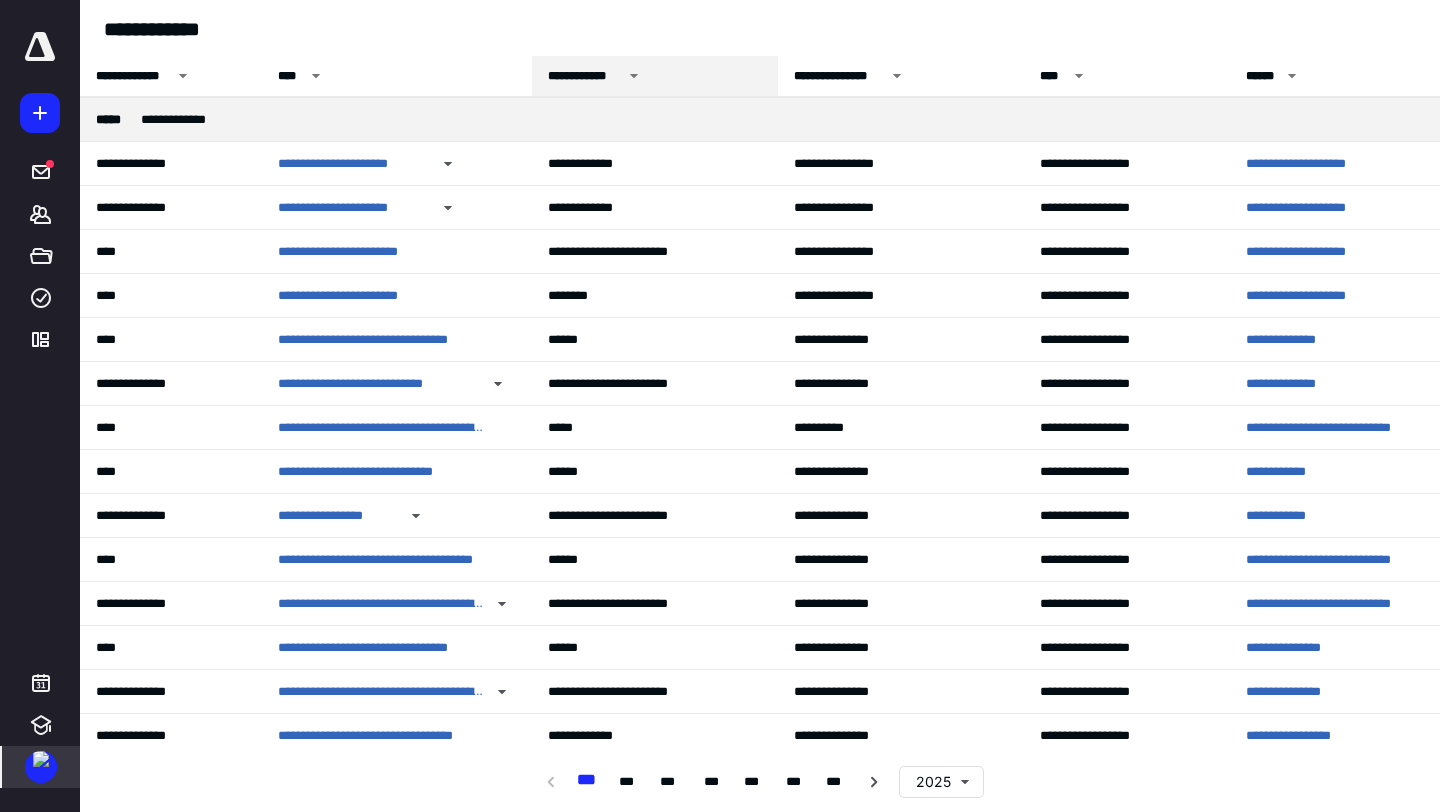 click on "**********" at bounding box center (585, 76) 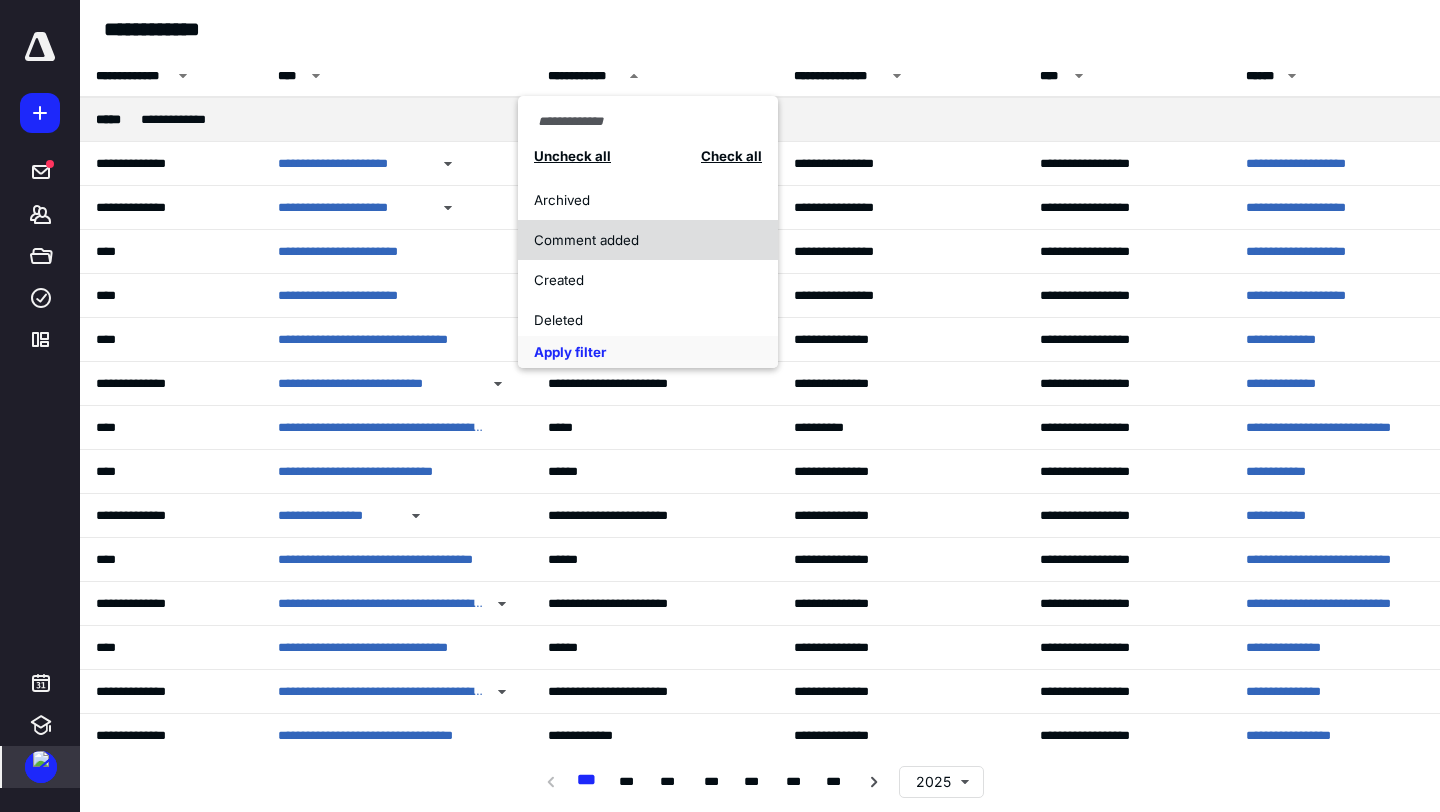 click on "Comment added" at bounding box center [637, 240] 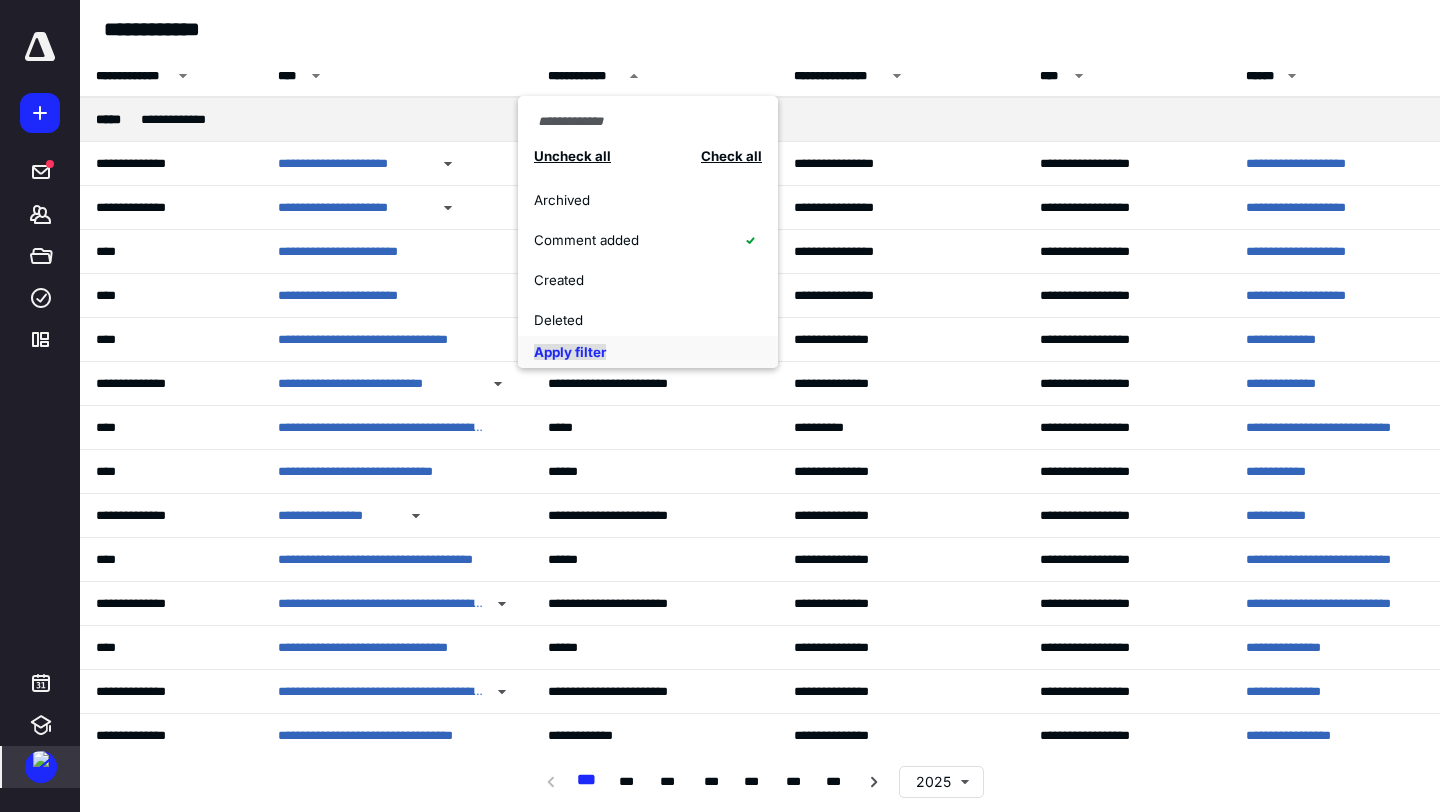 click on "Apply filter" at bounding box center (570, 352) 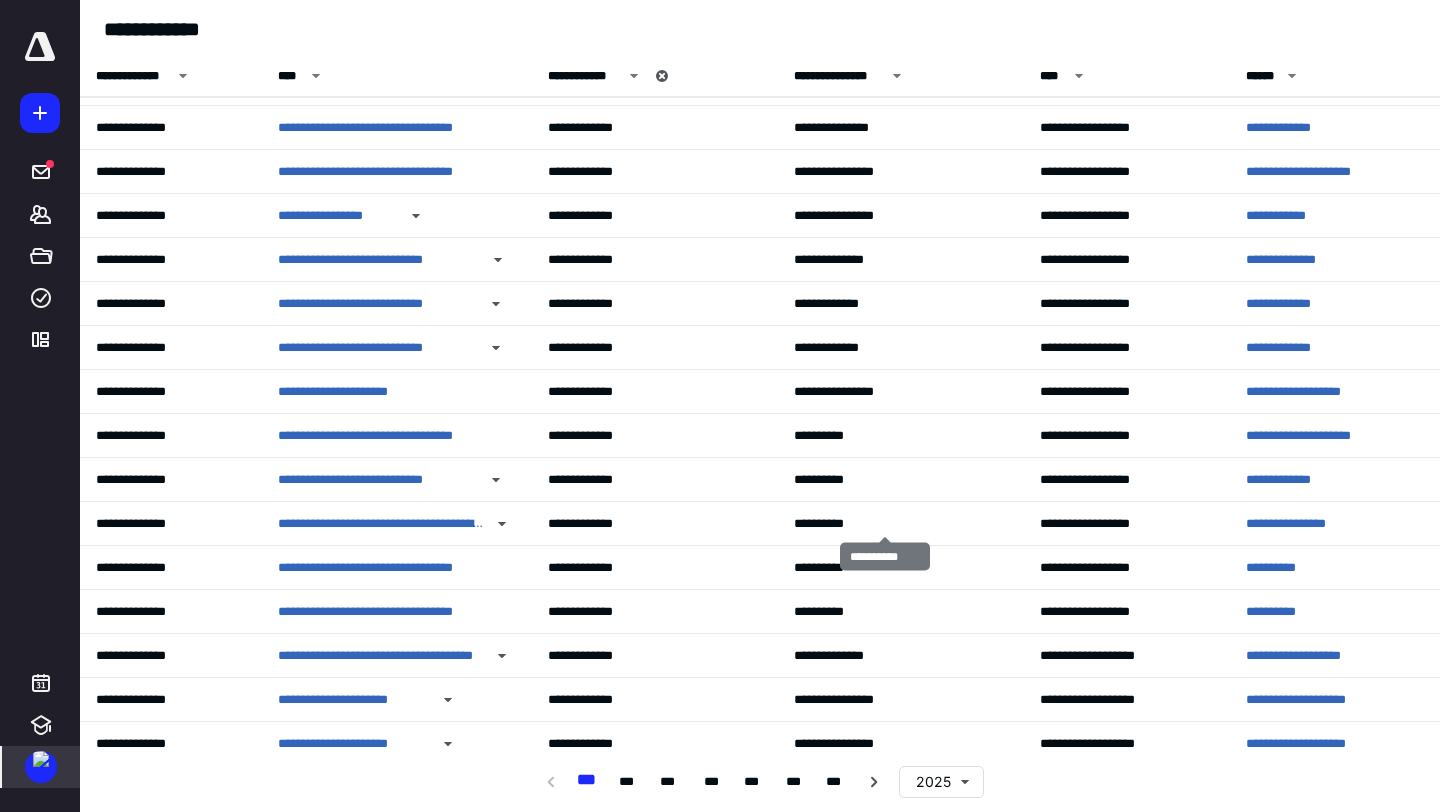 scroll, scrollTop: 1711, scrollLeft: 0, axis: vertical 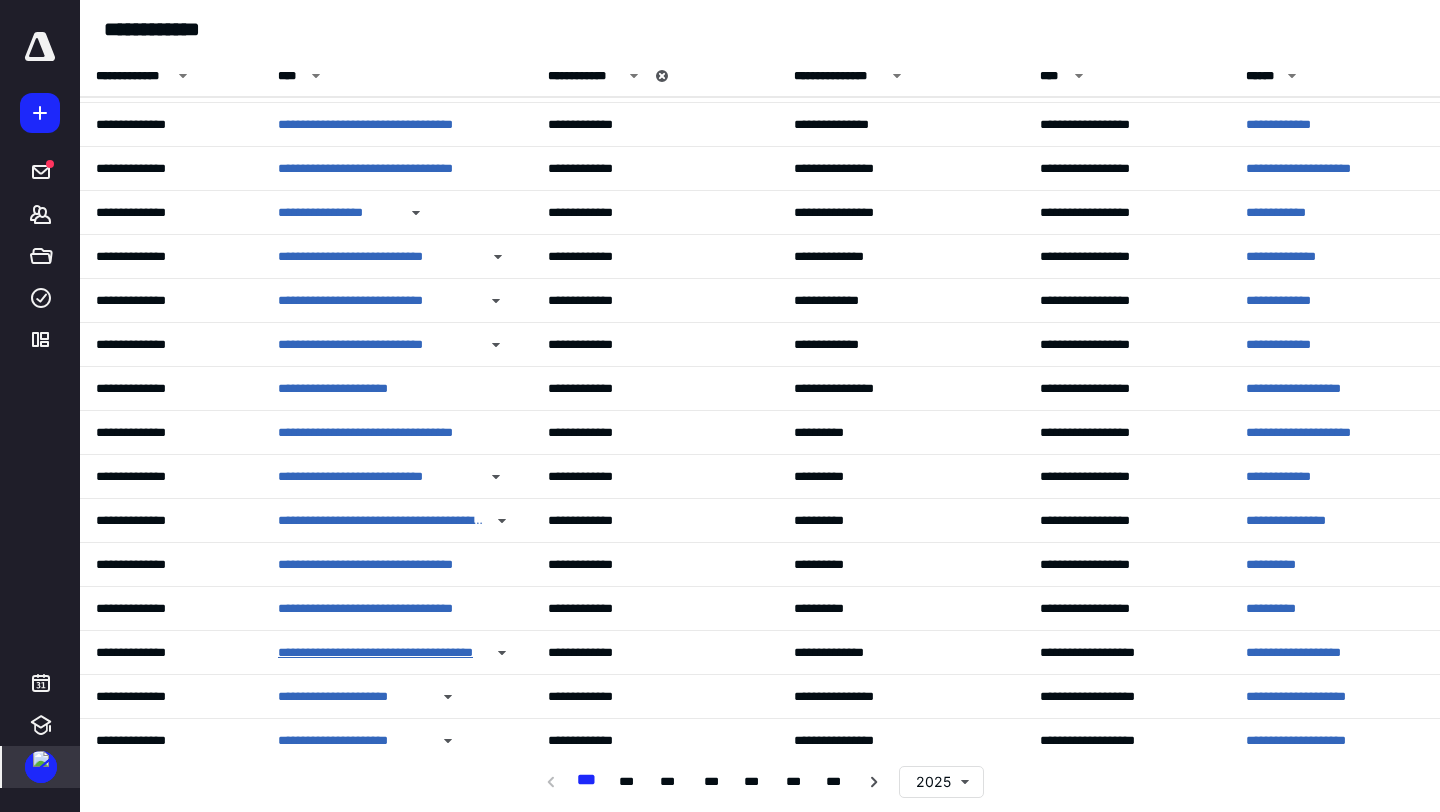 click on "**********" at bounding box center [381, 653] 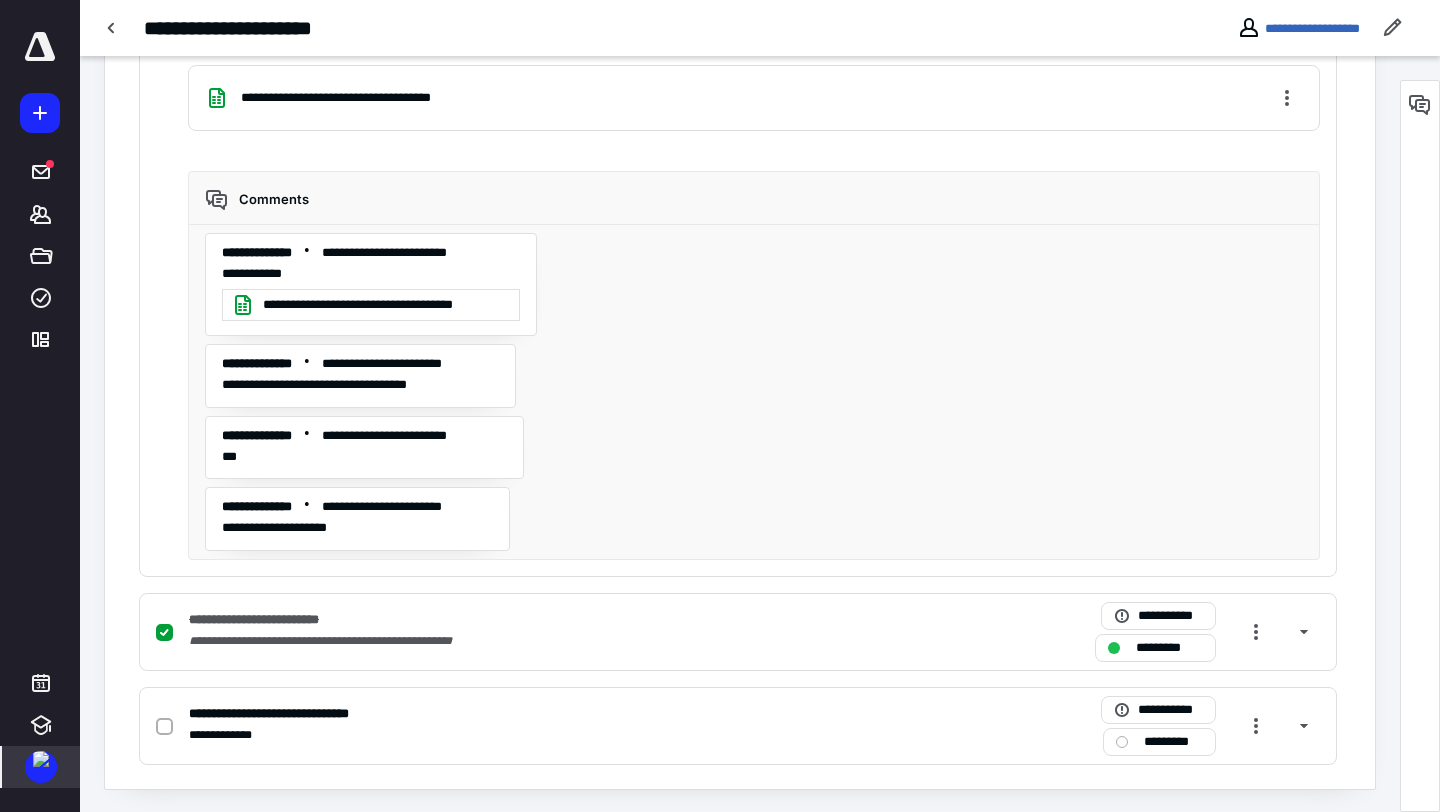 scroll, scrollTop: 1188, scrollLeft: 0, axis: vertical 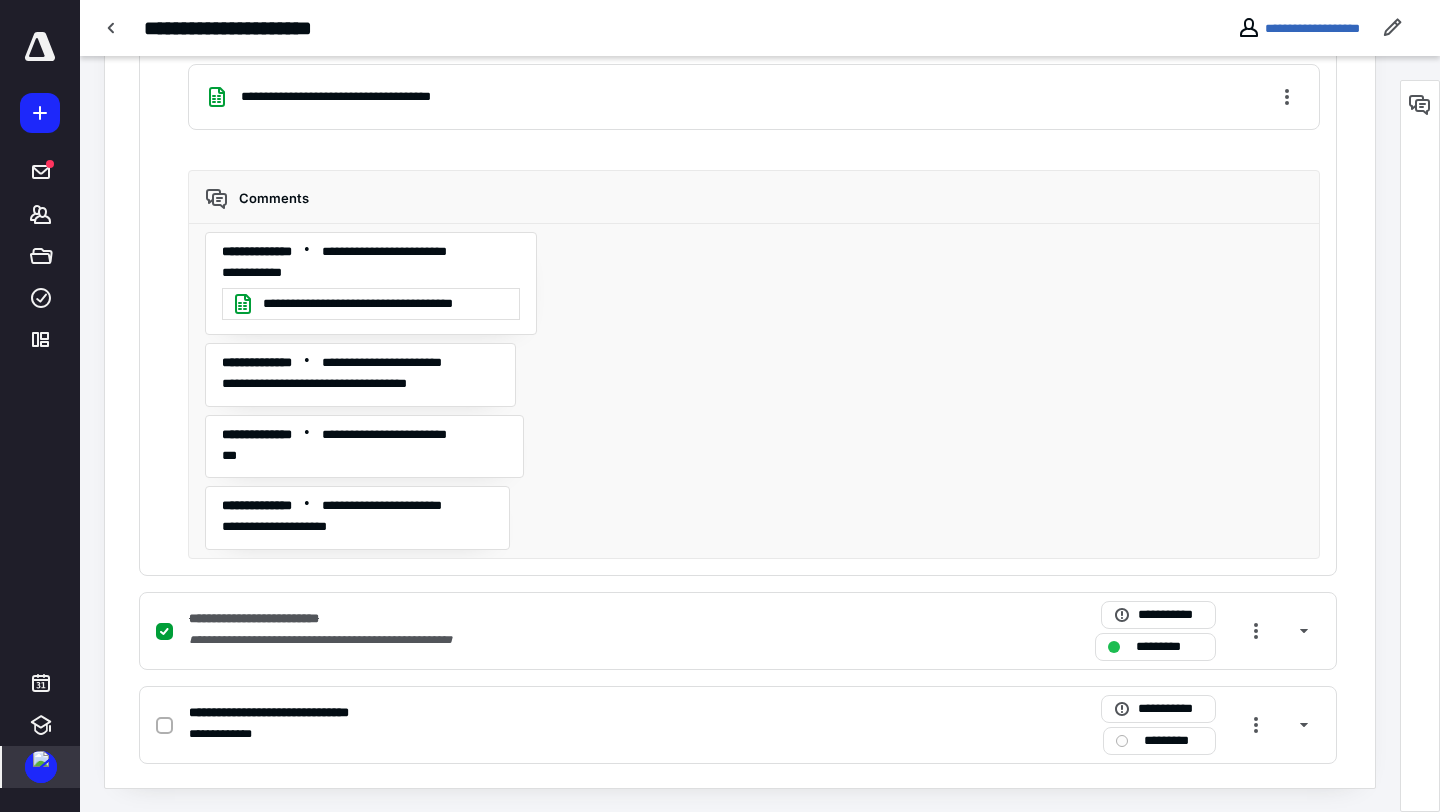 click at bounding box center (41, 759) 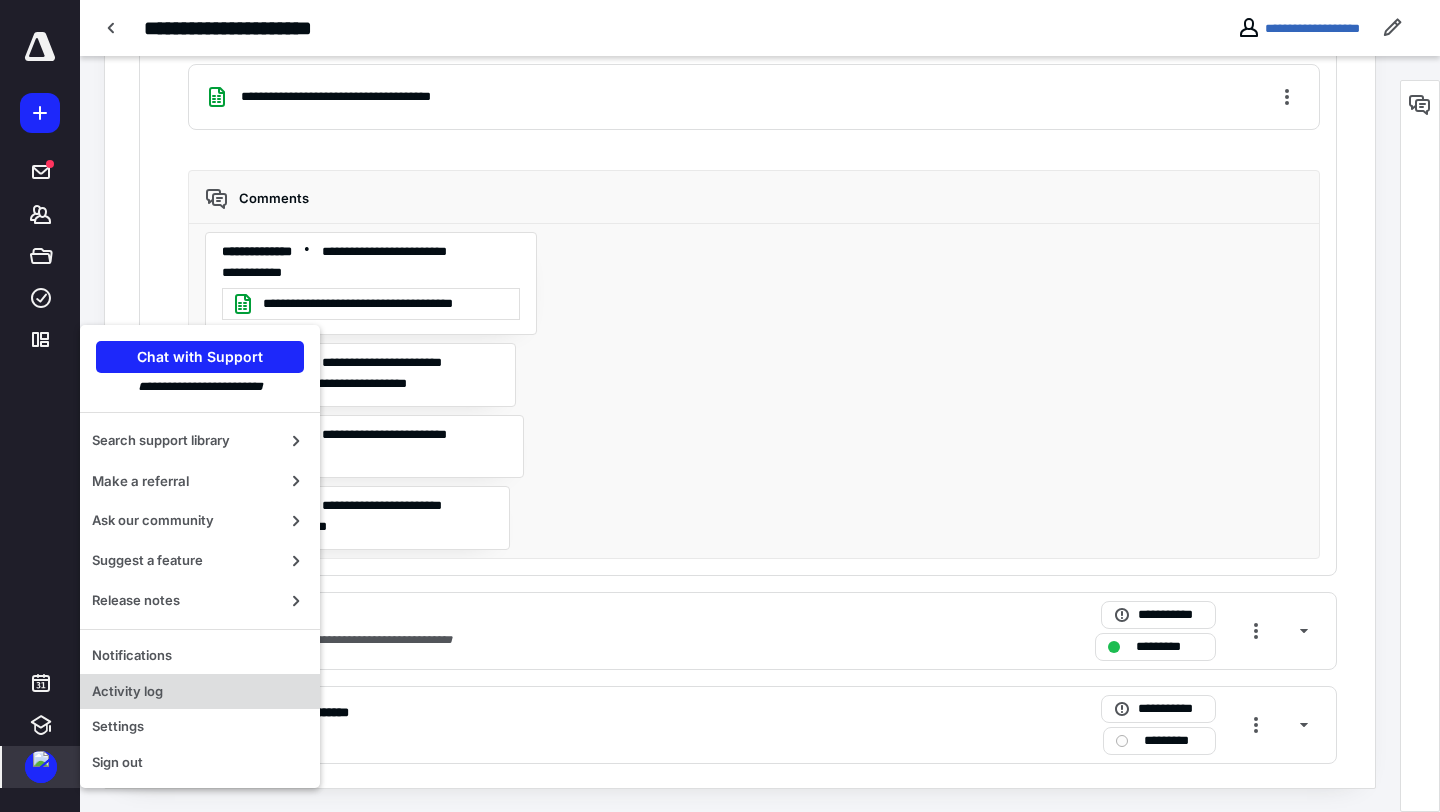 click on "Activity log" at bounding box center [200, 692] 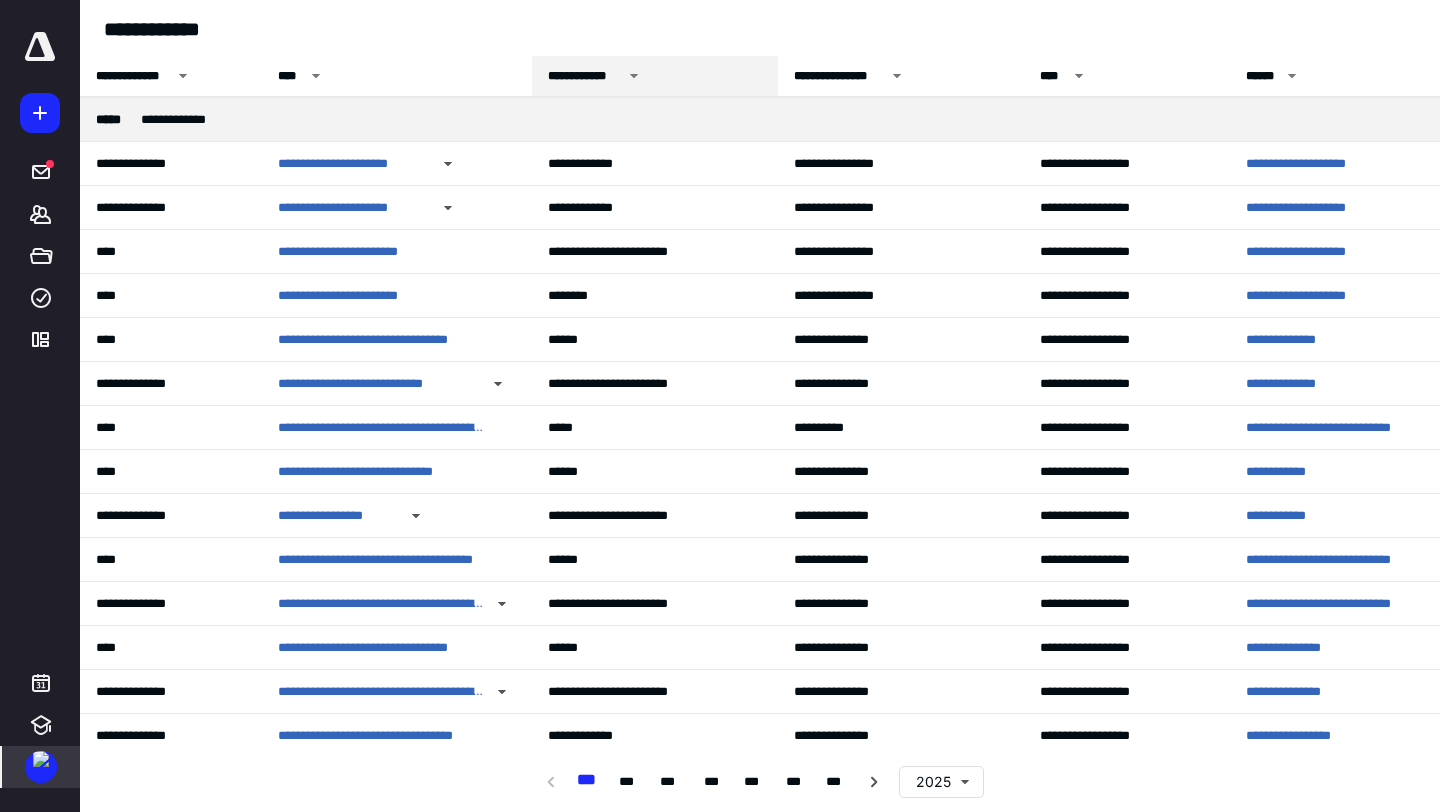 click on "**********" at bounding box center [585, 76] 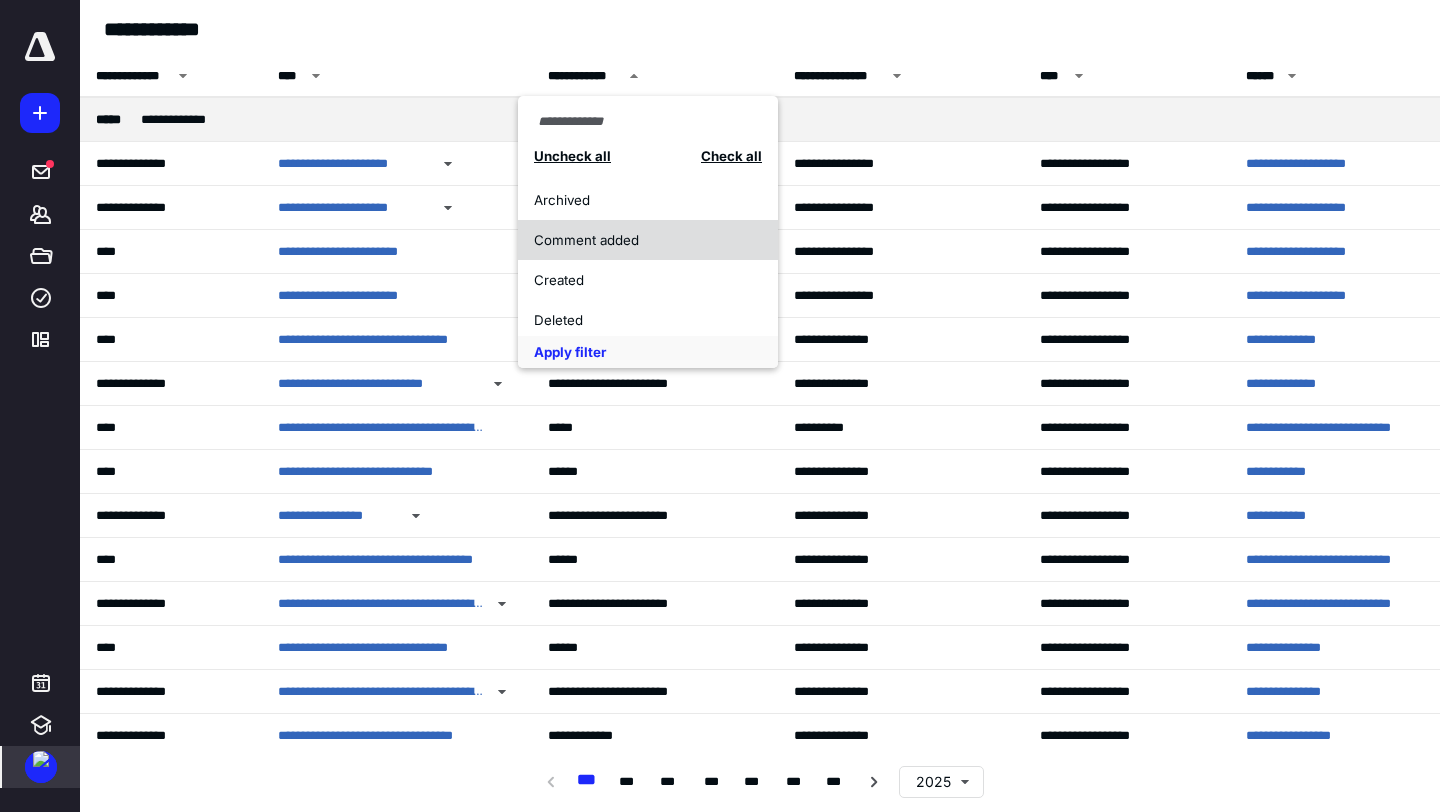 click on "Comment added" at bounding box center (637, 240) 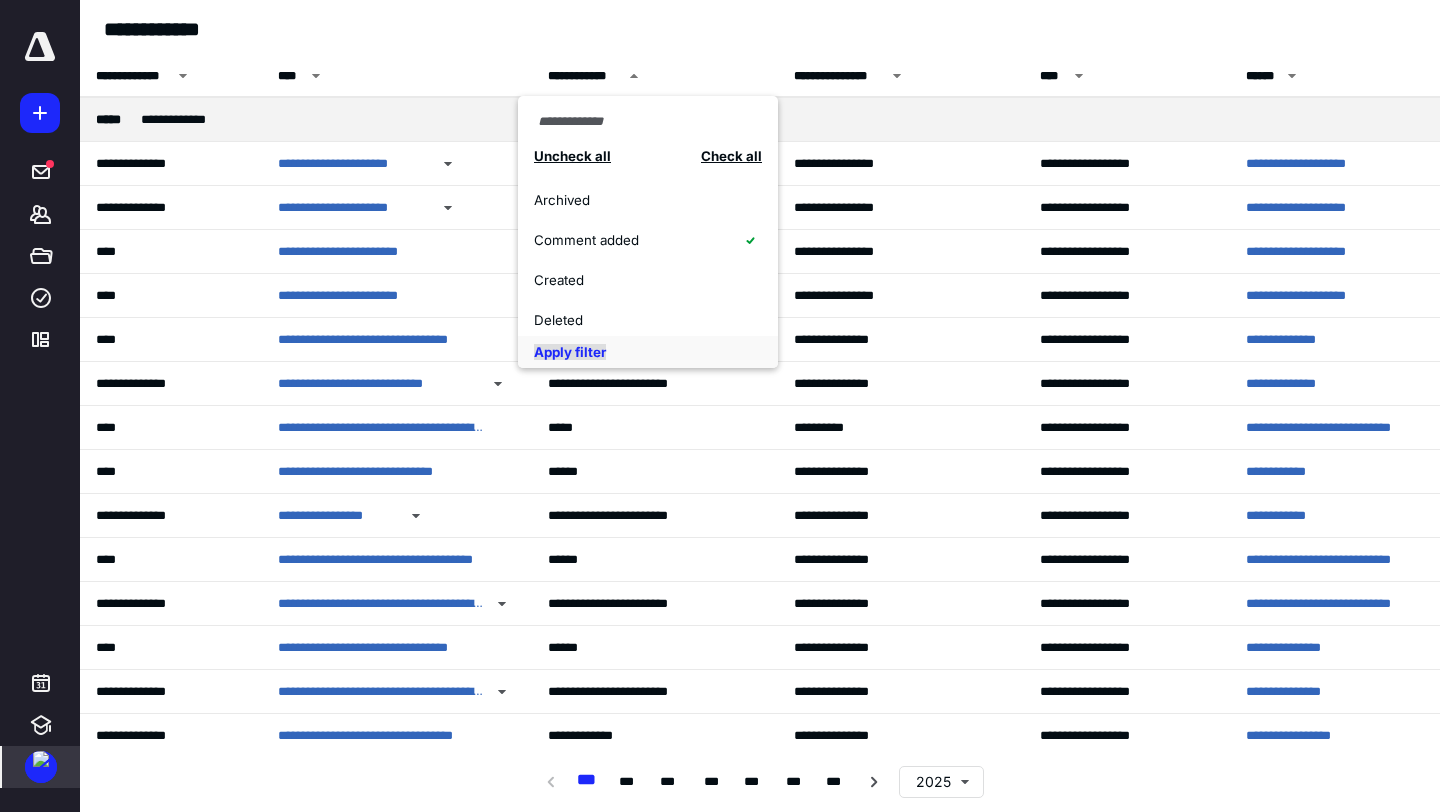 click on "Apply filter" at bounding box center [570, 352] 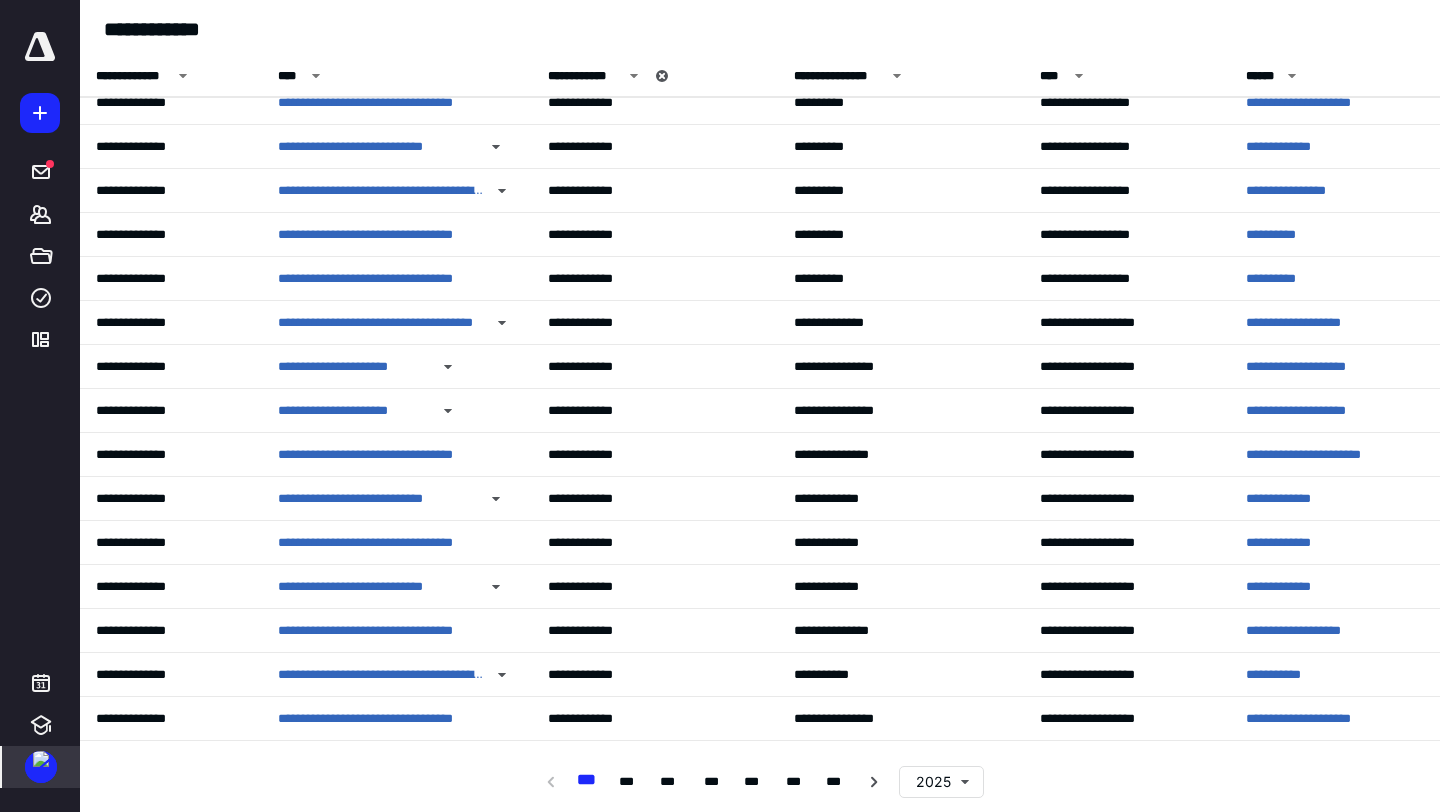 scroll, scrollTop: 2111, scrollLeft: 0, axis: vertical 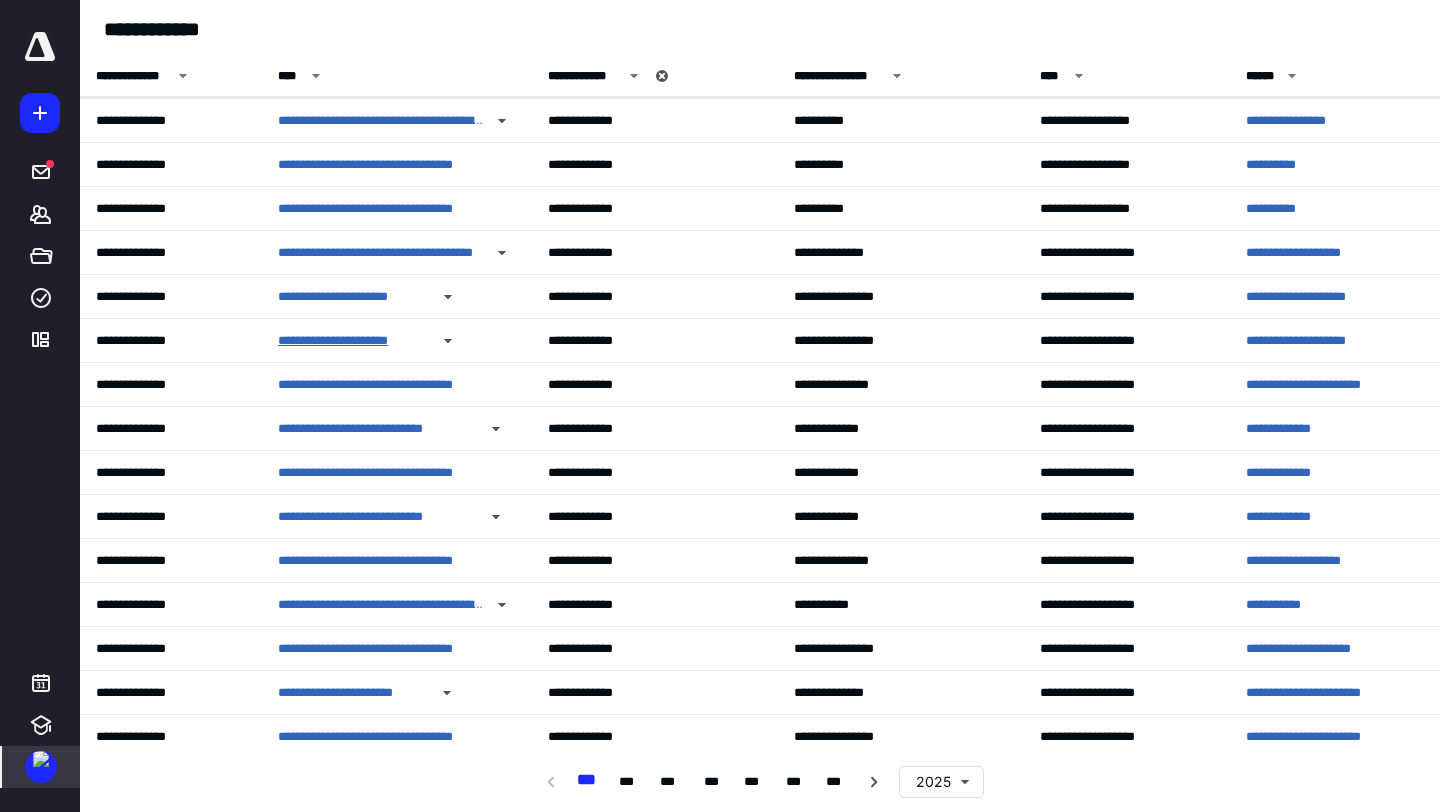 click on "**********" at bounding box center [353, 341] 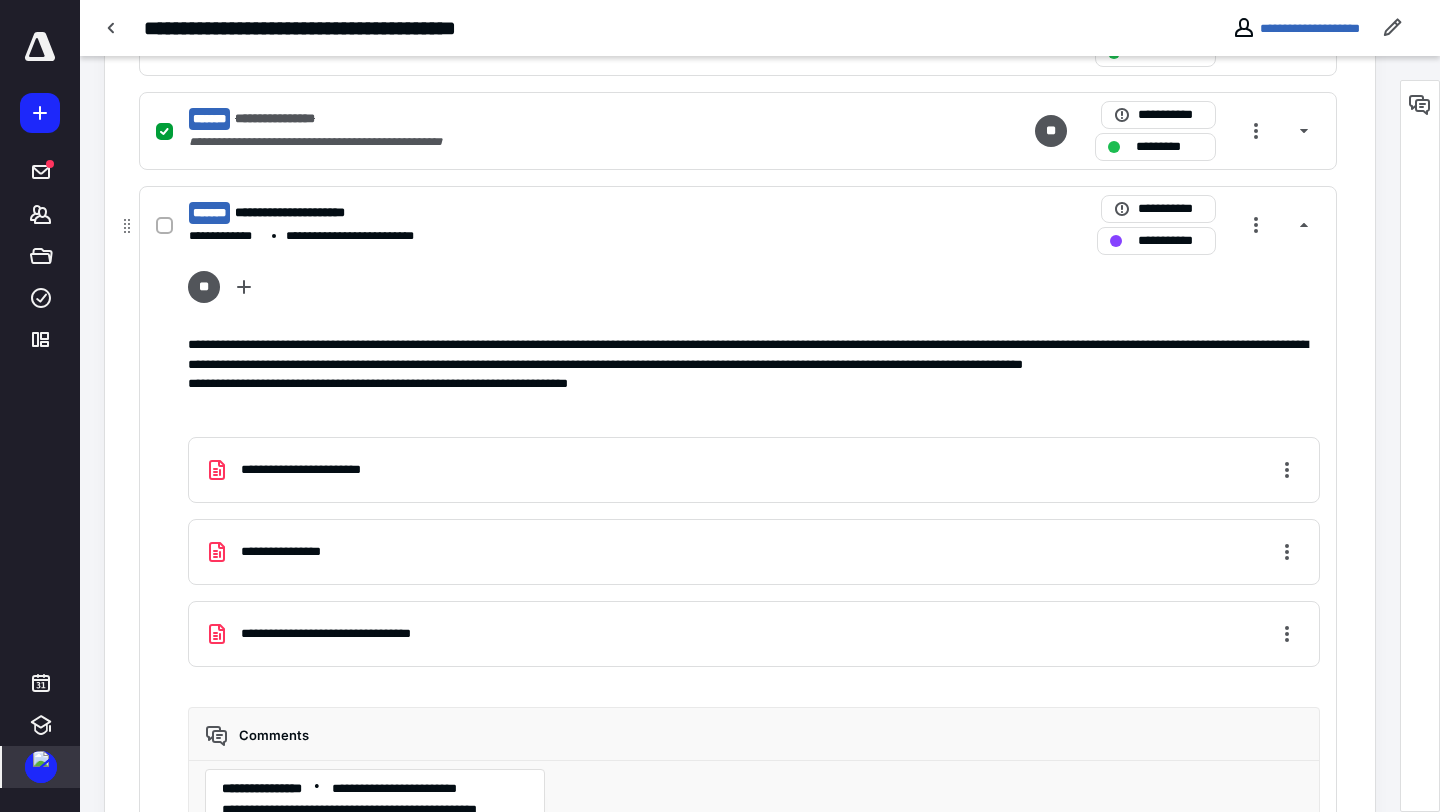scroll, scrollTop: 1927, scrollLeft: 0, axis: vertical 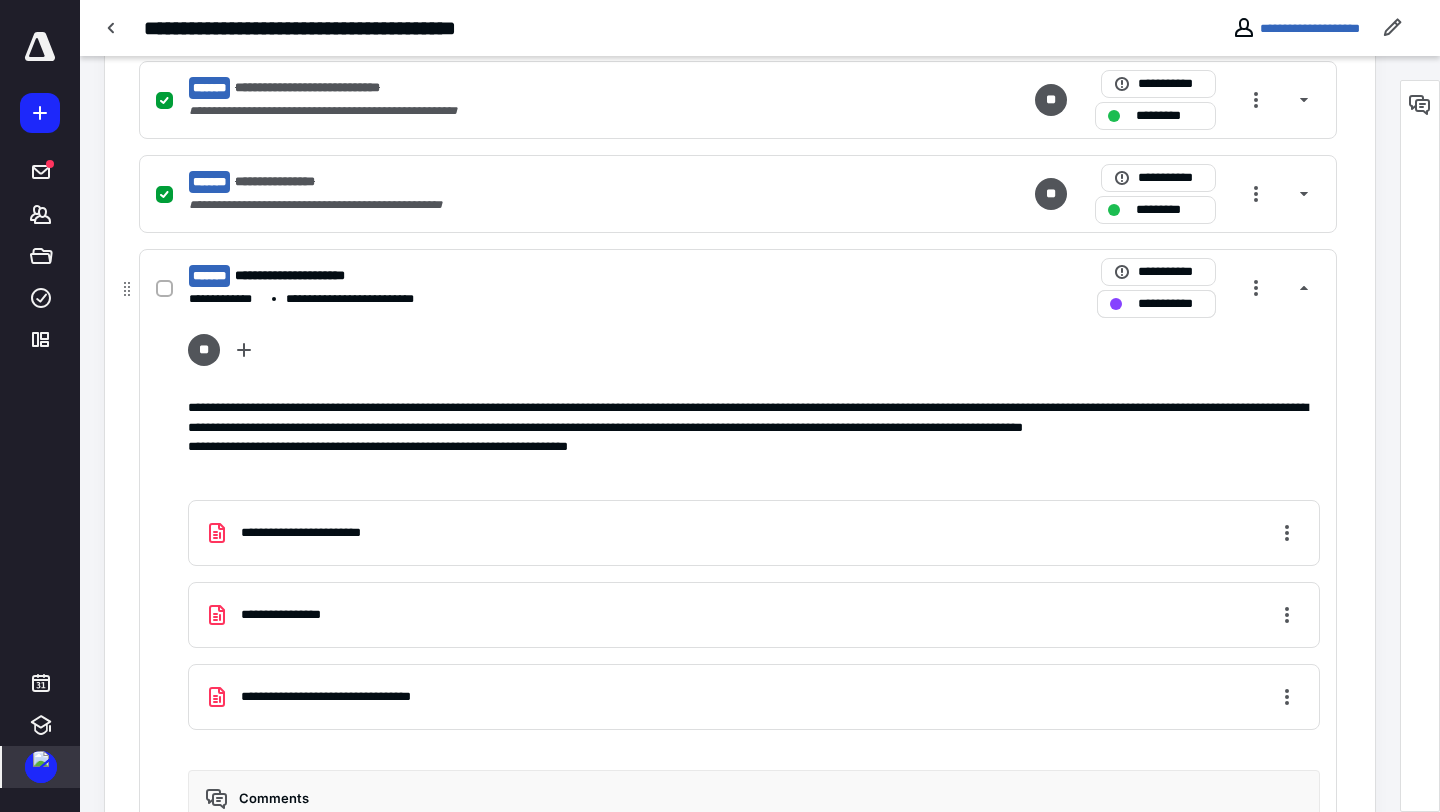 click on "**********" at bounding box center [1170, 304] 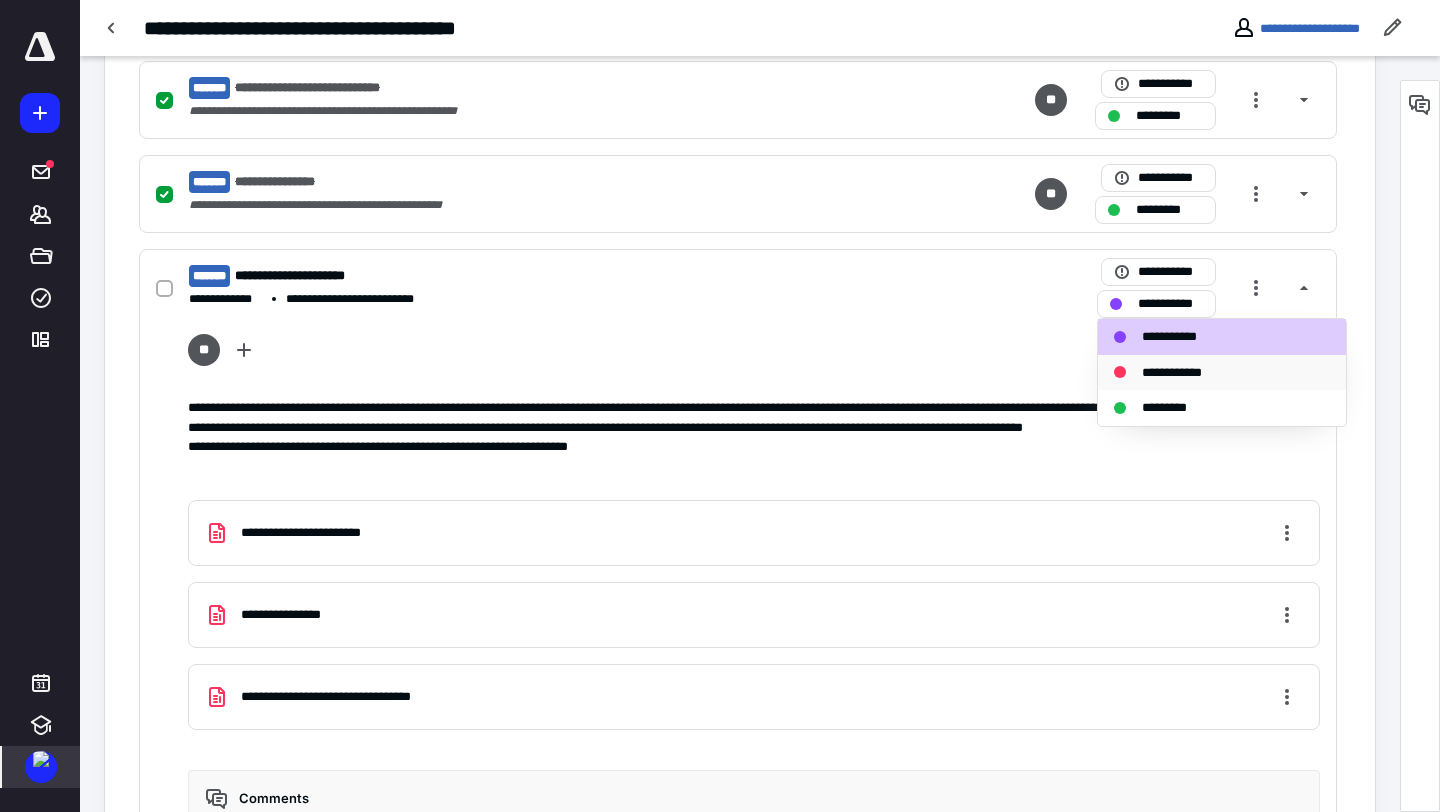 click on "**********" at bounding box center [1184, 373] 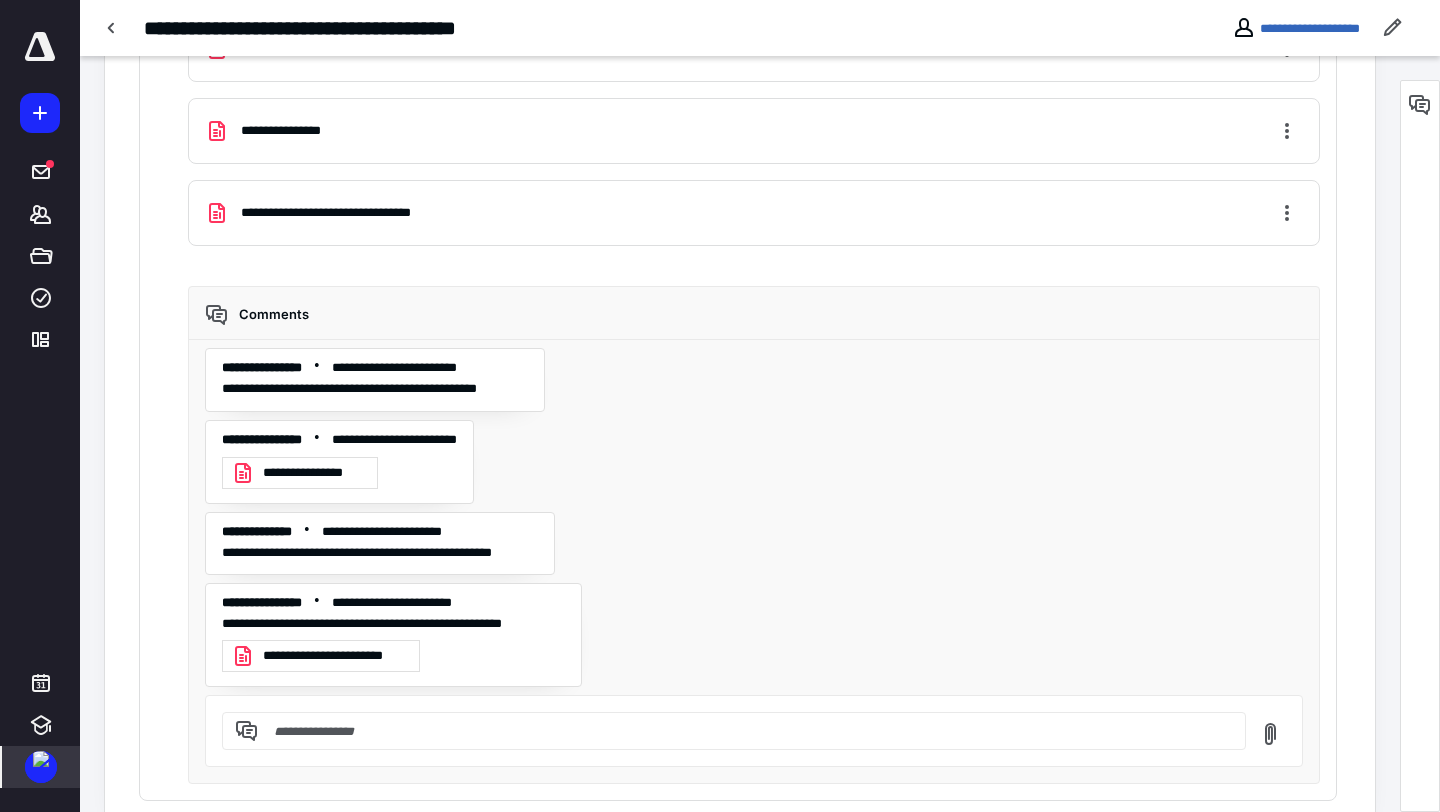scroll, scrollTop: 2448, scrollLeft: 0, axis: vertical 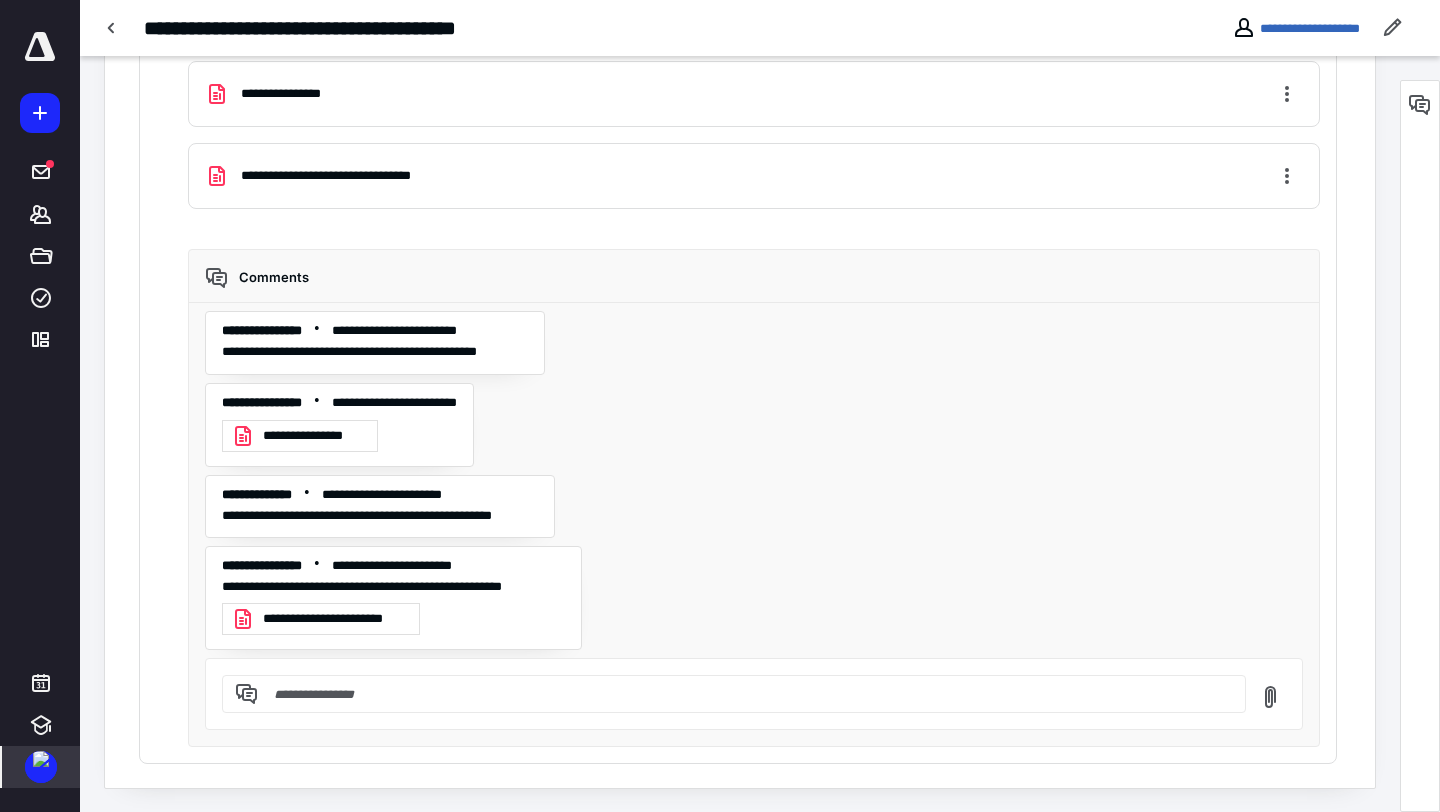 click at bounding box center (41, 759) 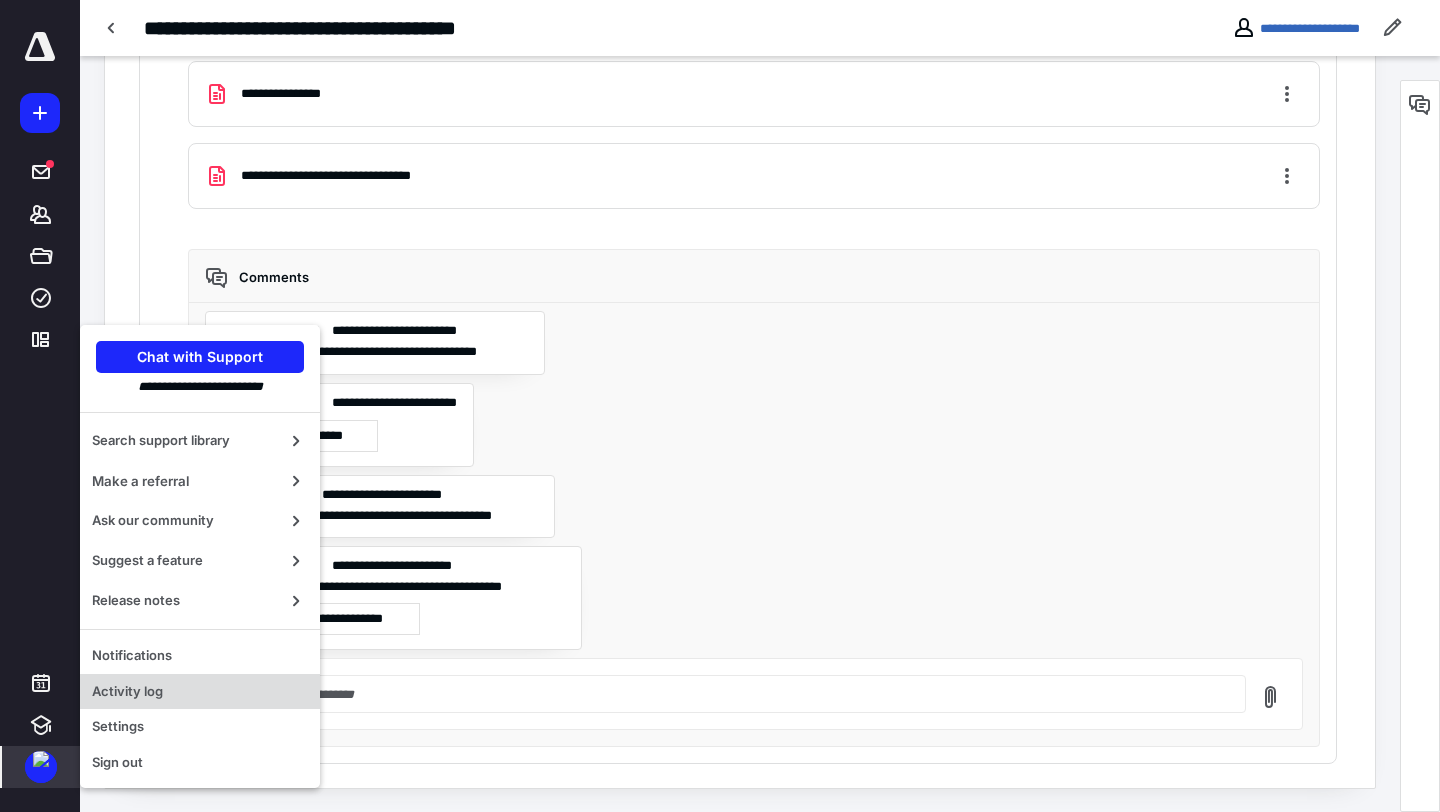 click on "Activity log" at bounding box center [200, 692] 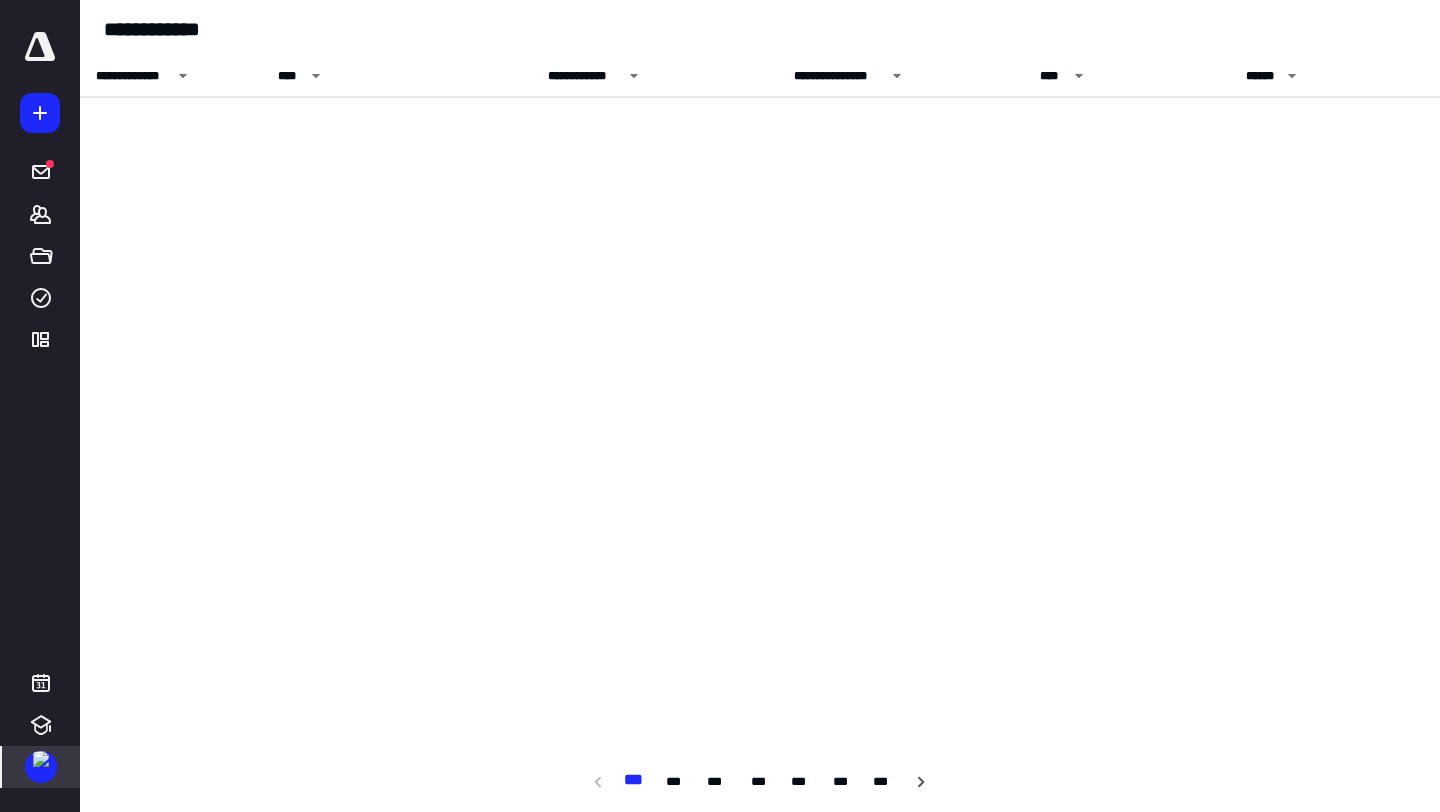 scroll, scrollTop: 0, scrollLeft: 0, axis: both 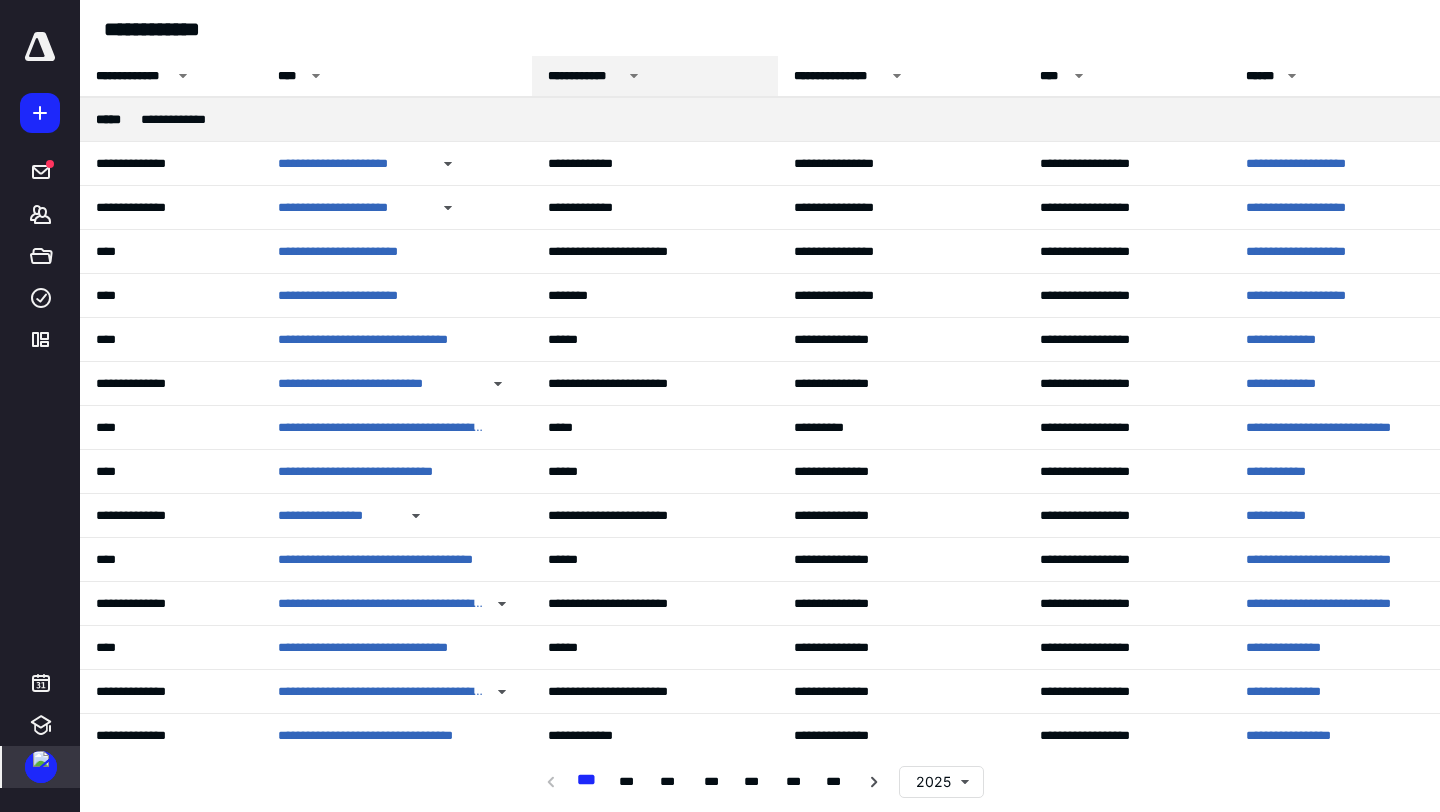 click on "**********" at bounding box center [585, 76] 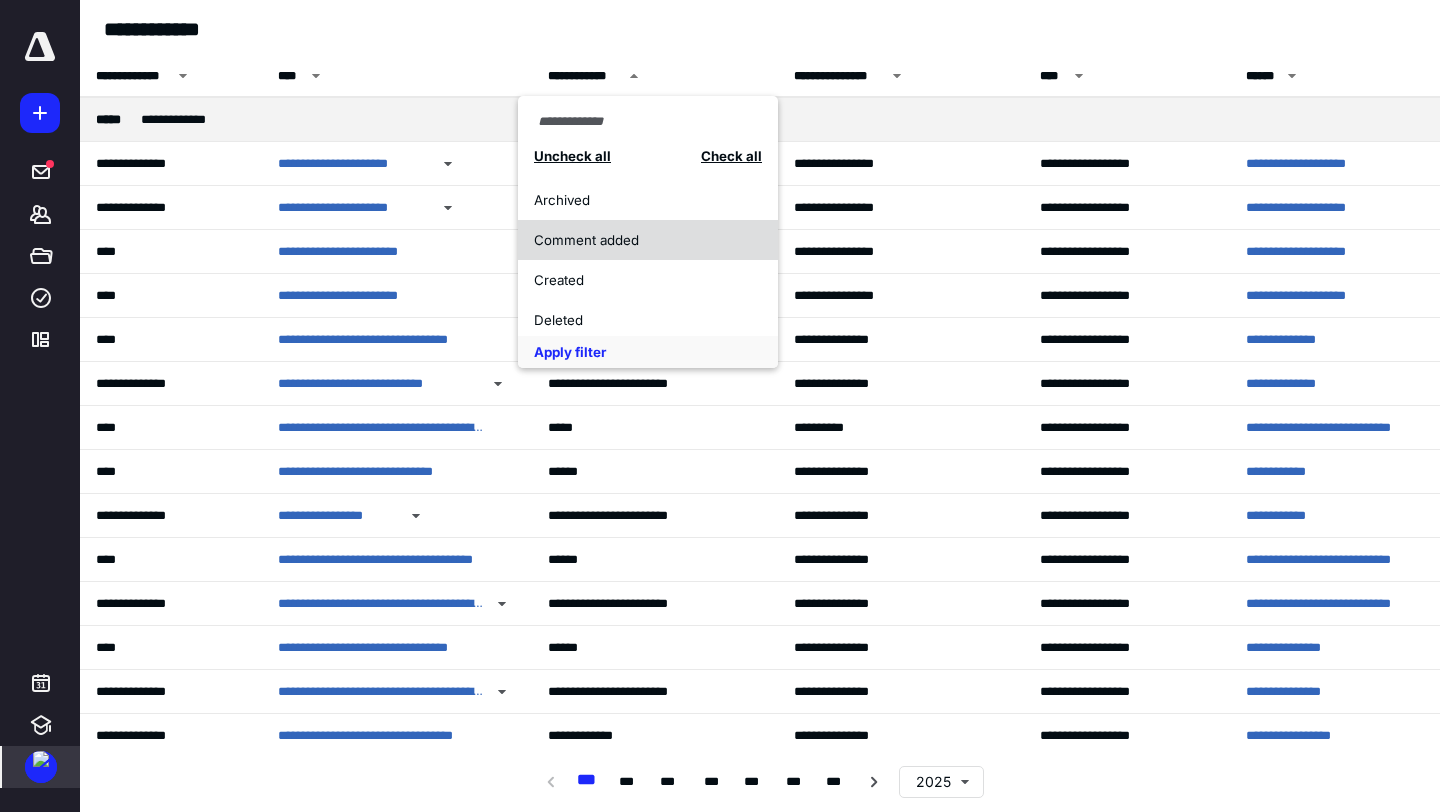 click on "Comment added" at bounding box center (637, 240) 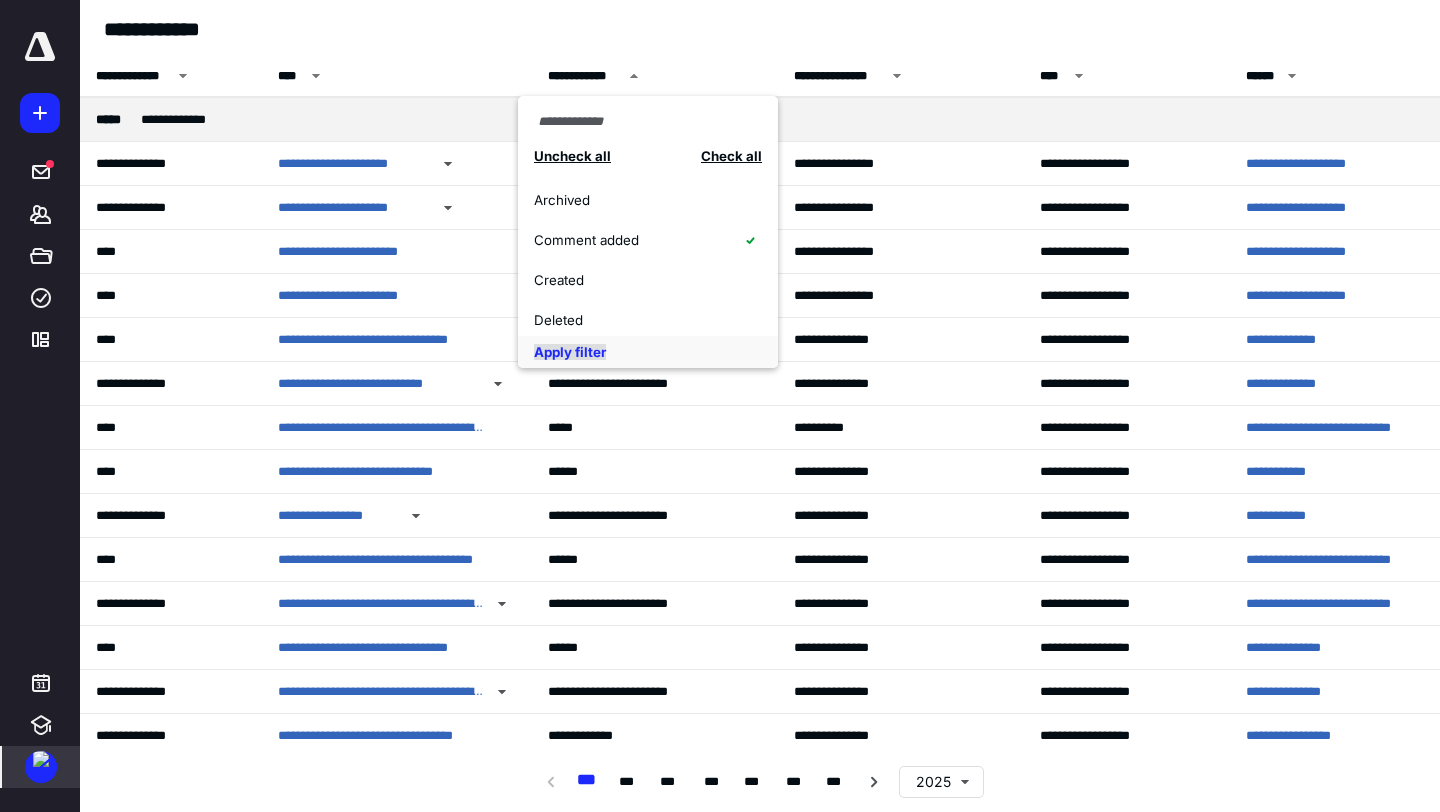 click on "Apply filter" at bounding box center (570, 352) 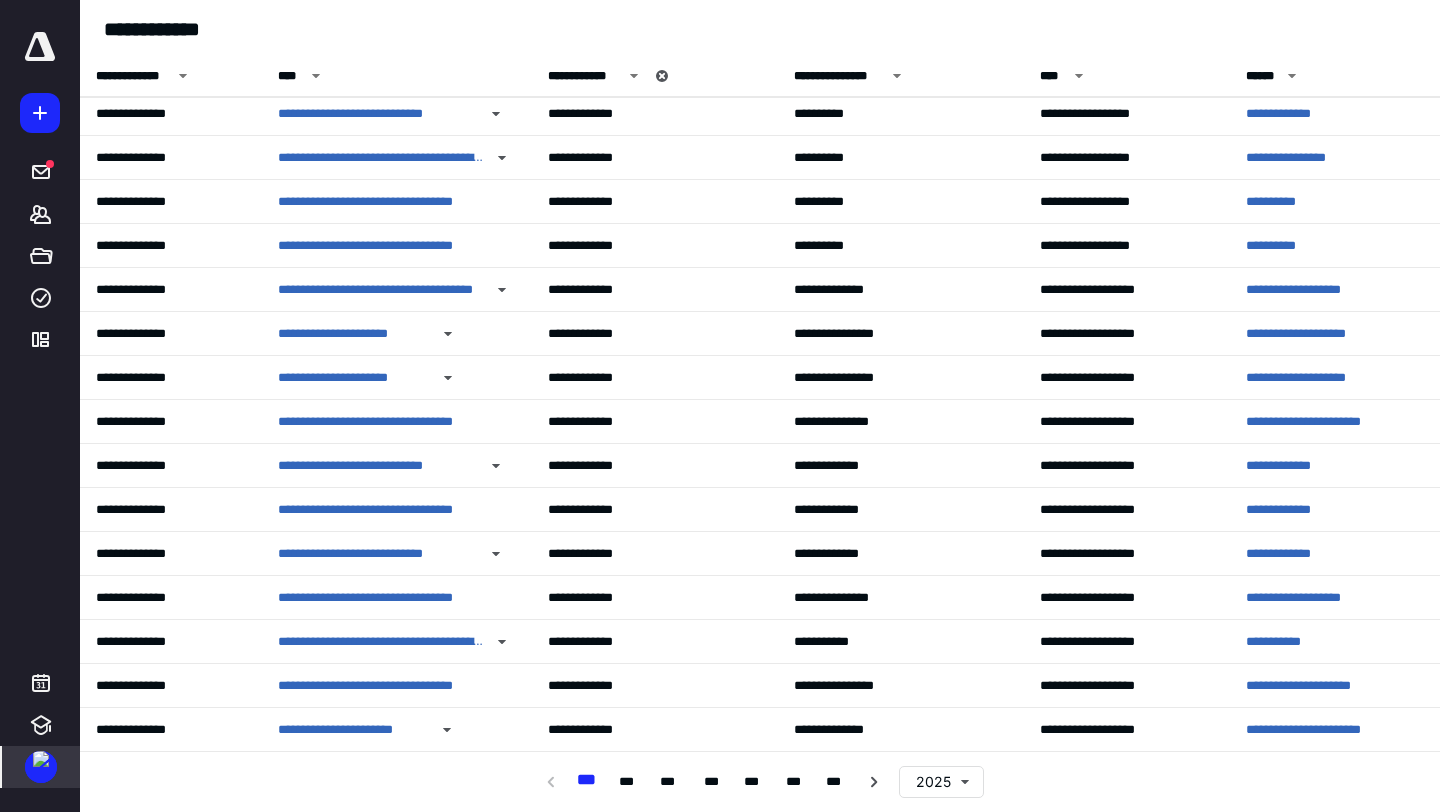 scroll, scrollTop: 2082, scrollLeft: 0, axis: vertical 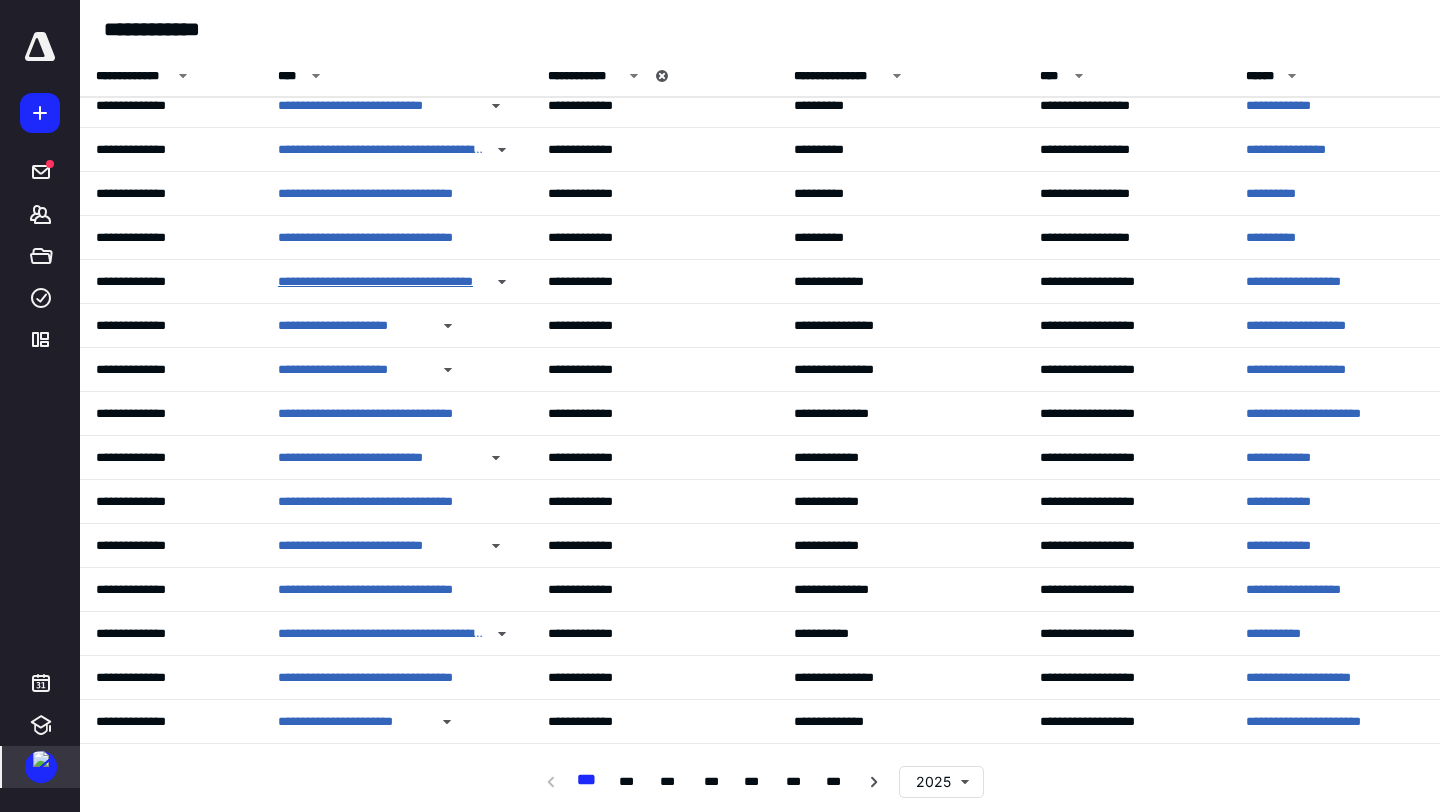 click on "**********" at bounding box center [381, 282] 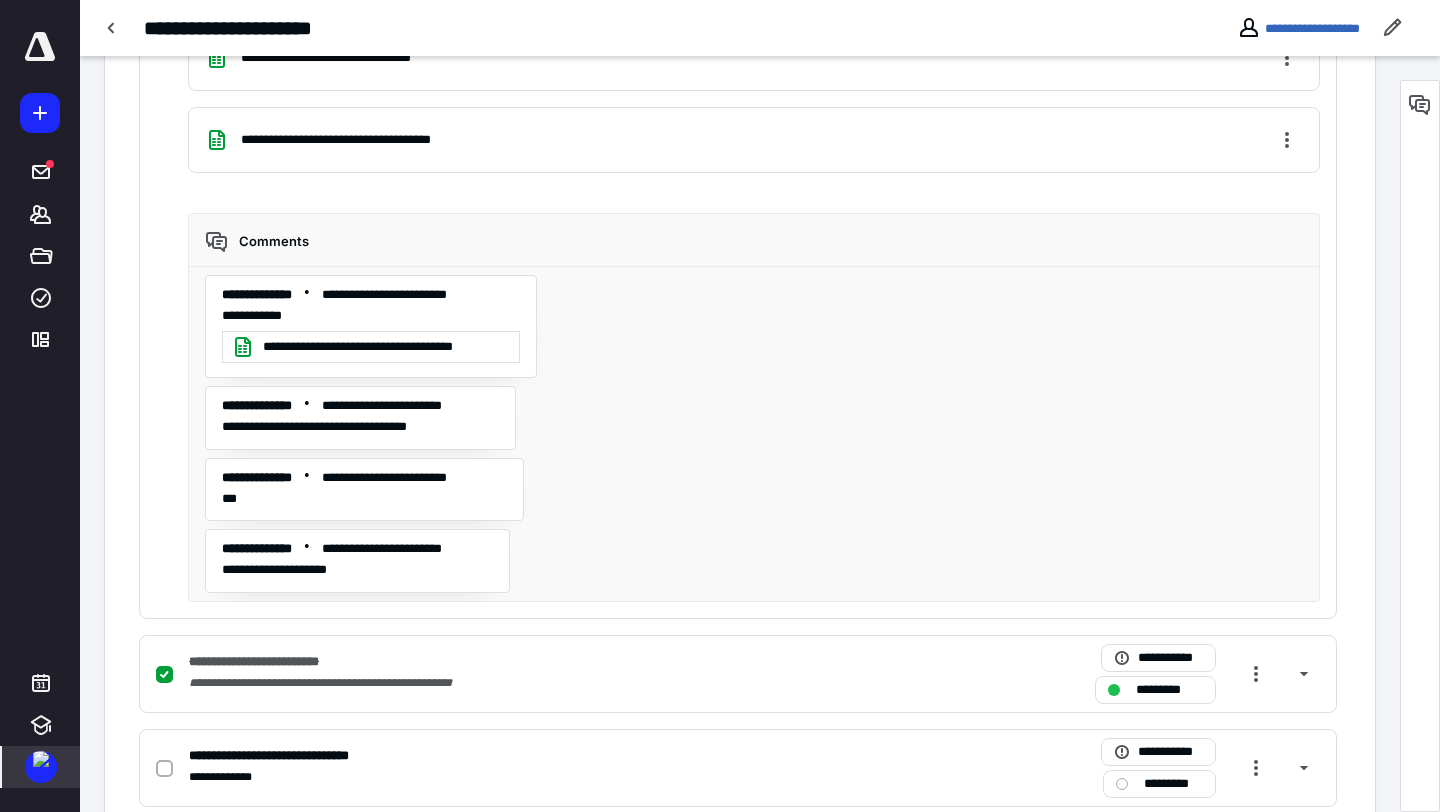 scroll, scrollTop: 1188, scrollLeft: 0, axis: vertical 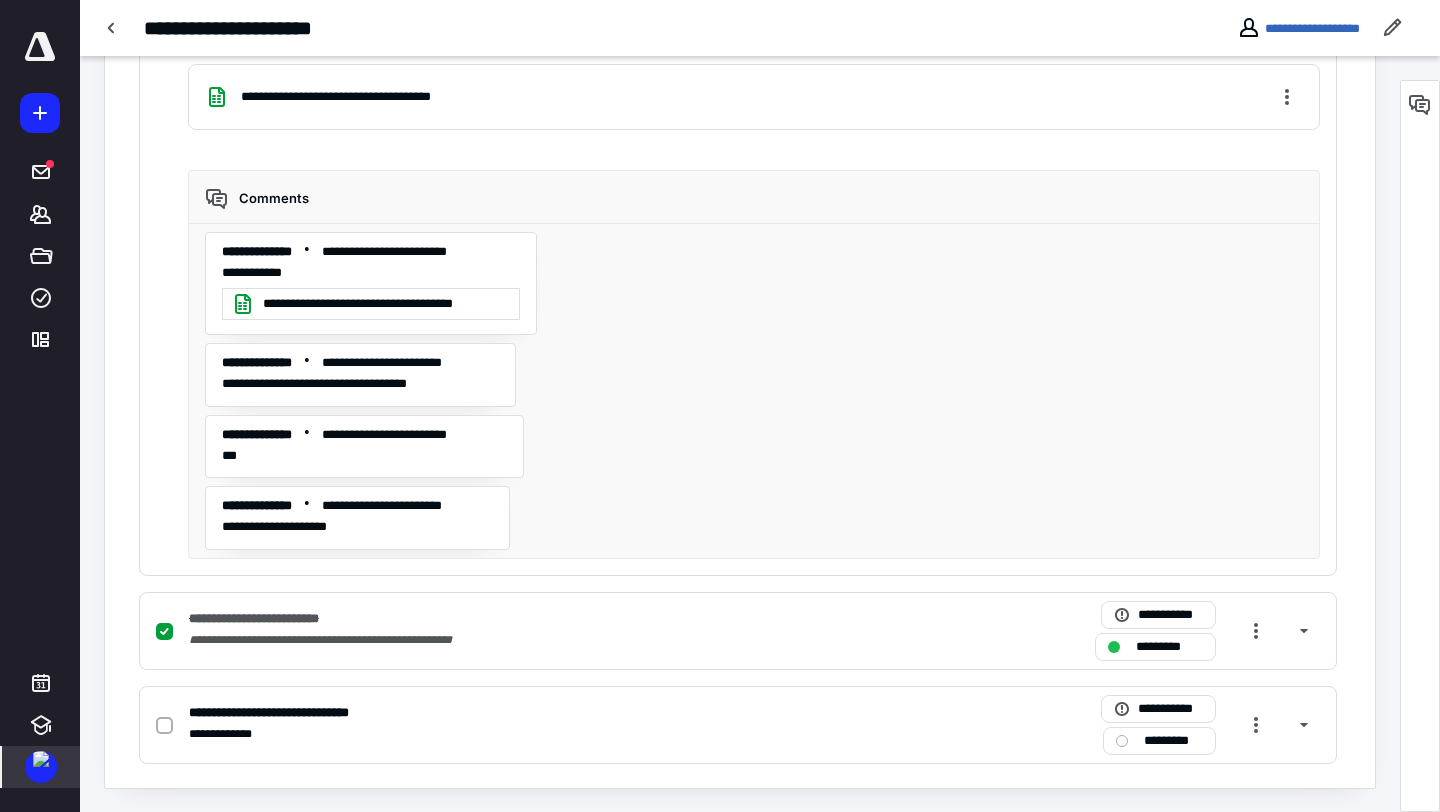 click at bounding box center [41, 767] 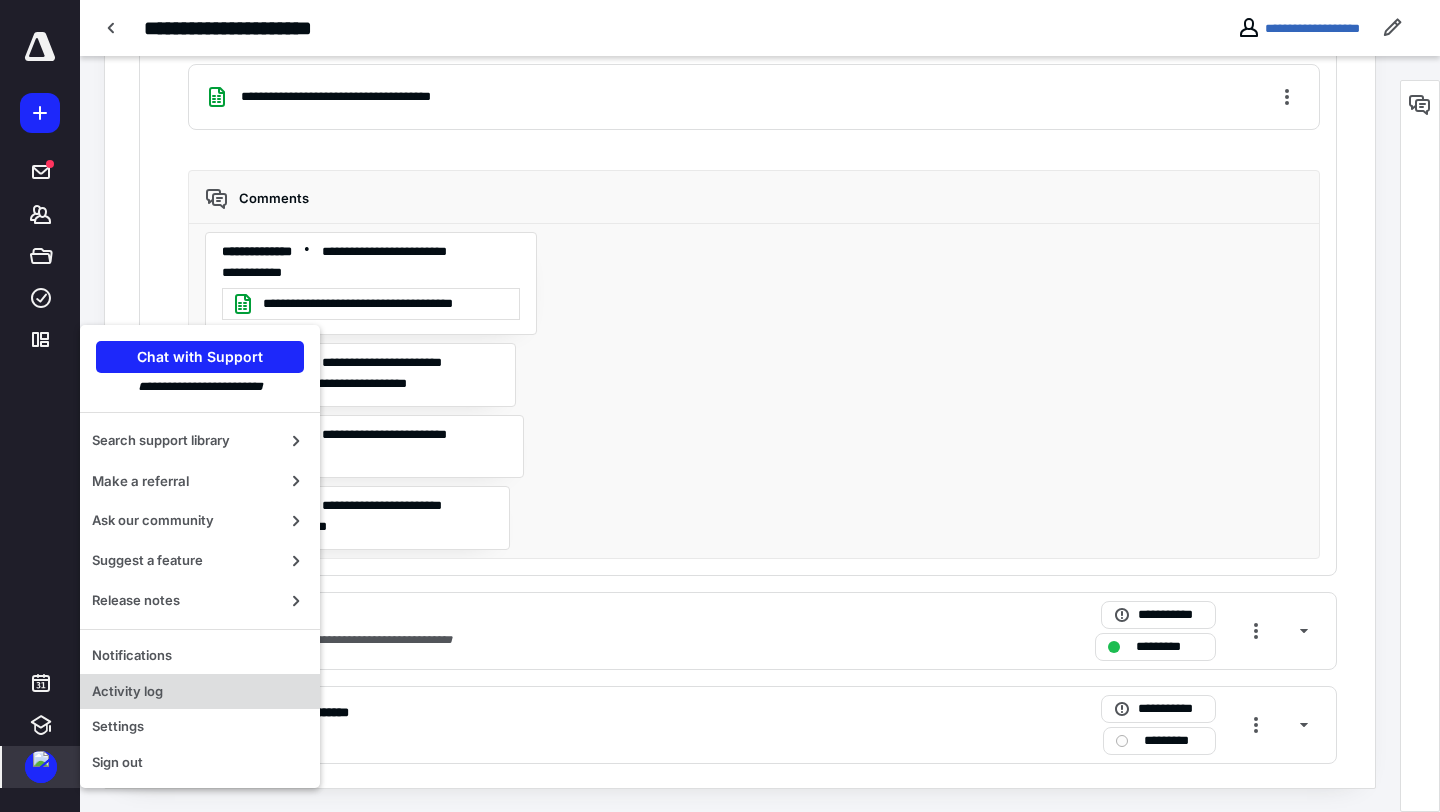 click on "Activity log" at bounding box center [200, 692] 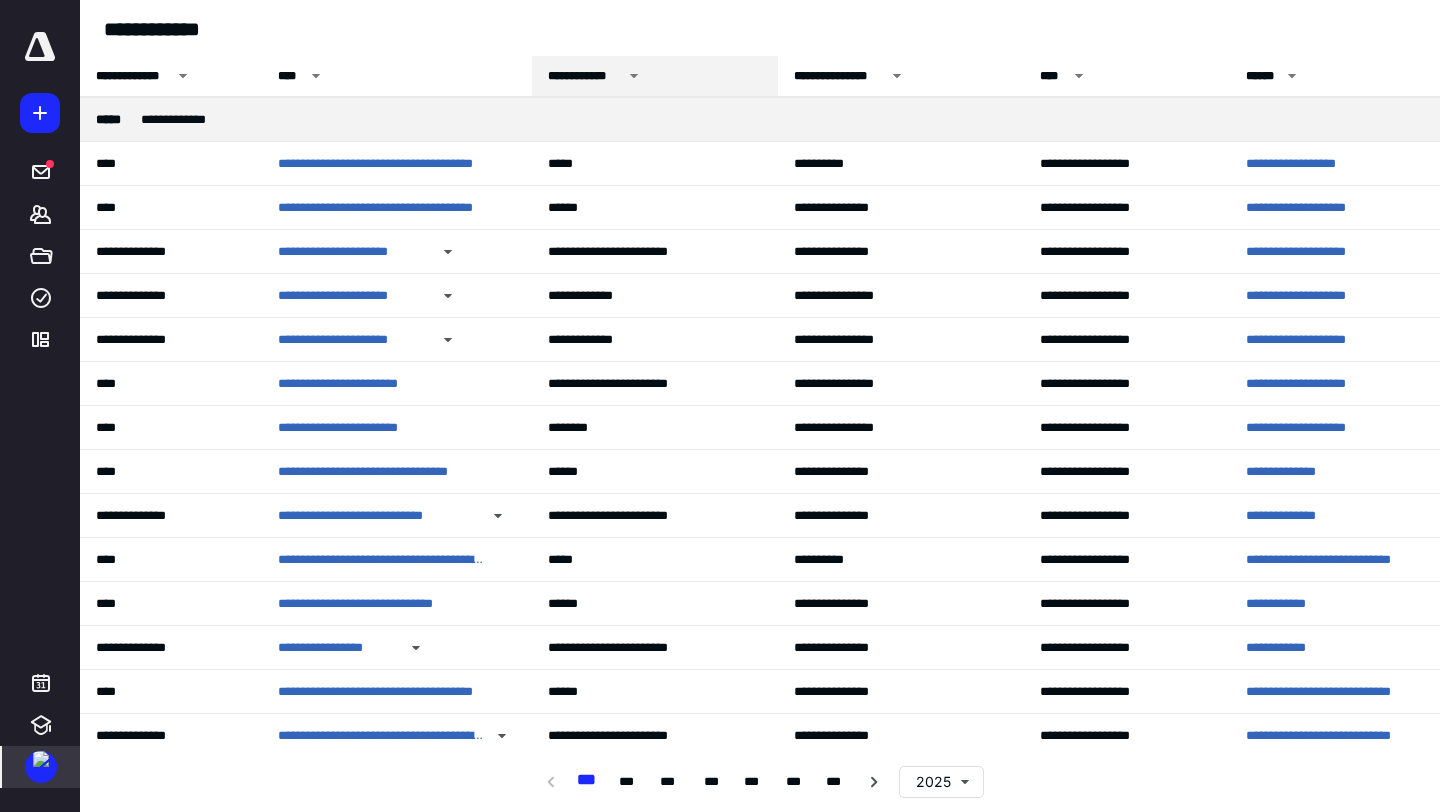 click on "**********" at bounding box center (585, 76) 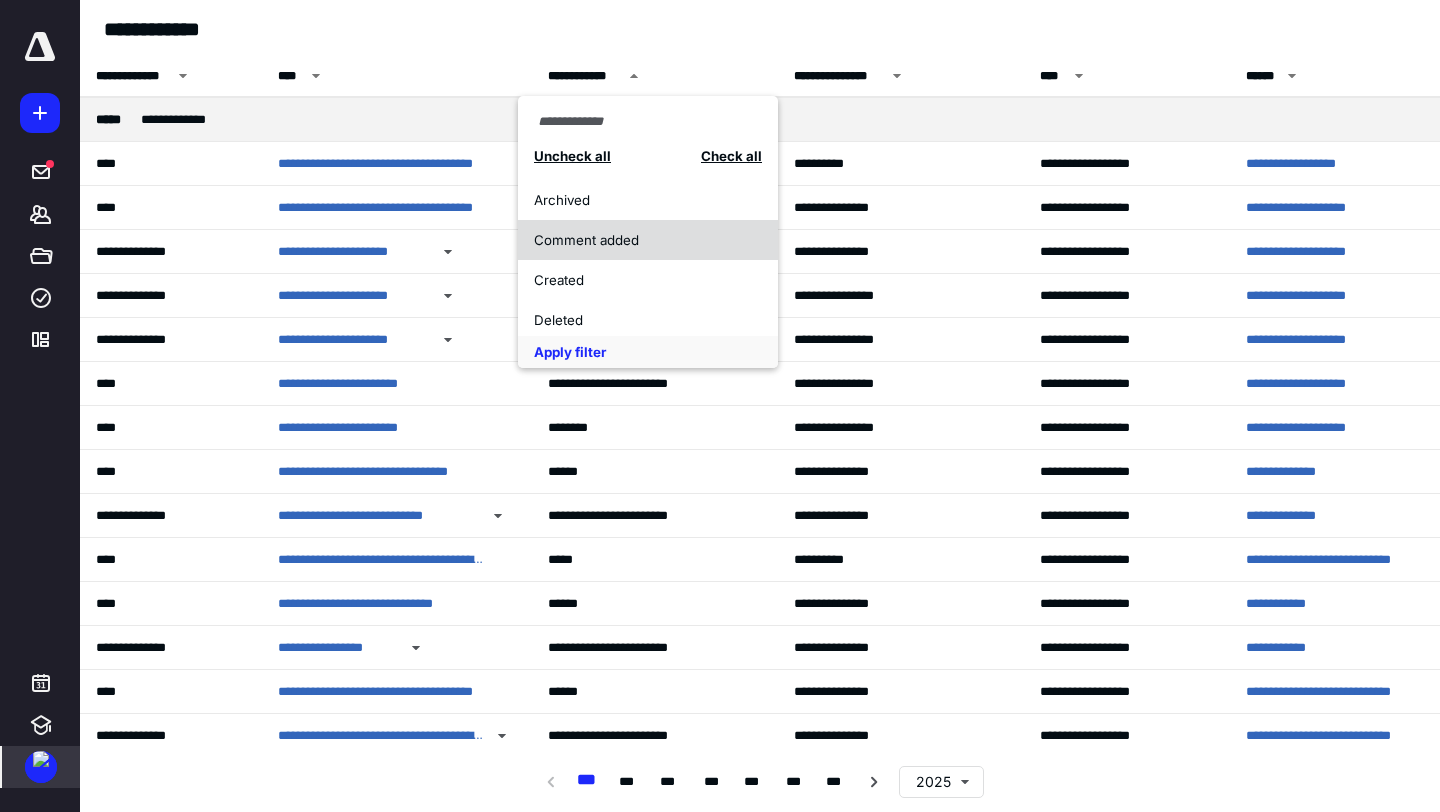 click on "Comment added" at bounding box center (637, 240) 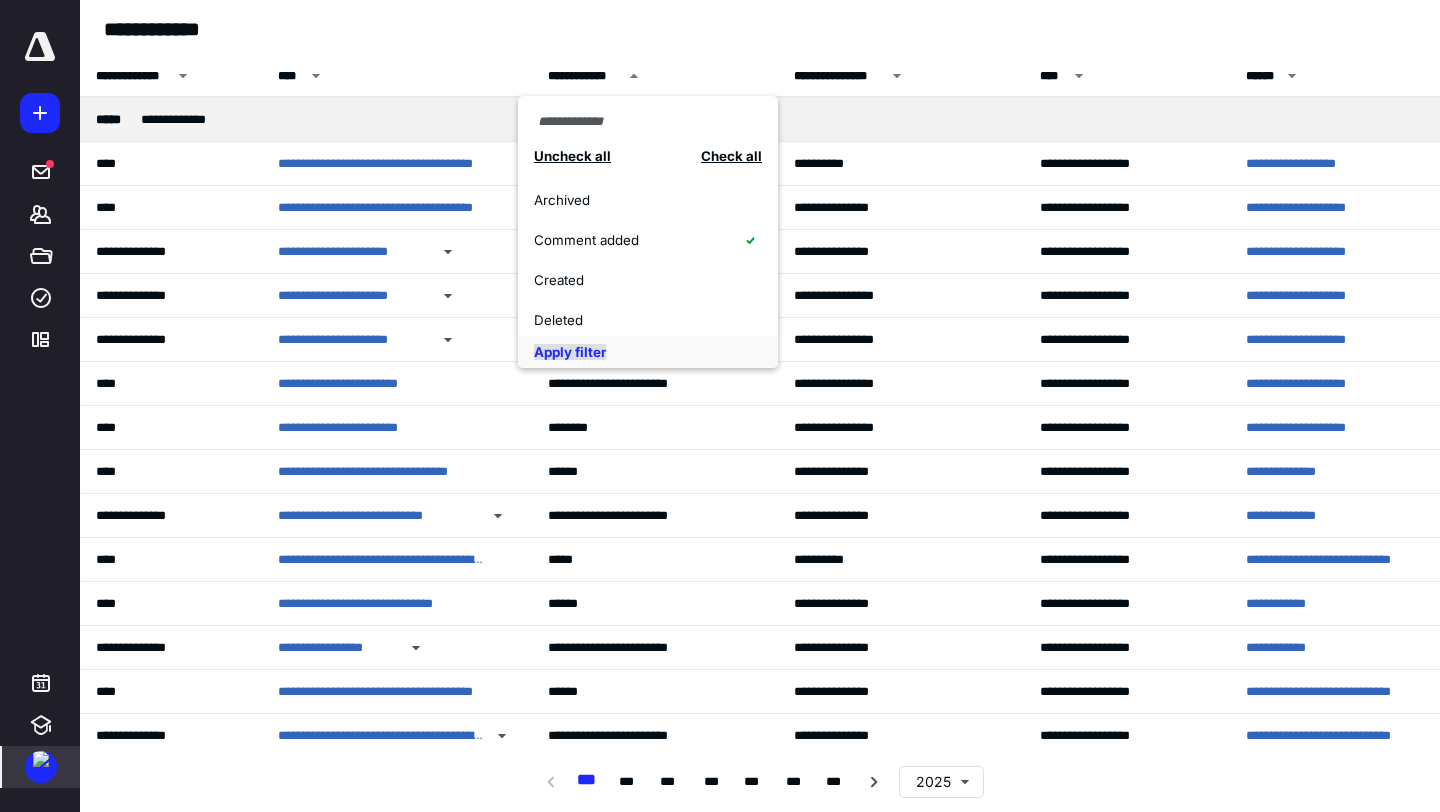 click on "Apply filter" at bounding box center (570, 352) 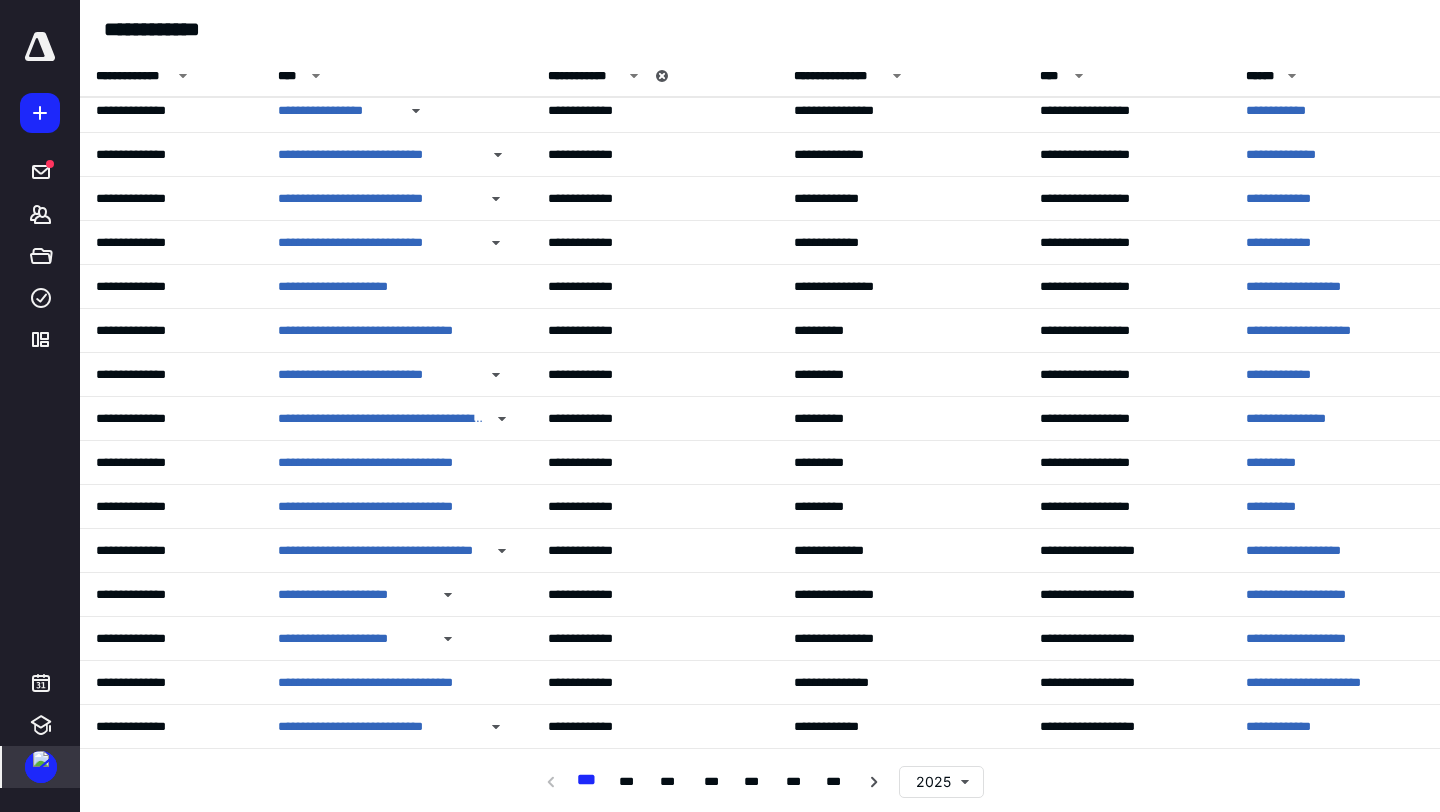 scroll, scrollTop: 1818, scrollLeft: 0, axis: vertical 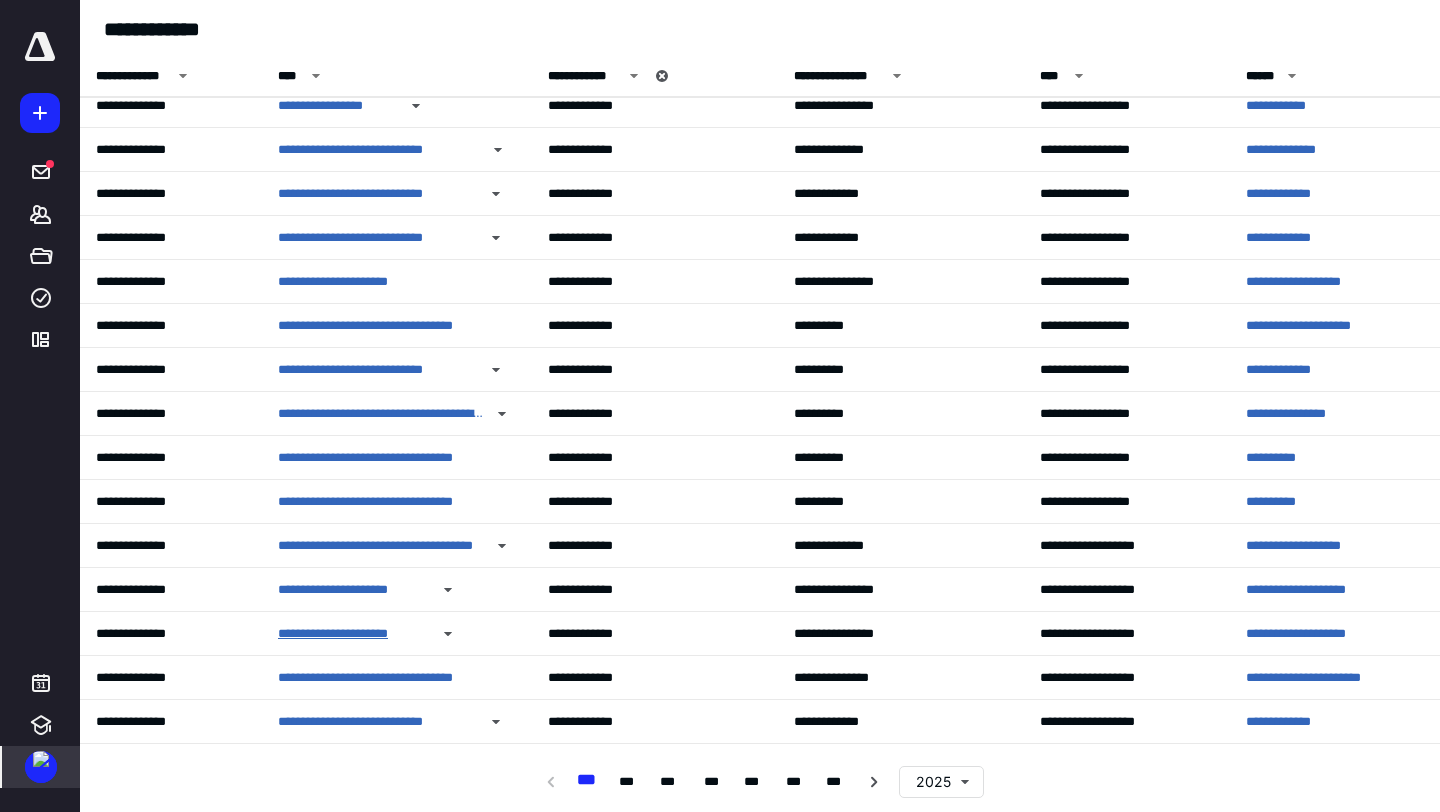 click on "**********" at bounding box center (353, 634) 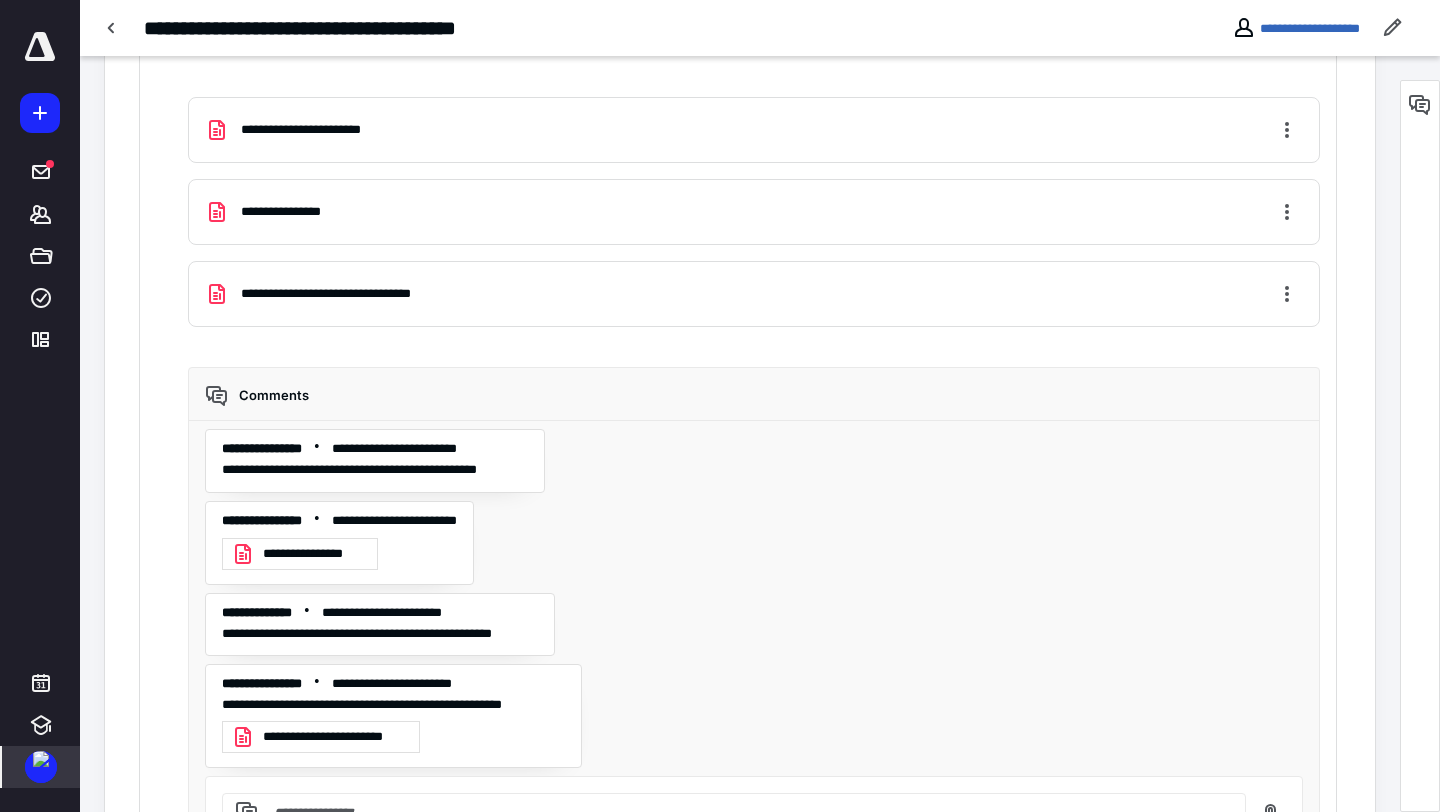 scroll, scrollTop: 2448, scrollLeft: 0, axis: vertical 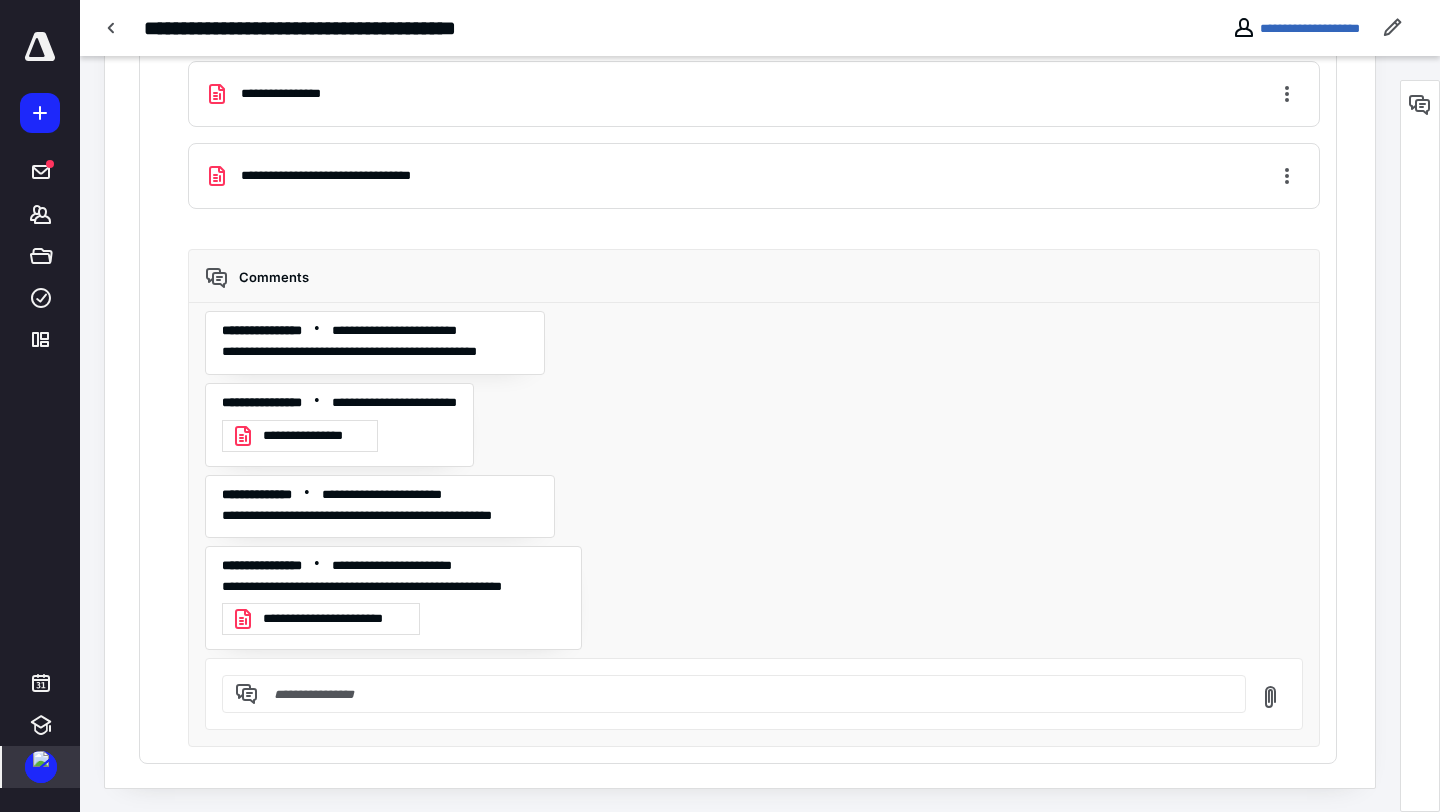 click at bounding box center [41, 759] 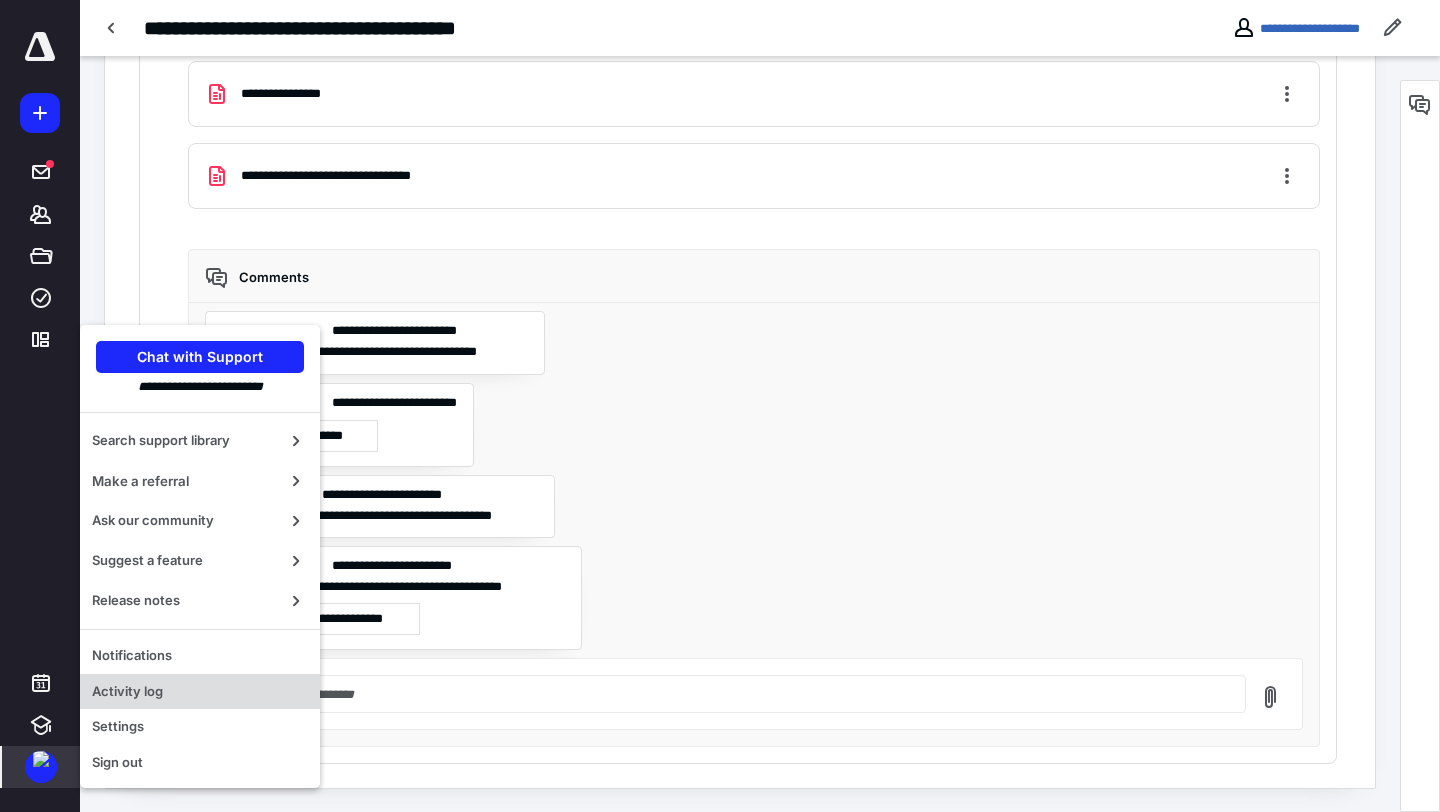 click on "Activity log" at bounding box center [200, 692] 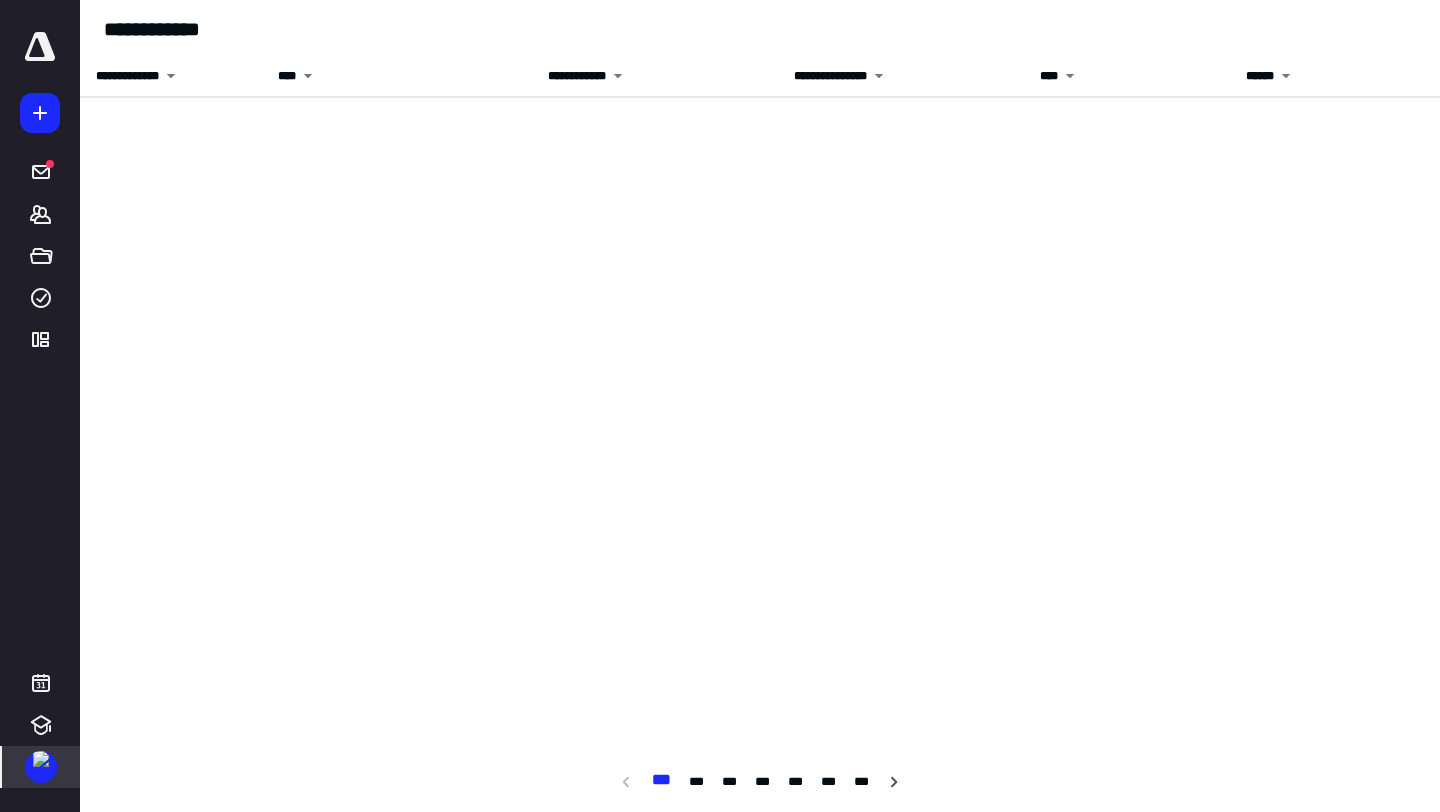 scroll, scrollTop: 0, scrollLeft: 0, axis: both 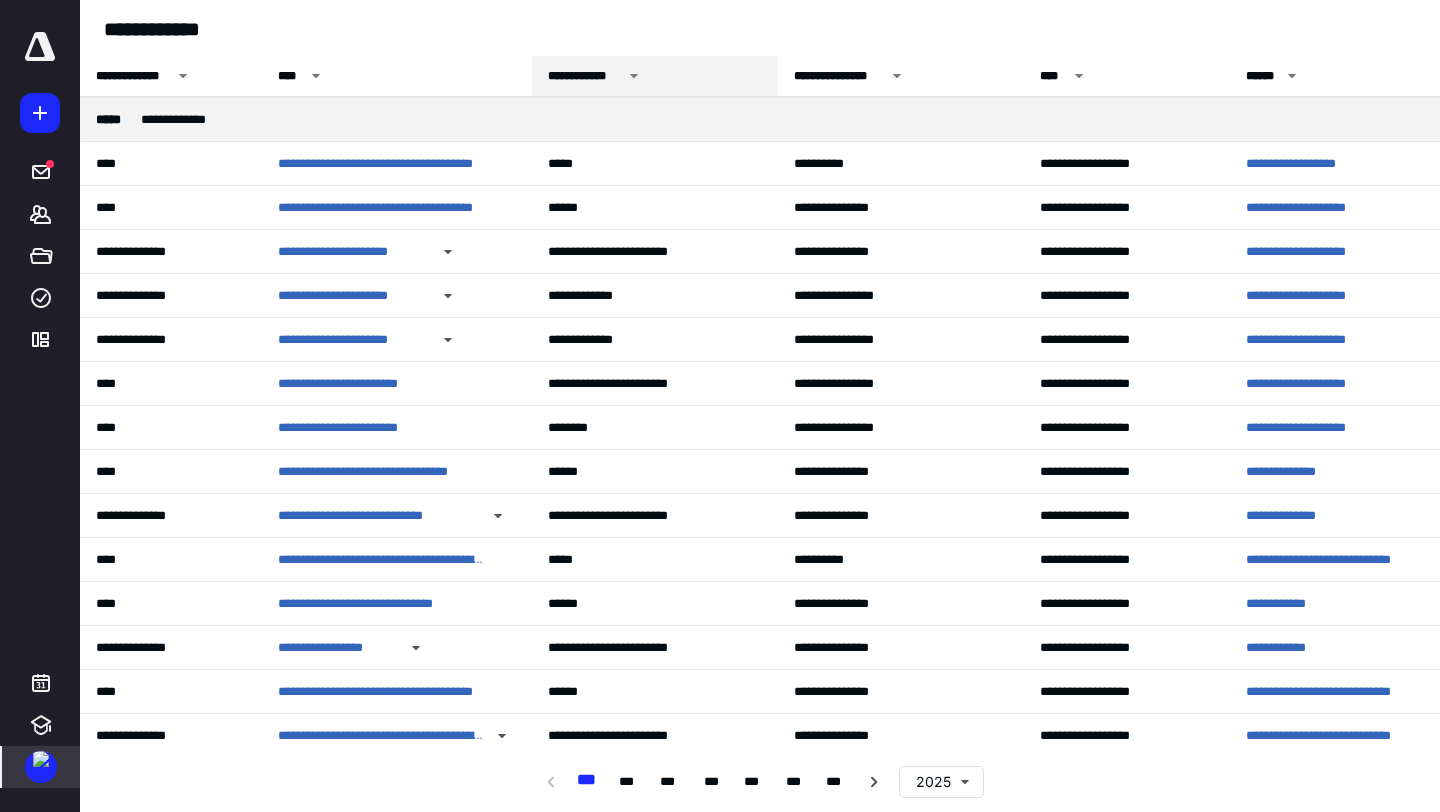 click on "**********" at bounding box center [585, 76] 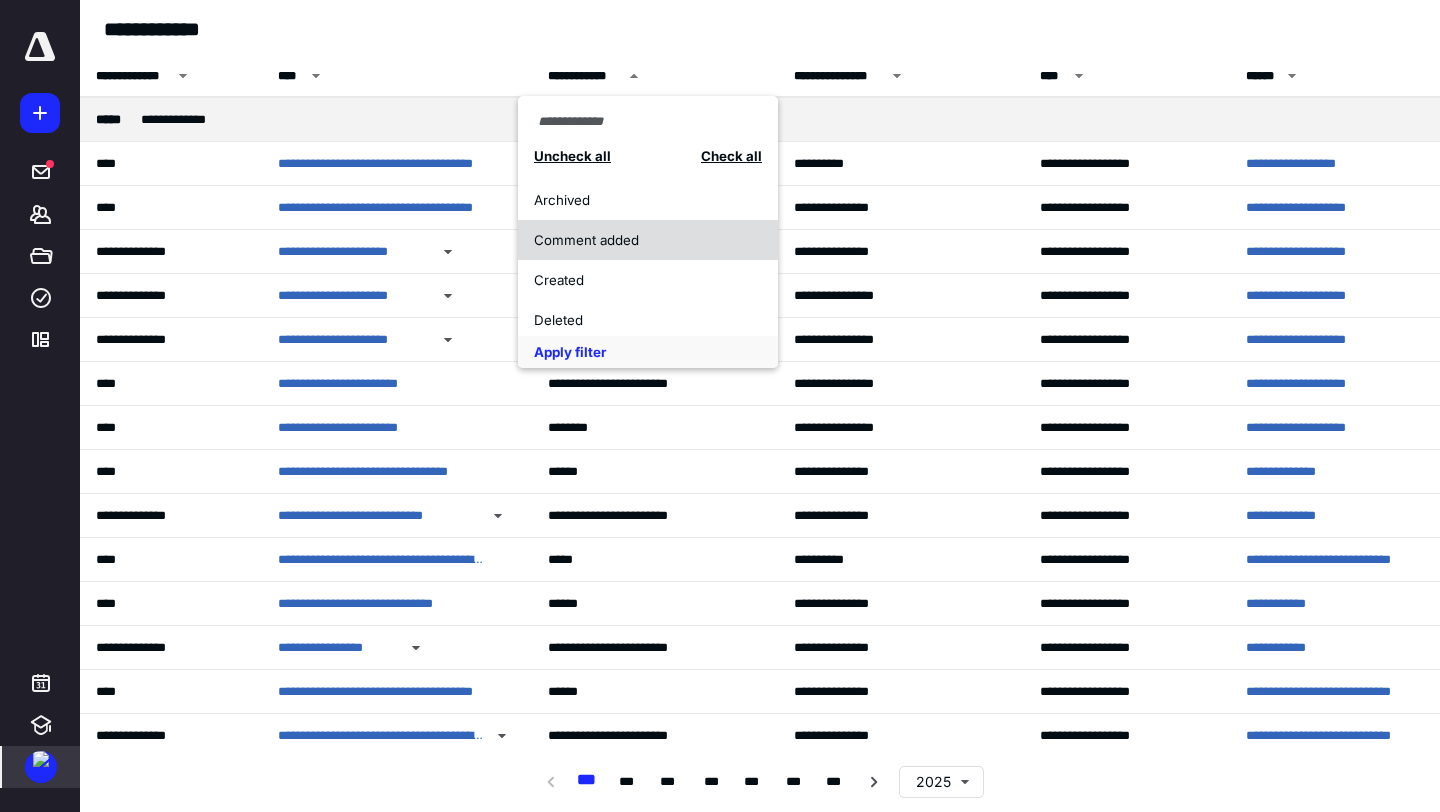 click on "Comment added" at bounding box center (637, 240) 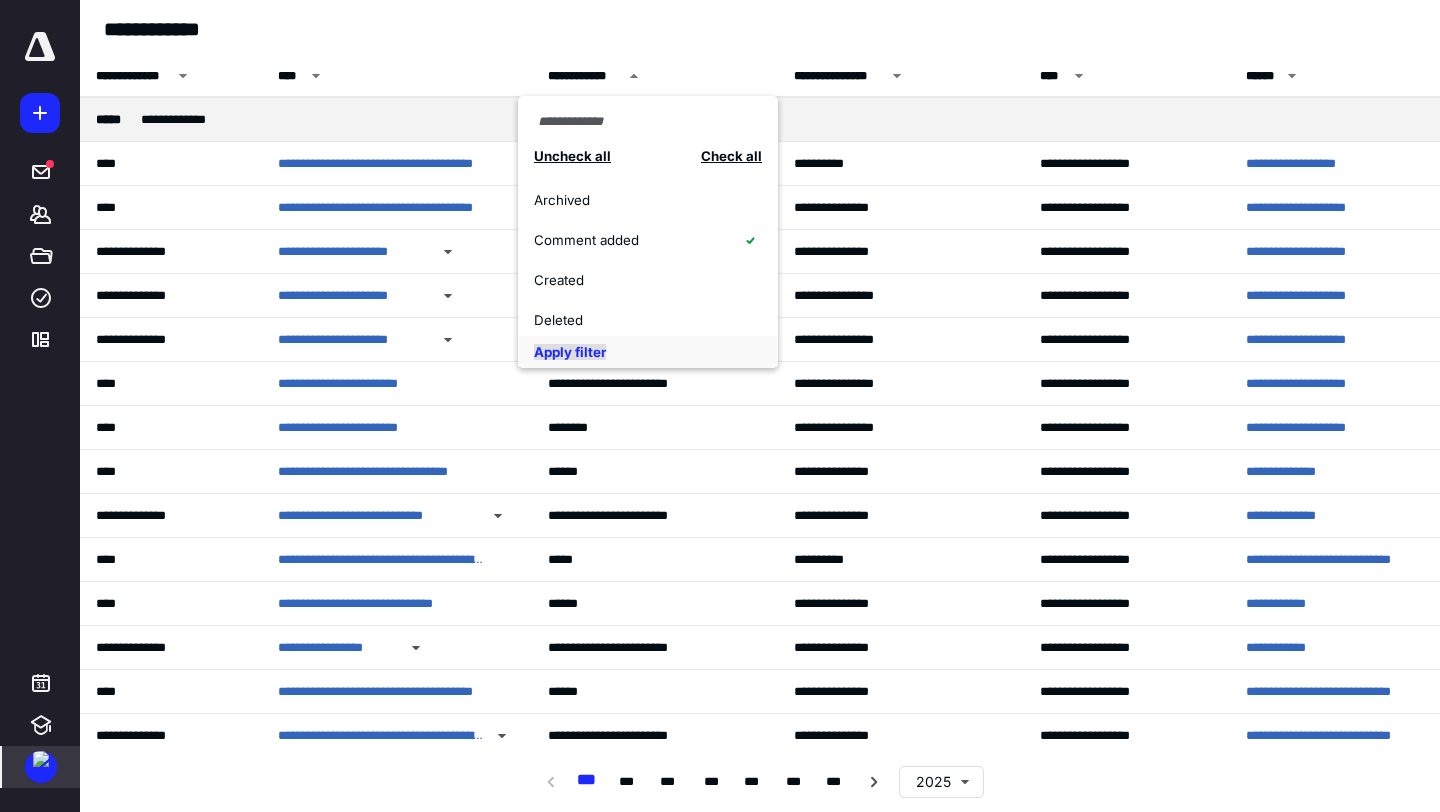 click on "Apply filter" at bounding box center [570, 352] 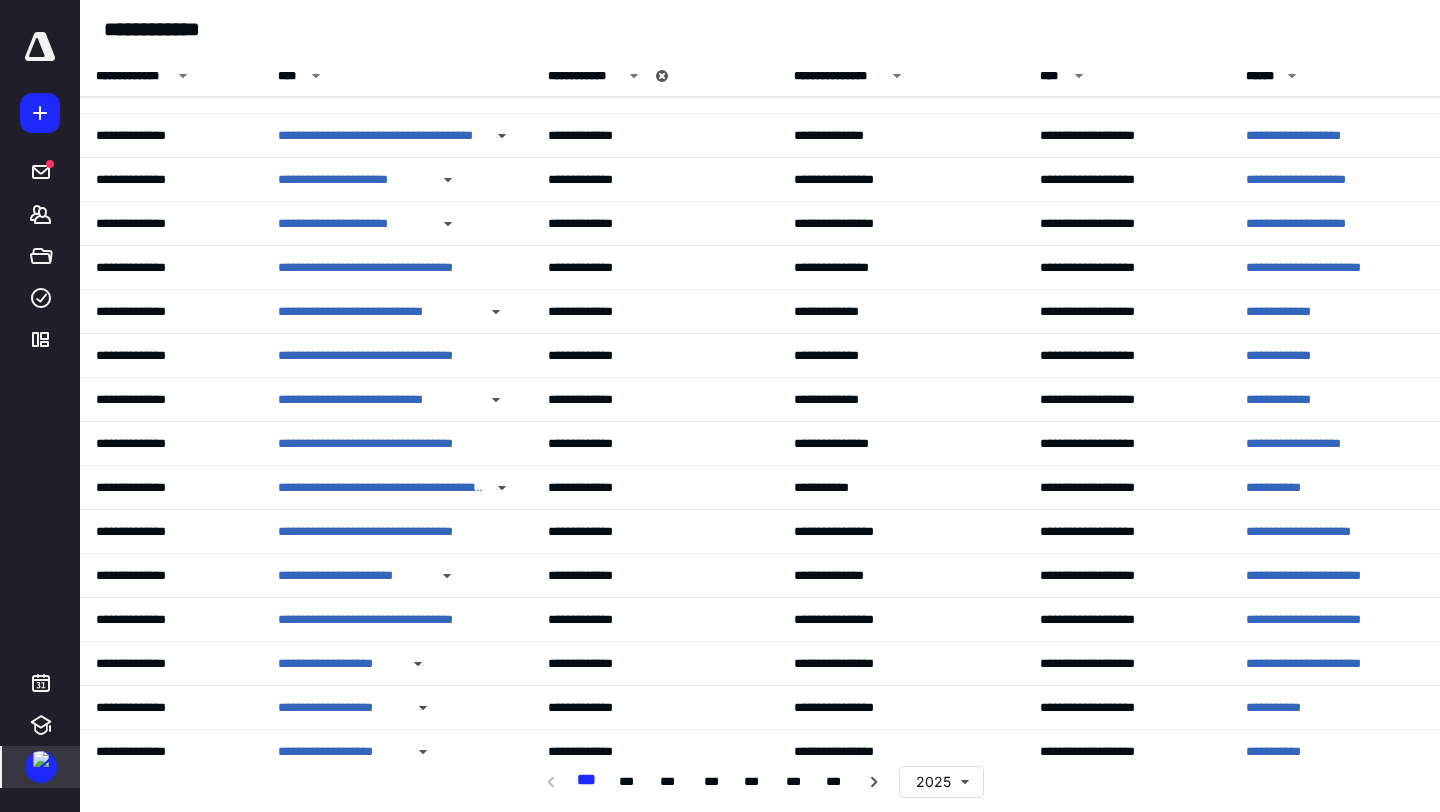 scroll, scrollTop: 2307, scrollLeft: 0, axis: vertical 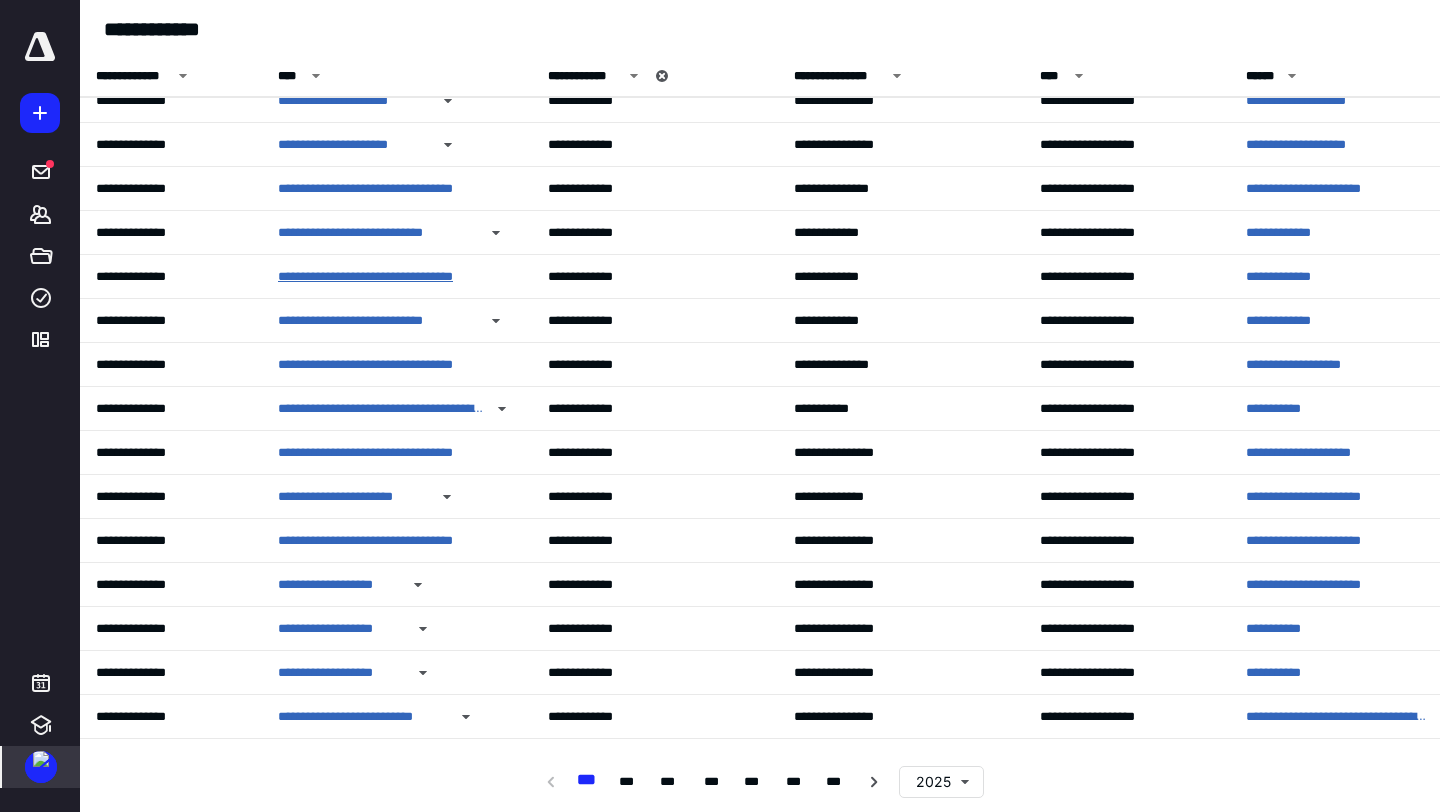 click on "**********" at bounding box center [381, 277] 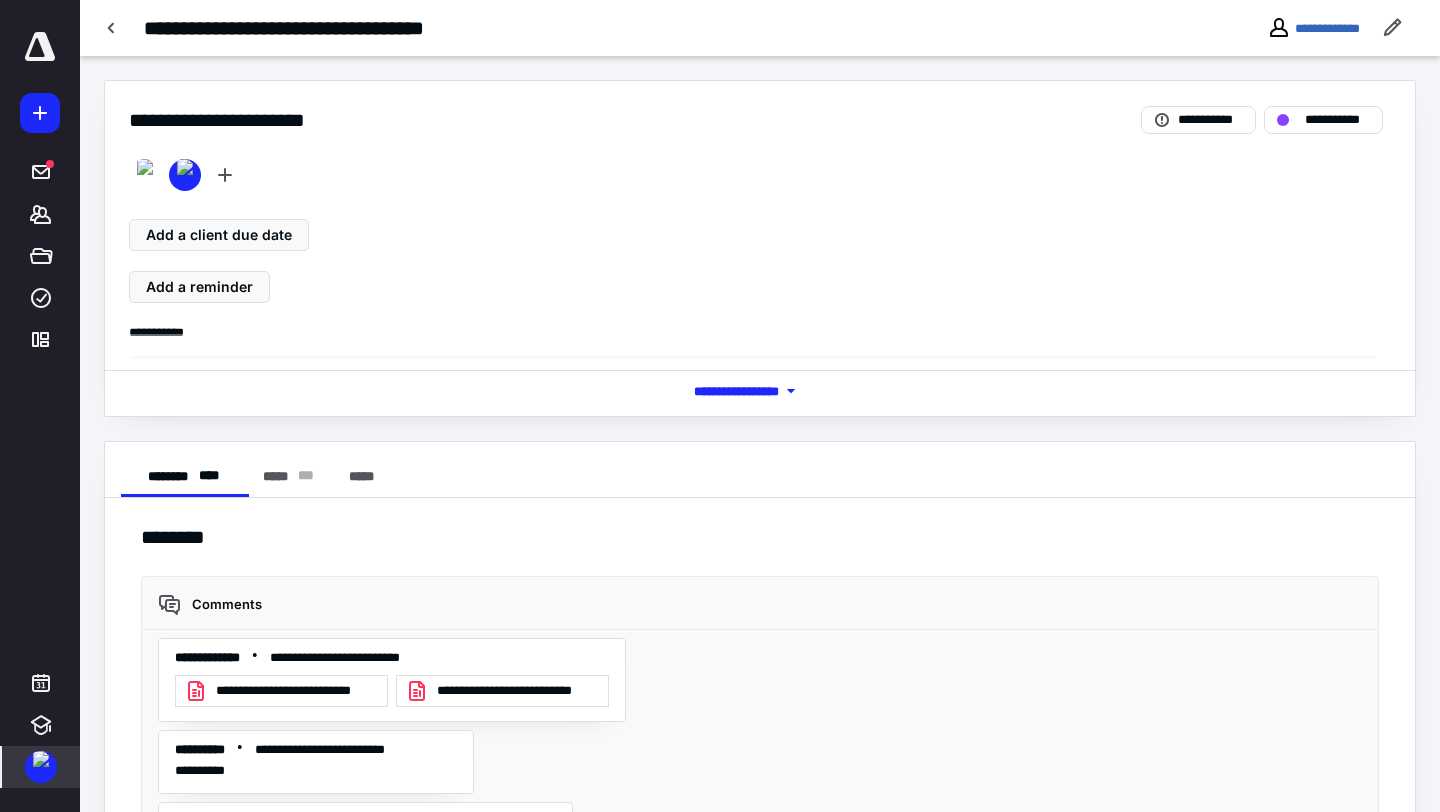 scroll, scrollTop: 361, scrollLeft: 0, axis: vertical 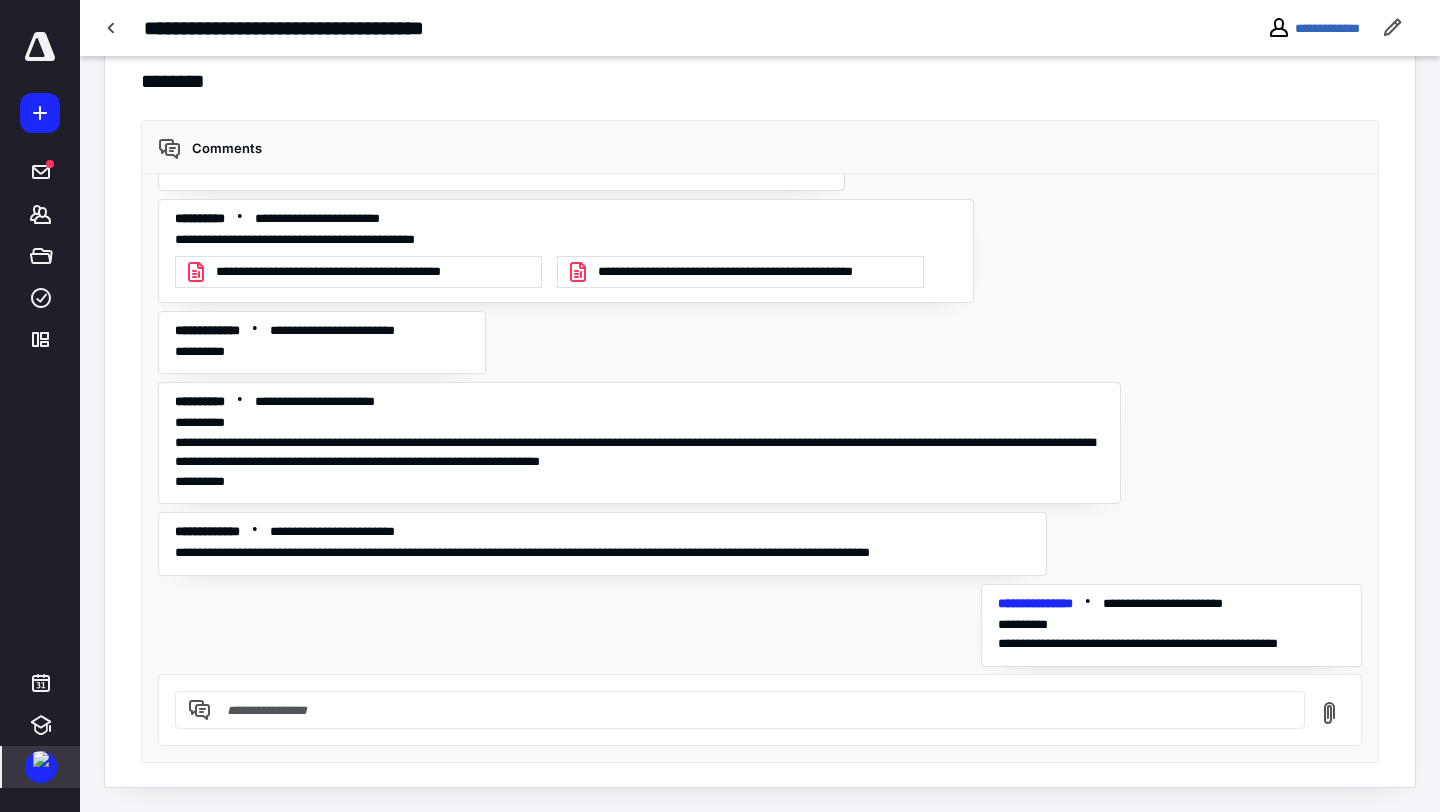 click at bounding box center [41, 759] 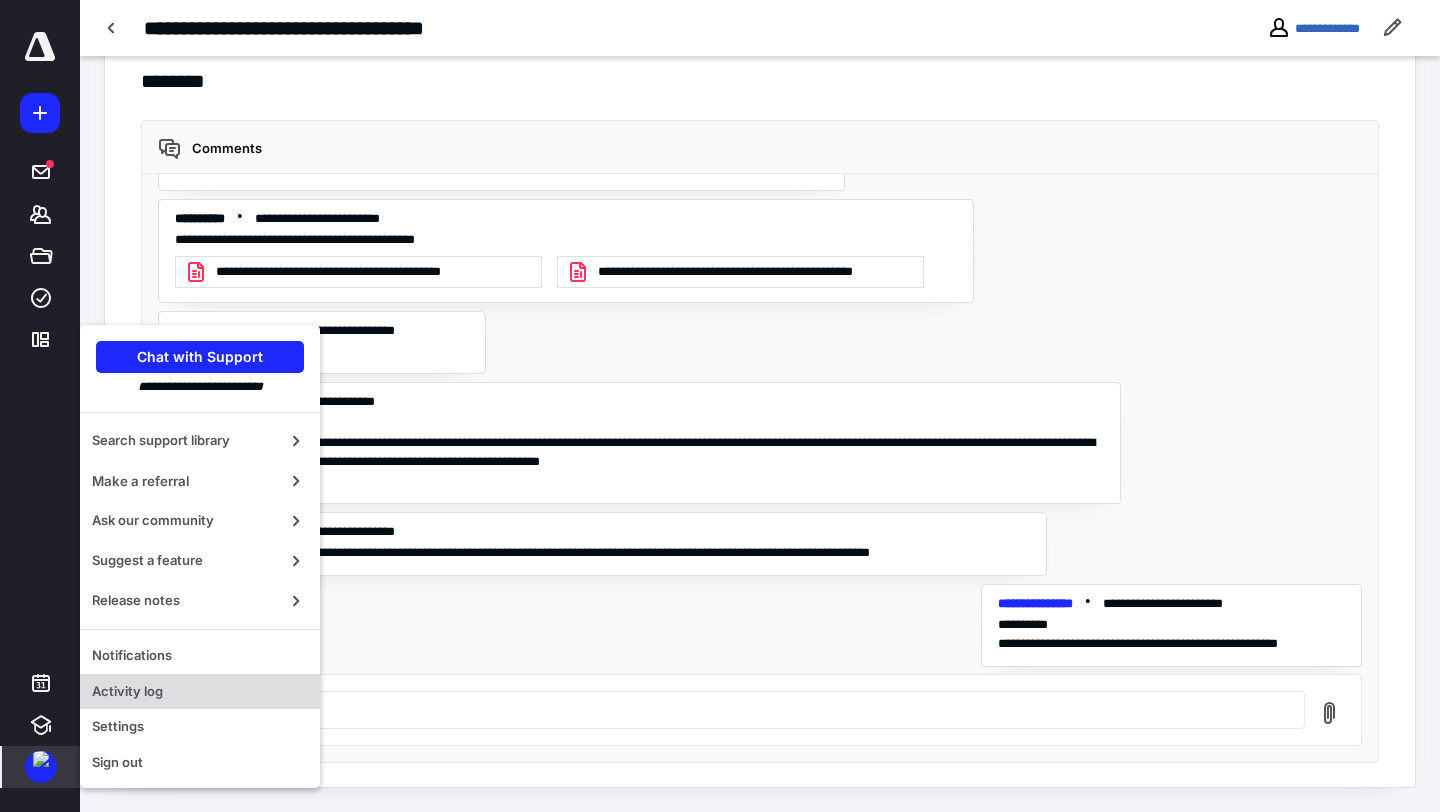 click on "Activity log" at bounding box center (200, 692) 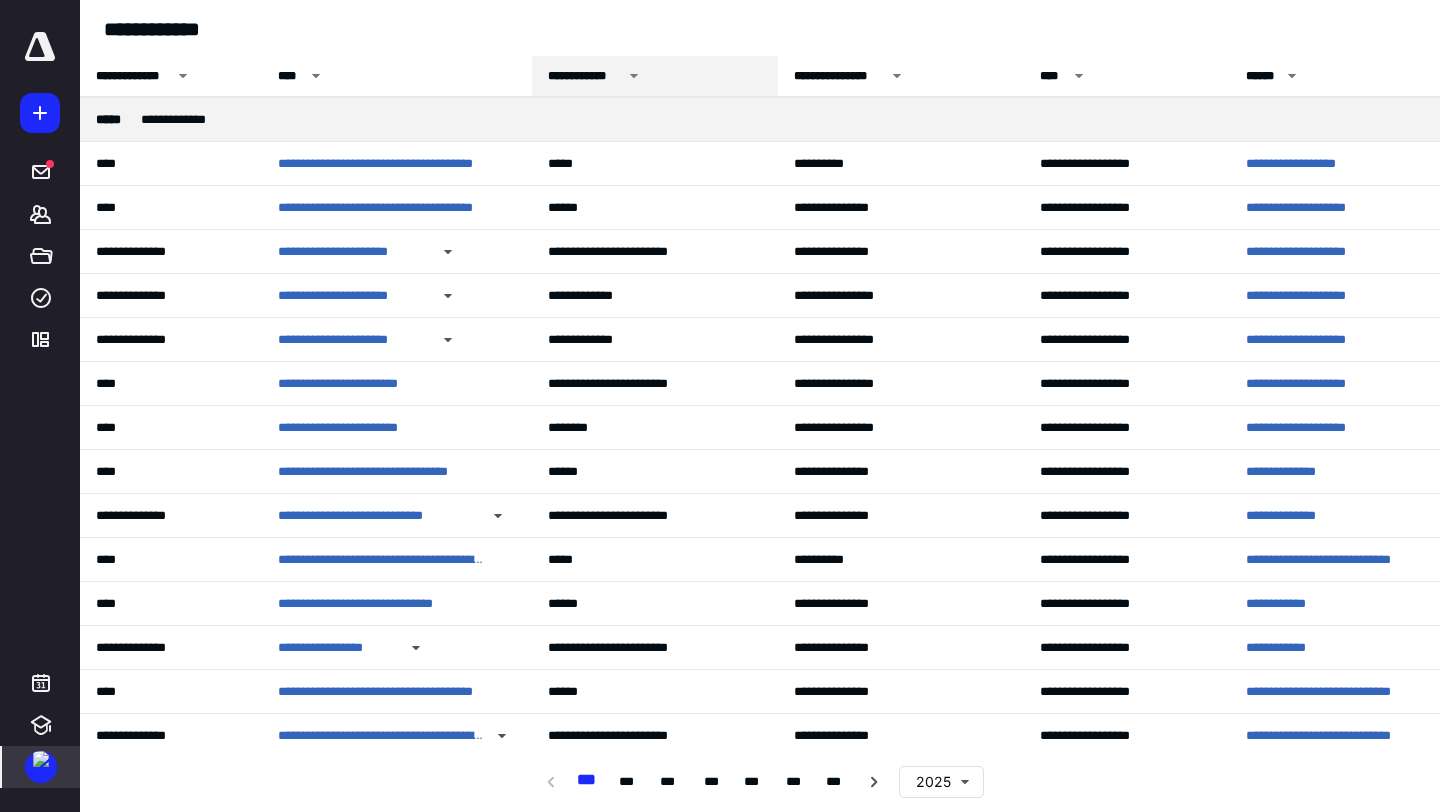 click on "**********" at bounding box center (585, 76) 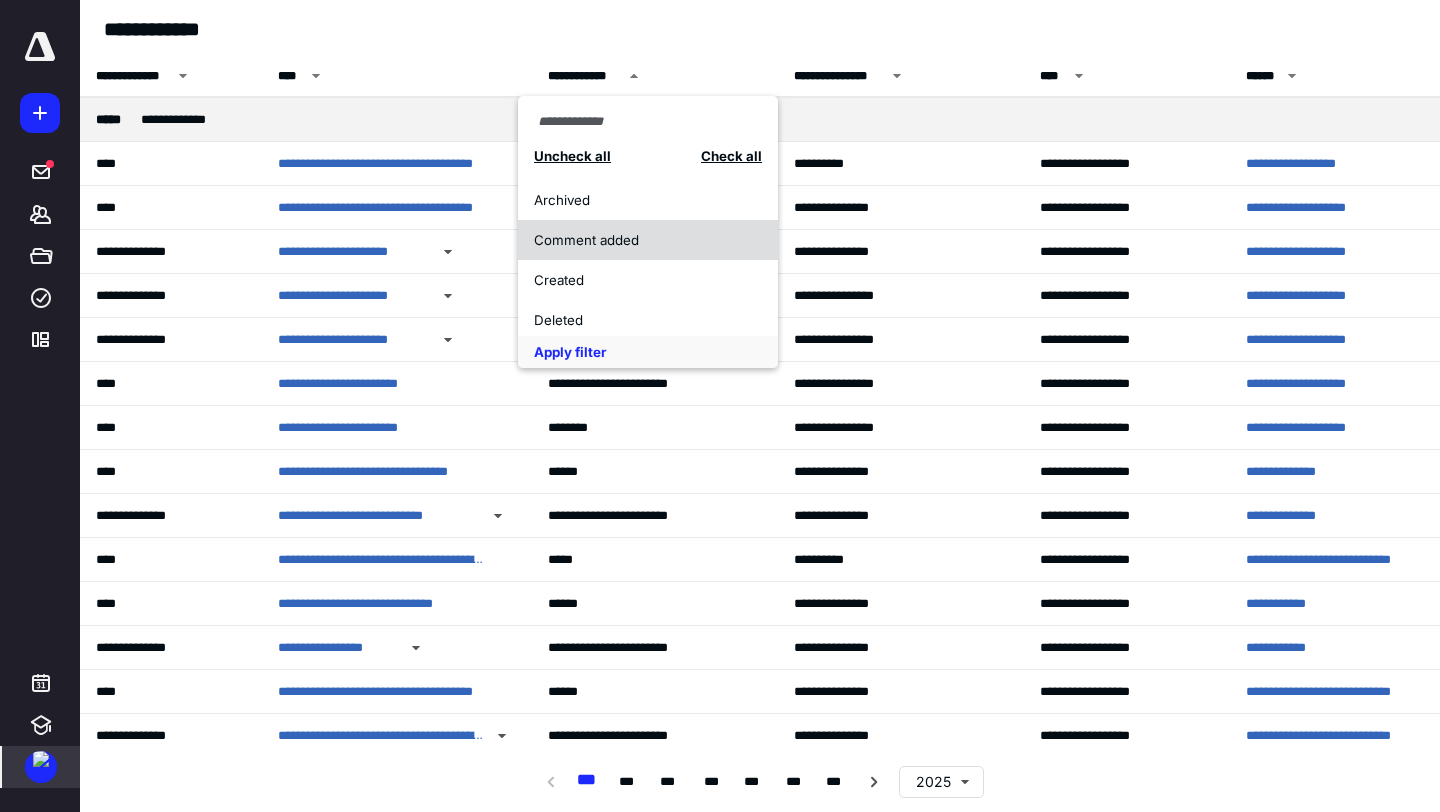 click on "Comment added" at bounding box center [648, 240] 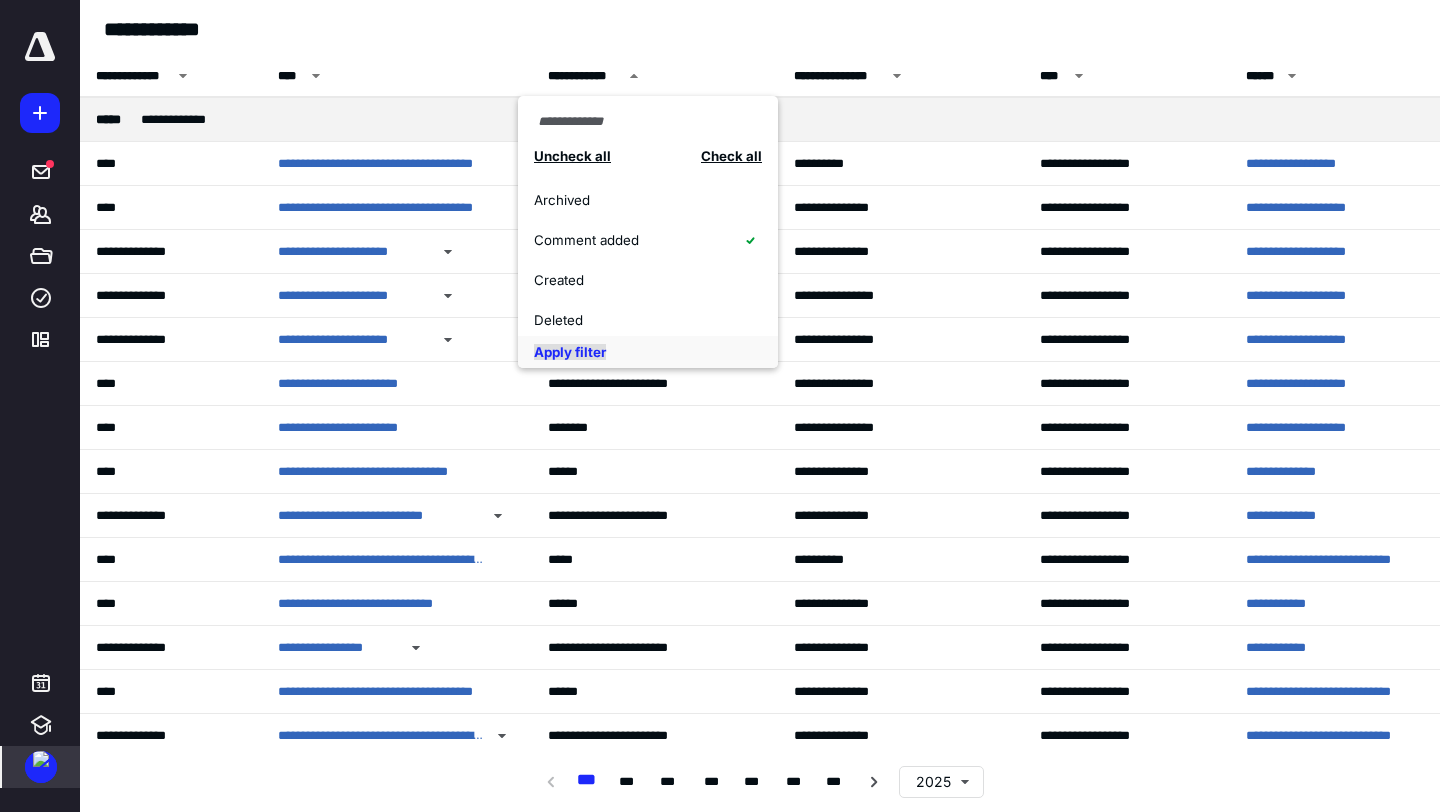 click on "Apply filter" at bounding box center [570, 352] 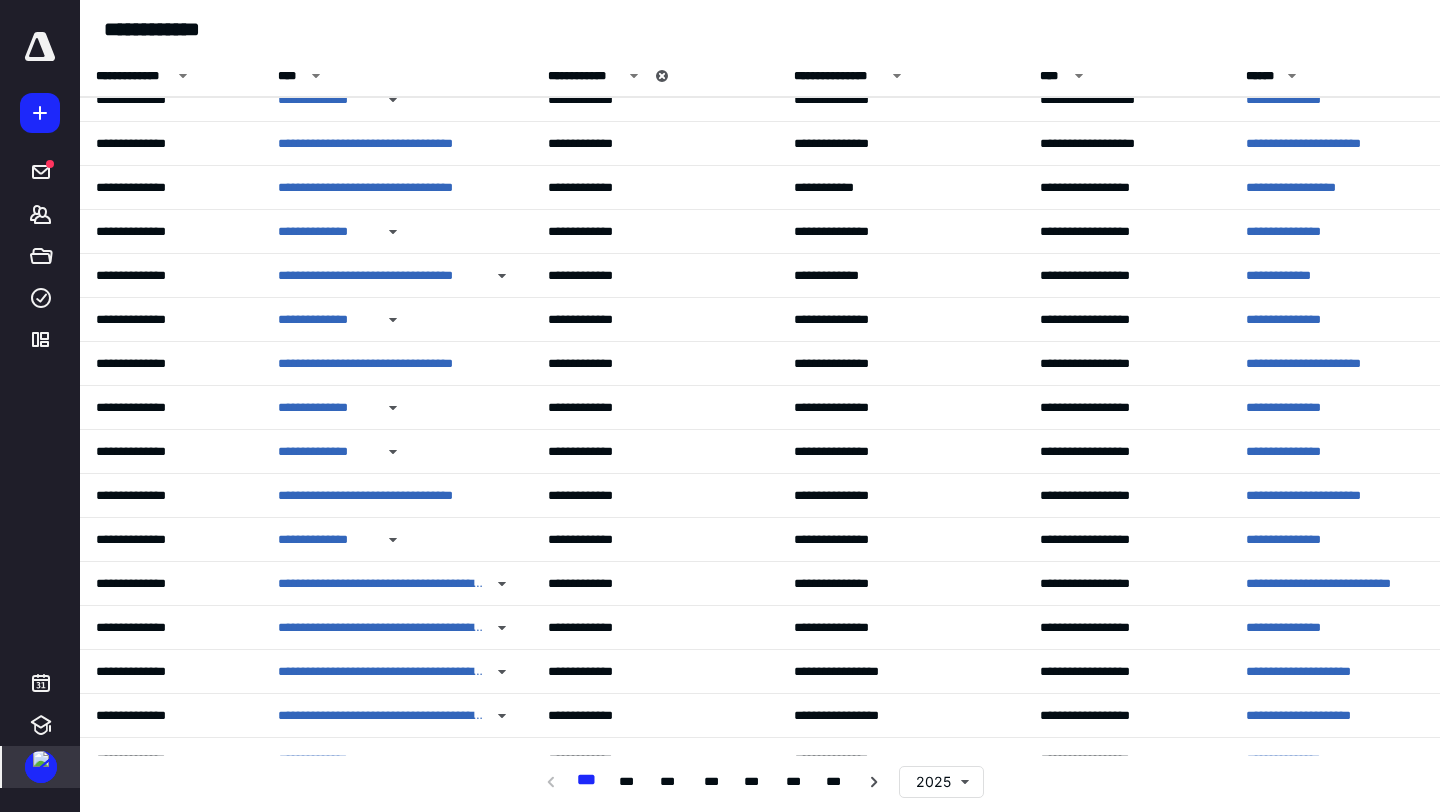 scroll, scrollTop: 0, scrollLeft: 0, axis: both 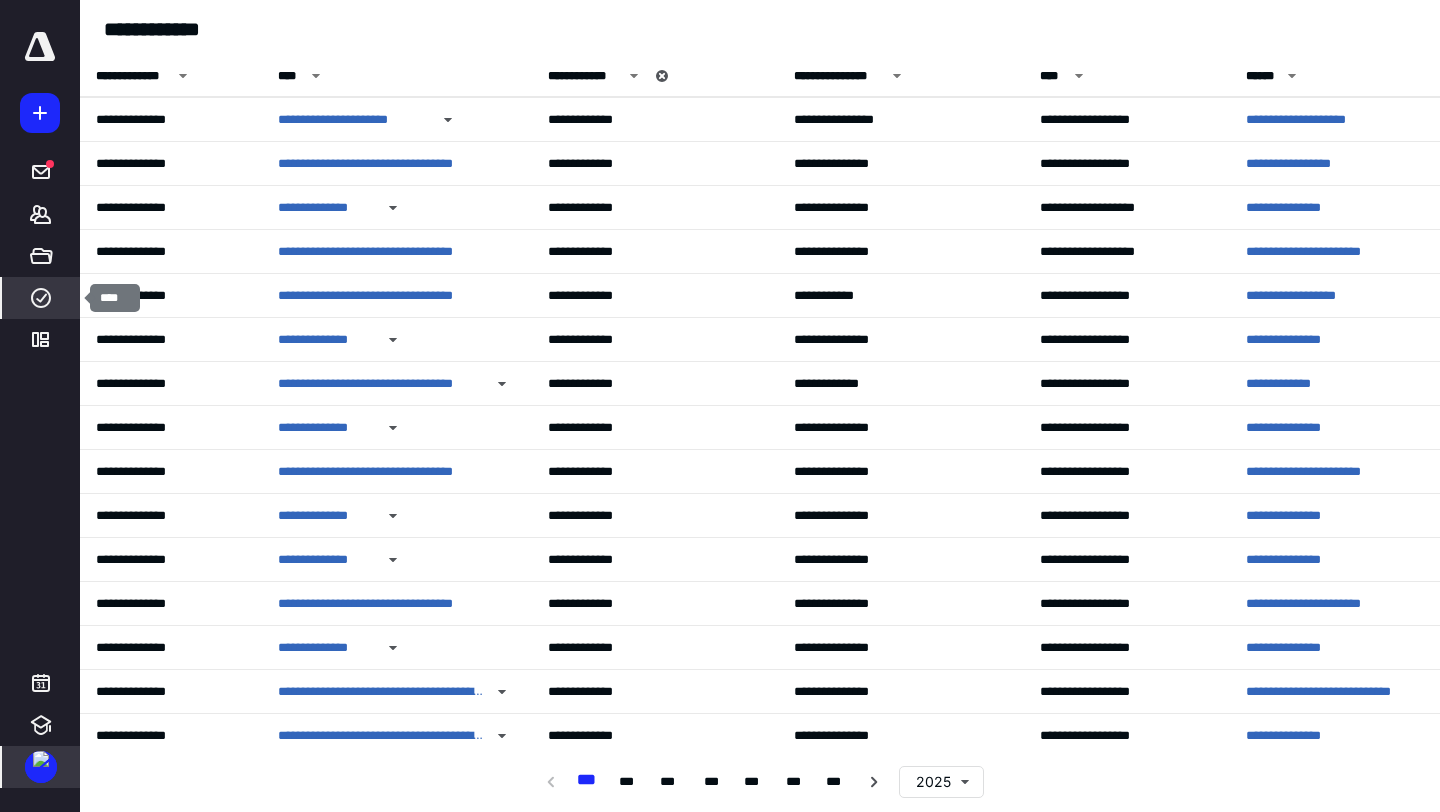 click 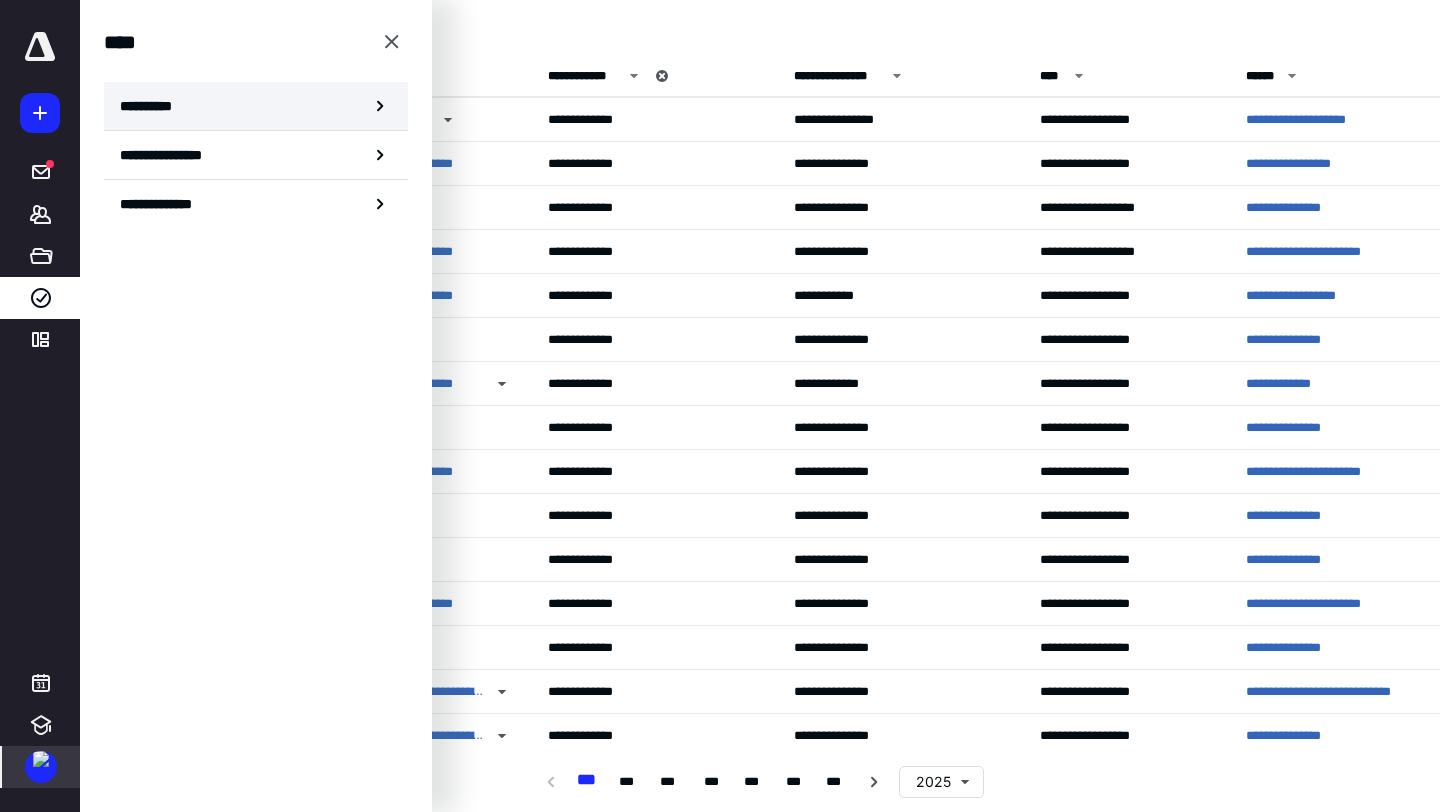 click on "**********" at bounding box center (153, 106) 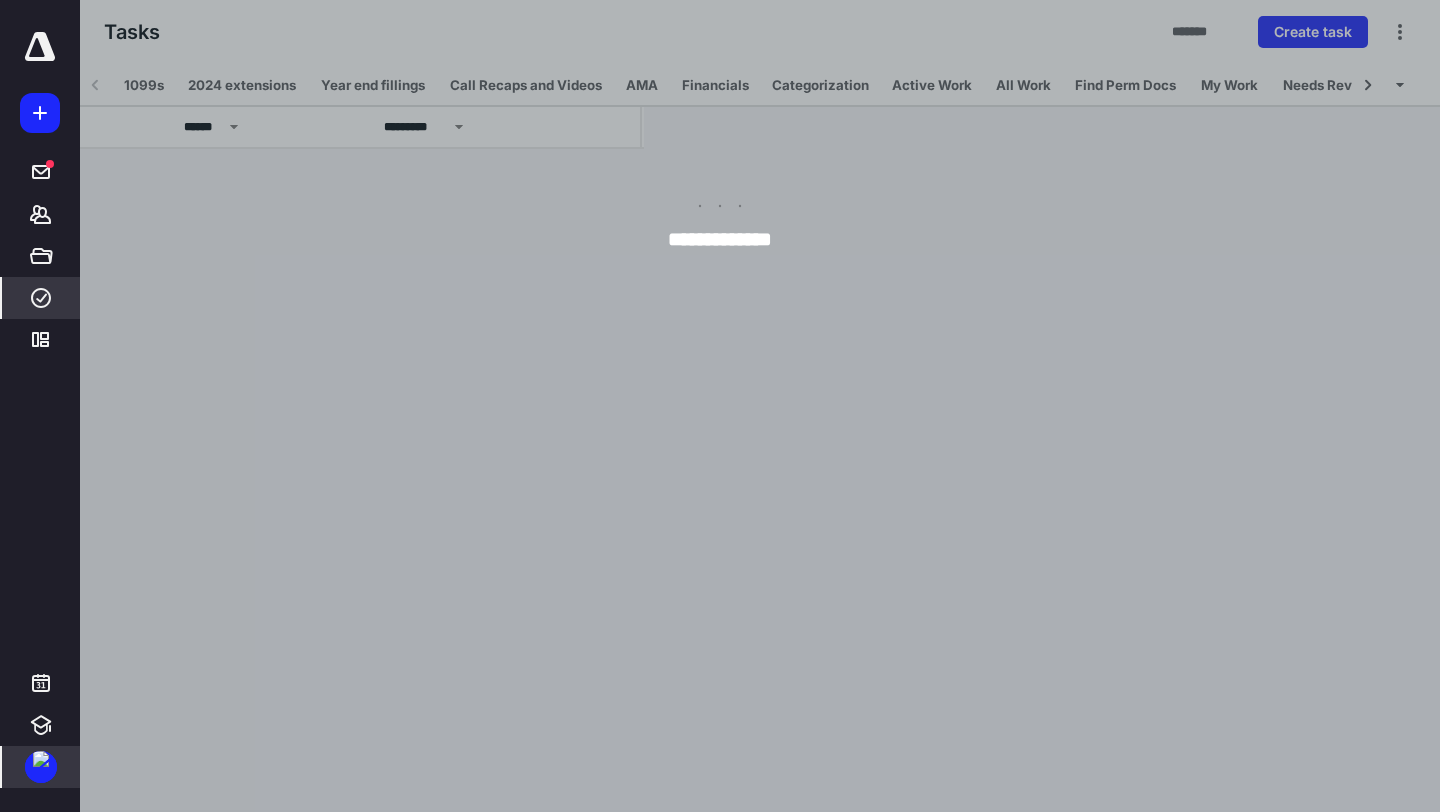 scroll, scrollTop: 0, scrollLeft: 35, axis: horizontal 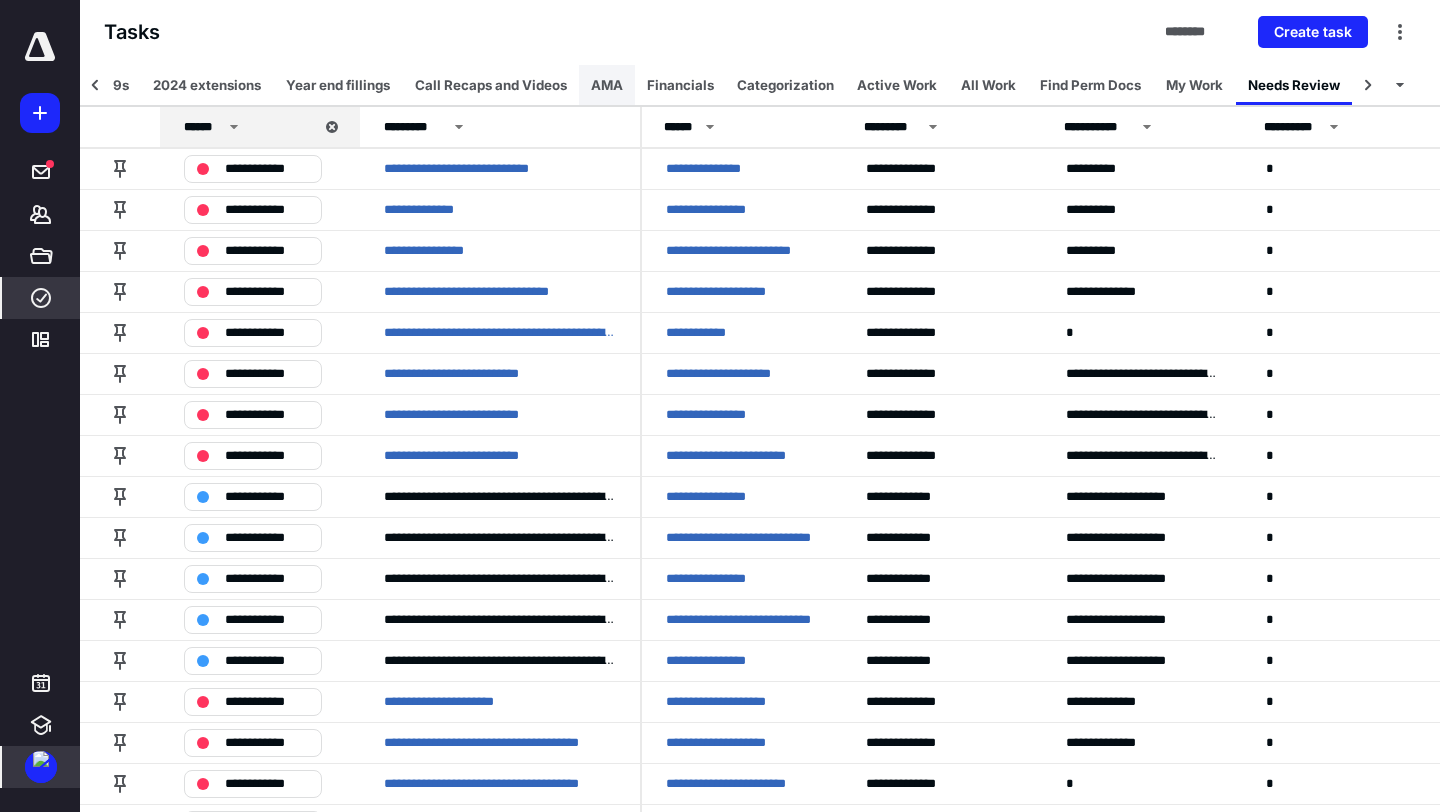 click on "AMA" at bounding box center [607, 85] 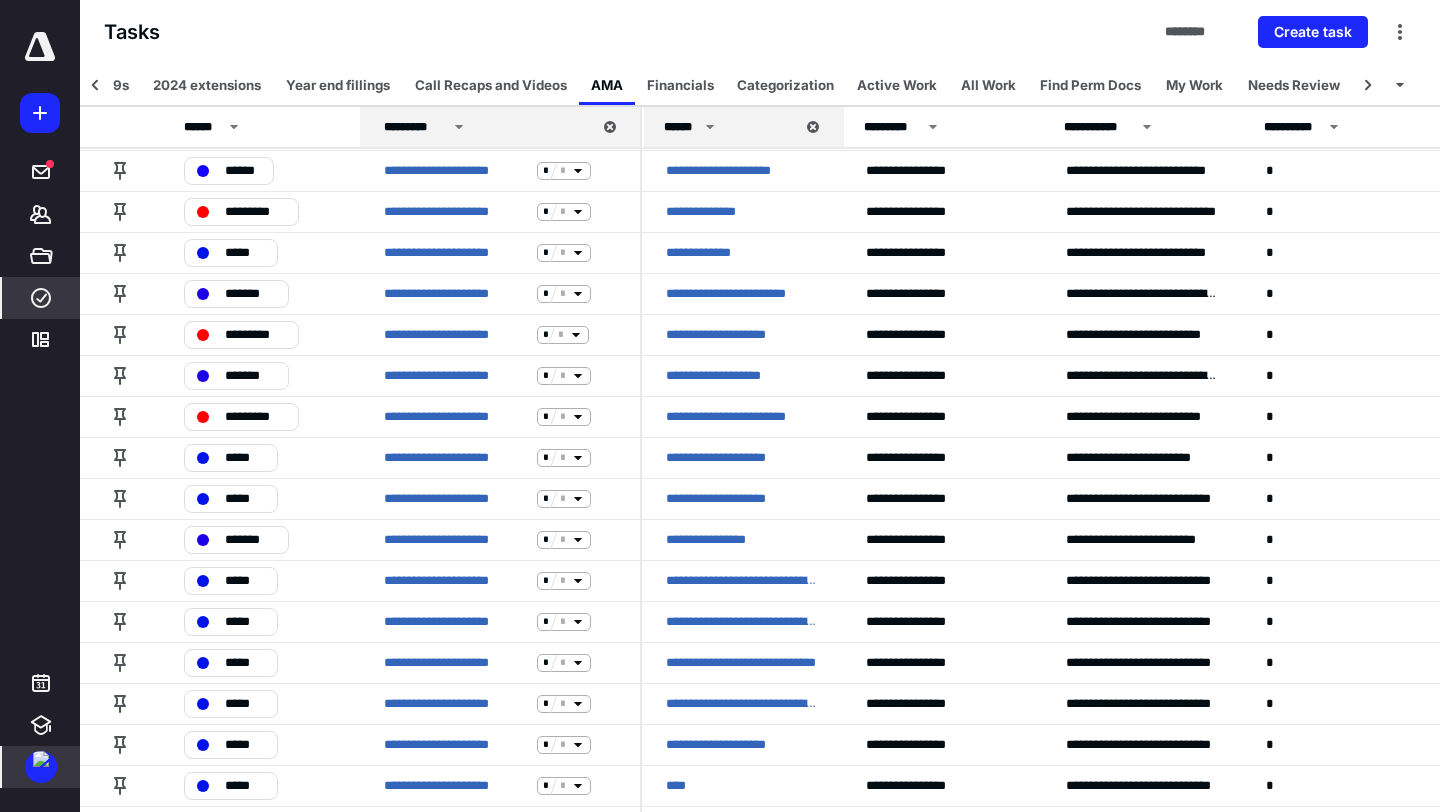 scroll, scrollTop: 427, scrollLeft: 0, axis: vertical 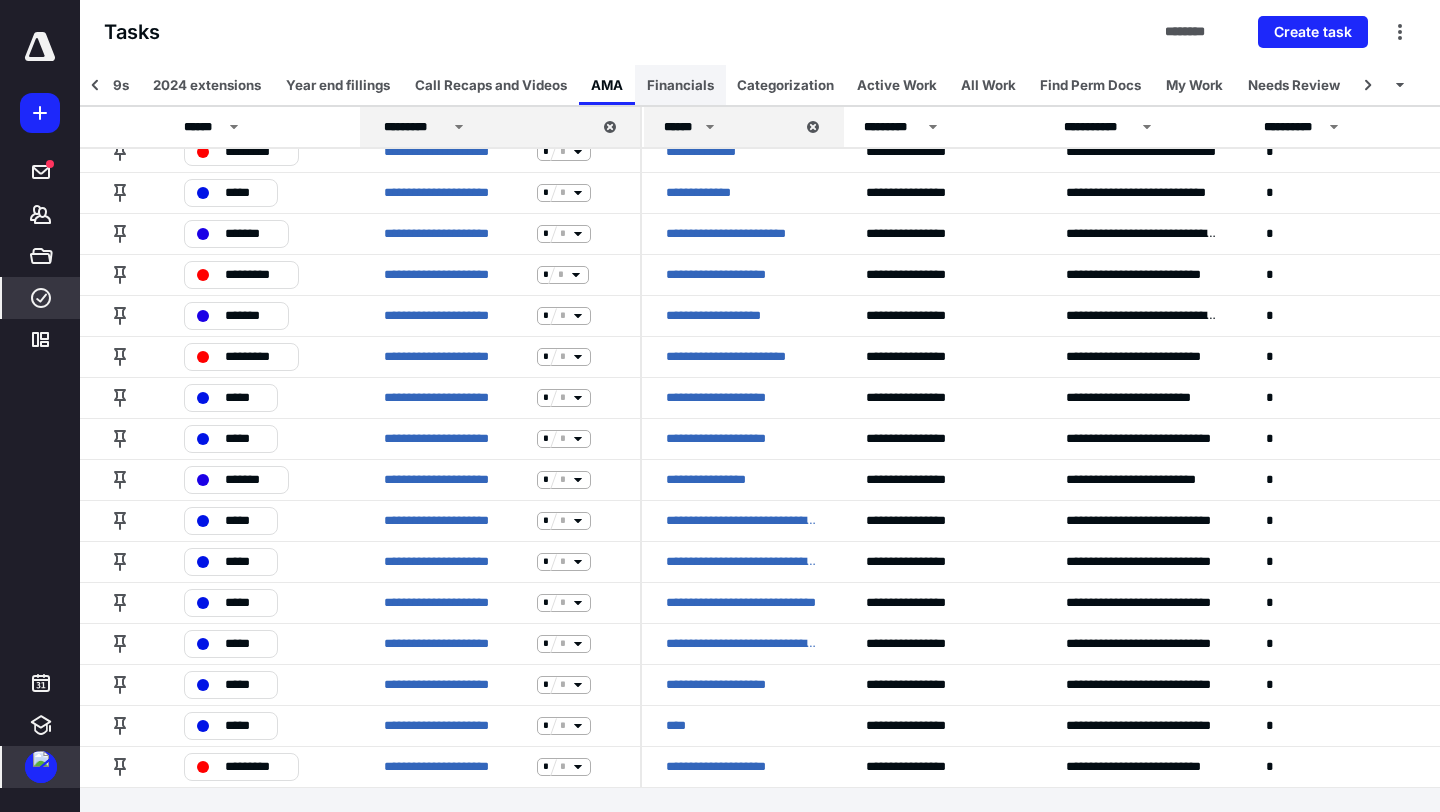 click on "Financials" at bounding box center [680, 85] 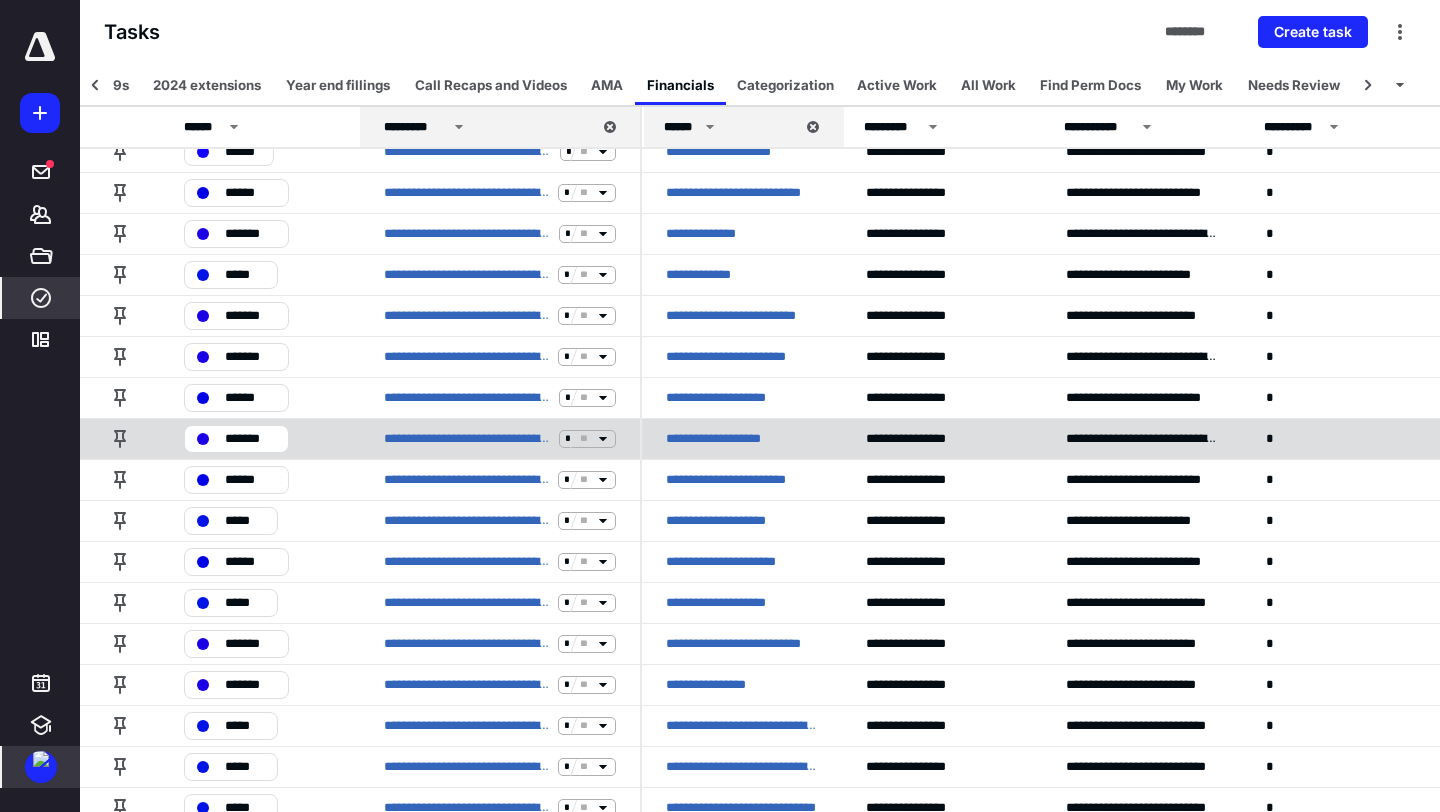 scroll, scrollTop: 638, scrollLeft: 0, axis: vertical 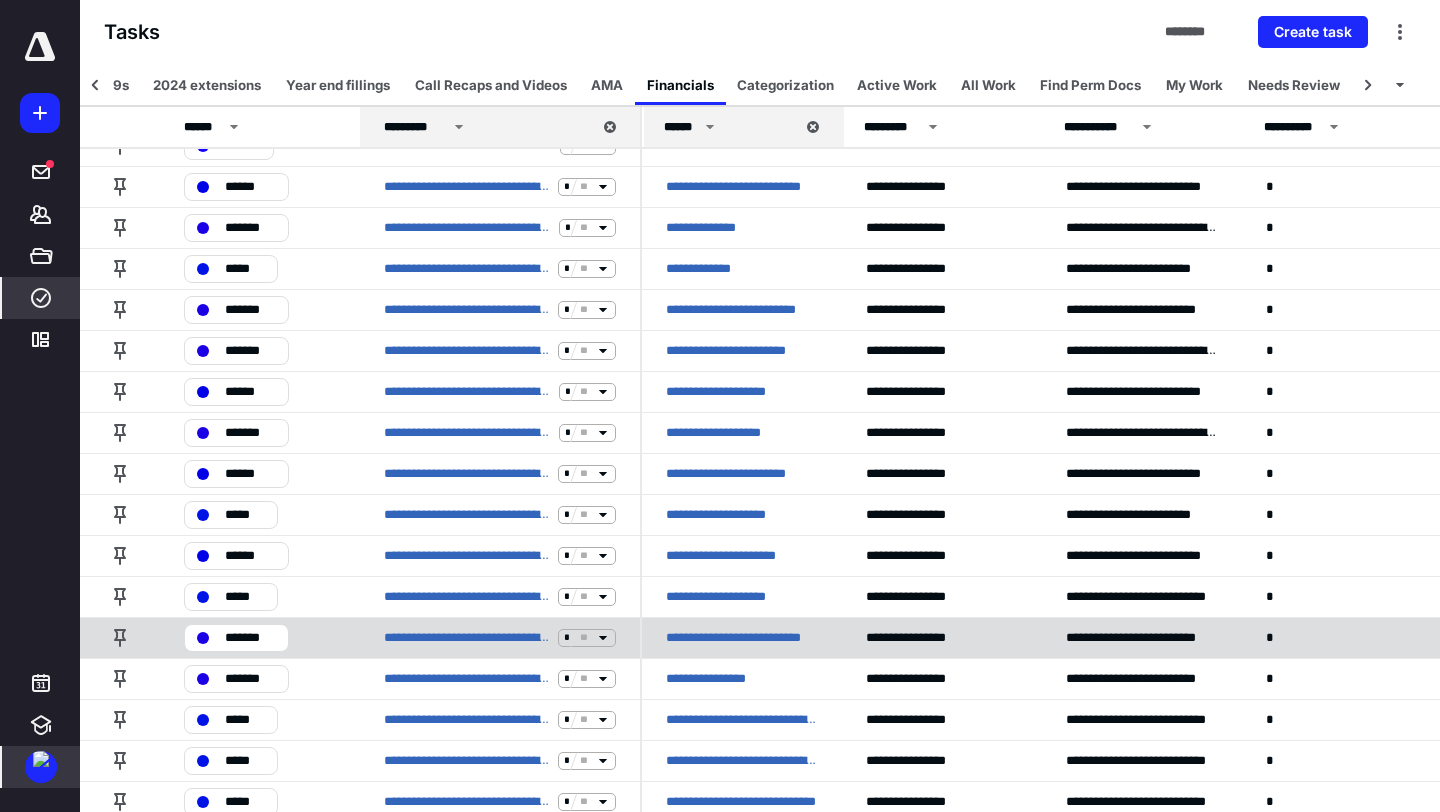 click 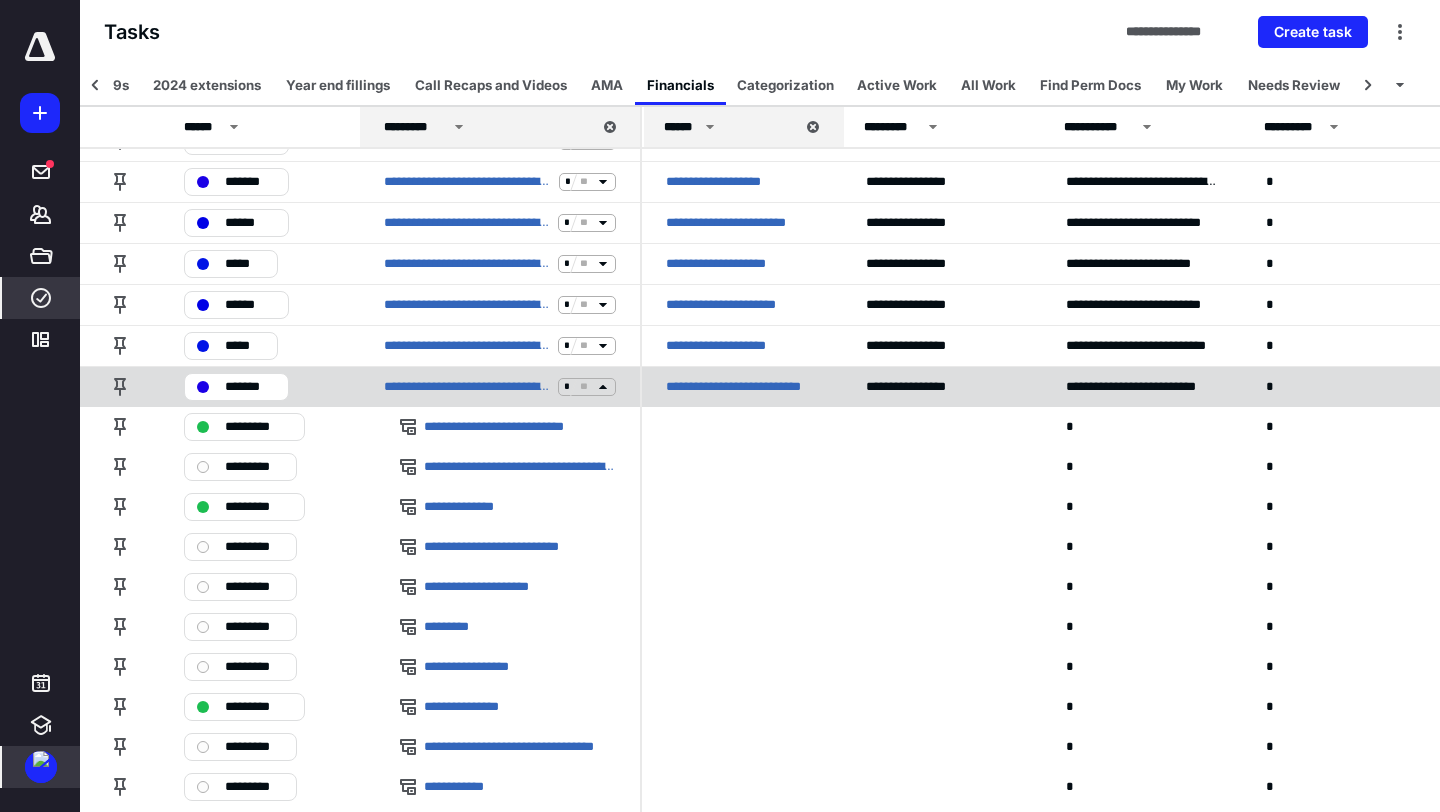 scroll, scrollTop: 956, scrollLeft: 0, axis: vertical 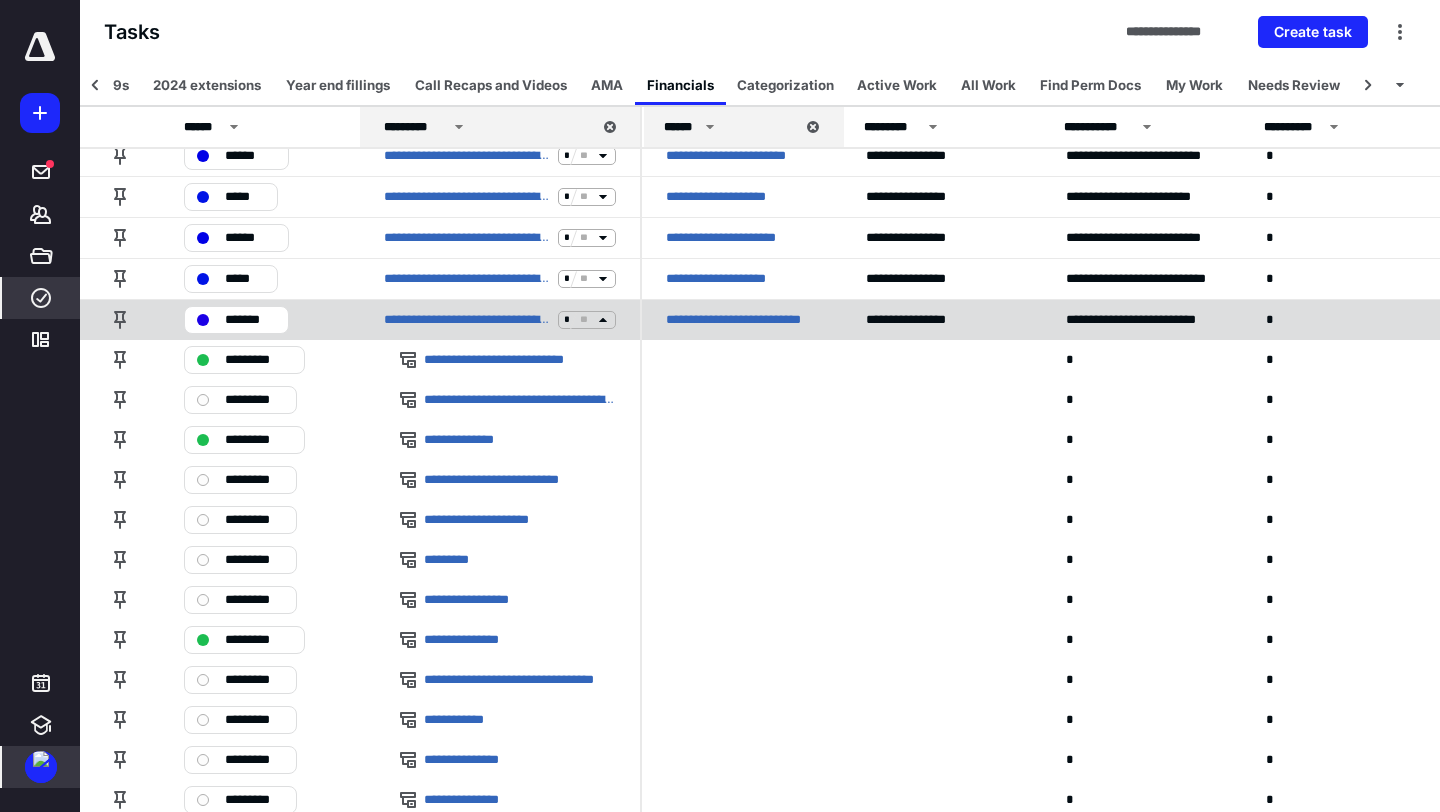 click 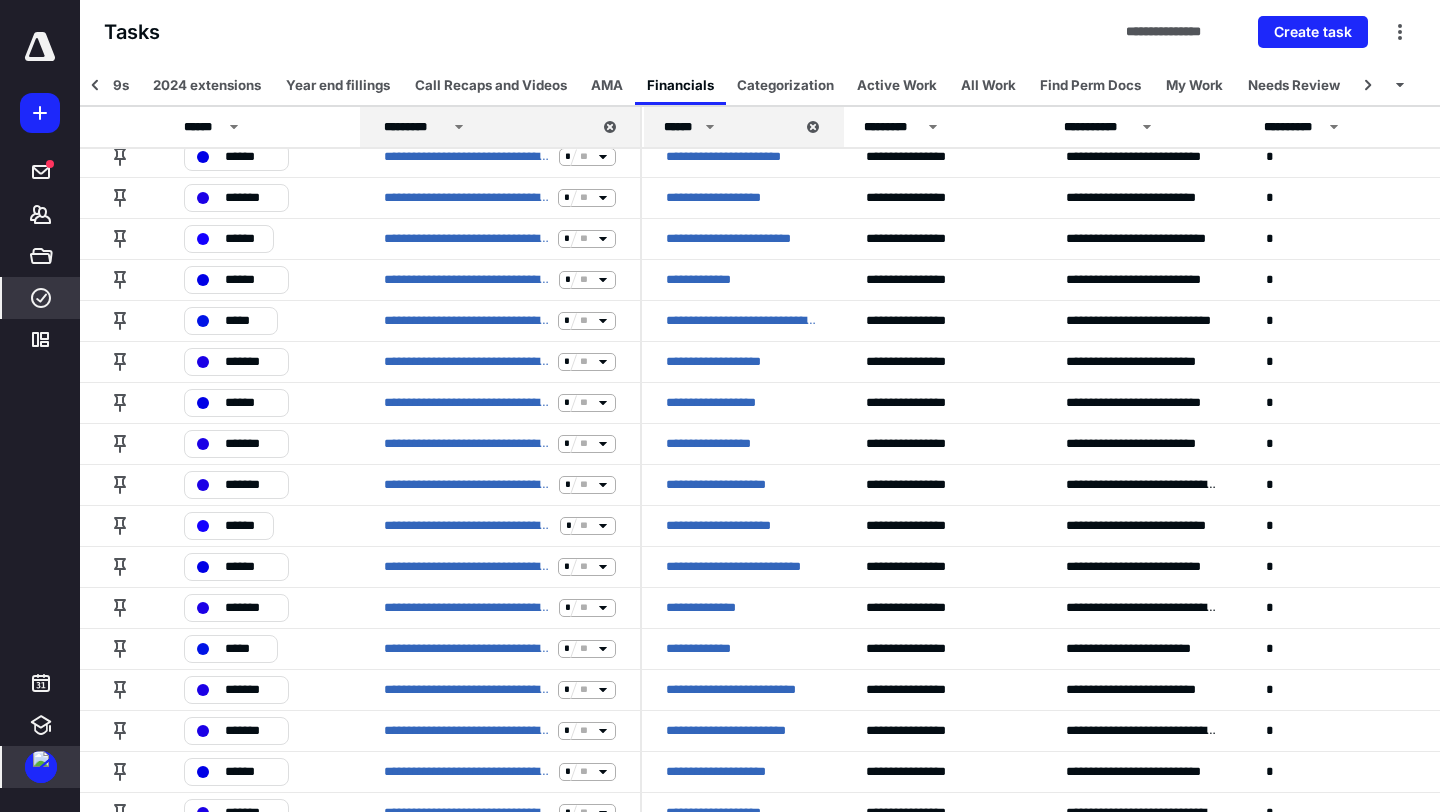 scroll, scrollTop: 255, scrollLeft: 0, axis: vertical 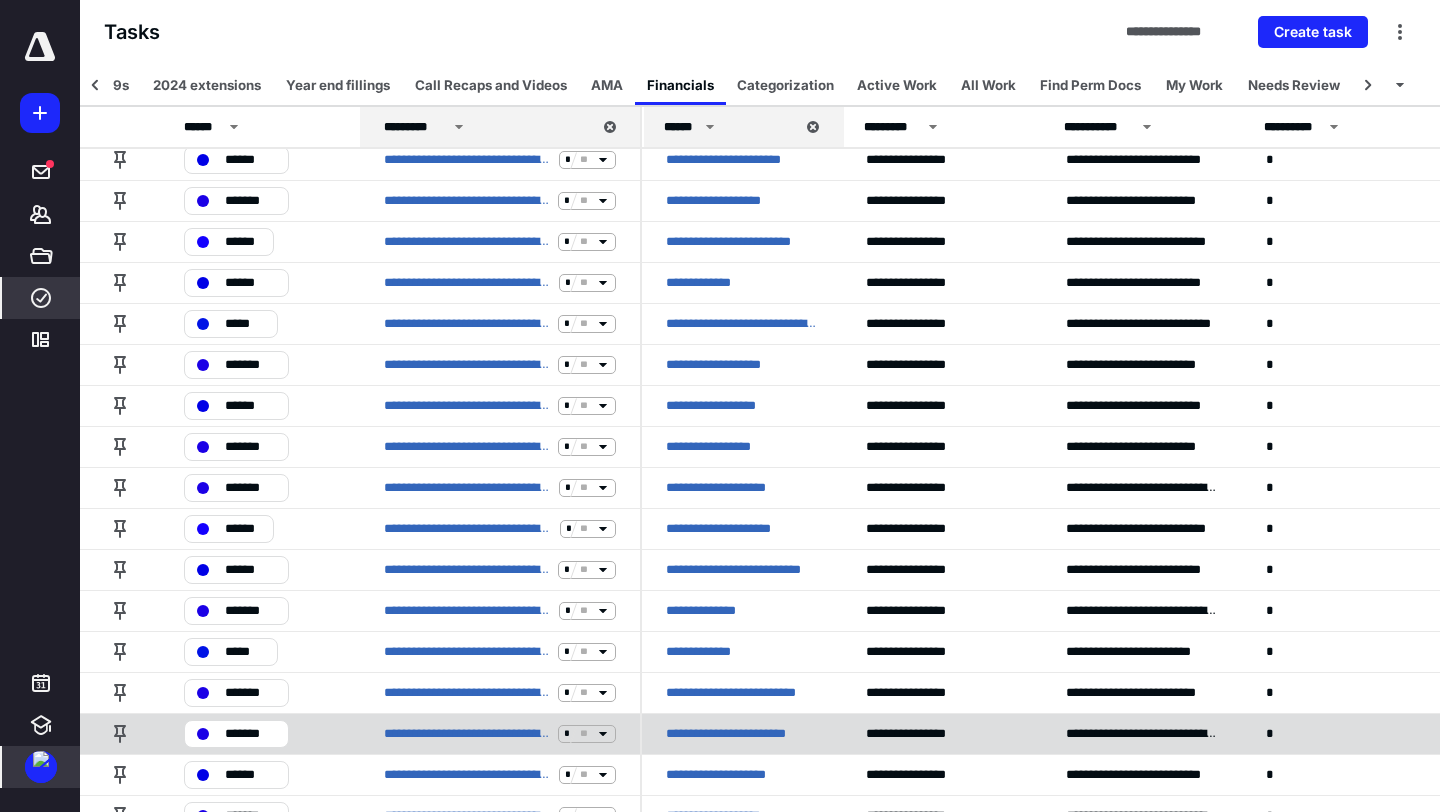 click 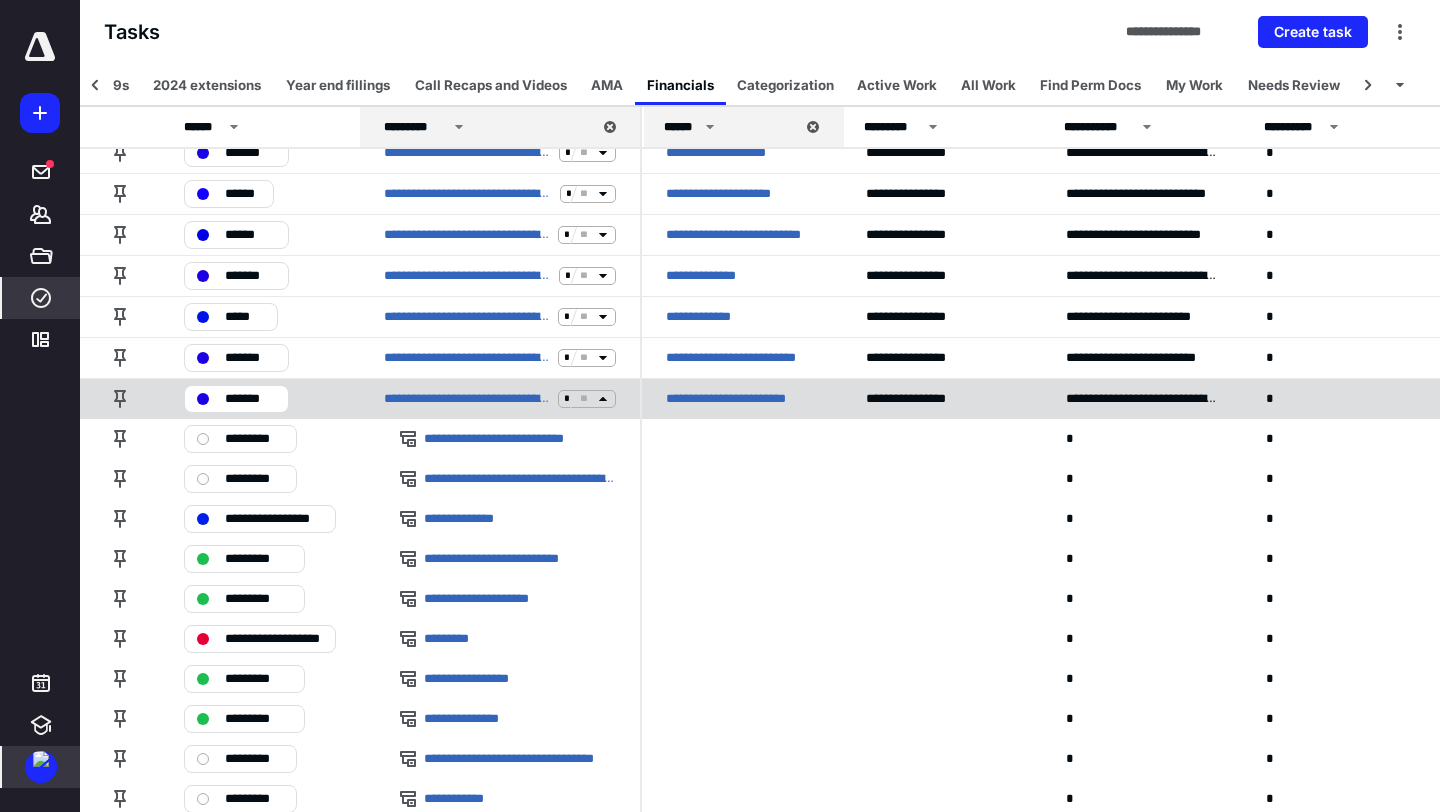 scroll, scrollTop: 591, scrollLeft: 0, axis: vertical 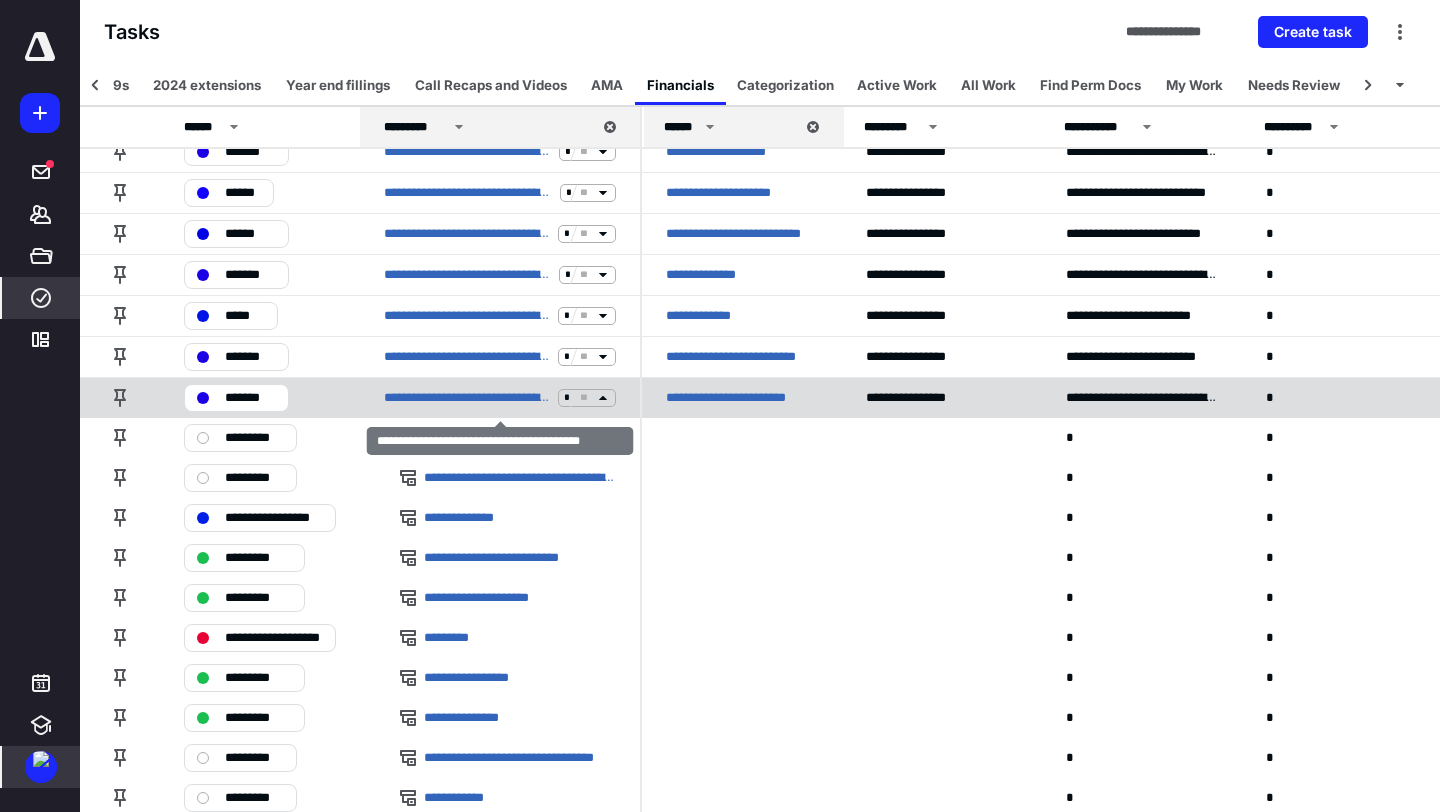 click 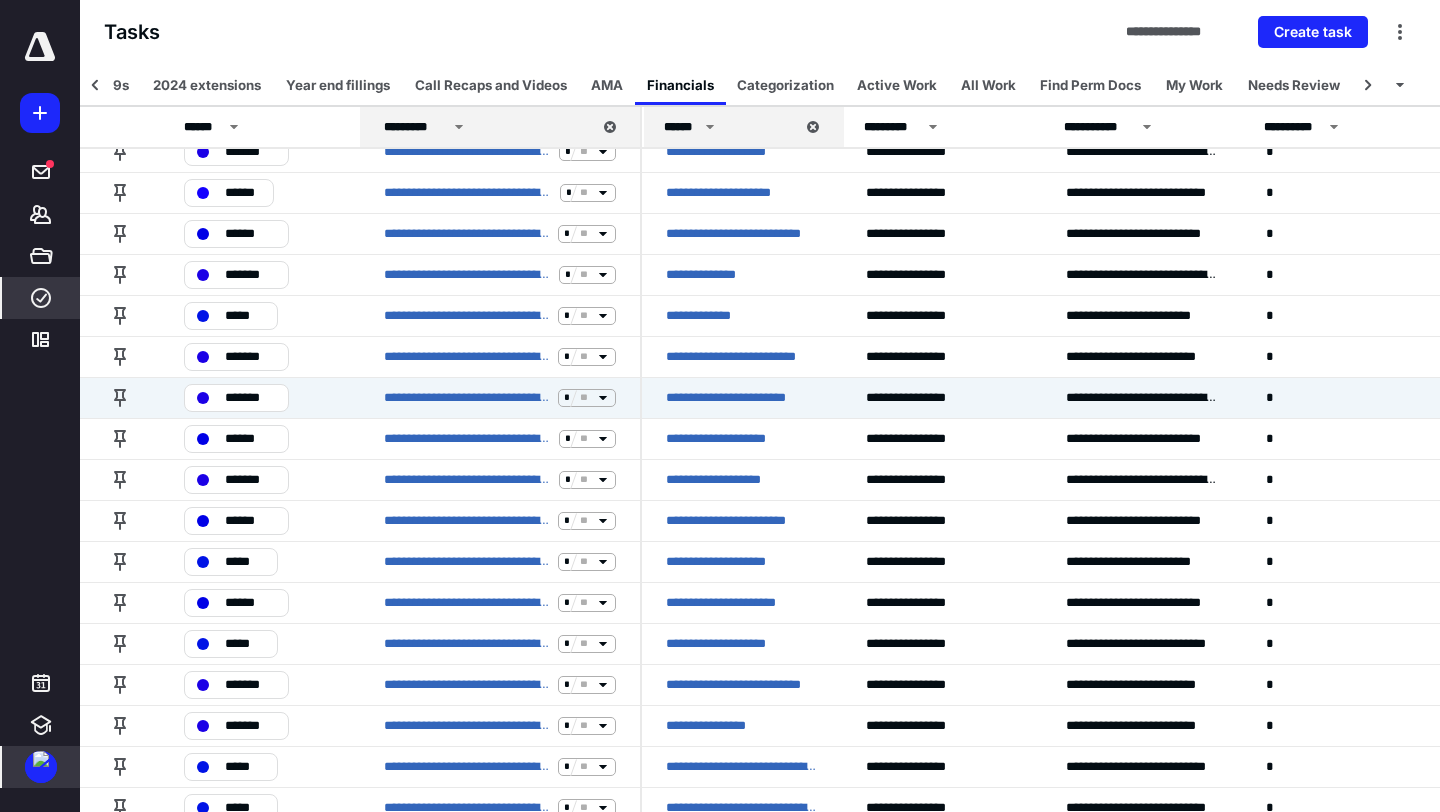 scroll, scrollTop: 0, scrollLeft: 0, axis: both 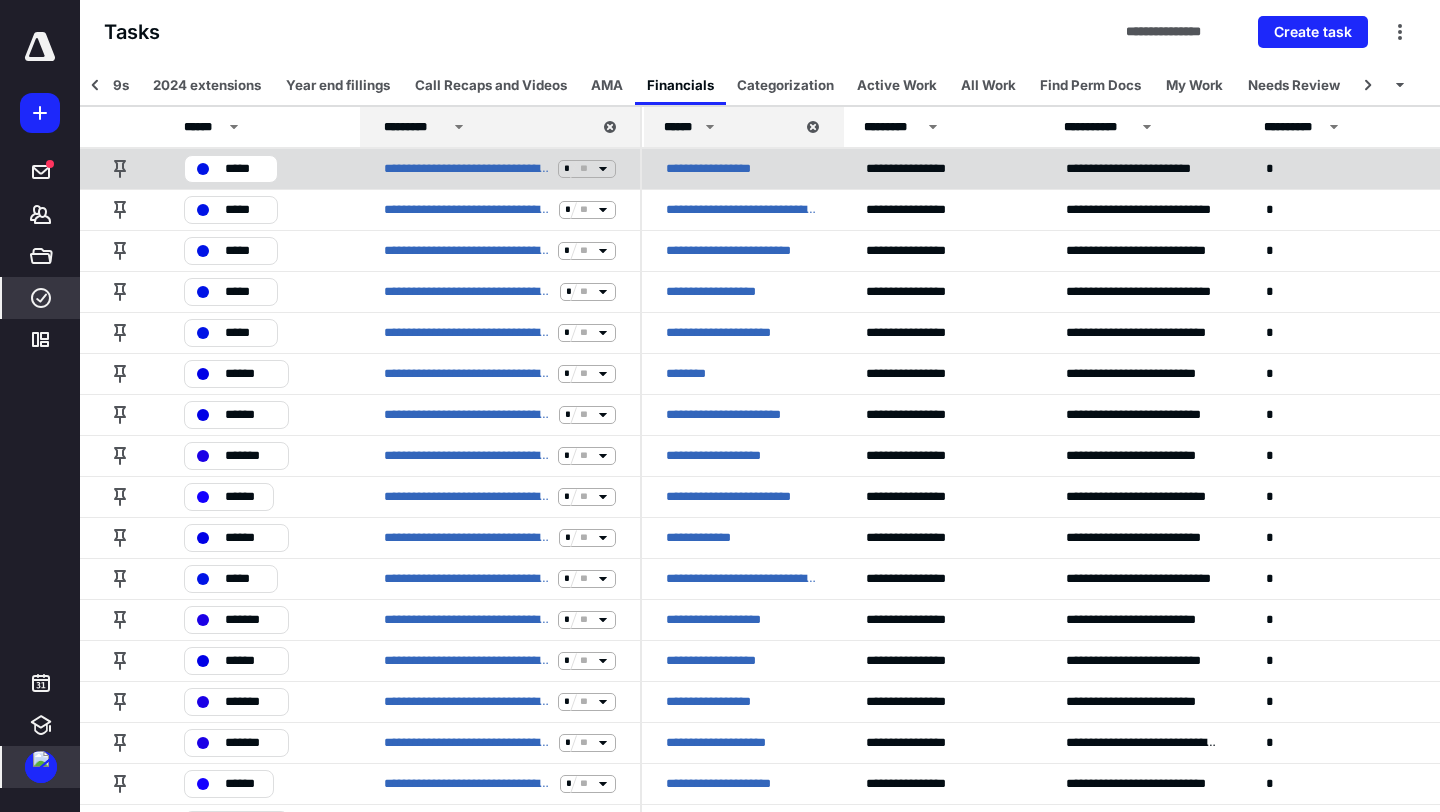 click 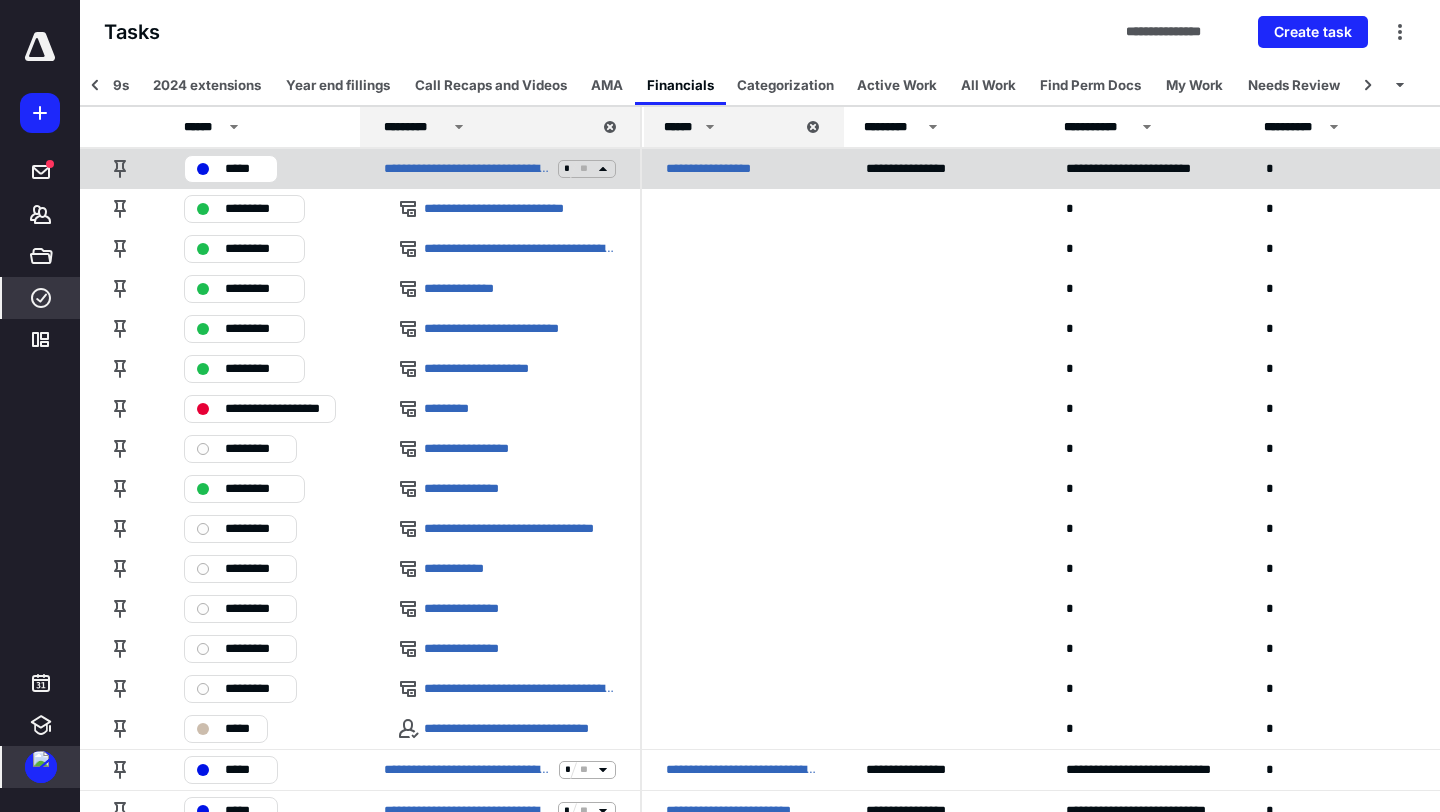 click 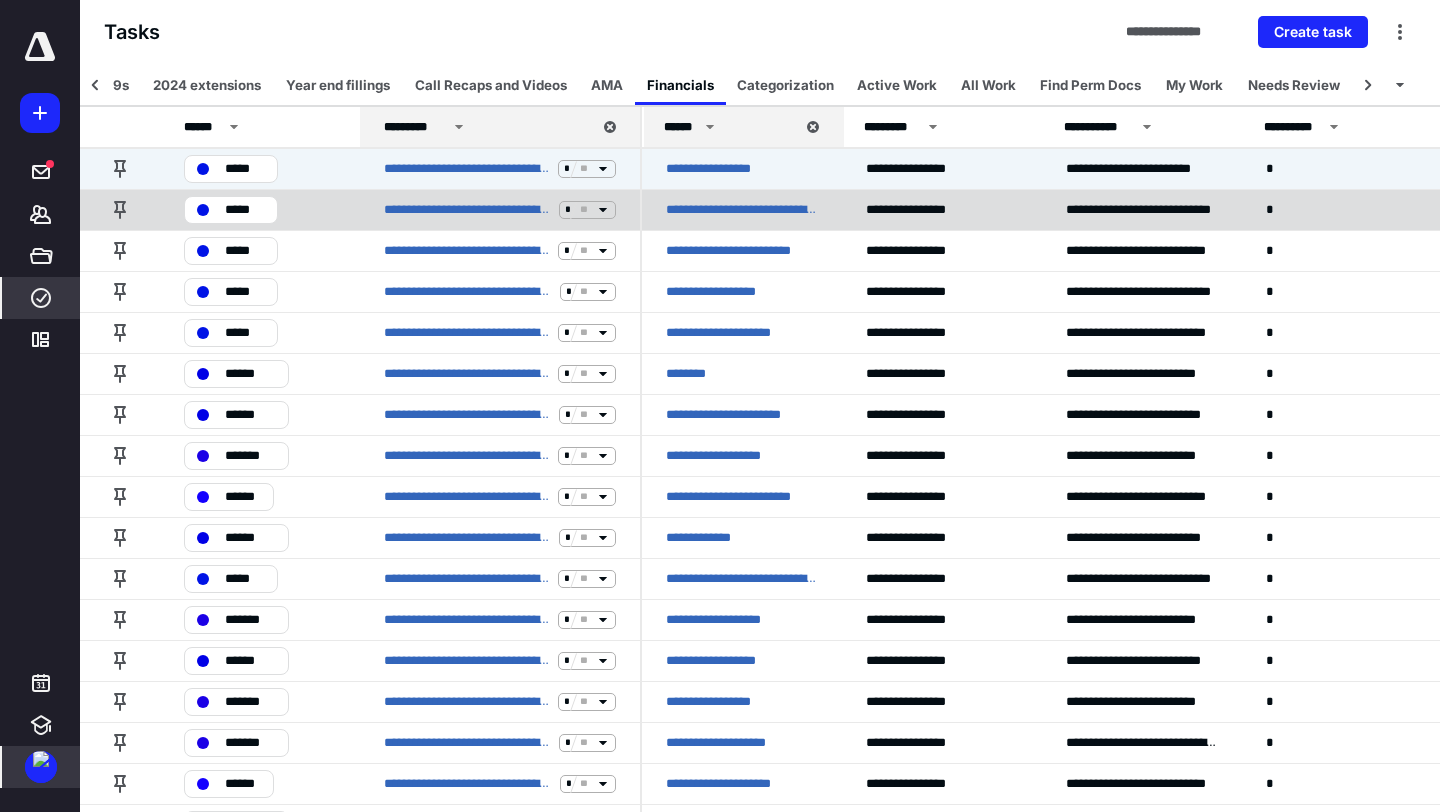 click 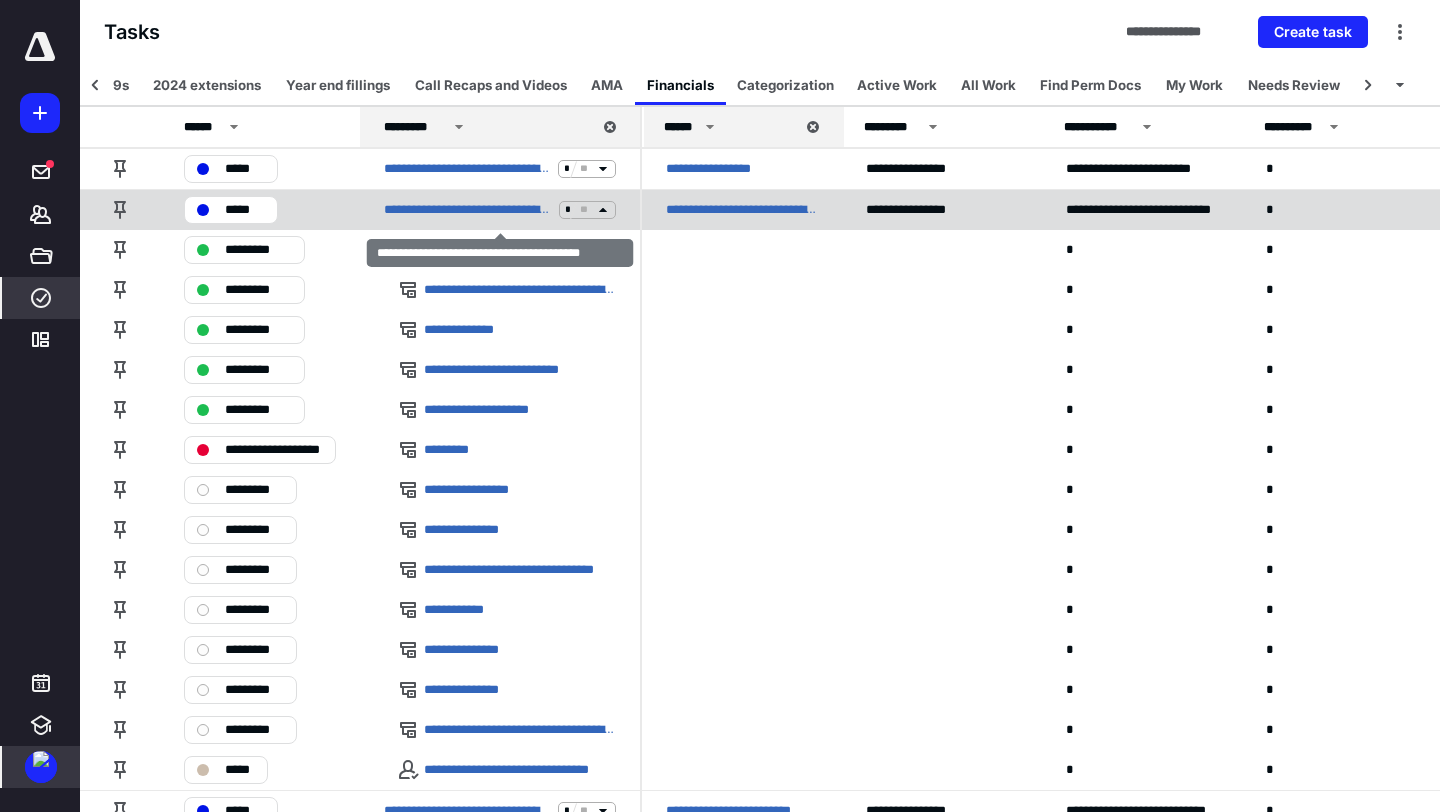 click 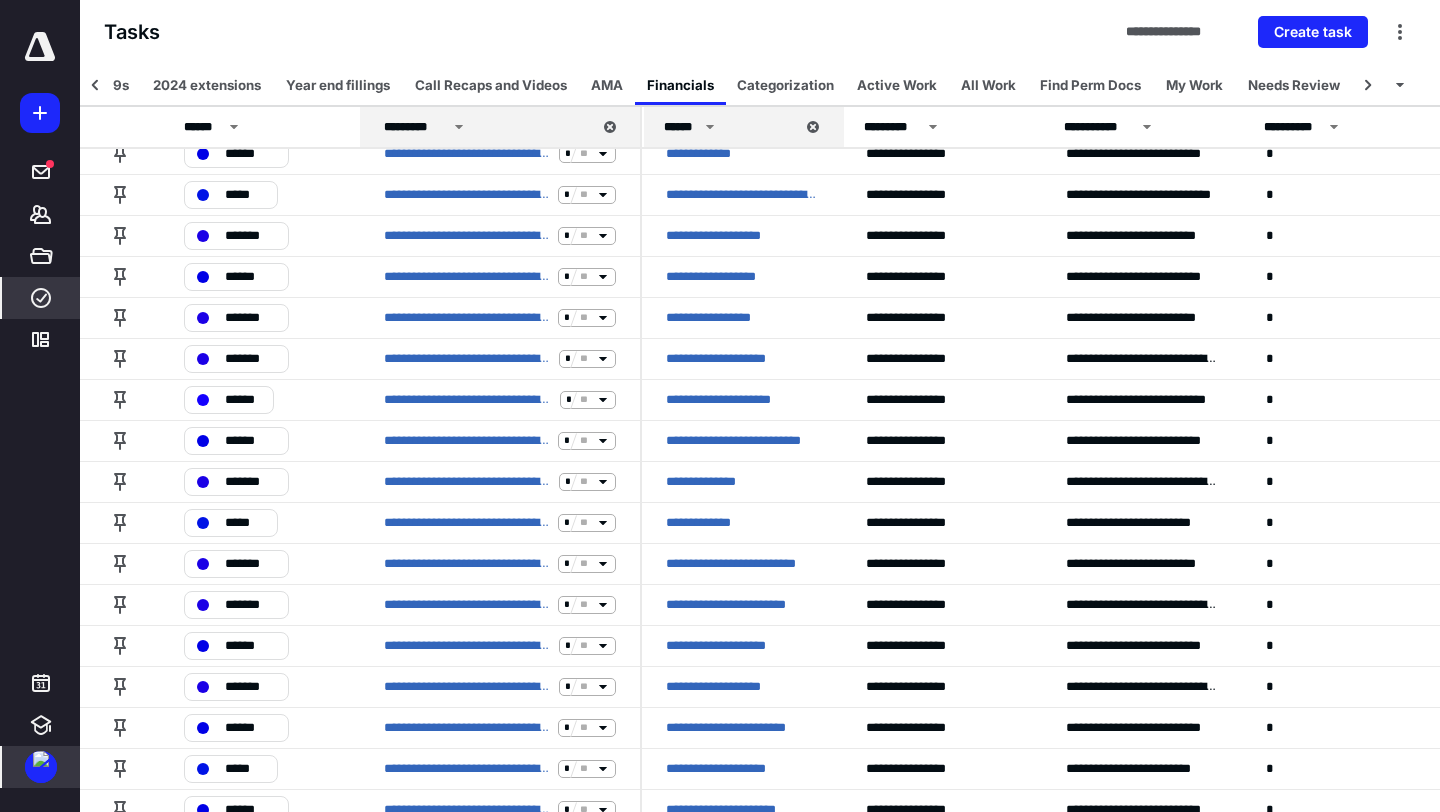 scroll, scrollTop: 393, scrollLeft: 0, axis: vertical 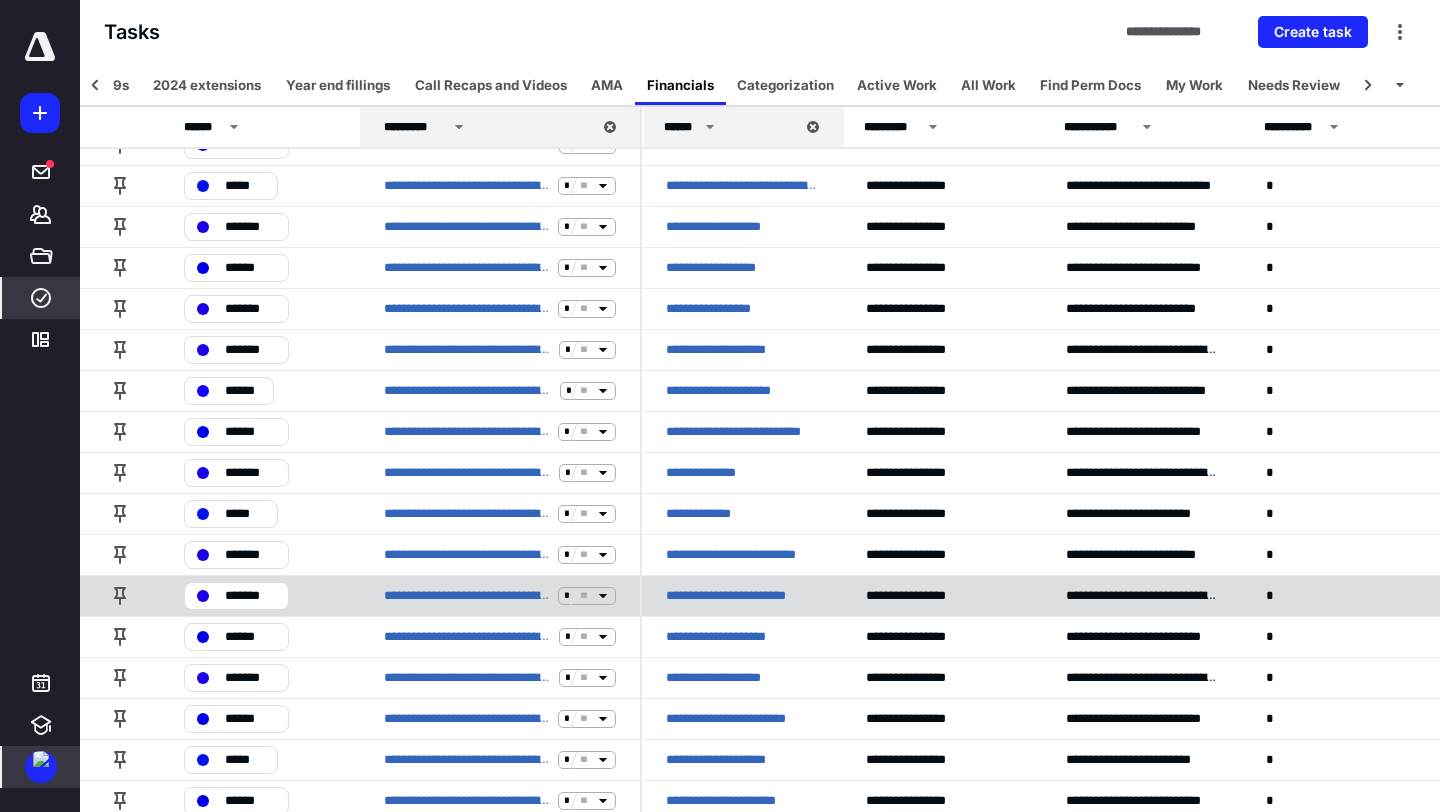 click 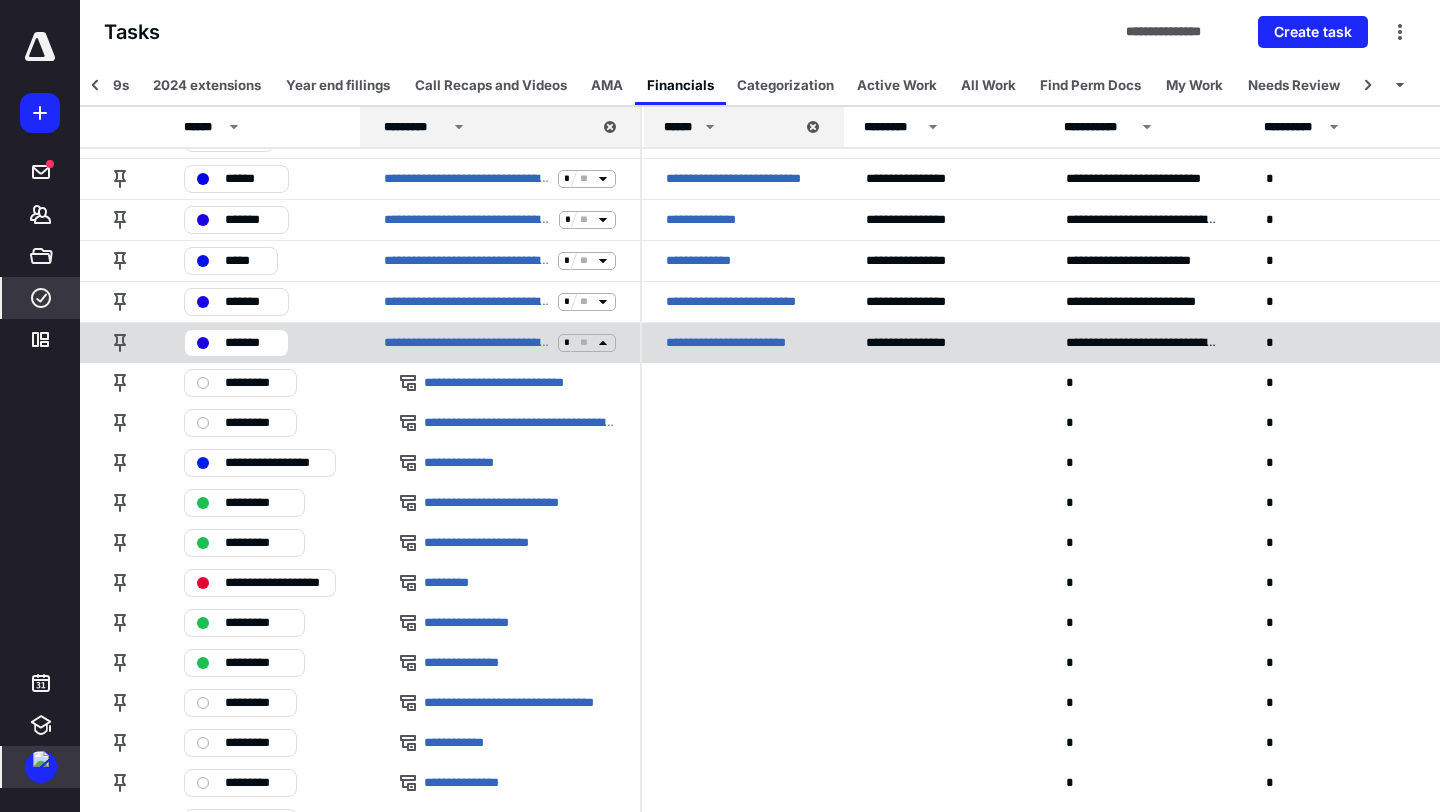 scroll, scrollTop: 628, scrollLeft: 0, axis: vertical 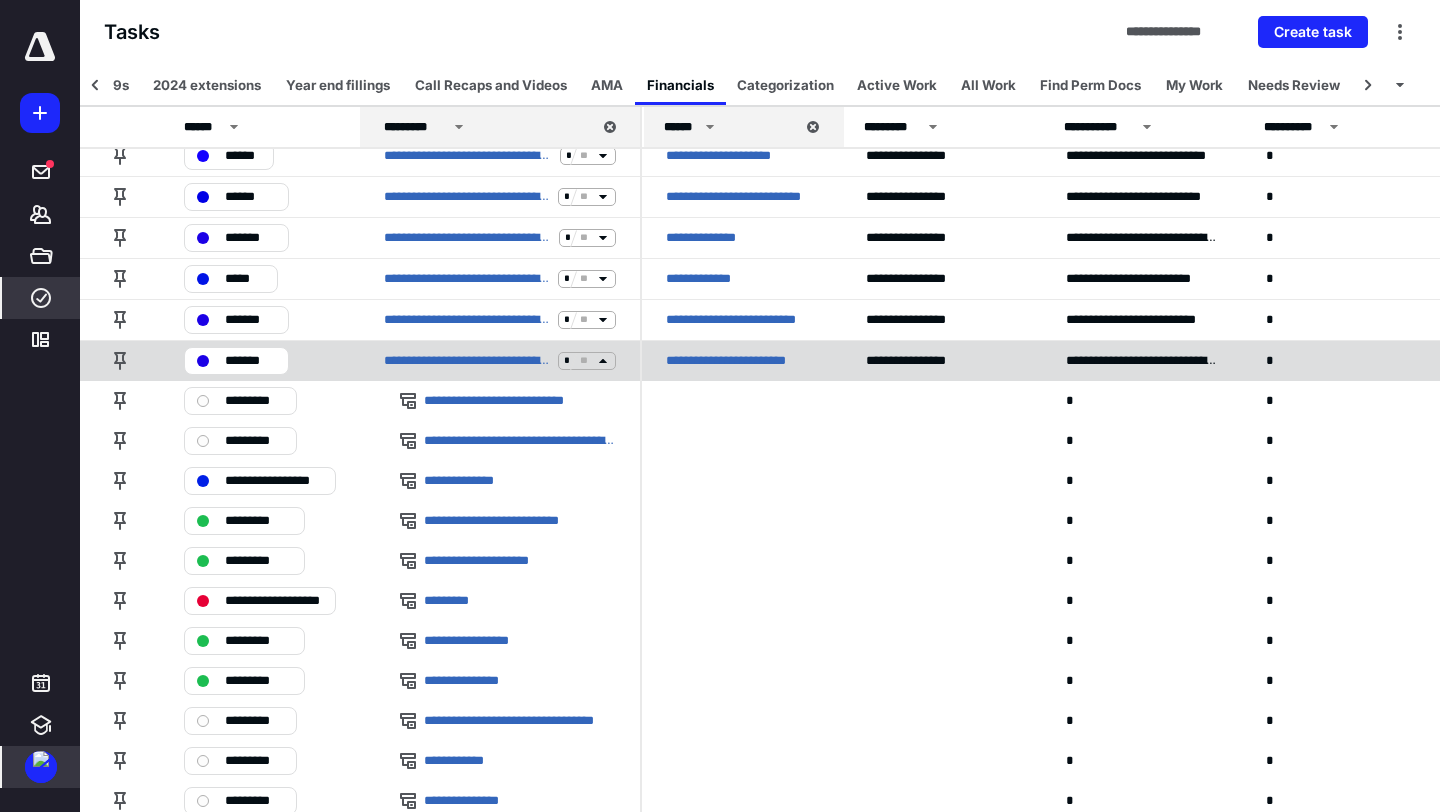 click 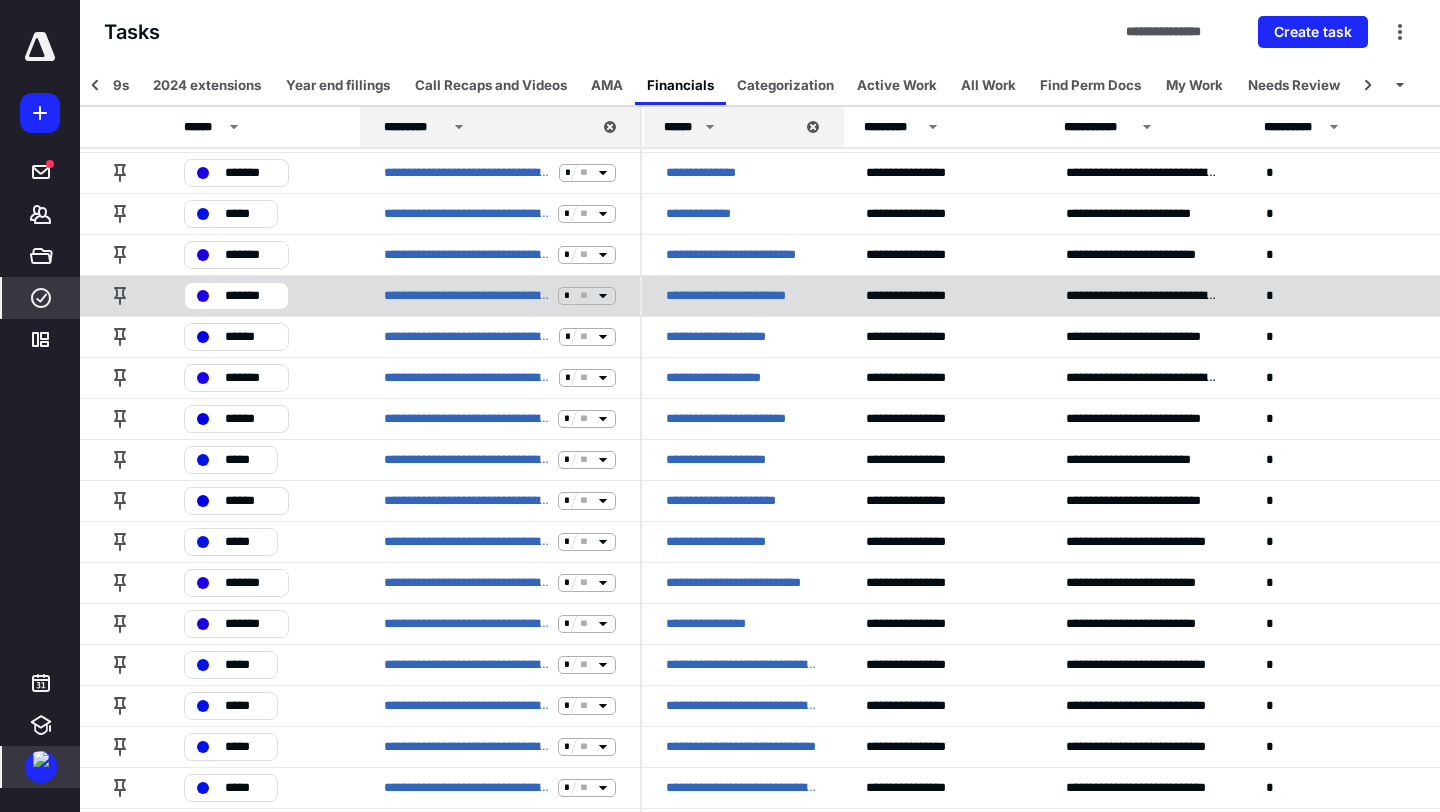scroll, scrollTop: 878, scrollLeft: 0, axis: vertical 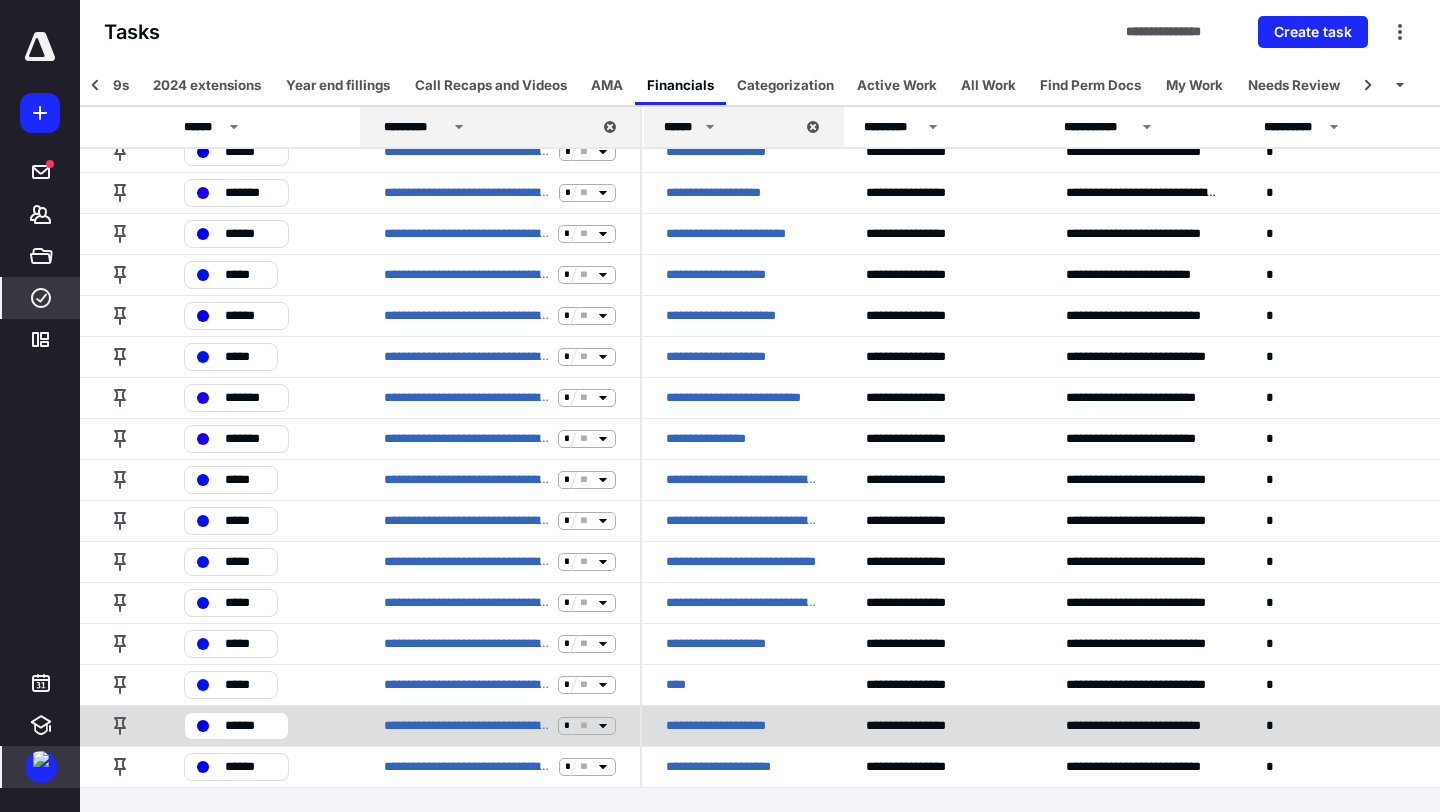 click 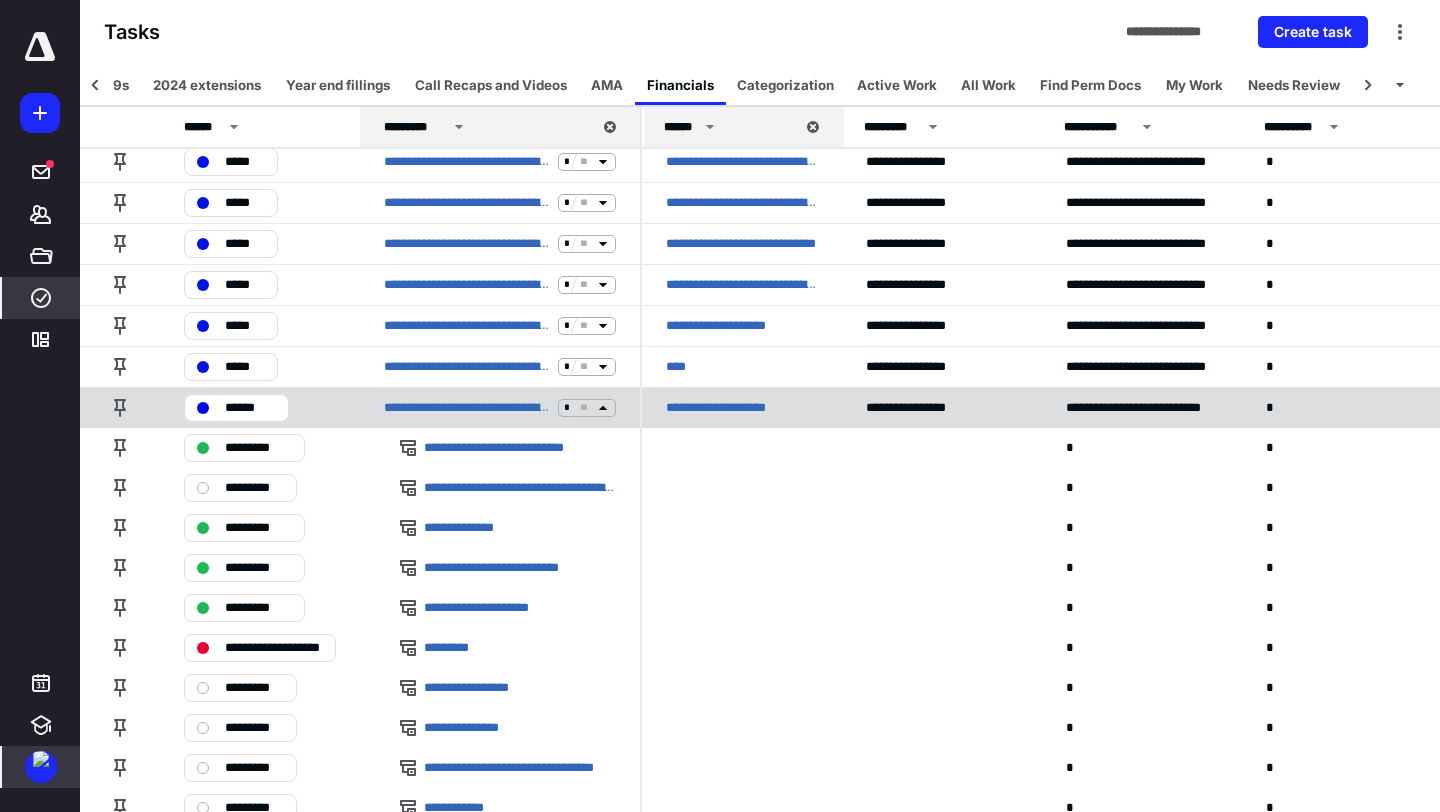 click 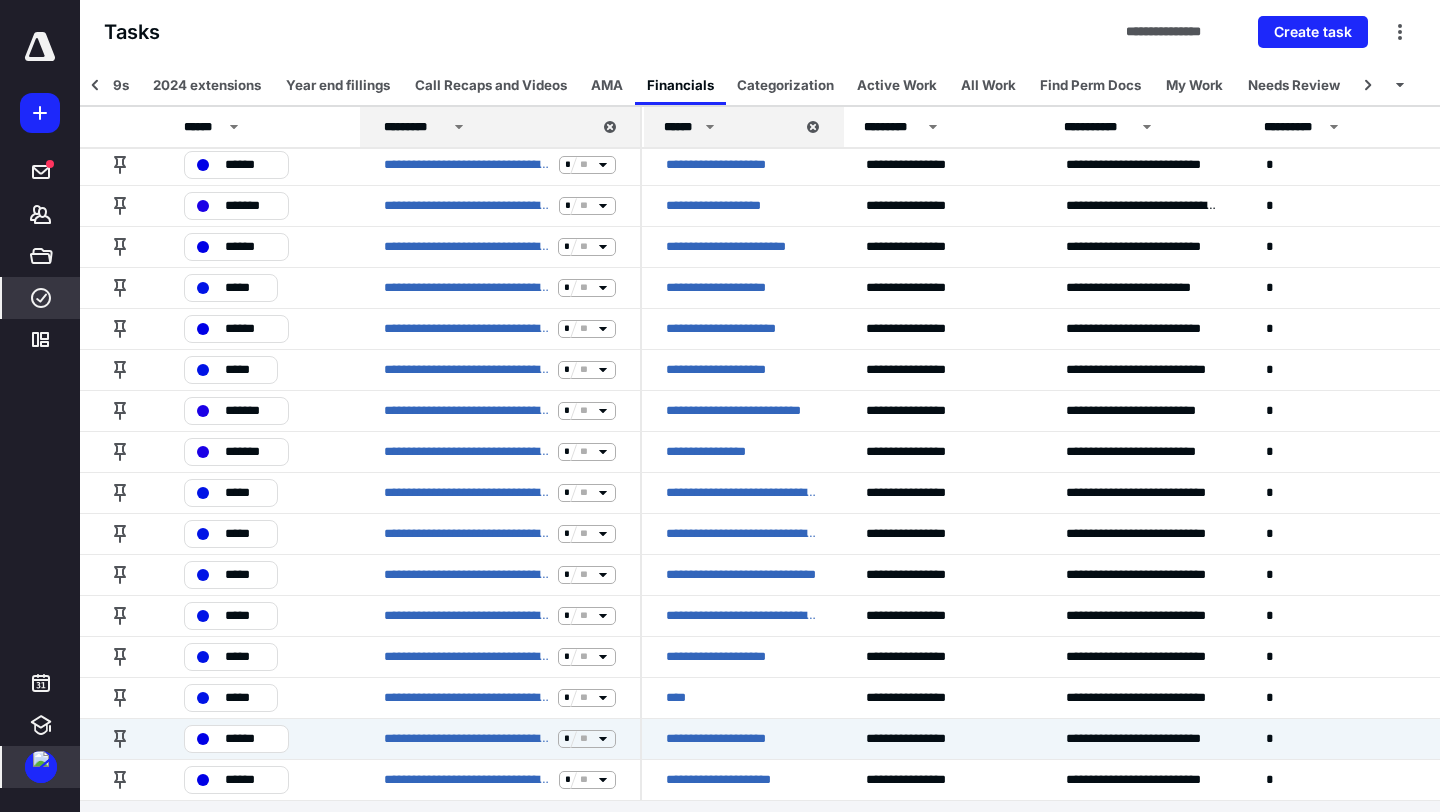scroll, scrollTop: 878, scrollLeft: 0, axis: vertical 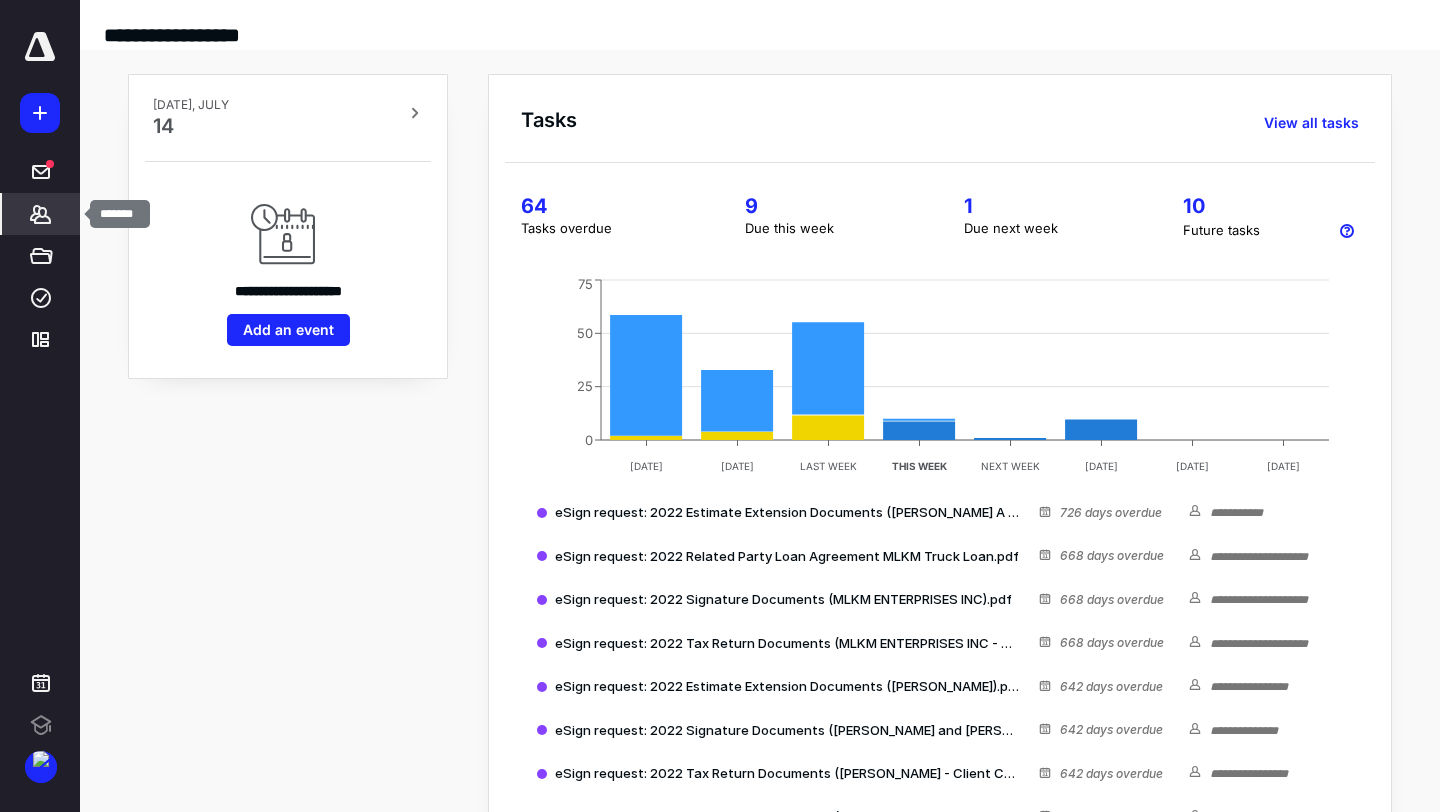 click 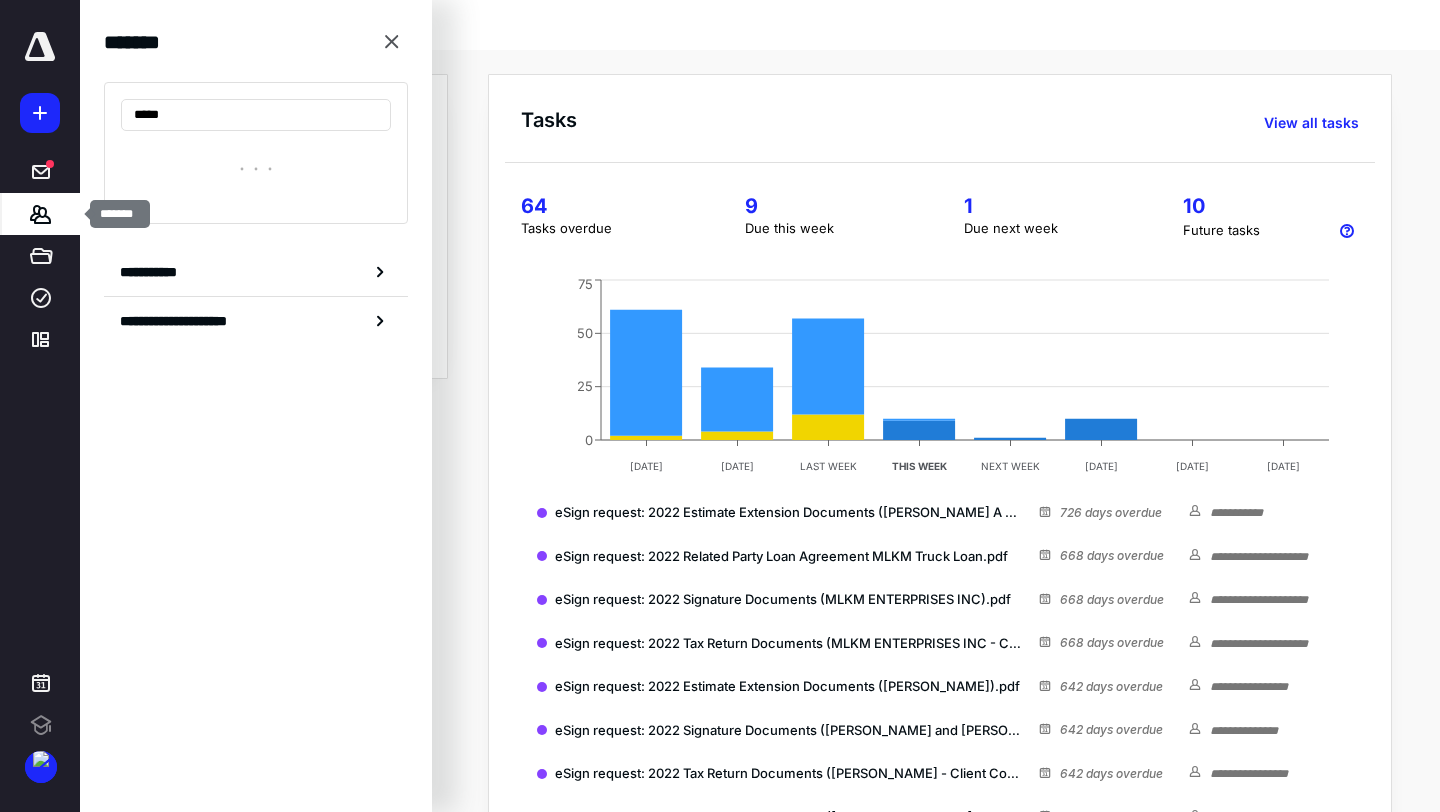 scroll, scrollTop: 0, scrollLeft: 0, axis: both 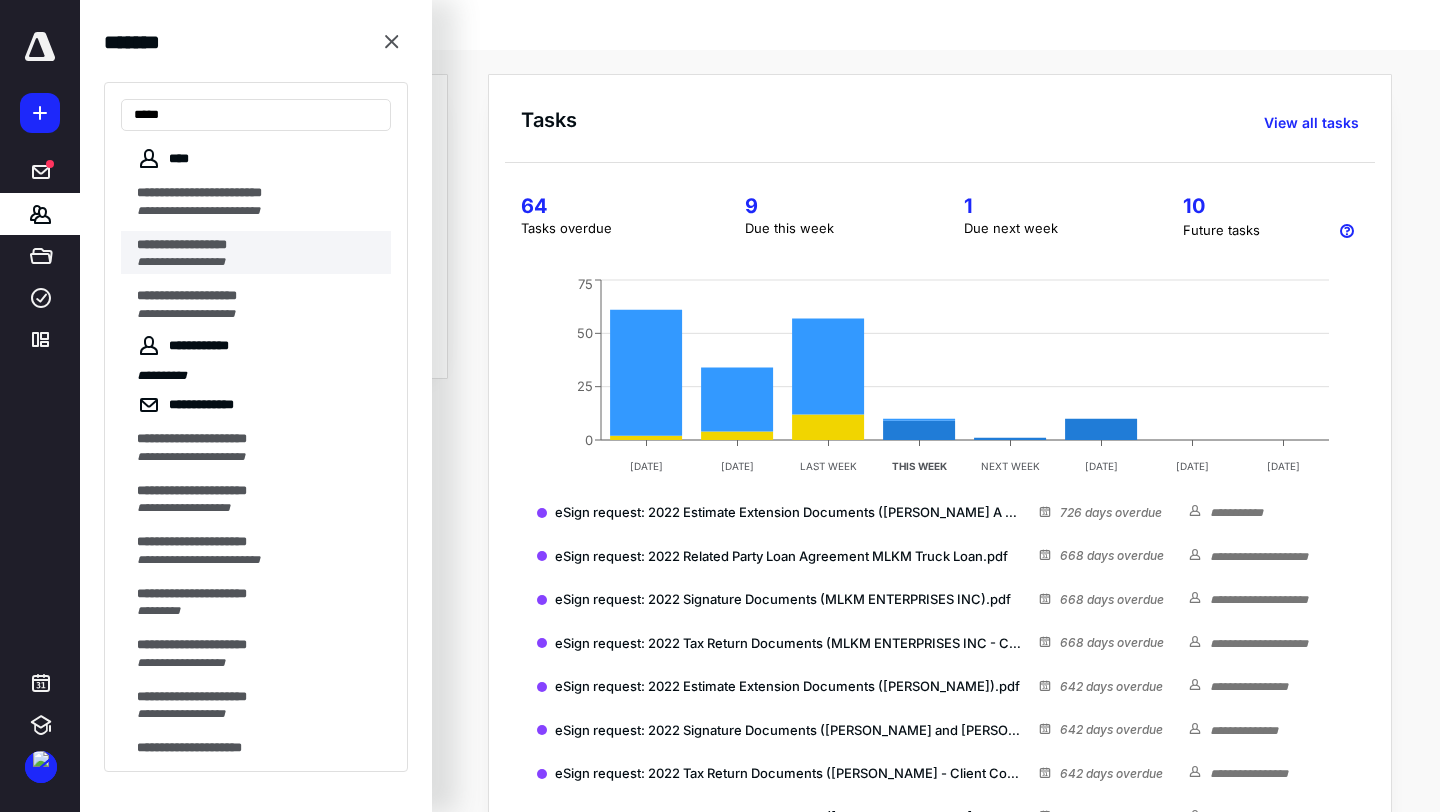 type on "****" 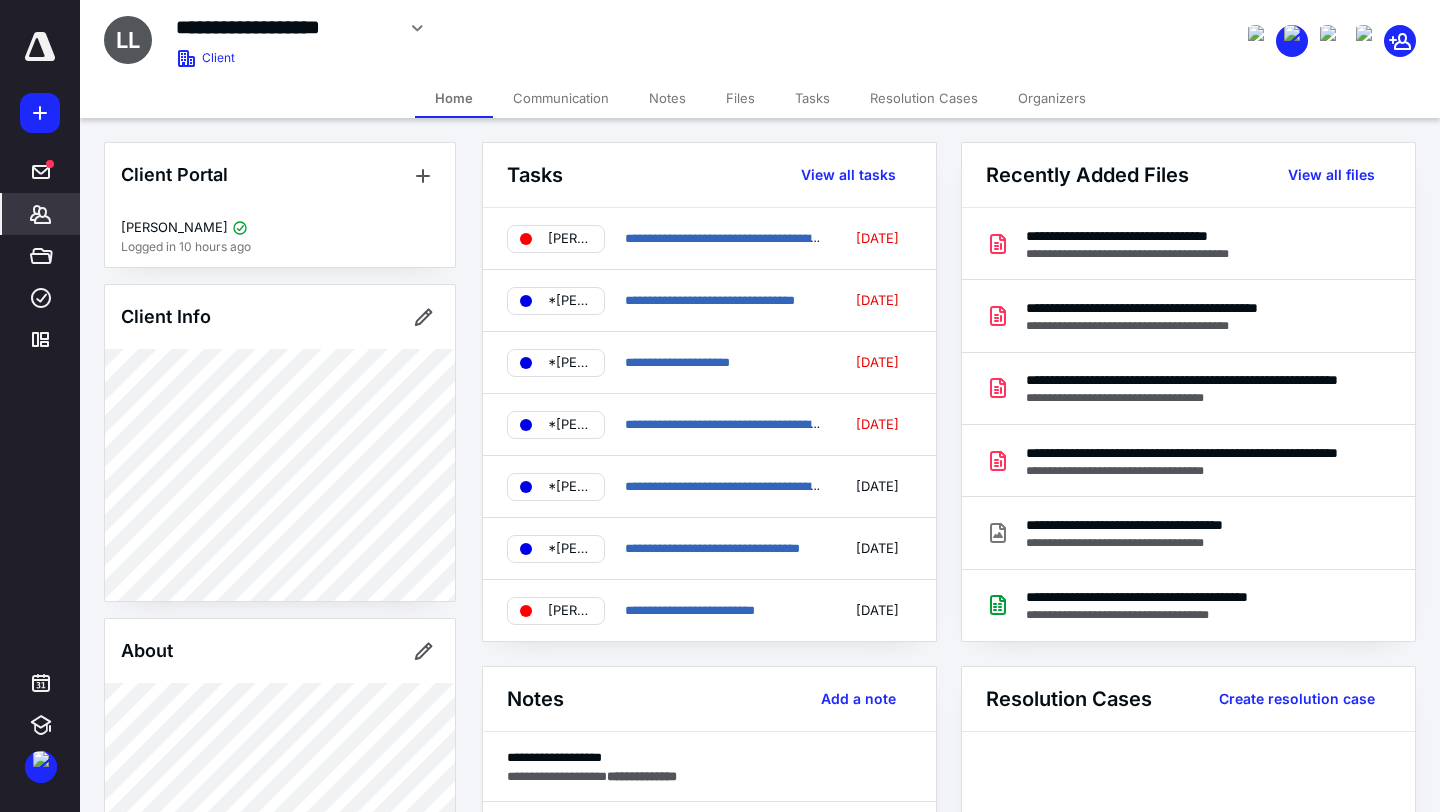 click on "Files" at bounding box center [740, 98] 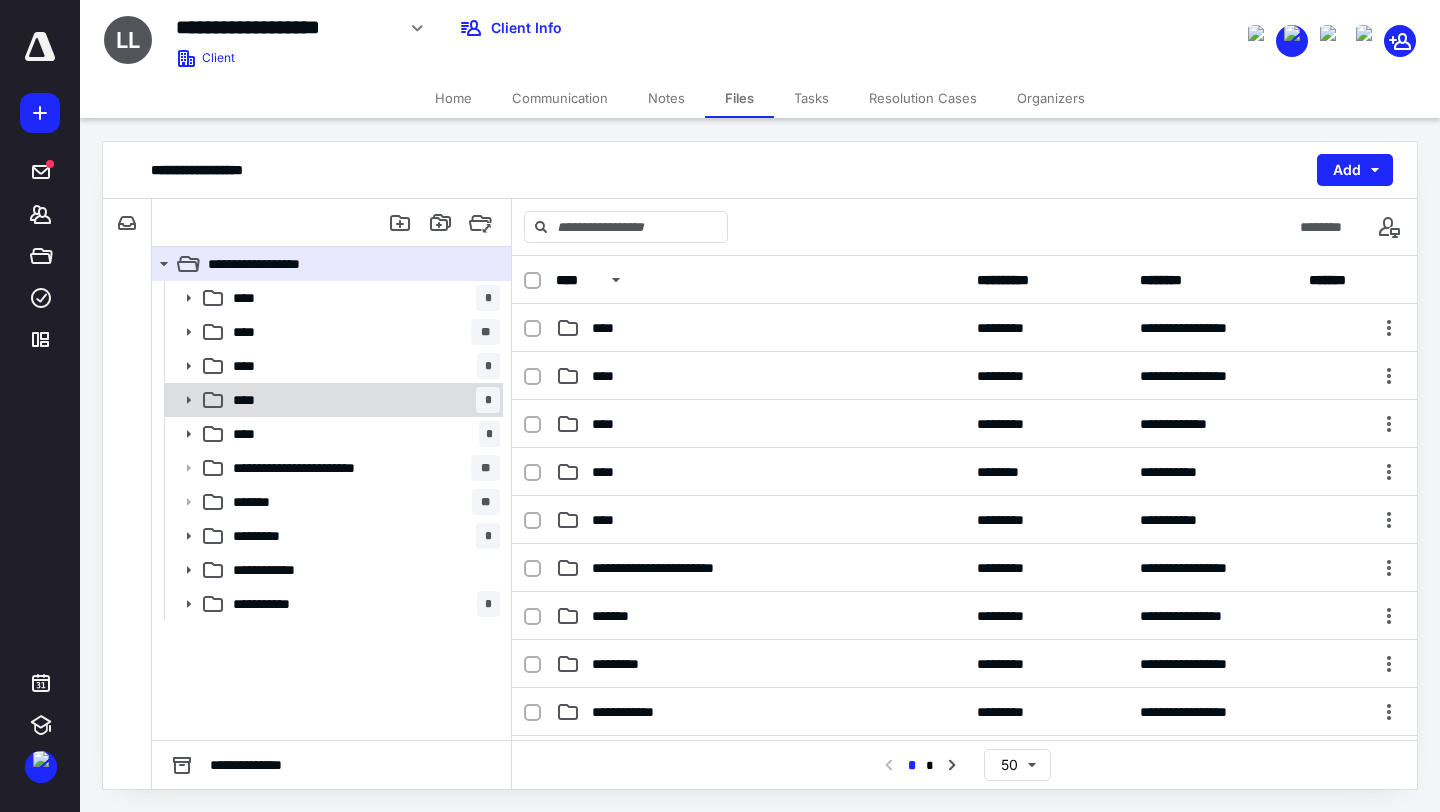 click on "****" at bounding box center [250, 400] 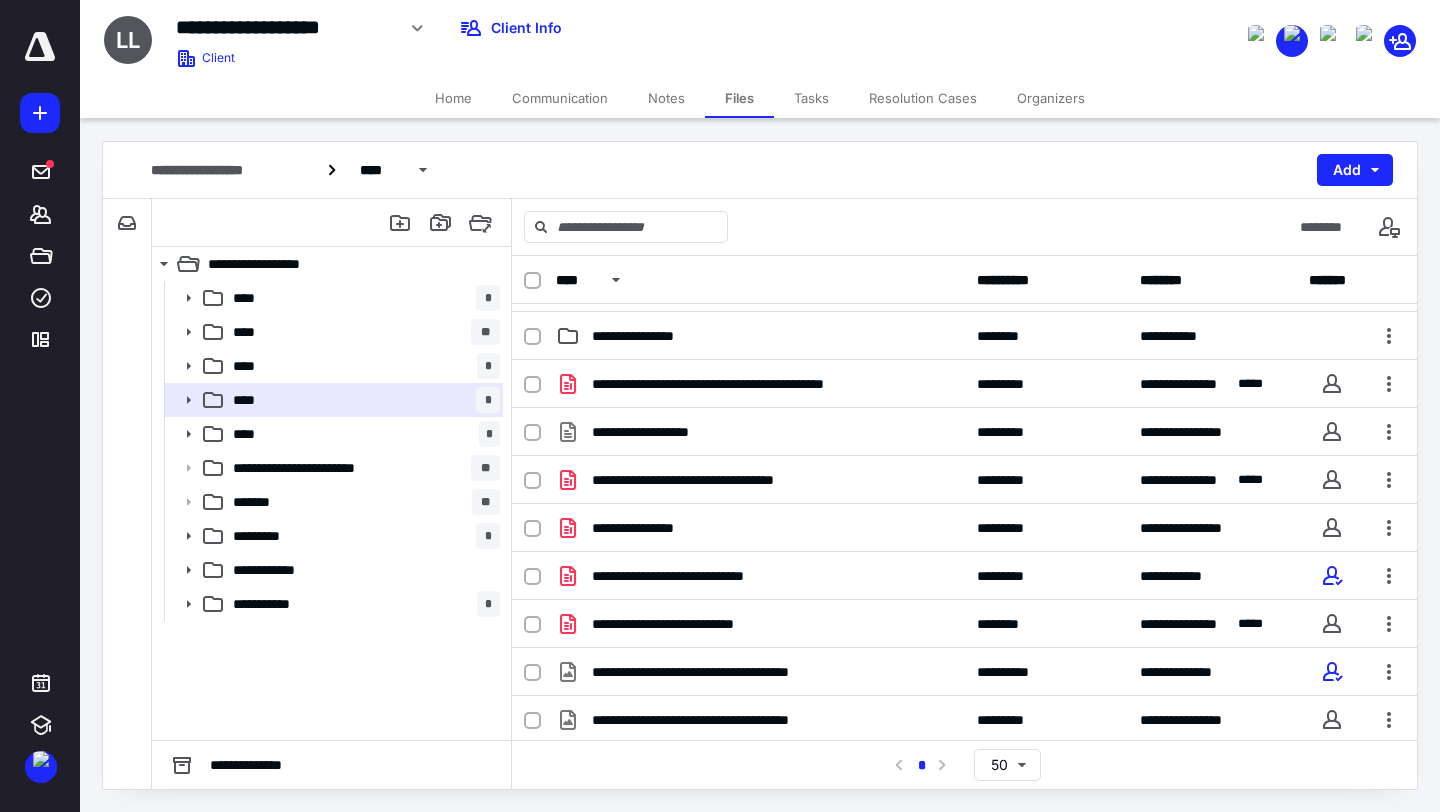 scroll, scrollTop: 812, scrollLeft: 0, axis: vertical 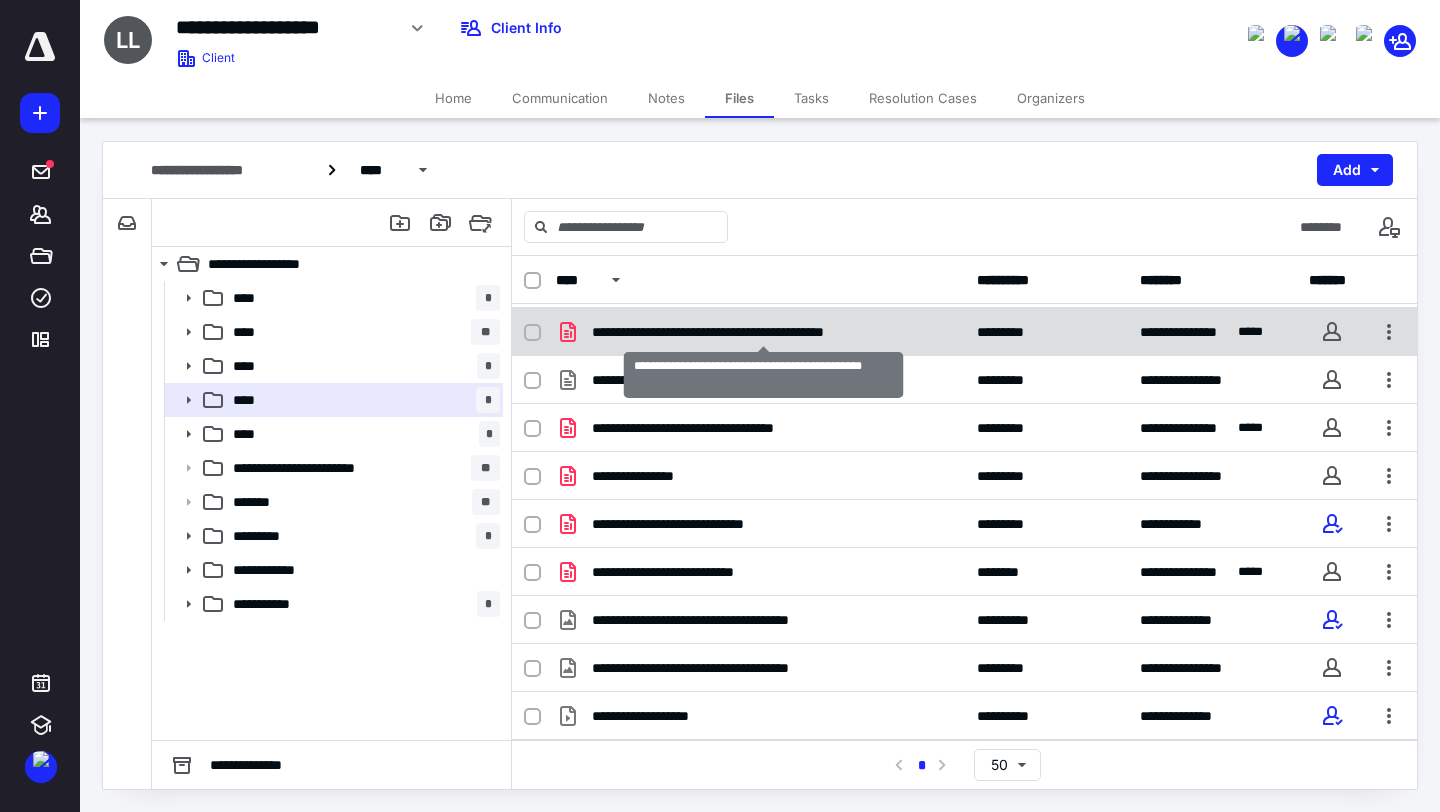 click on "**********" at bounding box center (763, 332) 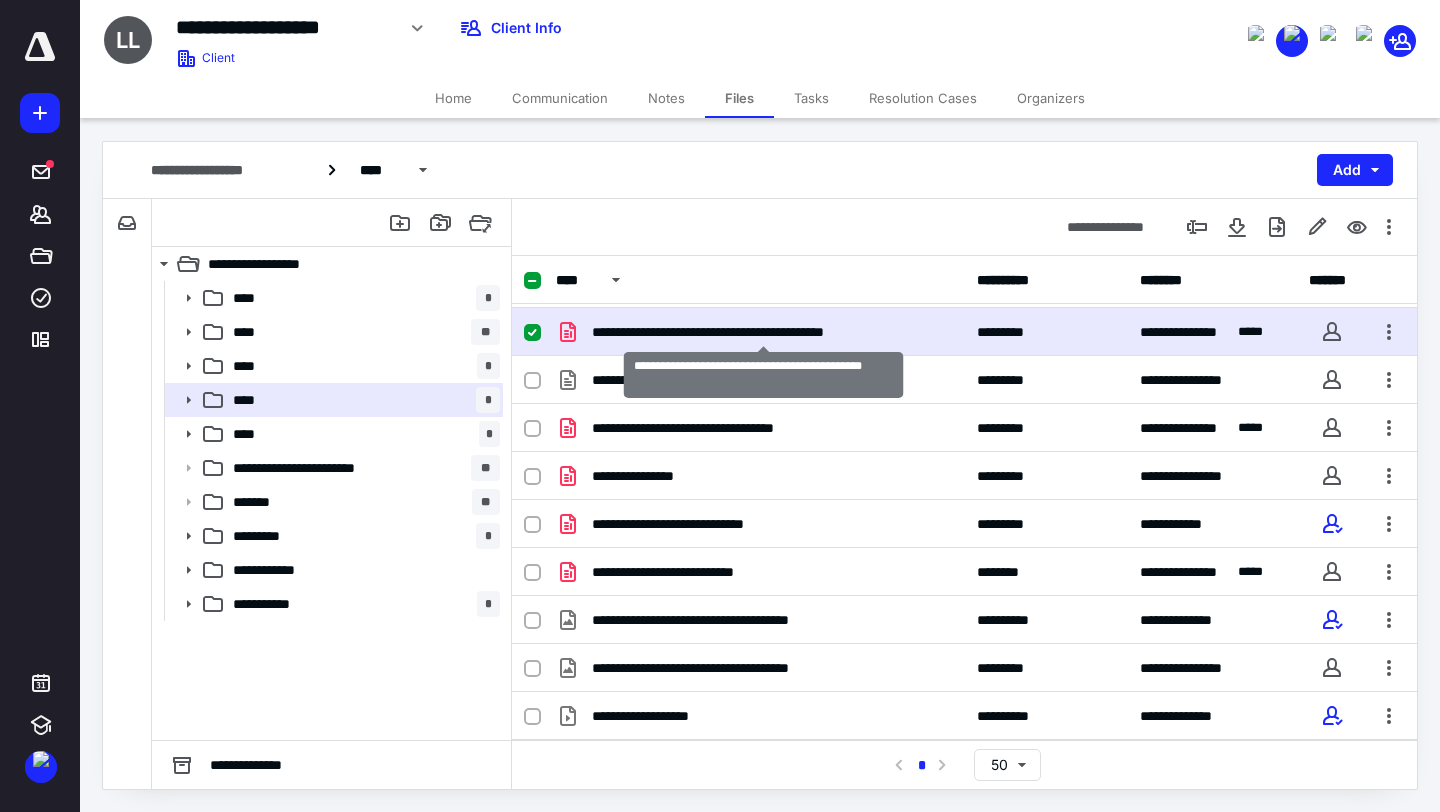 click on "**********" at bounding box center [763, 332] 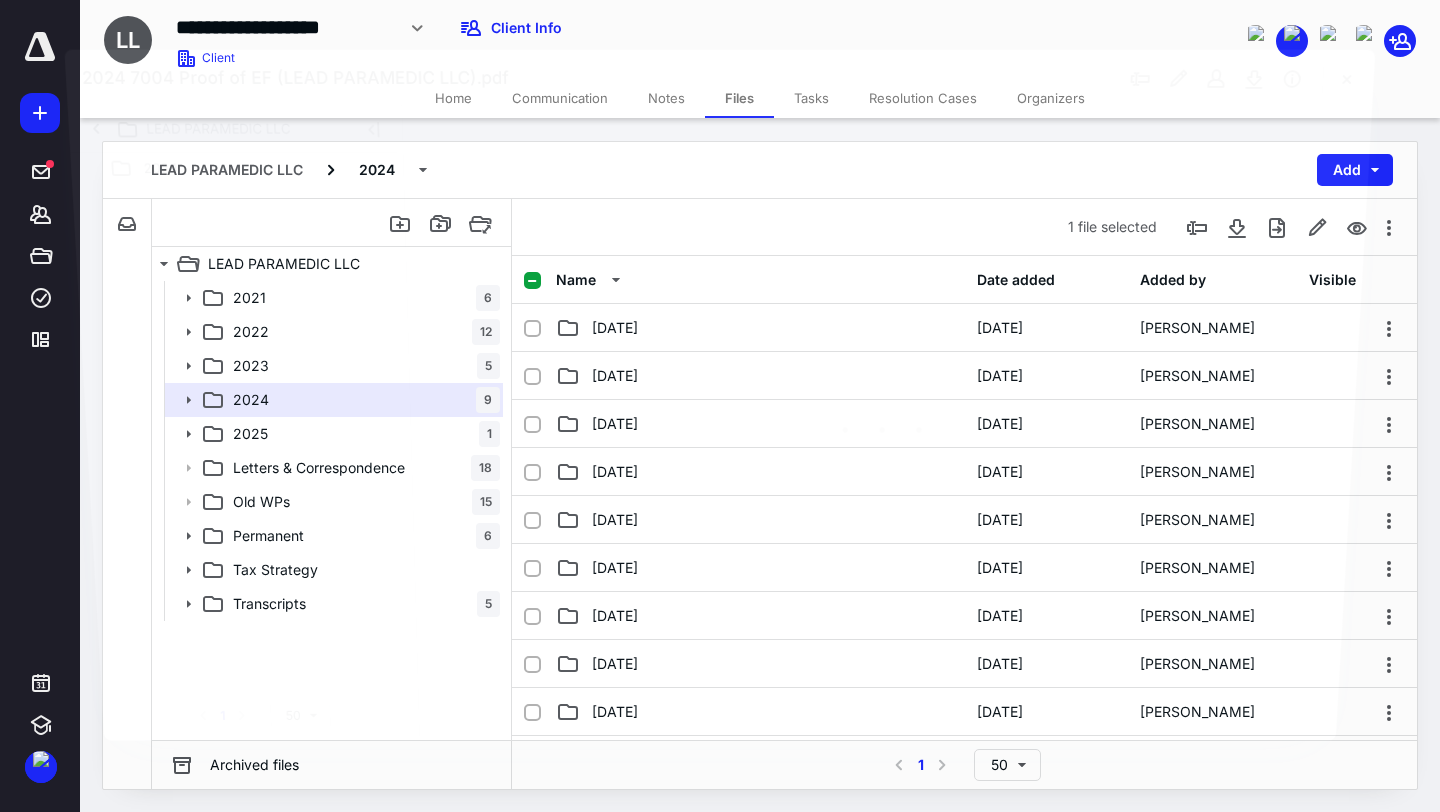 scroll, scrollTop: 812, scrollLeft: 0, axis: vertical 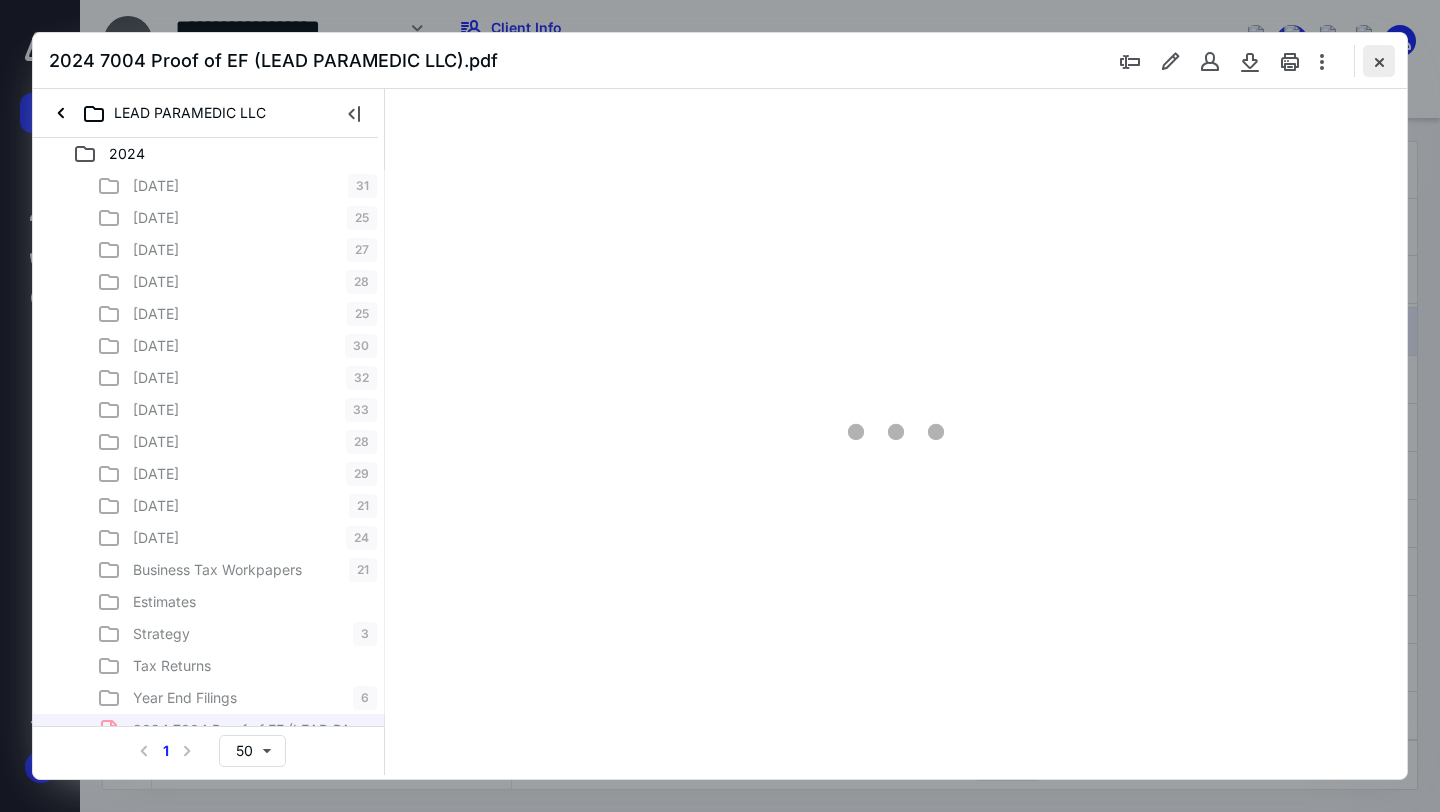 type on "77" 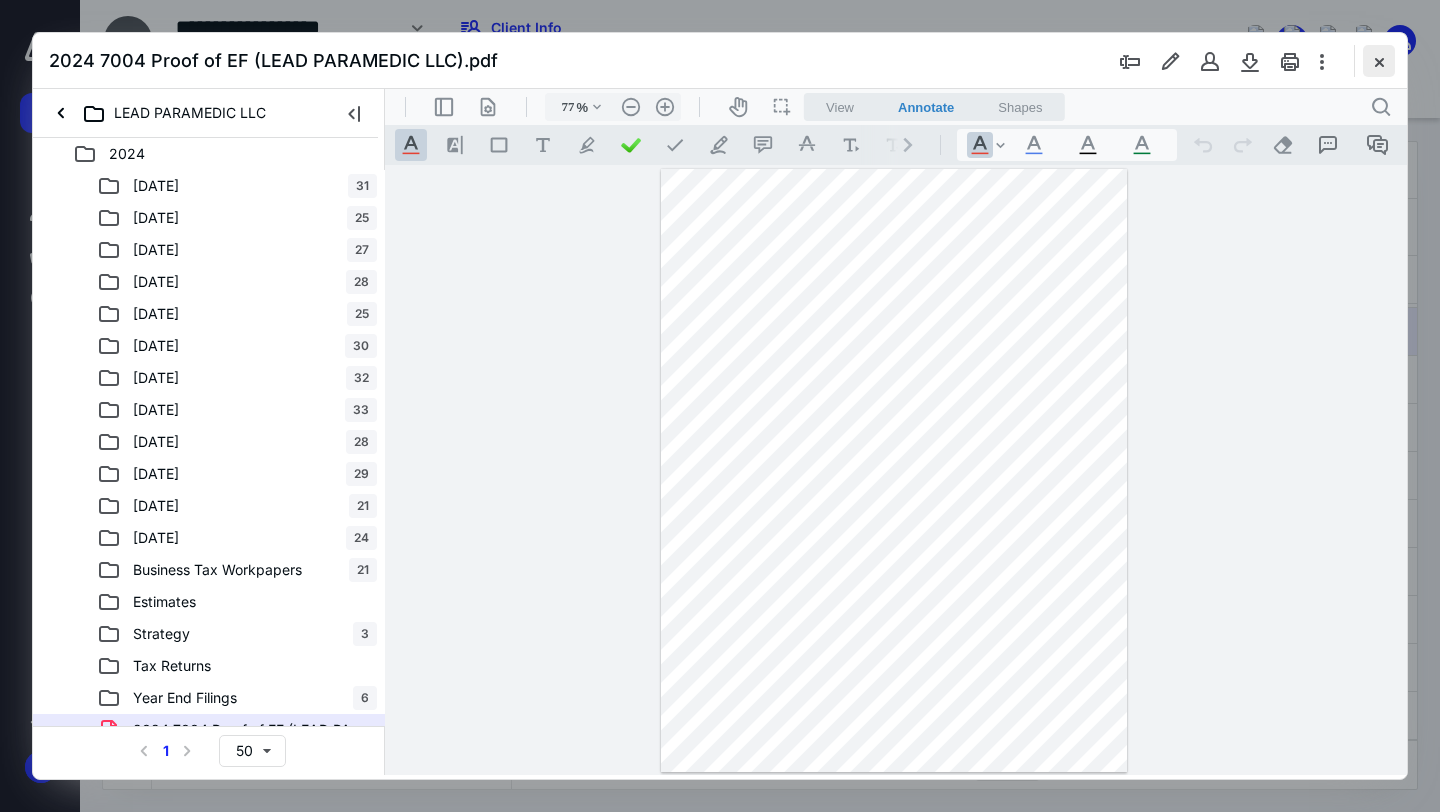 click at bounding box center (1379, 61) 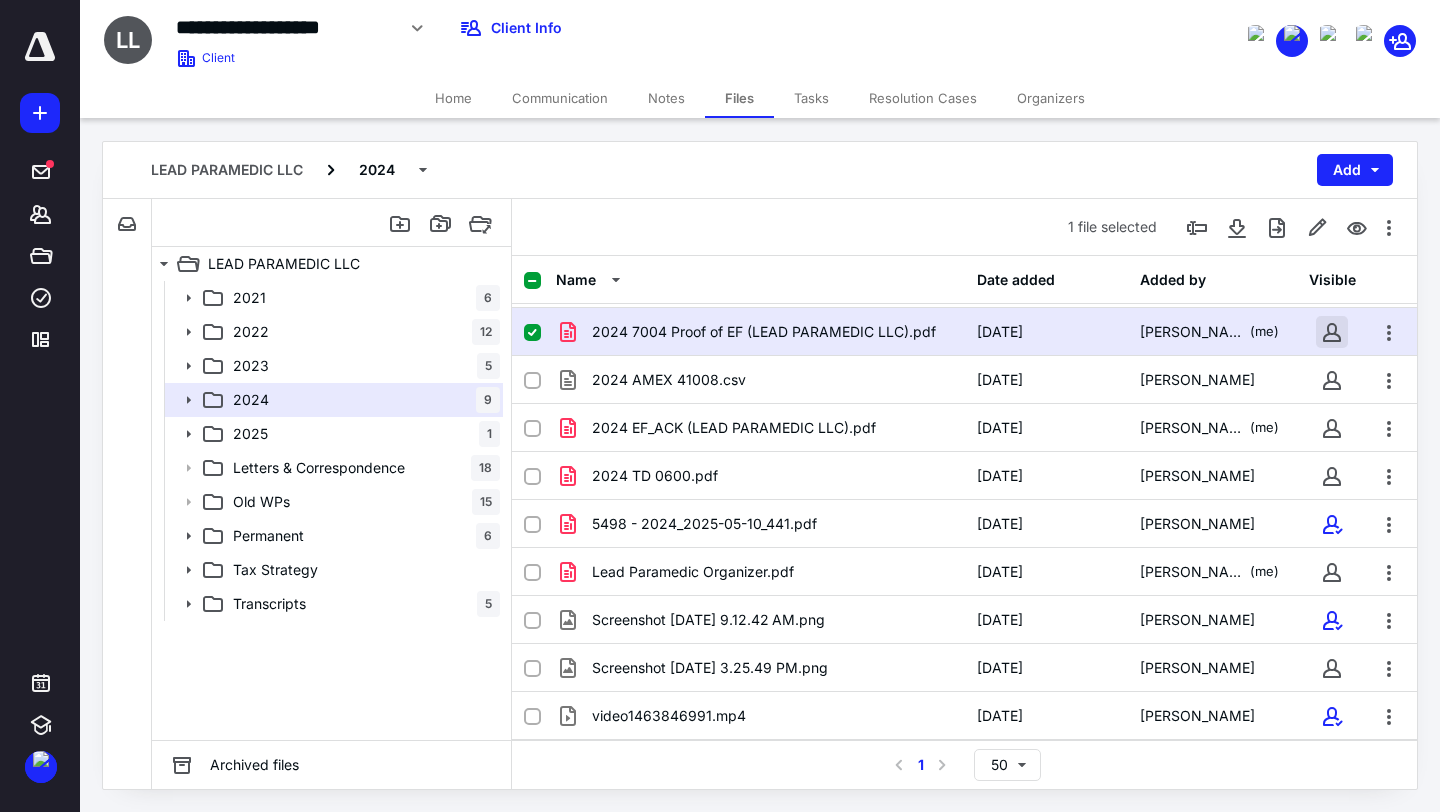click at bounding box center [1332, 332] 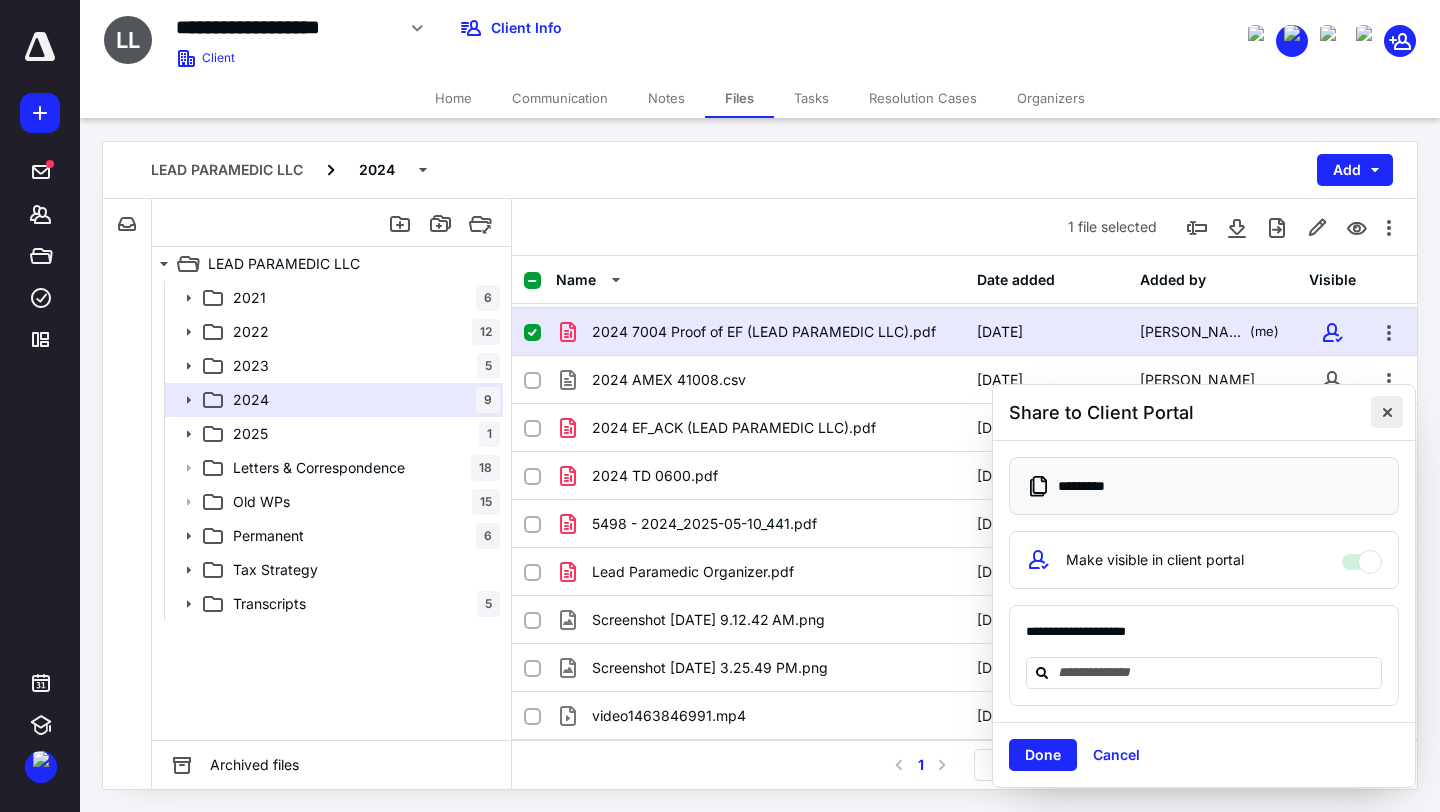 click at bounding box center (1387, 412) 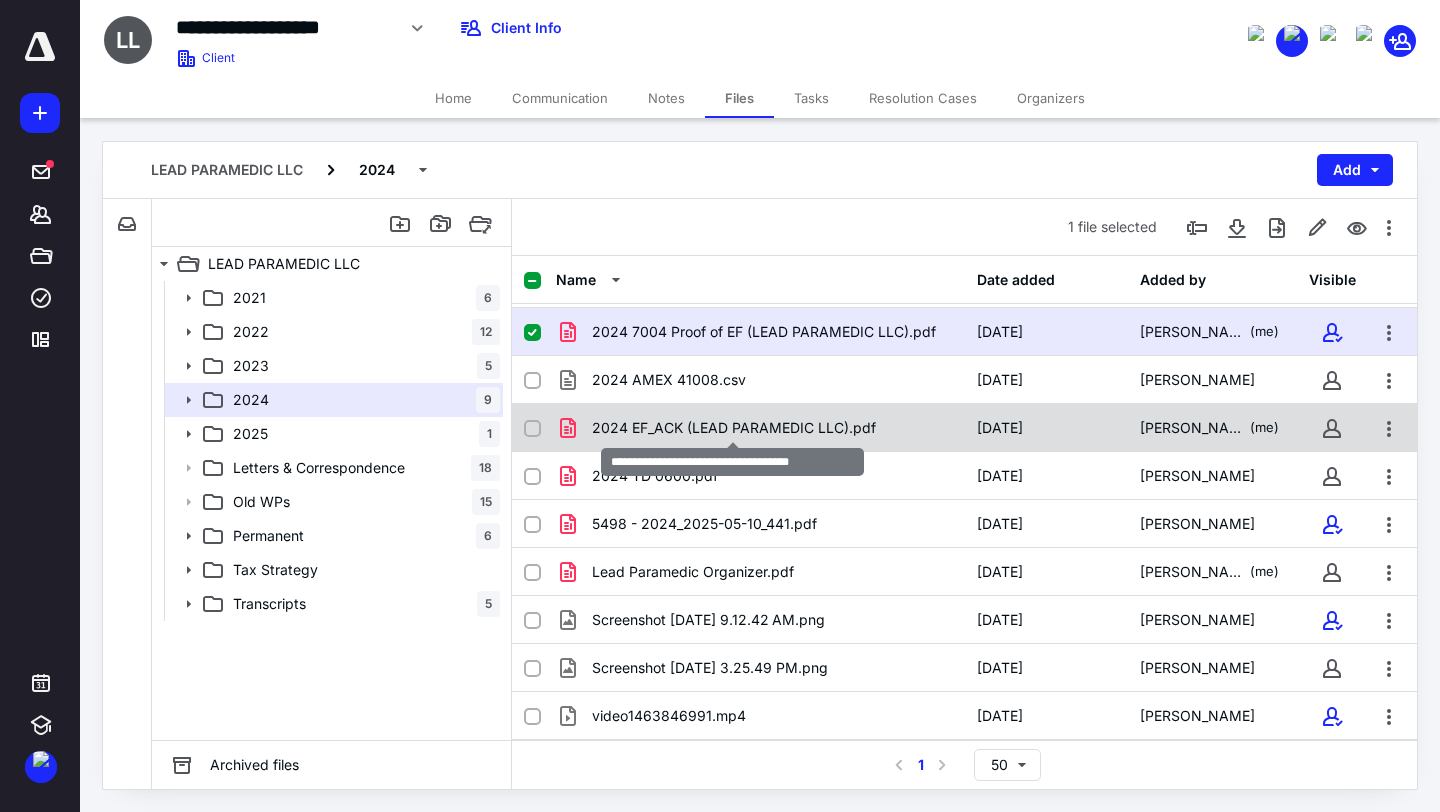 click on "2024 EF_ACK (LEAD PARAMEDIC LLC).pdf" at bounding box center (734, 428) 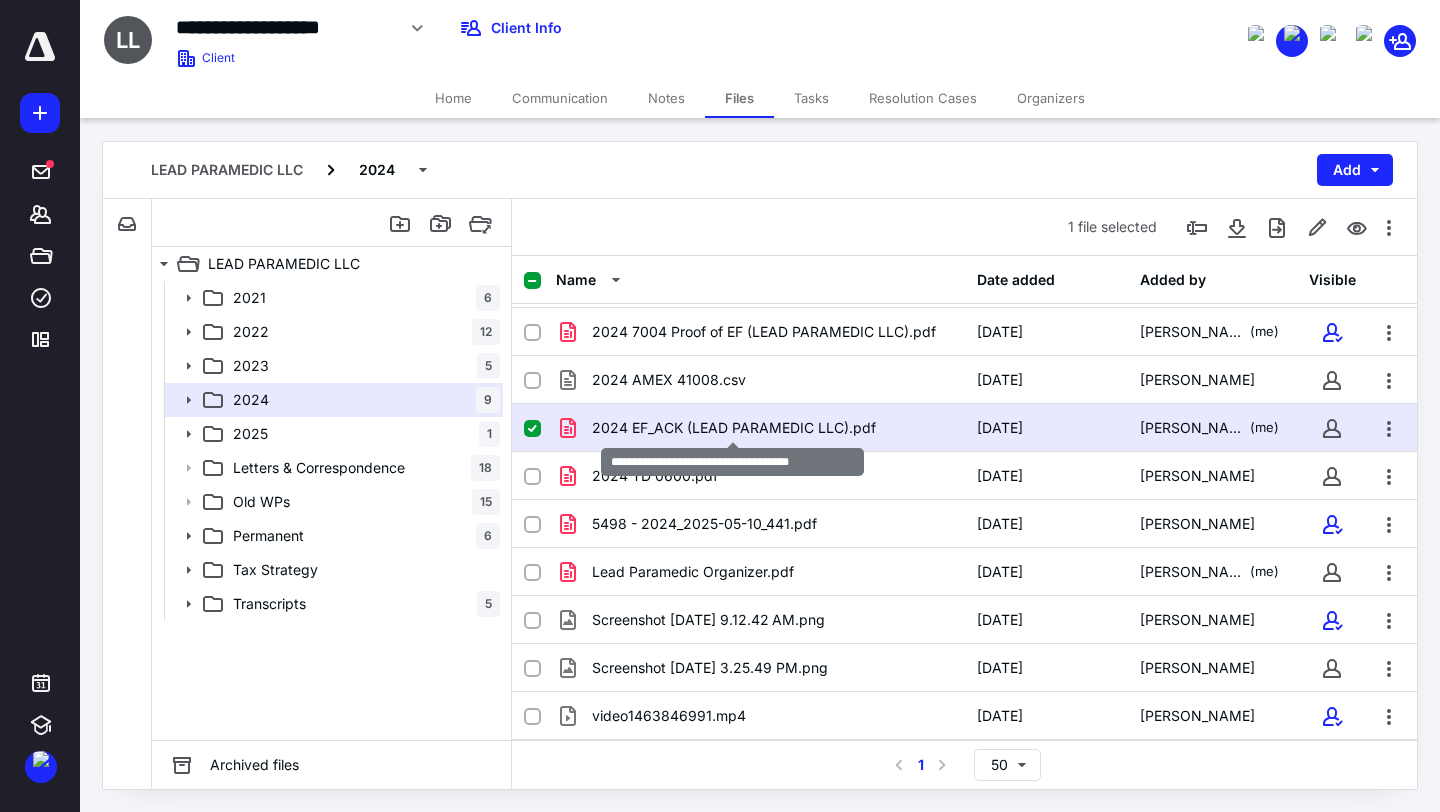 click on "2024 EF_ACK (LEAD PARAMEDIC LLC).pdf" at bounding box center [734, 428] 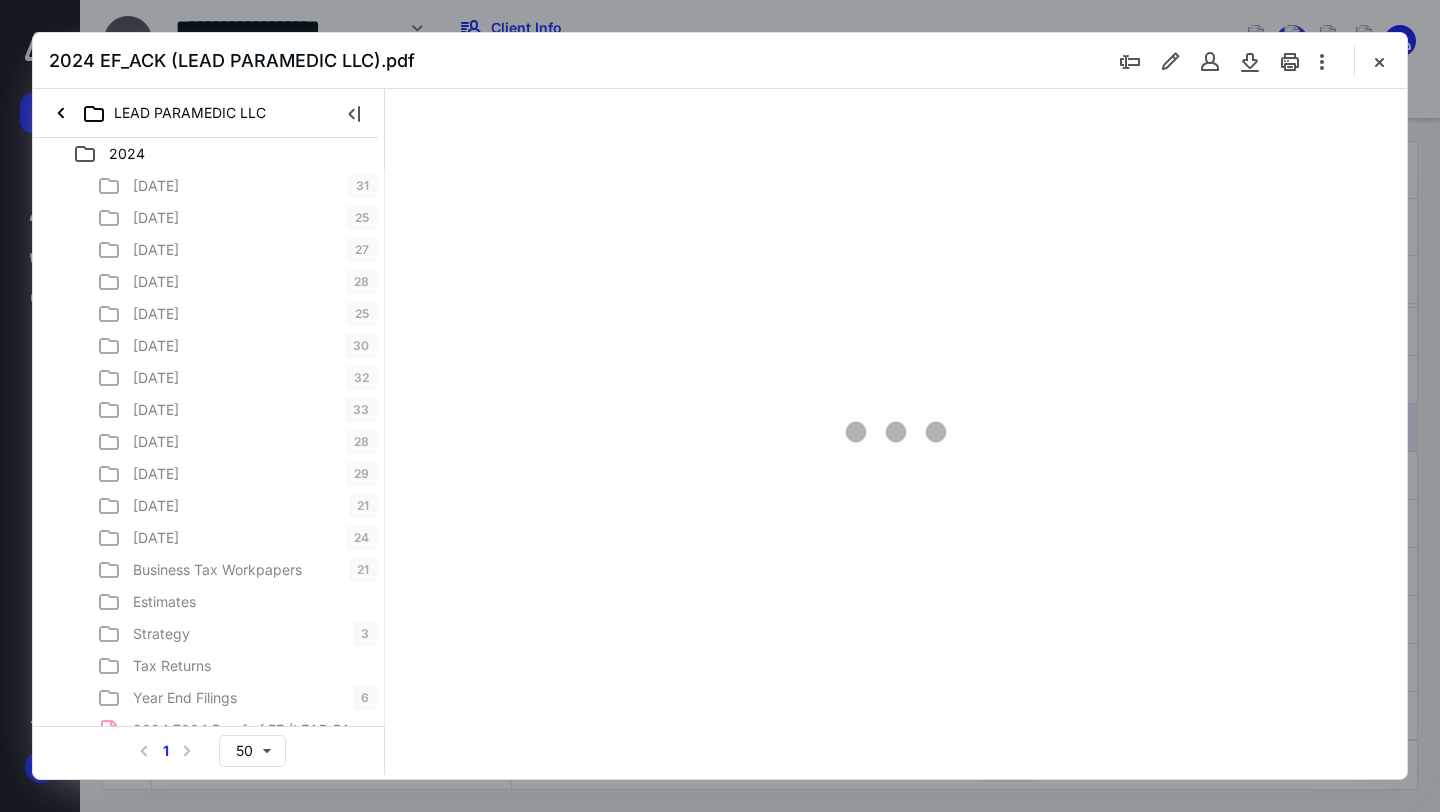 scroll, scrollTop: 0, scrollLeft: 0, axis: both 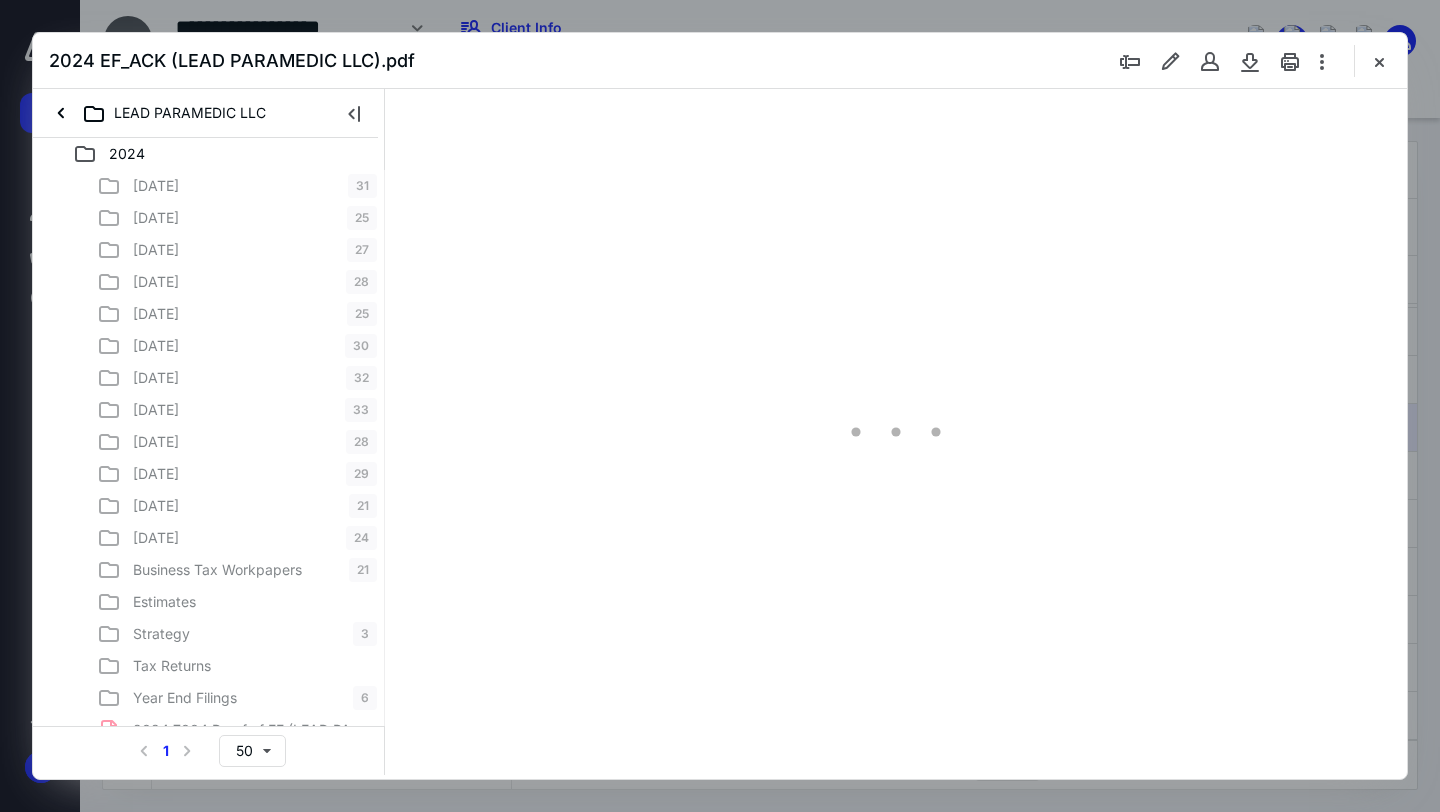 type on "77" 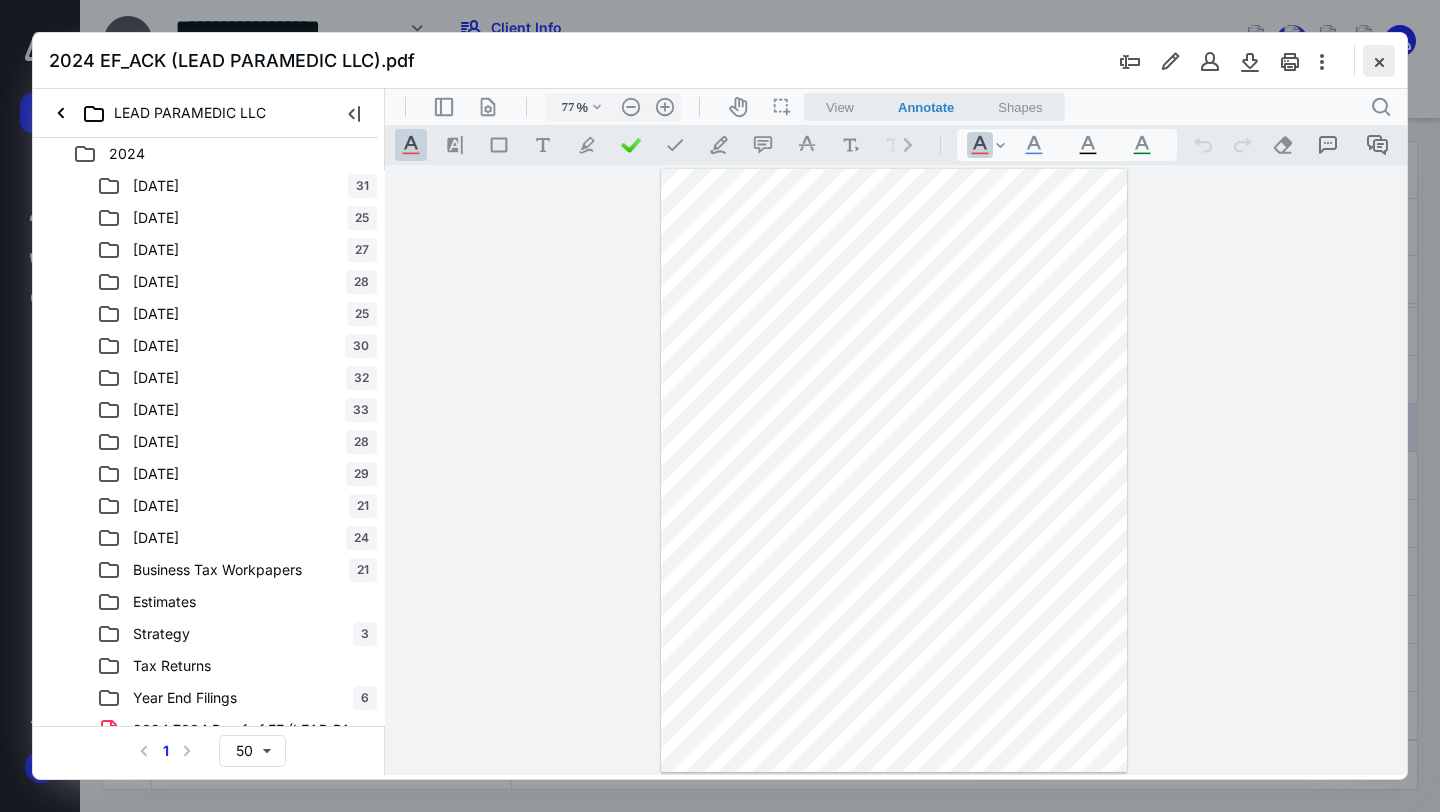 click at bounding box center (1379, 61) 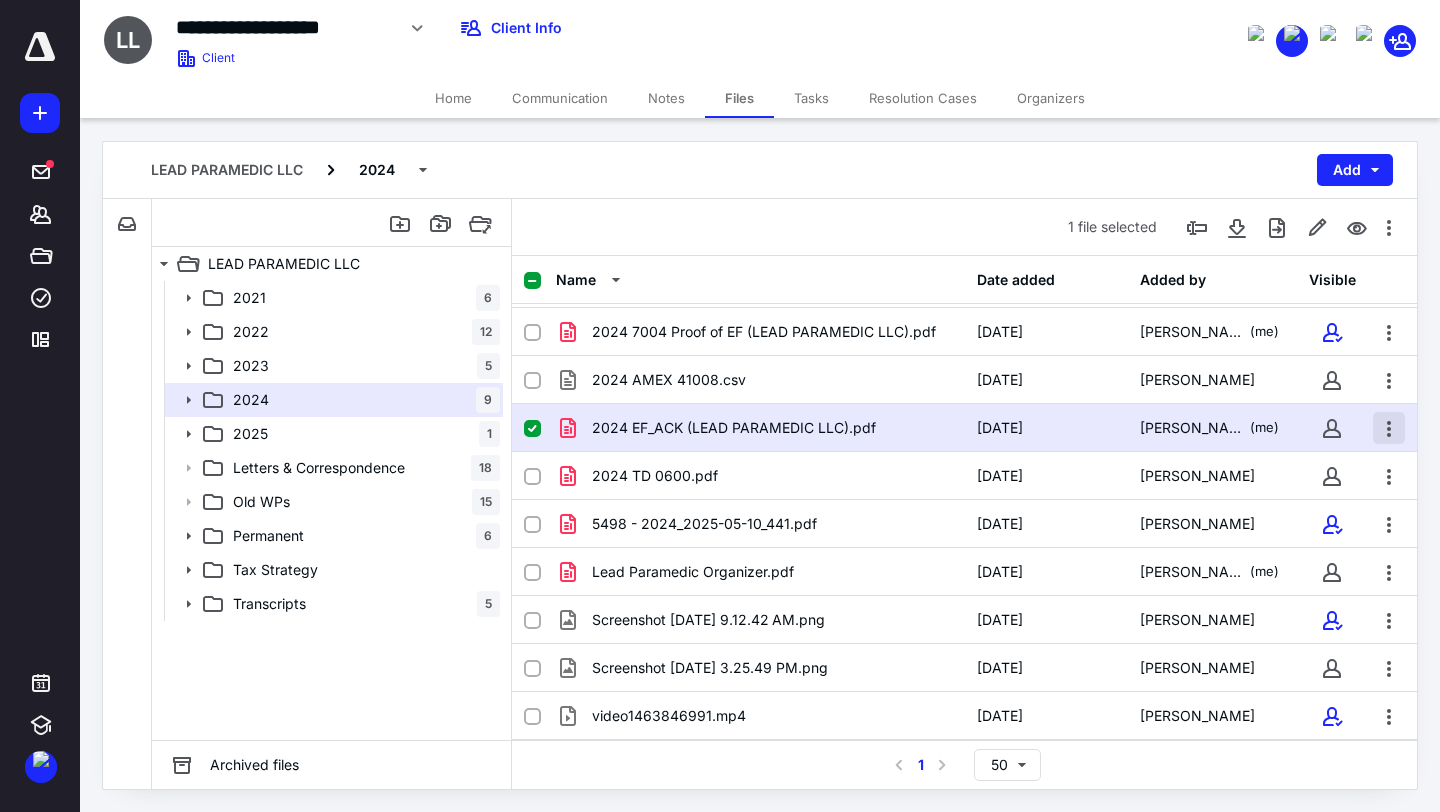 click at bounding box center (1389, 428) 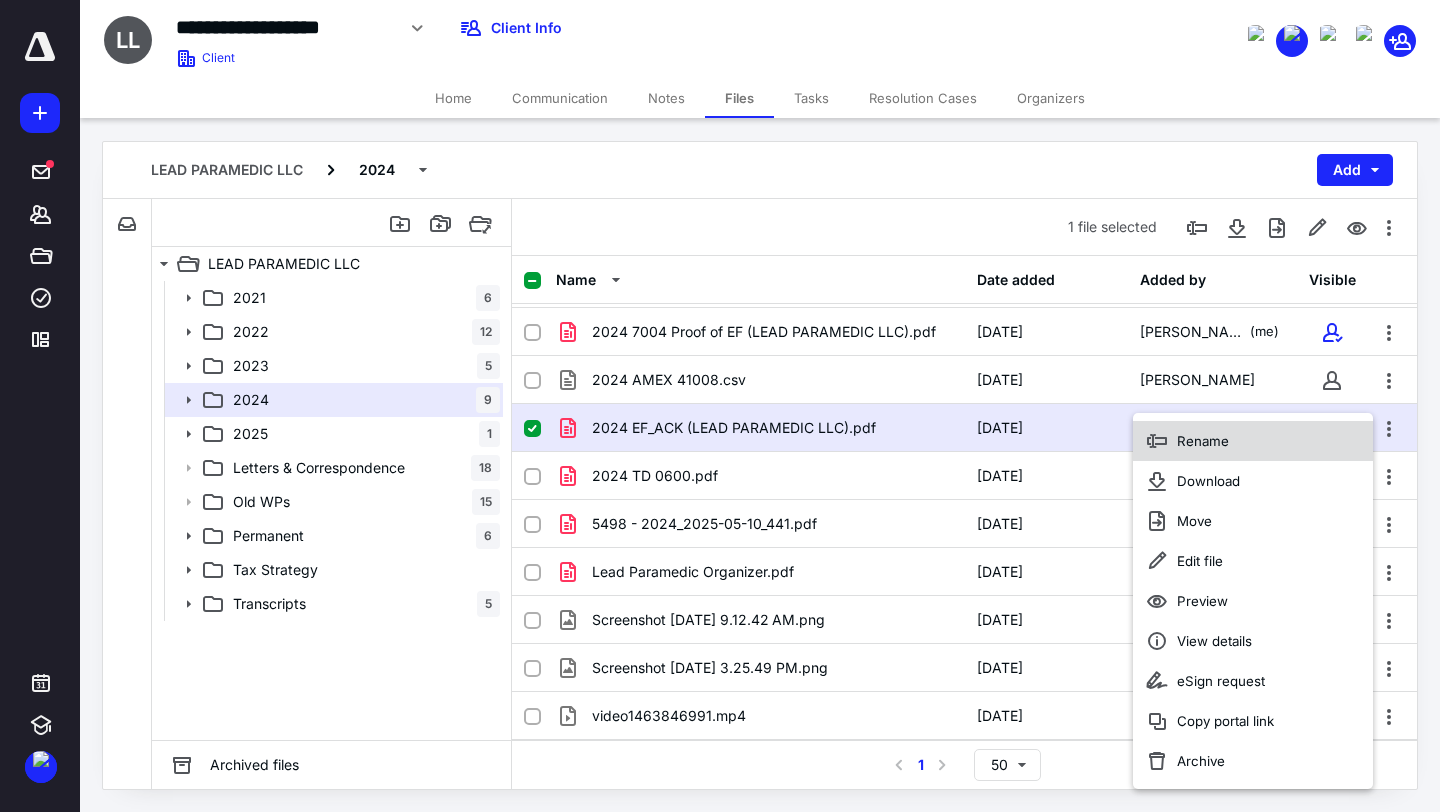click on "Rename" at bounding box center (1203, 441) 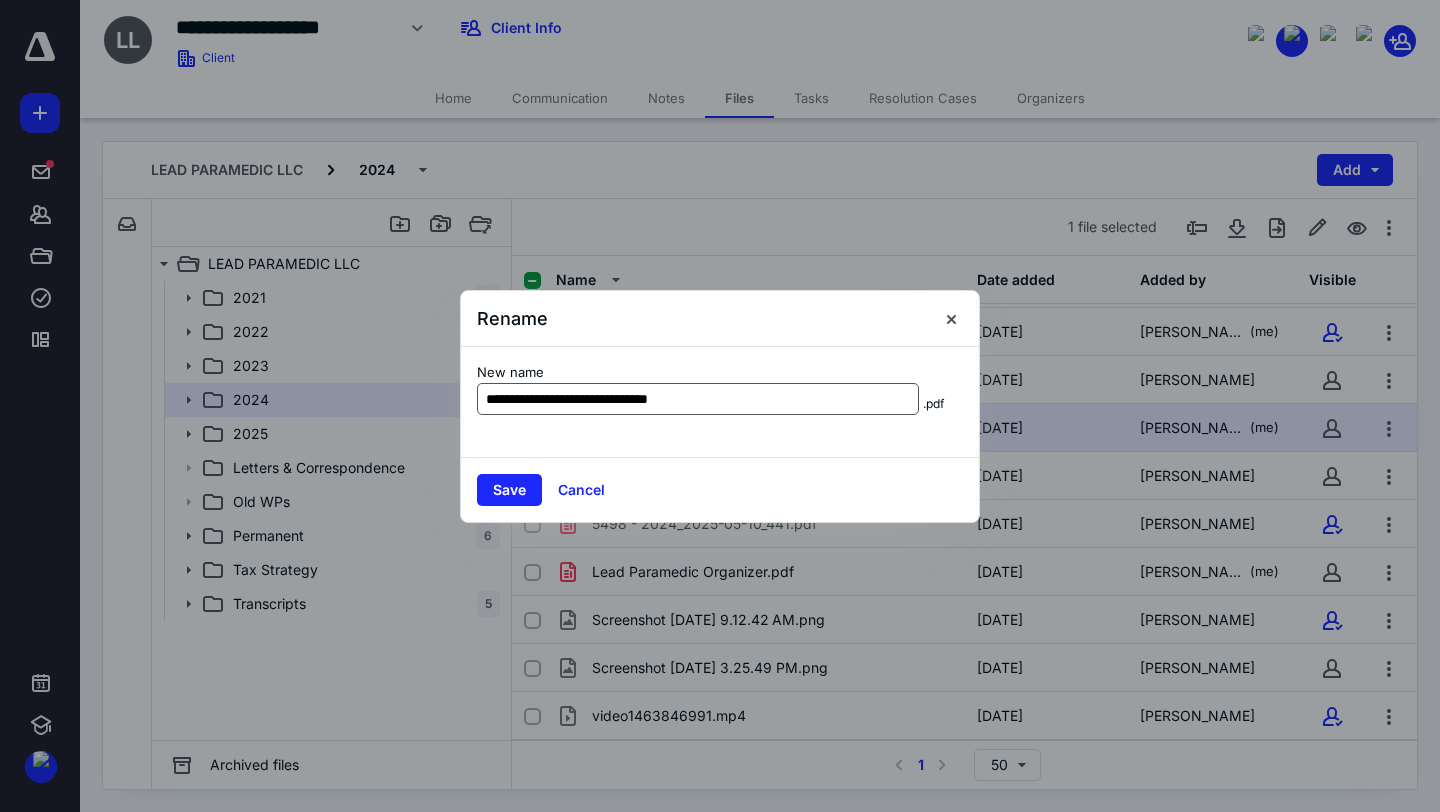 click on "**********" at bounding box center [698, 399] 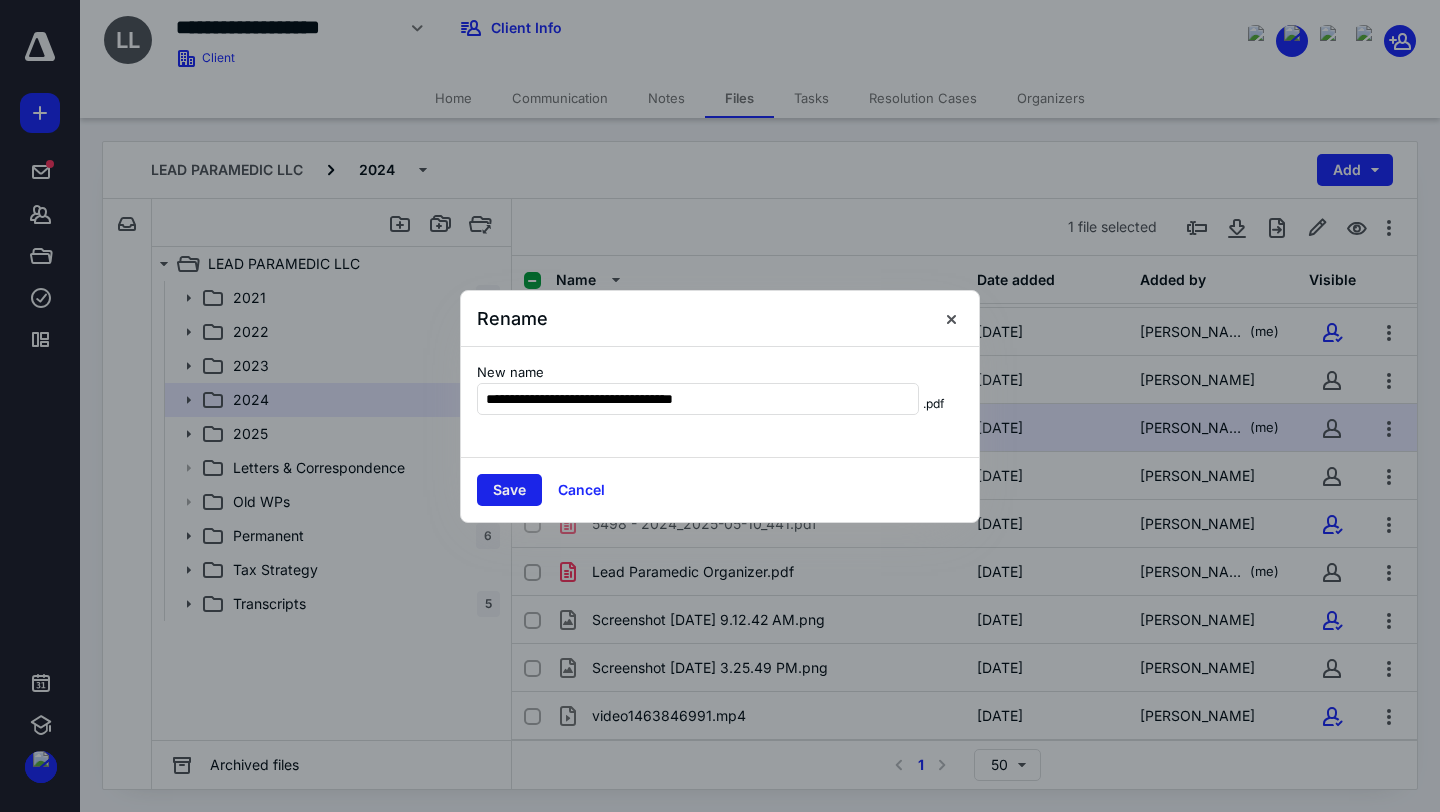 type on "**********" 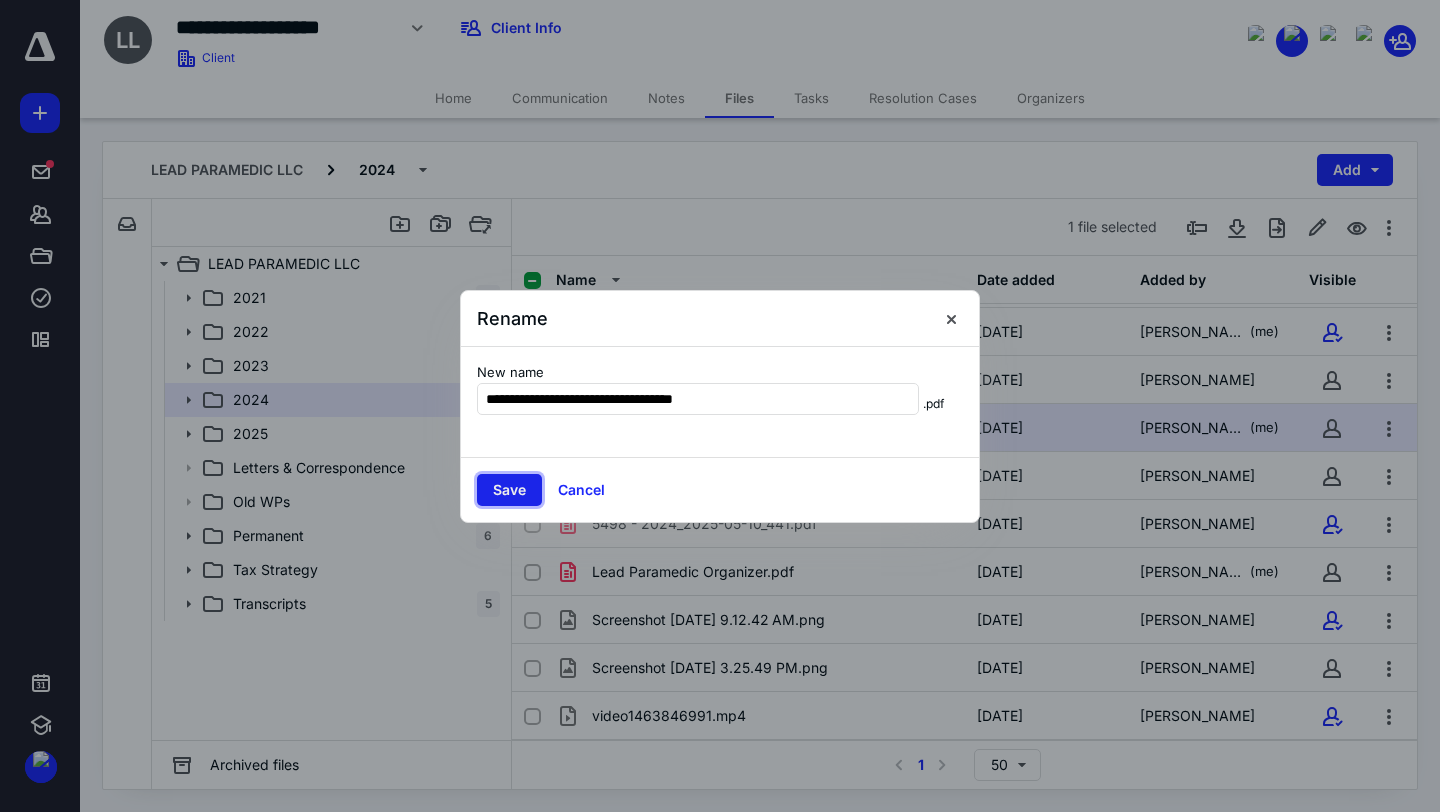 click on "Save" at bounding box center [509, 490] 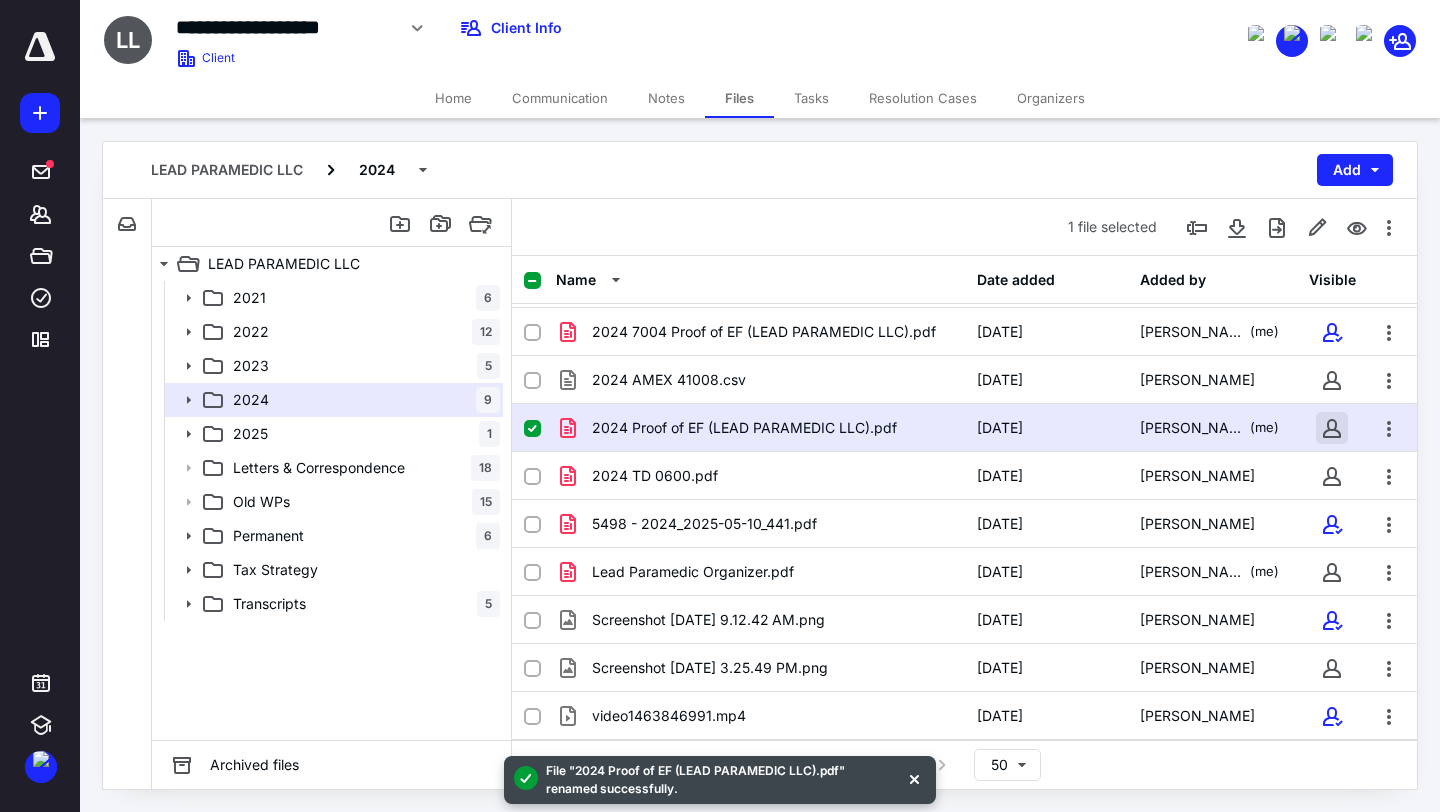 click at bounding box center [1332, 428] 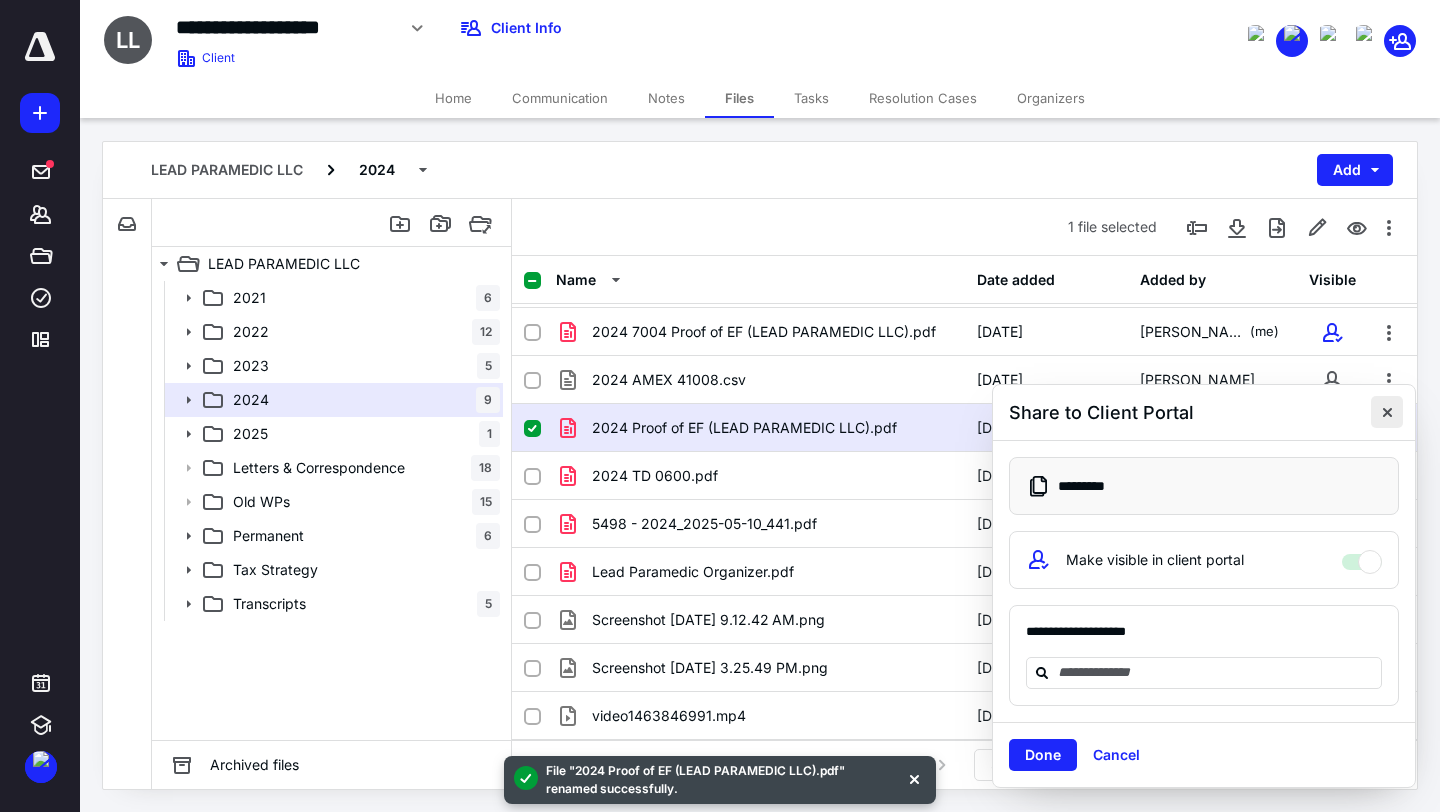click at bounding box center [1387, 412] 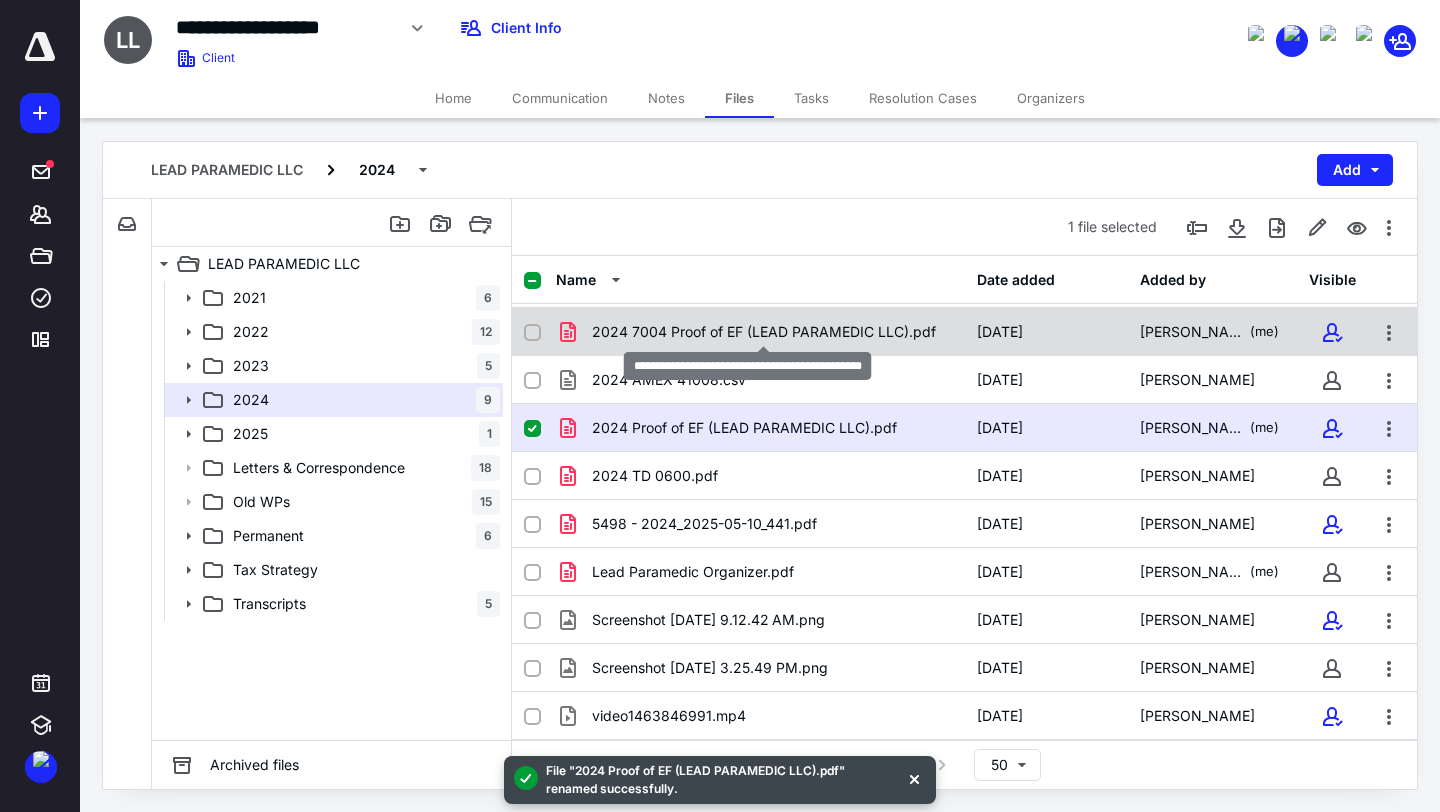 click on "2024 7004 Proof of EF (LEAD PARAMEDIC LLC).pdf" at bounding box center [764, 332] 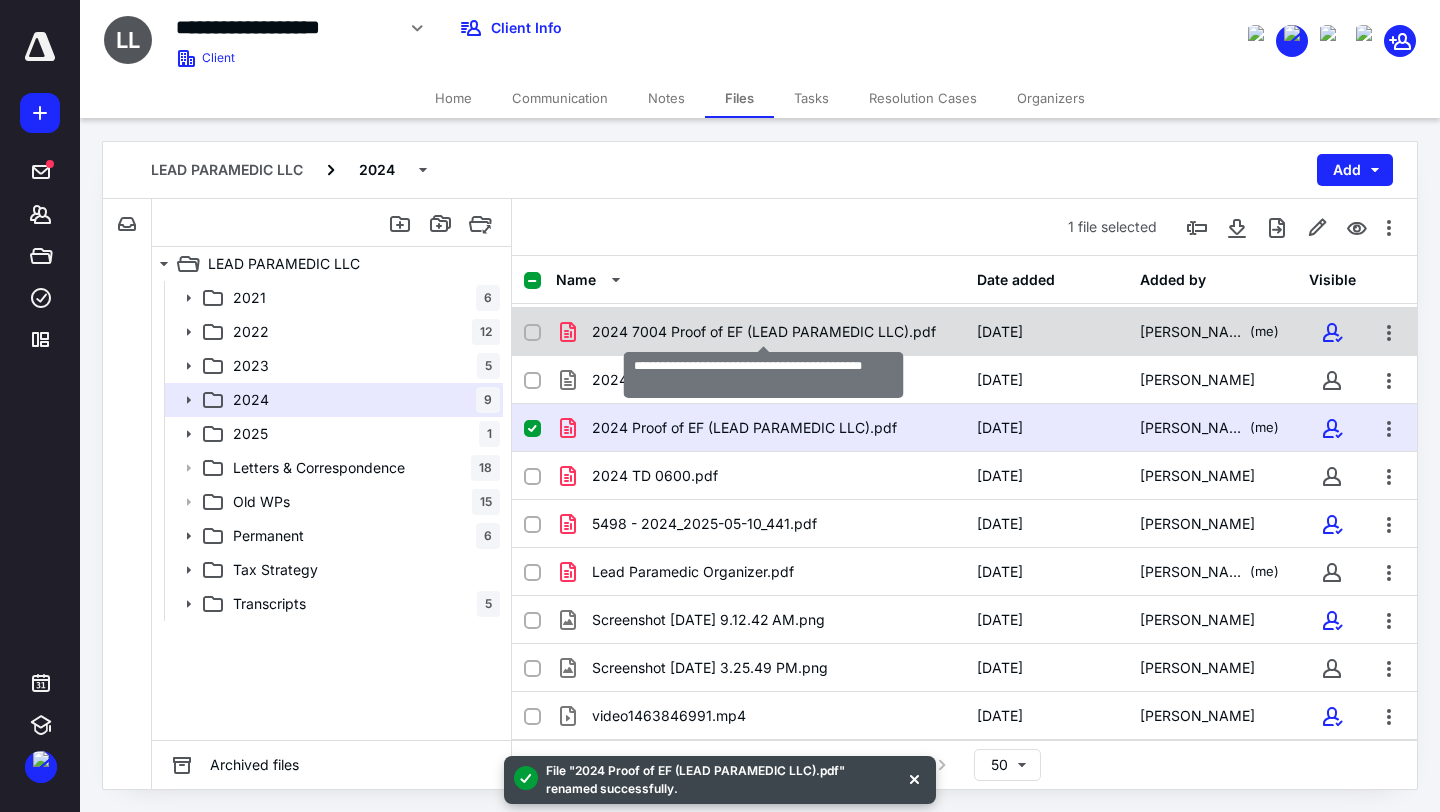 click on "2024 7004 Proof of EF (LEAD PARAMEDIC LLC).pdf" at bounding box center (764, 332) 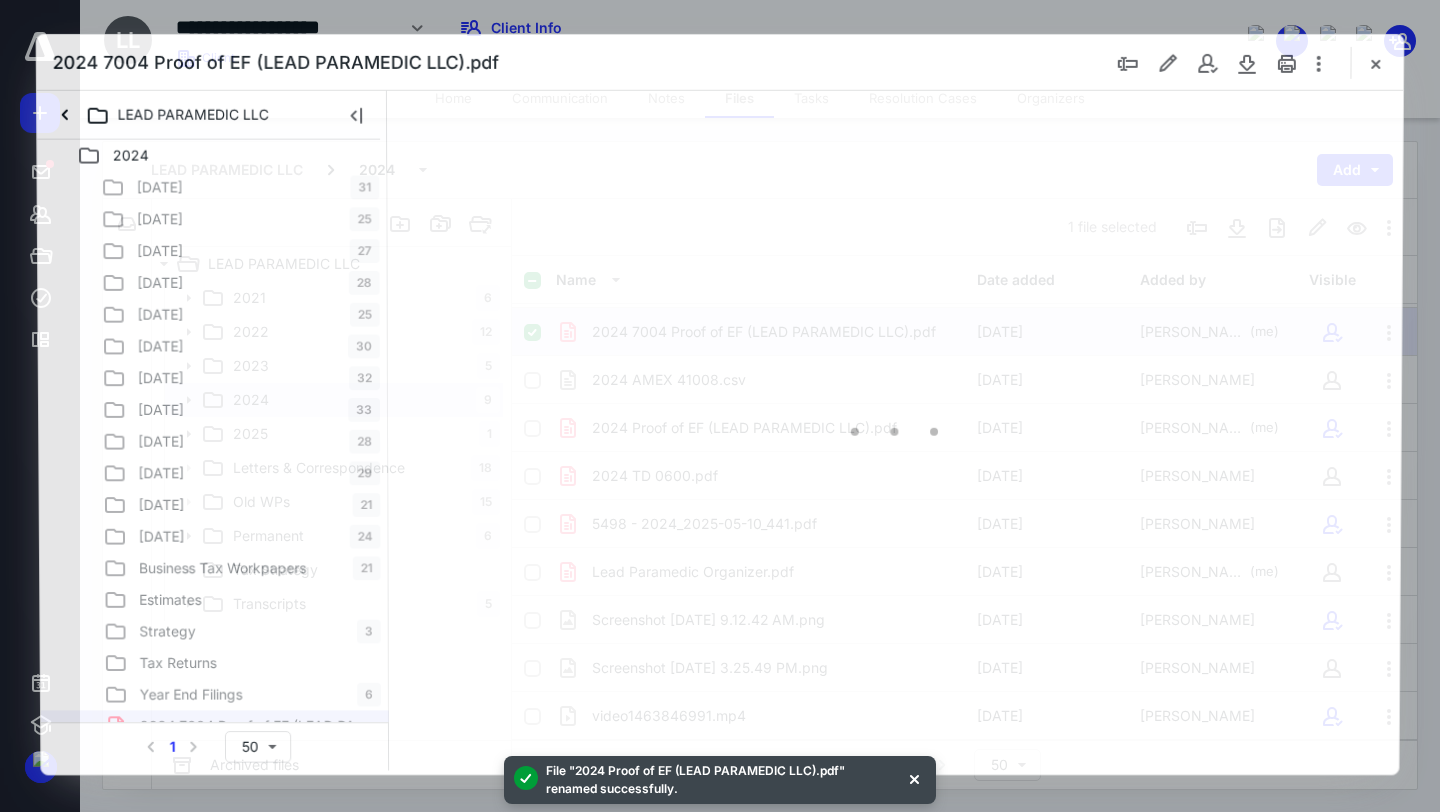 scroll, scrollTop: 0, scrollLeft: 0, axis: both 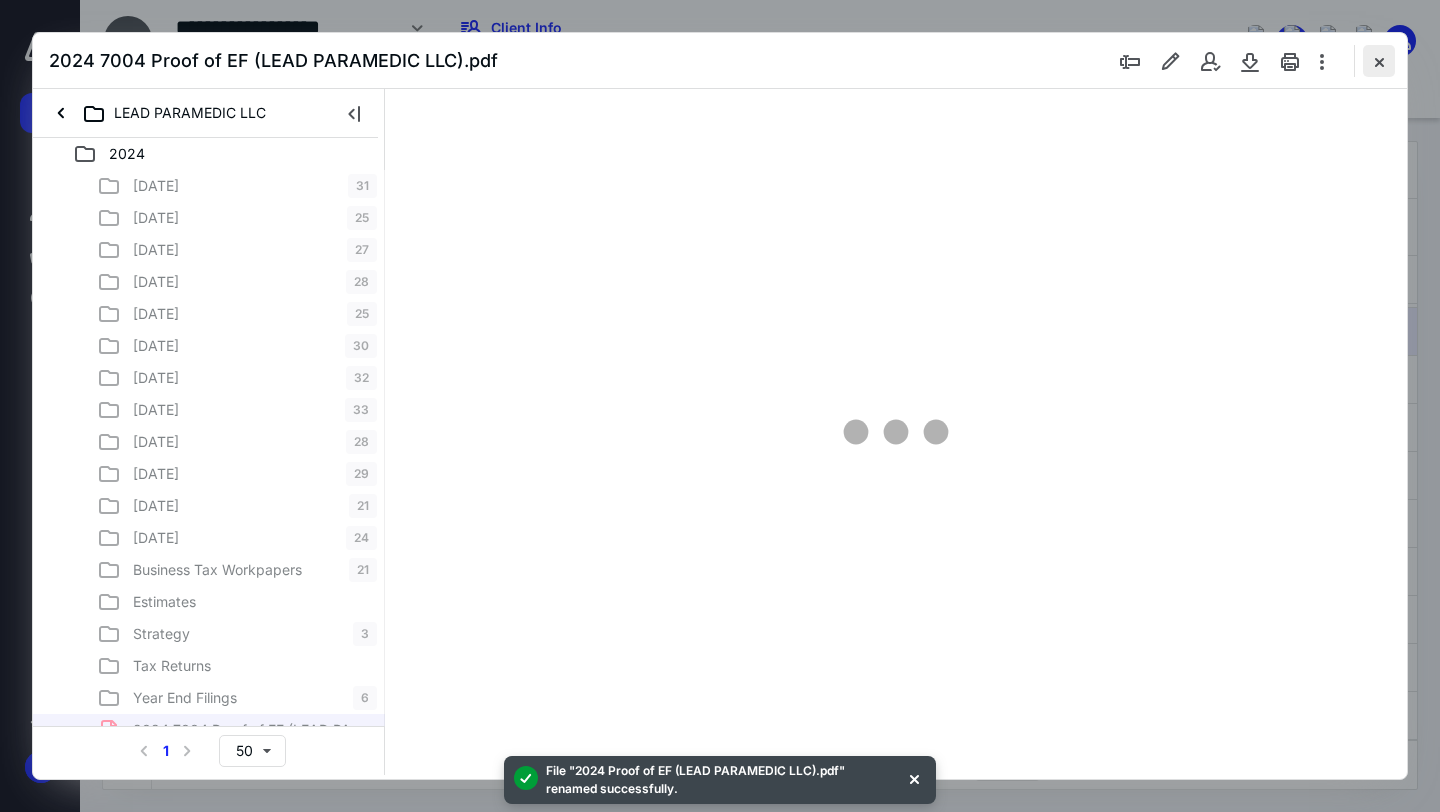 type on "77" 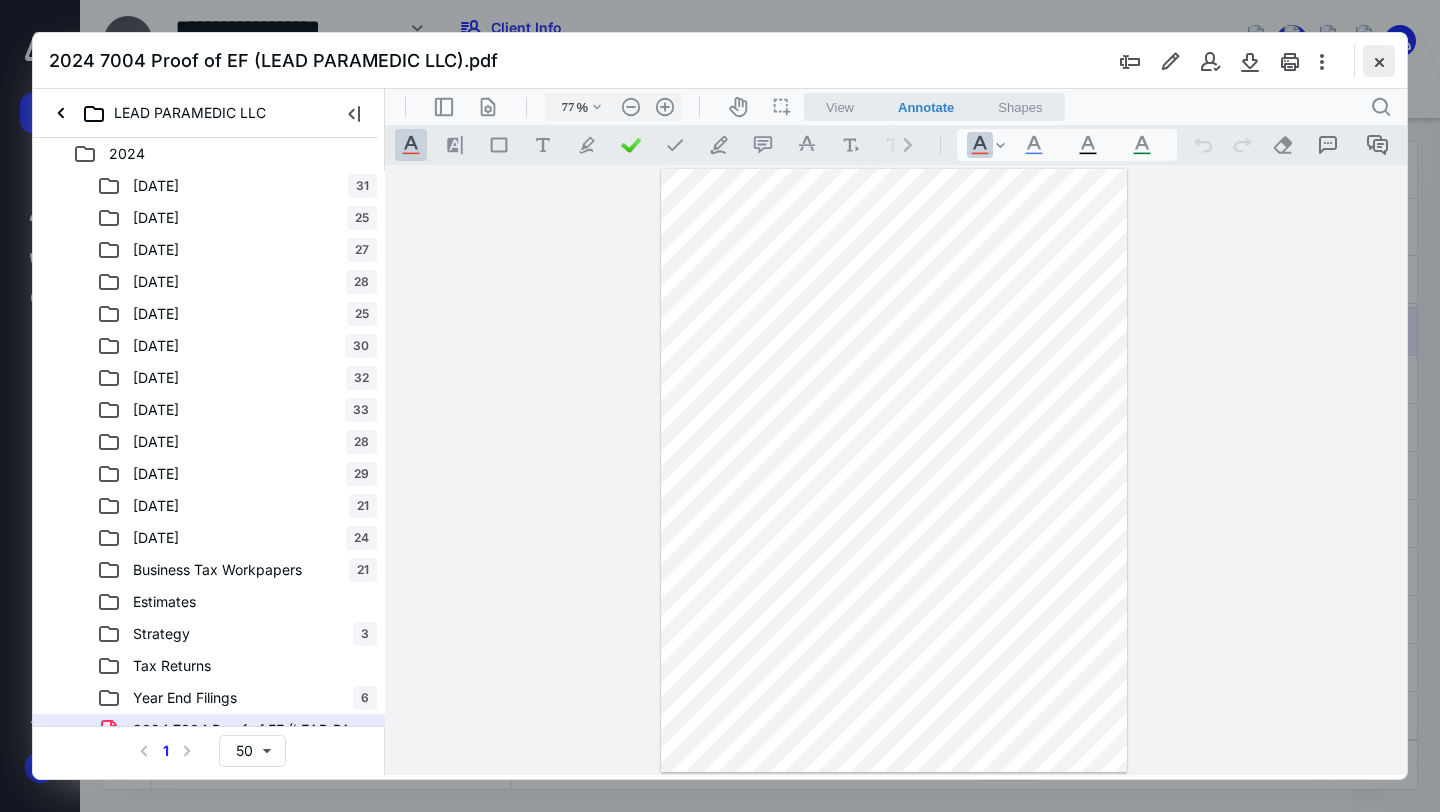 click at bounding box center (1379, 61) 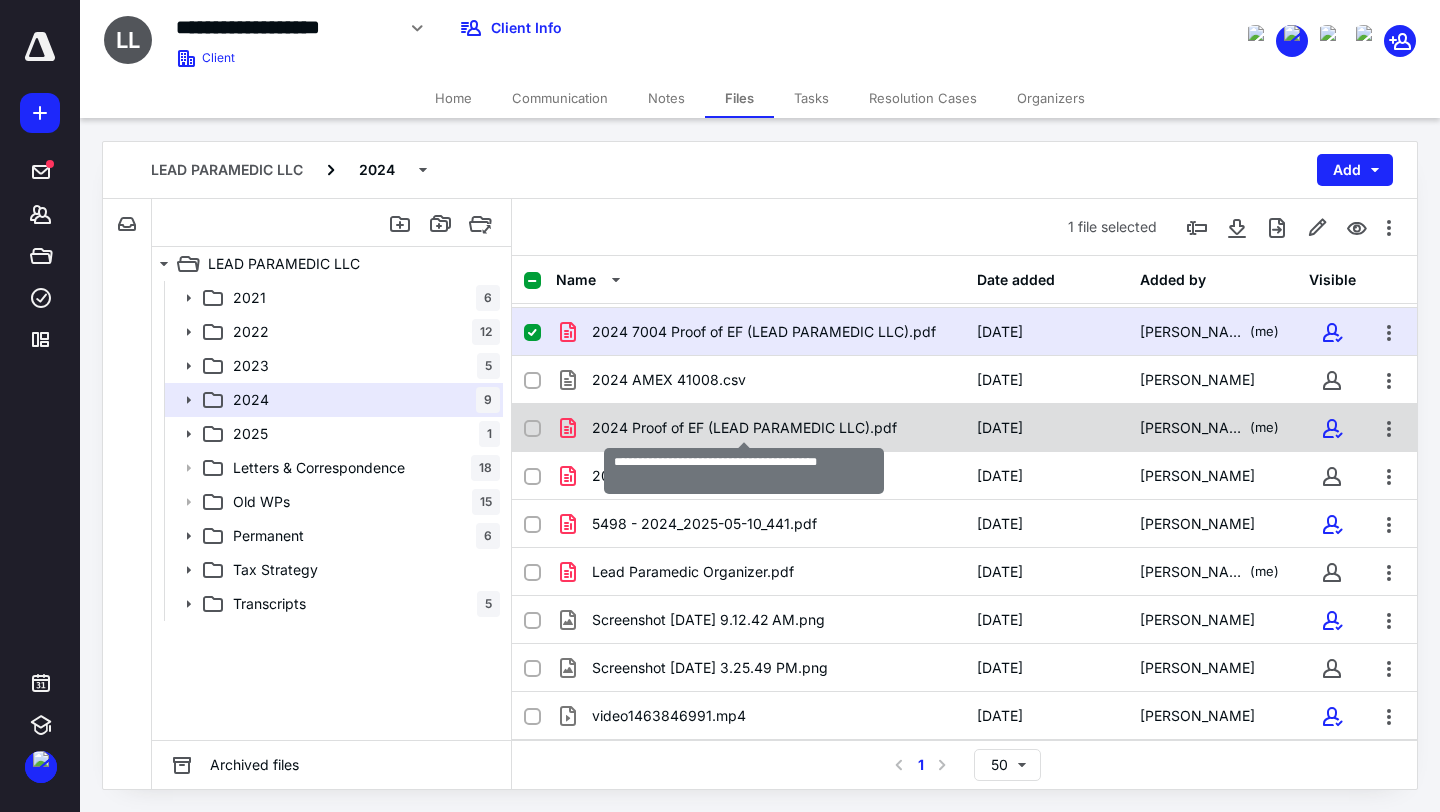 click on "2024 Proof of EF (LEAD PARAMEDIC LLC).pdf" at bounding box center [744, 428] 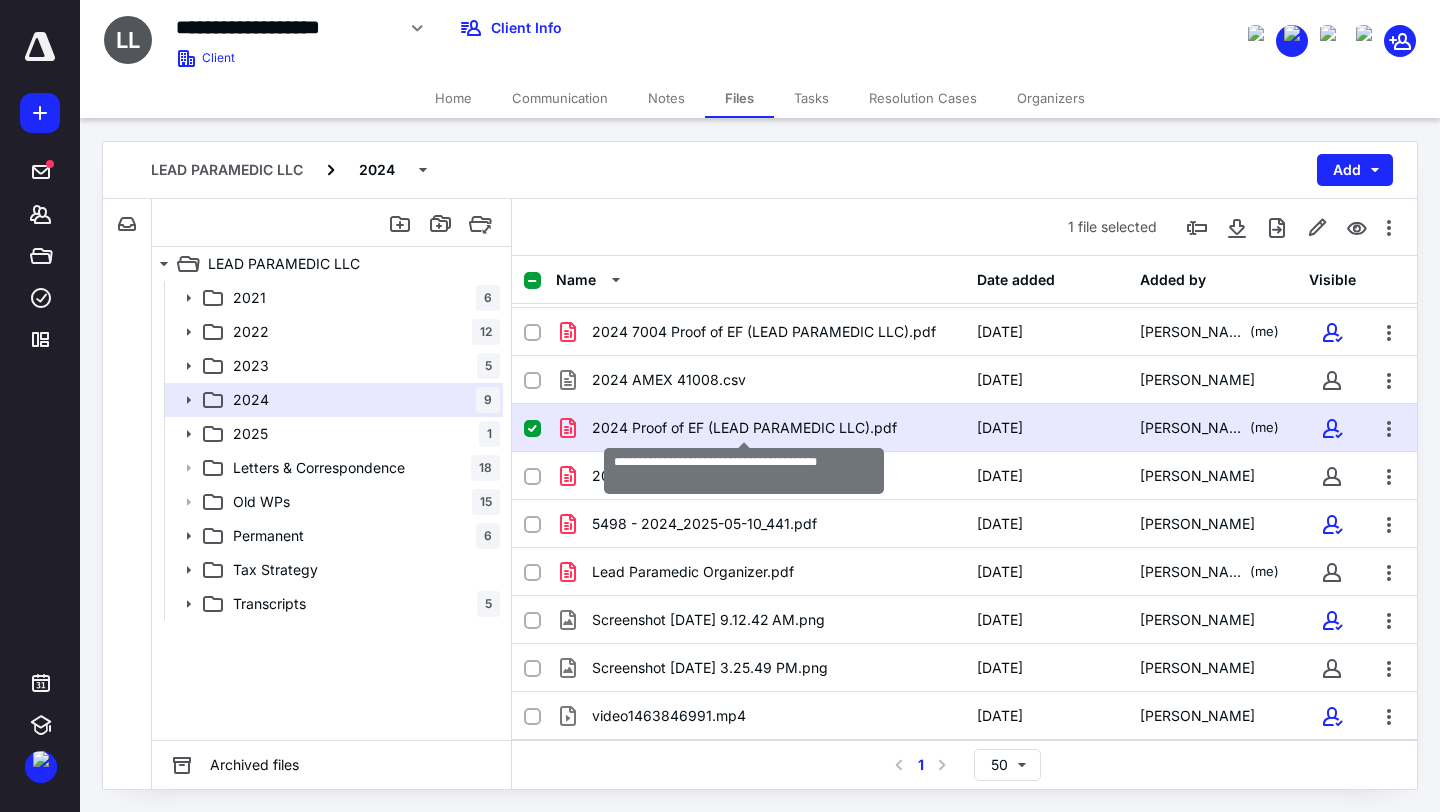 click on "2024 Proof of EF (LEAD PARAMEDIC LLC).pdf" at bounding box center [744, 428] 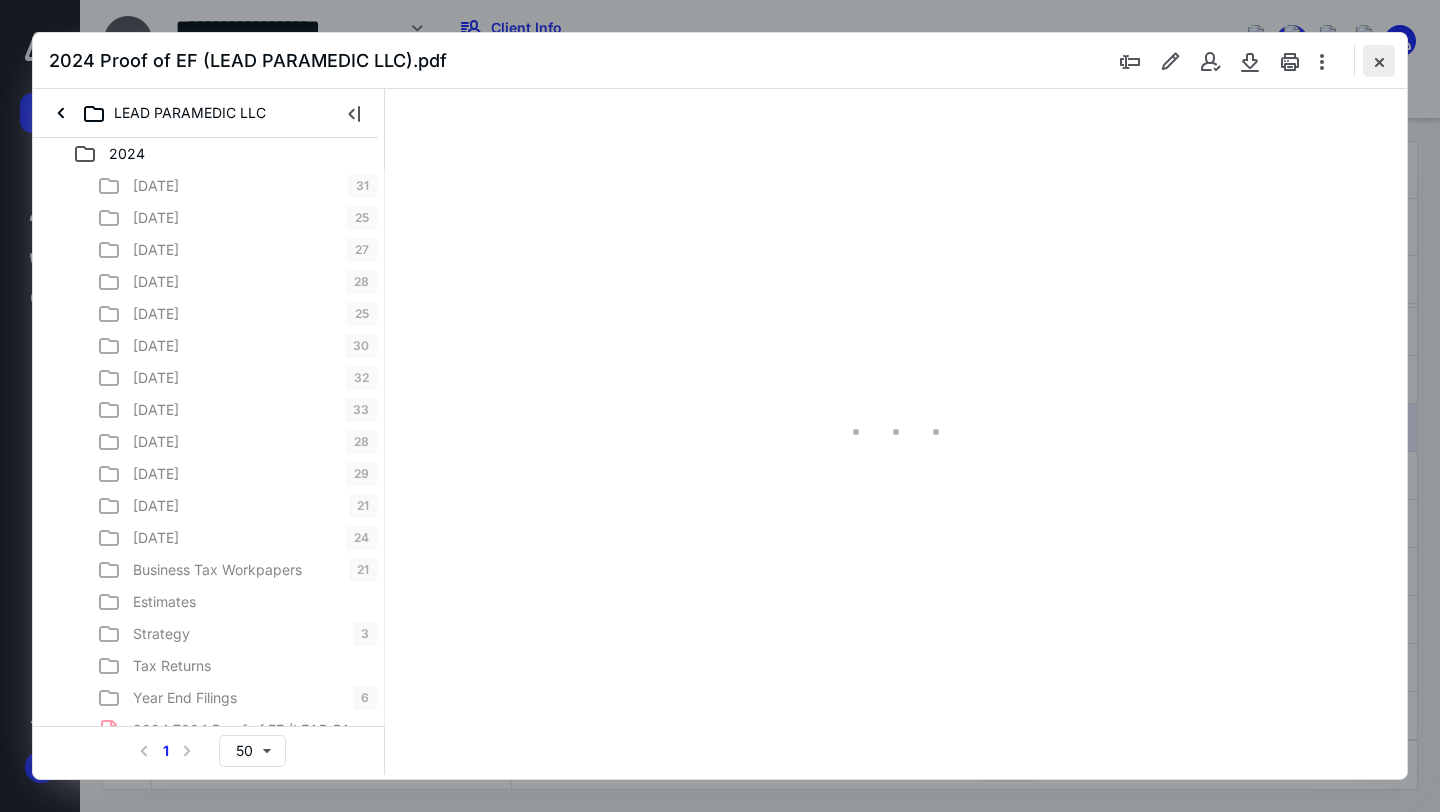 scroll, scrollTop: 0, scrollLeft: 0, axis: both 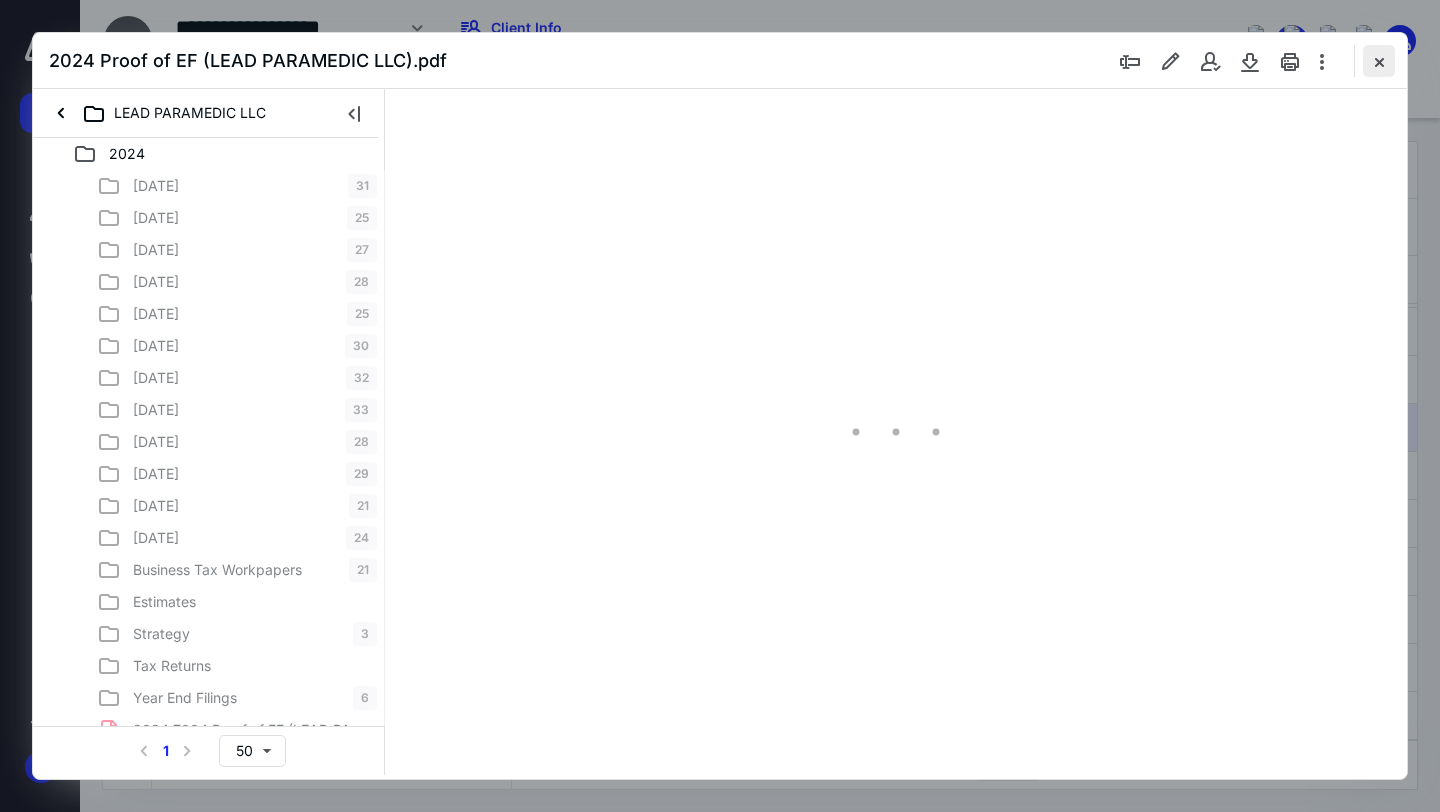 type on "77" 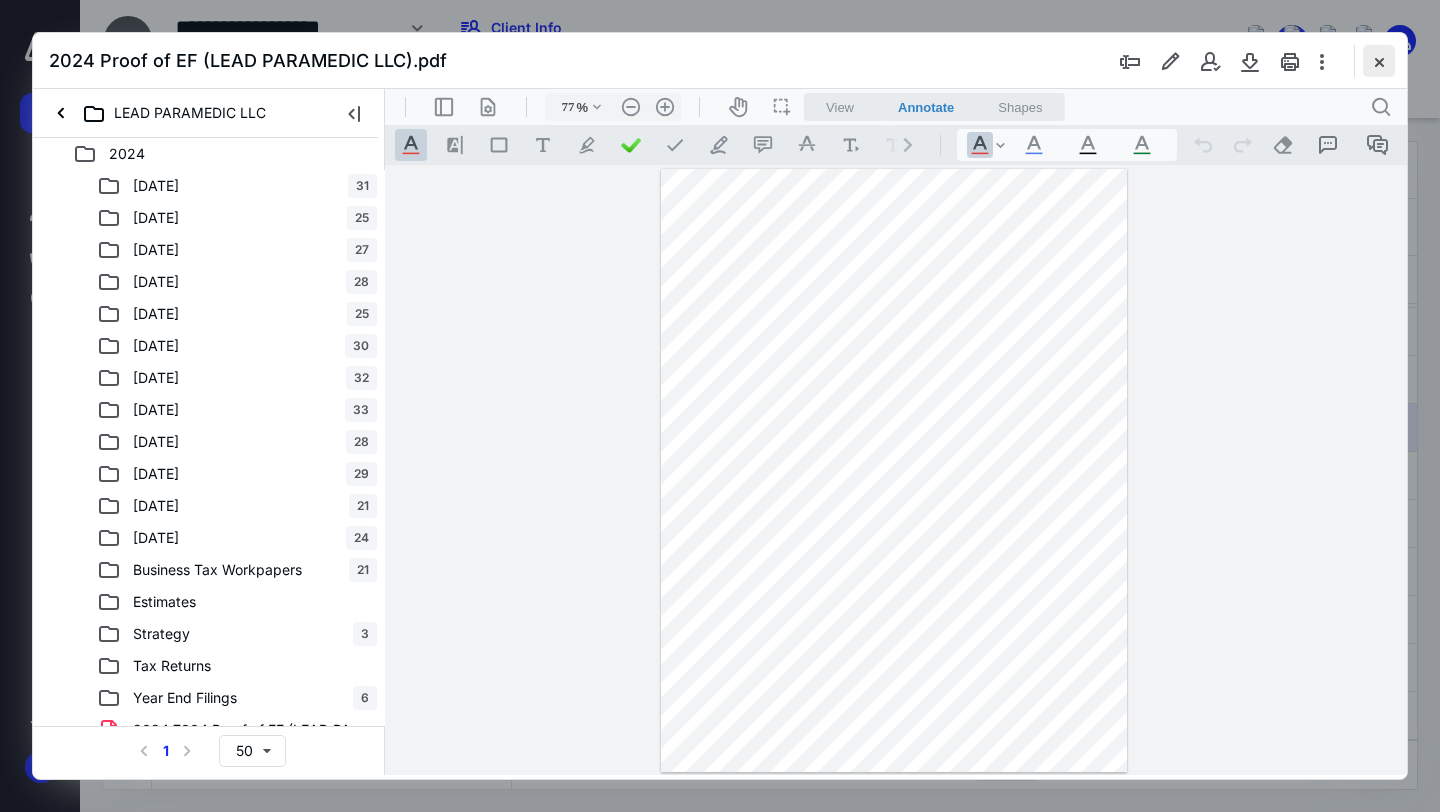 click at bounding box center [1379, 61] 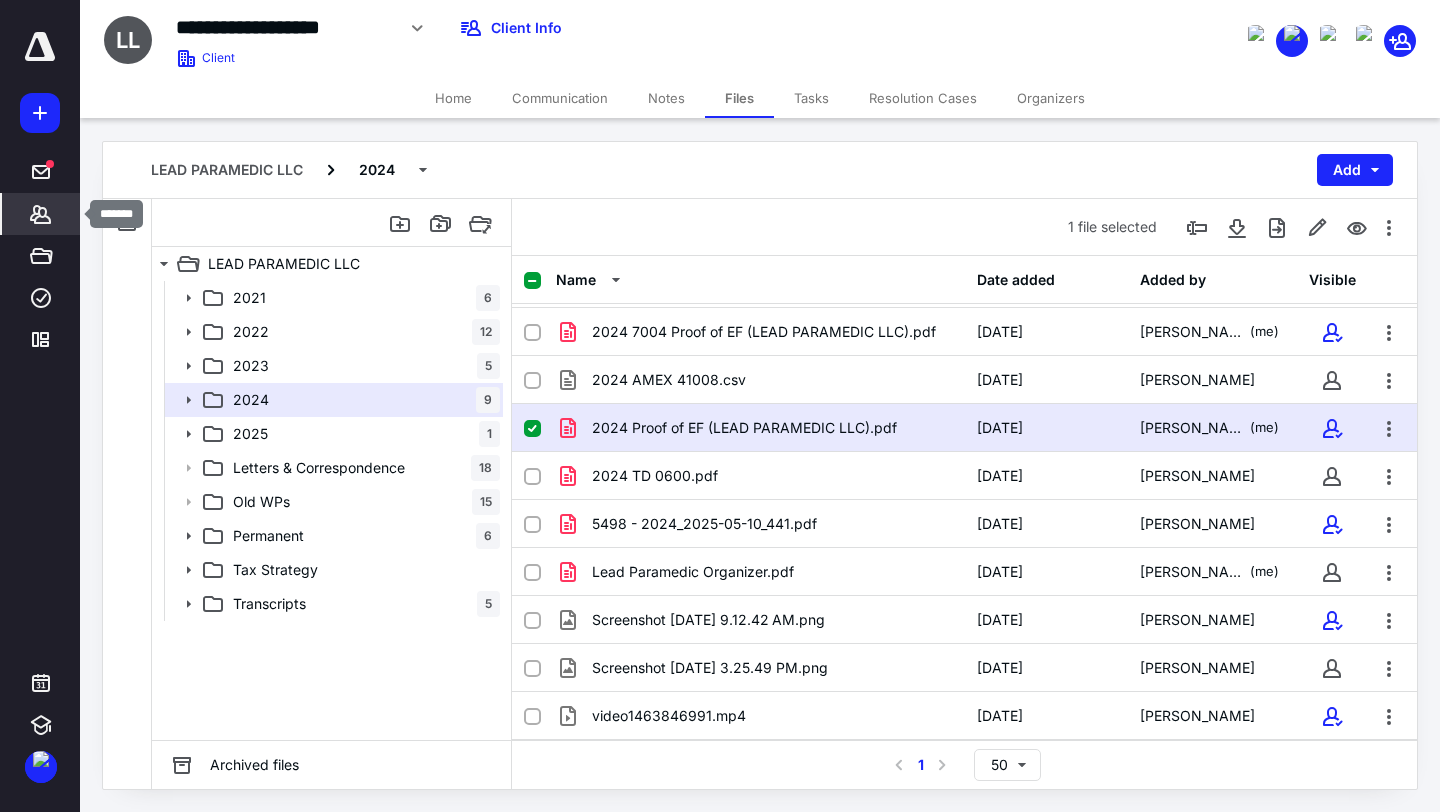 click 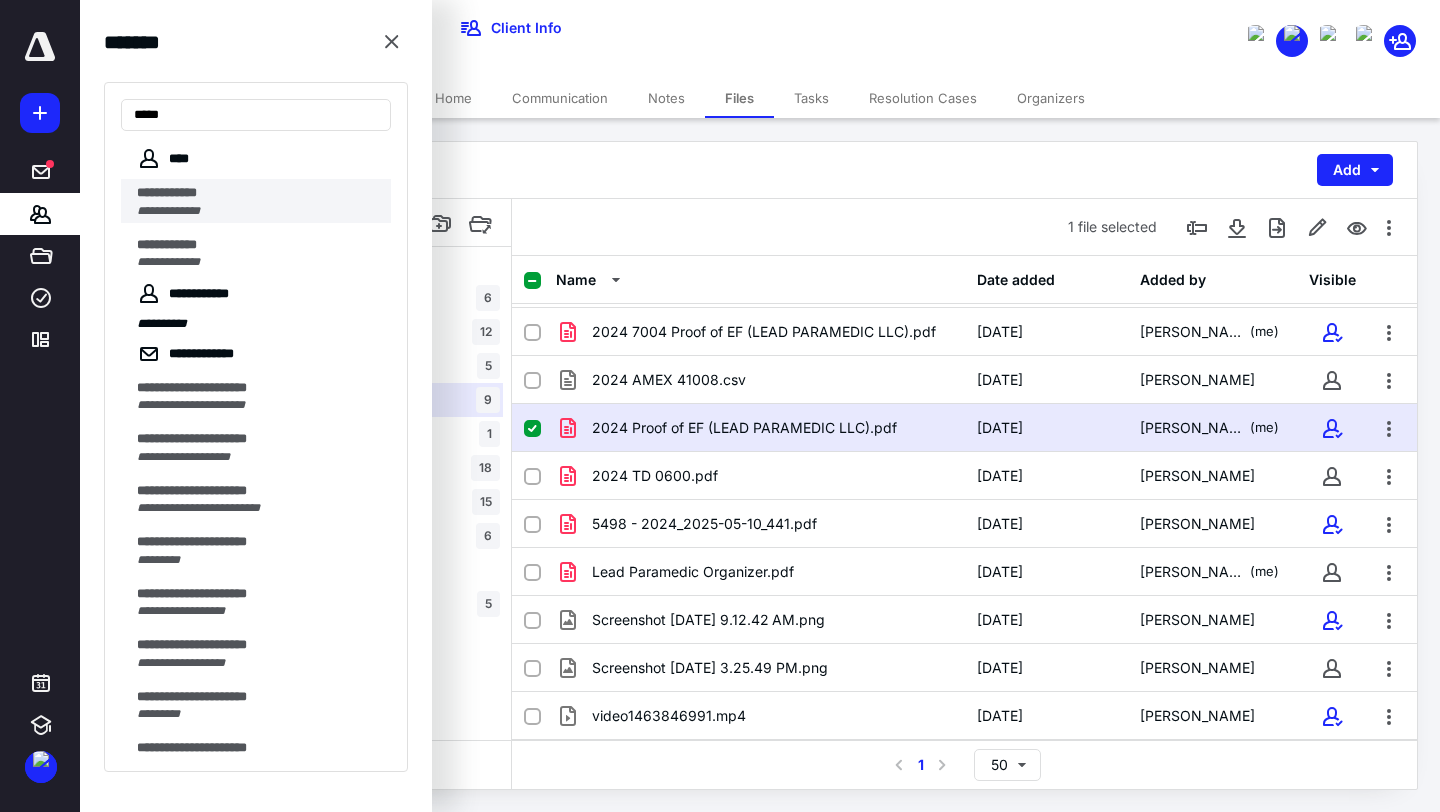 type on "****" 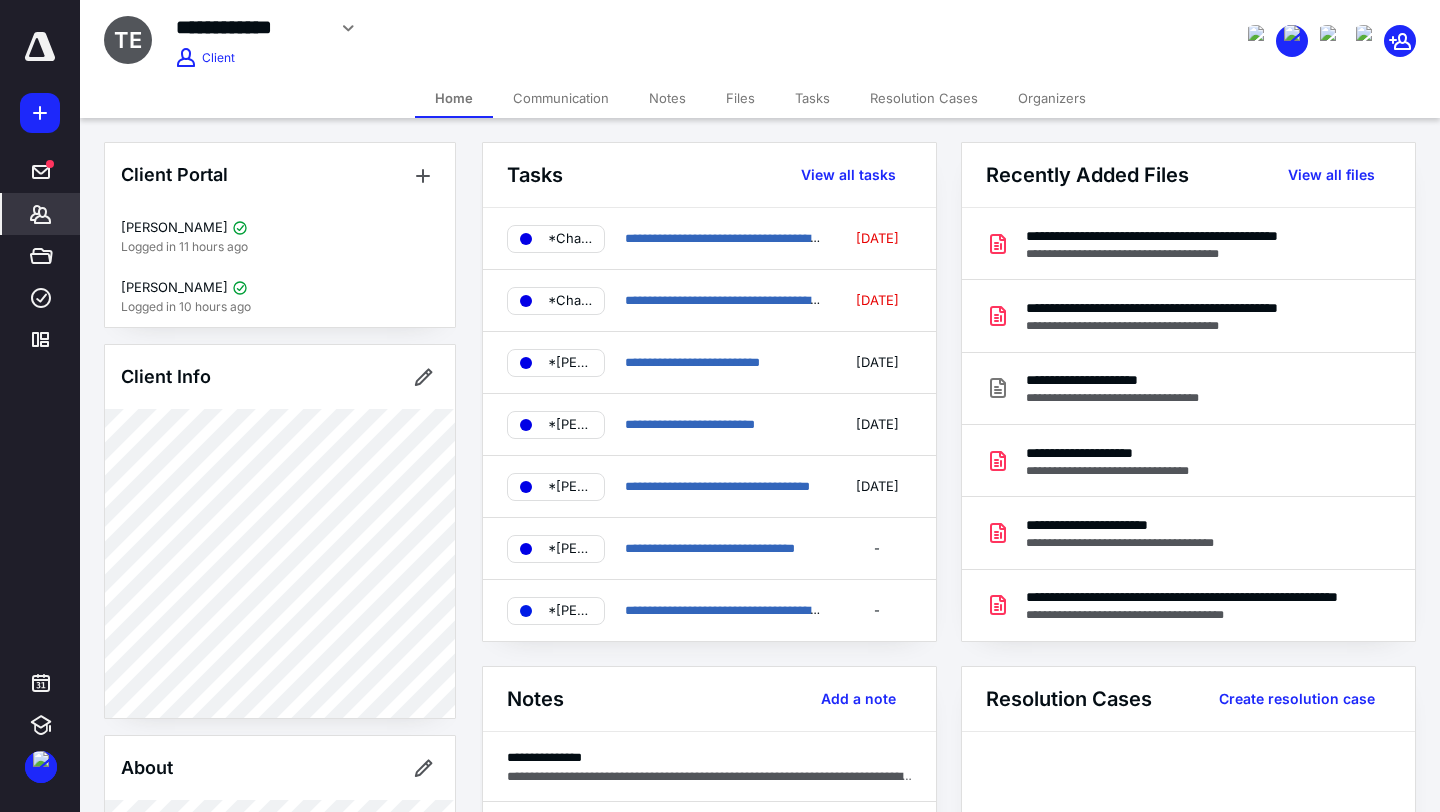 click on "Files" at bounding box center [740, 98] 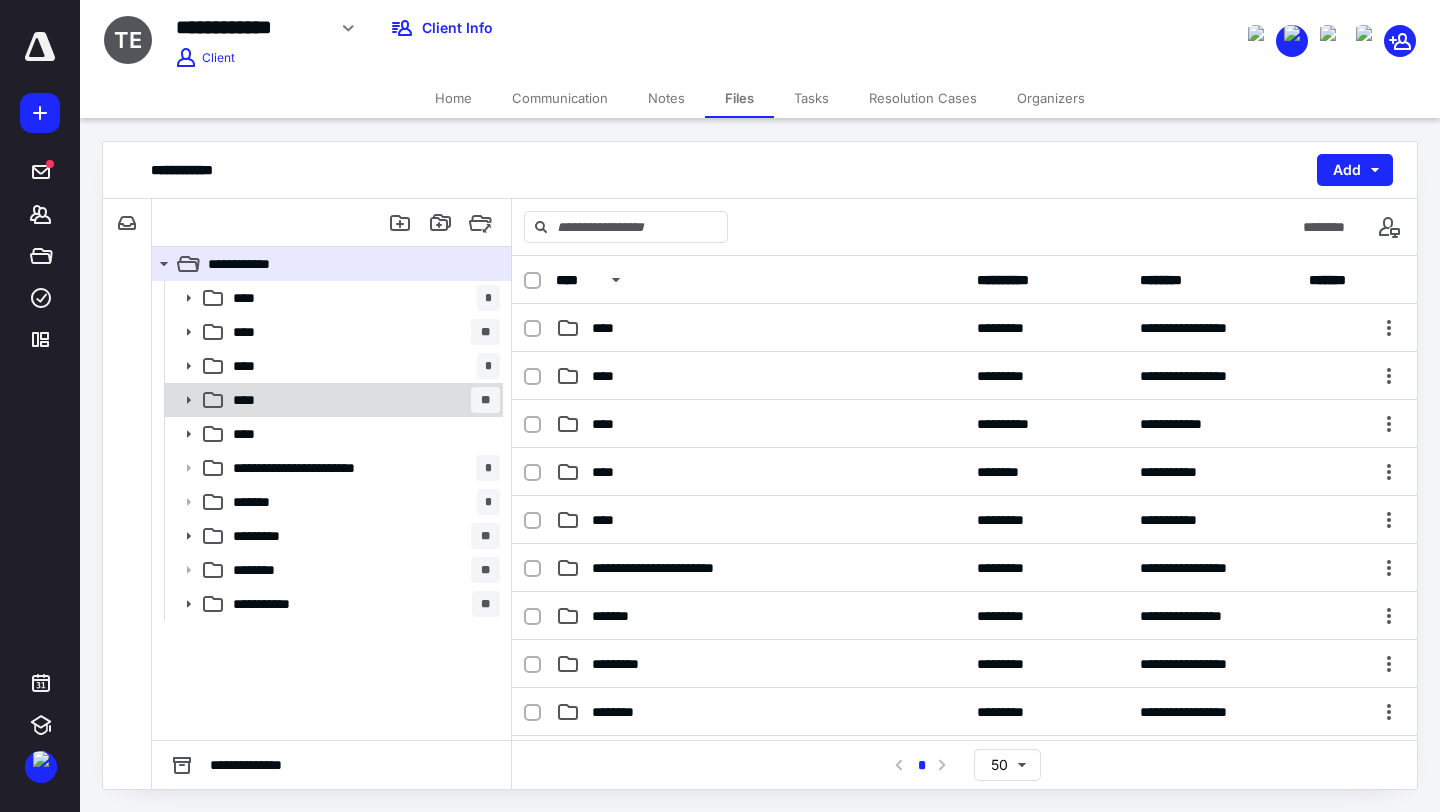 click on "**** **" at bounding box center (362, 400) 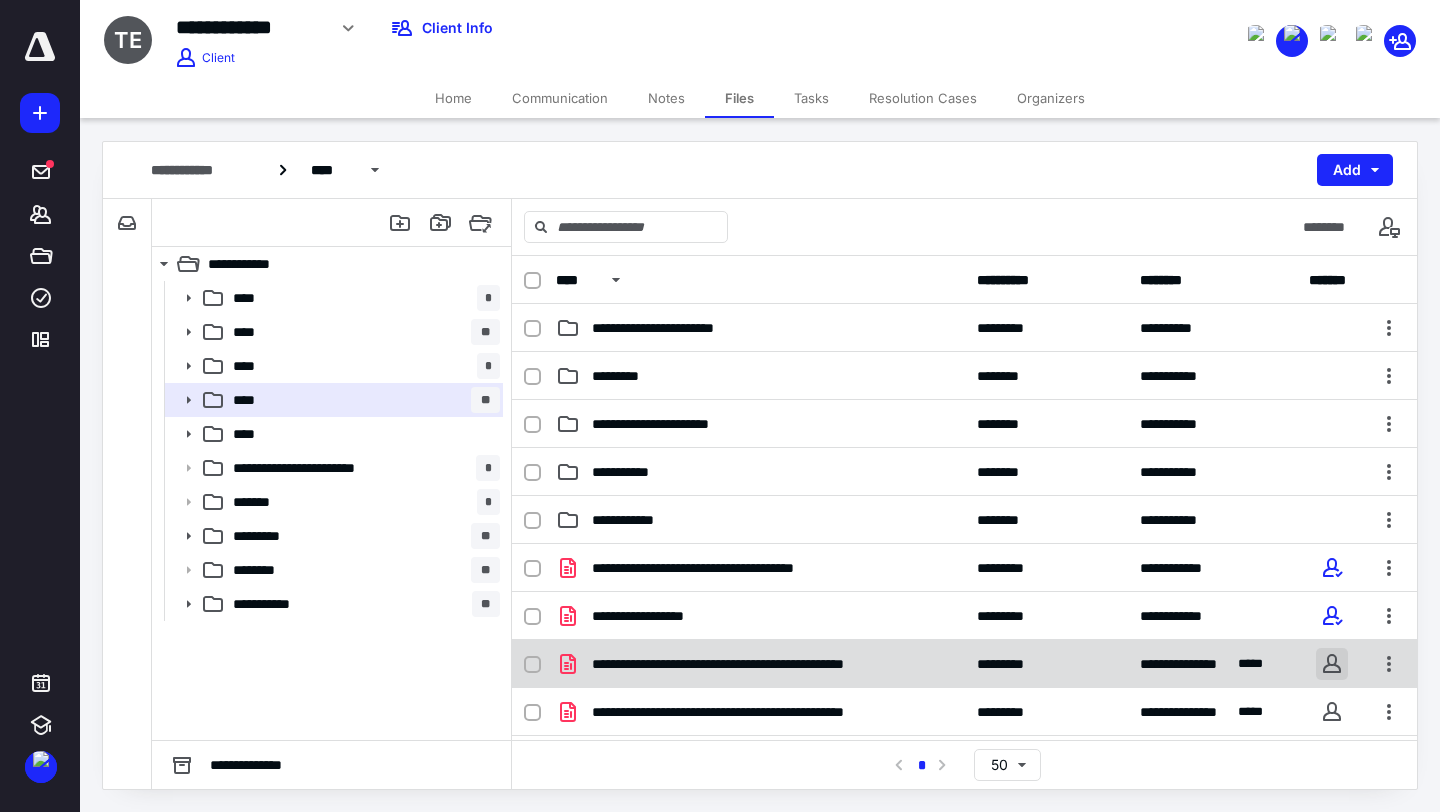 click at bounding box center [1332, 664] 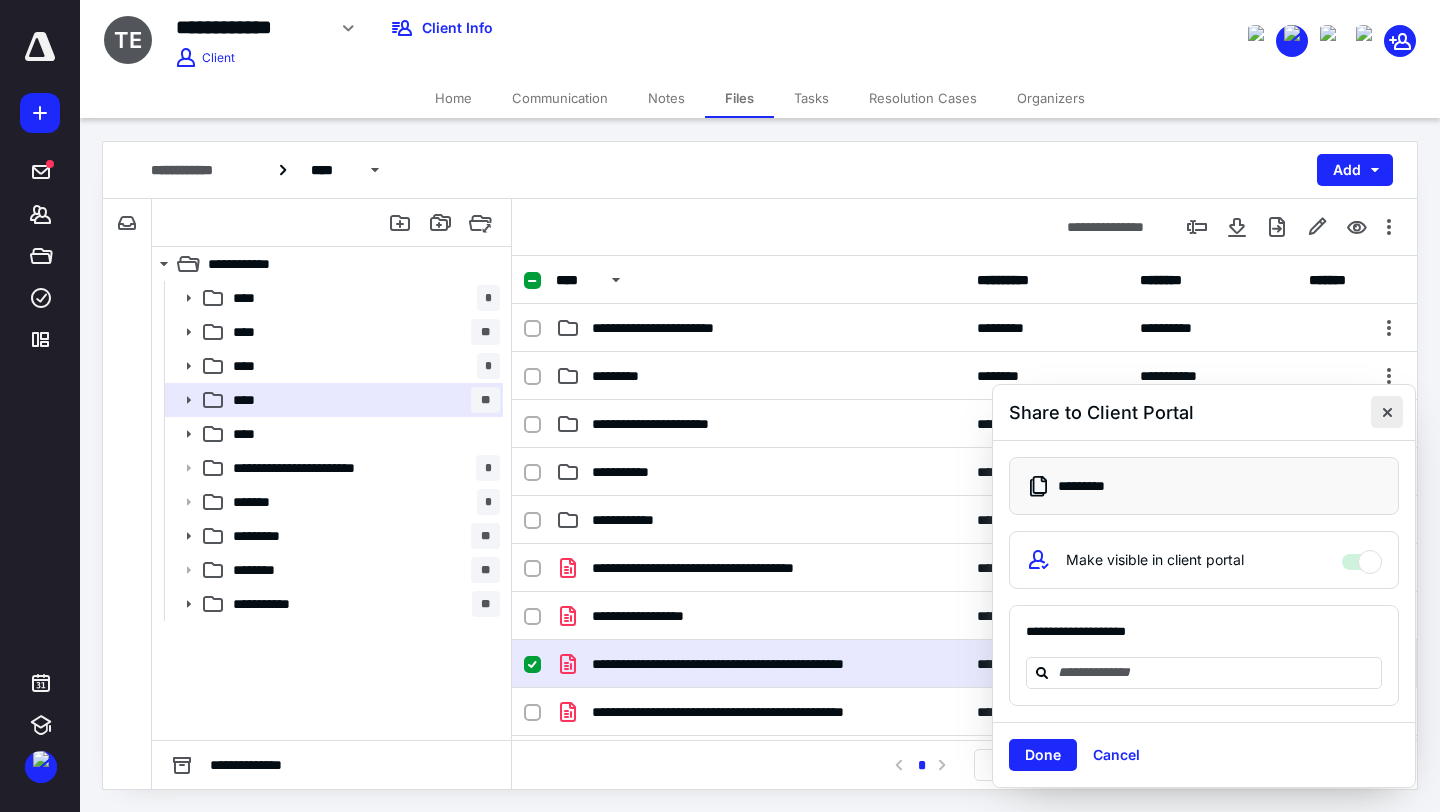 click at bounding box center (1387, 412) 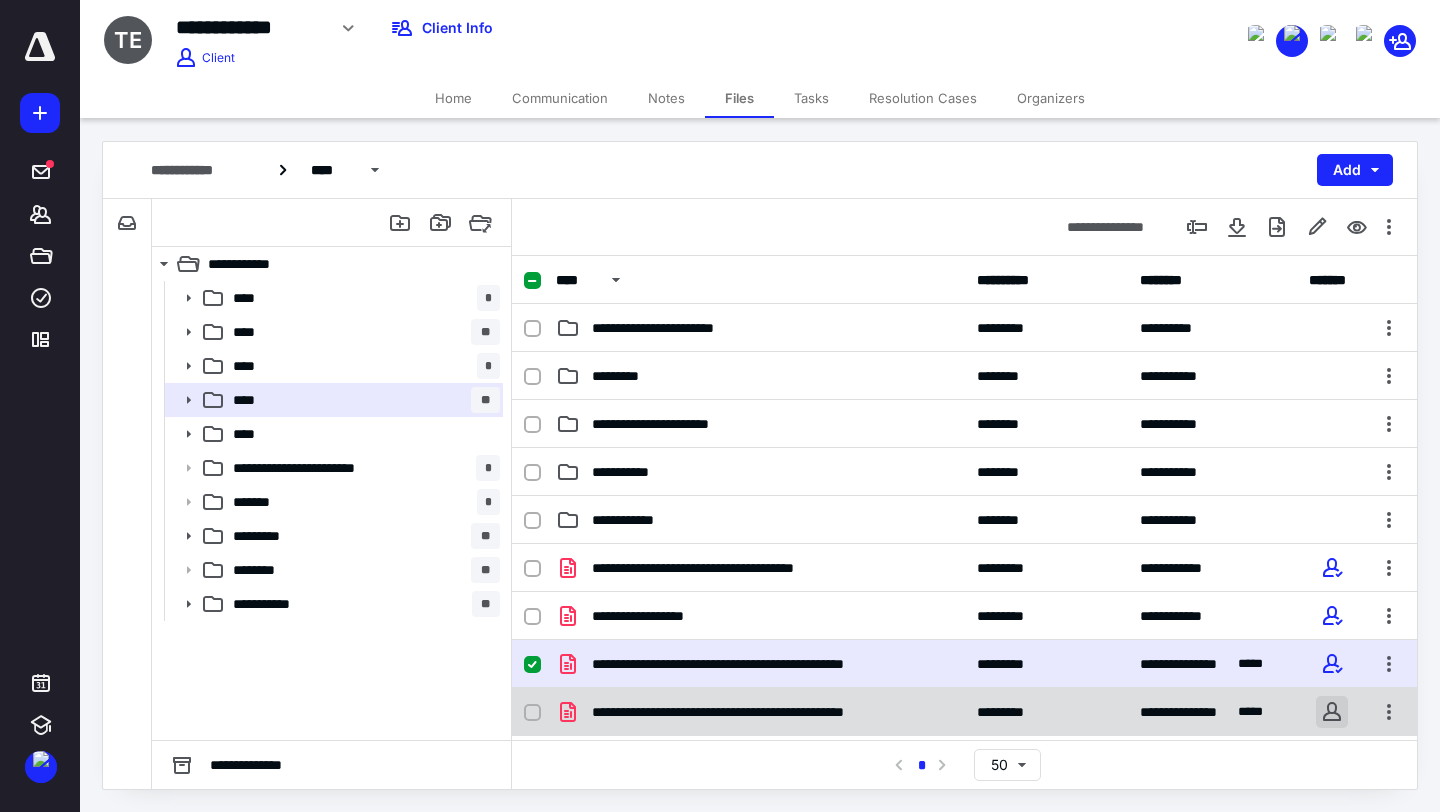 click at bounding box center [1332, 712] 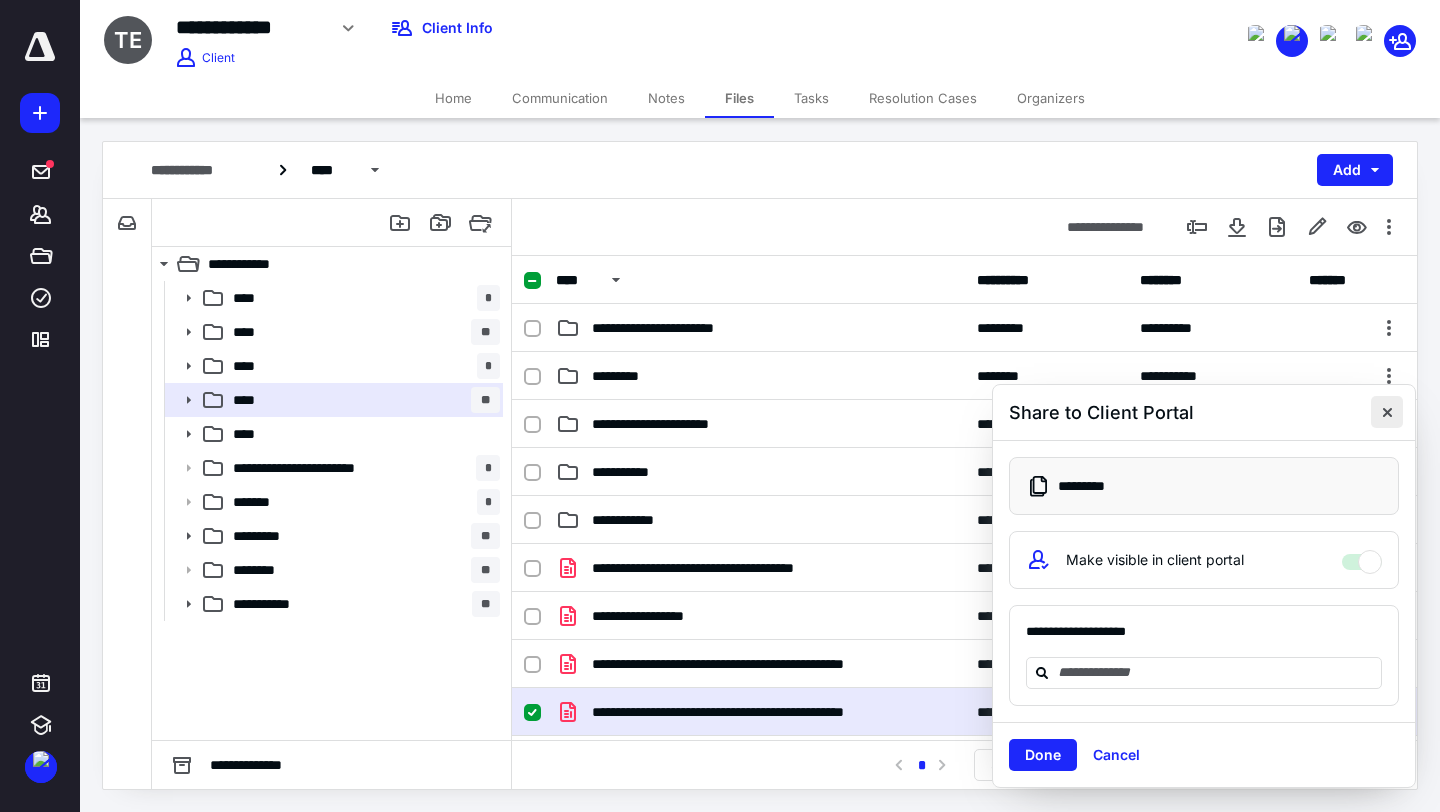 click at bounding box center [1387, 412] 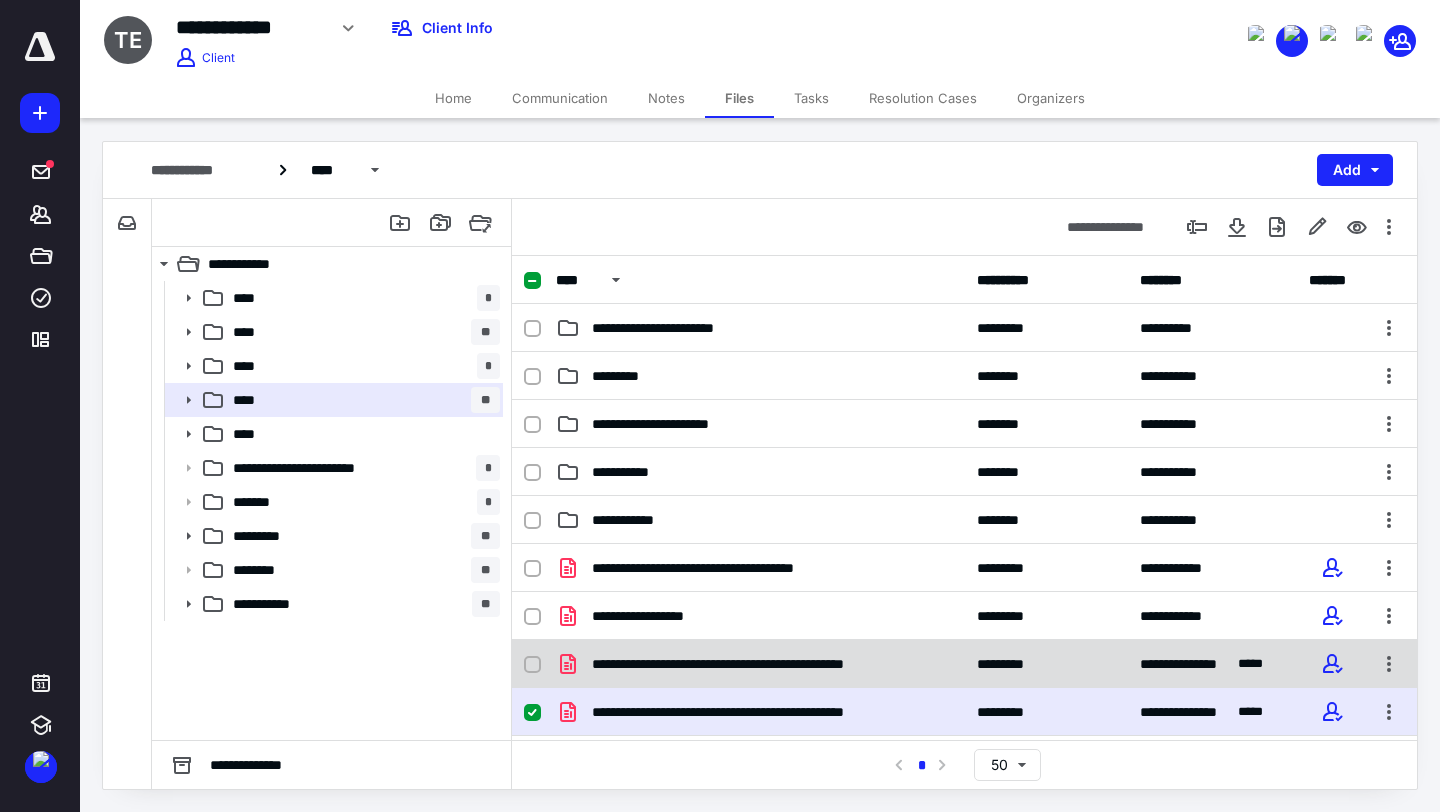 click on "**********" at bounding box center [772, 664] 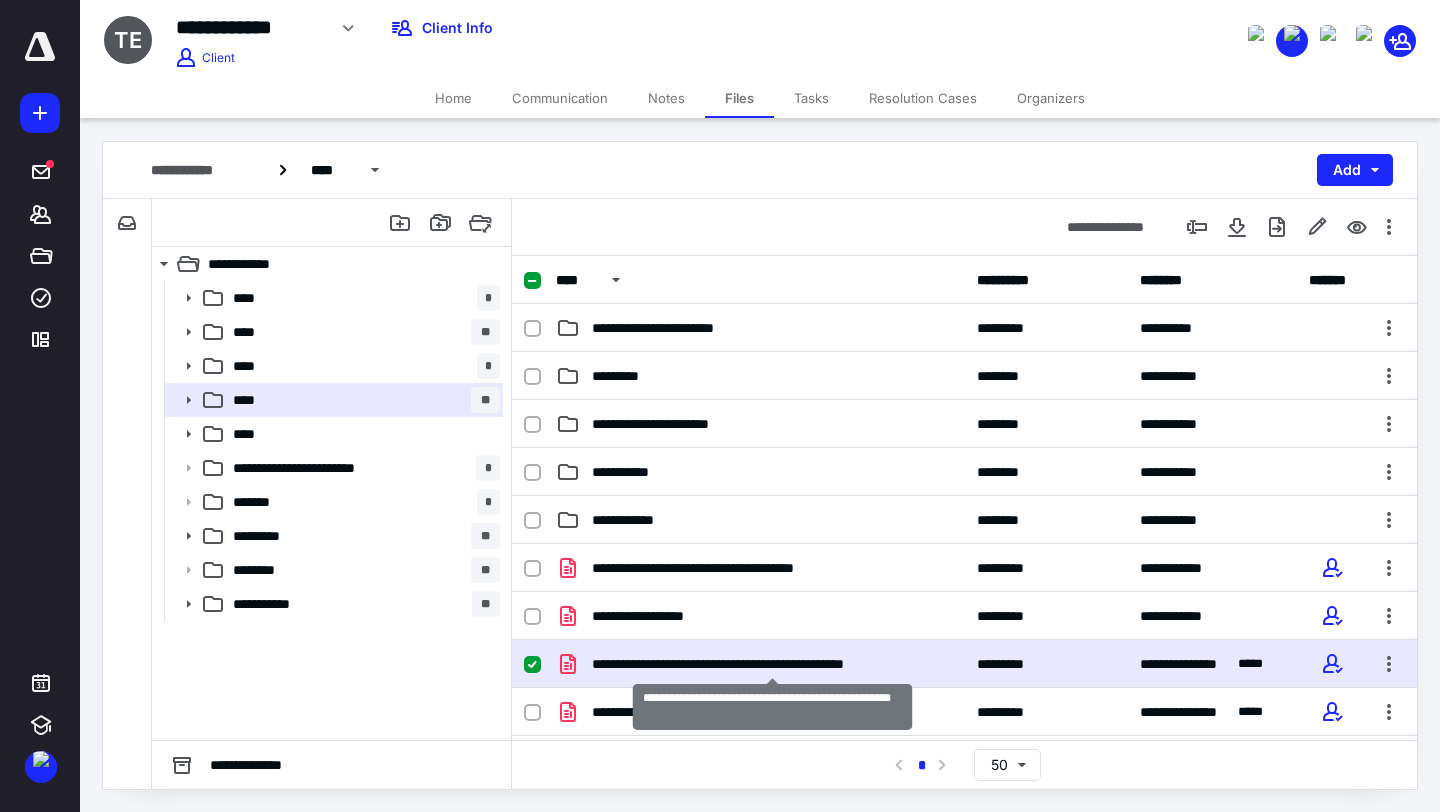 click on "**********" at bounding box center [772, 664] 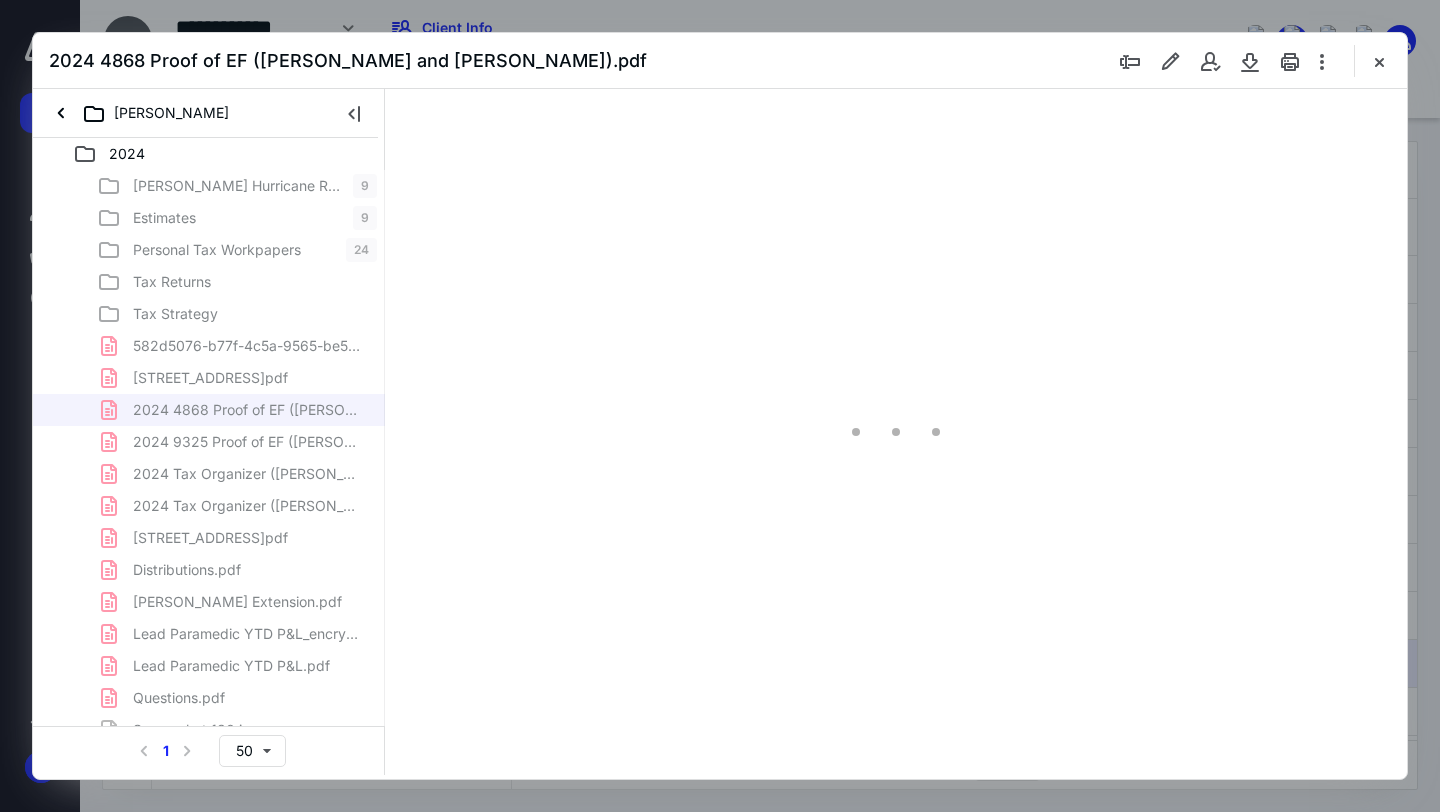 scroll, scrollTop: 0, scrollLeft: 0, axis: both 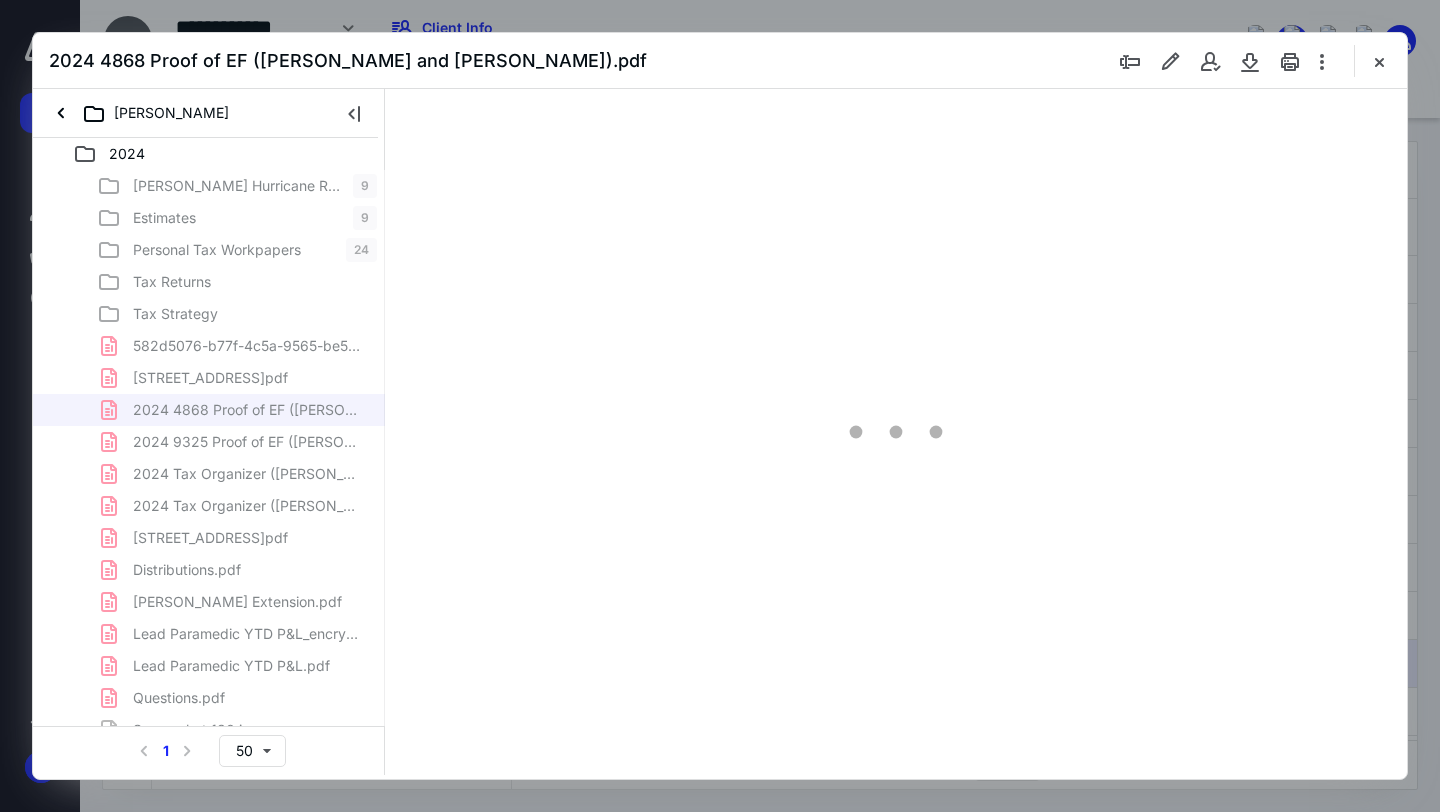 type on "77" 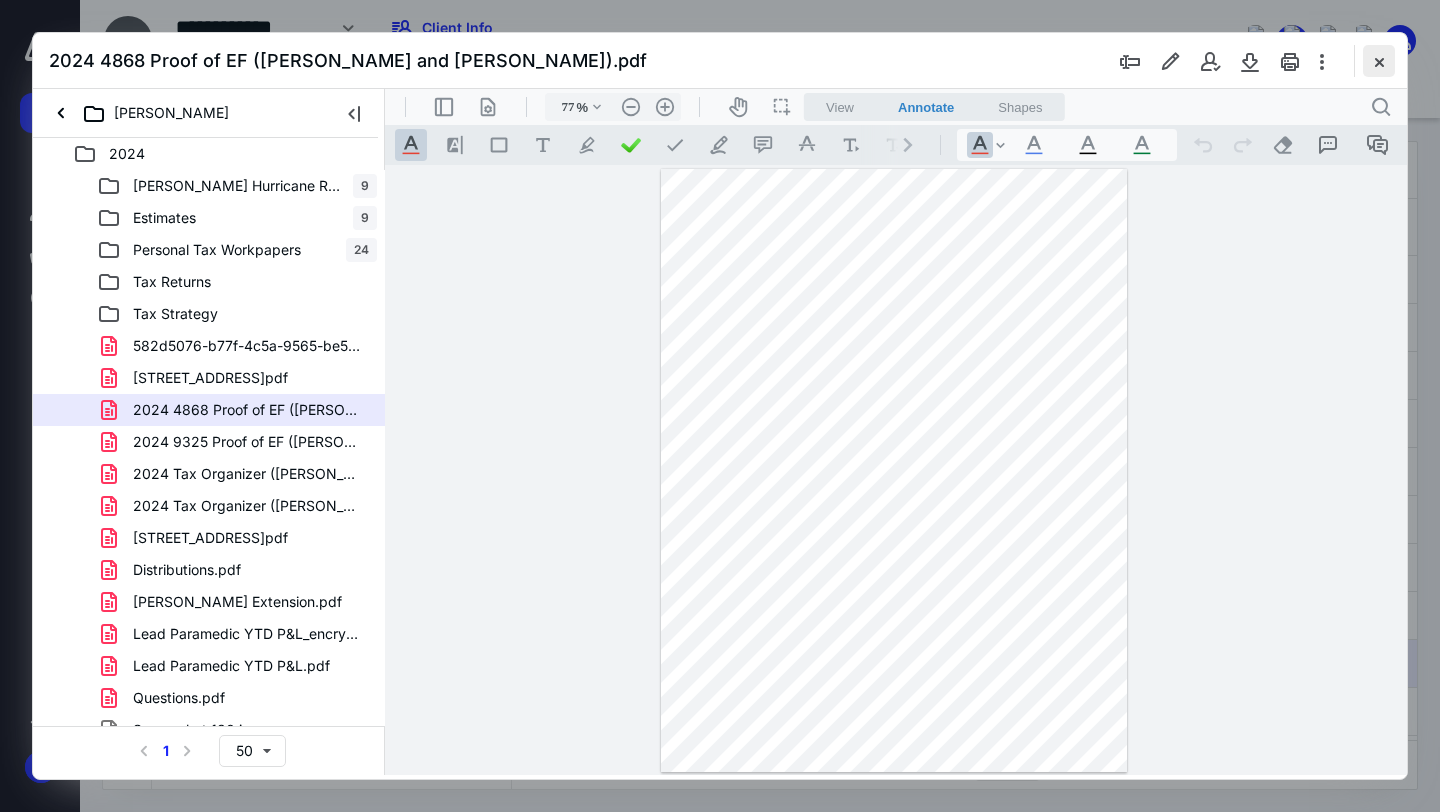 click at bounding box center [1379, 61] 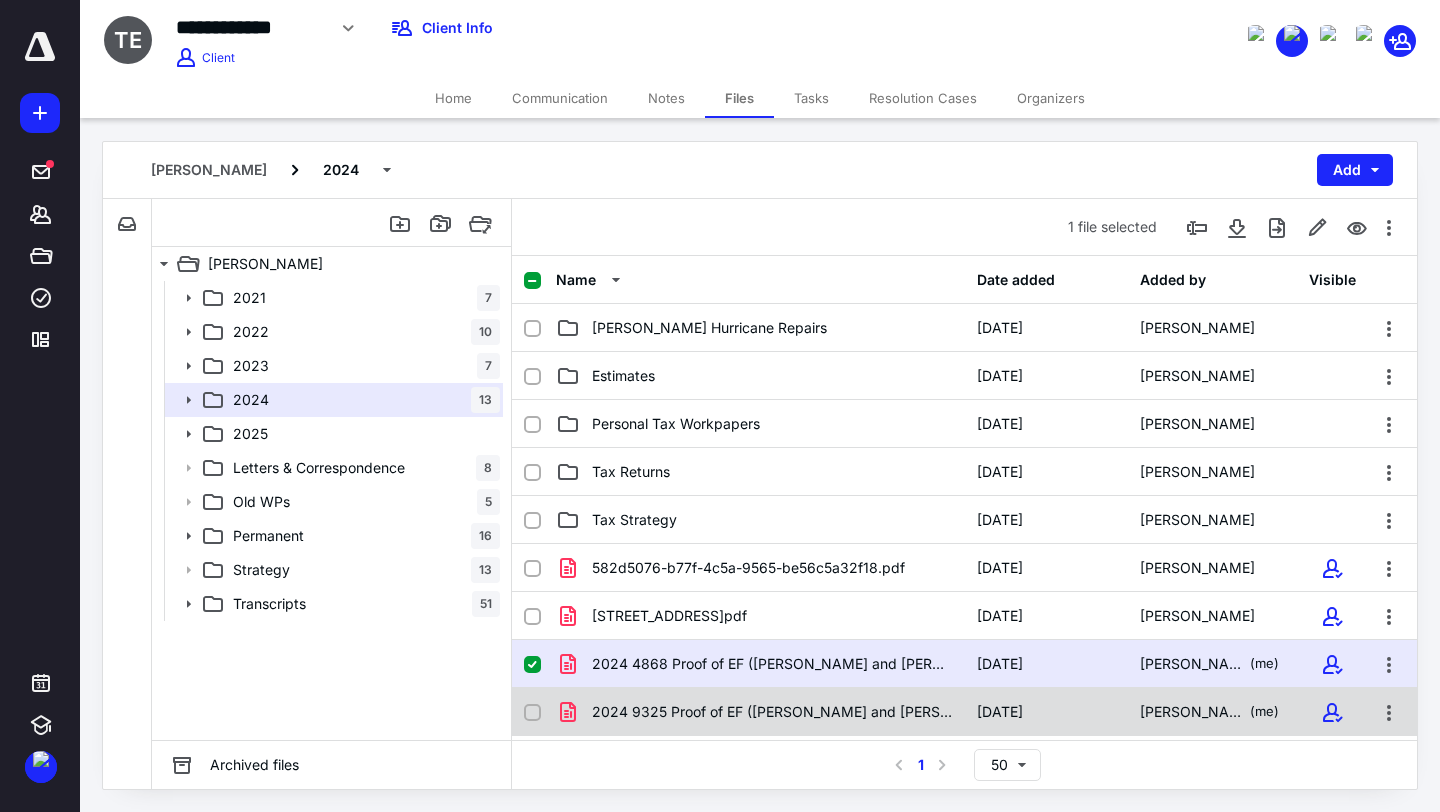 click on "2024 9325 Proof of EF (ERICSON TROY and JULIA).pdf" at bounding box center (772, 712) 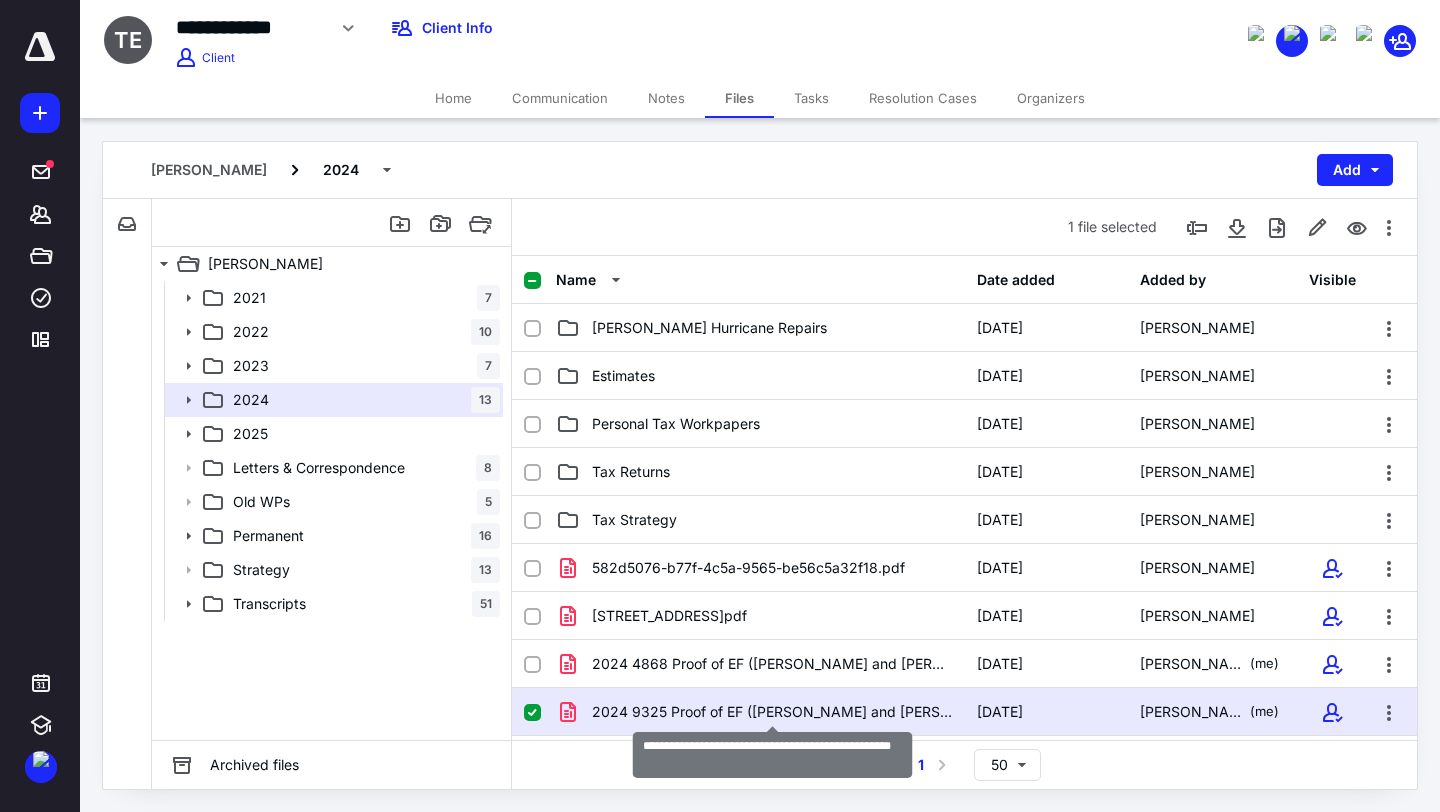 click on "2024 9325 Proof of EF (ERICSON TROY and JULIA).pdf" at bounding box center (772, 712) 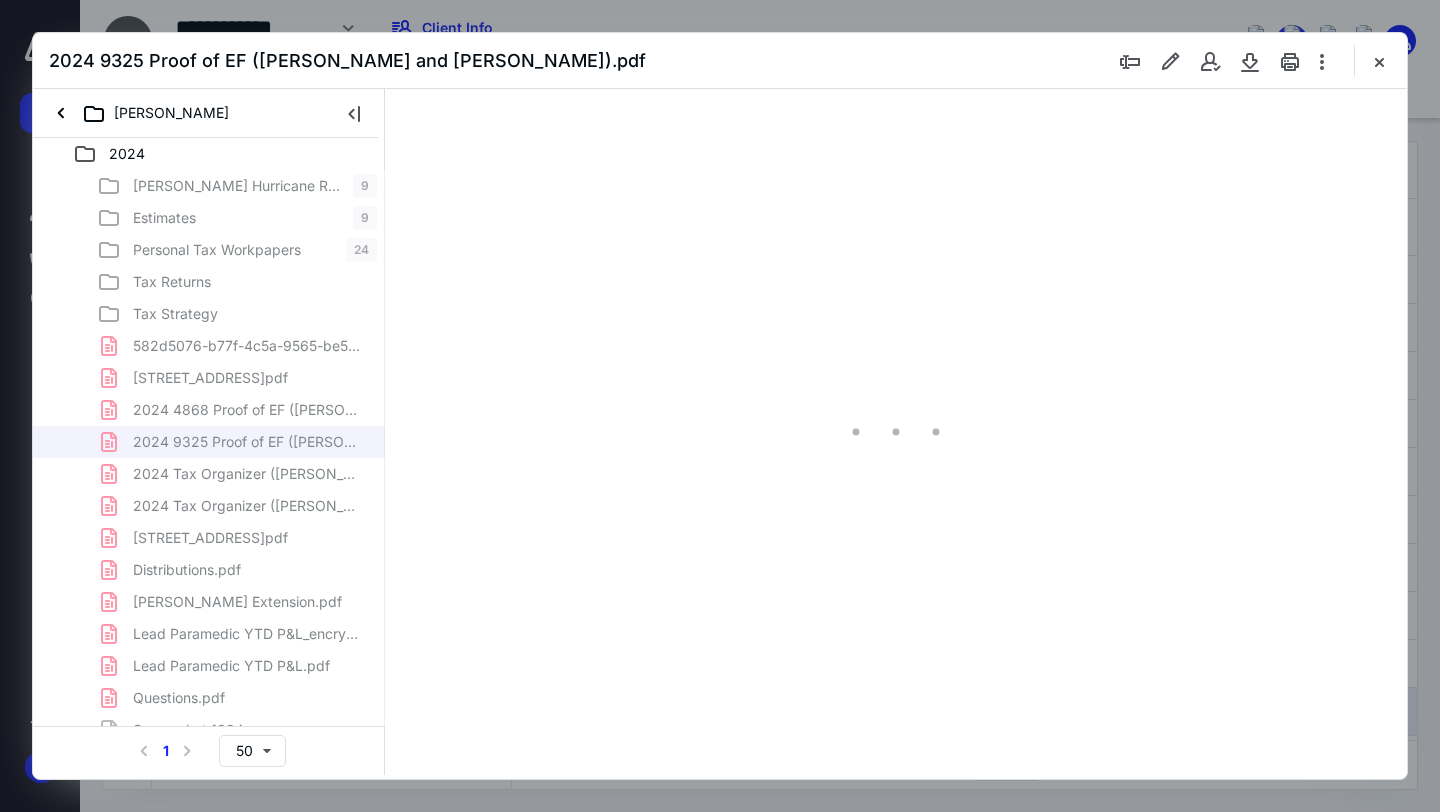 scroll, scrollTop: 0, scrollLeft: 0, axis: both 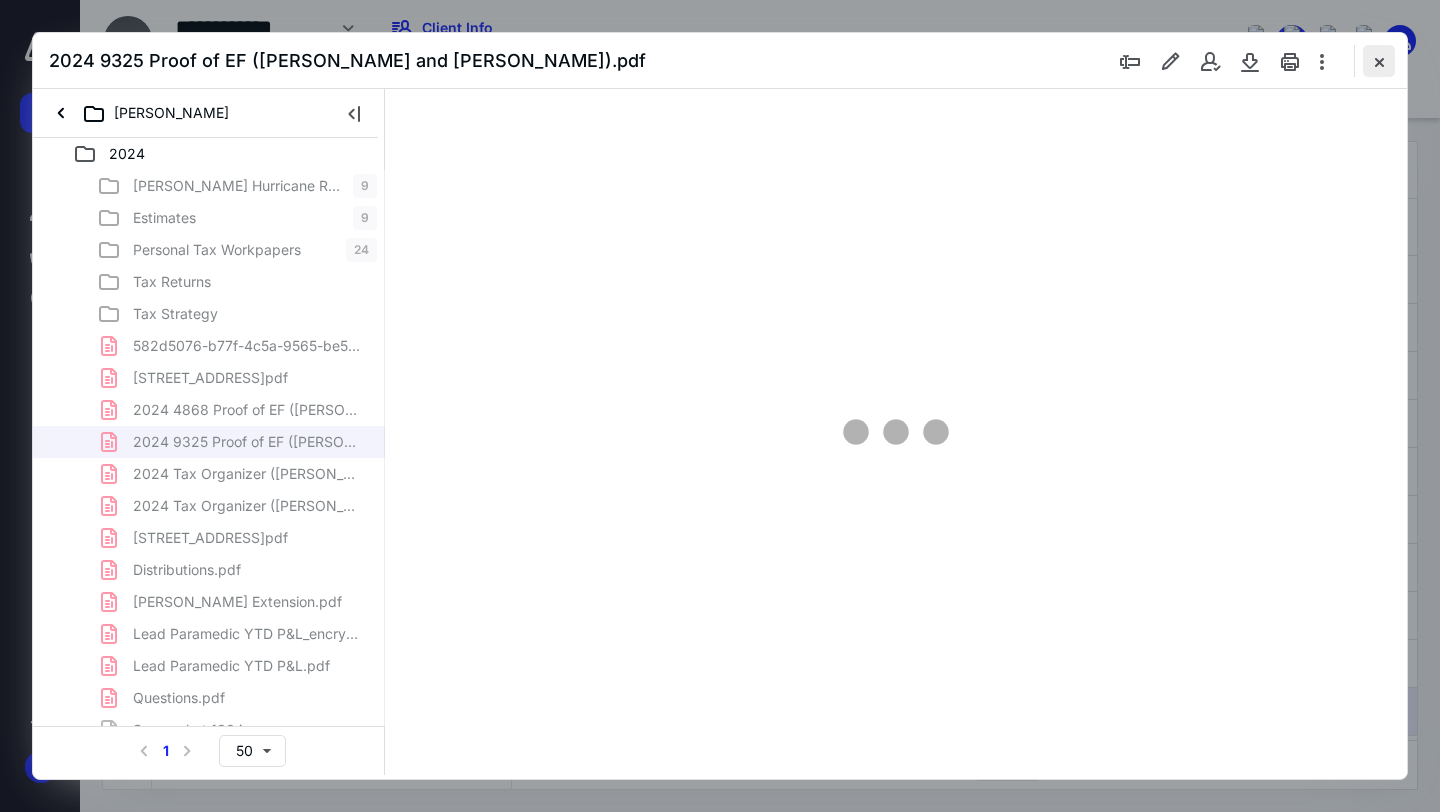type on "77" 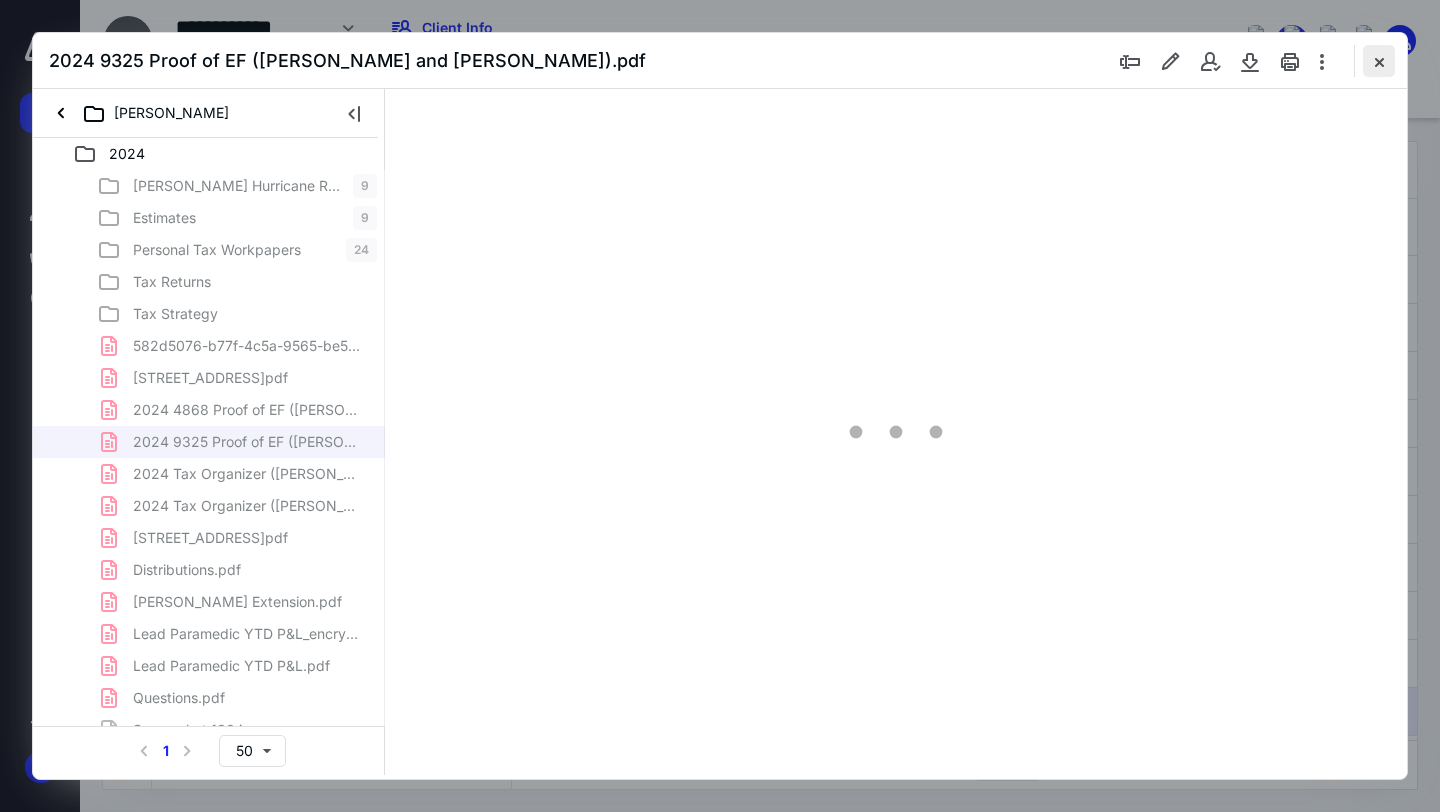 scroll, scrollTop: 79, scrollLeft: 0, axis: vertical 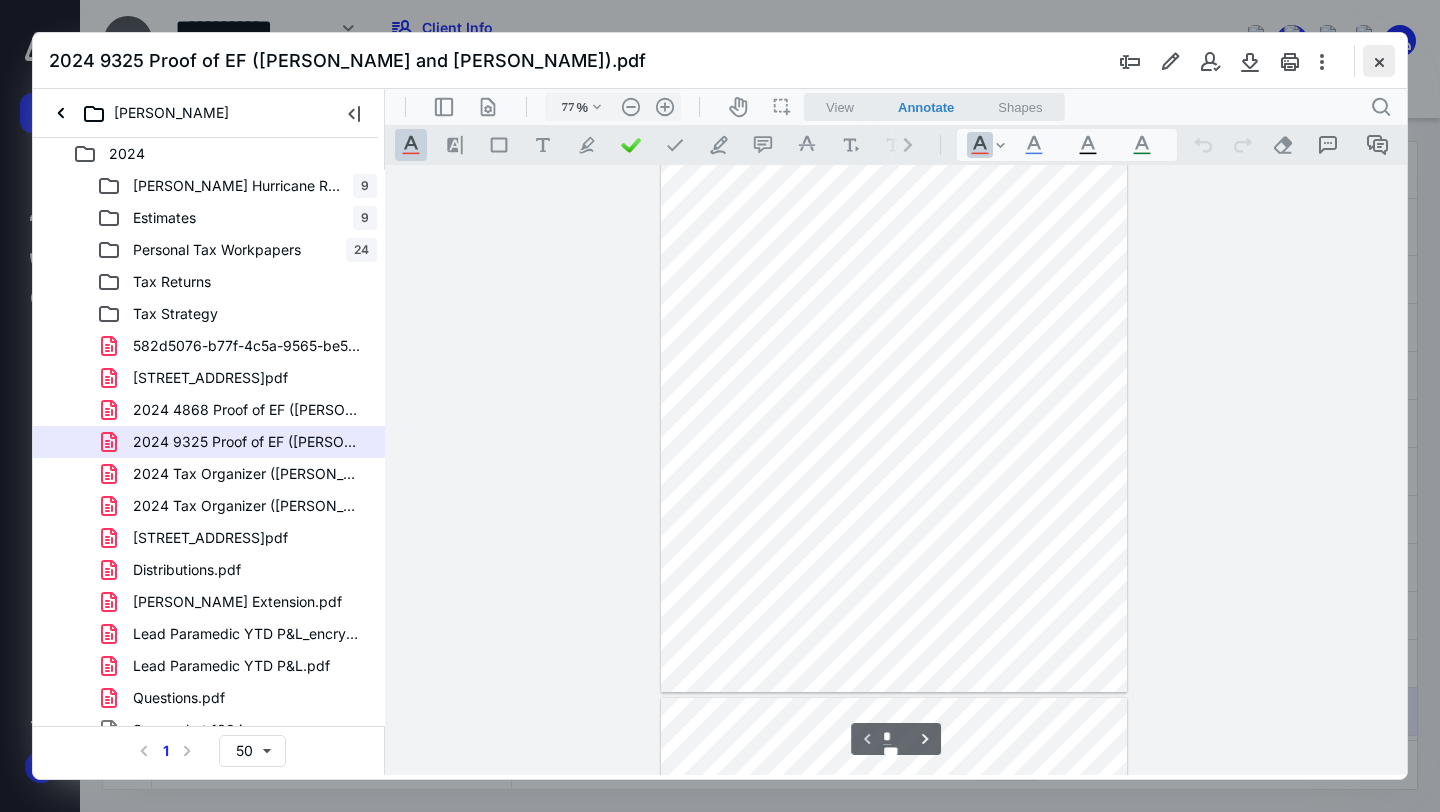 click at bounding box center (1379, 61) 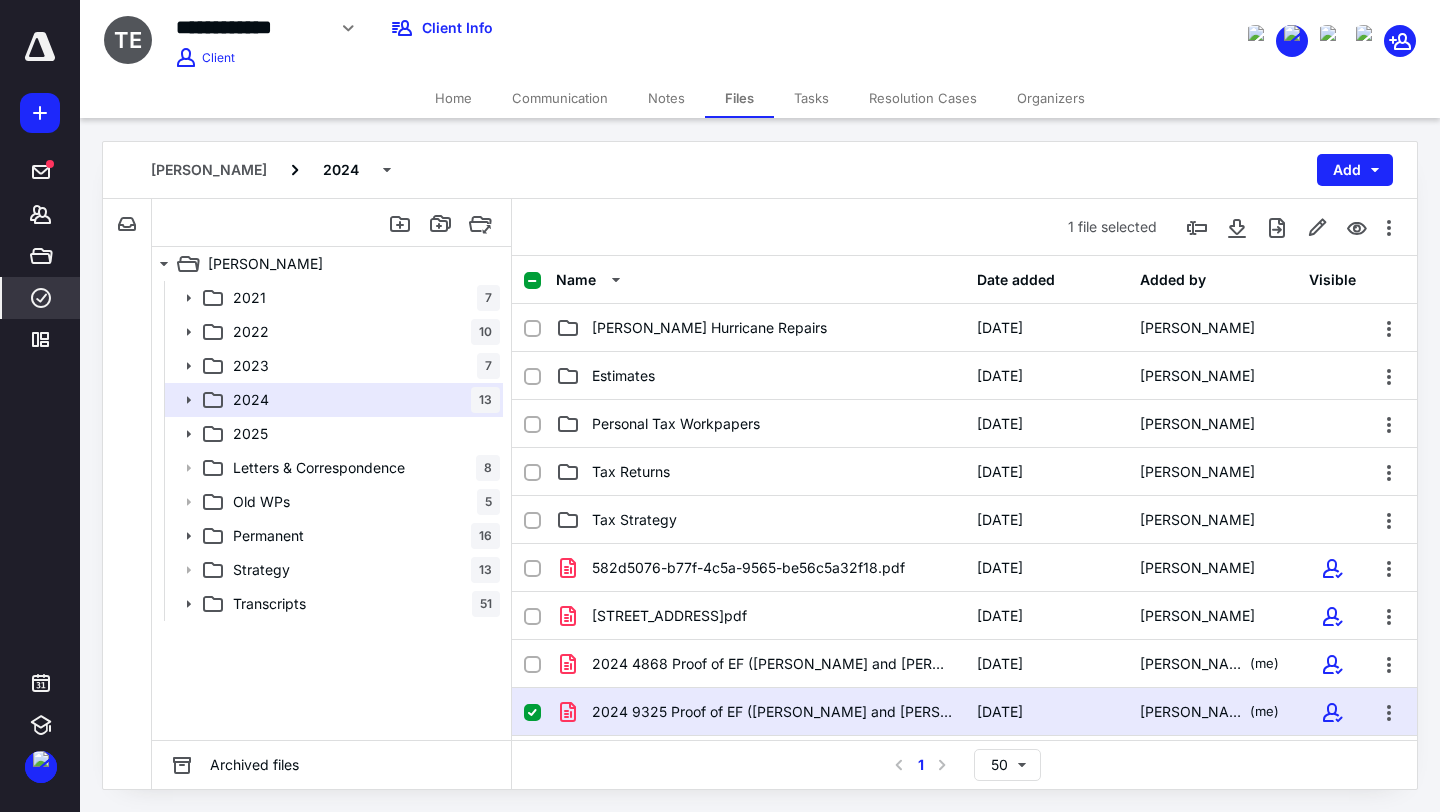 click 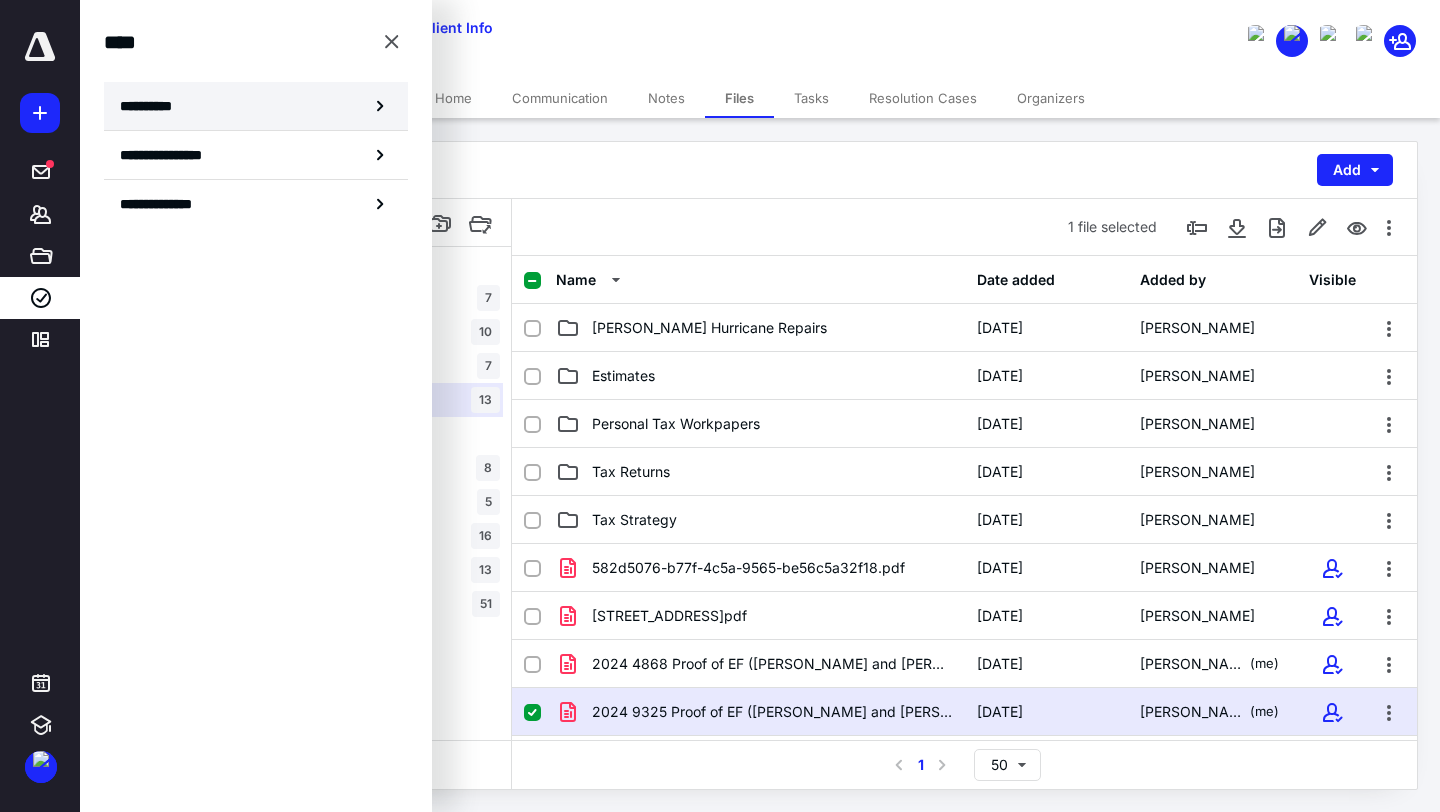 click on "**********" at bounding box center [153, 106] 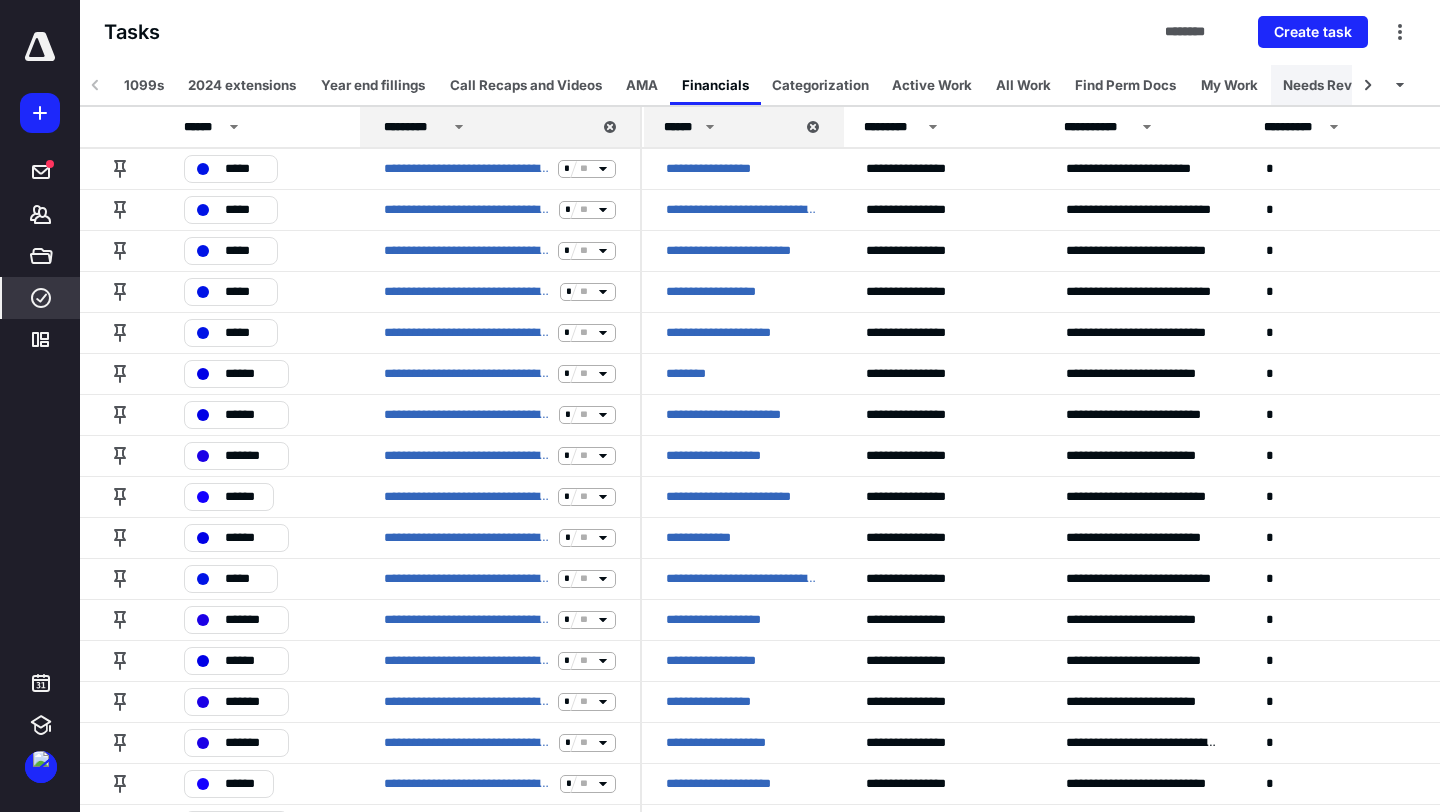 click on "Needs Review" at bounding box center (1329, 85) 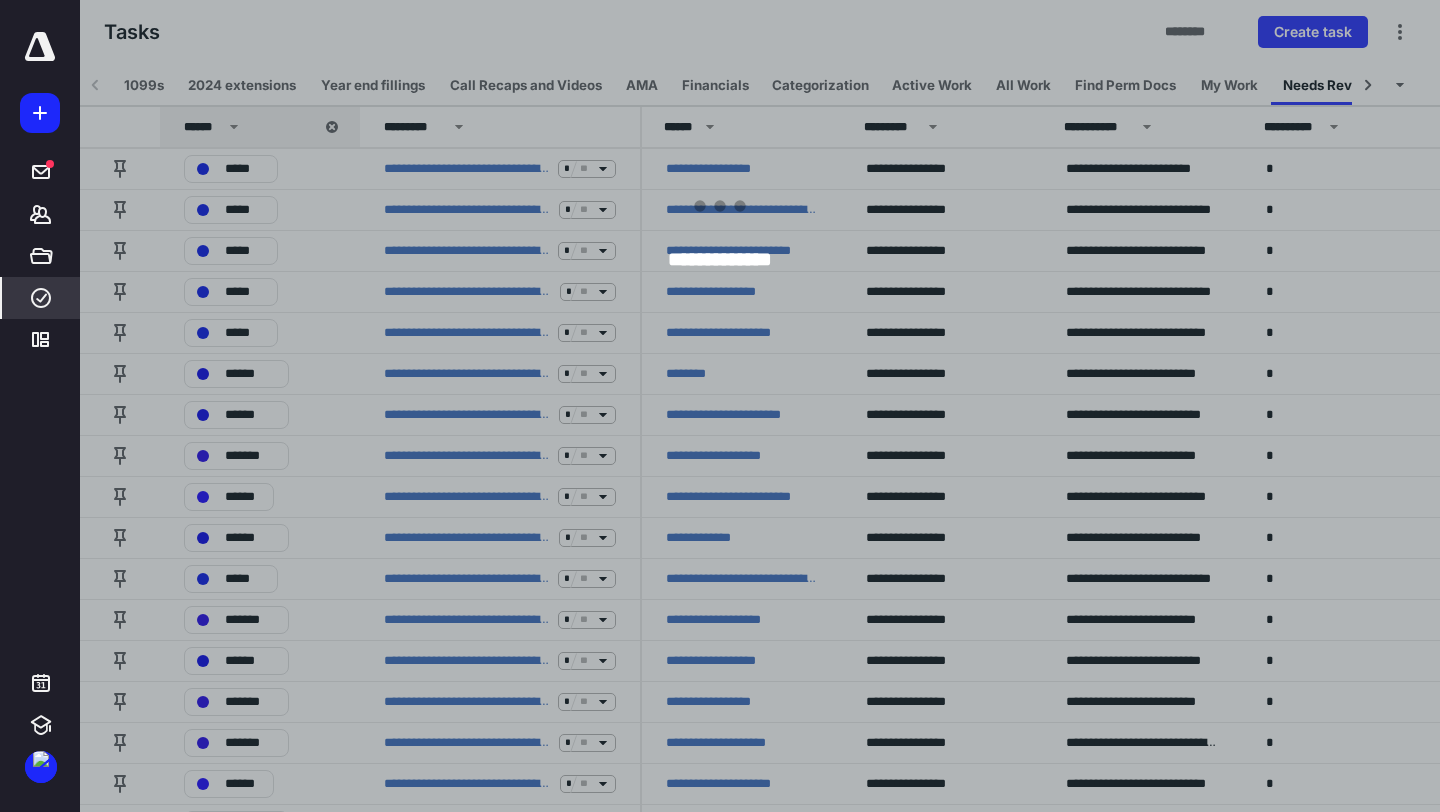 scroll, scrollTop: 0, scrollLeft: 35, axis: horizontal 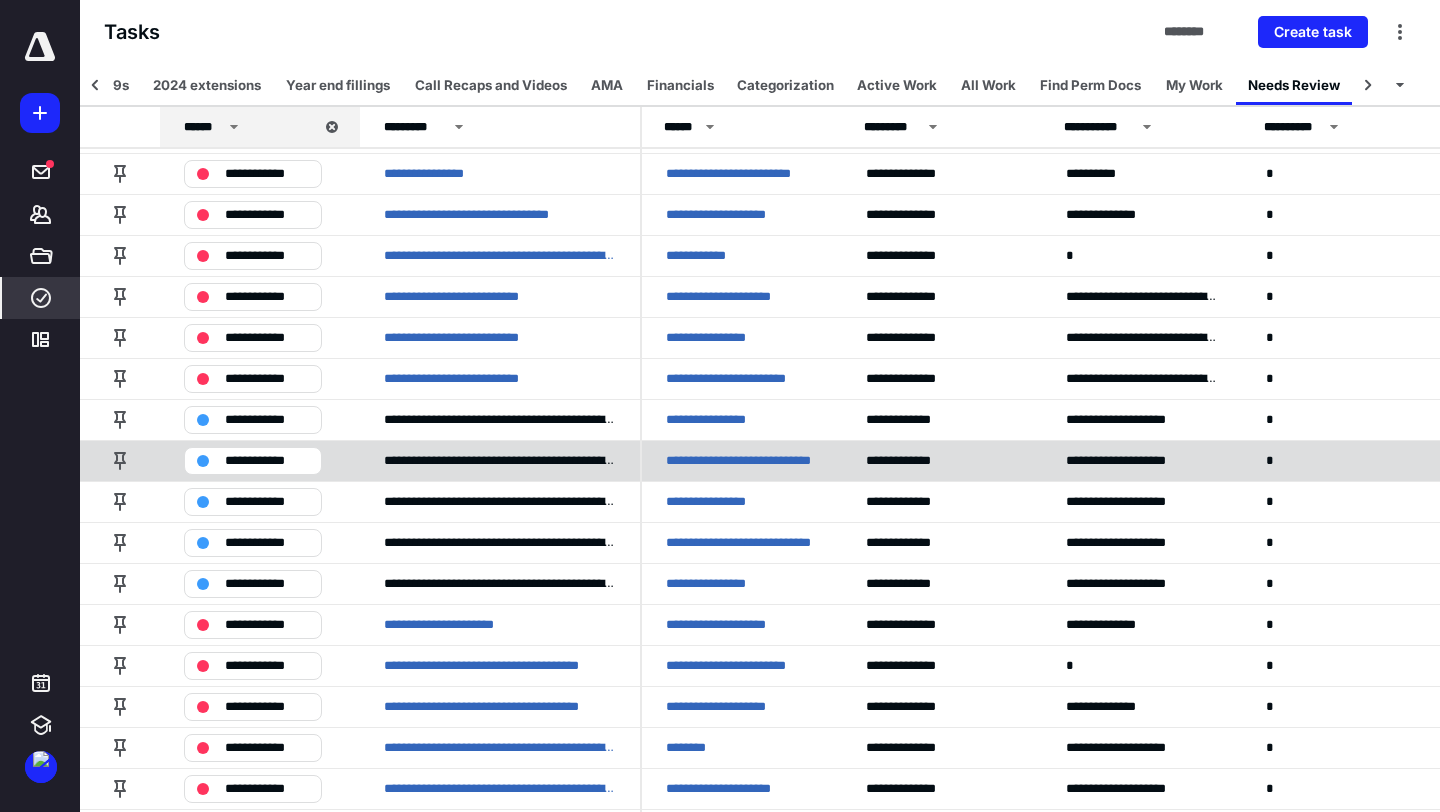 click on "**********" at bounding box center (742, 461) 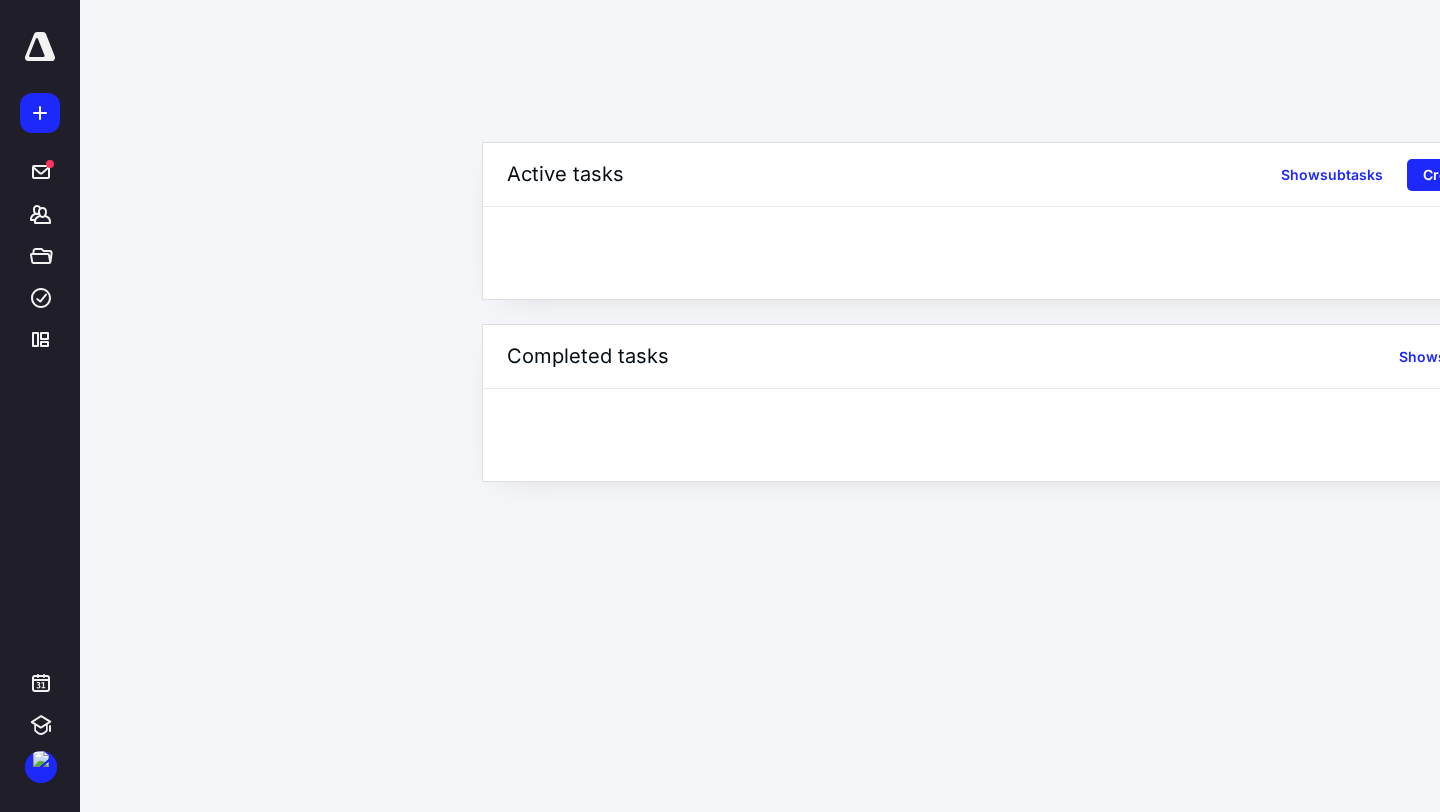 scroll, scrollTop: 0, scrollLeft: 0, axis: both 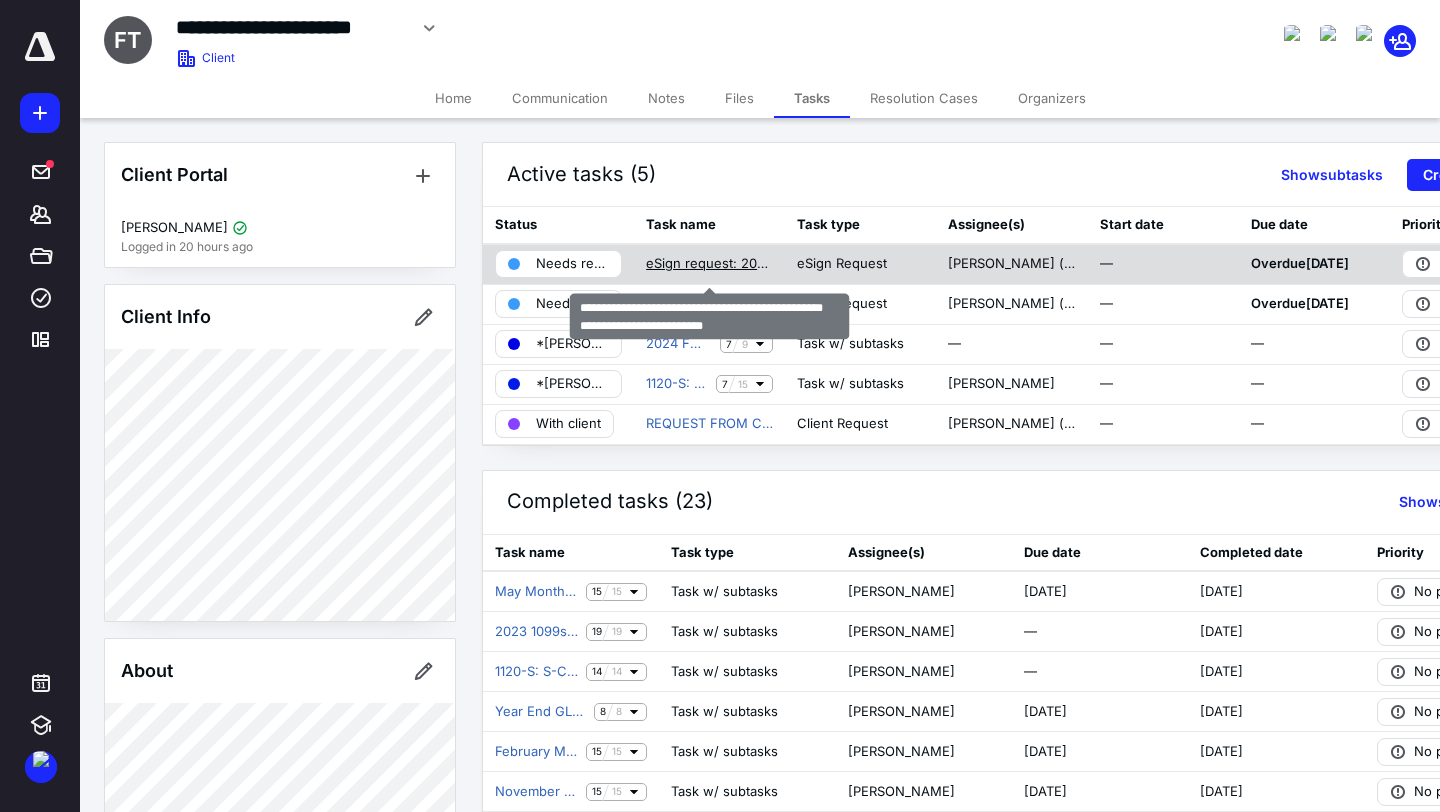 click on "eSign request: 2024 Signature Documents (HANDS-ON PHYSICAL THERAPY INC).pdf" at bounding box center (709, 264) 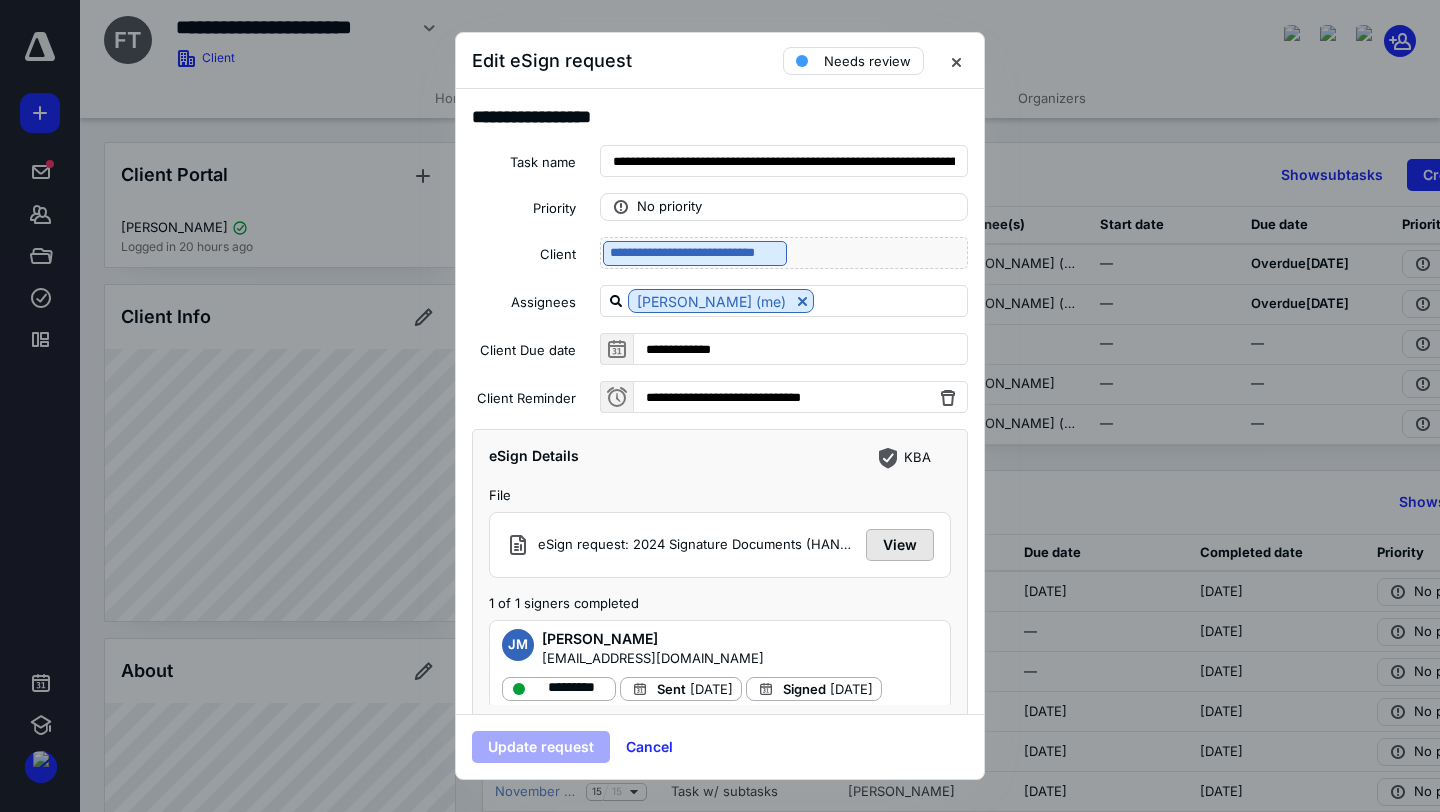 click on "View" at bounding box center (900, 545) 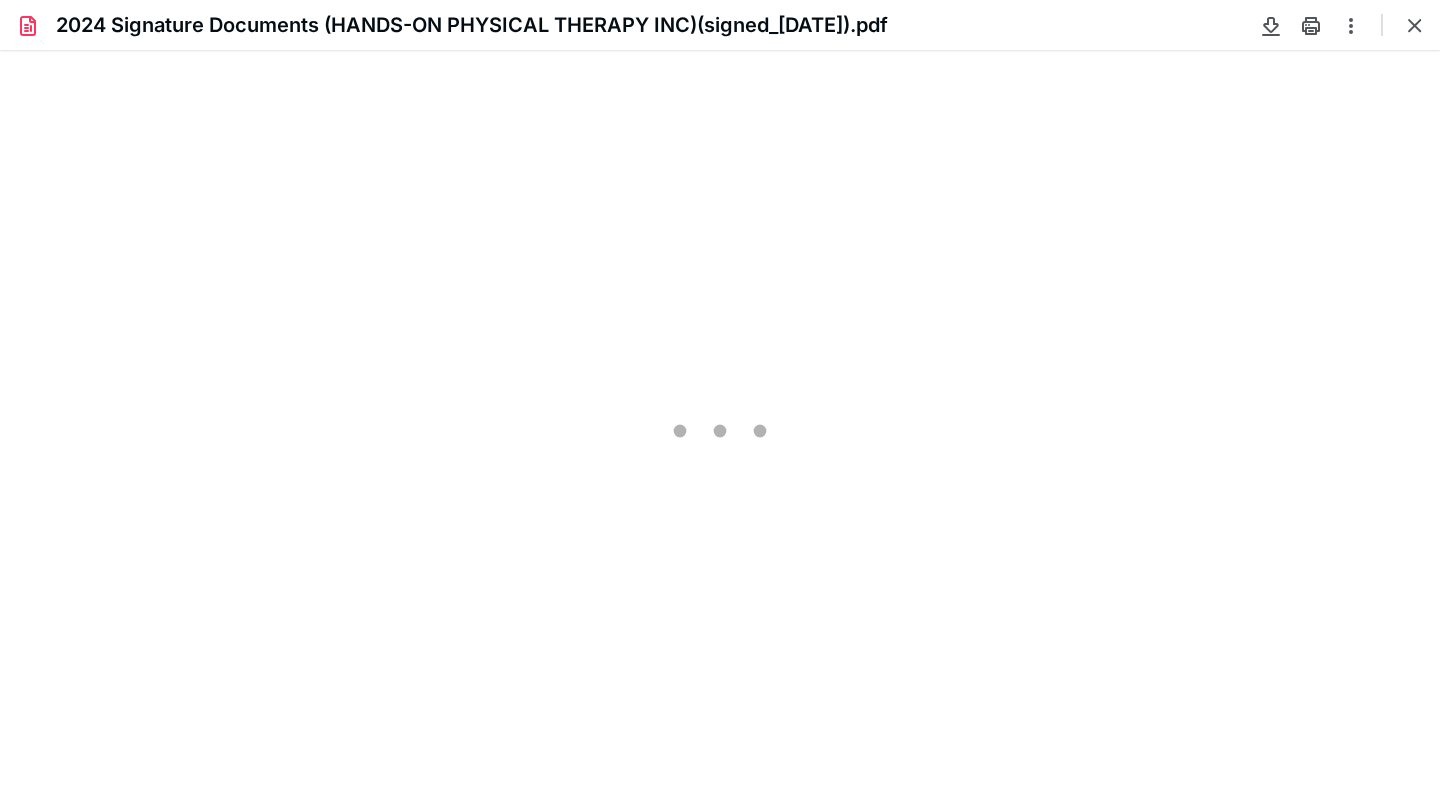 scroll, scrollTop: 0, scrollLeft: 0, axis: both 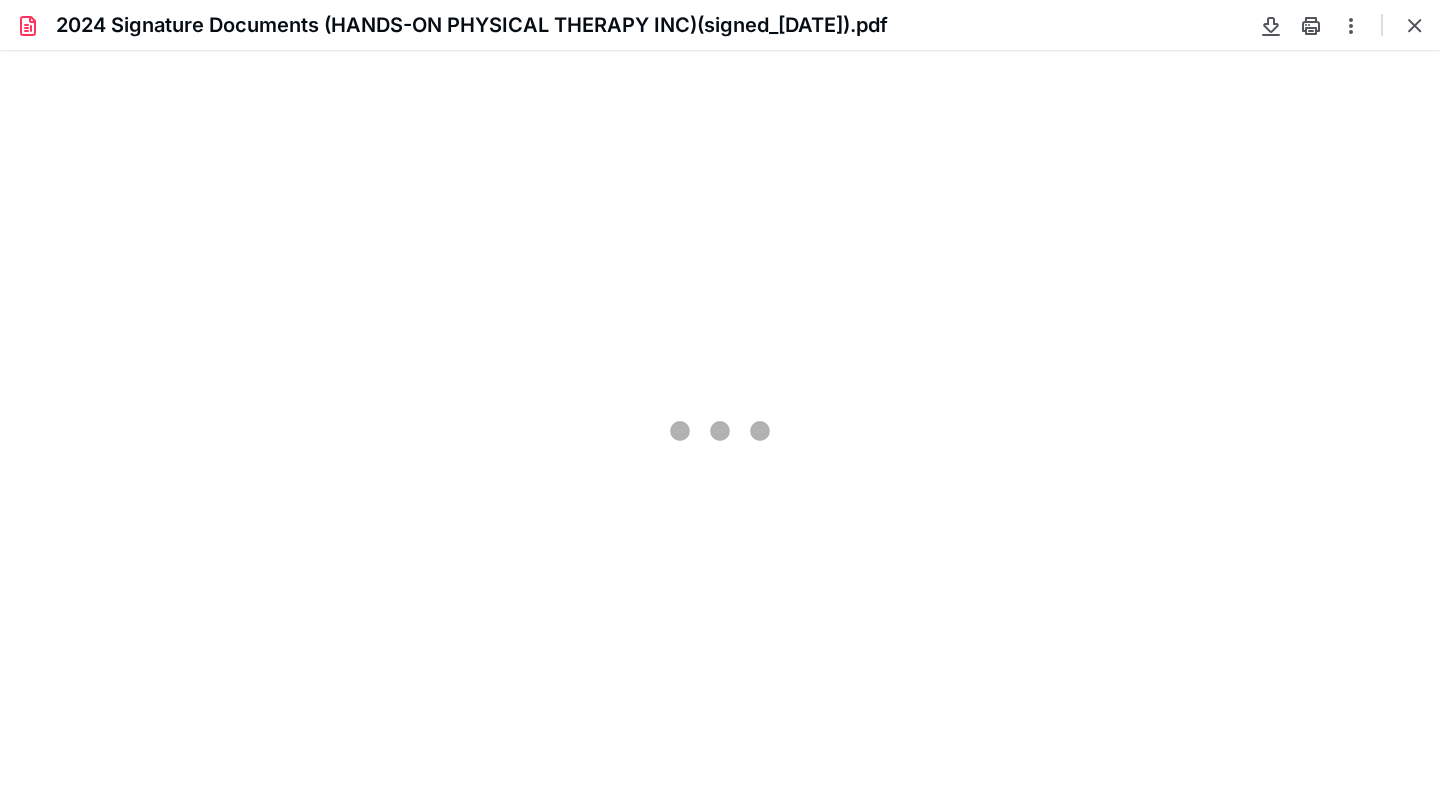 type on "91" 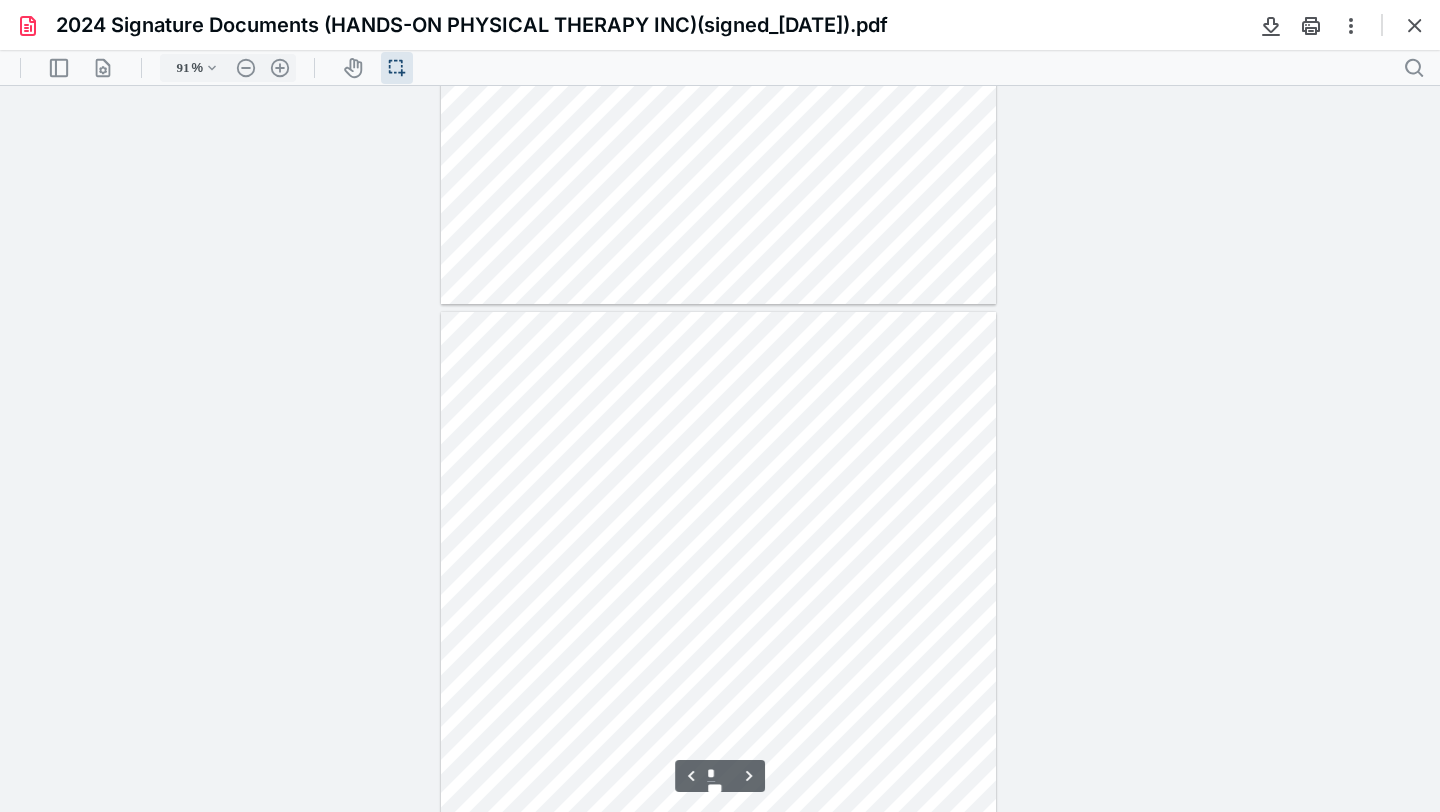 scroll, scrollTop: 3643, scrollLeft: 0, axis: vertical 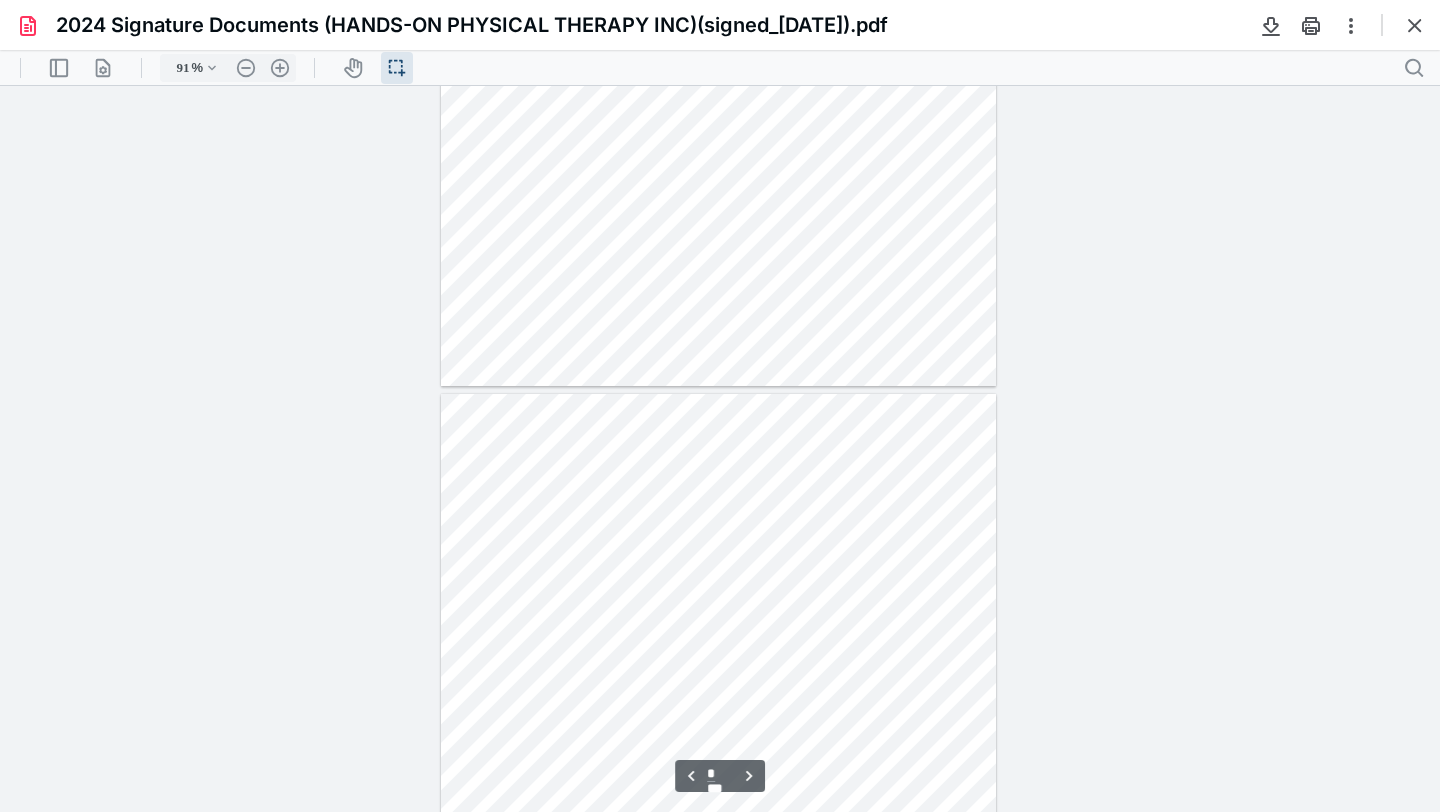 type on "*" 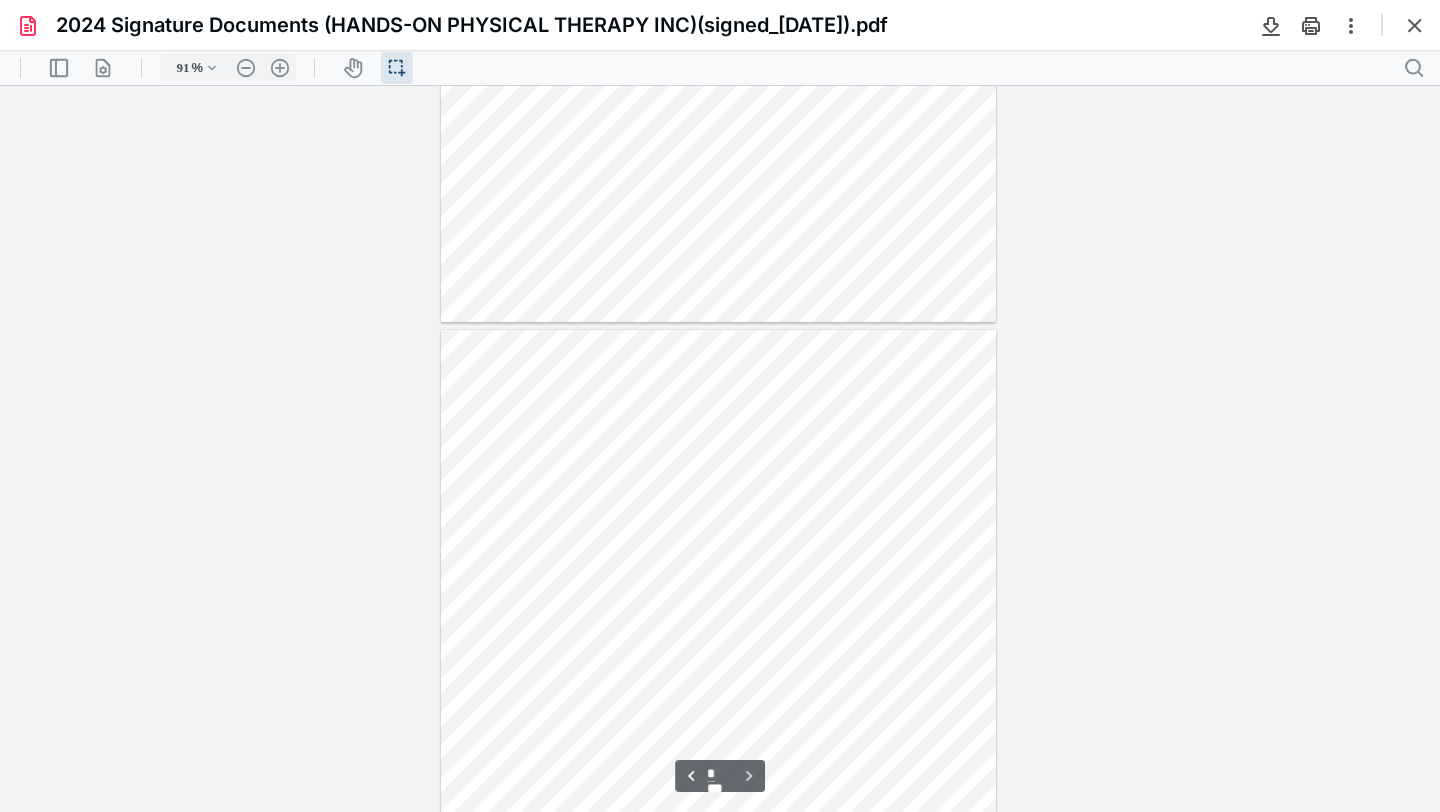 scroll, scrollTop: 4356, scrollLeft: 0, axis: vertical 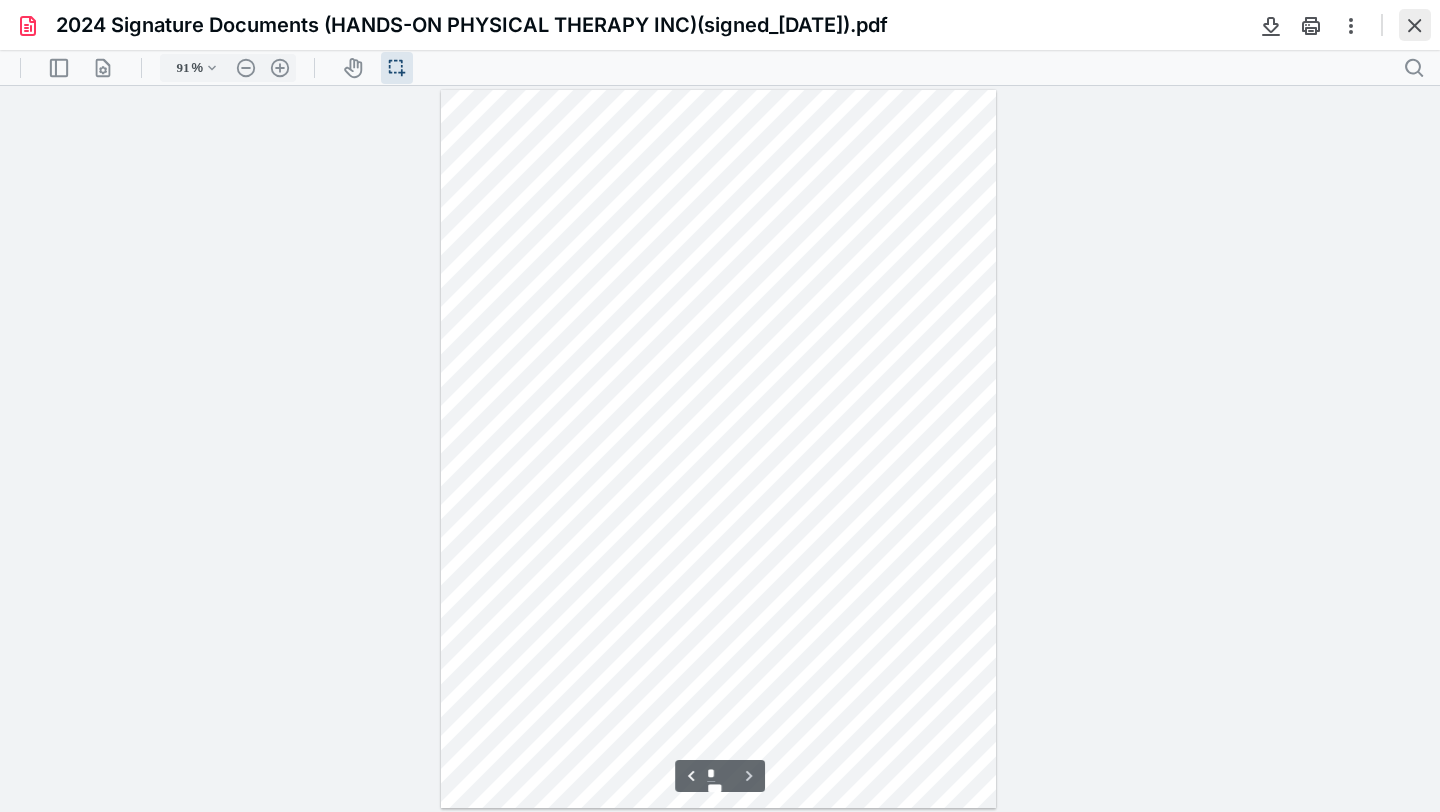 click at bounding box center [1415, 25] 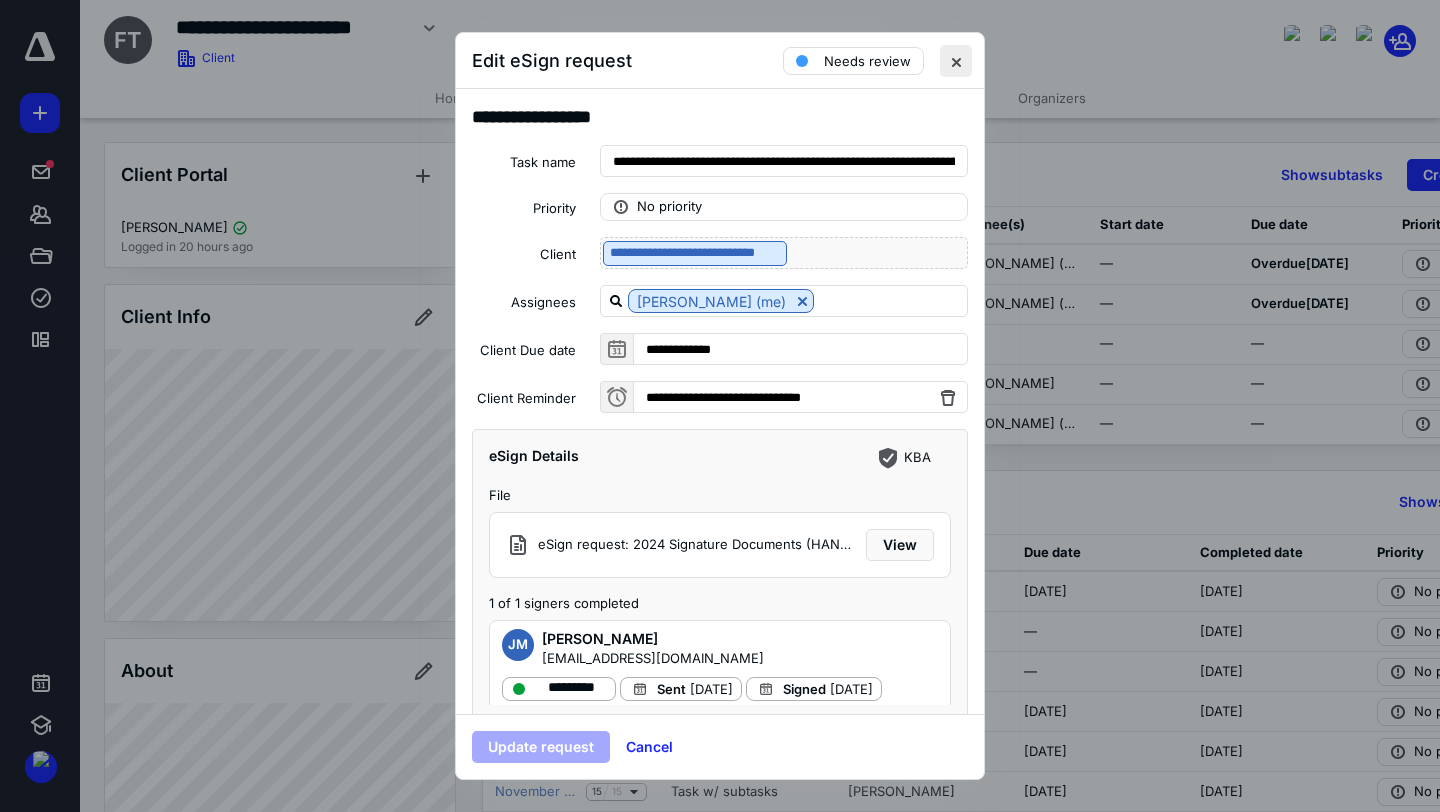 click at bounding box center (956, 61) 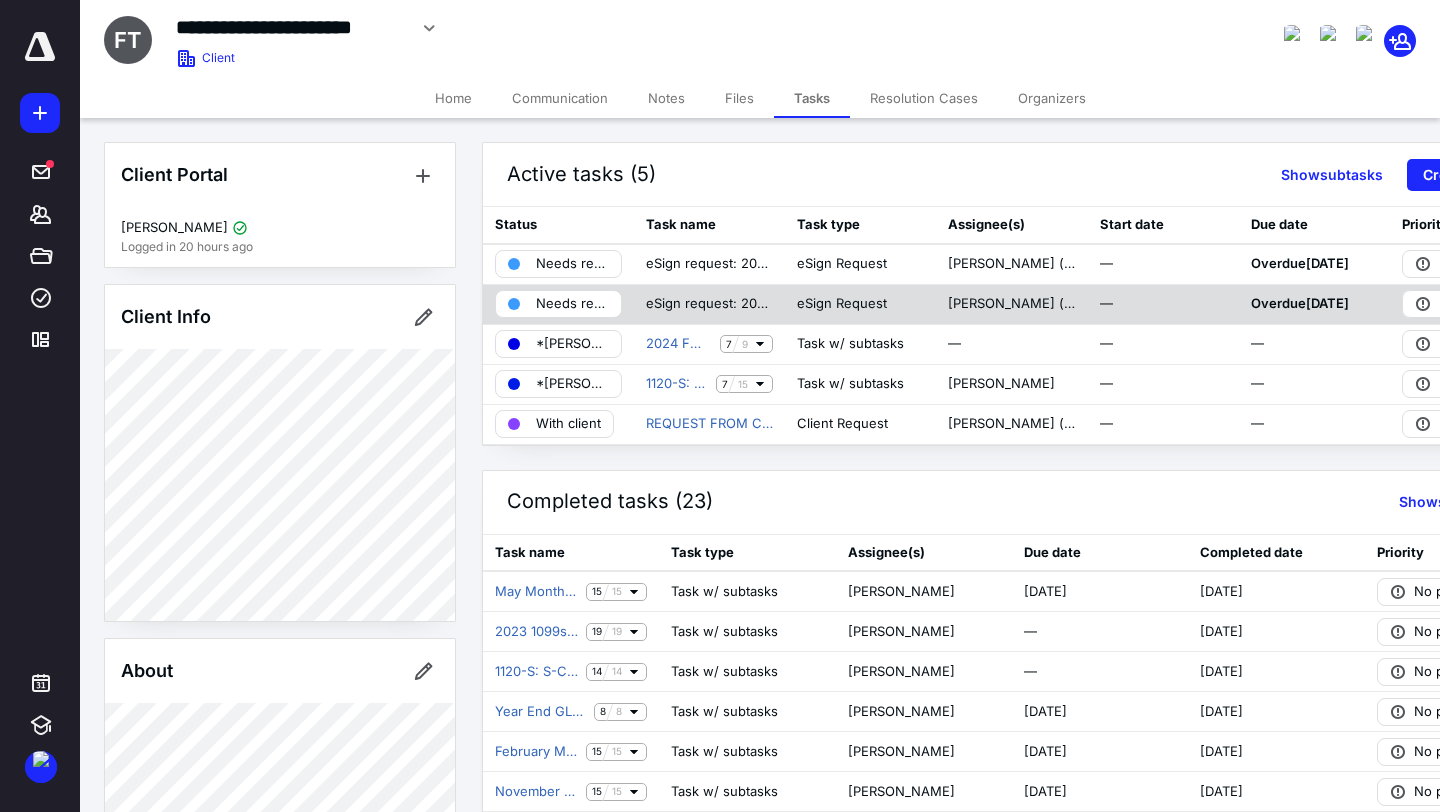 click on "Needs review" at bounding box center (572, 304) 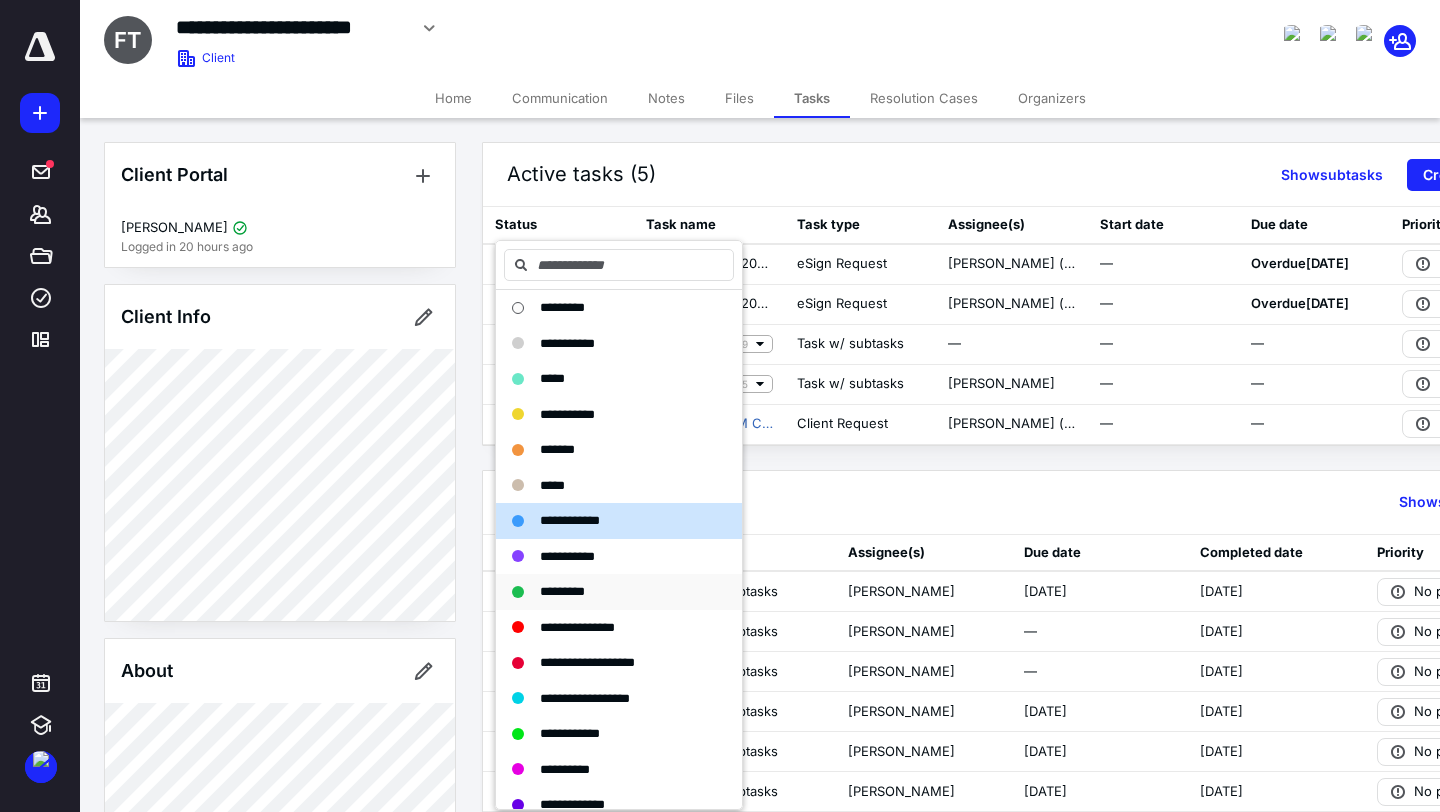 click on "*********" at bounding box center [562, 591] 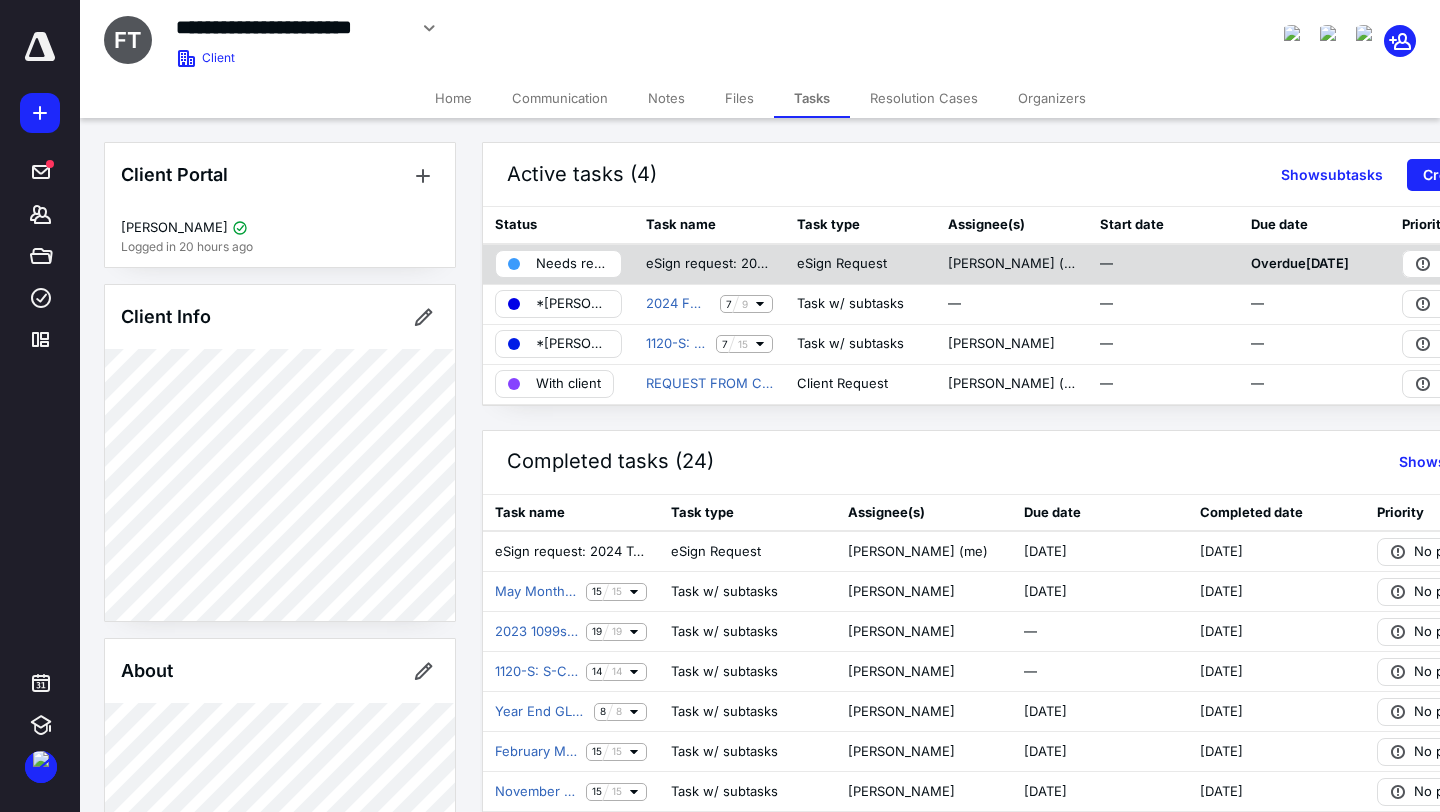 click on "Needs review" at bounding box center (572, 264) 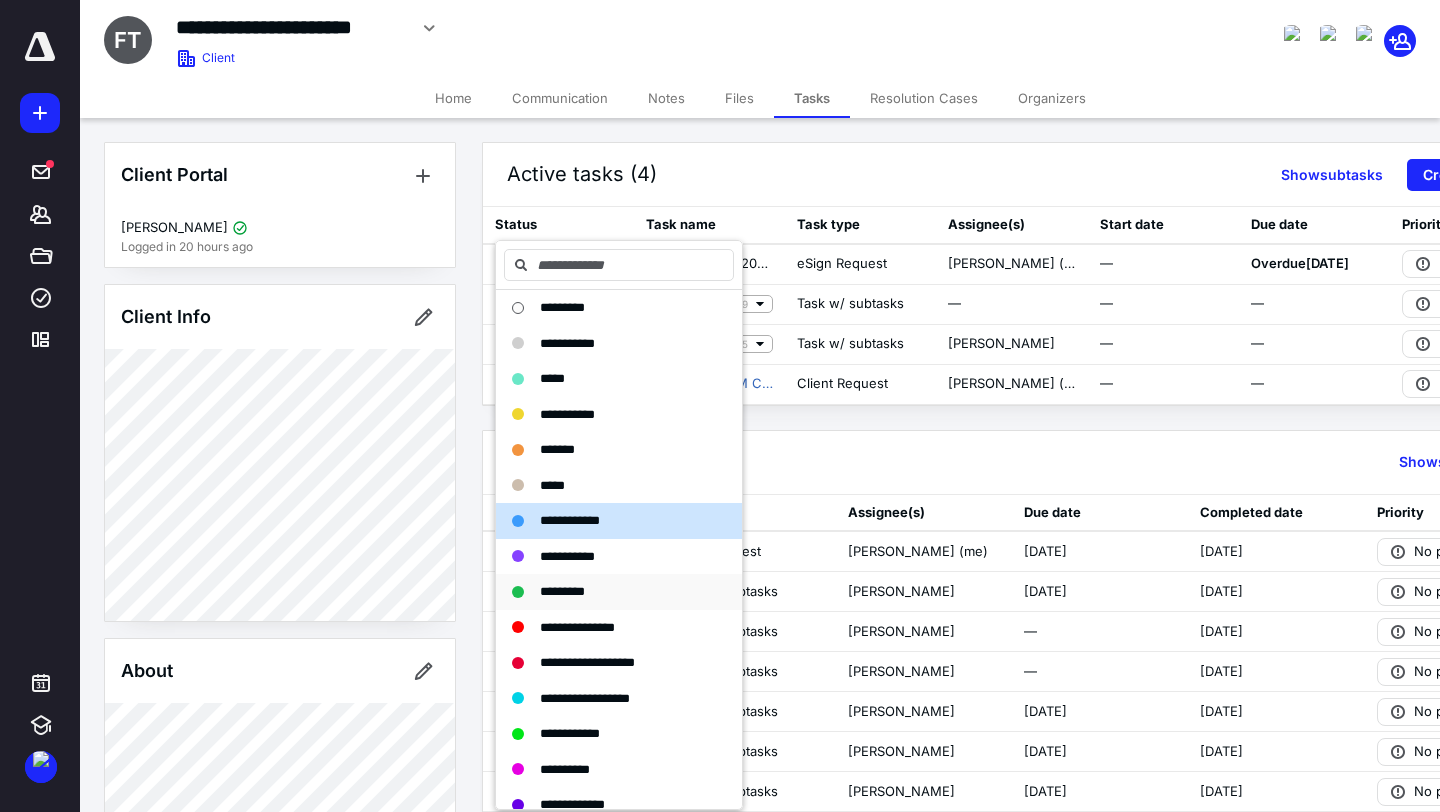 click on "*********" at bounding box center (562, 591) 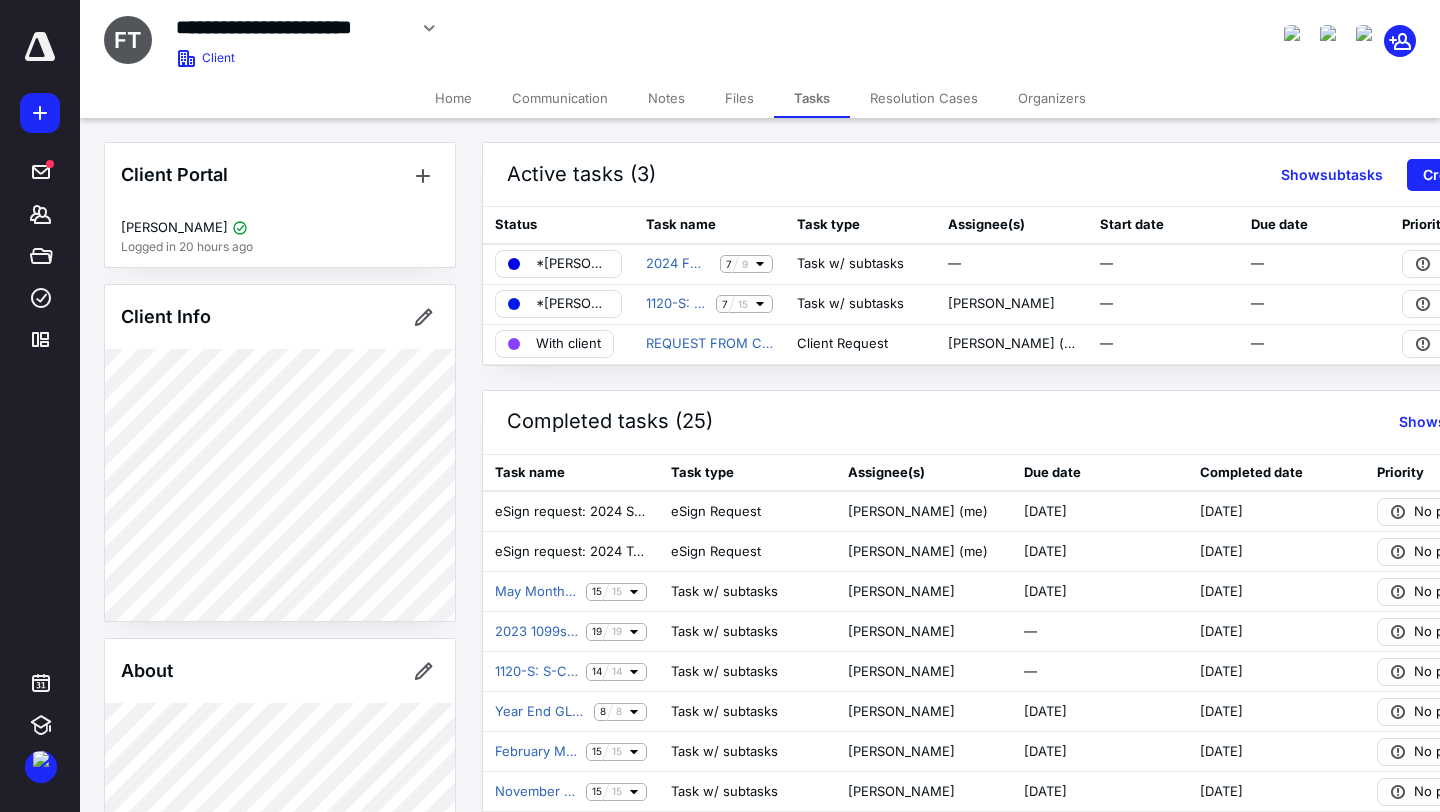 click on "Files" at bounding box center (739, 98) 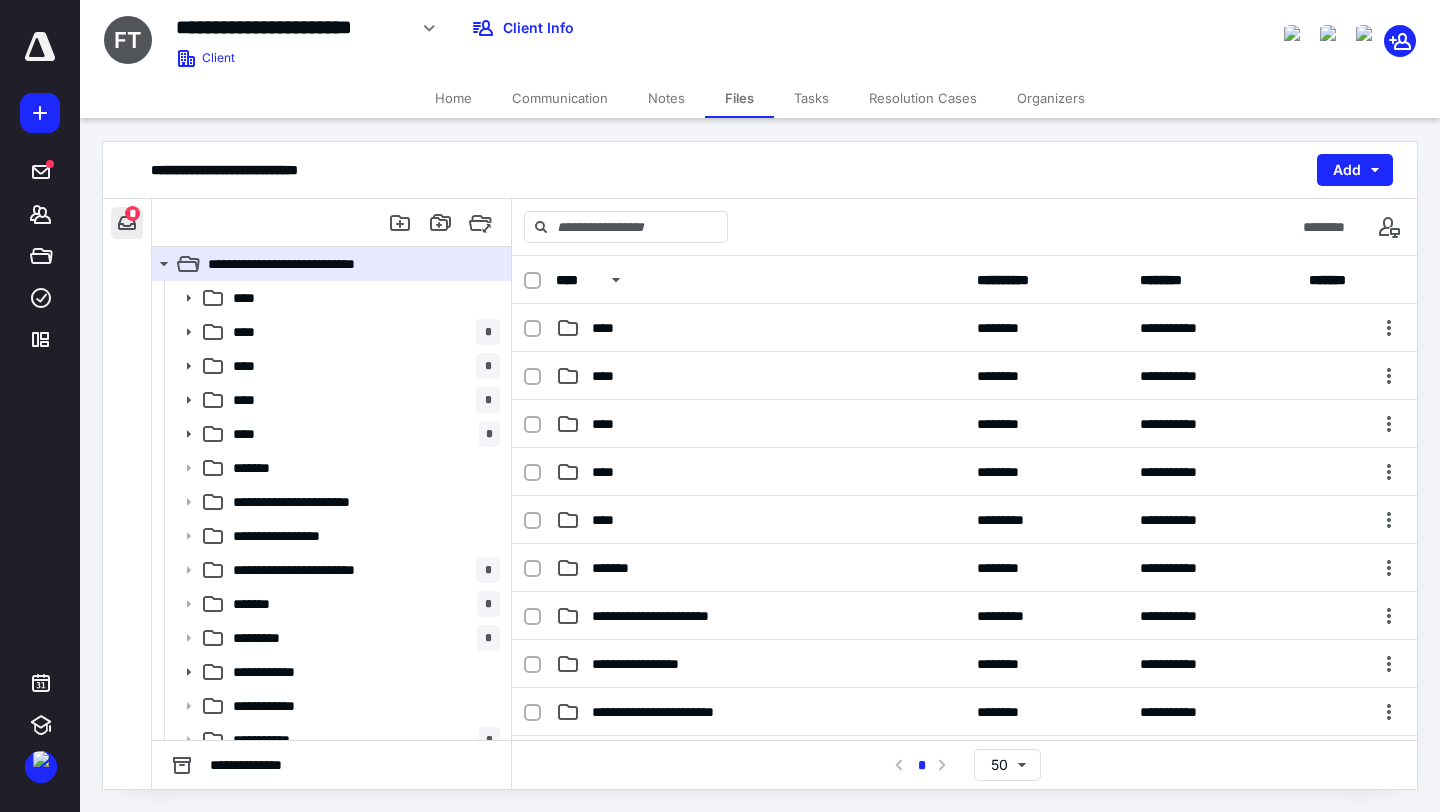 click at bounding box center (127, 223) 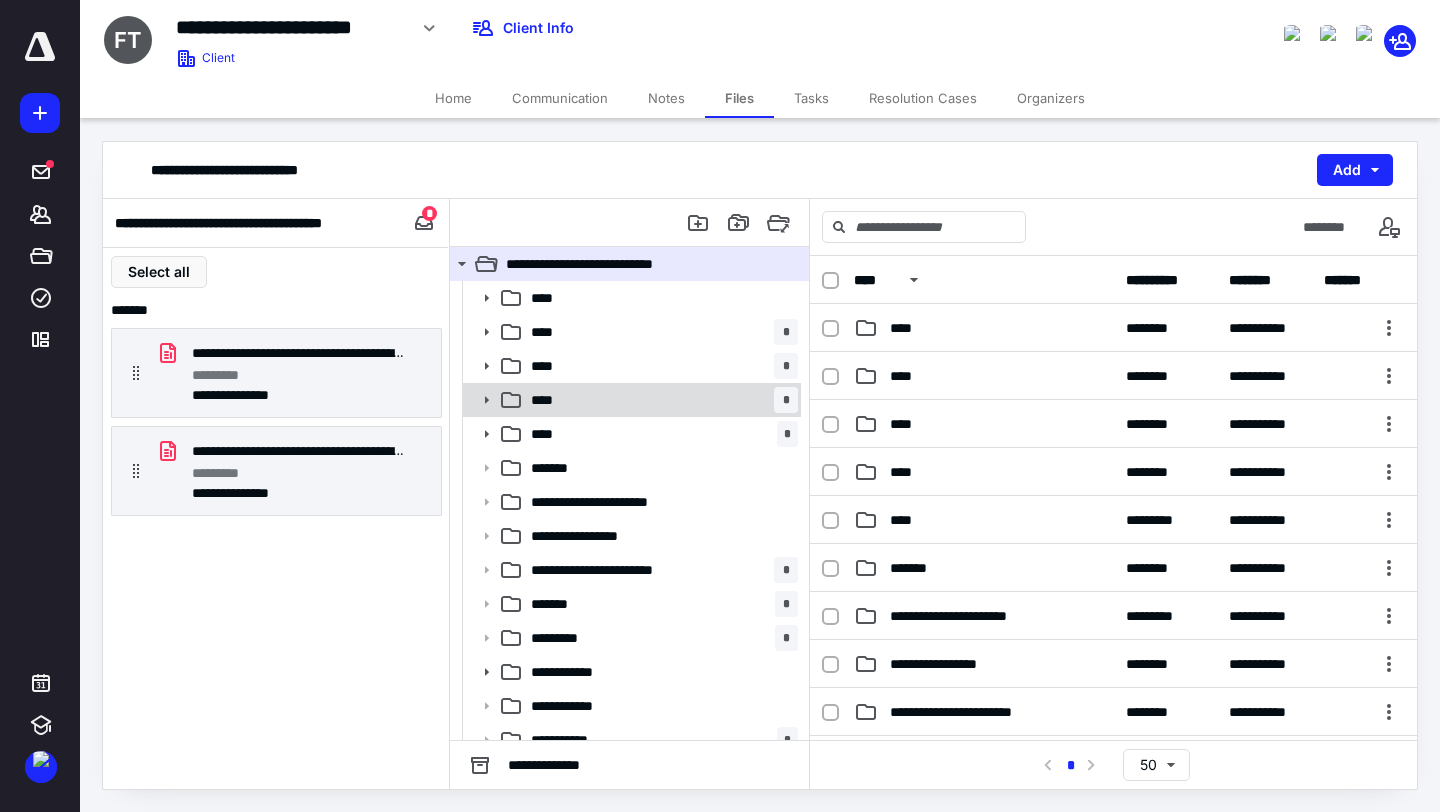 click 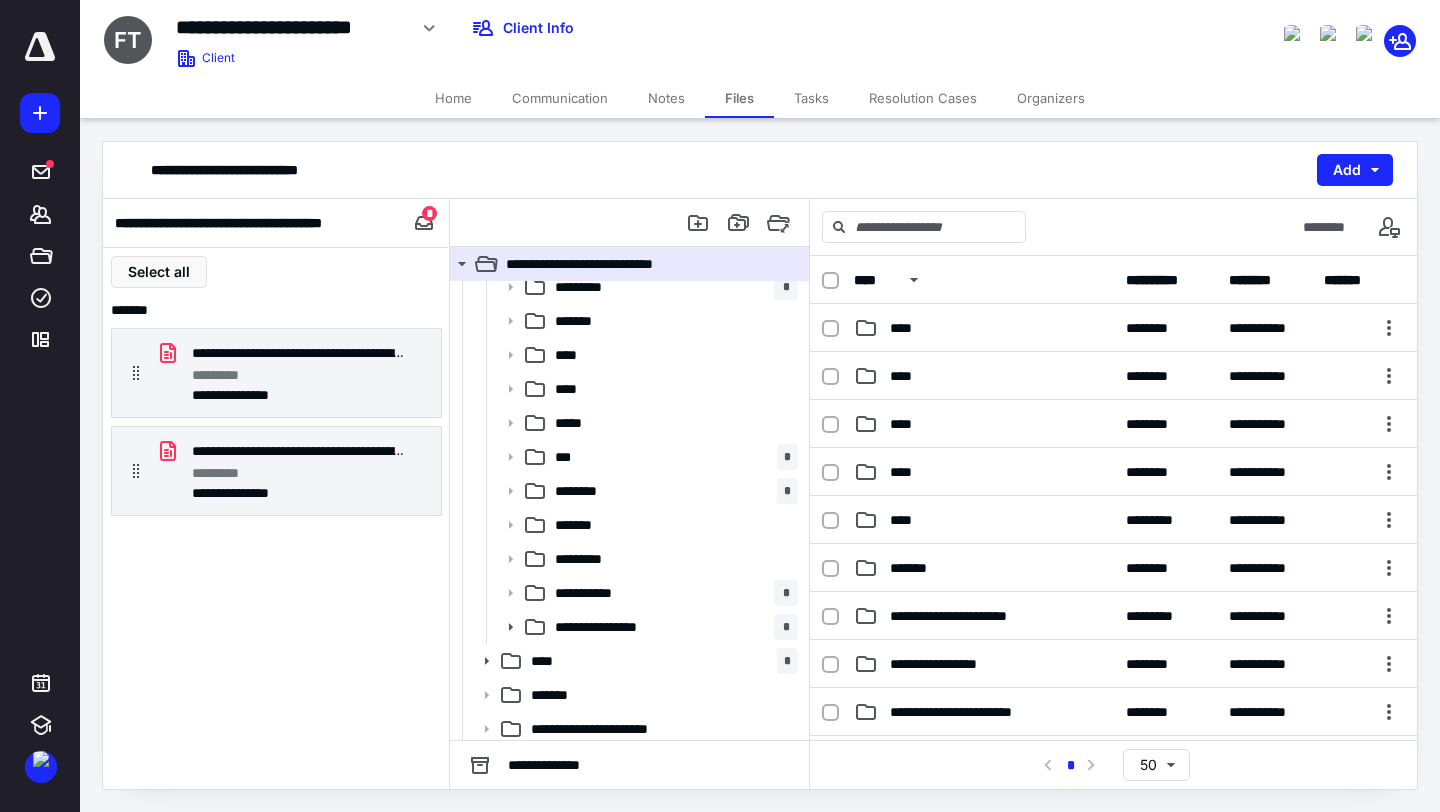 scroll, scrollTop: 456, scrollLeft: 0, axis: vertical 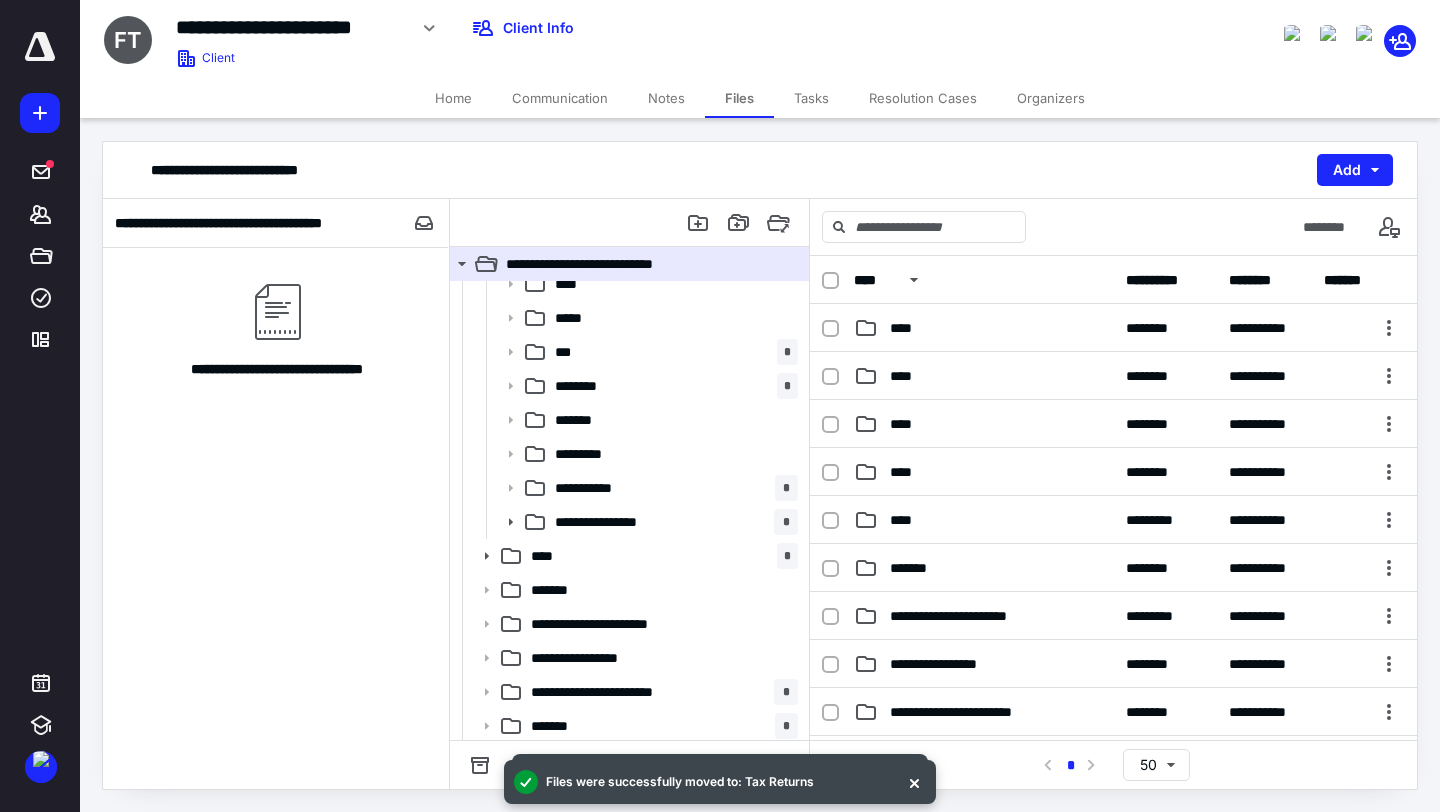 click on "Tasks" at bounding box center (811, 98) 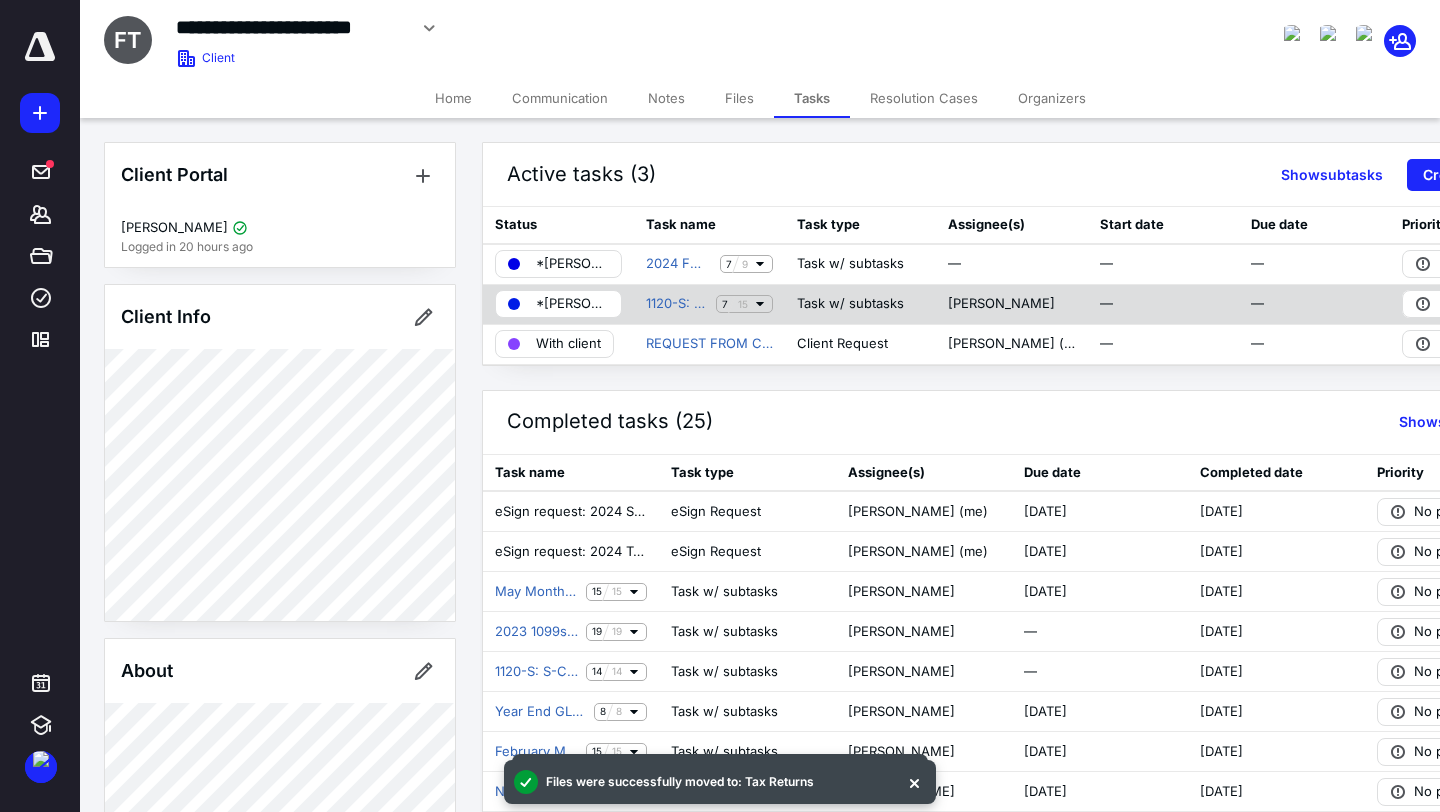 click 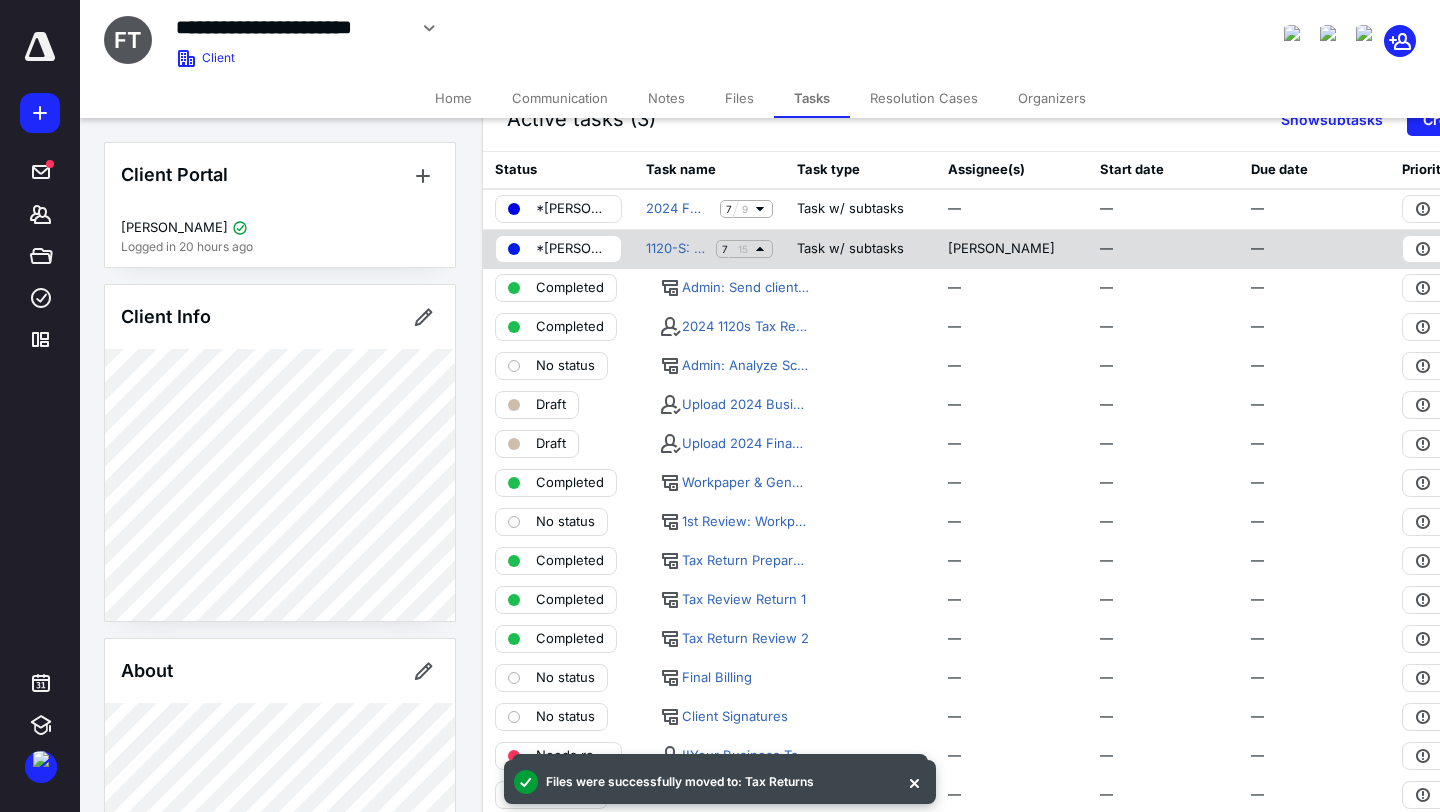 scroll, scrollTop: 232, scrollLeft: 0, axis: vertical 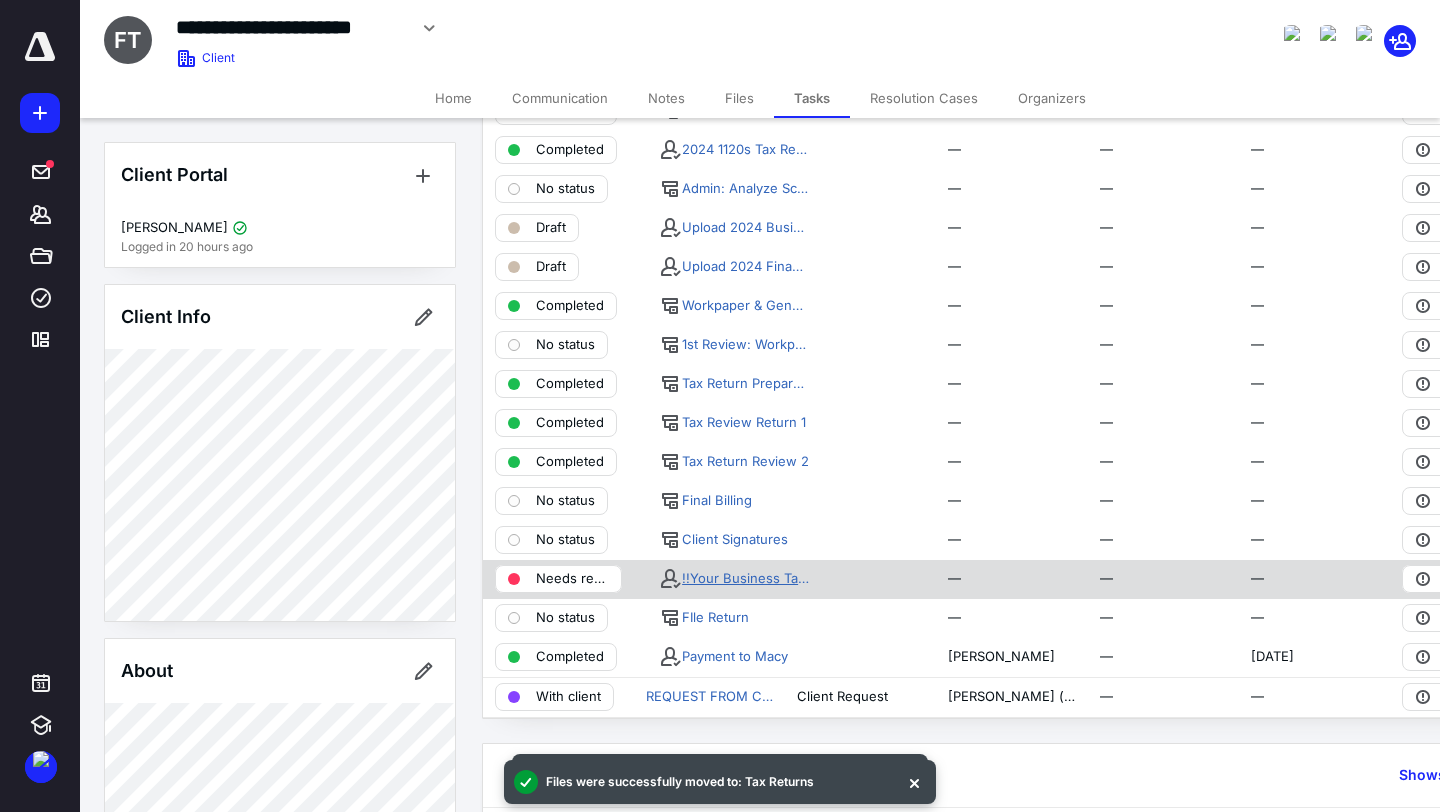 click on "!!Your Business Tax Return is ready for review and signature!!" at bounding box center (745, 579) 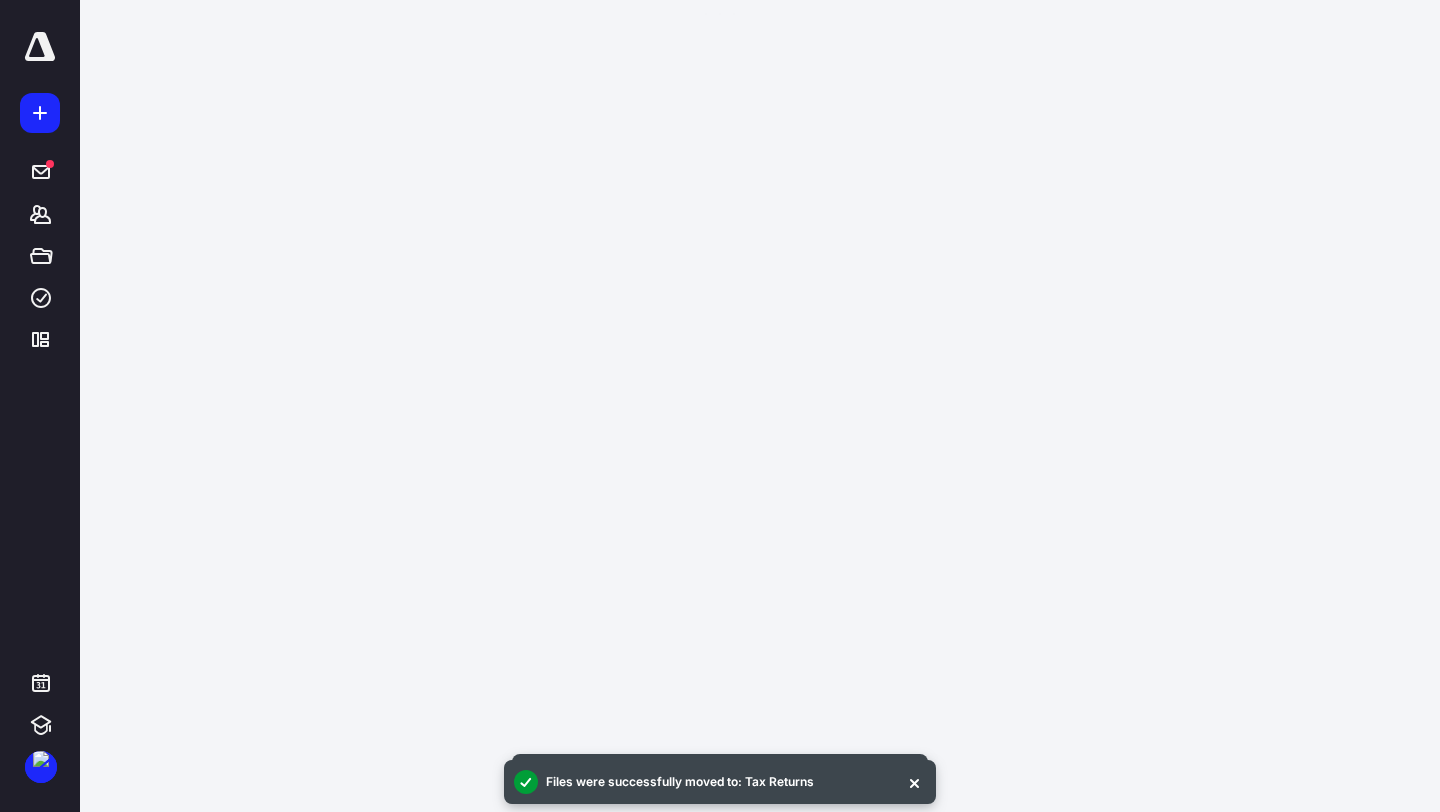 scroll, scrollTop: 0, scrollLeft: 0, axis: both 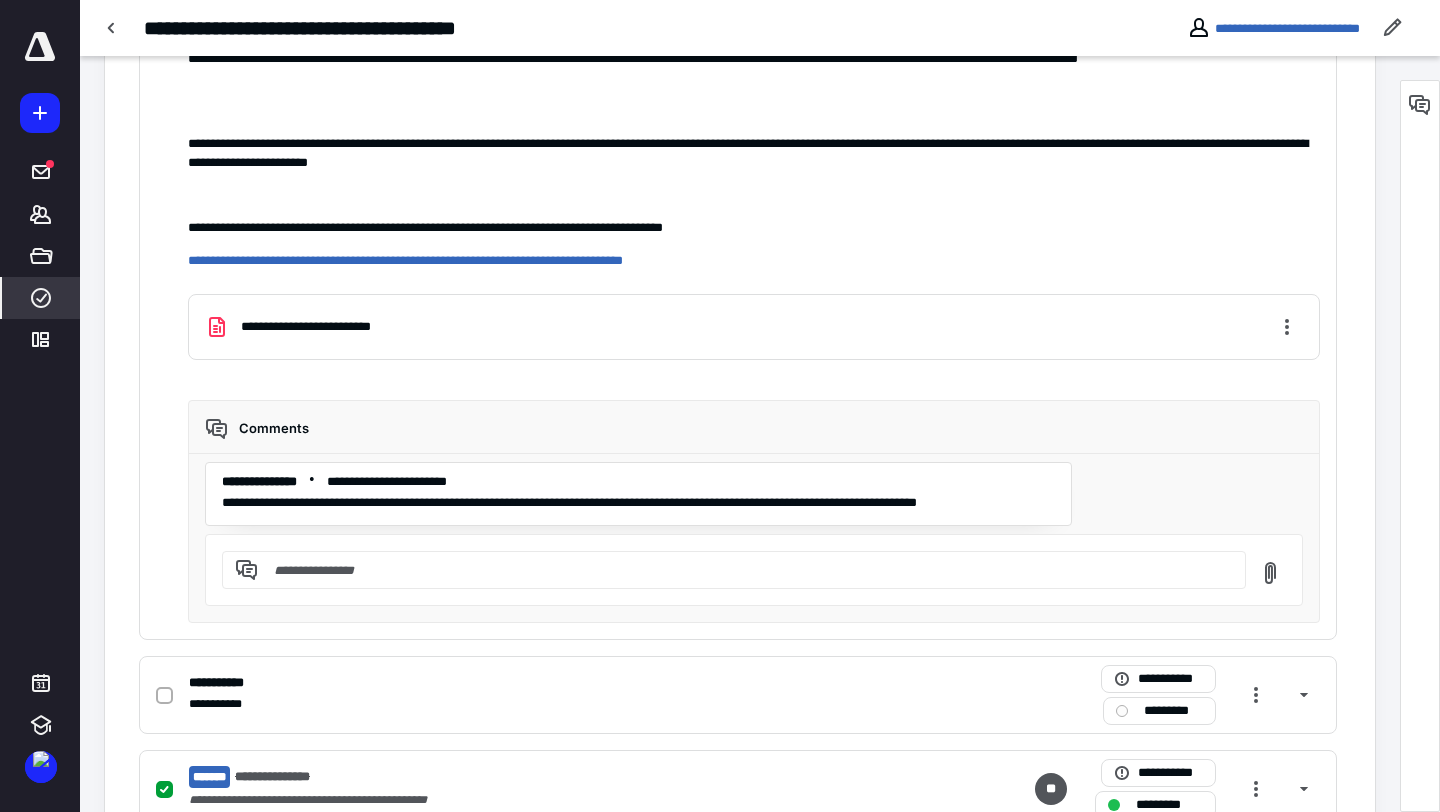 click on "****" at bounding box center (41, 298) 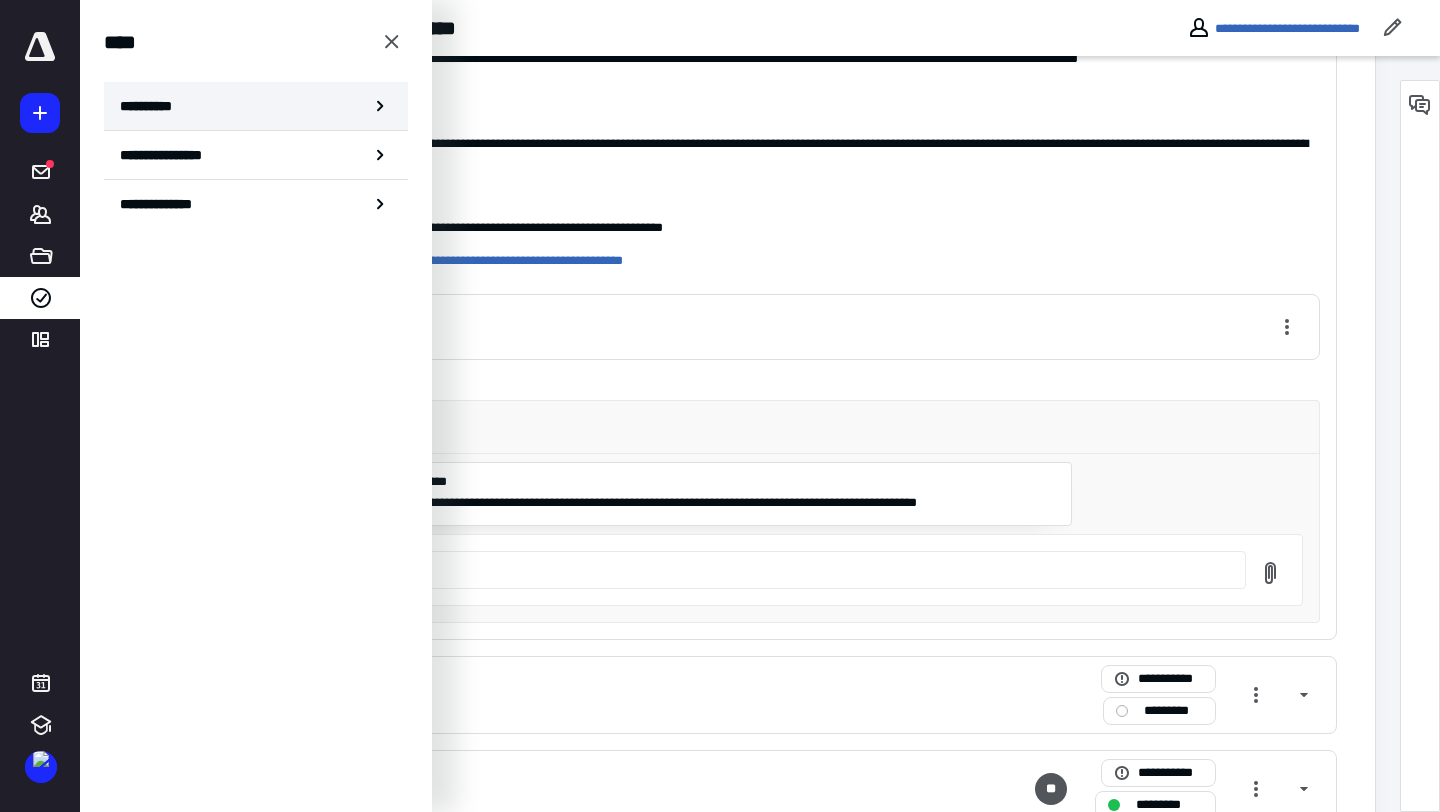 click on "**********" at bounding box center [153, 106] 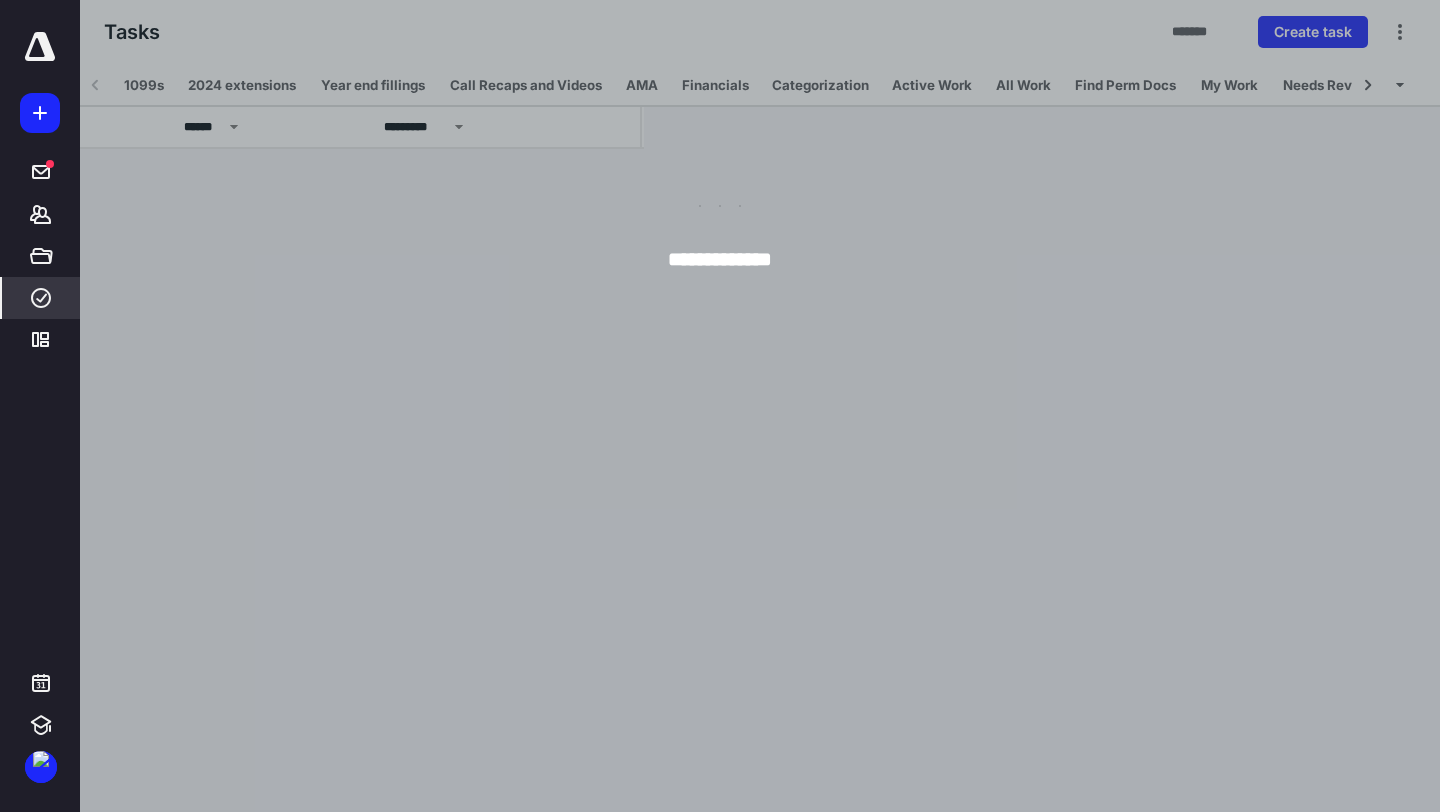scroll, scrollTop: 0, scrollLeft: 35, axis: horizontal 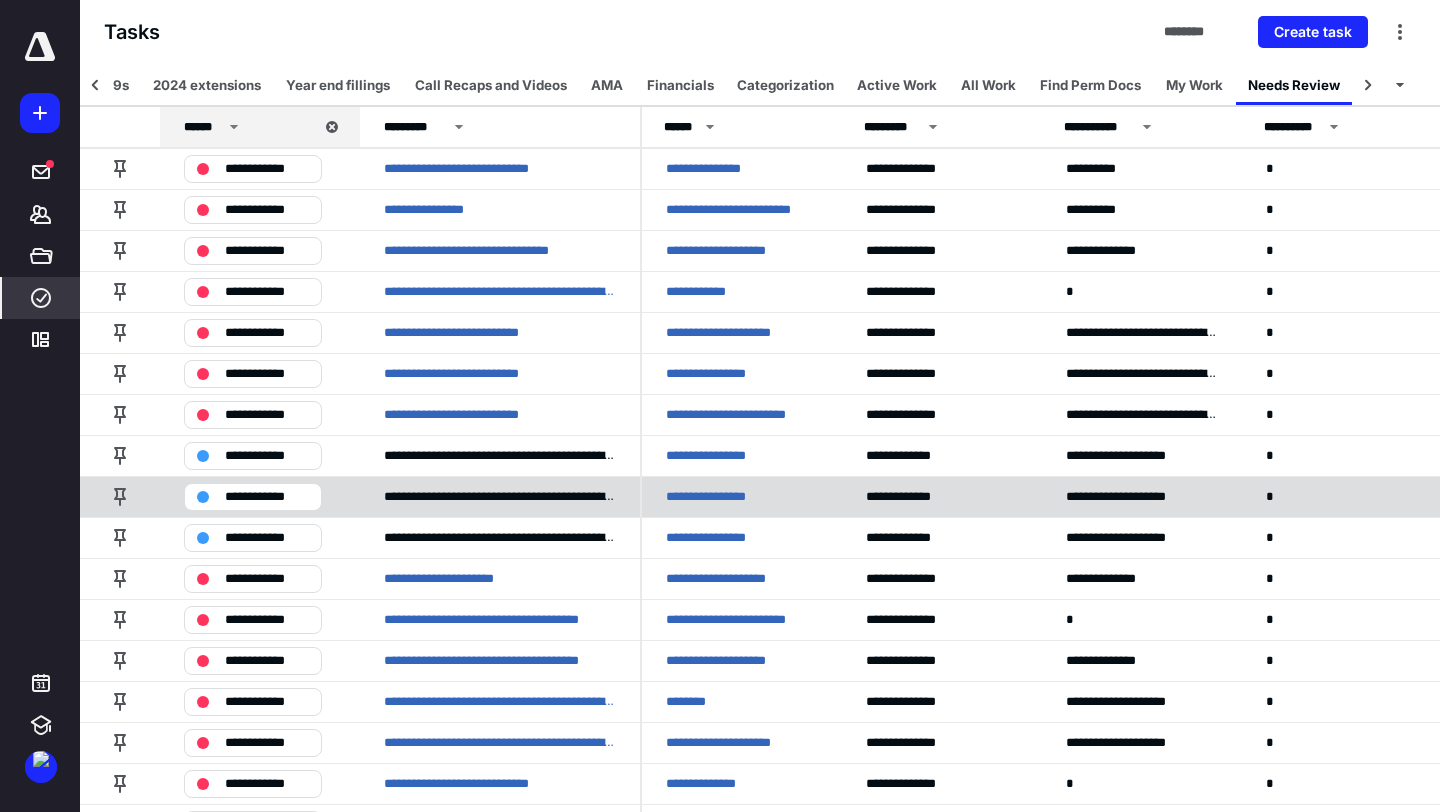 click on "**********" at bounding box center (717, 497) 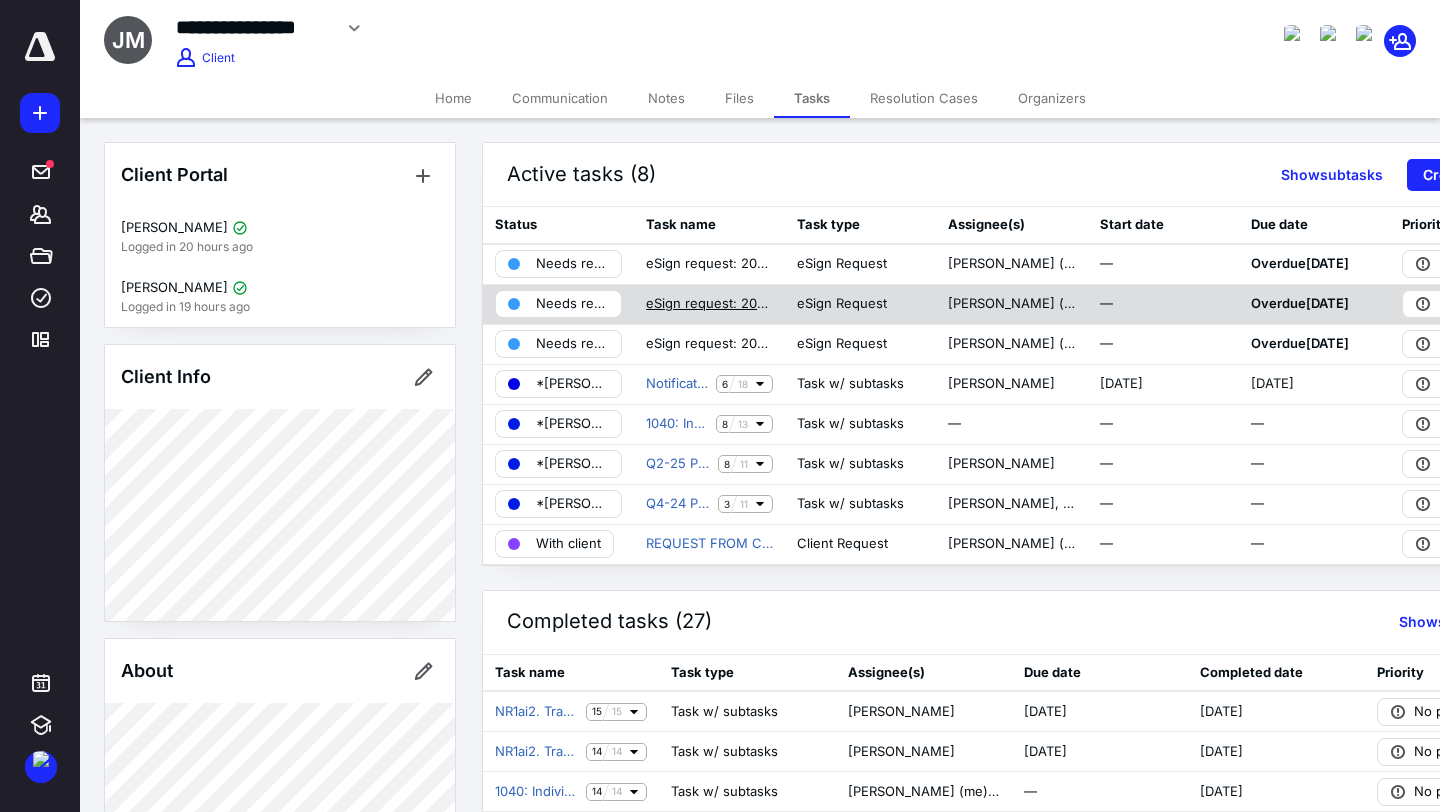 click on "eSign request: 2024 Signature Documents (MANRIQUE JULIAN M and LAURA L).pdf" at bounding box center (709, 304) 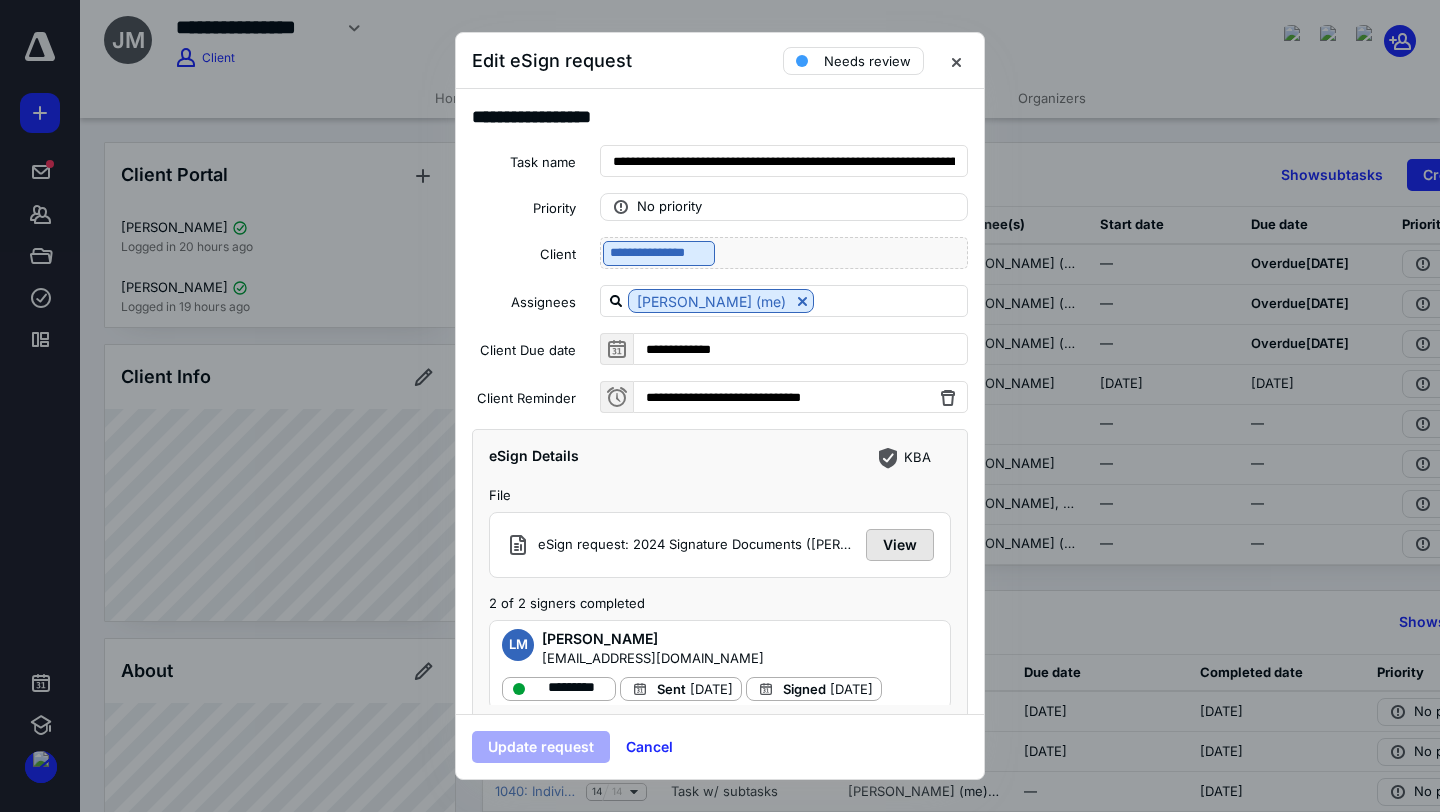 click on "View" at bounding box center [900, 545] 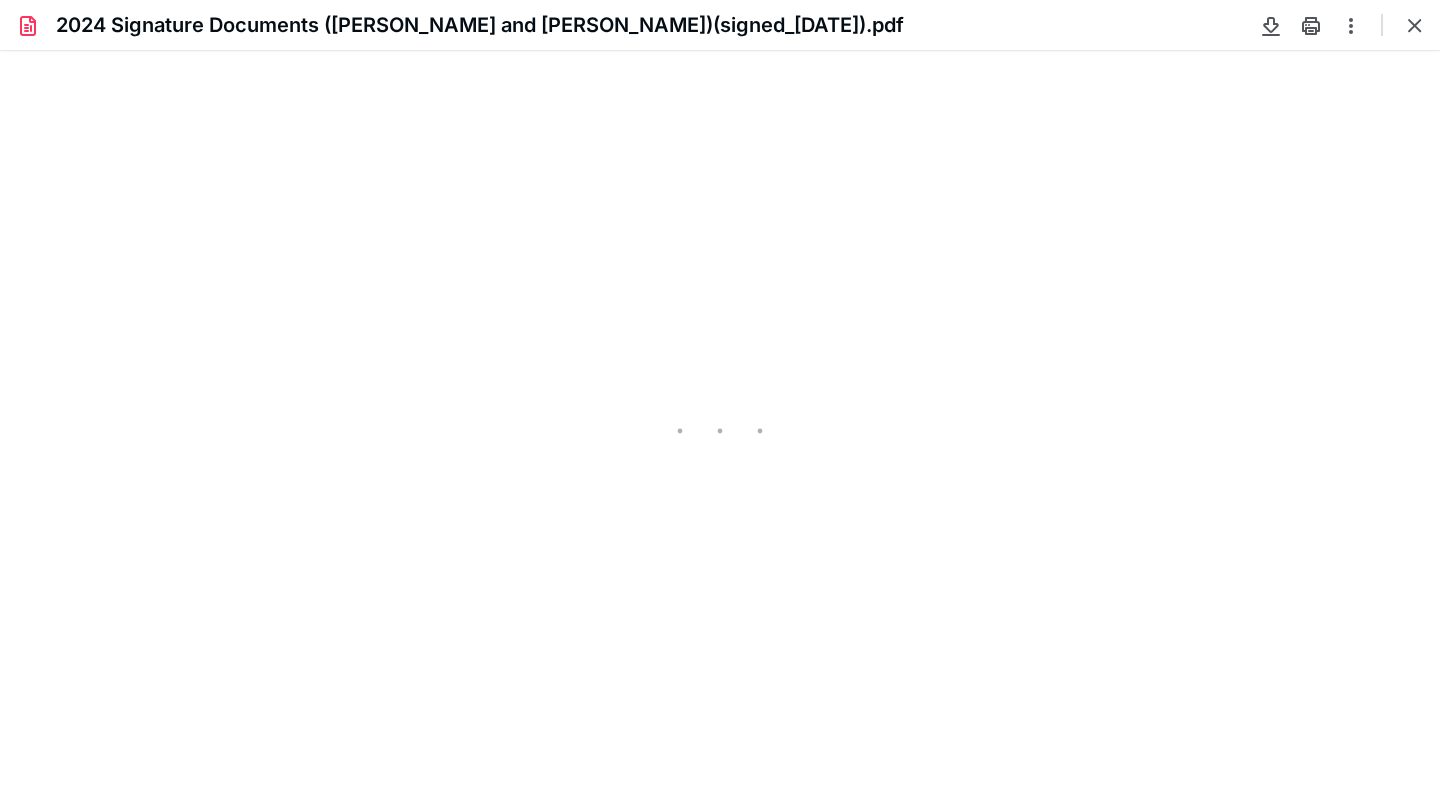 scroll, scrollTop: 0, scrollLeft: 0, axis: both 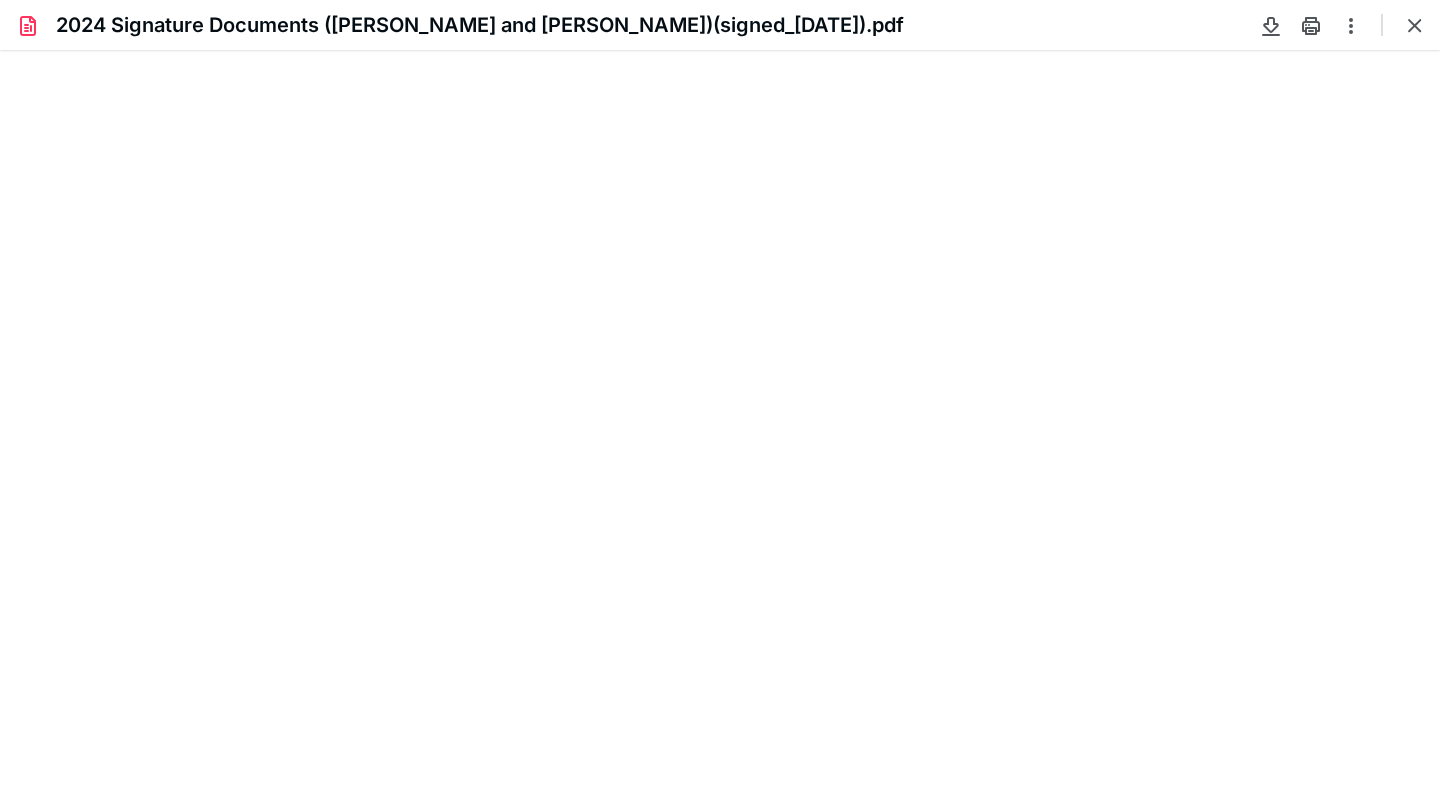 type on "91" 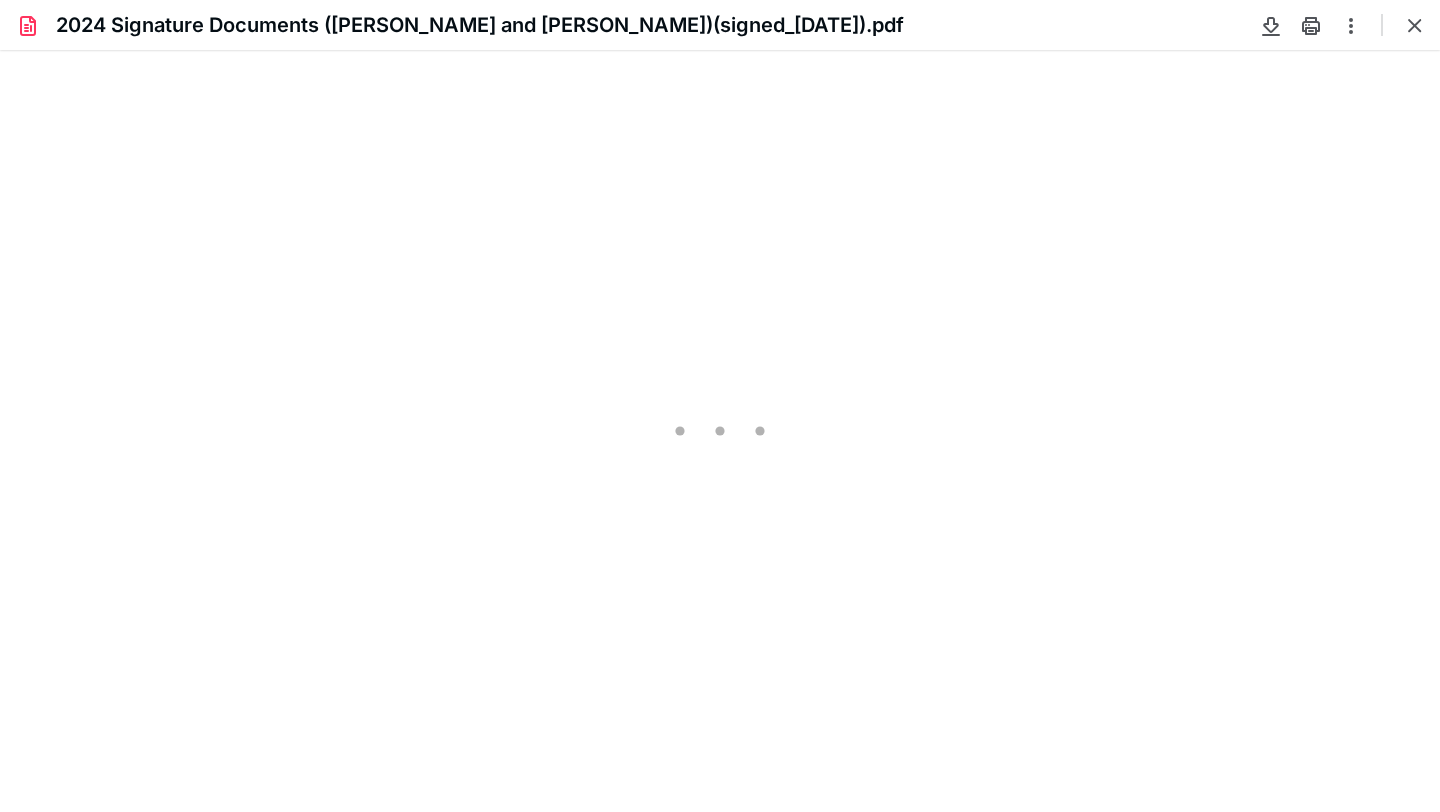 scroll, scrollTop: 40, scrollLeft: 0, axis: vertical 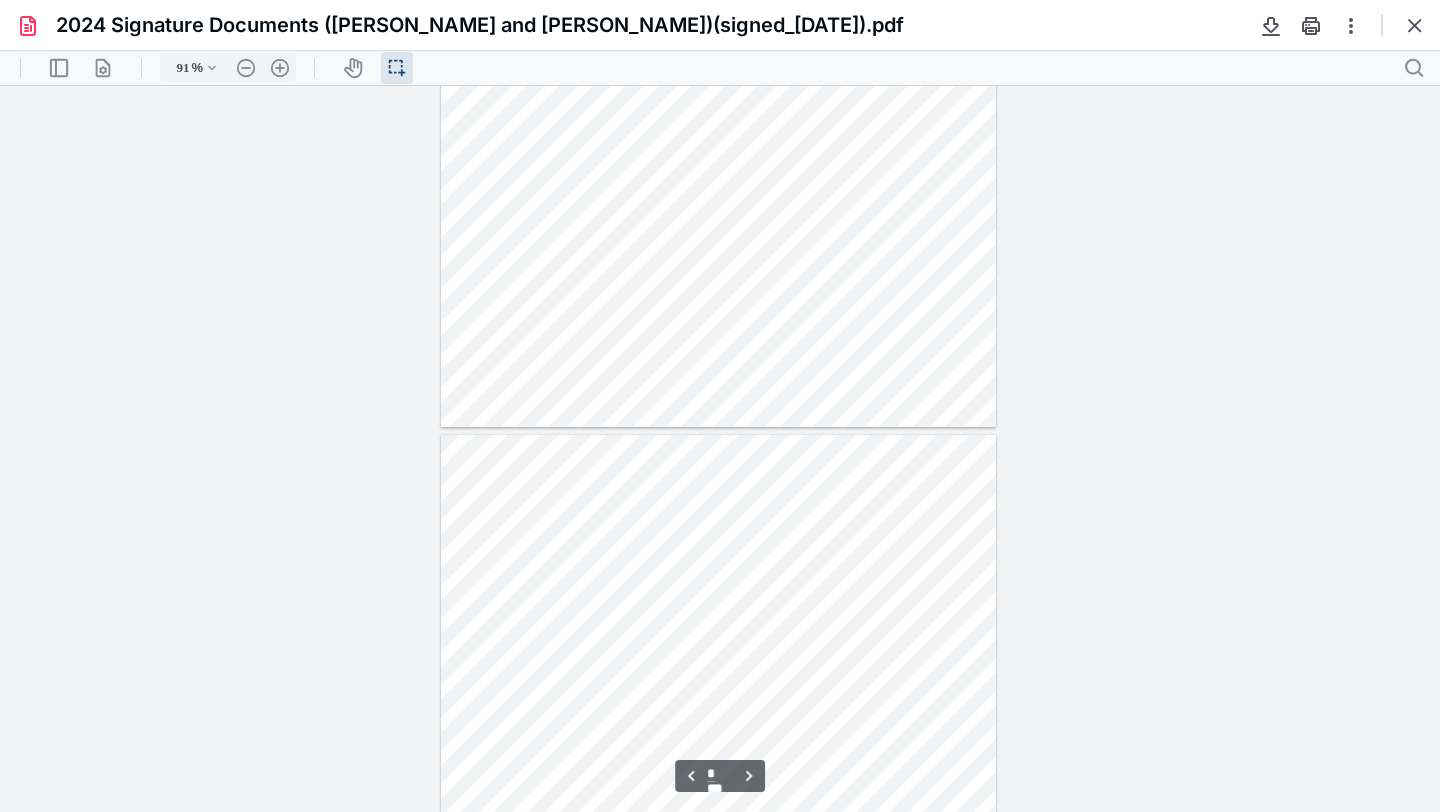 type on "*" 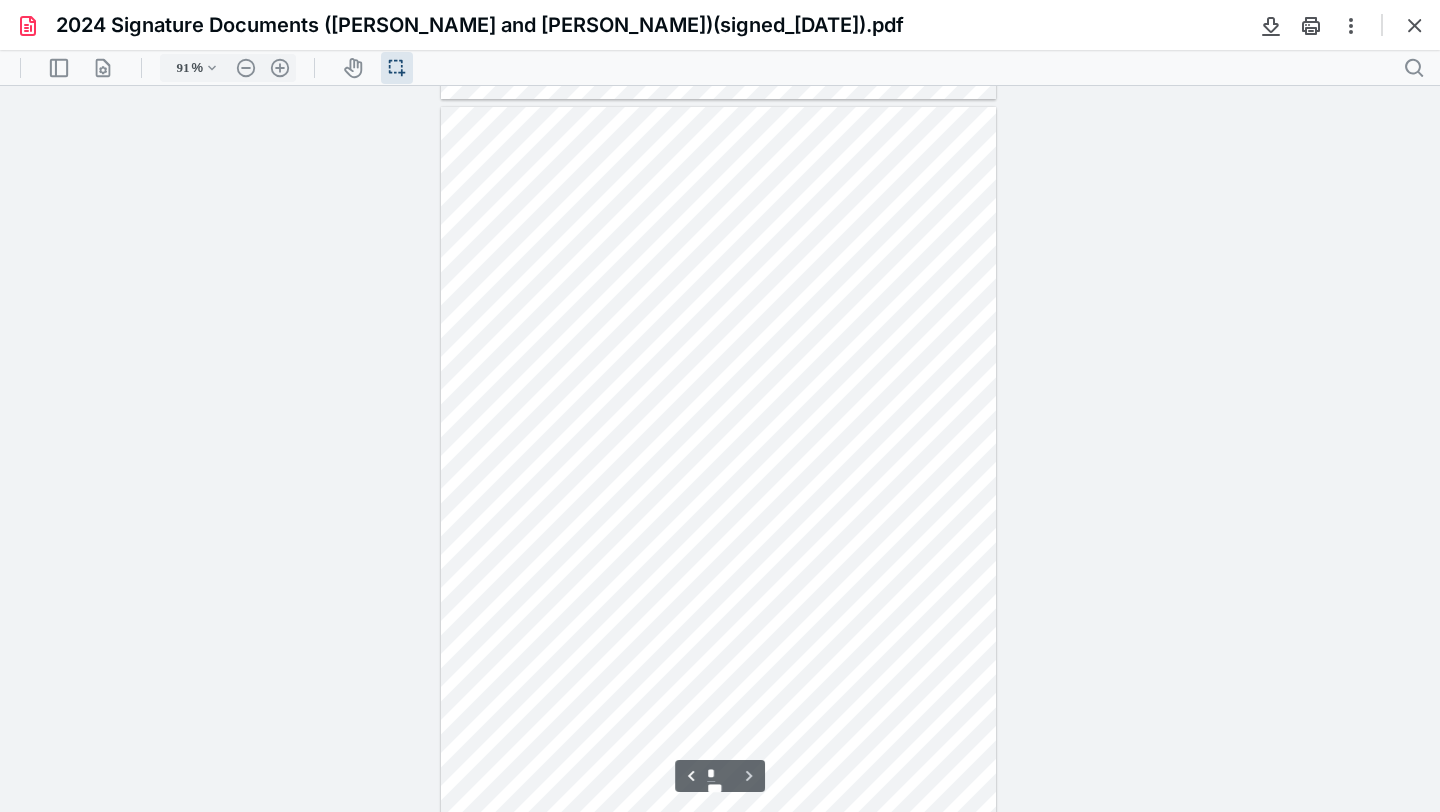 scroll, scrollTop: 2892, scrollLeft: 0, axis: vertical 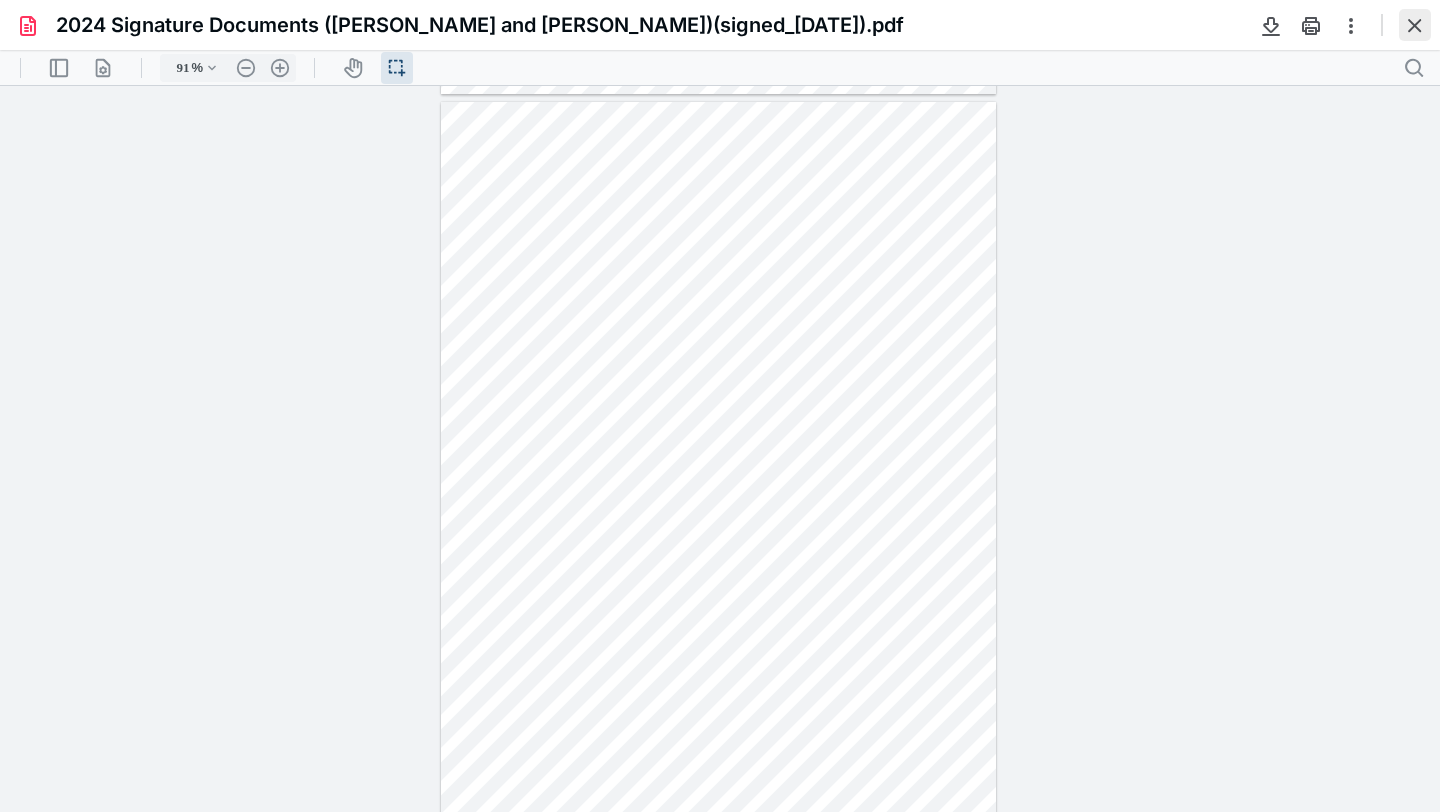 click at bounding box center [1415, 25] 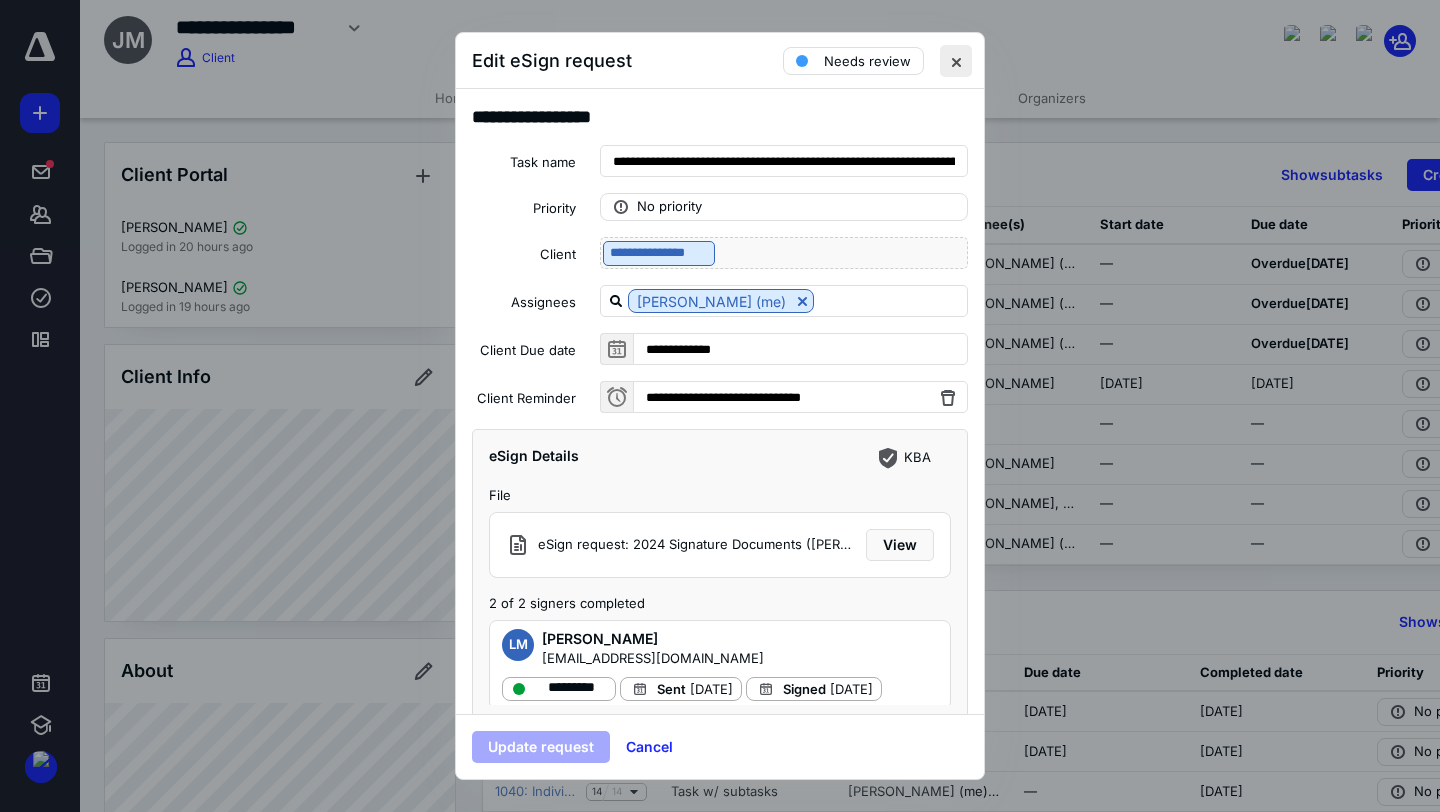 click at bounding box center (956, 61) 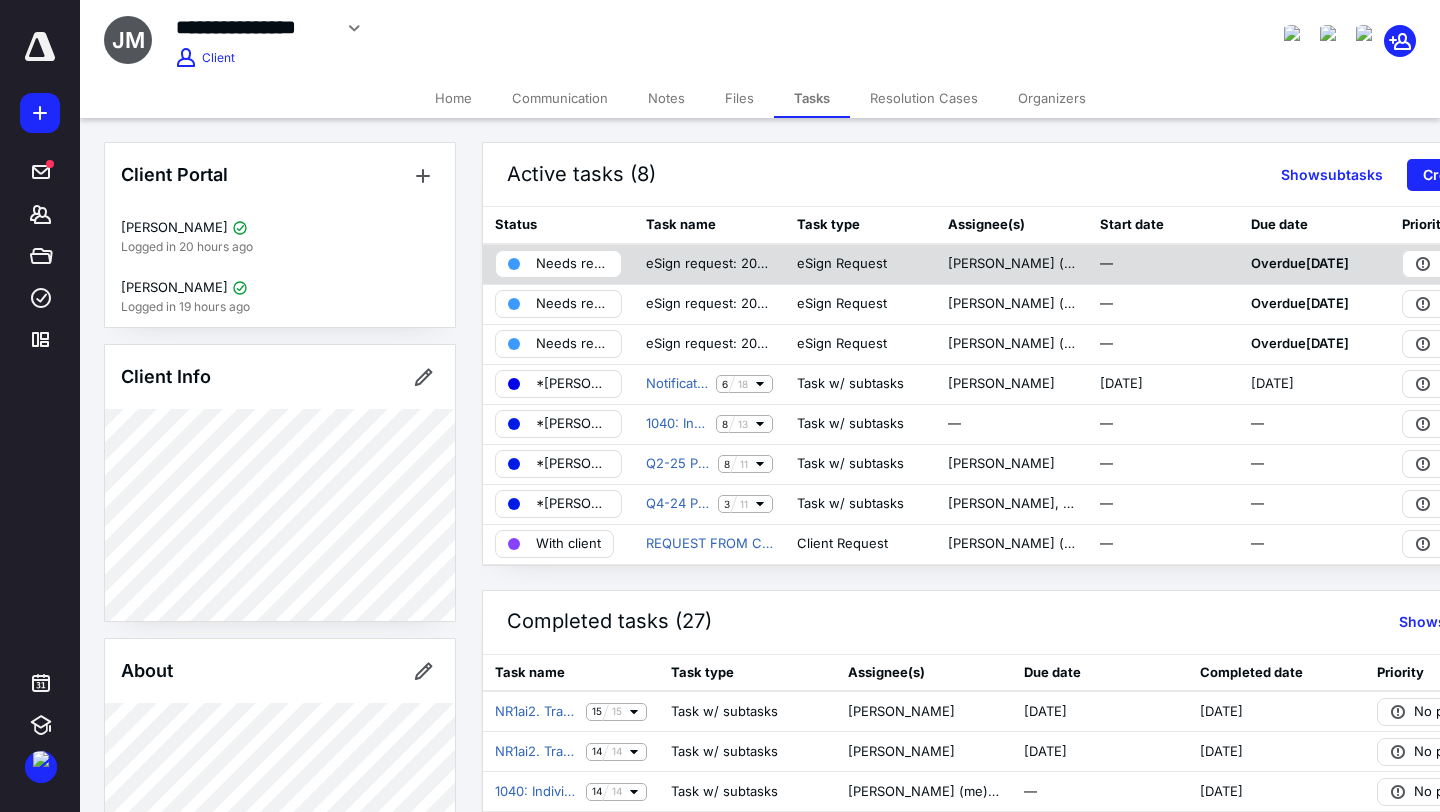 click on "Needs review" at bounding box center (572, 264) 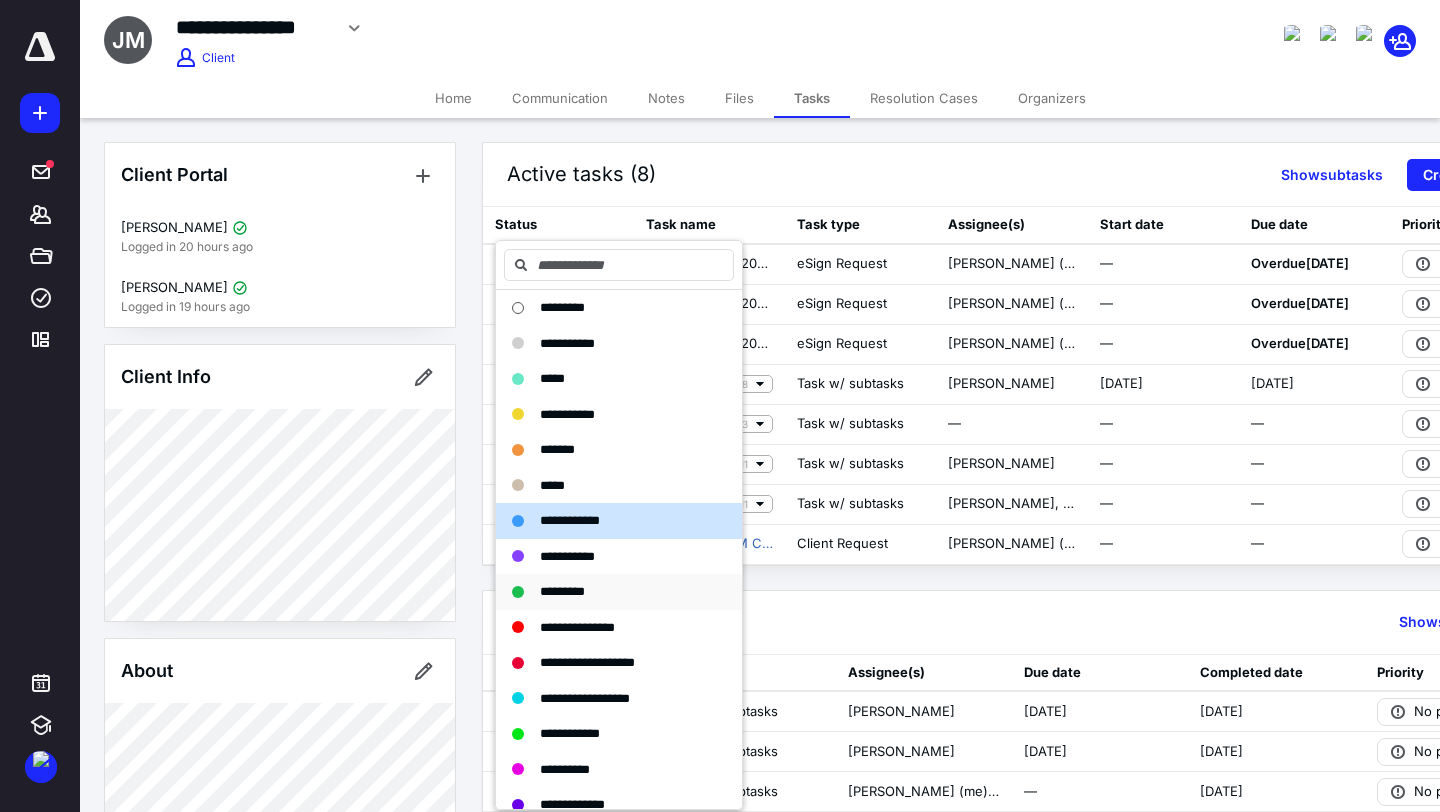 click on "*********" at bounding box center [562, 591] 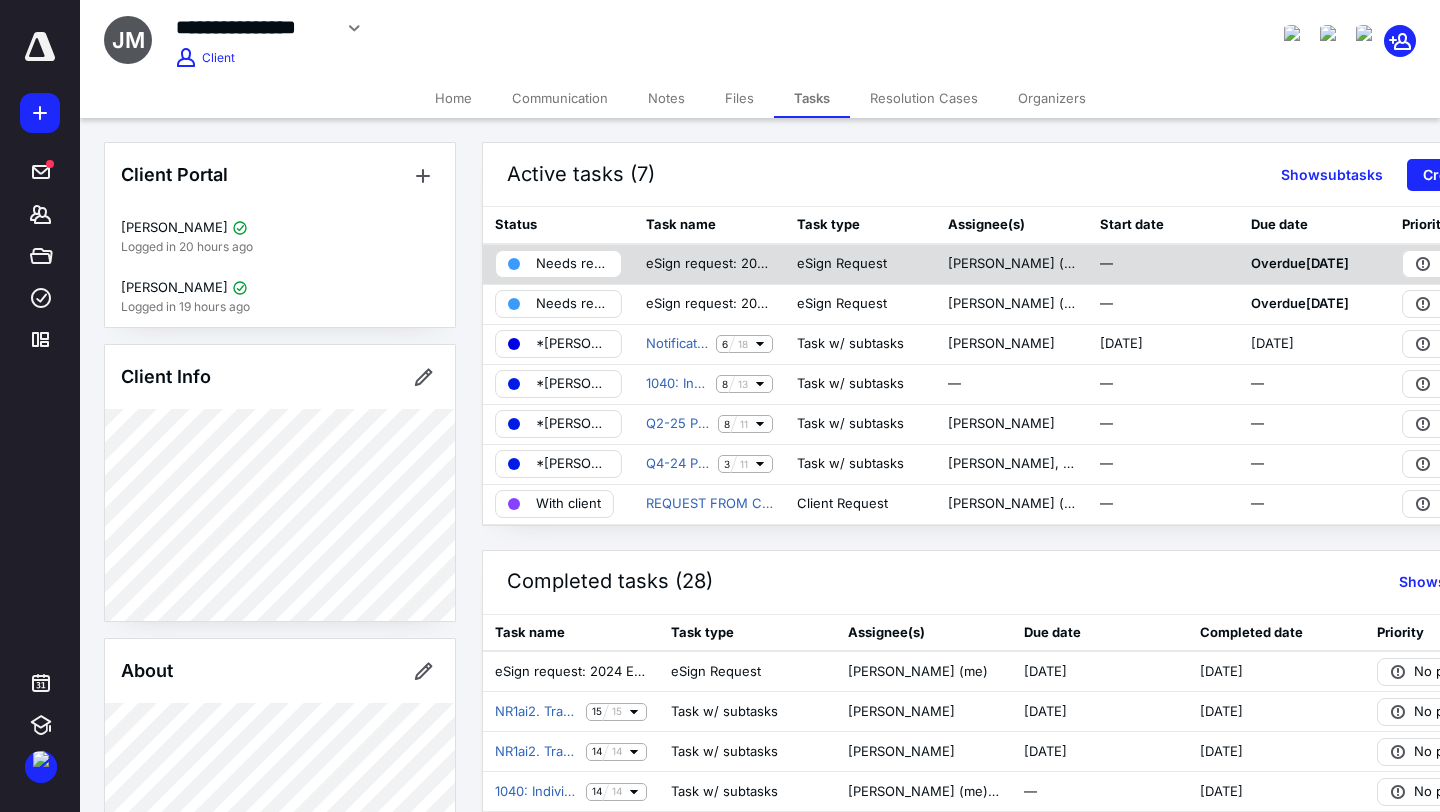 click on "Needs review" at bounding box center (558, 264) 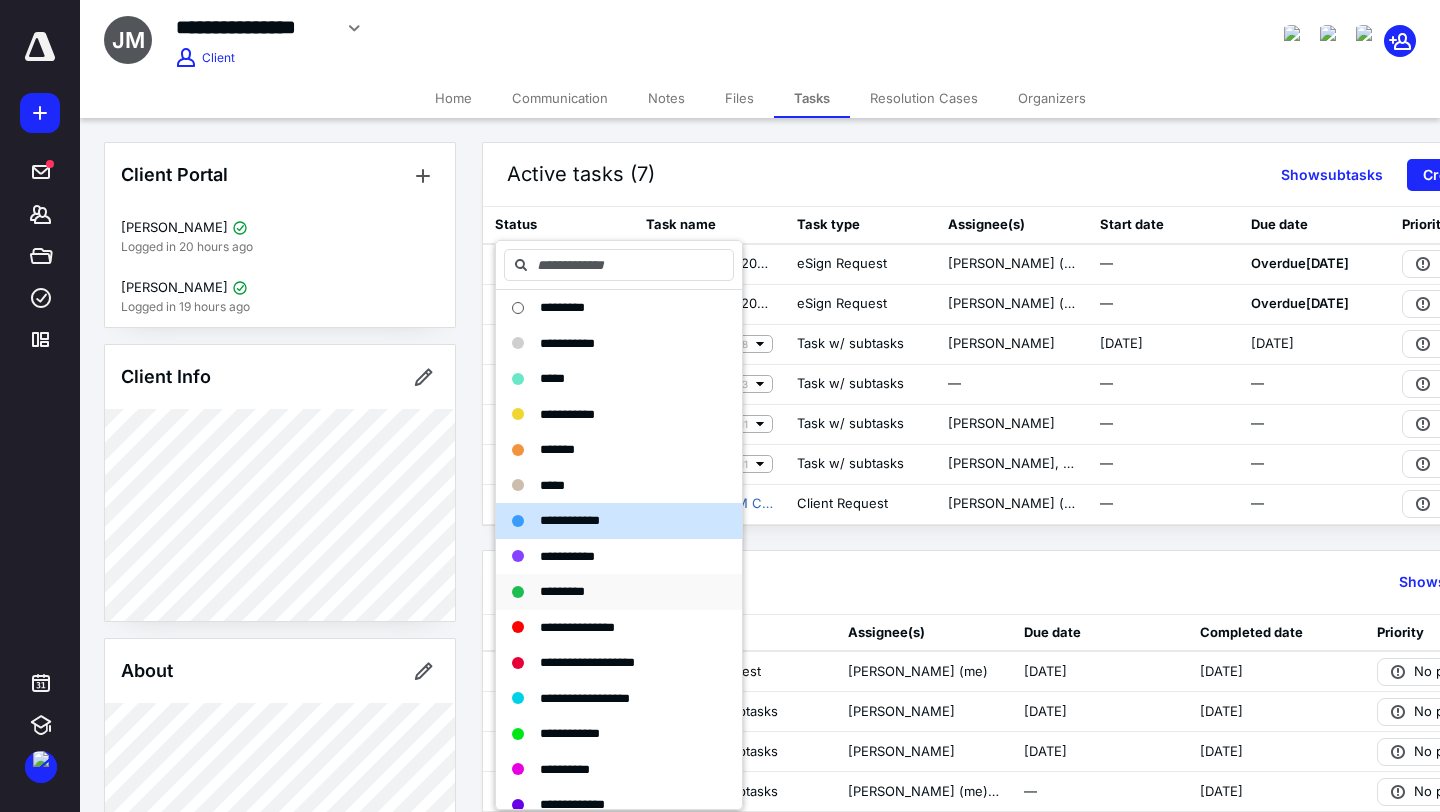 click on "*********" at bounding box center [562, 591] 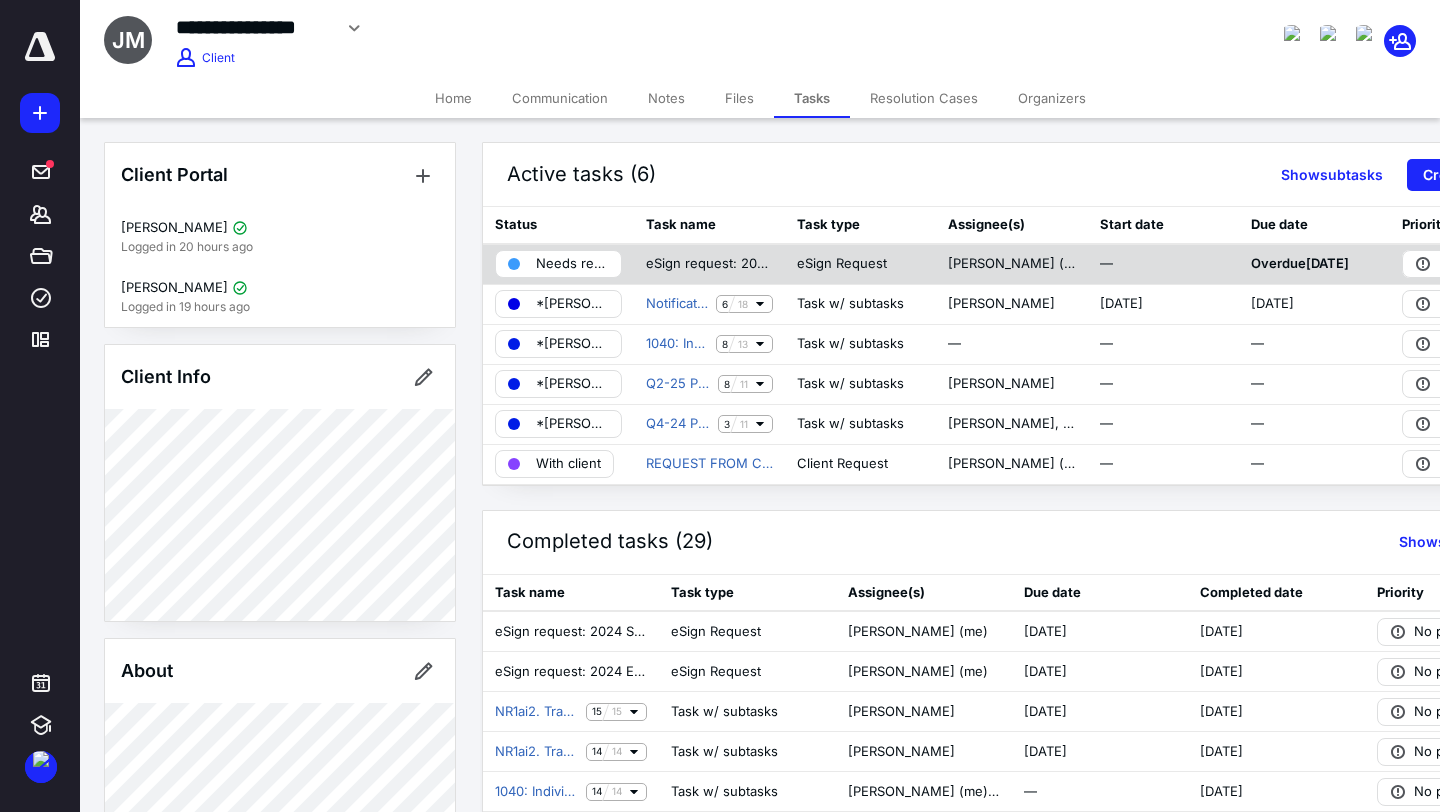 click on "Needs review" at bounding box center (572, 264) 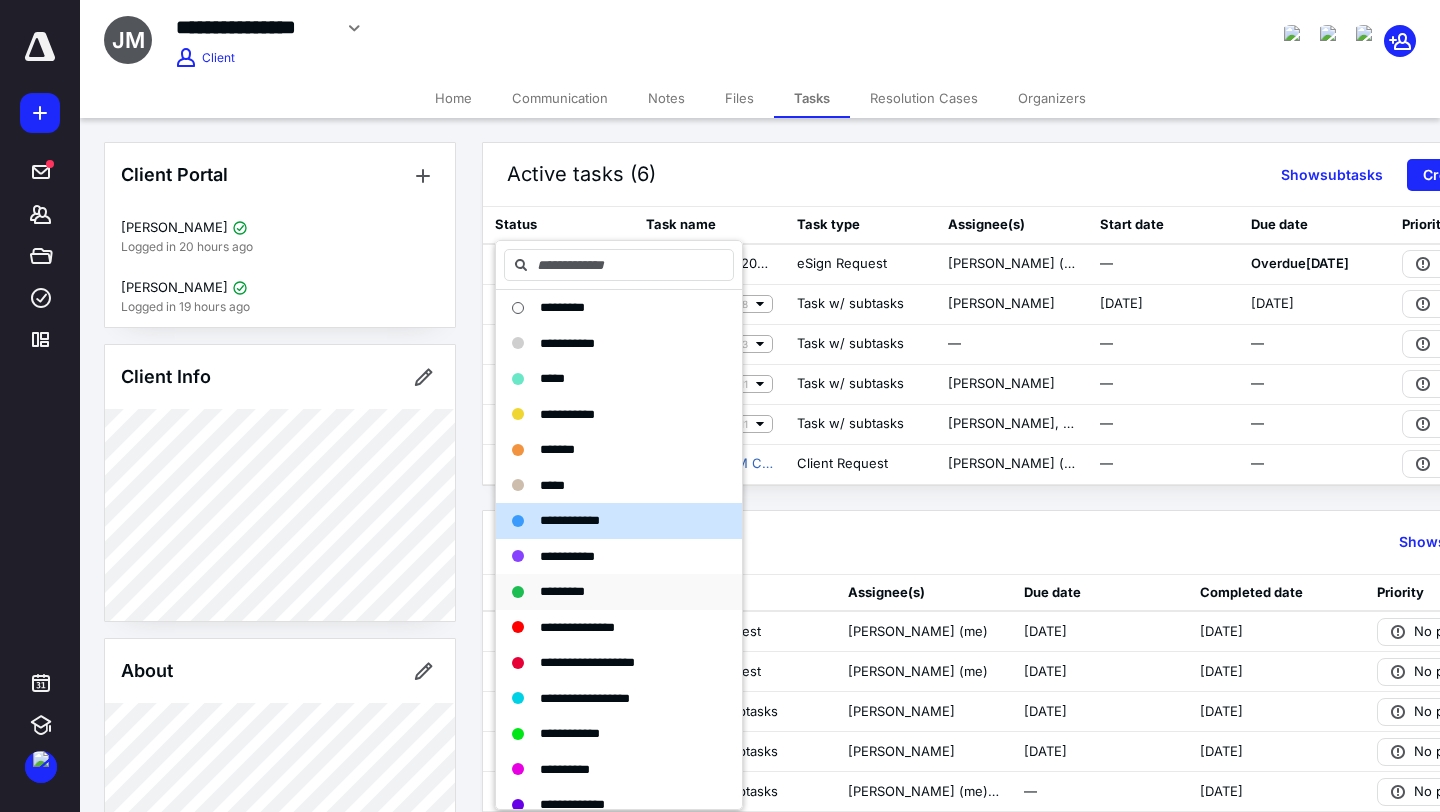 click on "*********" at bounding box center (619, 592) 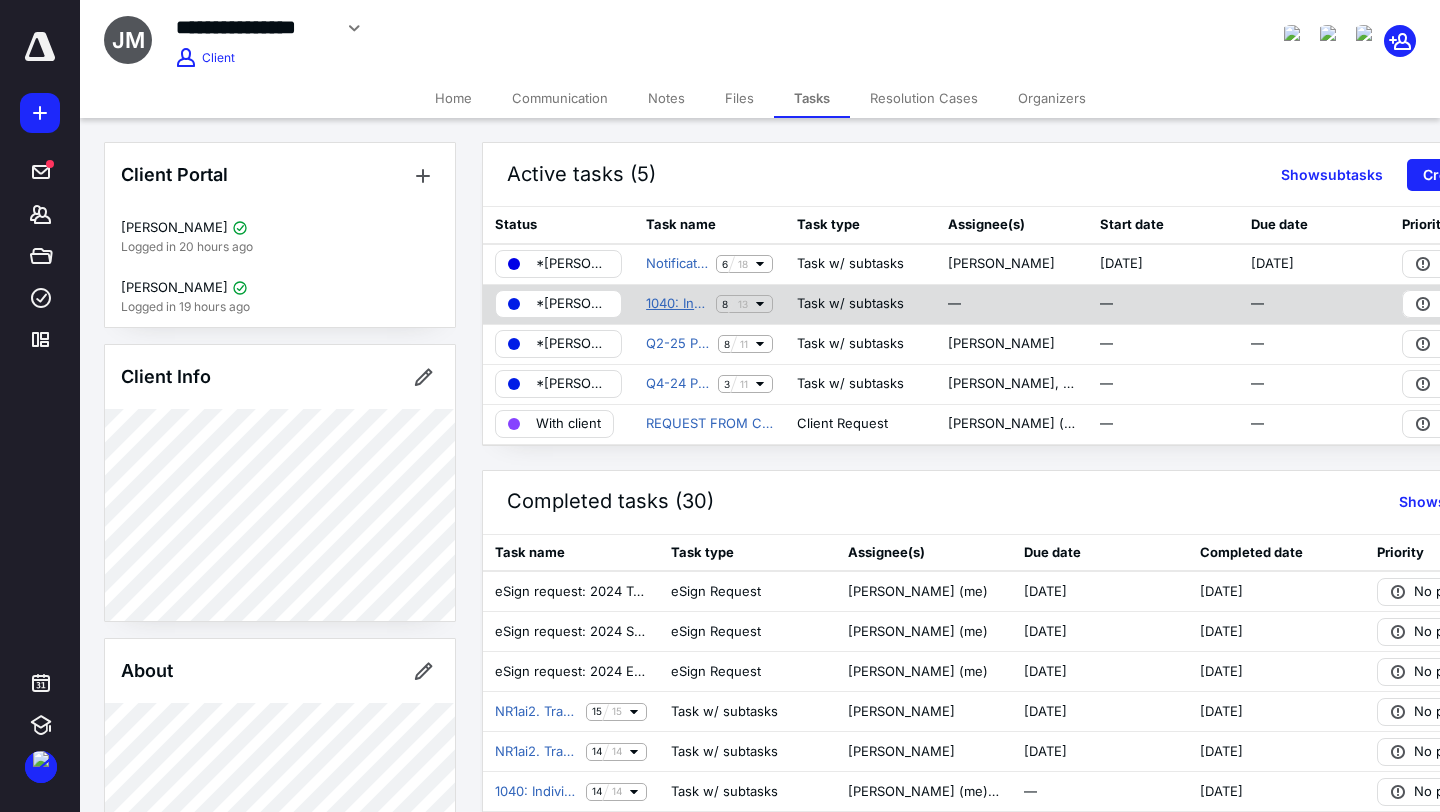 click on "1040: Individual Tax Return - 2024" at bounding box center [677, 304] 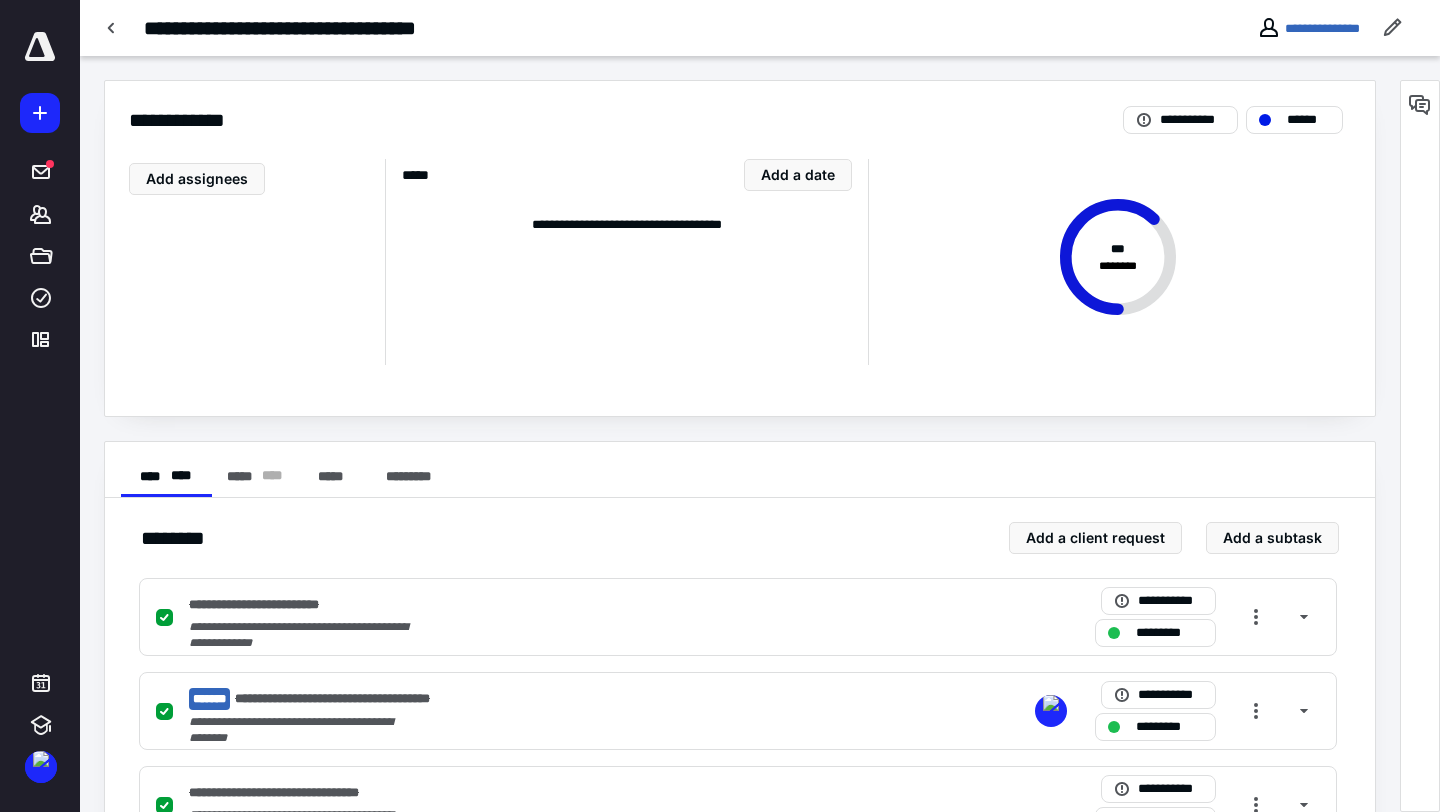 scroll, scrollTop: 1021, scrollLeft: 0, axis: vertical 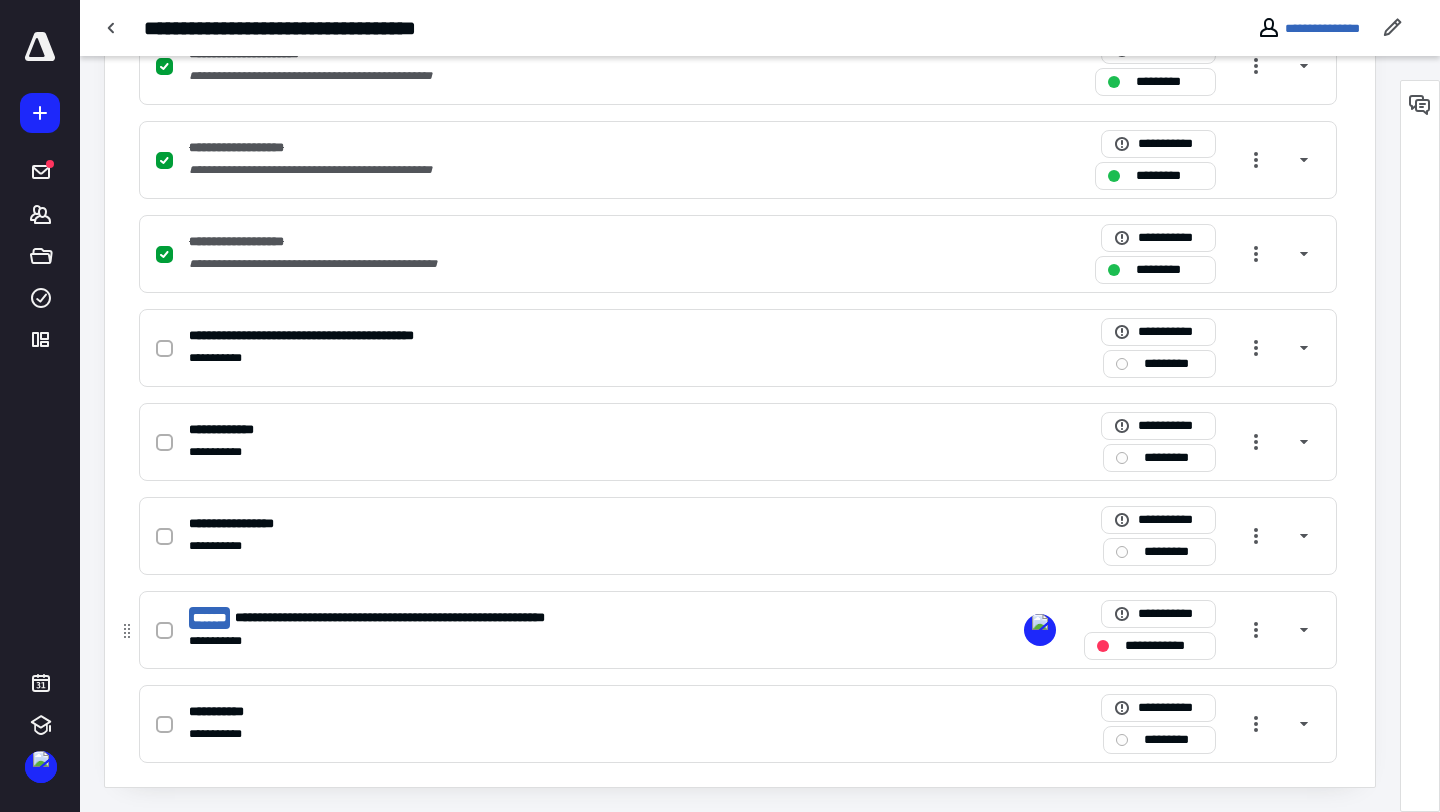 click on "**********" at bounding box center [429, 618] 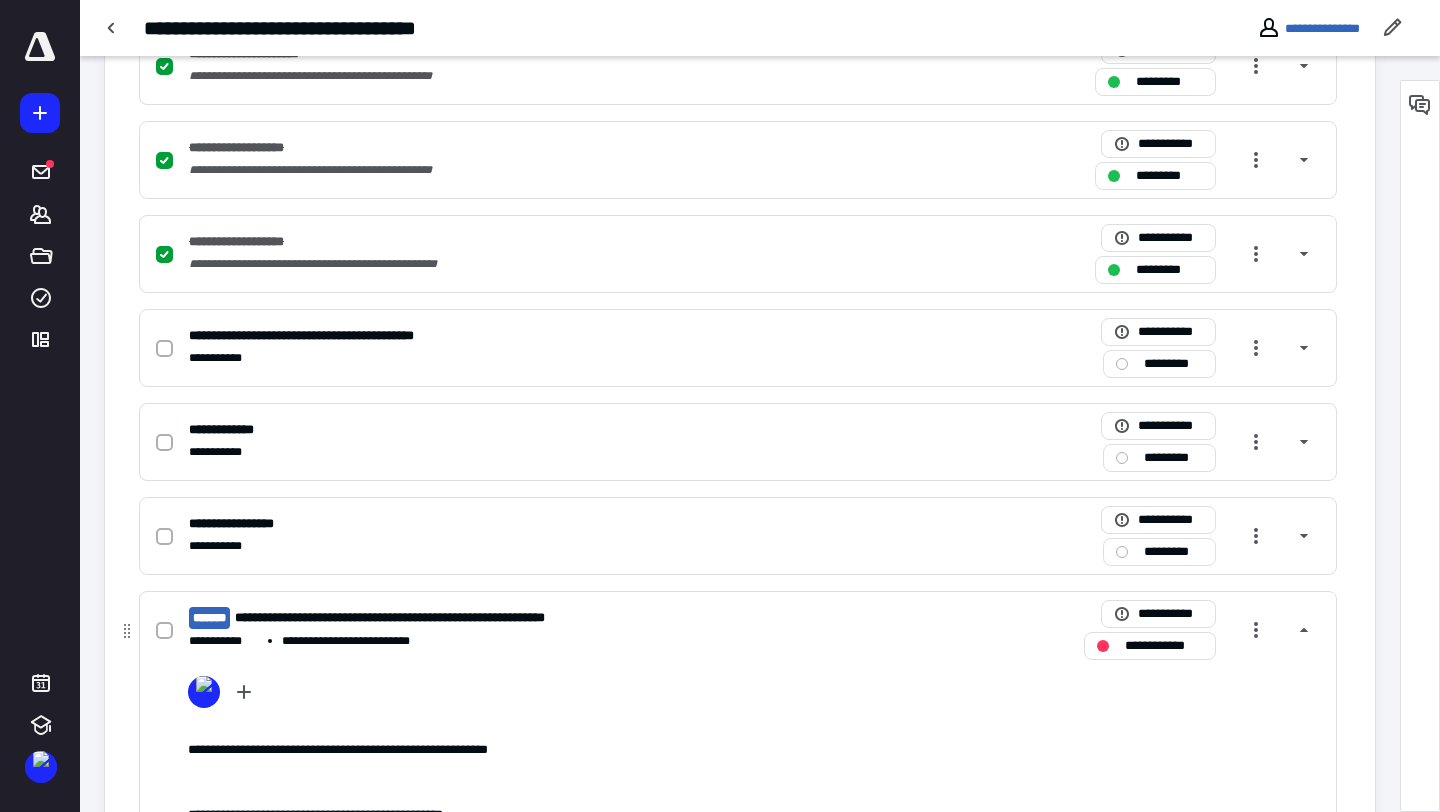 scroll, scrollTop: 8, scrollLeft: 0, axis: vertical 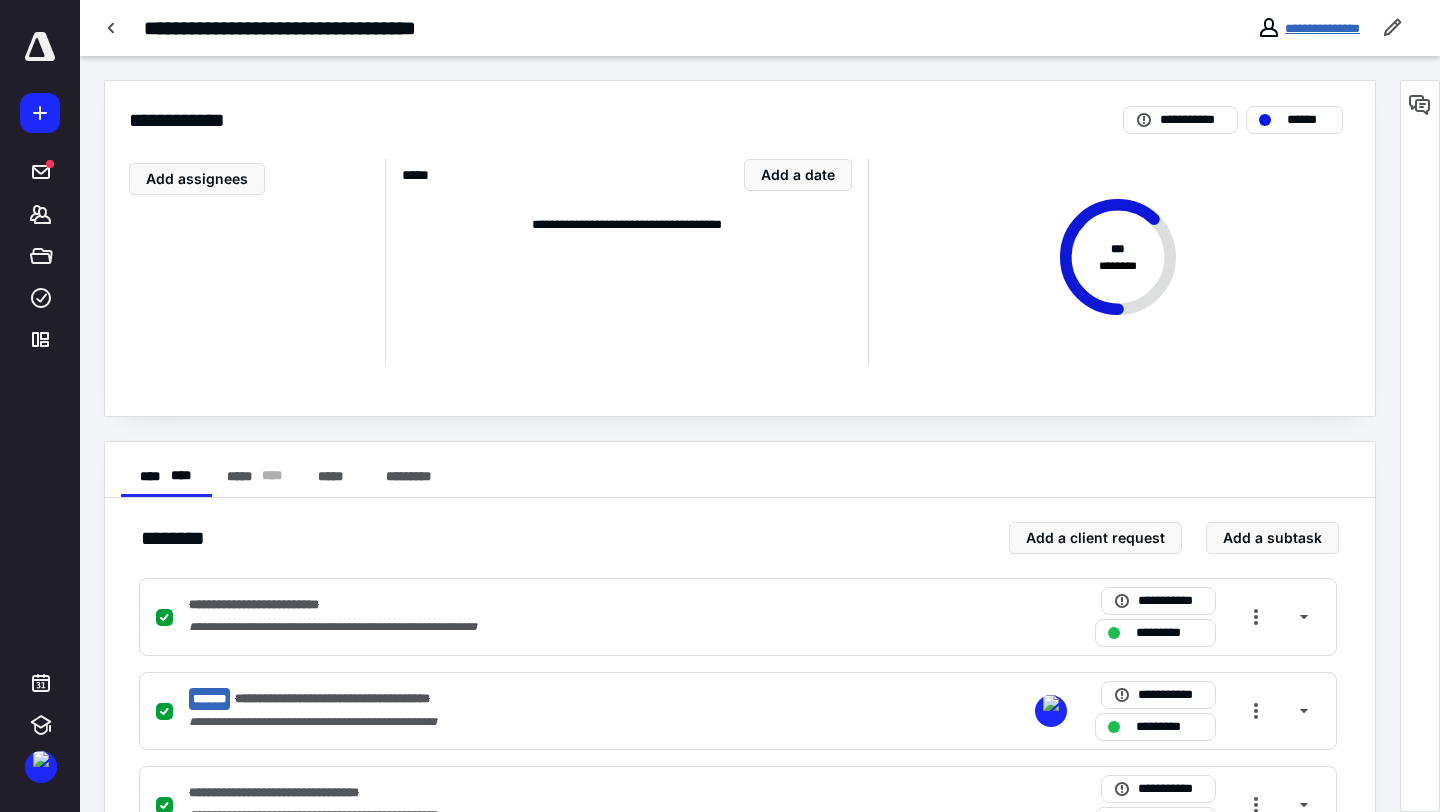 click on "**********" at bounding box center (1322, 28) 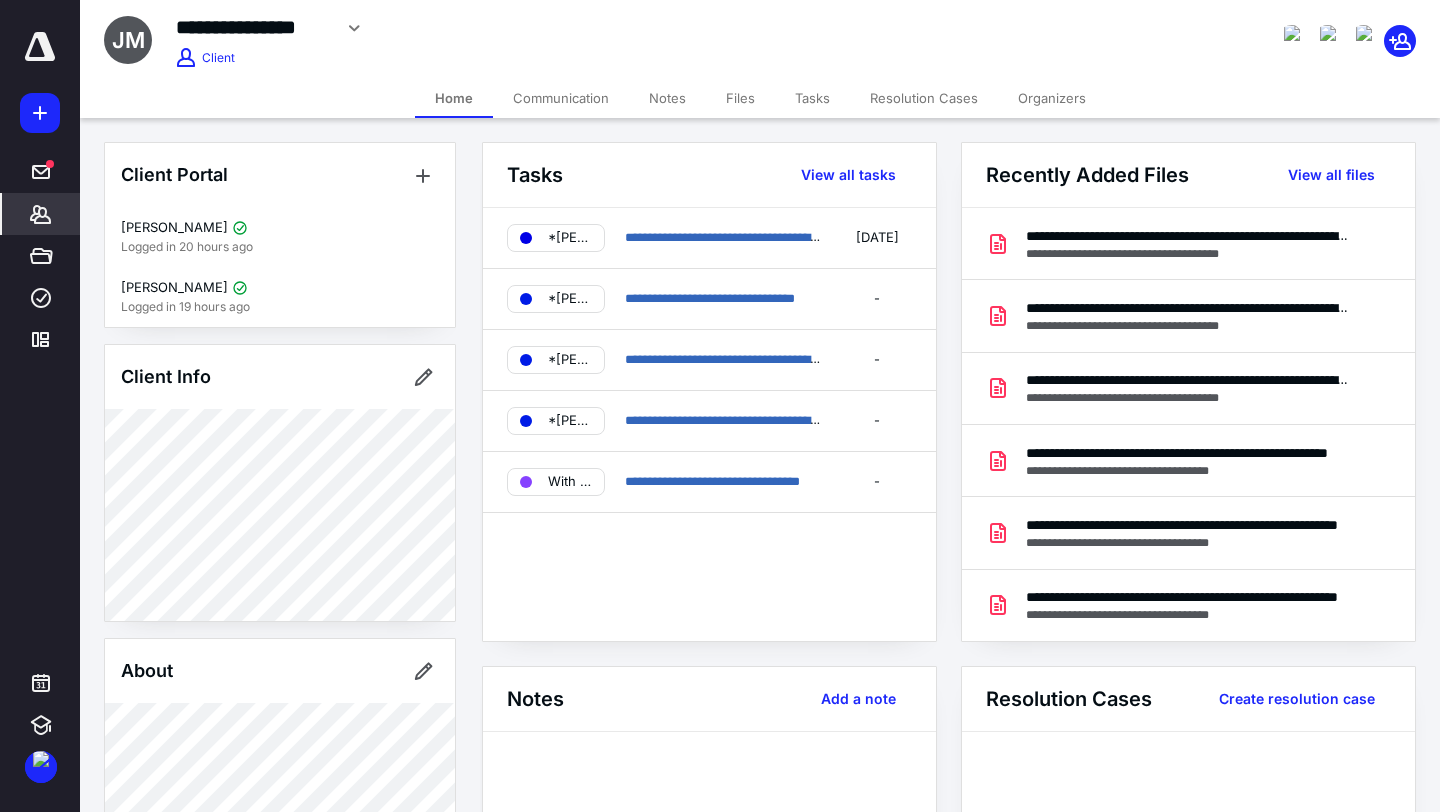 click on "Files" at bounding box center (740, 98) 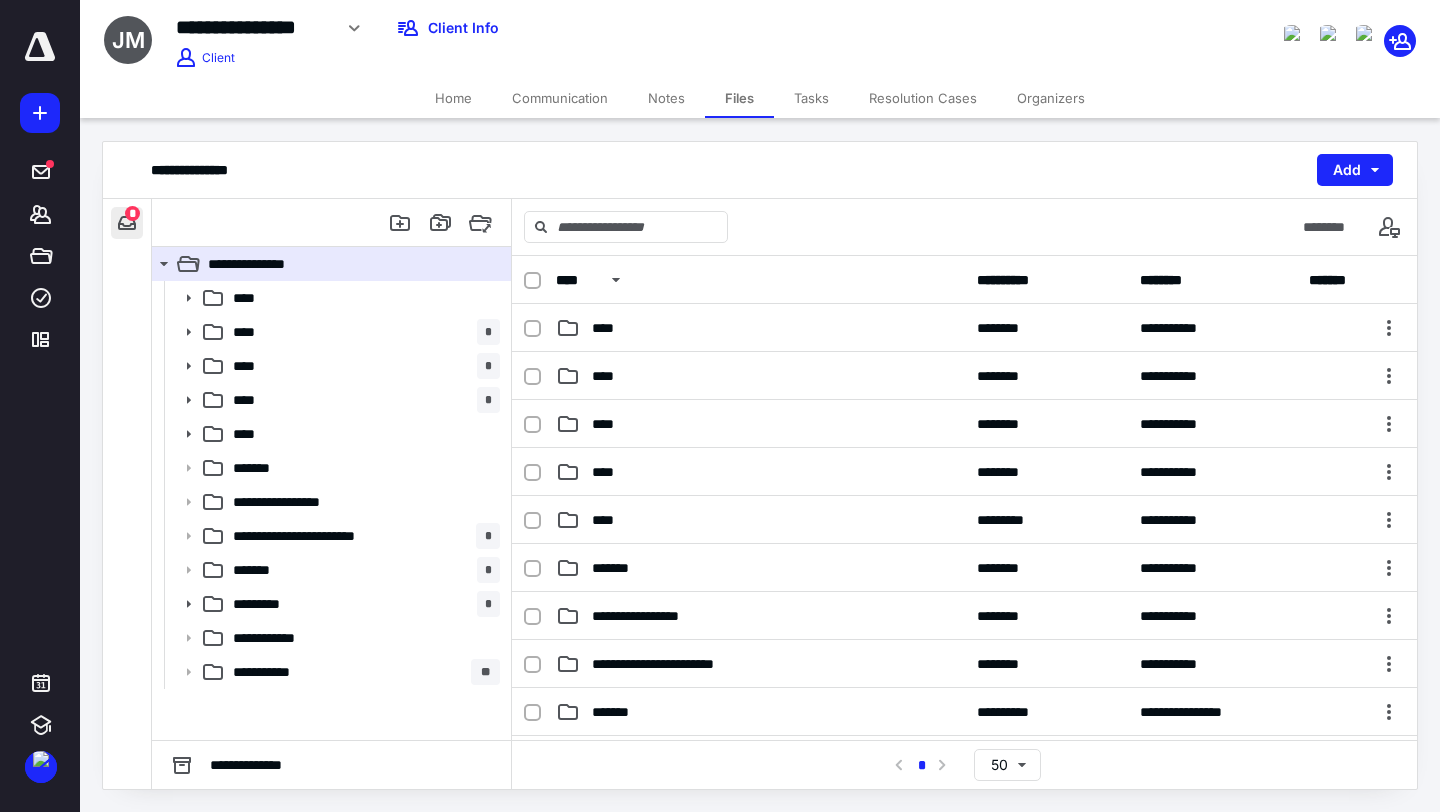 click at bounding box center [127, 223] 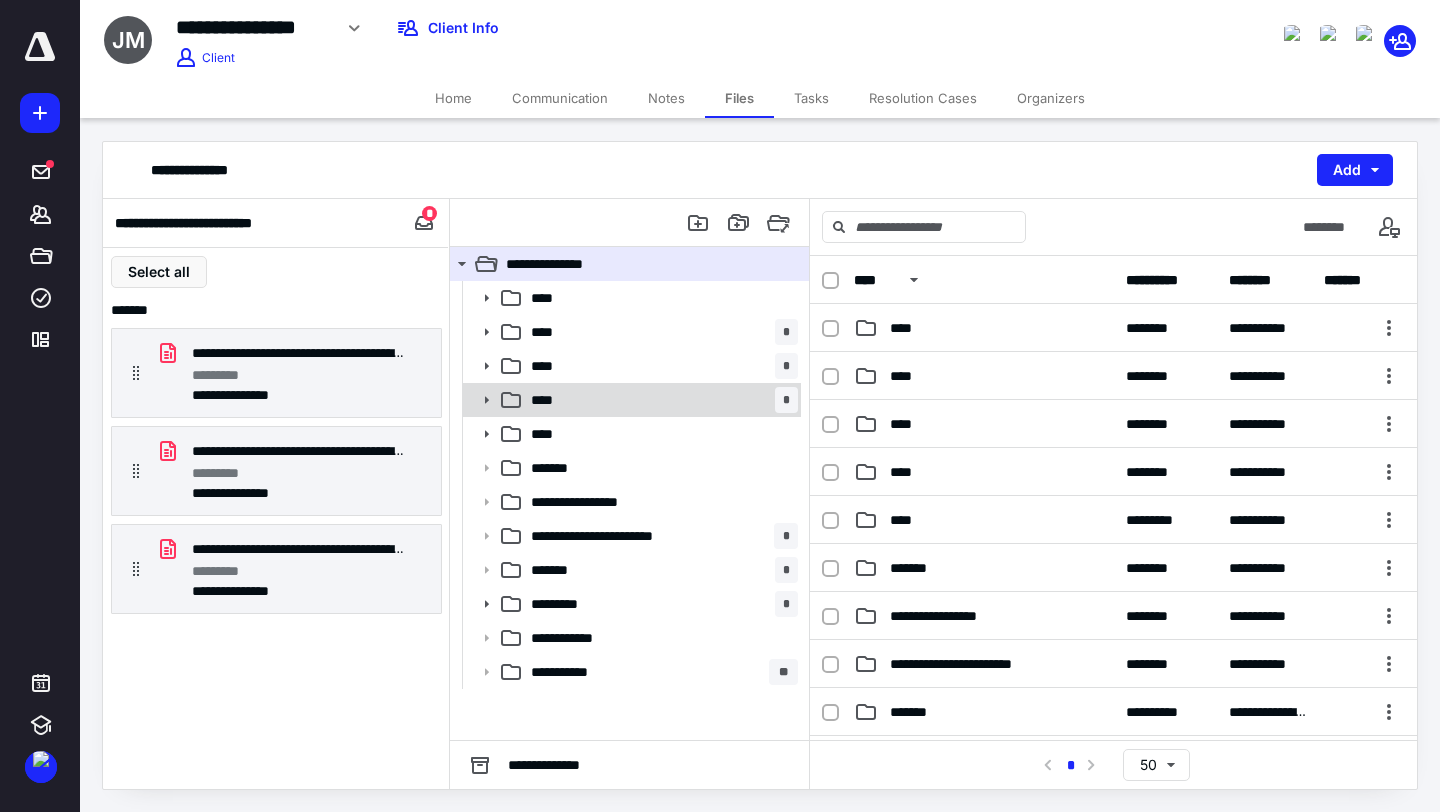 click 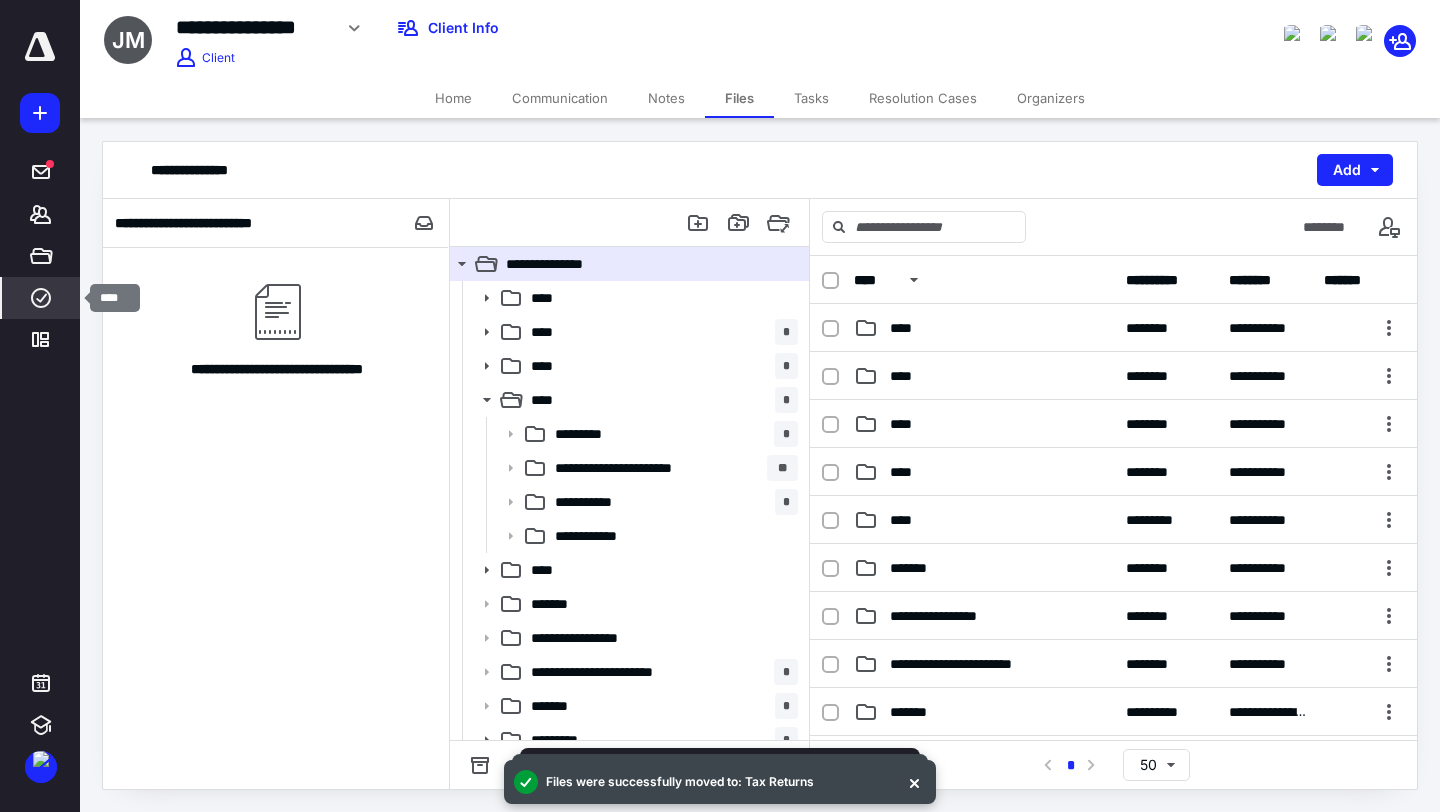 click on "****" at bounding box center (41, 298) 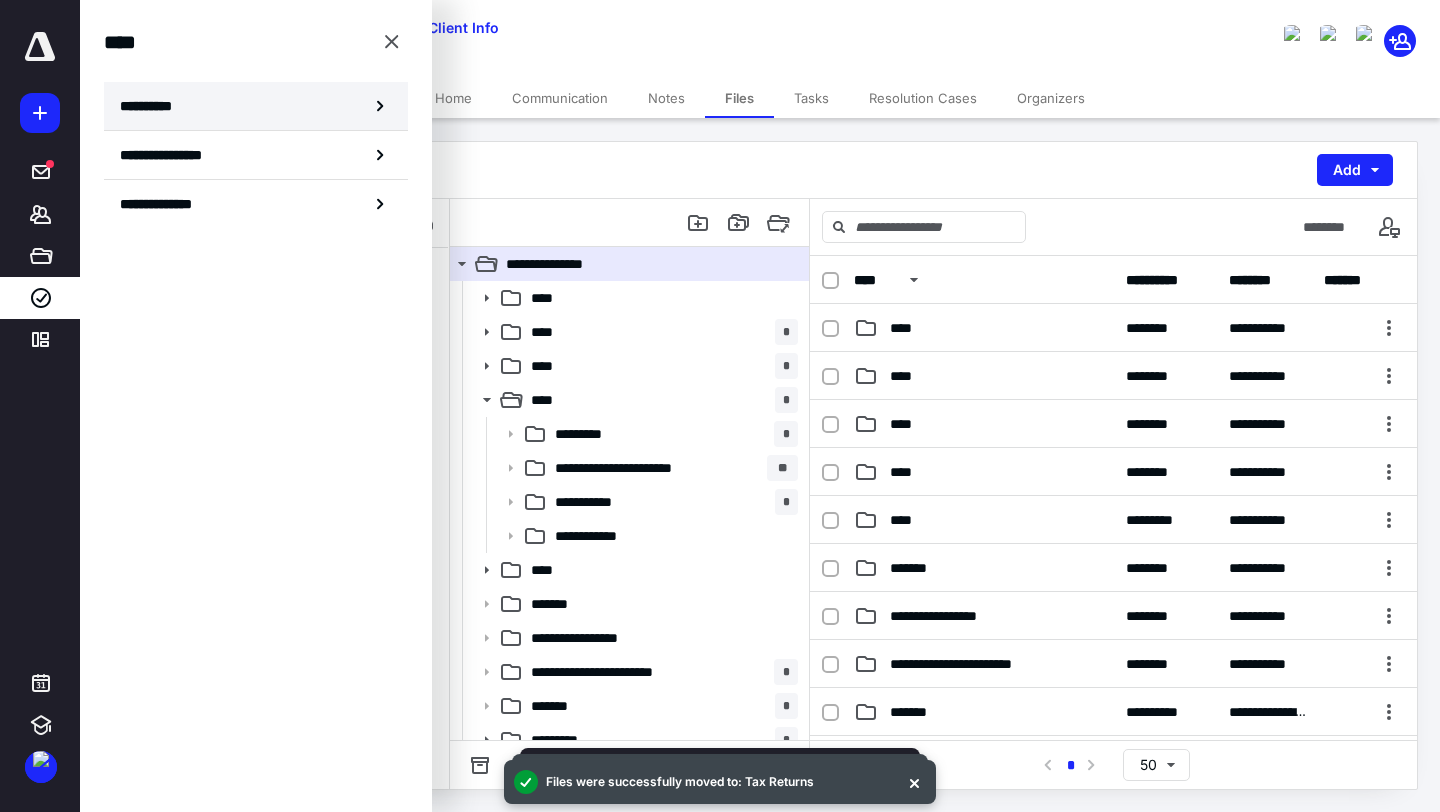 click on "**********" at bounding box center (153, 106) 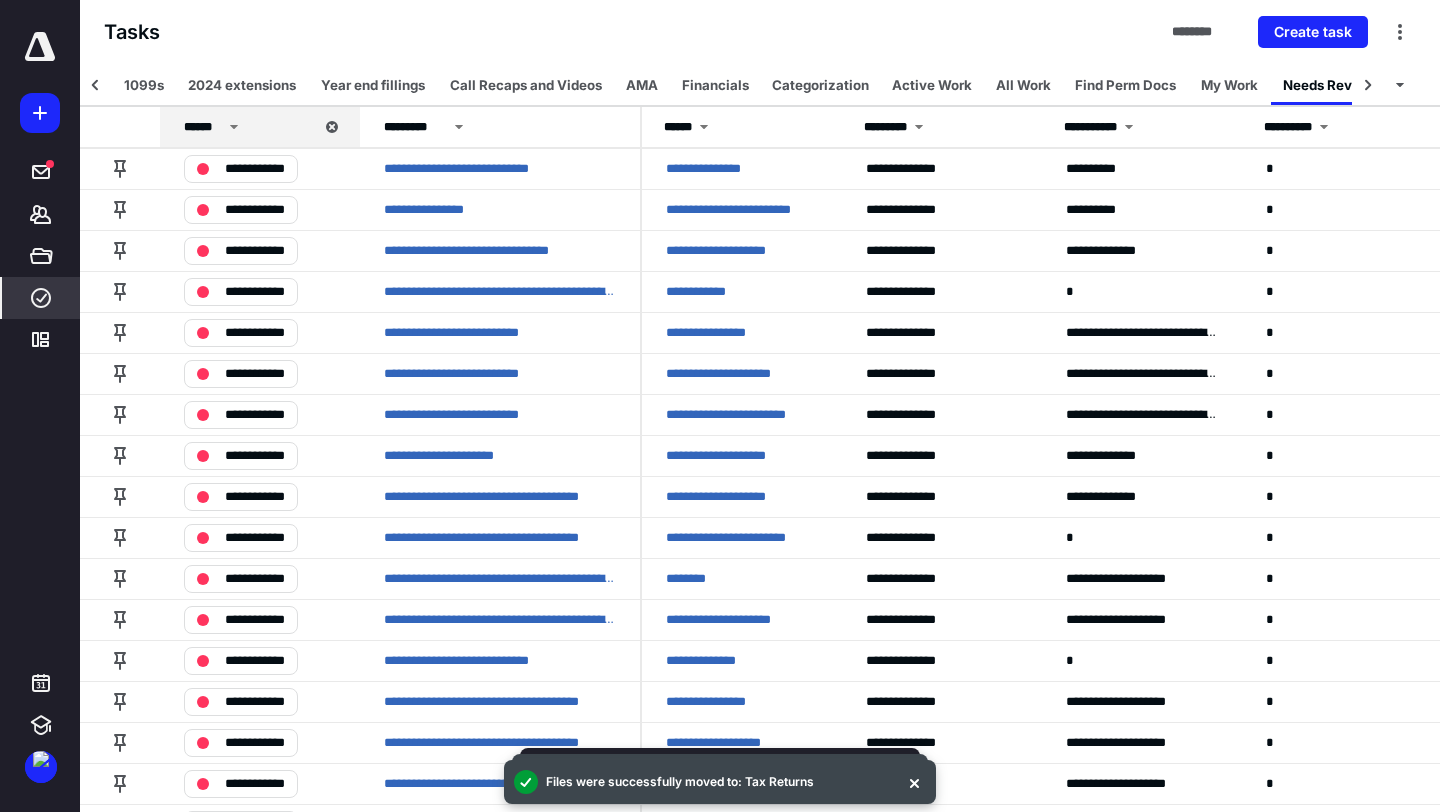 scroll, scrollTop: 0, scrollLeft: 35, axis: horizontal 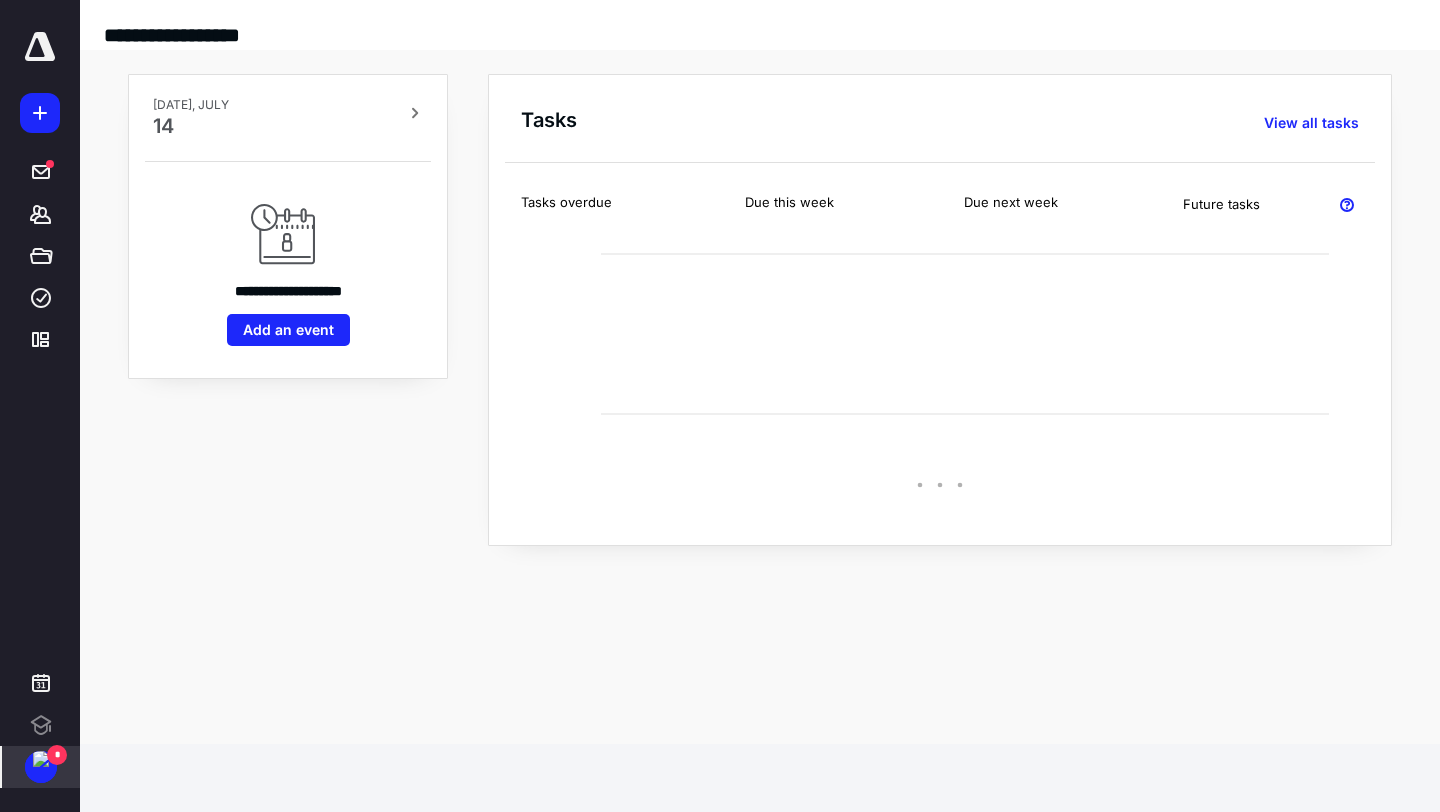 click on "*" at bounding box center [57, 755] 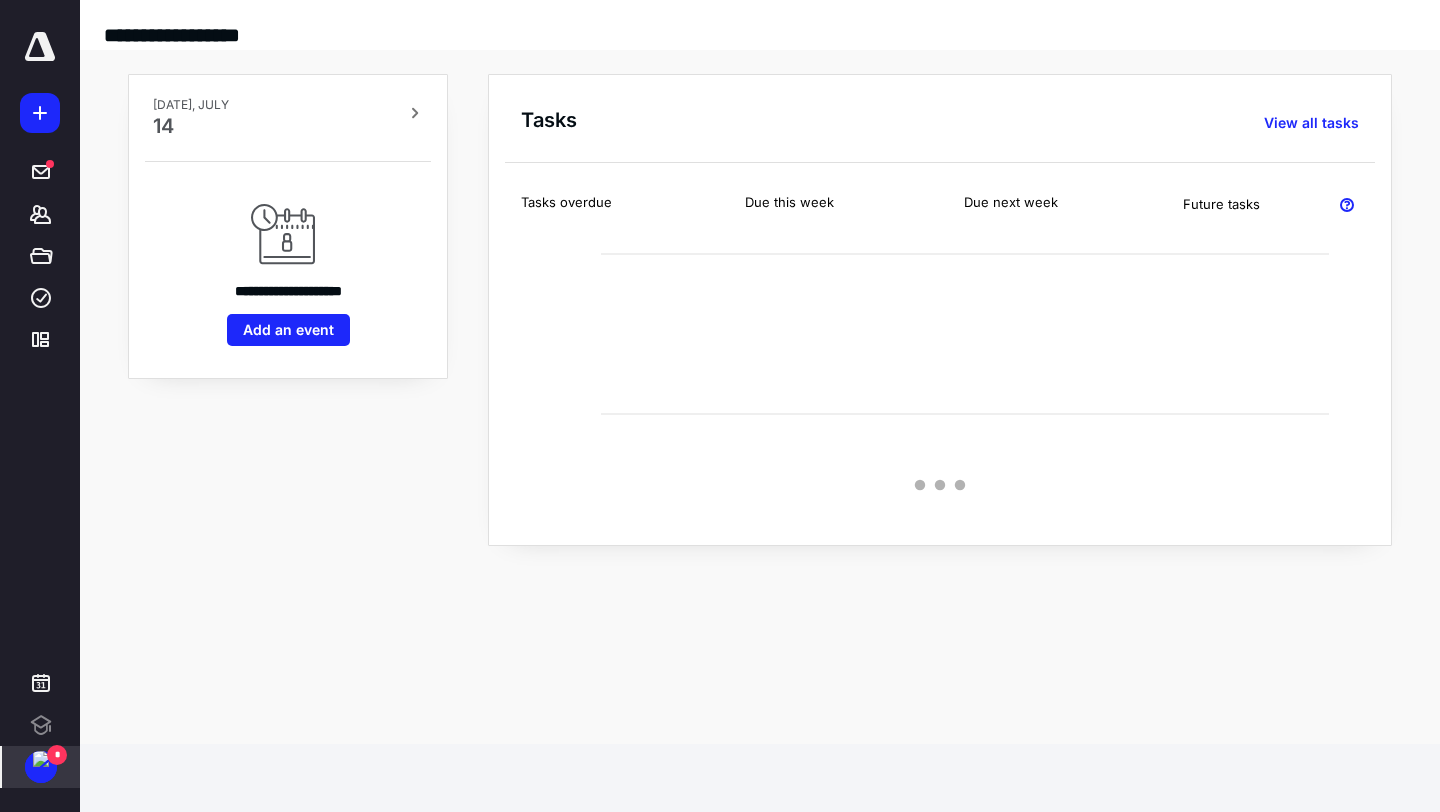scroll, scrollTop: 0, scrollLeft: 0, axis: both 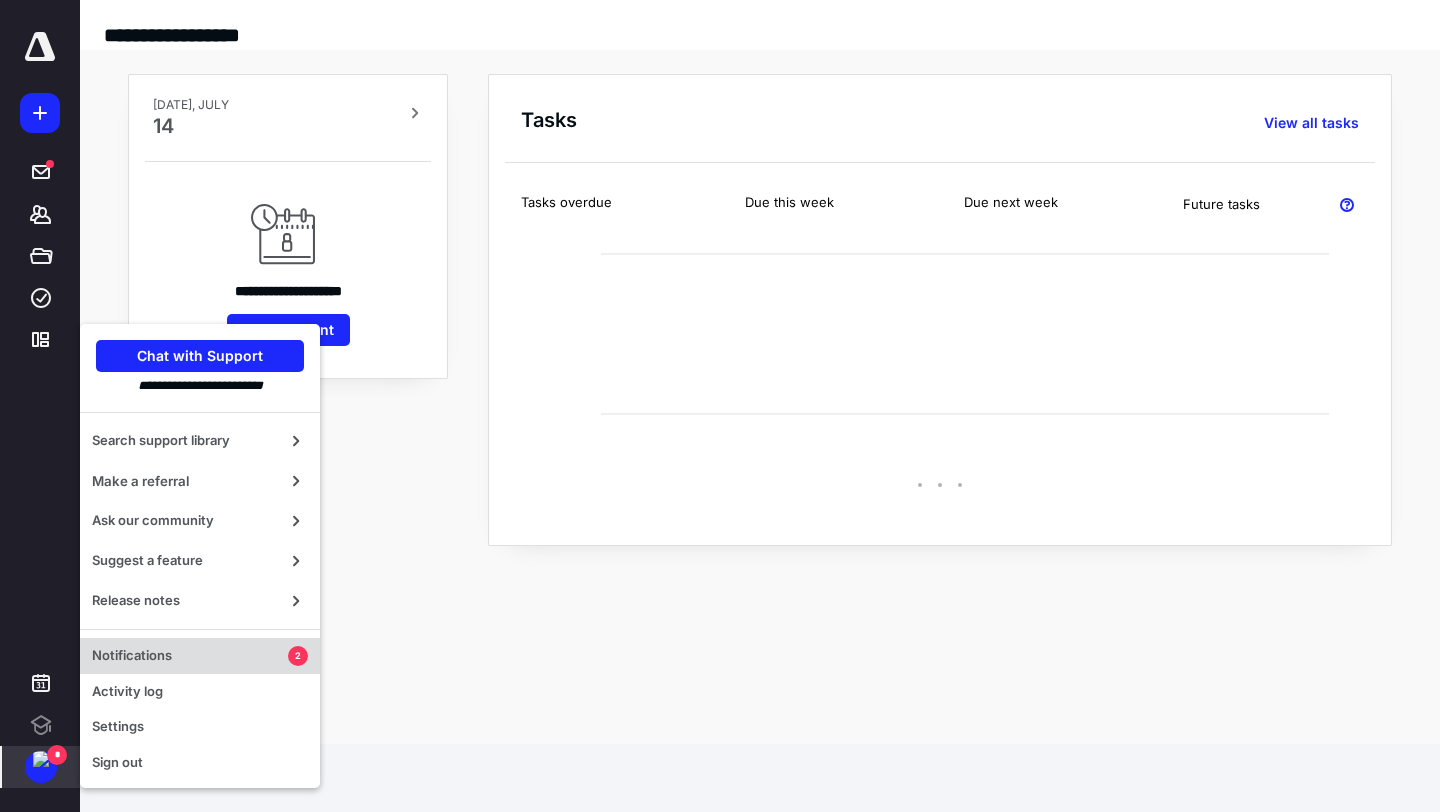 click on "Notifications" at bounding box center [190, 656] 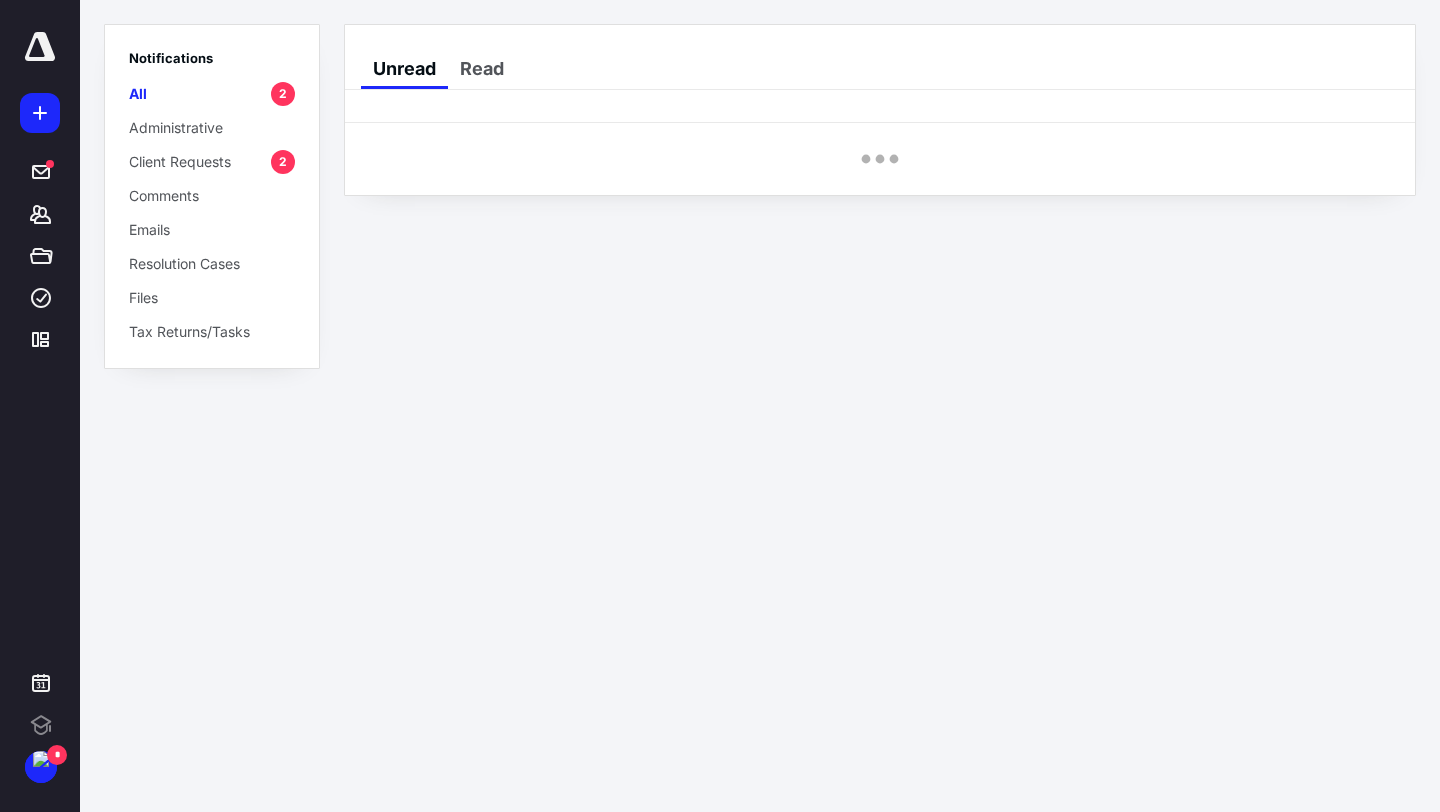 scroll, scrollTop: 0, scrollLeft: 0, axis: both 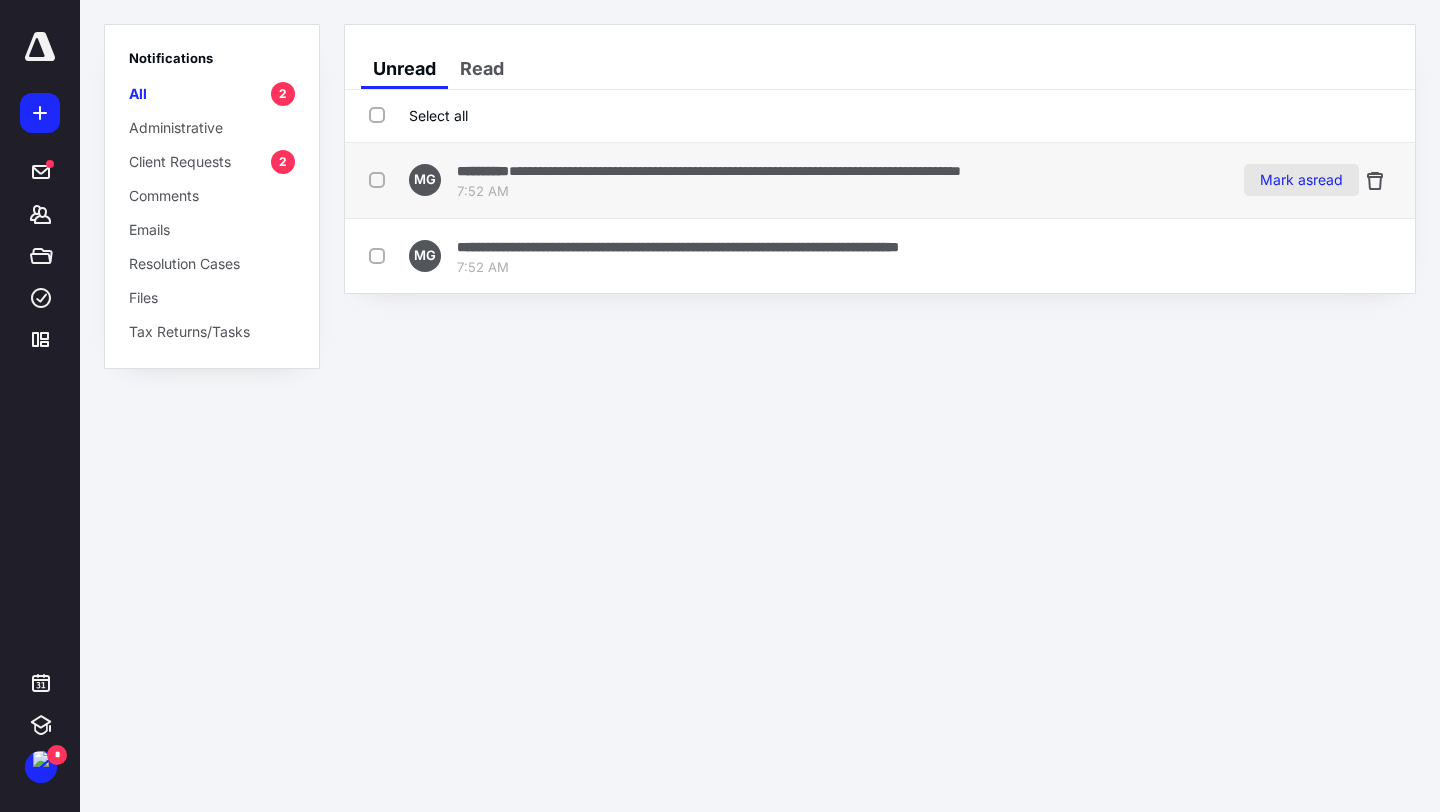 click on "Mark as  read" at bounding box center [1301, 180] 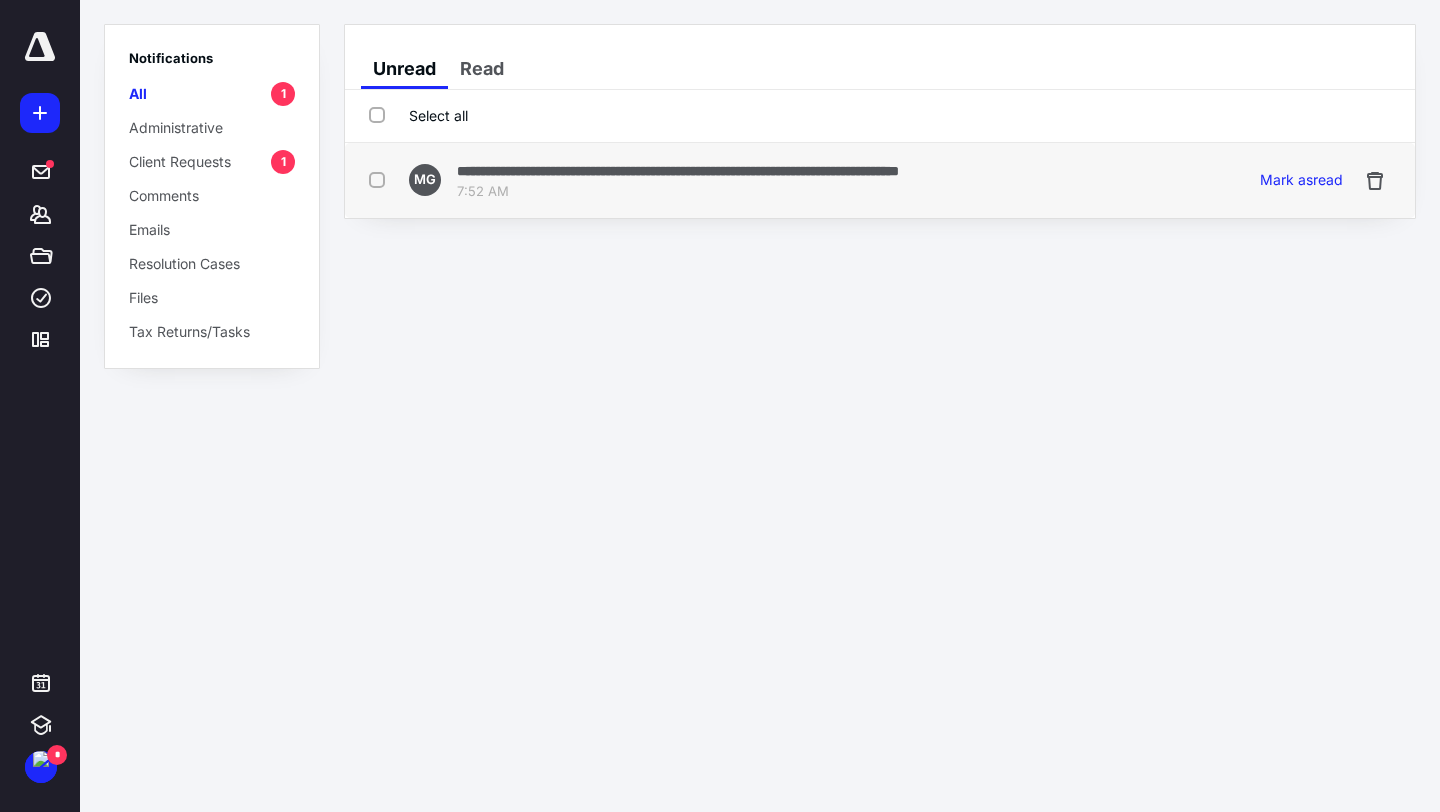 click on "**********" at bounding box center (678, 170) 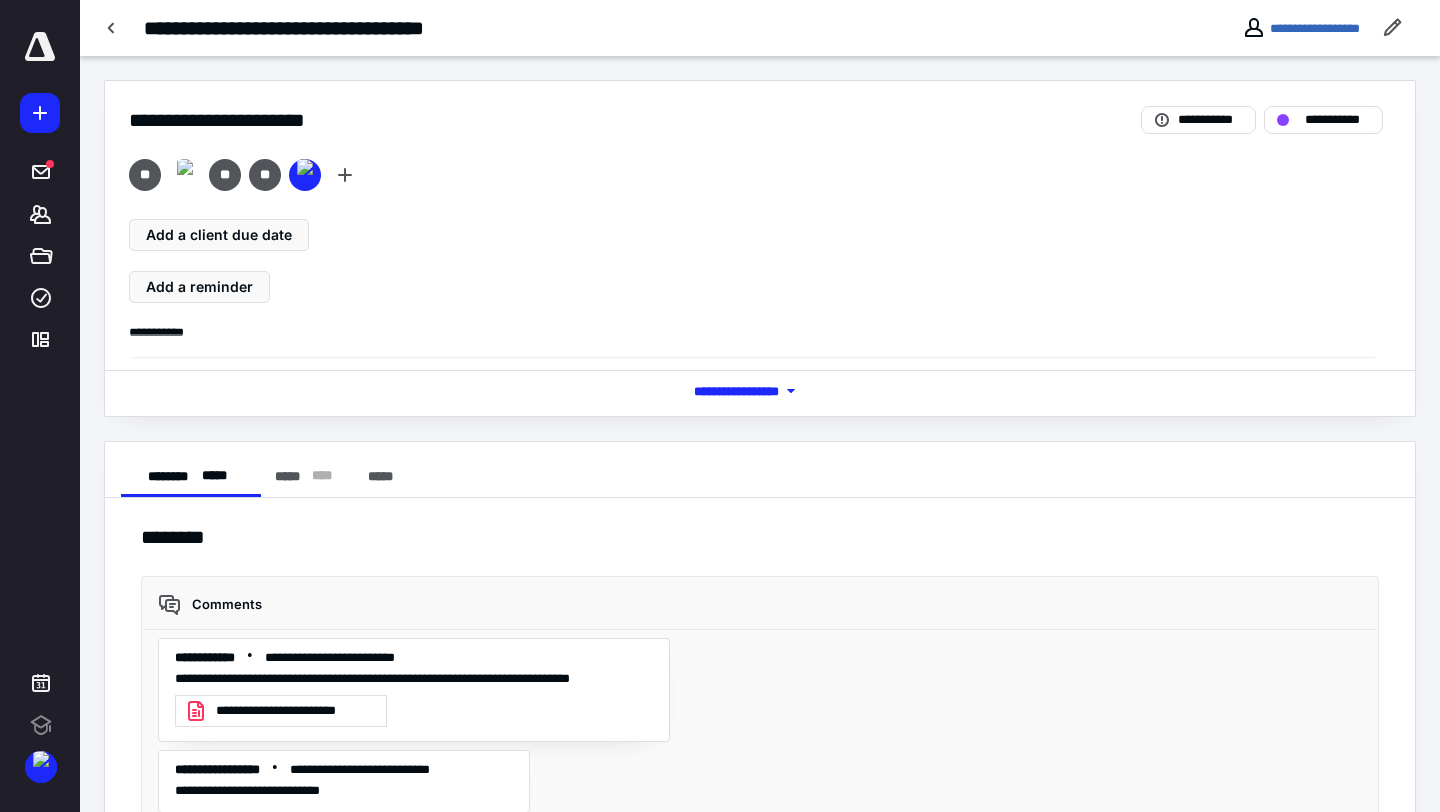 scroll, scrollTop: 456, scrollLeft: 0, axis: vertical 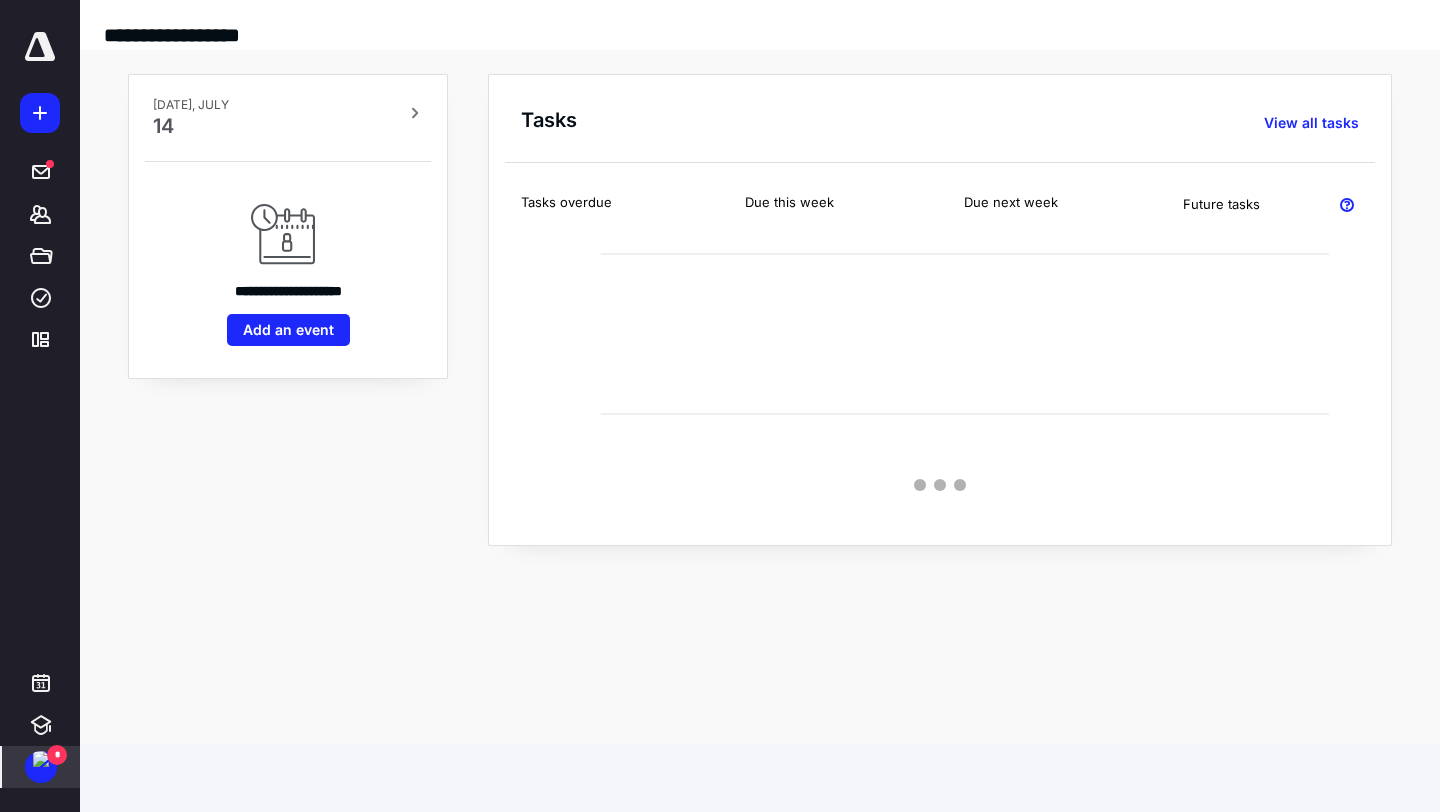 click on "*" at bounding box center [57, 755] 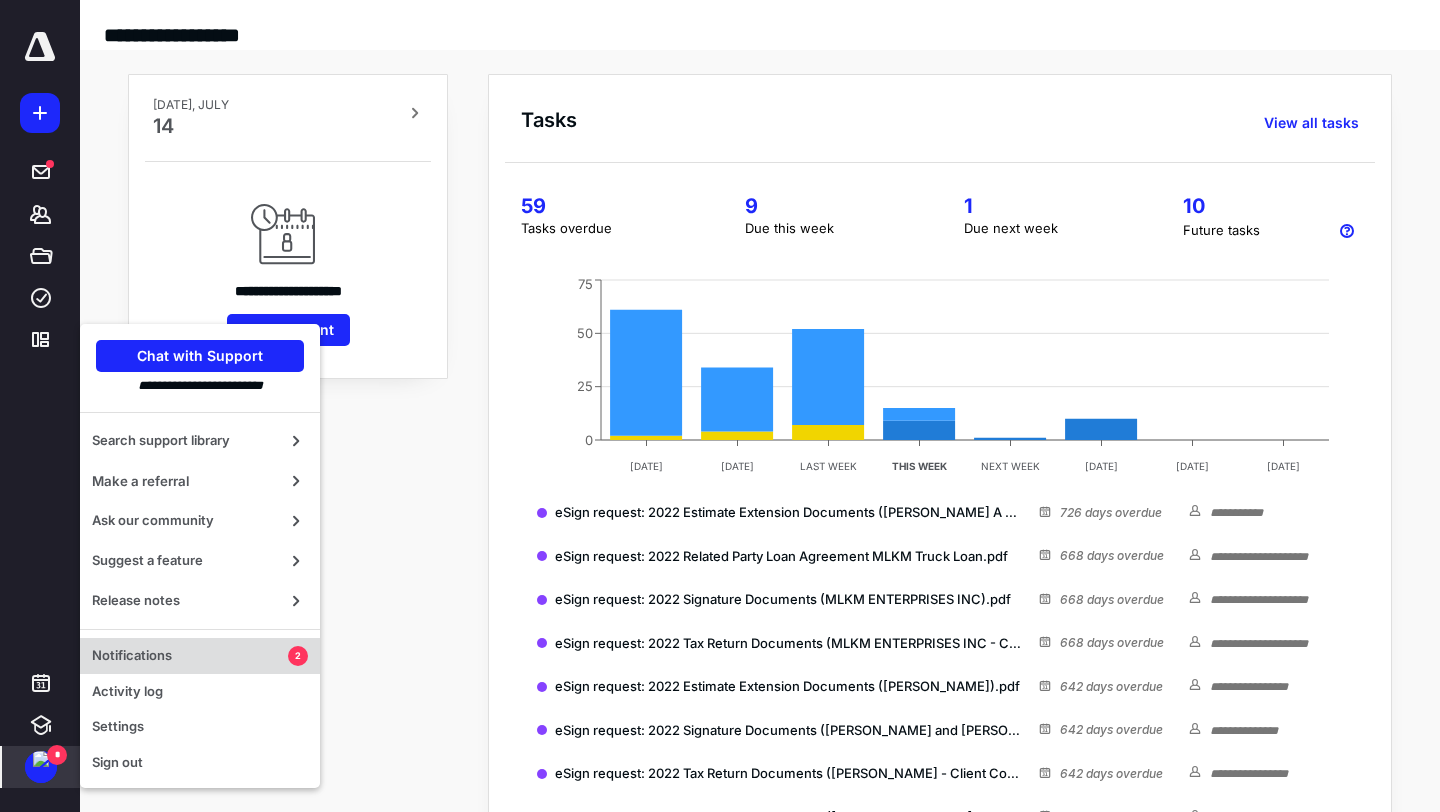 click on "Notifications 2" at bounding box center [200, 656] 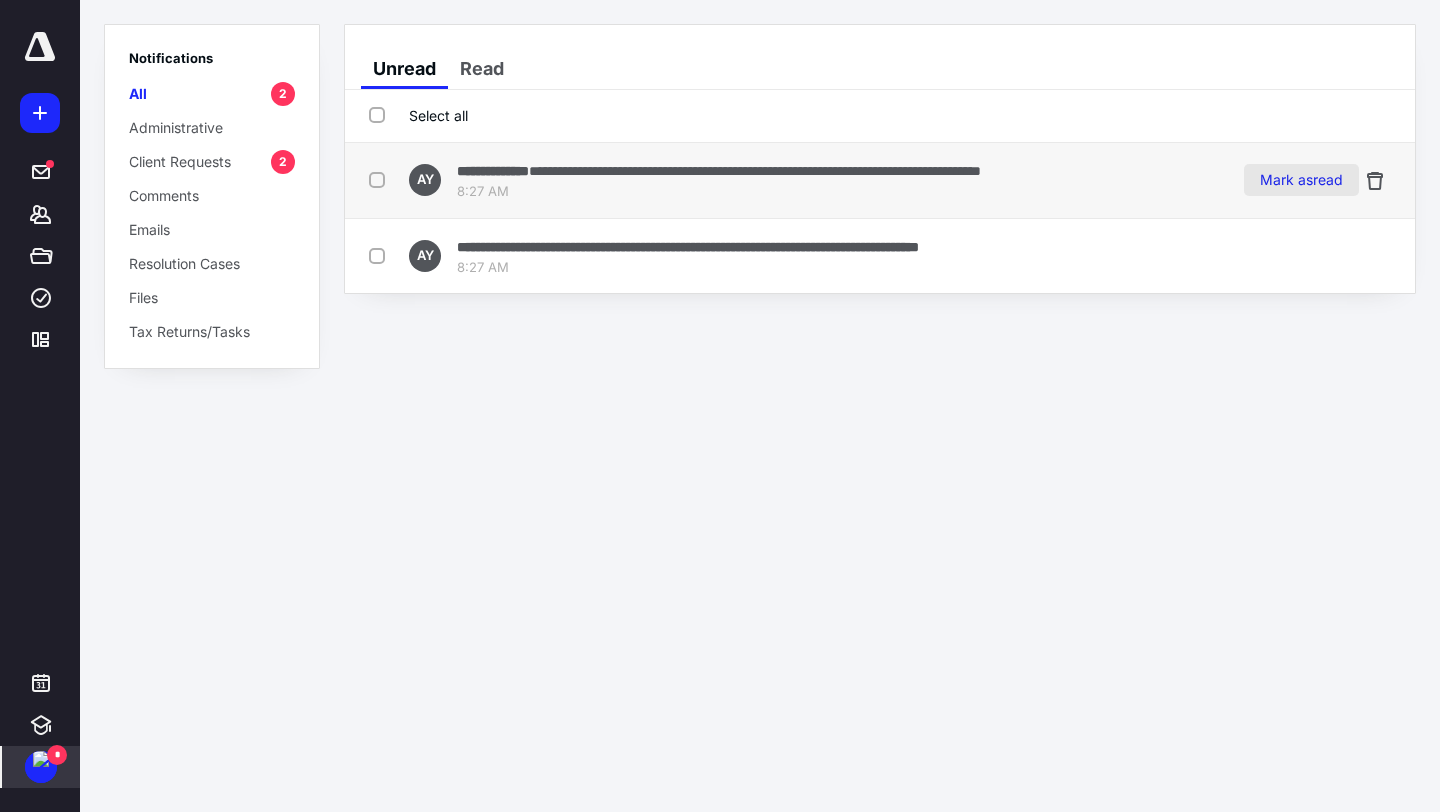click on "Mark as  read" at bounding box center [1301, 180] 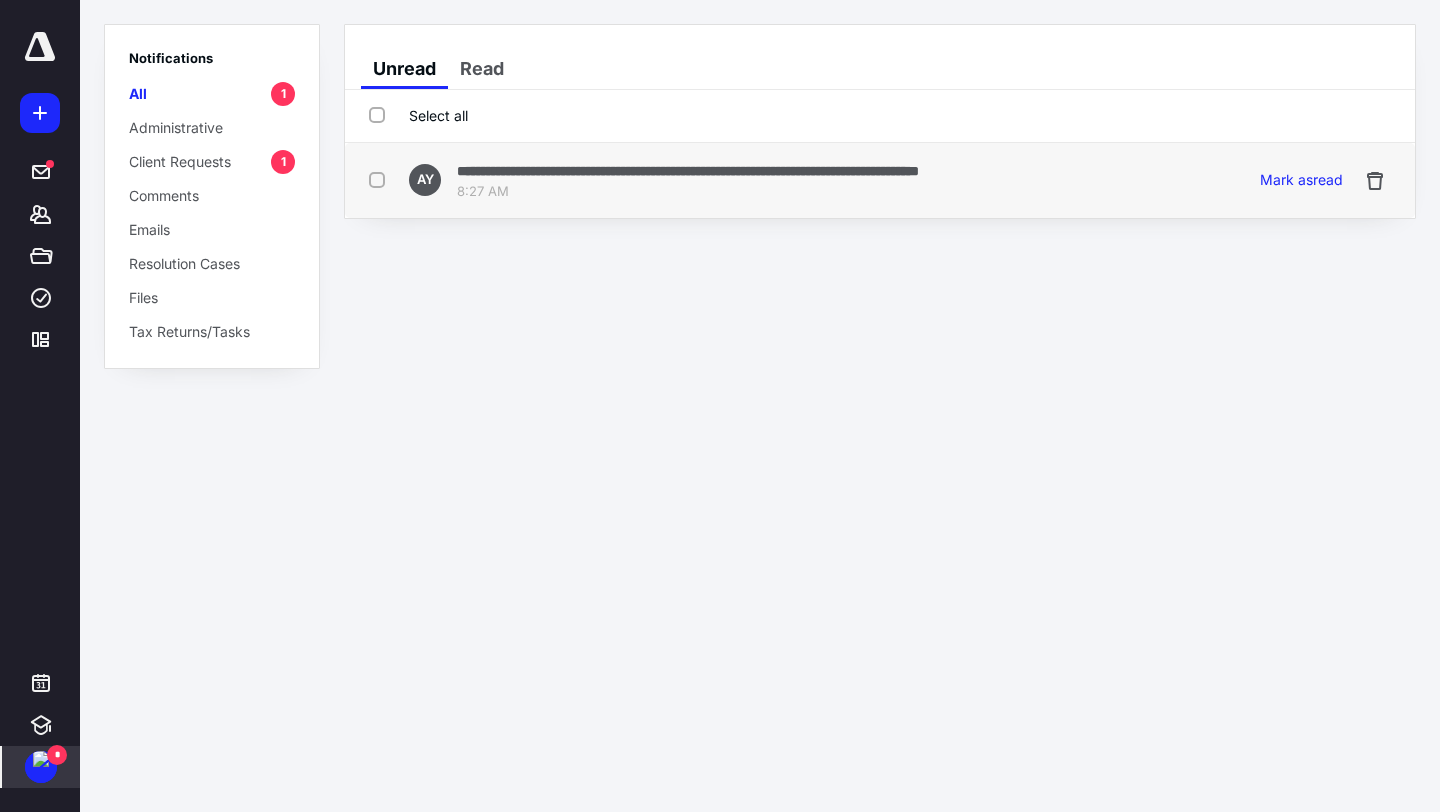 click on "8:27 AM" at bounding box center (688, 192) 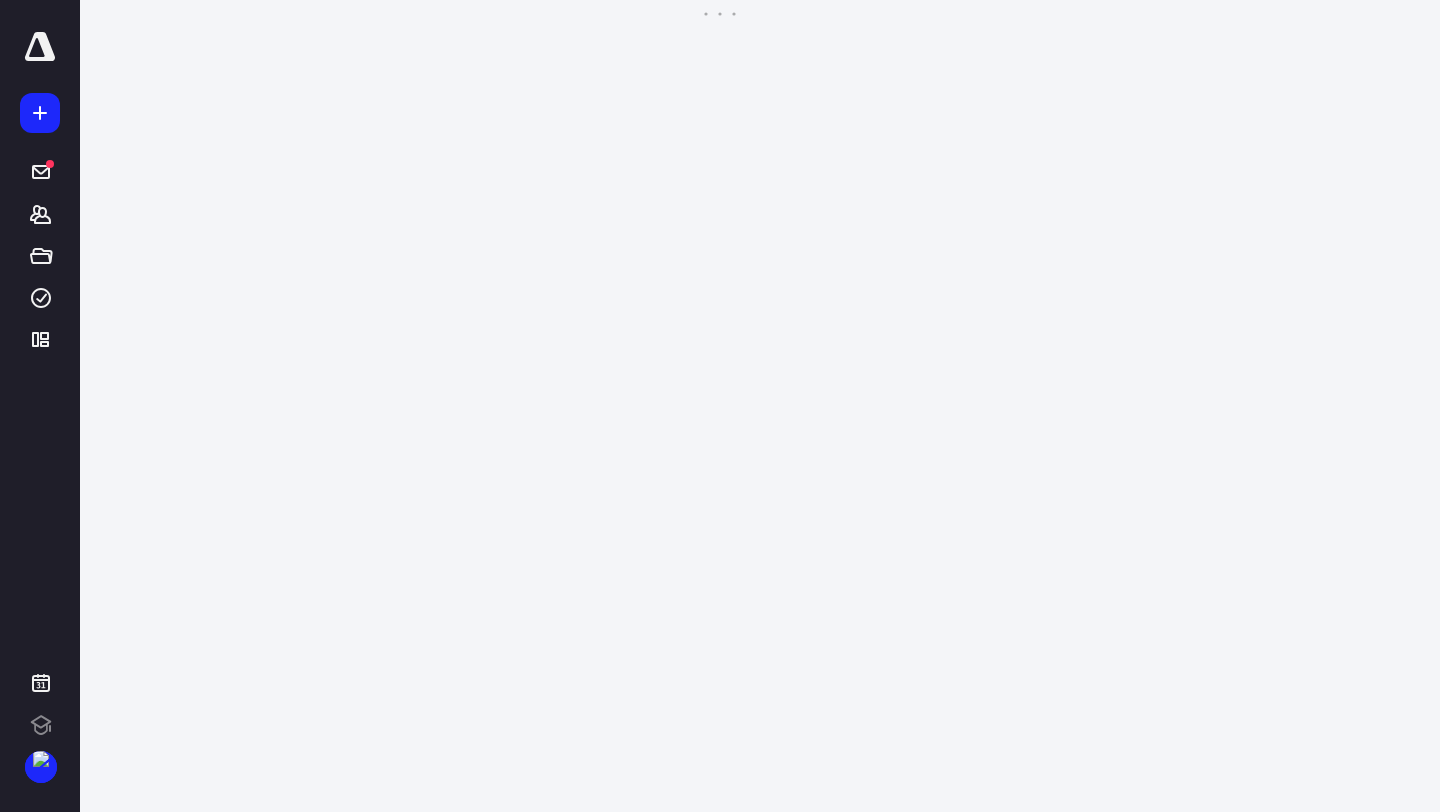scroll, scrollTop: 0, scrollLeft: 0, axis: both 